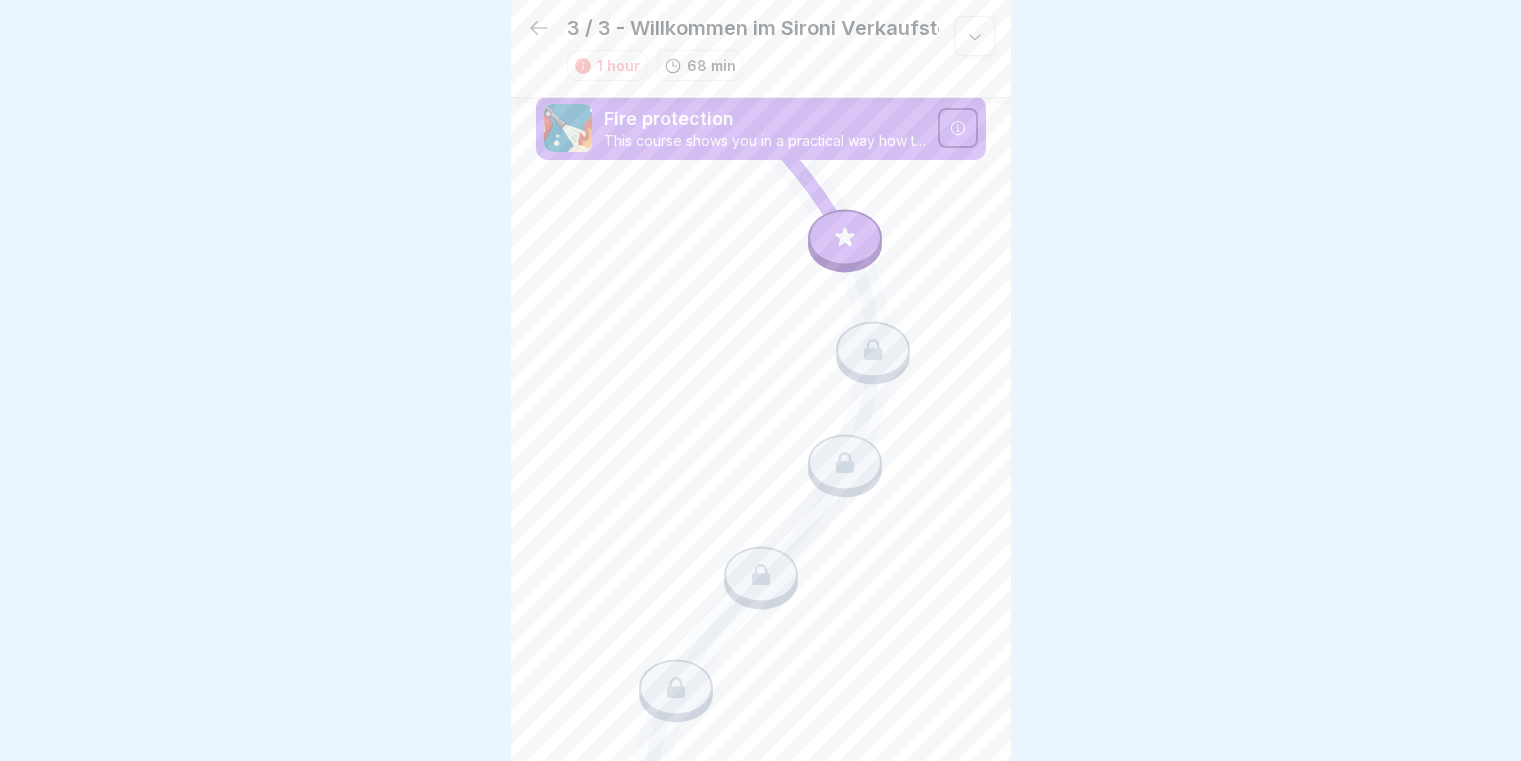 scroll, scrollTop: 0, scrollLeft: 0, axis: both 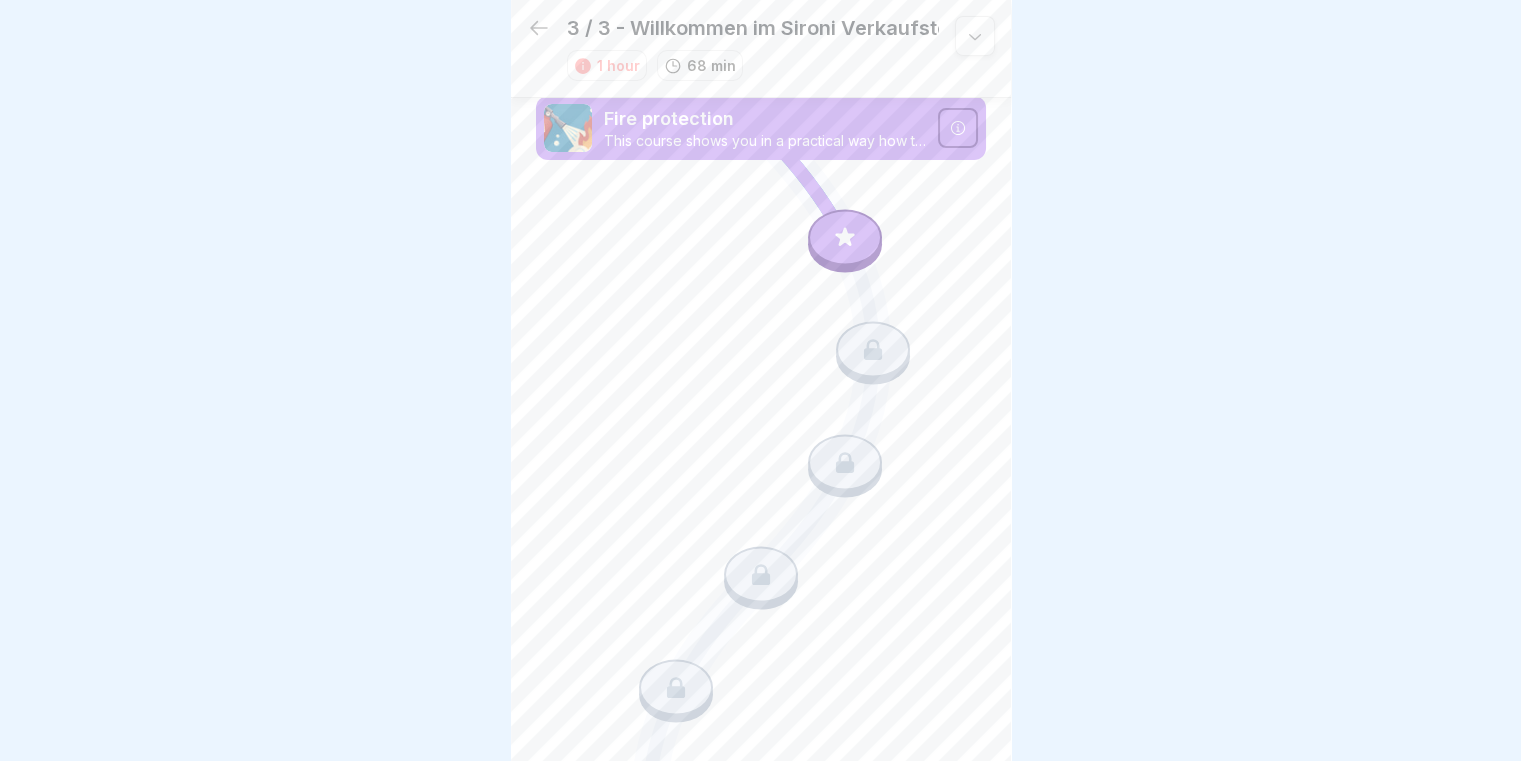 click at bounding box center (845, 237) 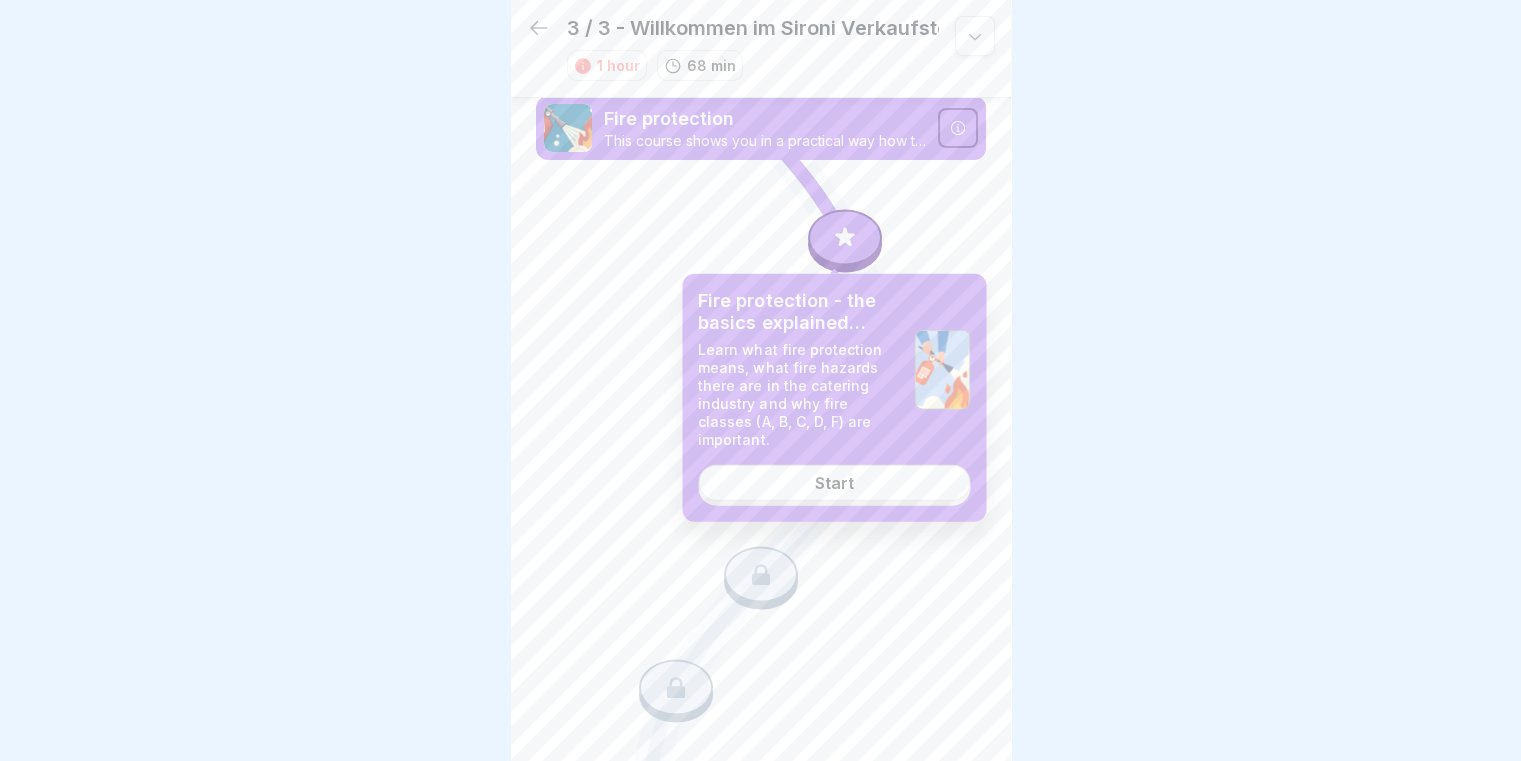 click on "Start" at bounding box center [834, 483] 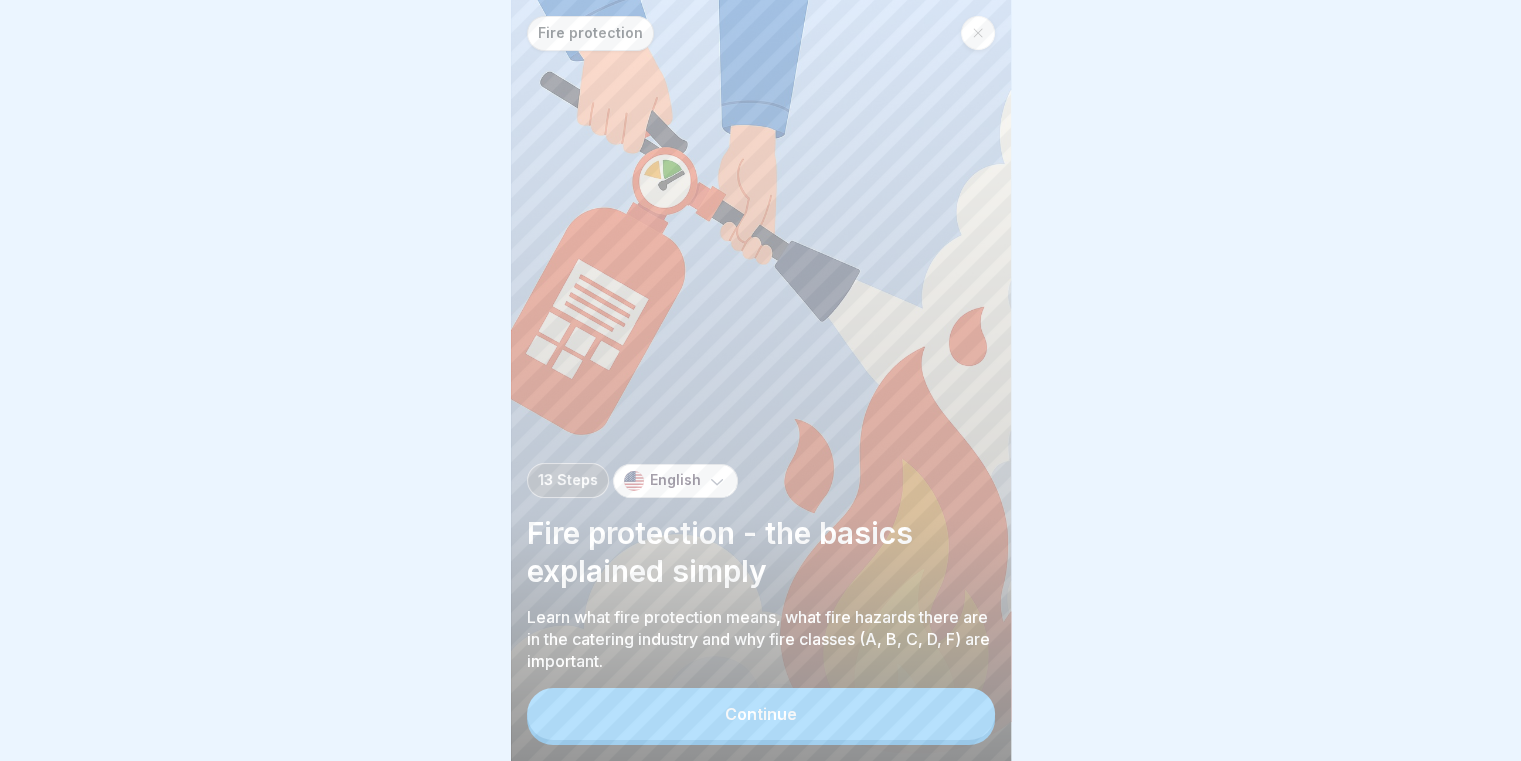 scroll, scrollTop: 15, scrollLeft: 0, axis: vertical 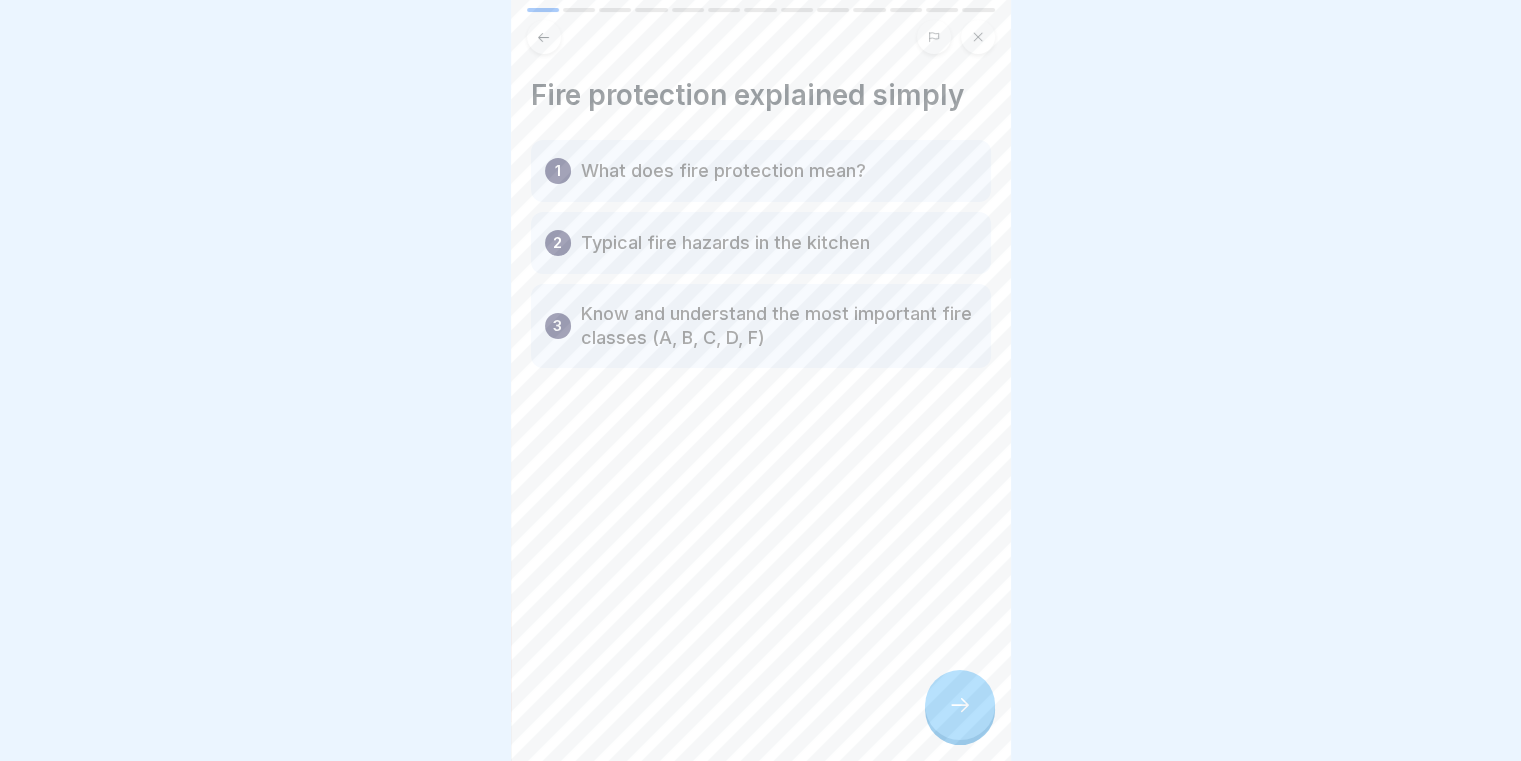 click at bounding box center [960, 705] 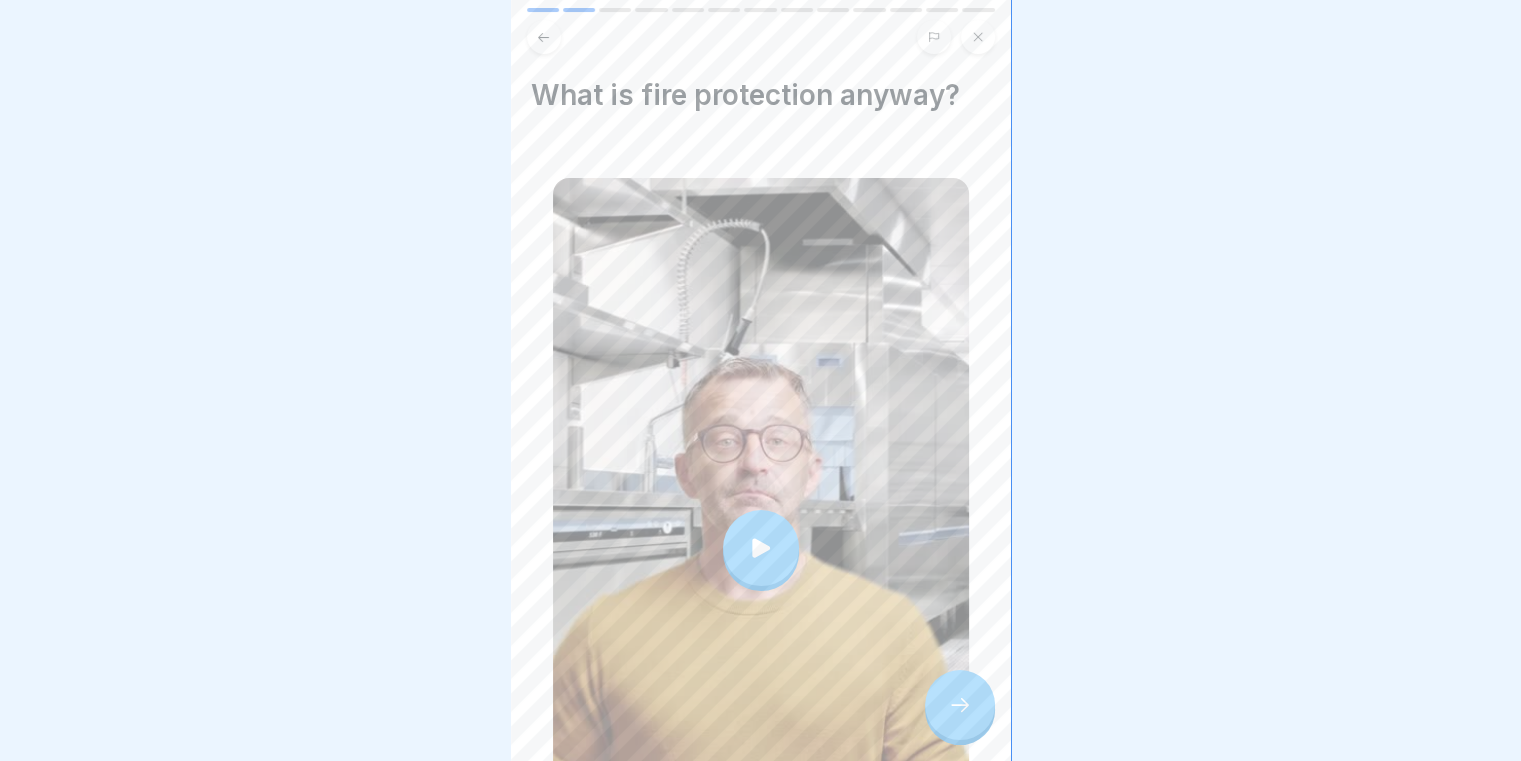 click at bounding box center [960, 705] 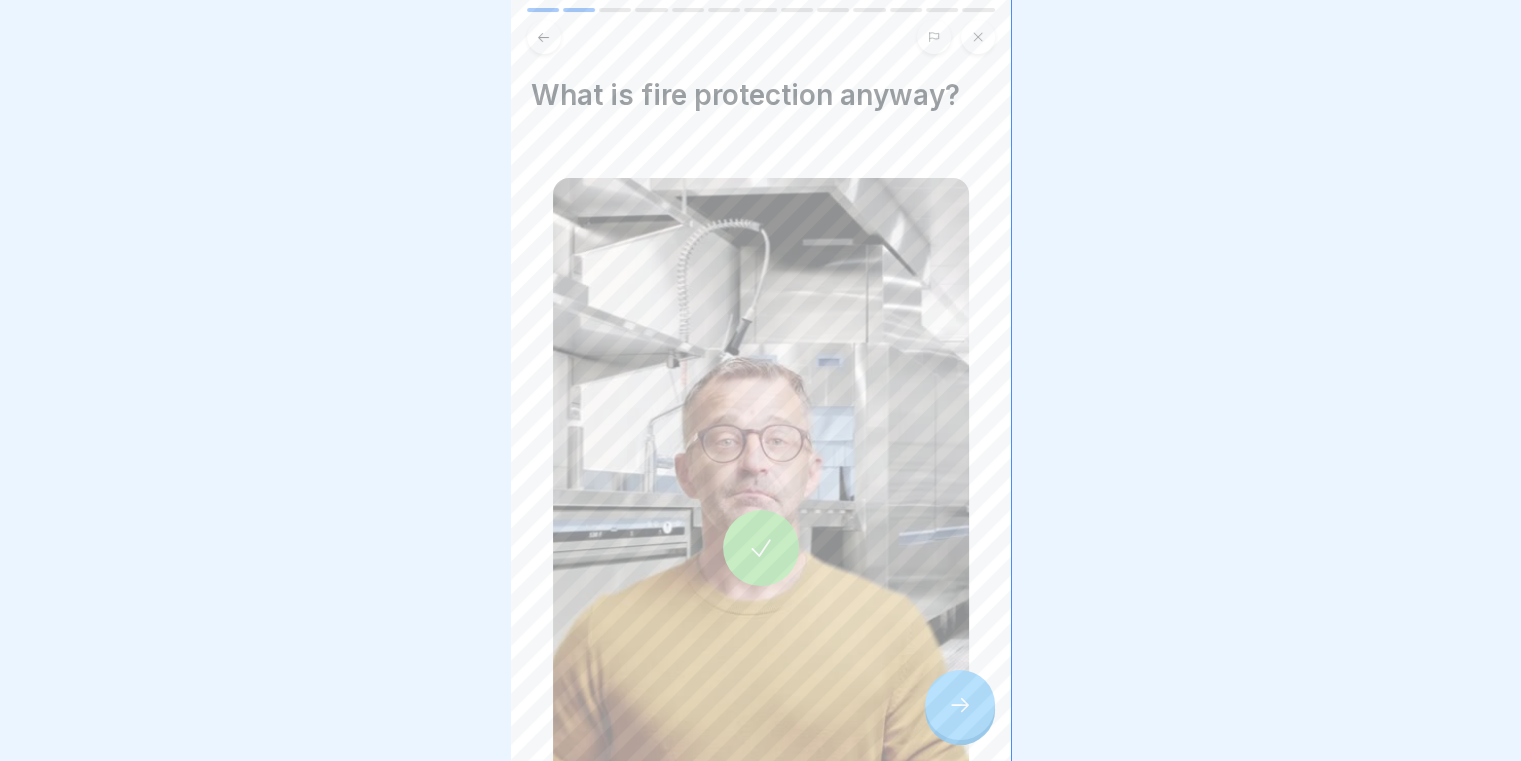 click 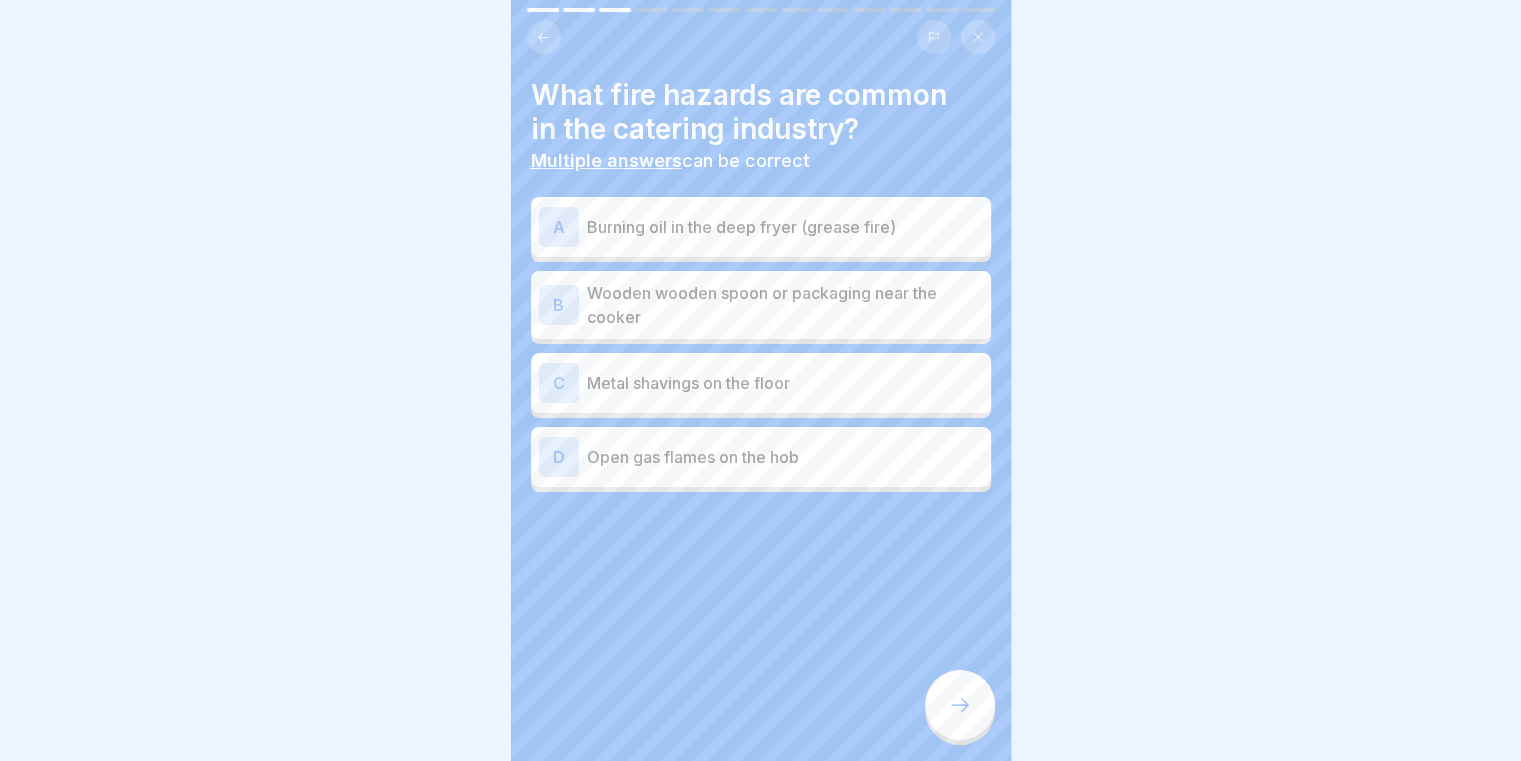 click on "A Burning oil in the deep fryer (grease fire)" at bounding box center (761, 227) 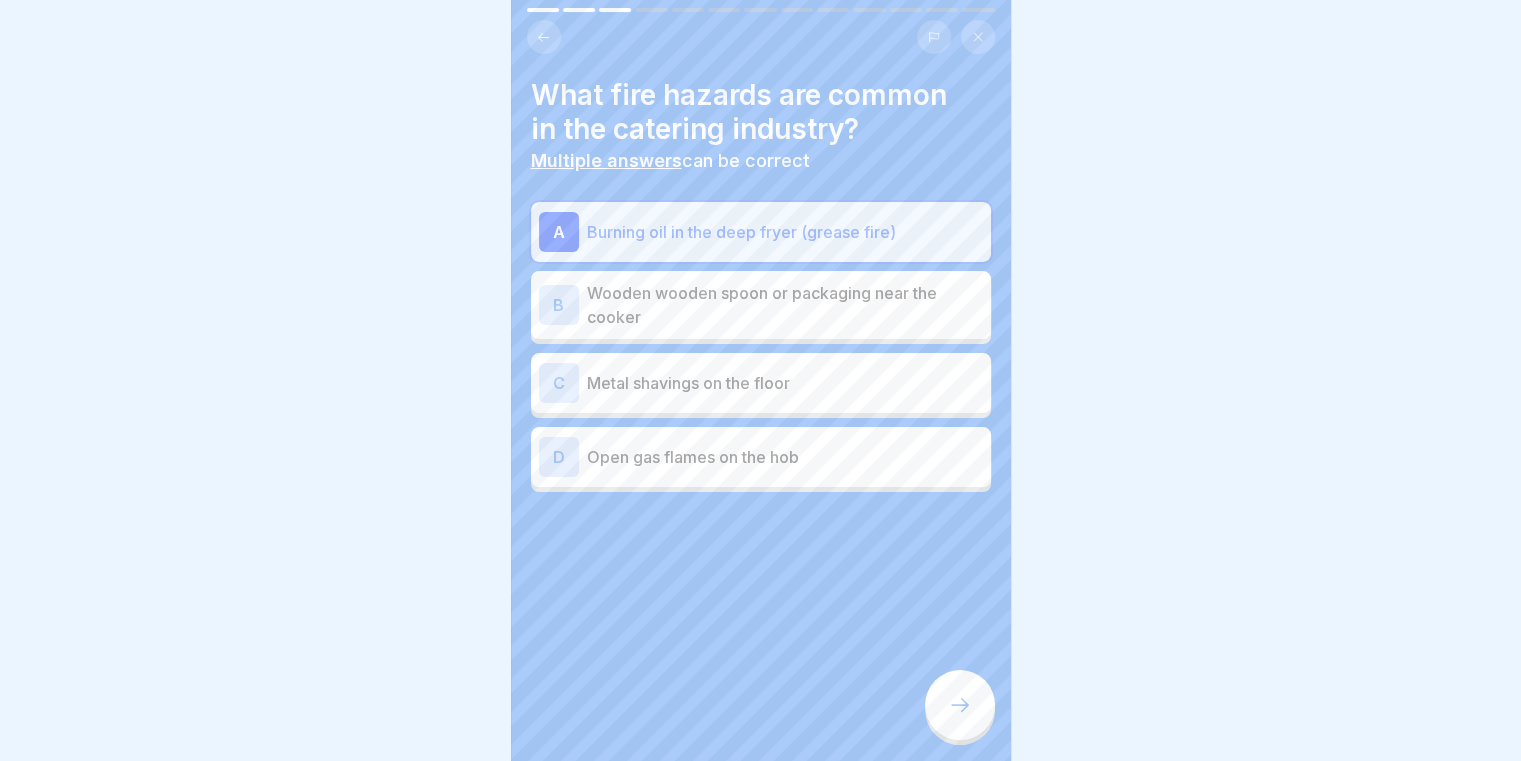 click on "Open gas flames on the hob" at bounding box center (785, 457) 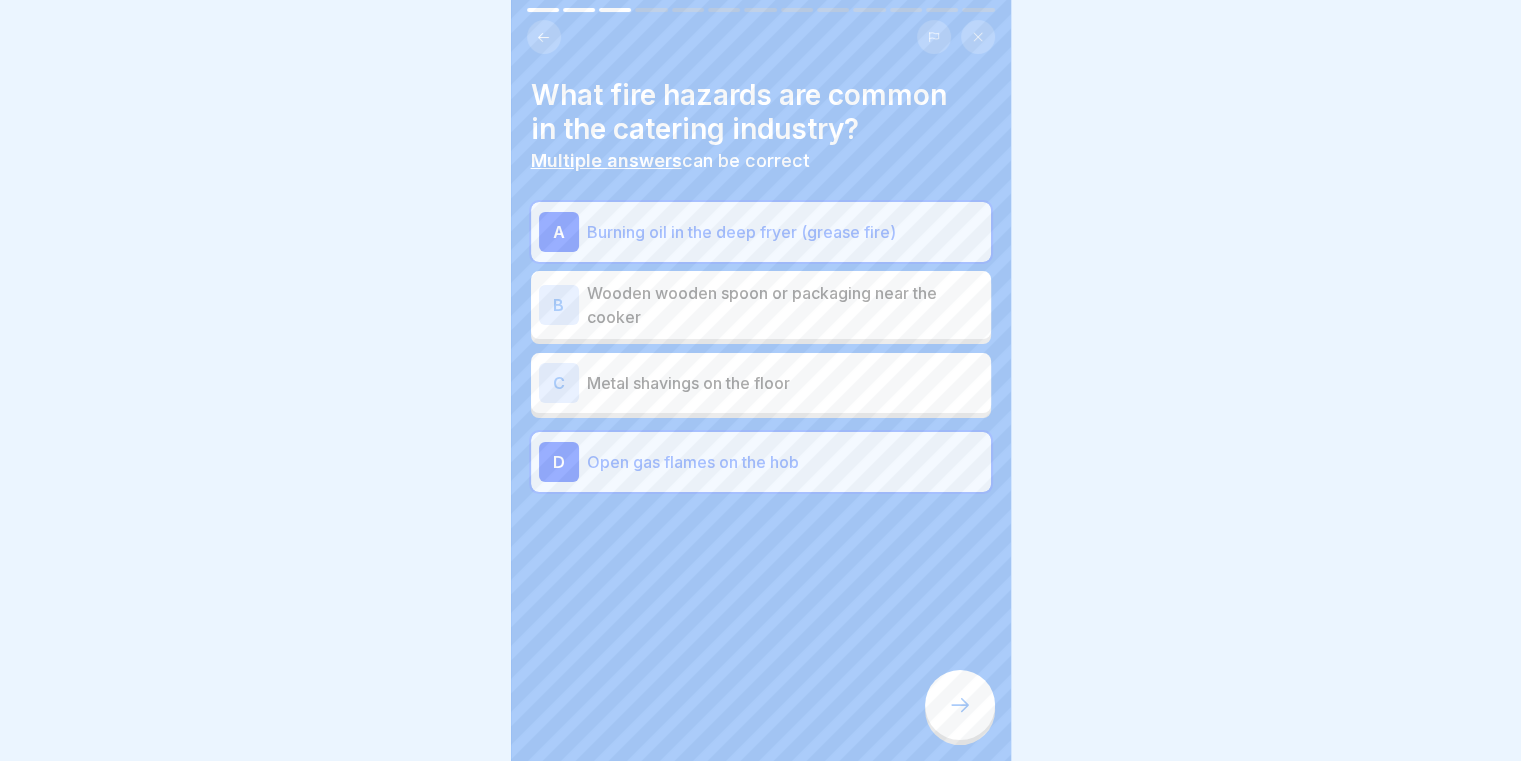 click on "C Metal shavings on the floor" at bounding box center [761, 383] 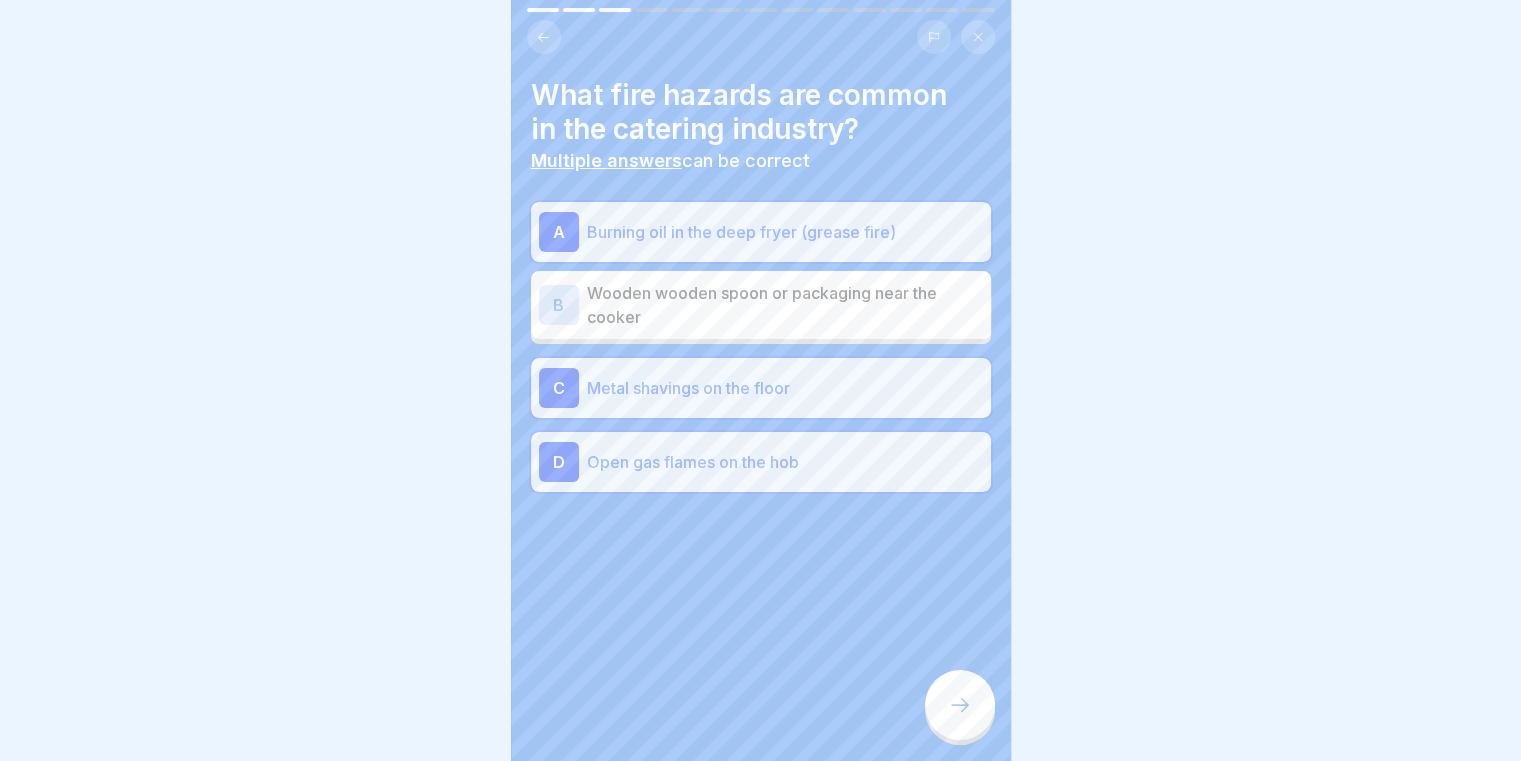 click on "A Burning oil in the deep fryer (grease fire) B Wooden wooden spoon or packaging near the cooker C Metal shavings on the floor D Open gas flames on the hob" at bounding box center [761, 347] 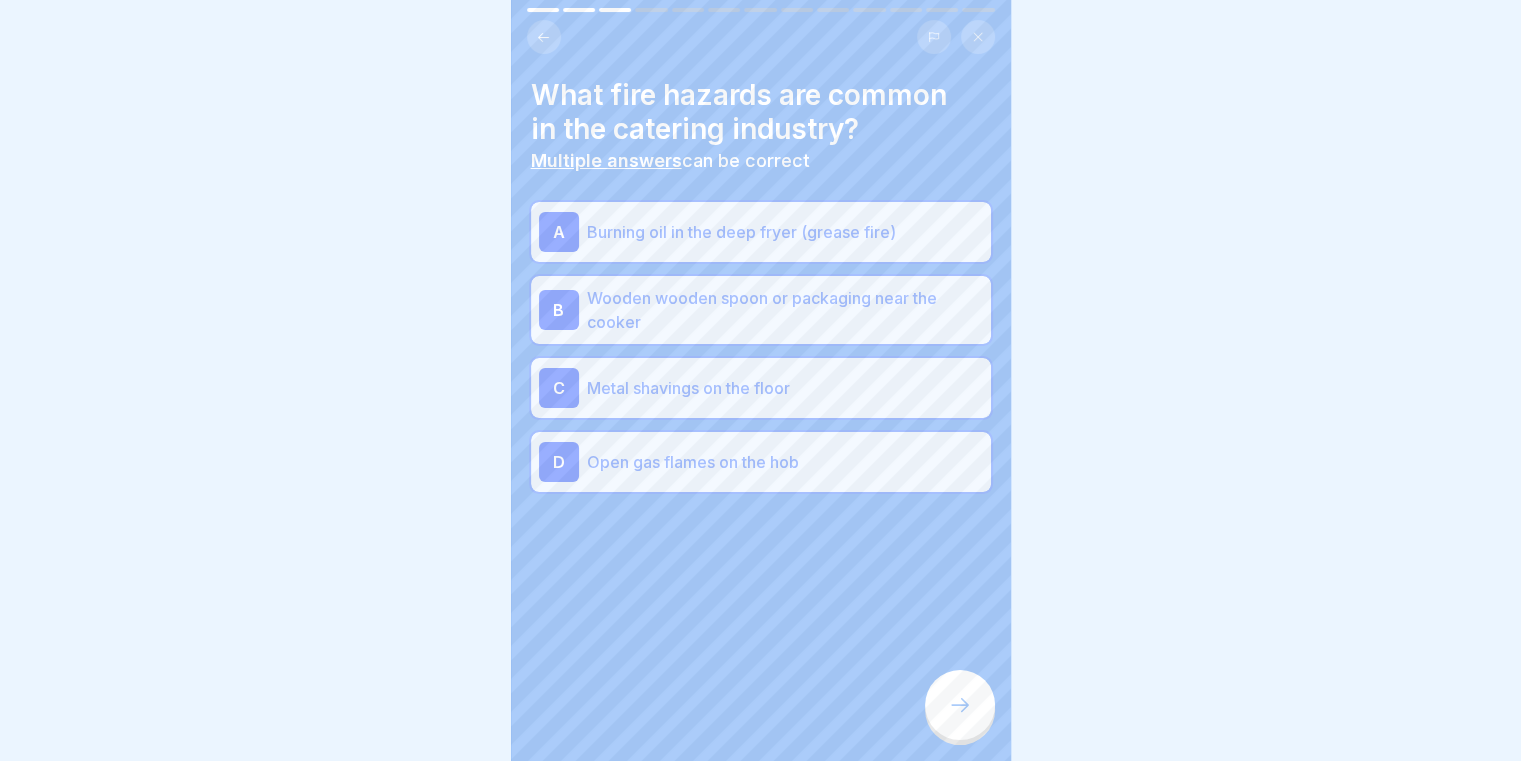 click at bounding box center (960, 705) 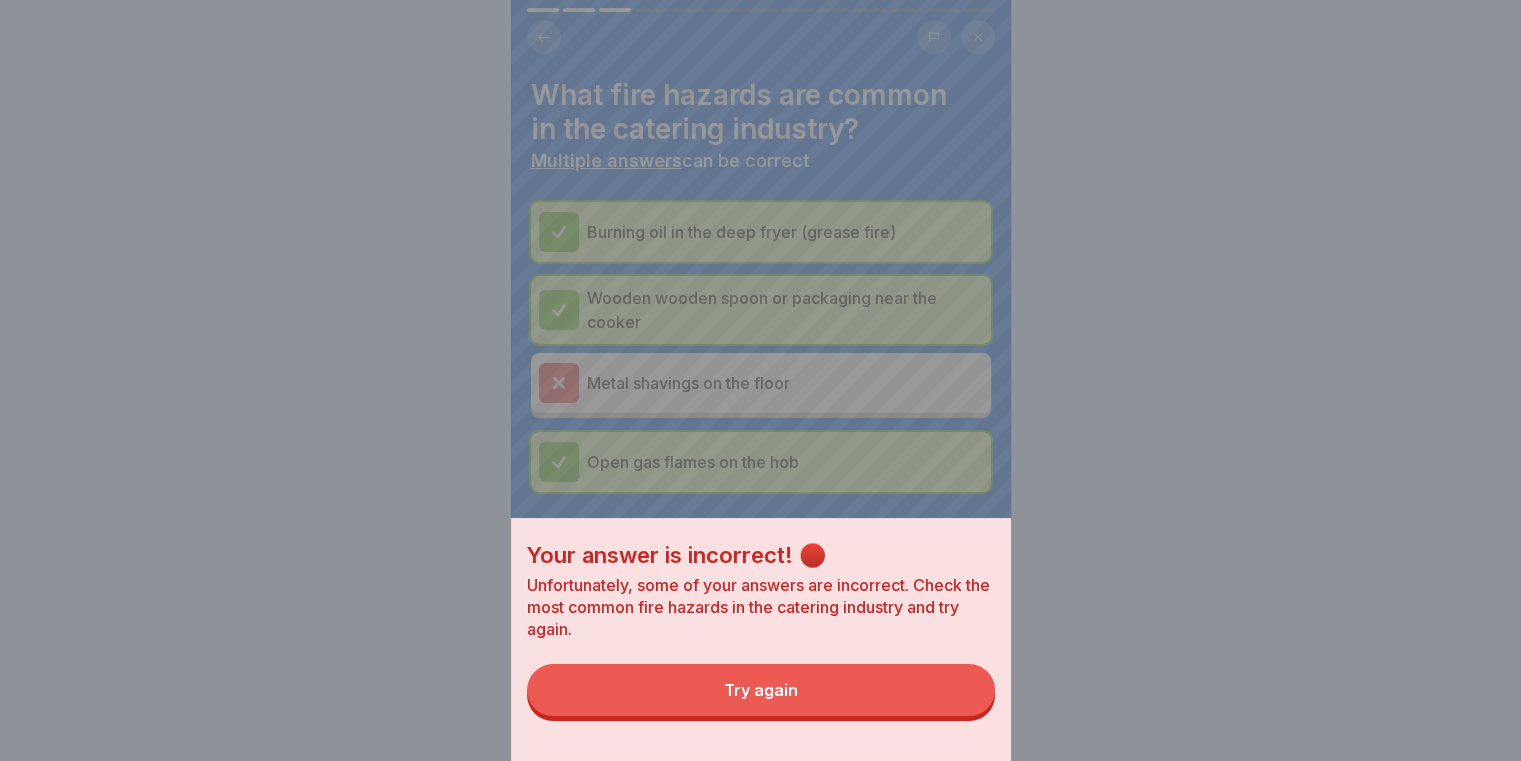 click on "Try again" at bounding box center (761, 690) 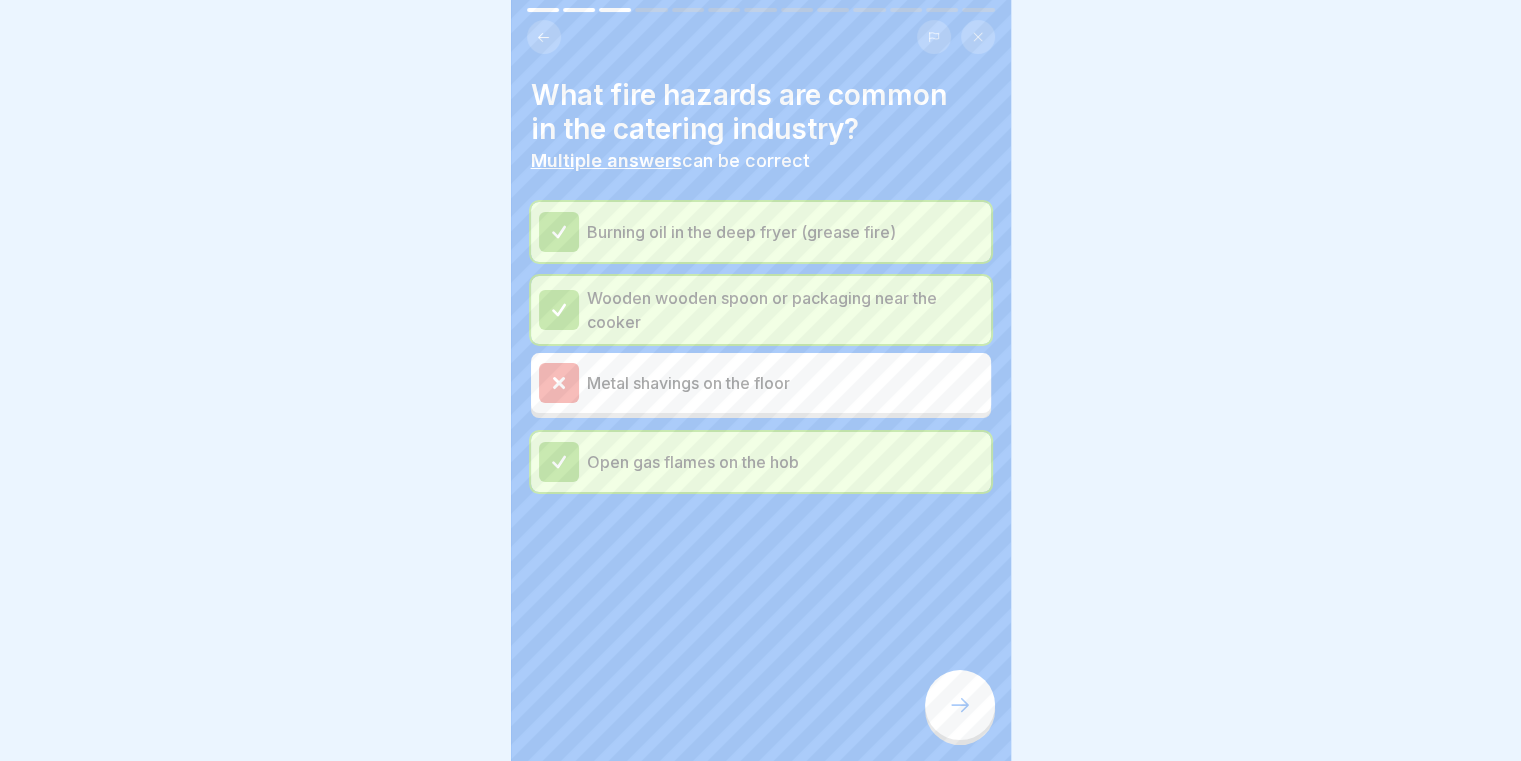 click 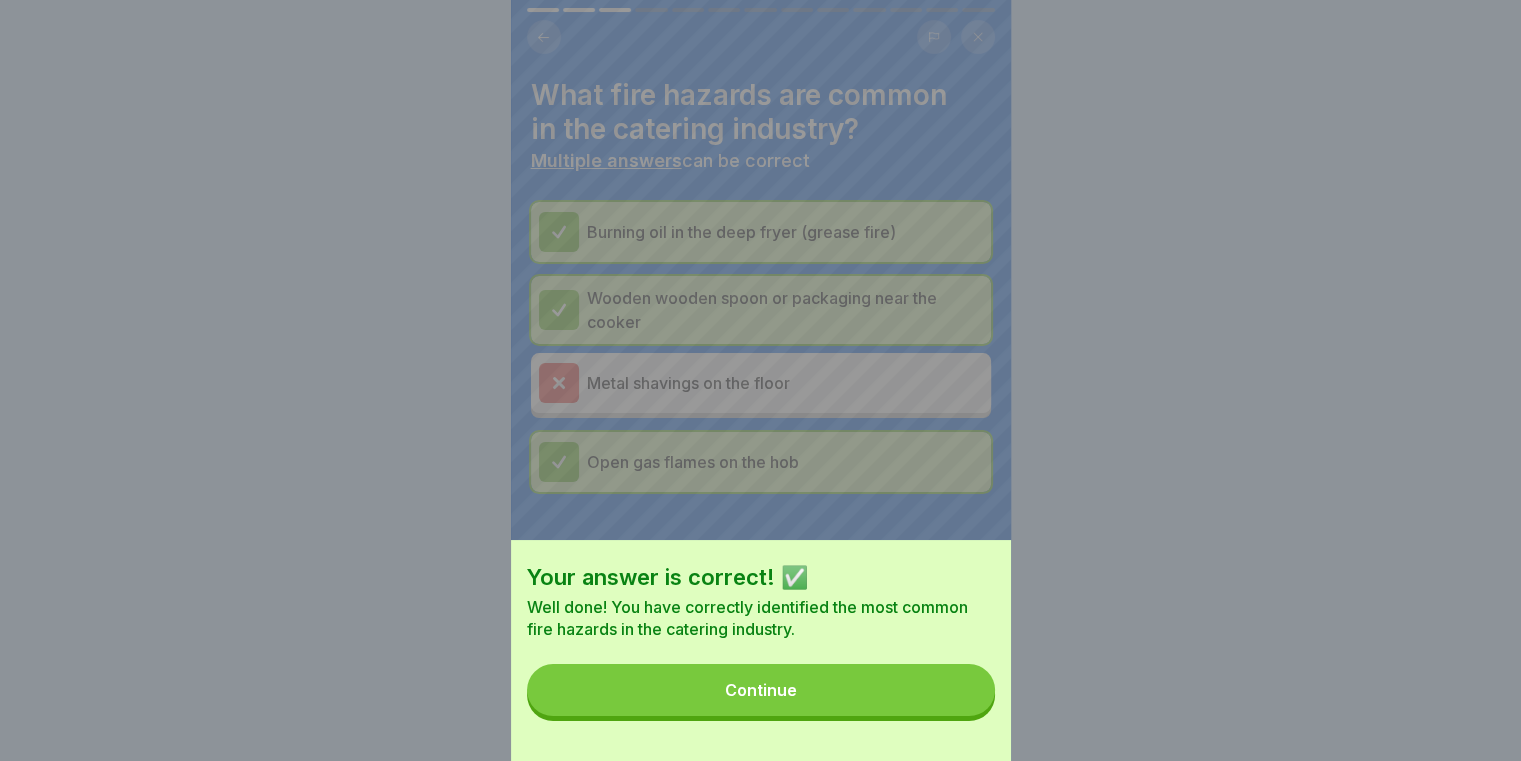 click on "Continue" at bounding box center [761, 690] 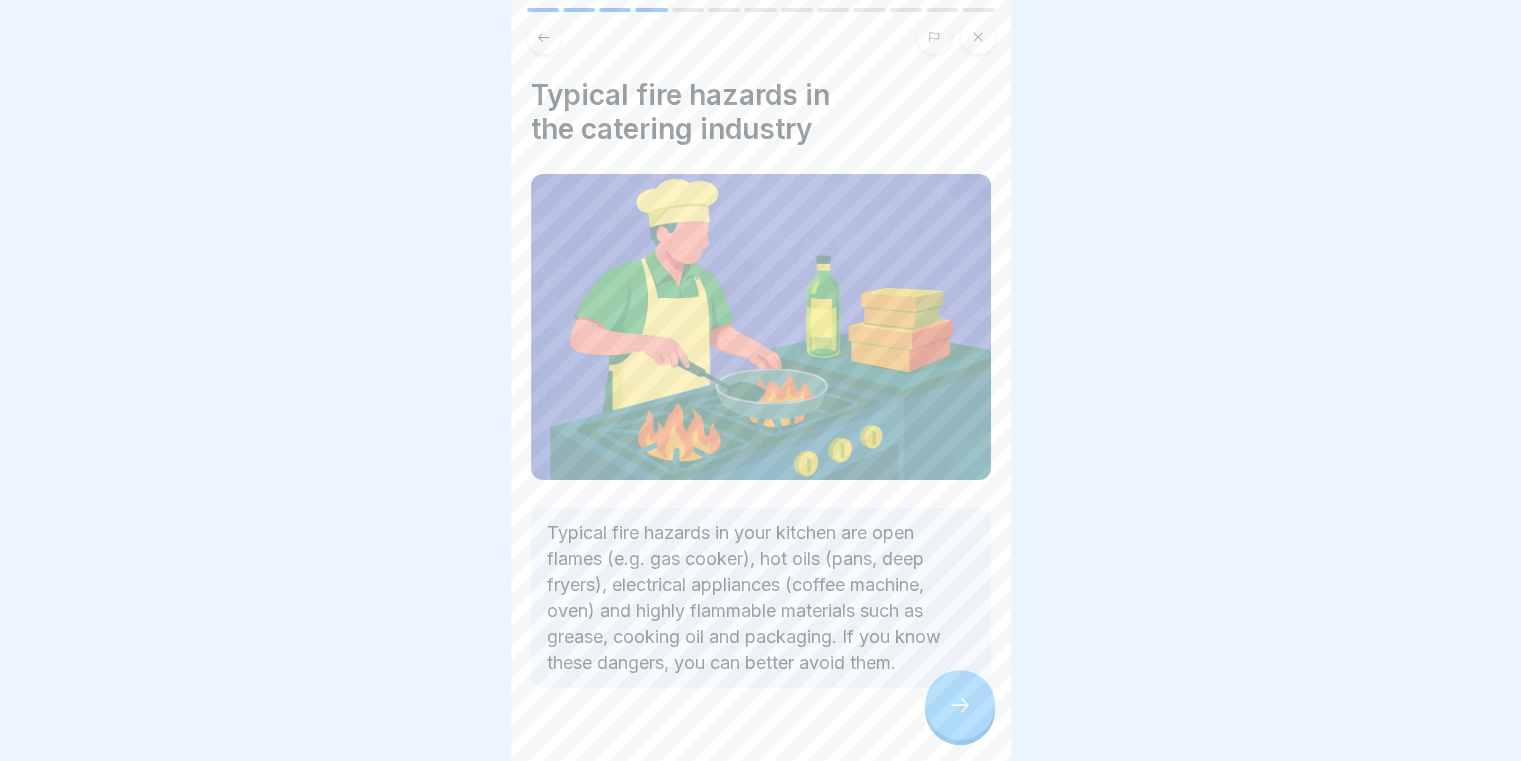 scroll, scrollTop: 37, scrollLeft: 0, axis: vertical 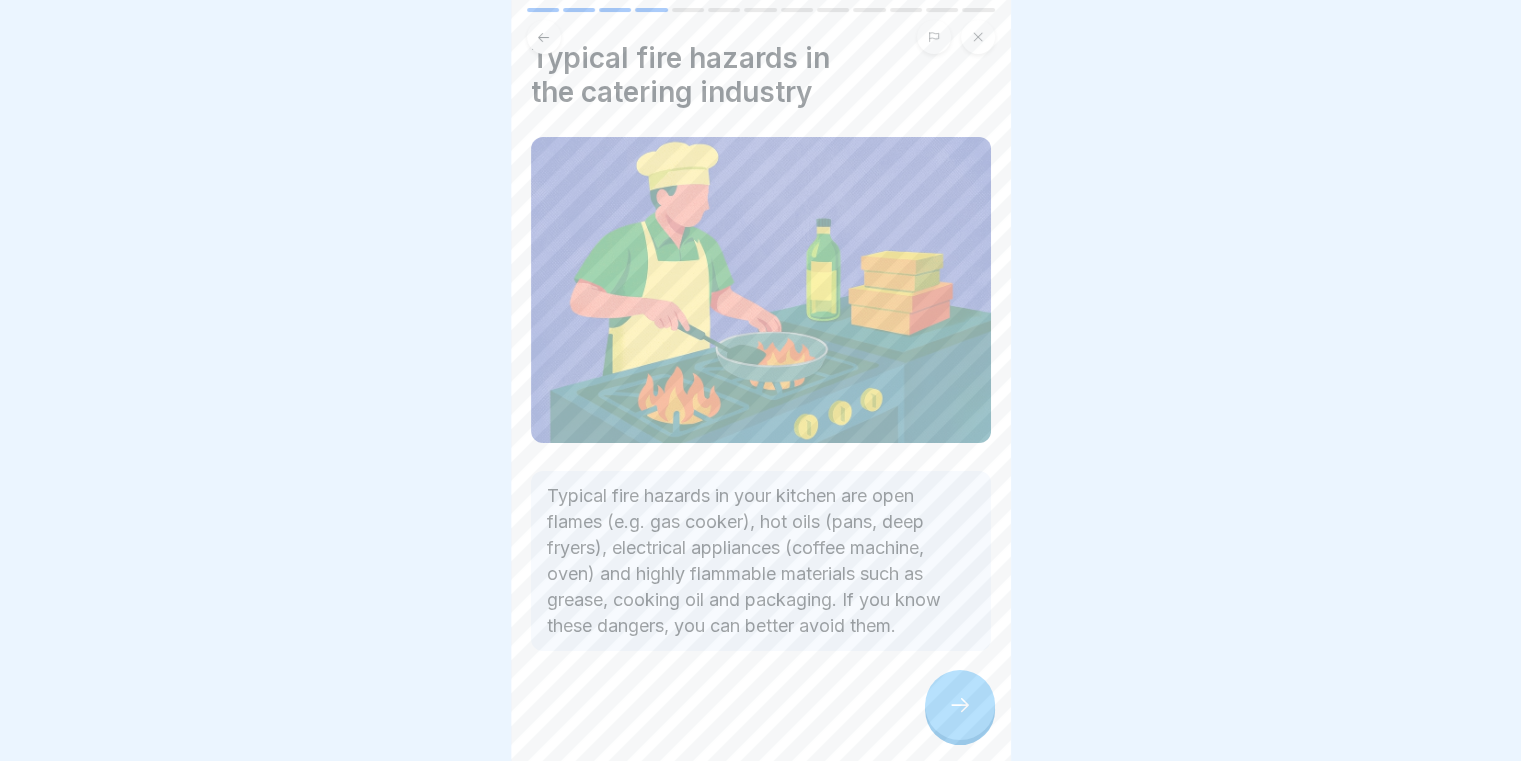 click 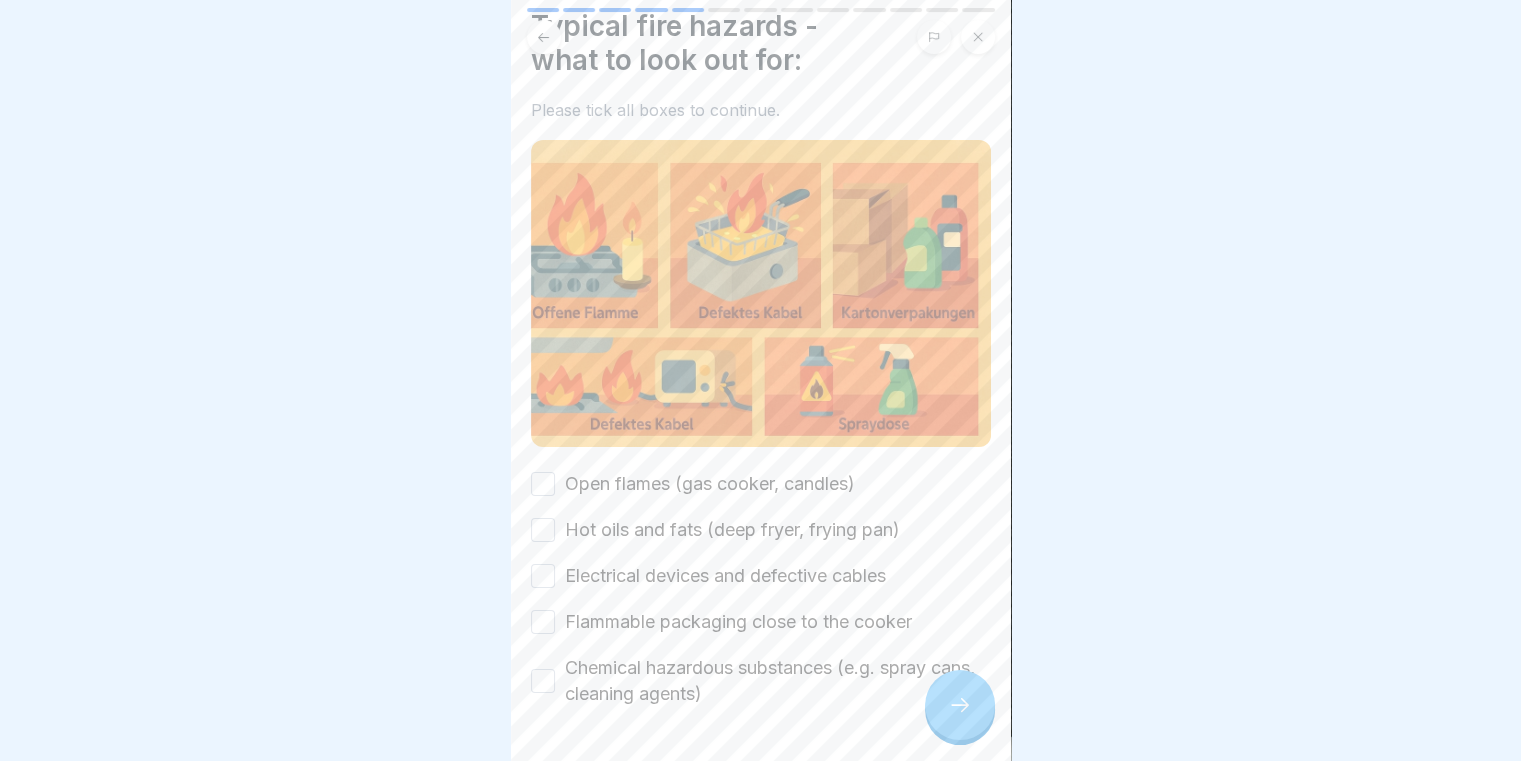 scroll, scrollTop: 100, scrollLeft: 0, axis: vertical 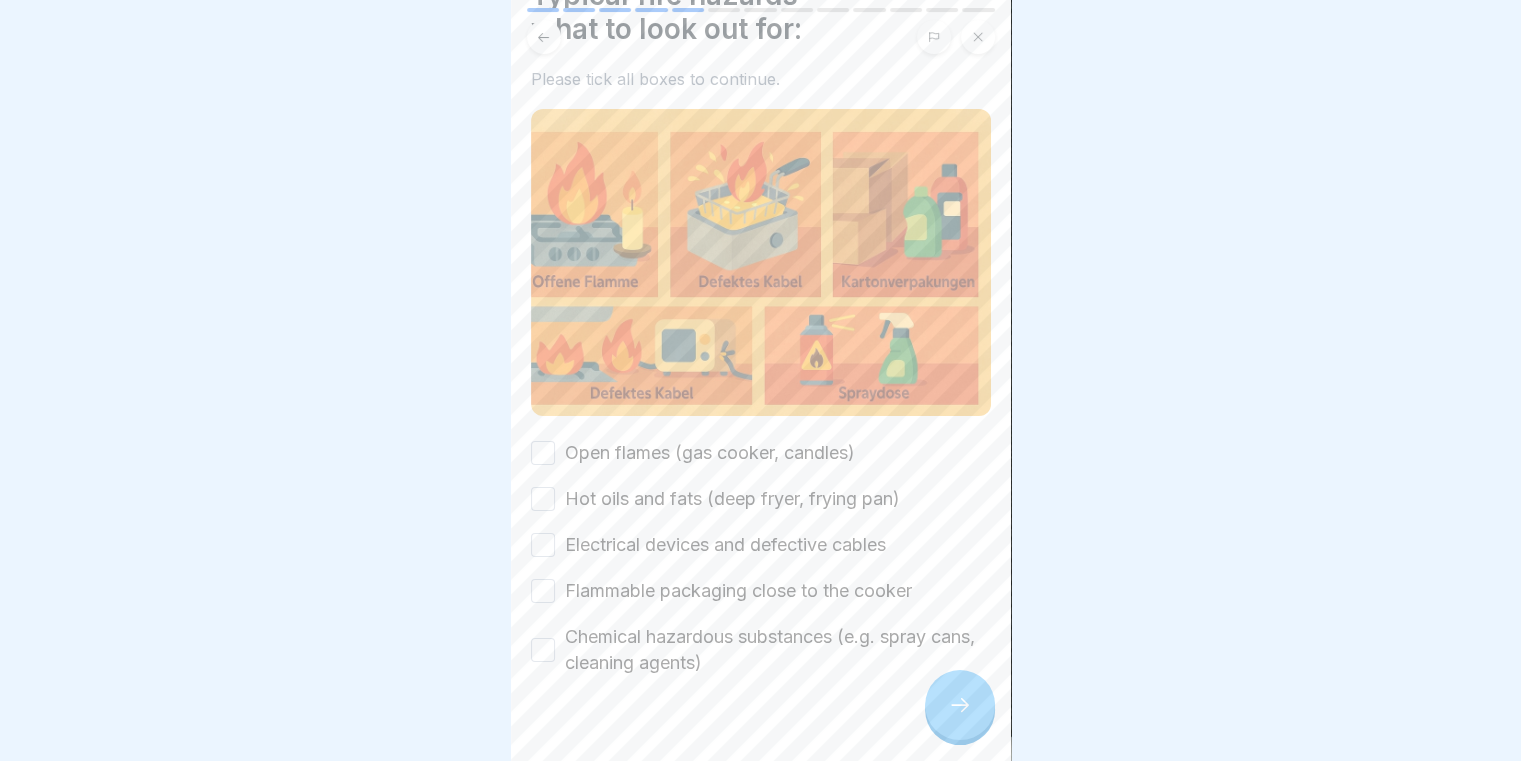 click on "Open flames (gas cooker, candles)" at bounding box center (710, 453) 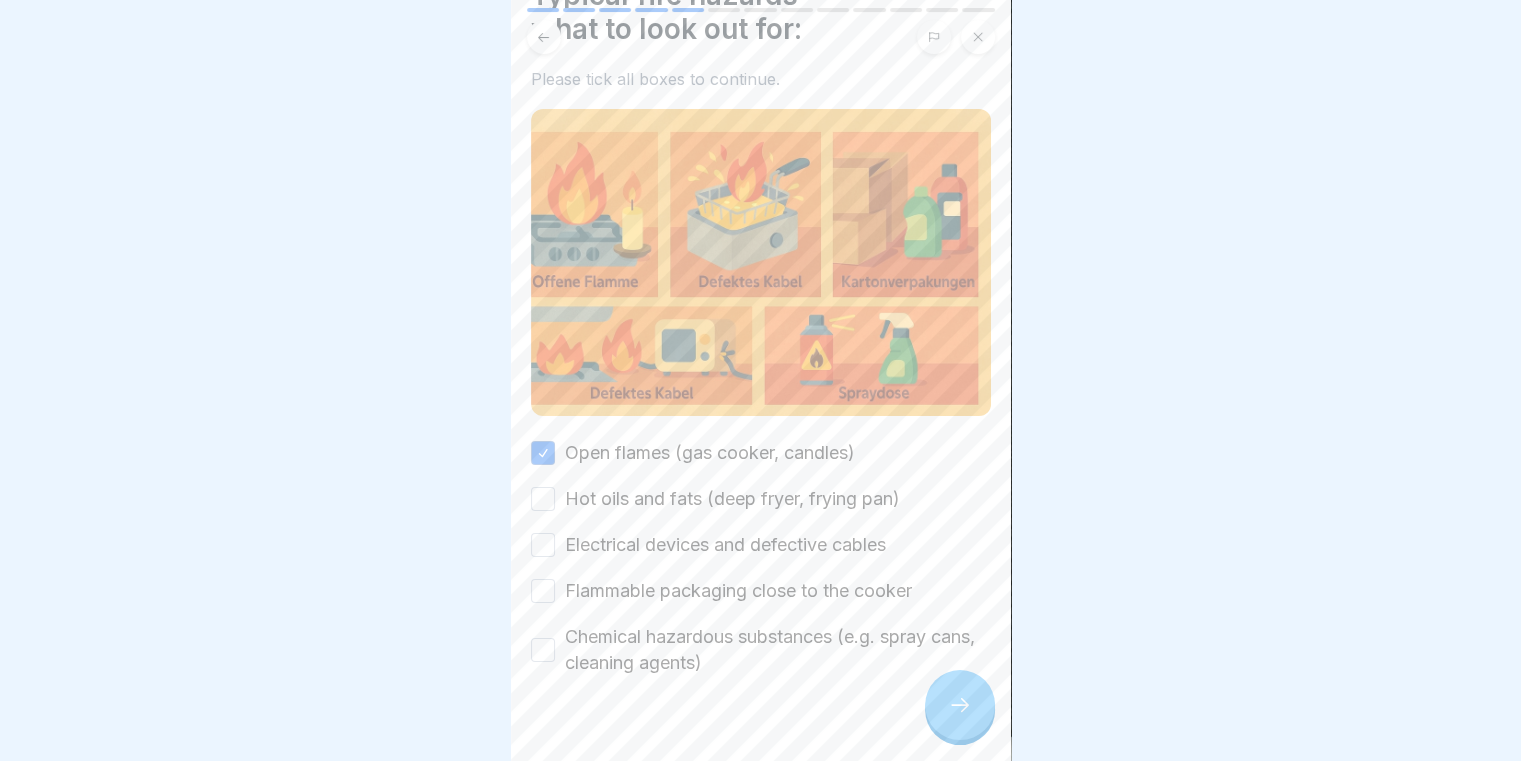 click on "Hot oils and fats (deep fryer, frying pan)" at bounding box center (761, 499) 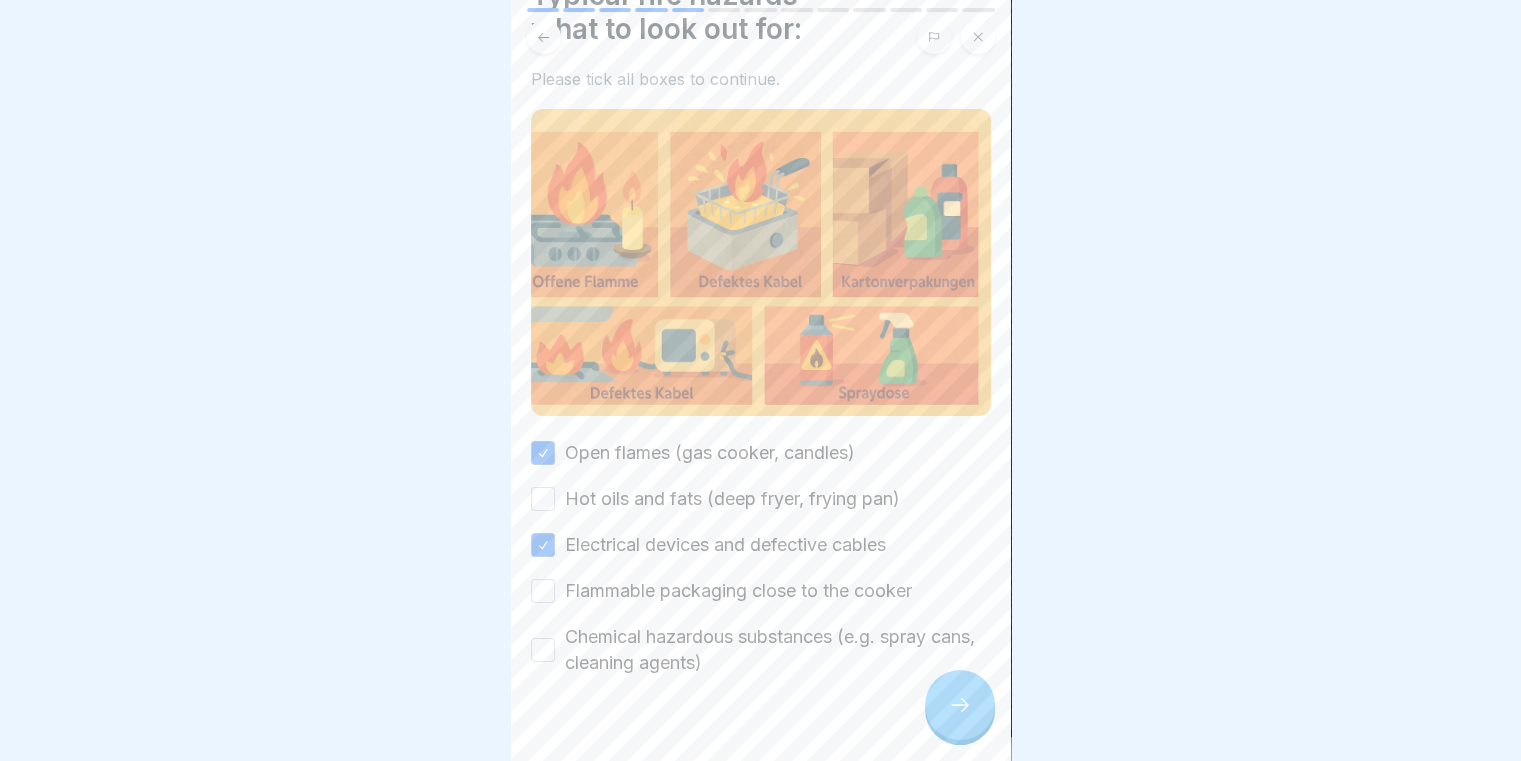 click on "Hot oils and fats (deep fryer, frying pan)" at bounding box center (543, 499) 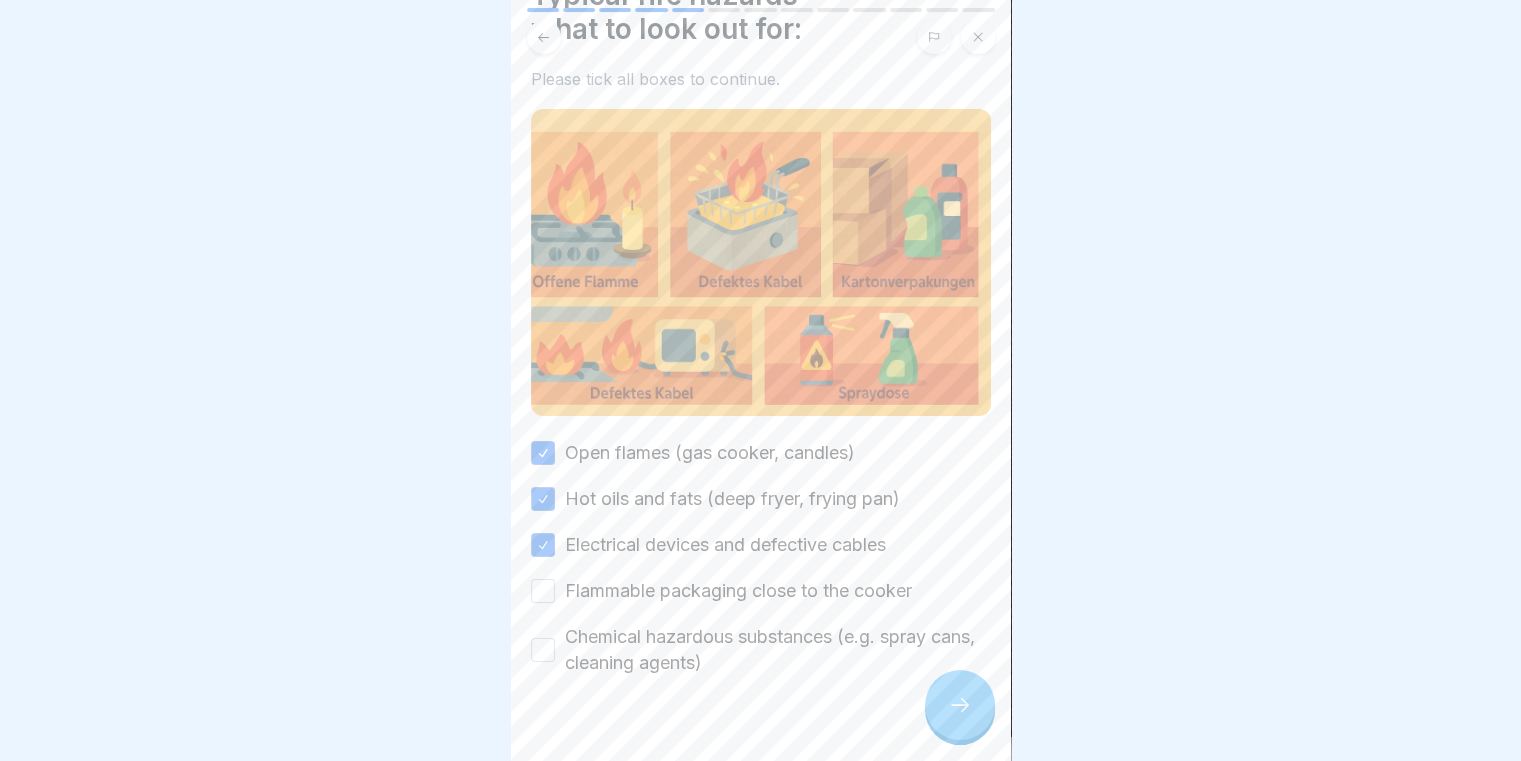 click on "Flammable packaging close to the cooker" at bounding box center [543, 591] 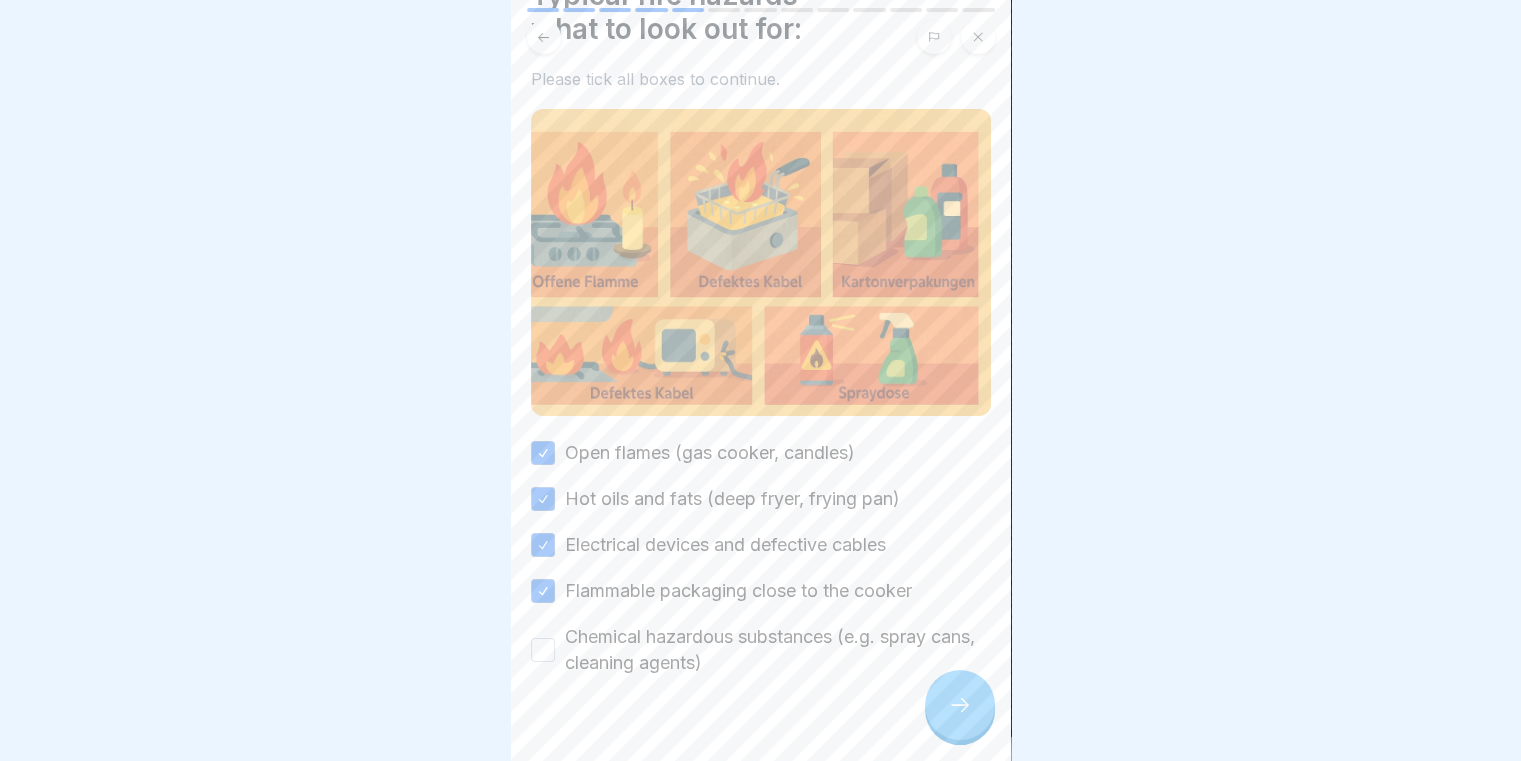 click on "Chemical hazardous substances (e.g. spray cans, cleaning agents)" at bounding box center [543, 650] 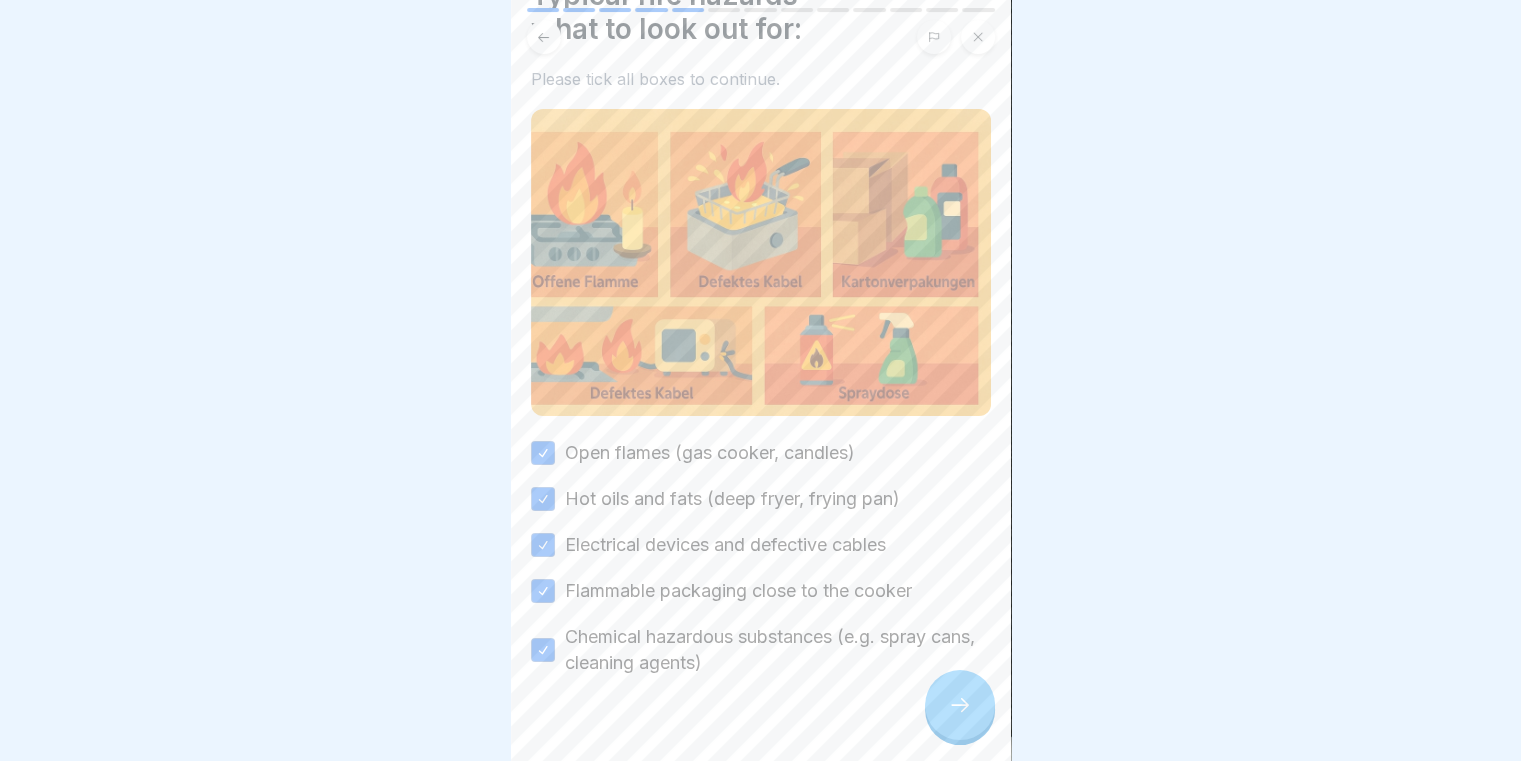 click 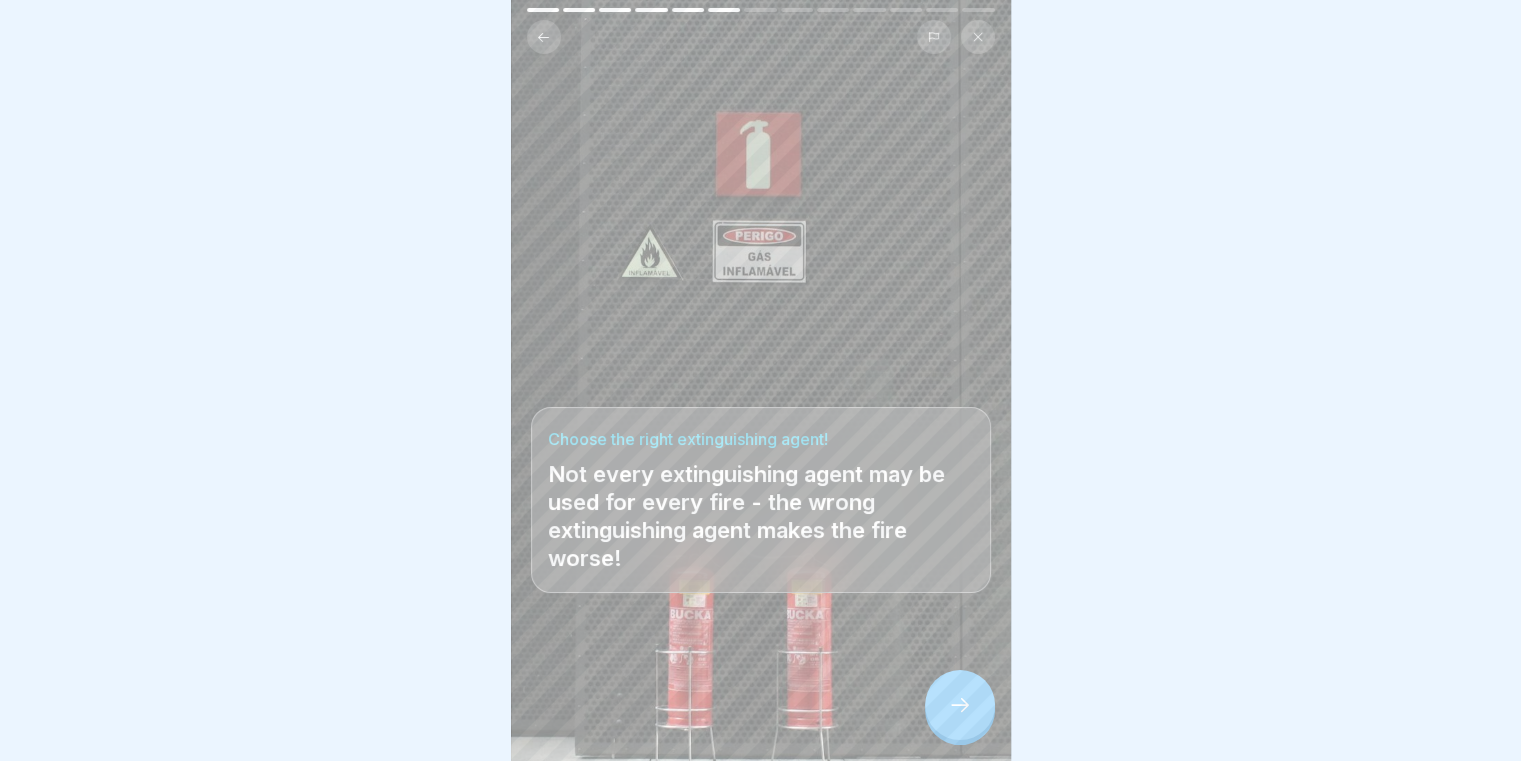 click 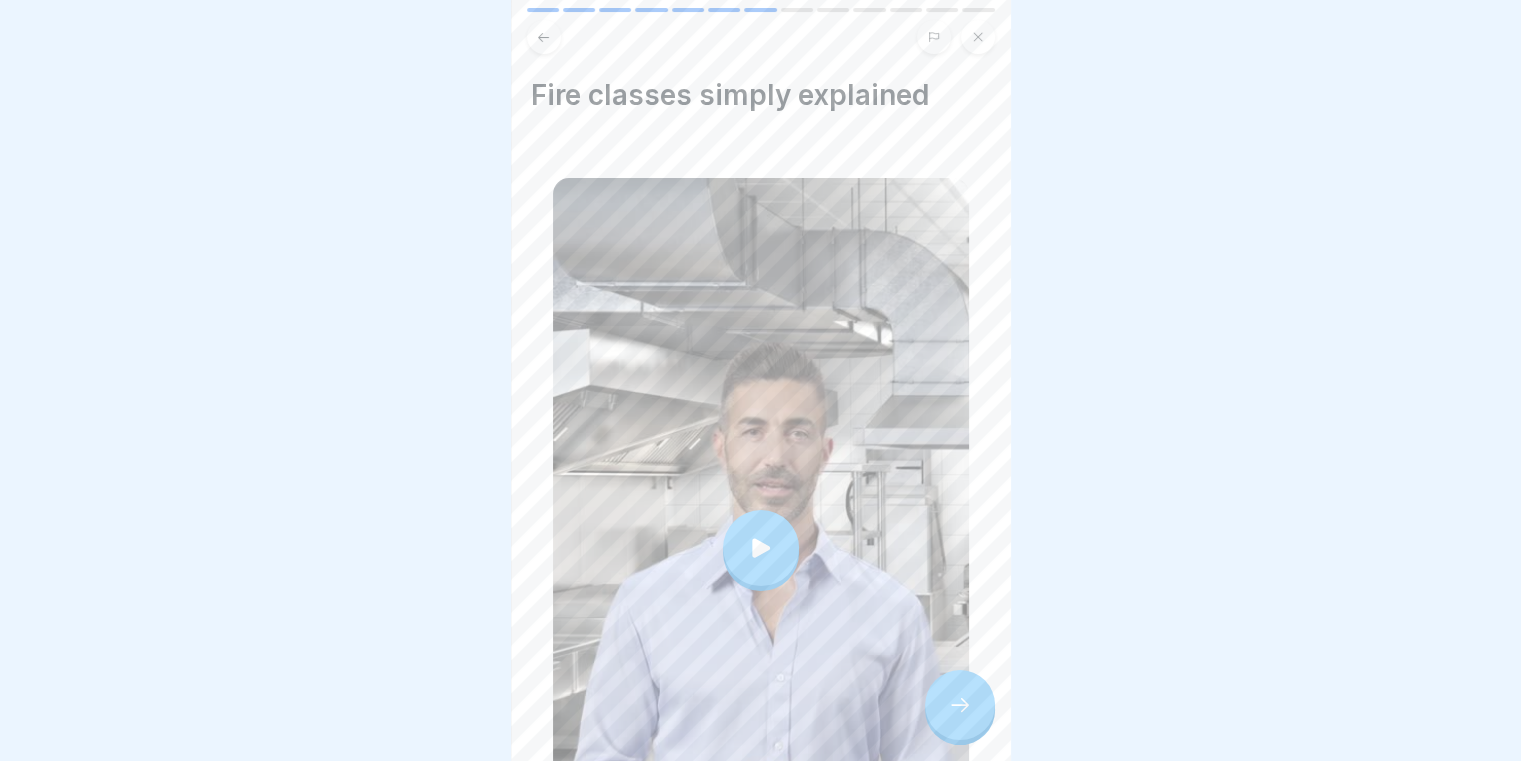 click at bounding box center (761, 548) 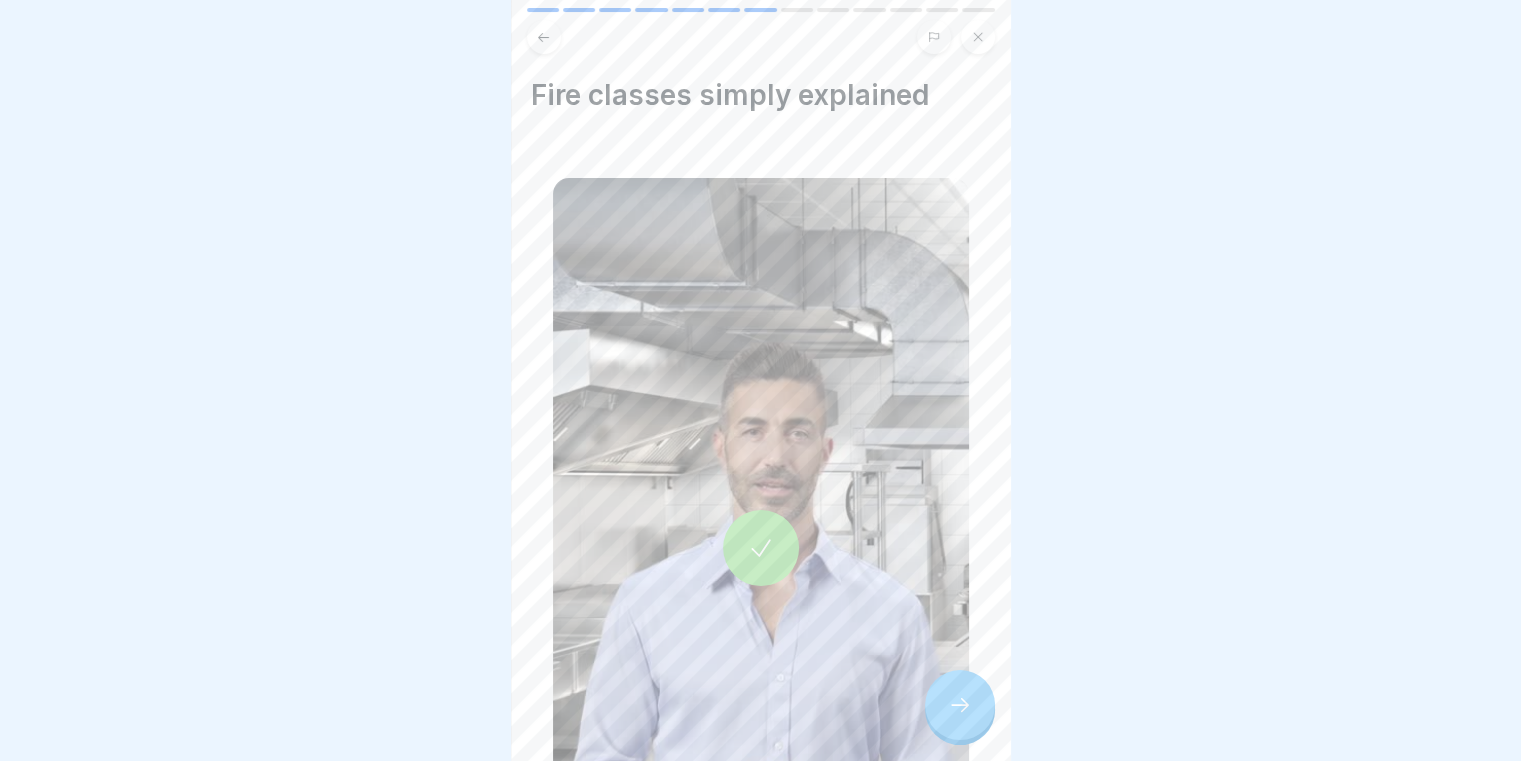 click at bounding box center (960, 705) 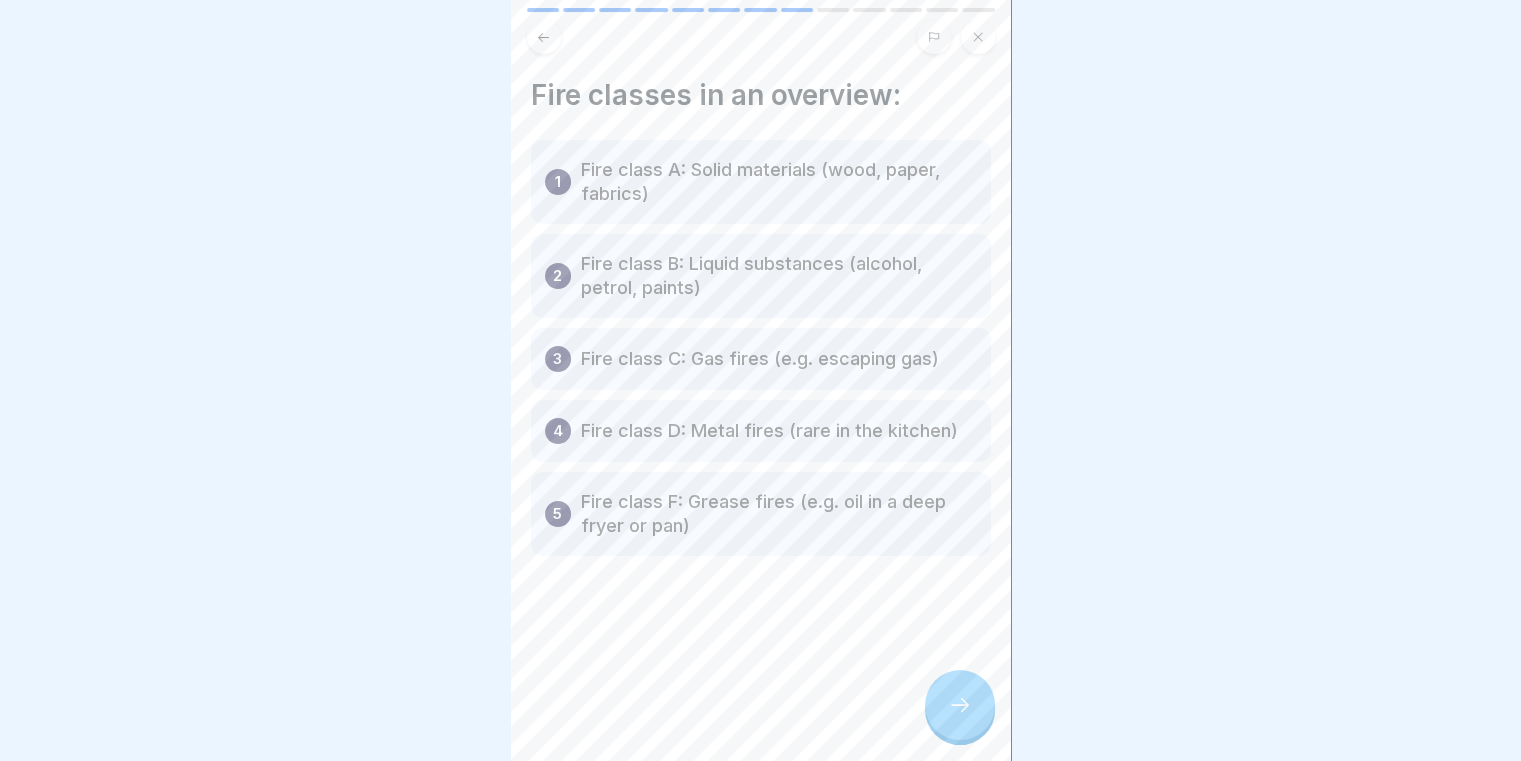 click at bounding box center [960, 705] 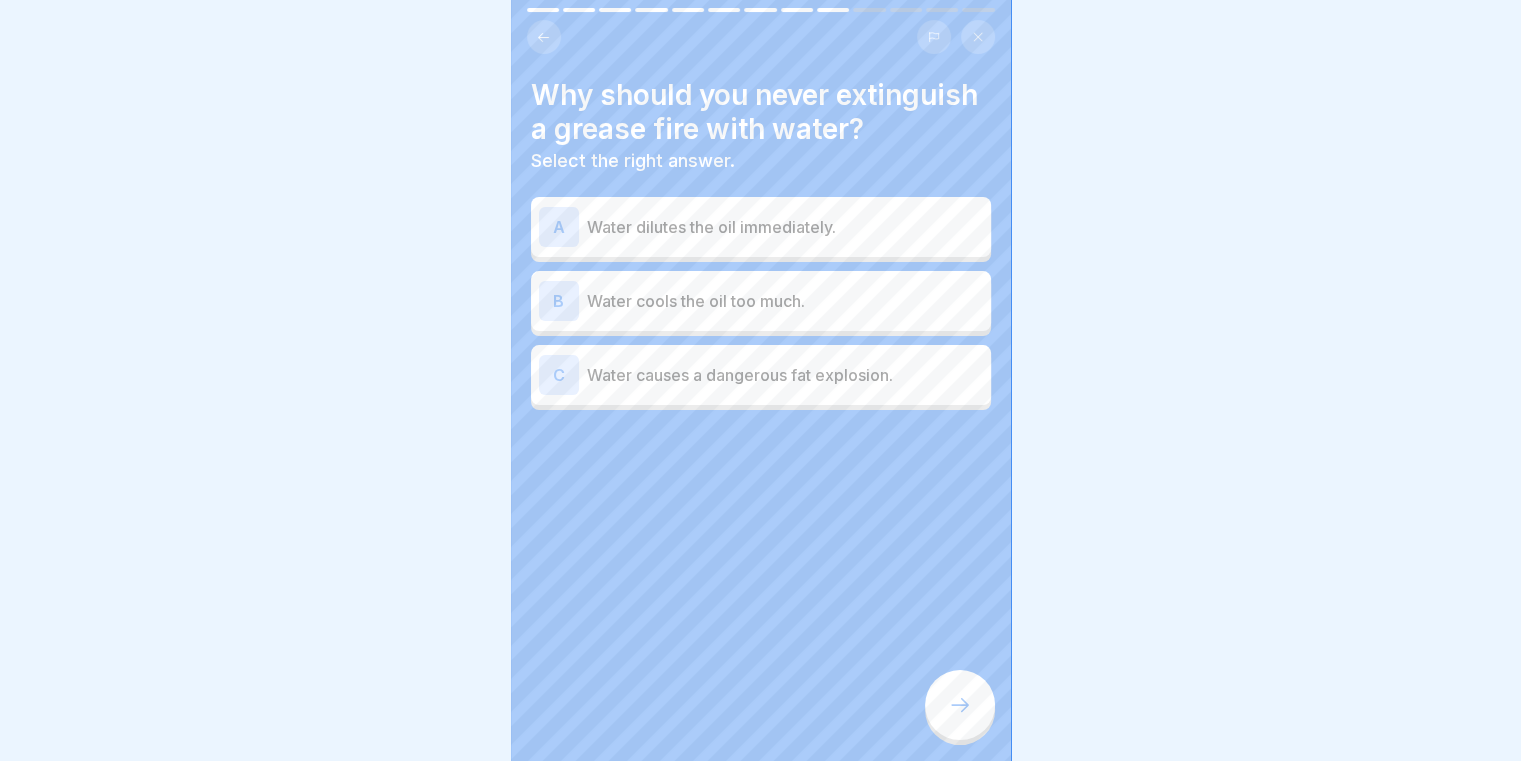 click on "Water causes a dangerous fat explosion." at bounding box center (785, 375) 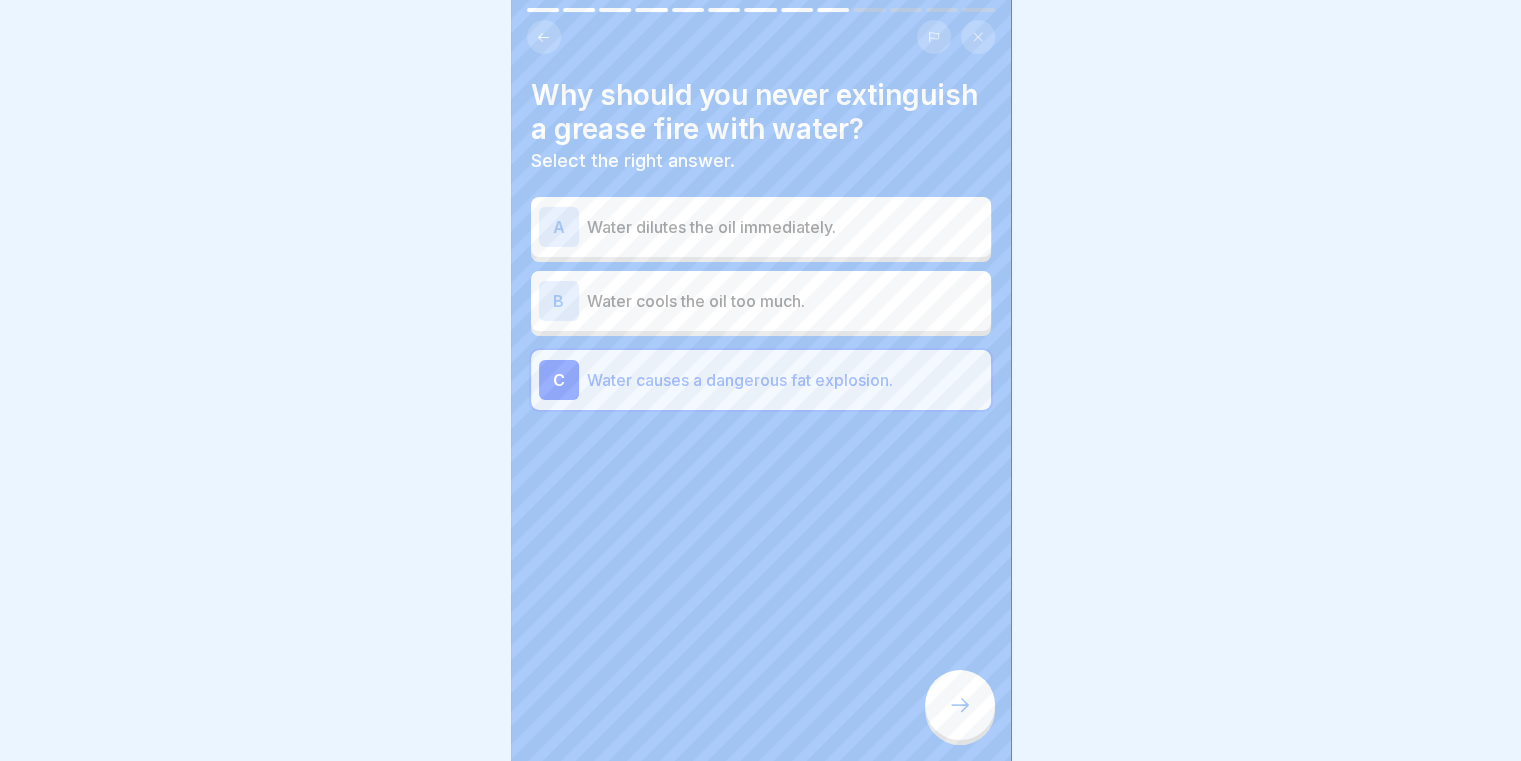 click at bounding box center [960, 705] 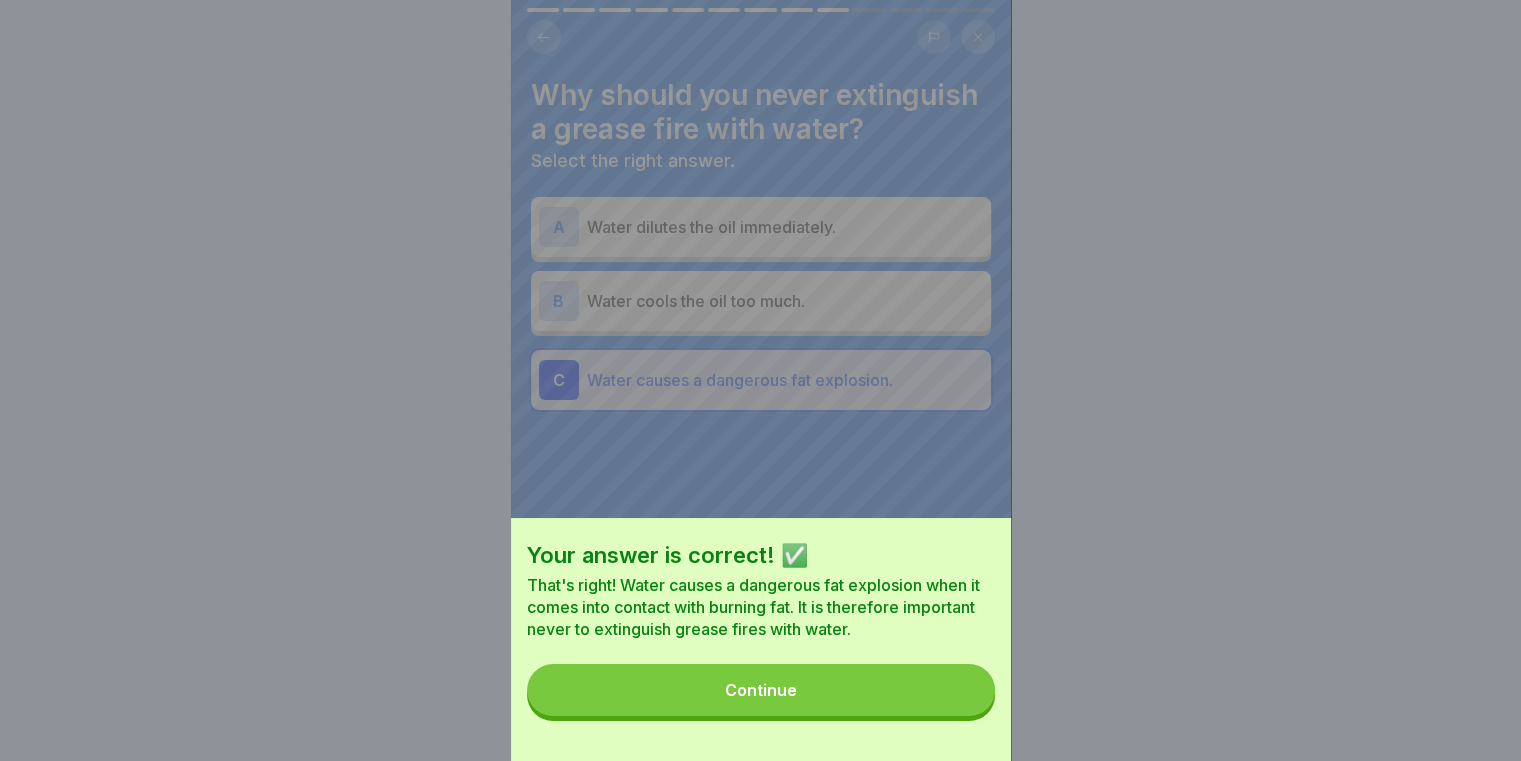 click on "Continue" at bounding box center (761, 690) 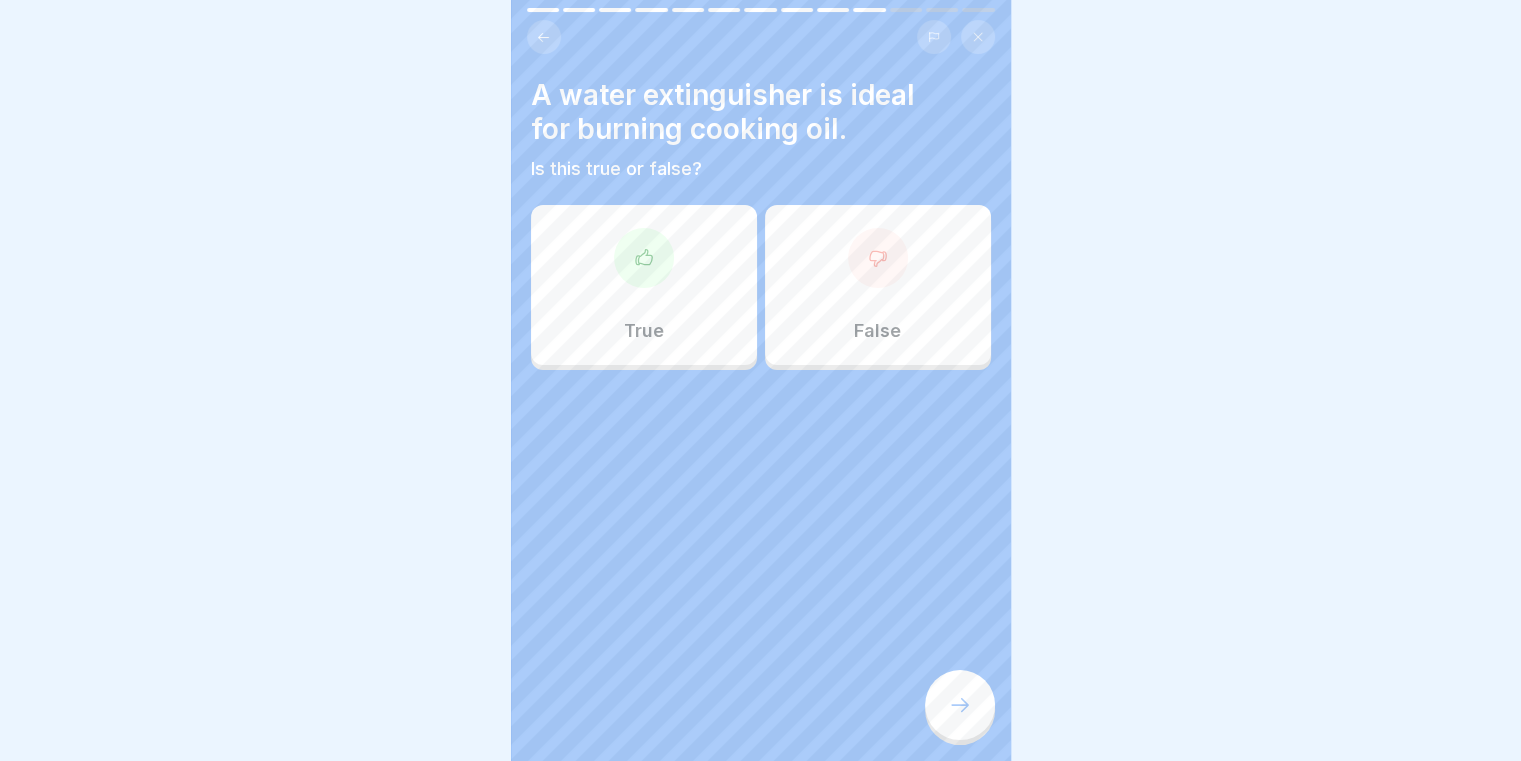click on "False" at bounding box center [878, 285] 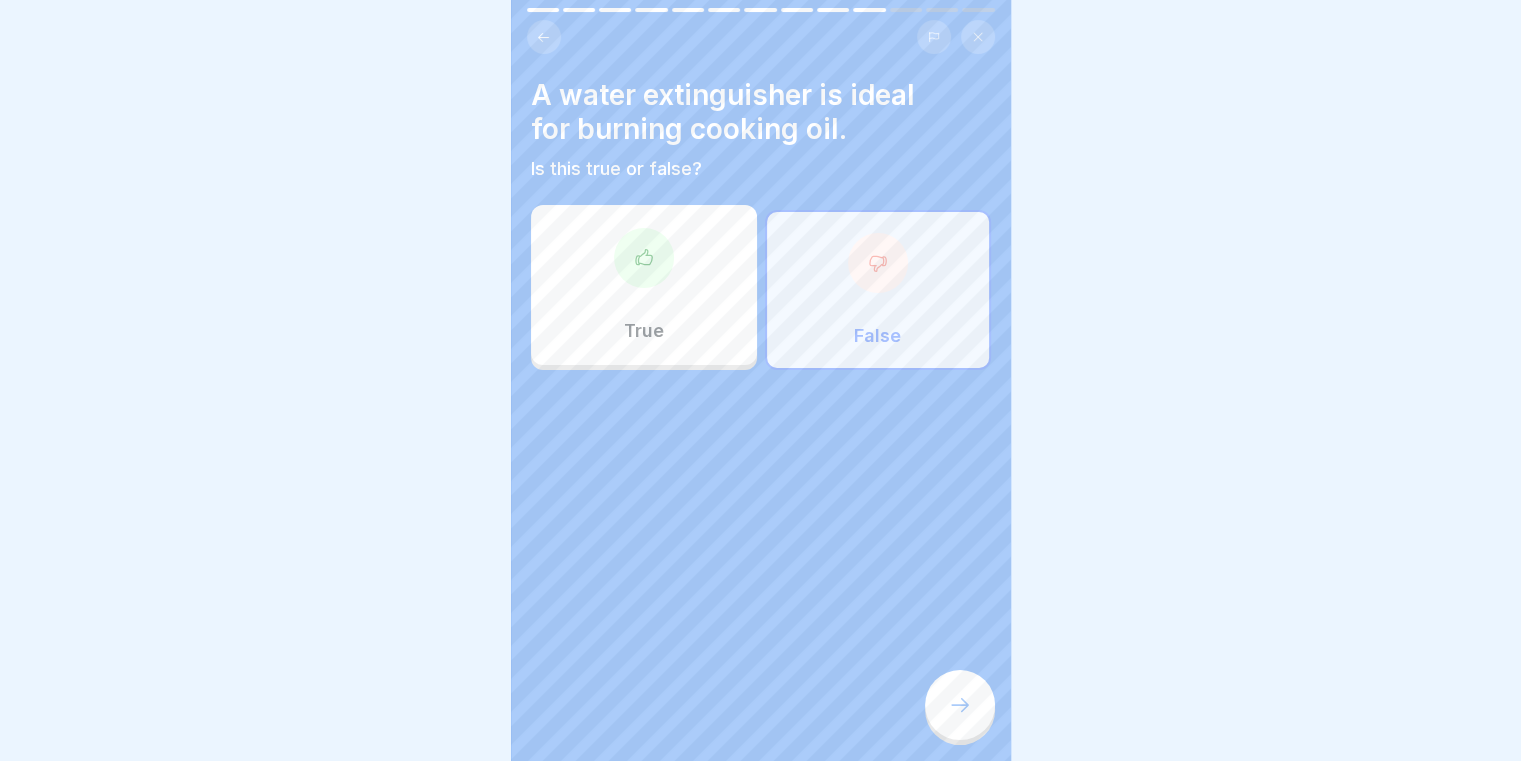 click on "A water extinguisher is ideal for burning cooking oil. Is this true or false? True False" at bounding box center (761, 380) 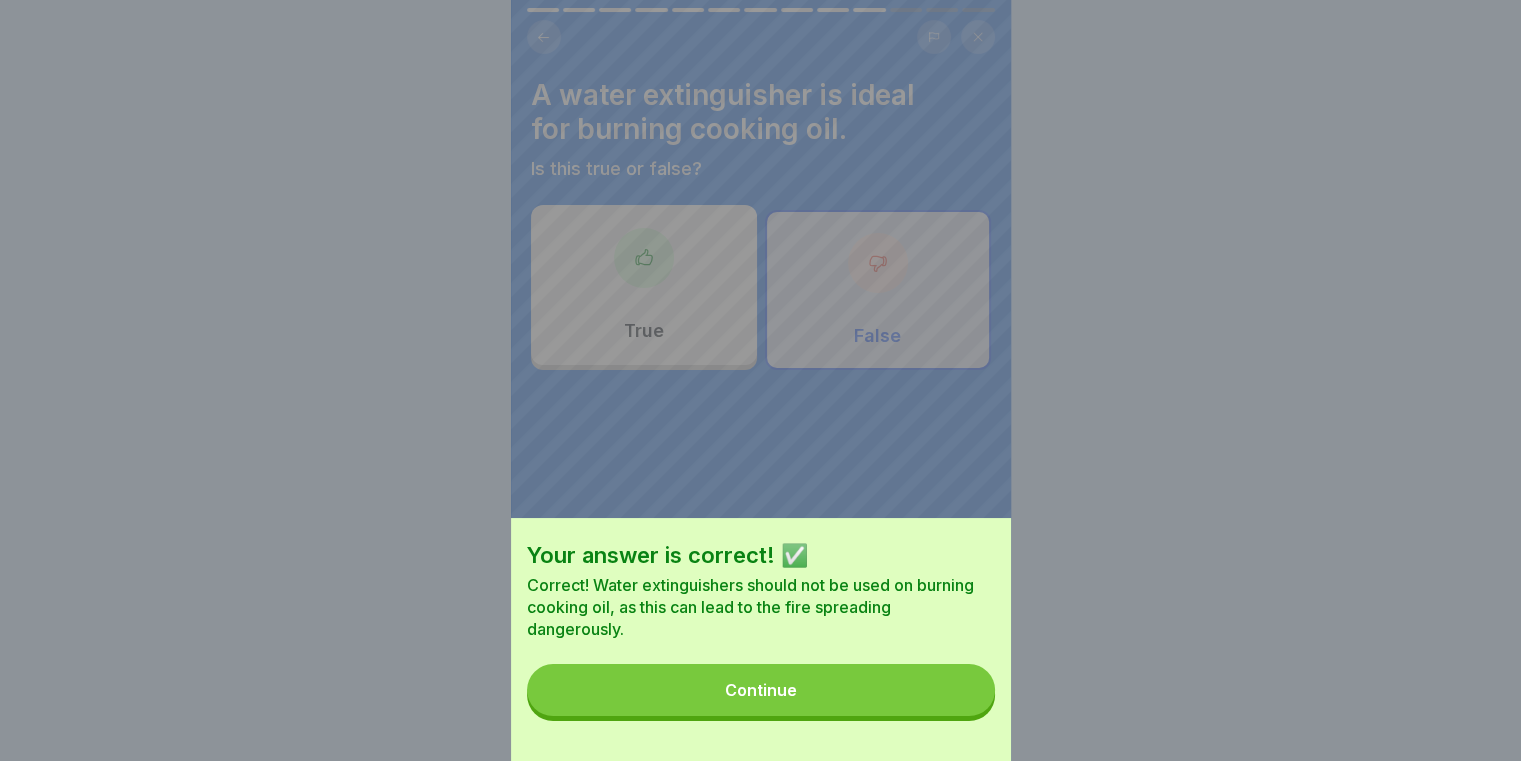 click on "Continue" at bounding box center (761, 690) 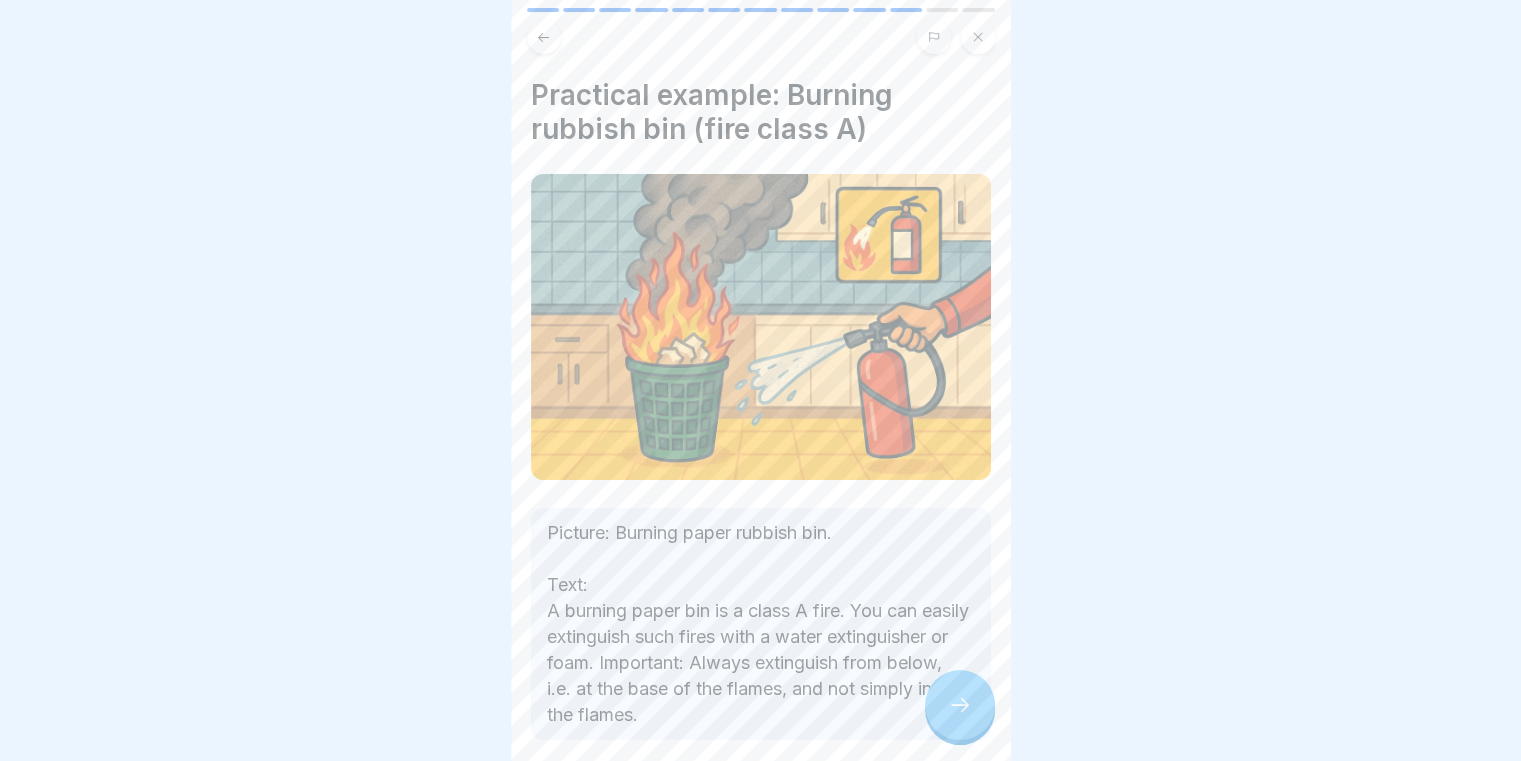 click 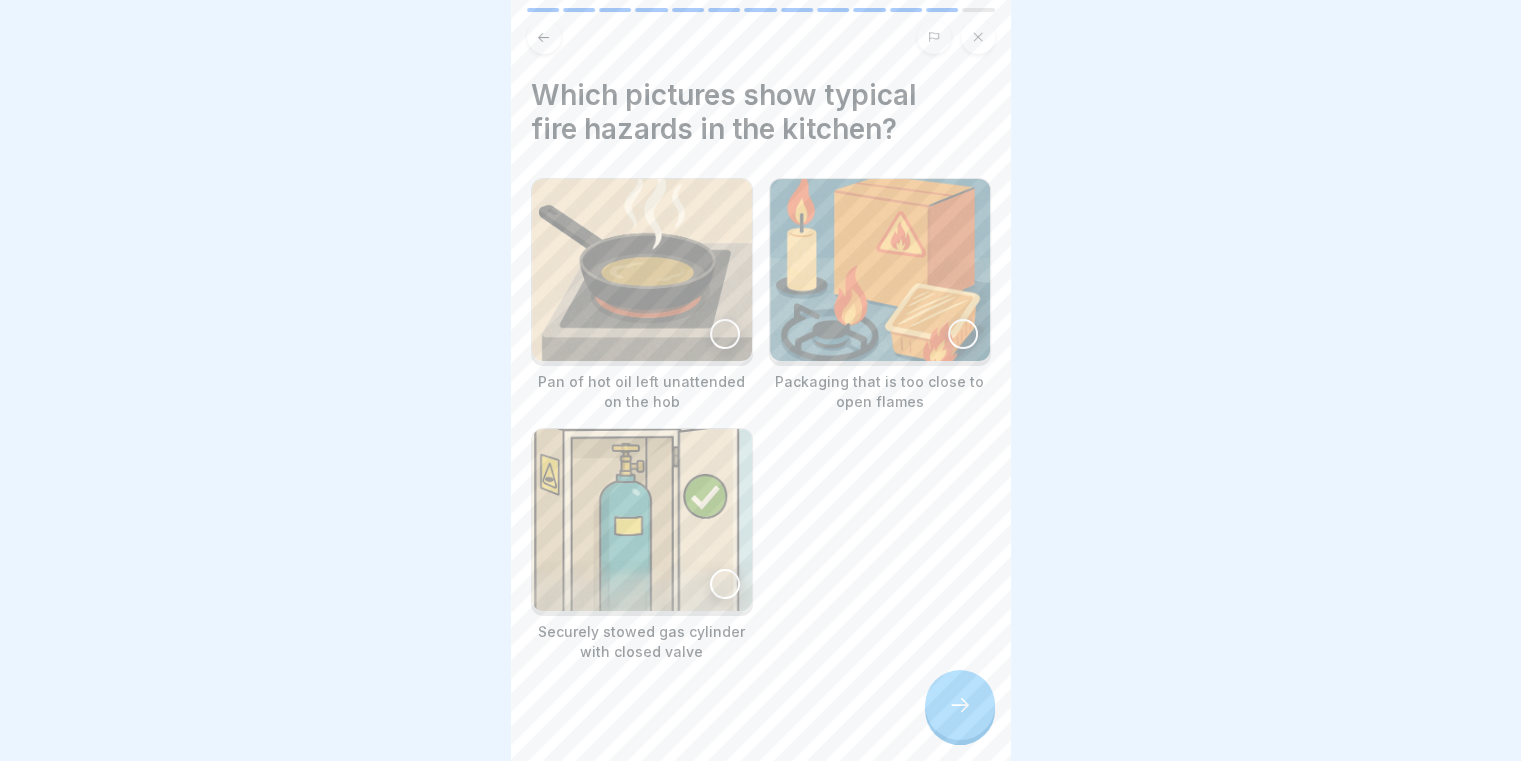 click 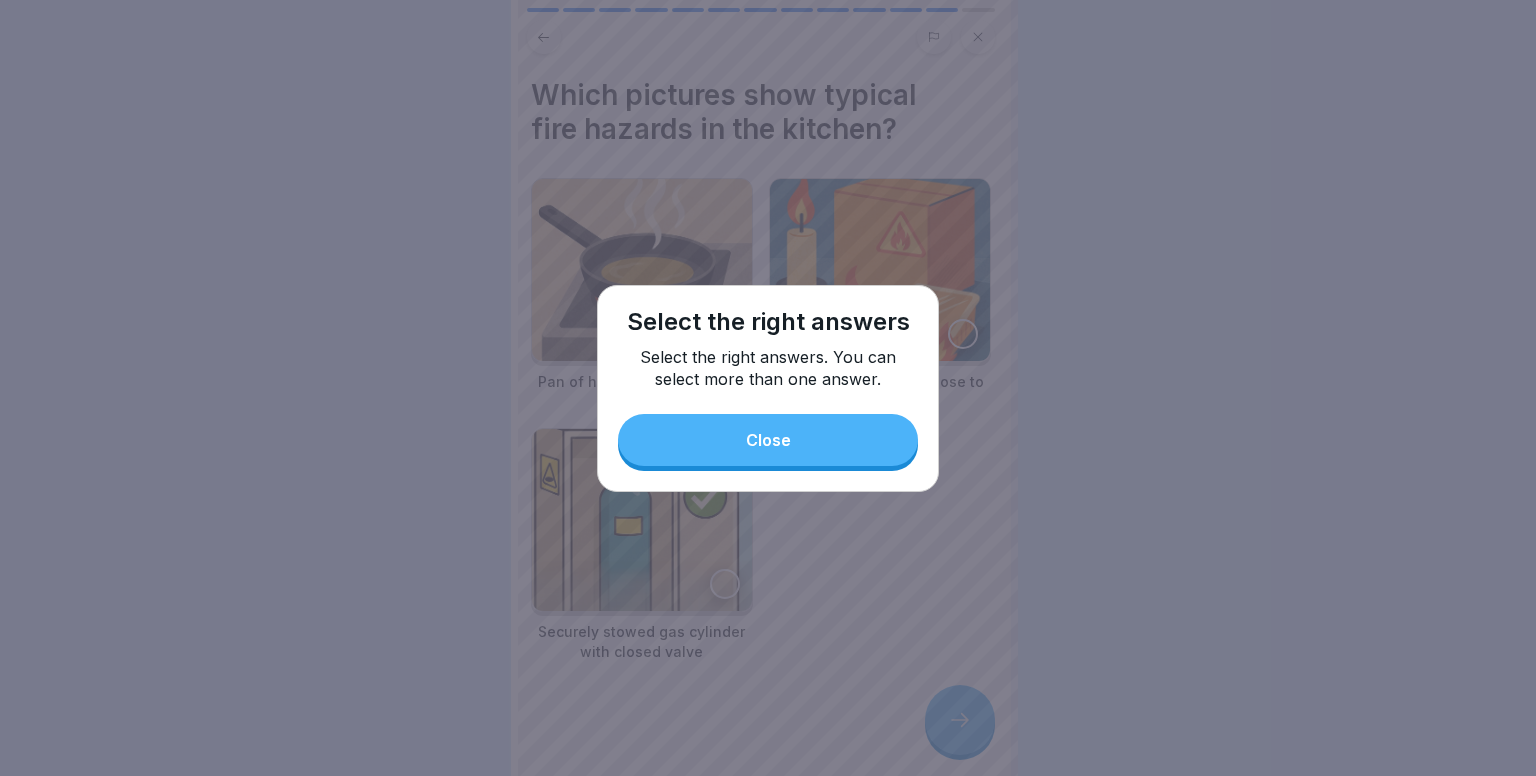 click on "Close" at bounding box center [768, 440] 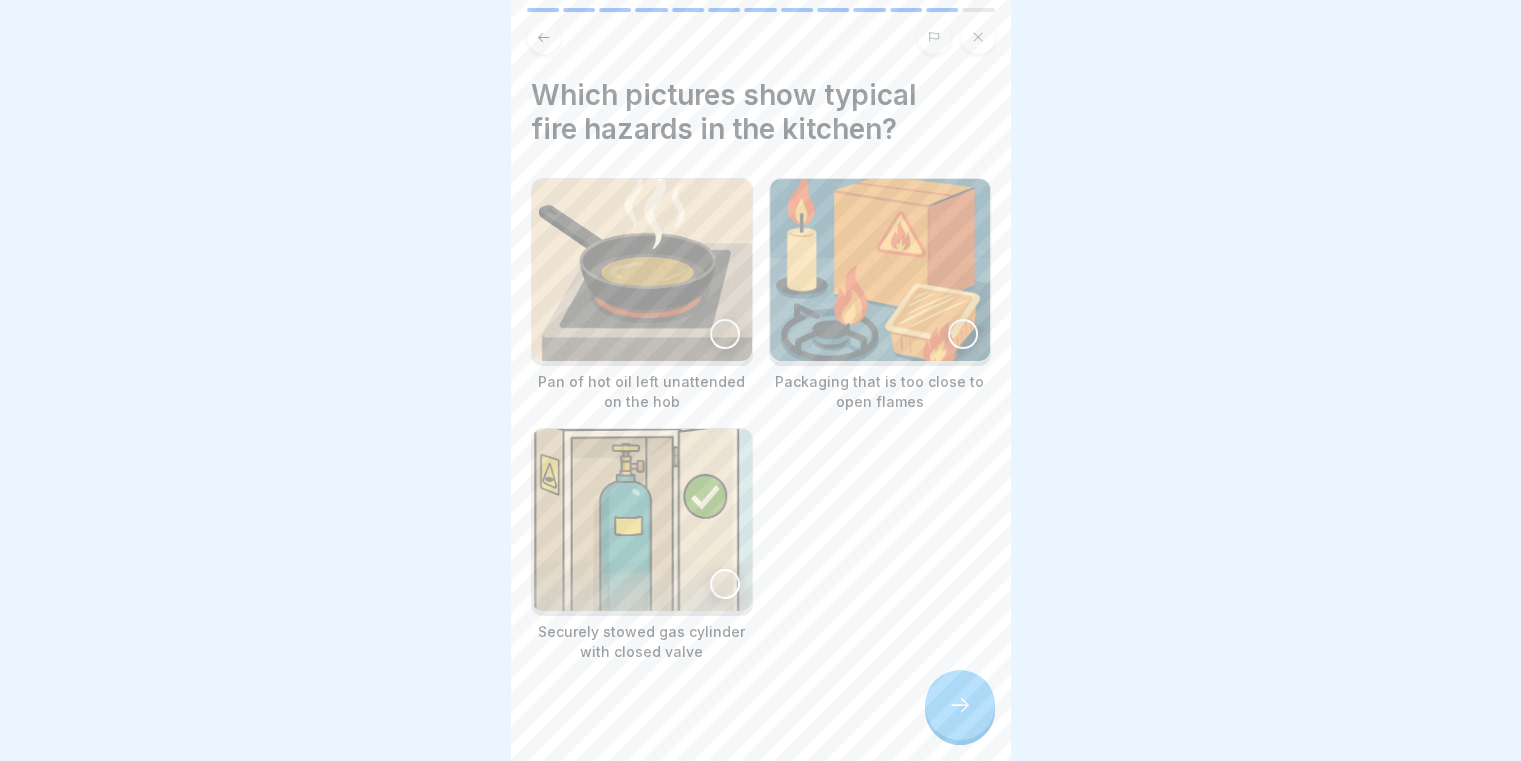 click at bounding box center (642, 270) 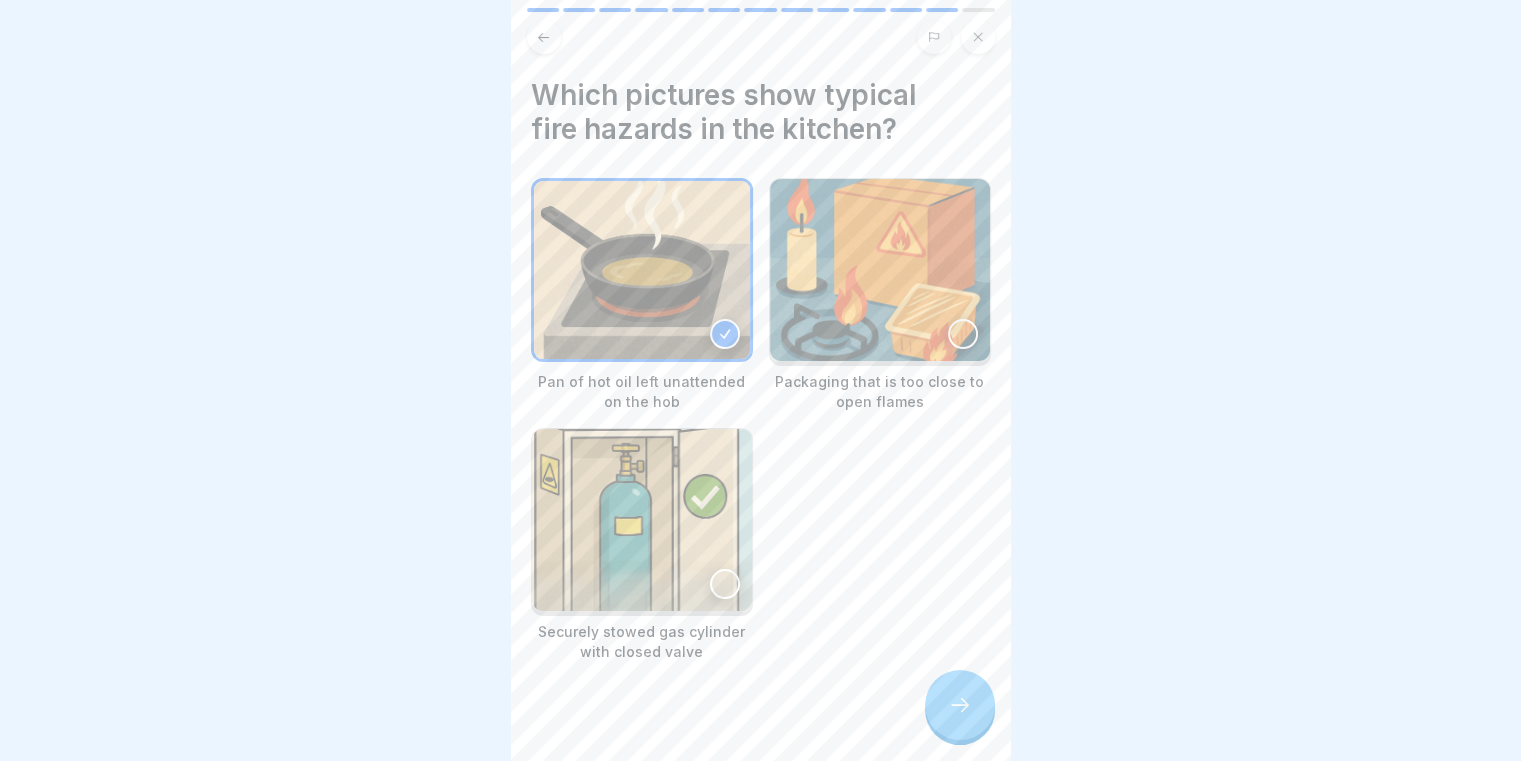 click at bounding box center (880, 270) 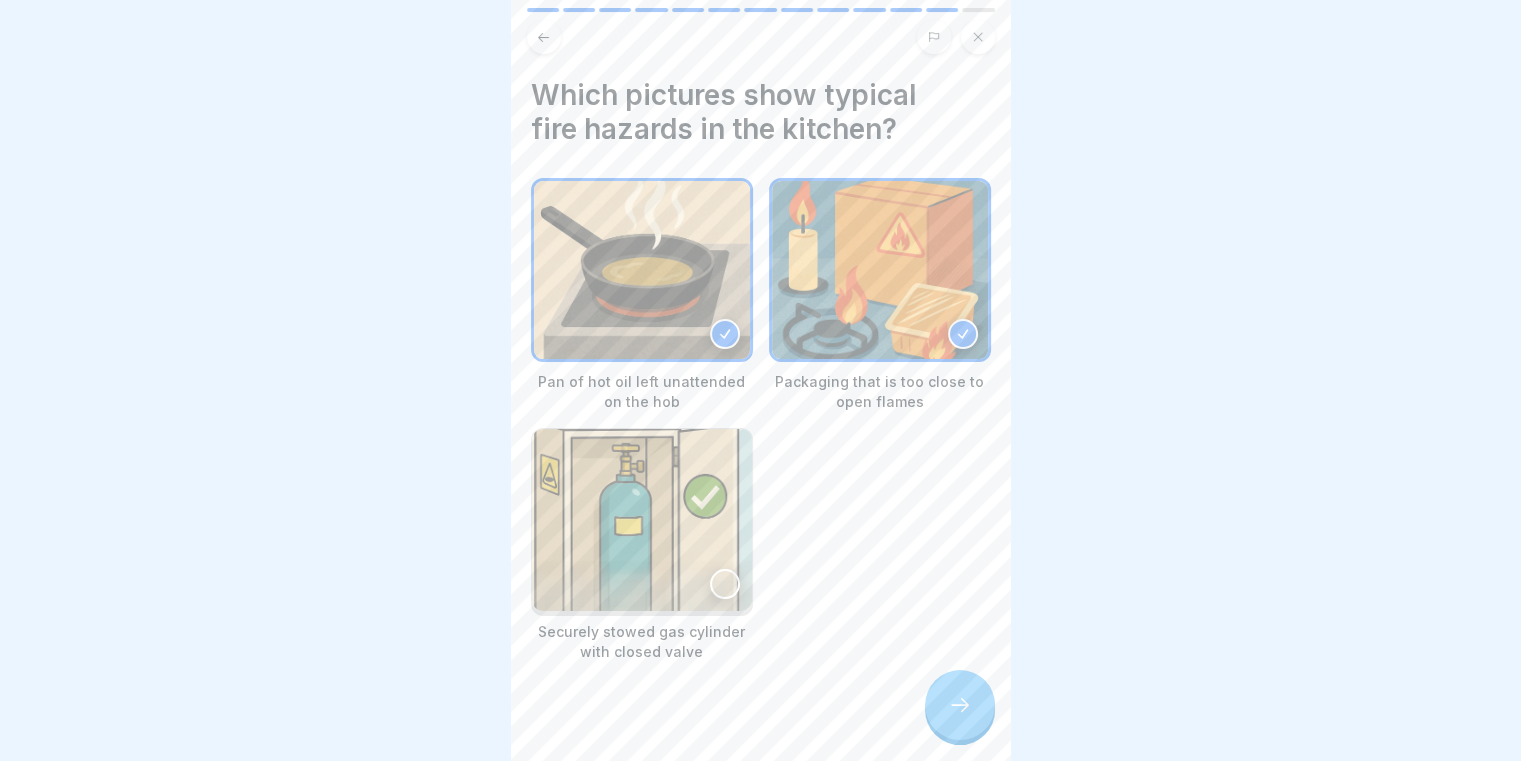 click at bounding box center [960, 705] 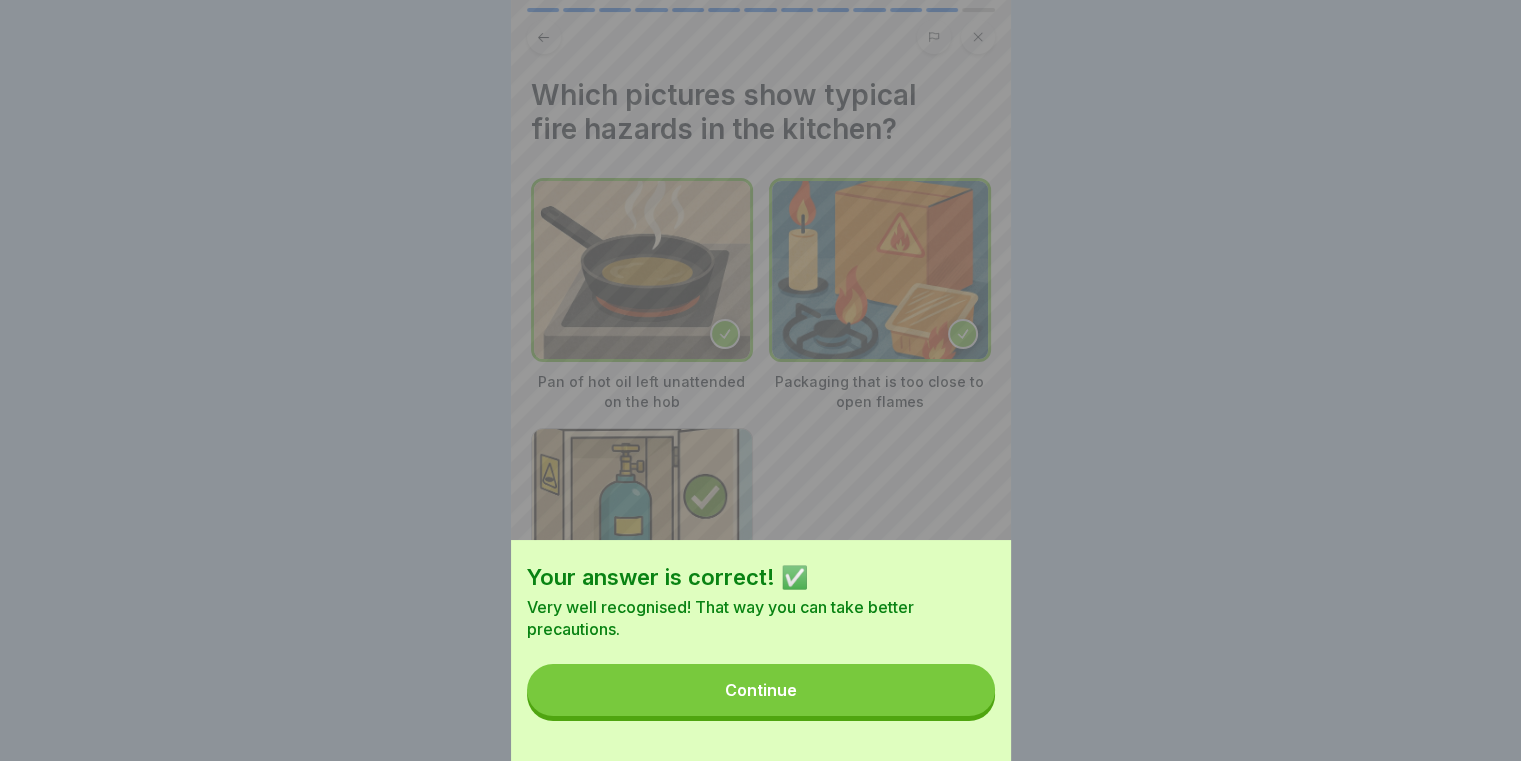 click on "Continue" at bounding box center (761, 690) 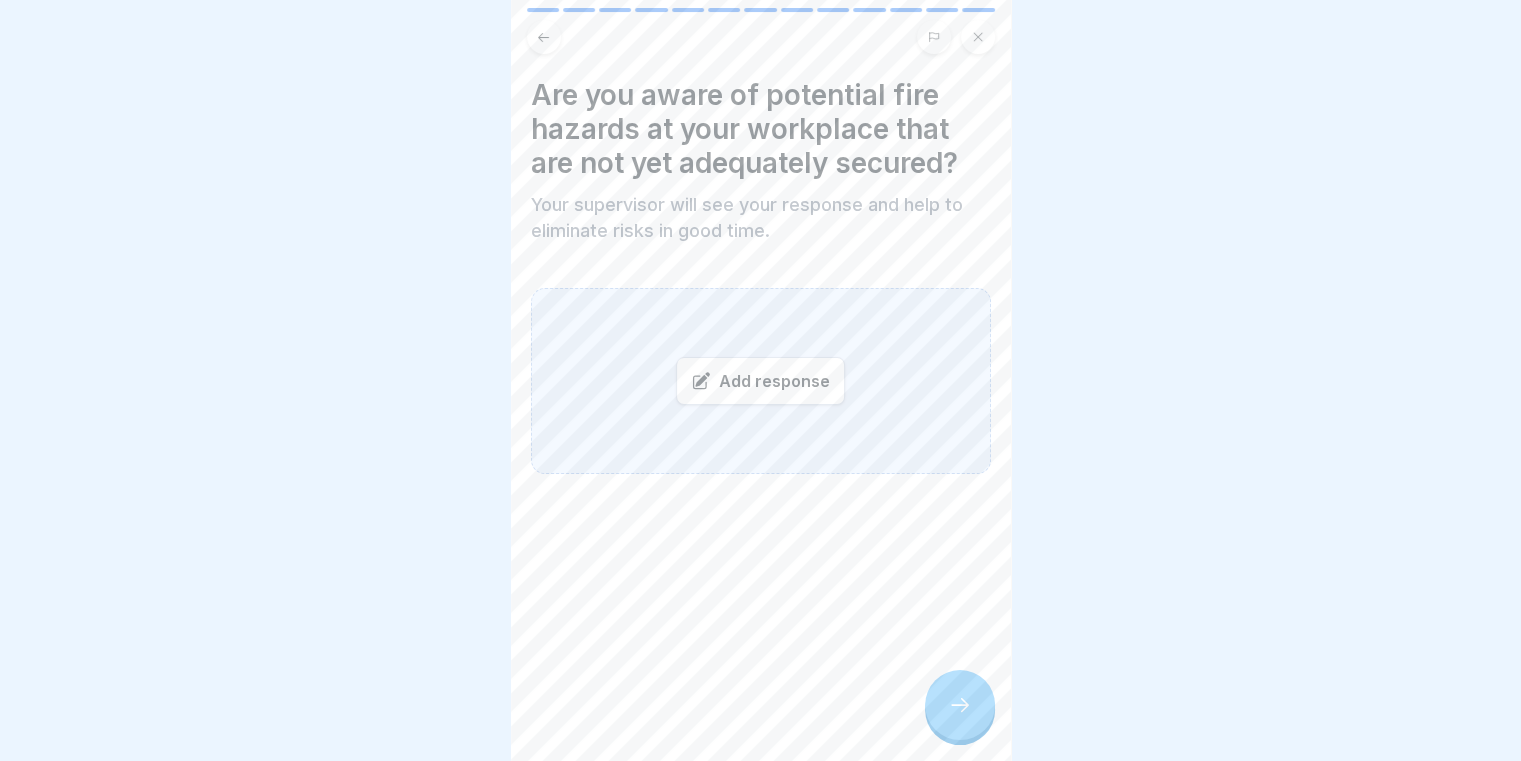click at bounding box center [960, 705] 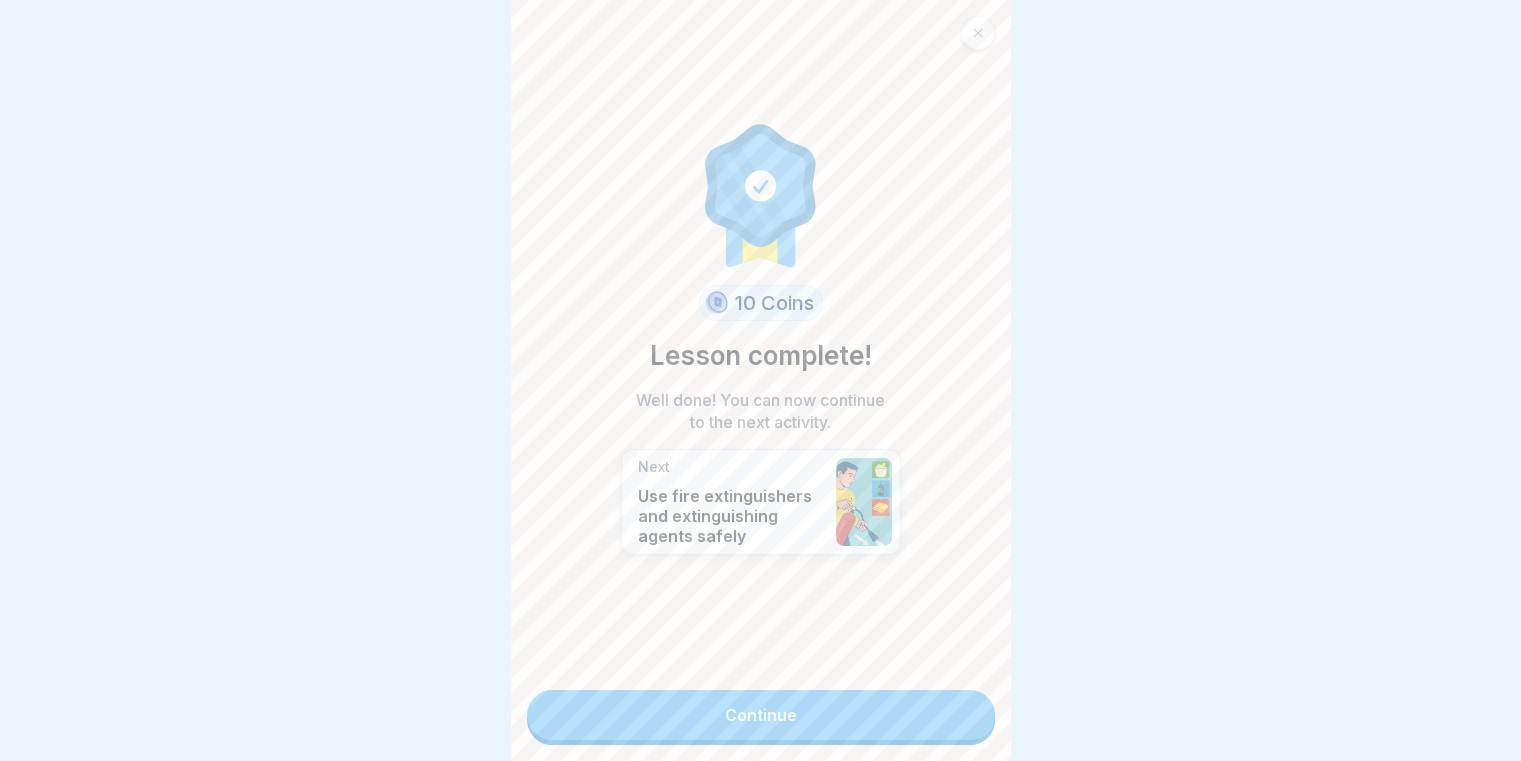 click on "Continue" at bounding box center (761, 715) 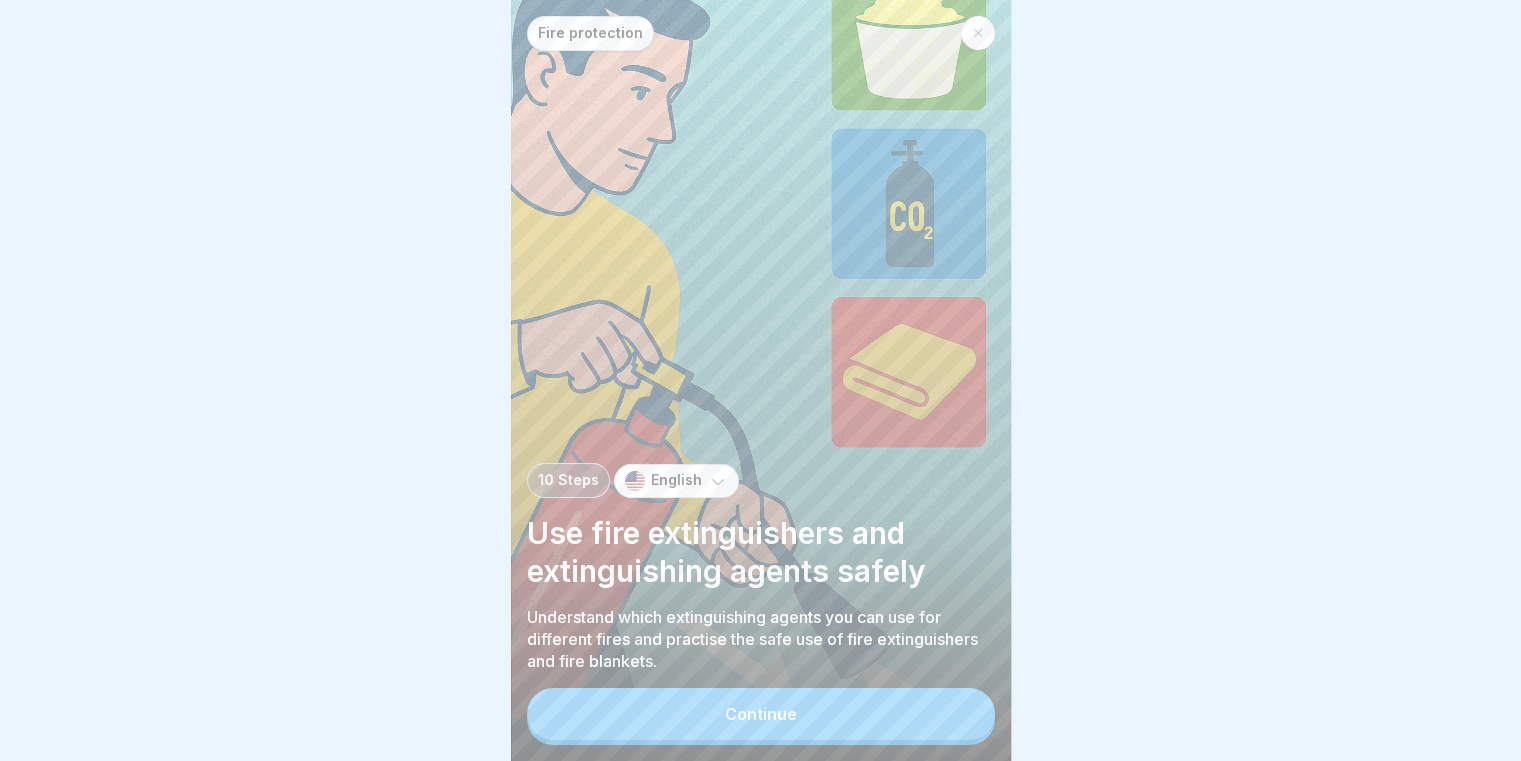 click on "Continue" at bounding box center (761, 714) 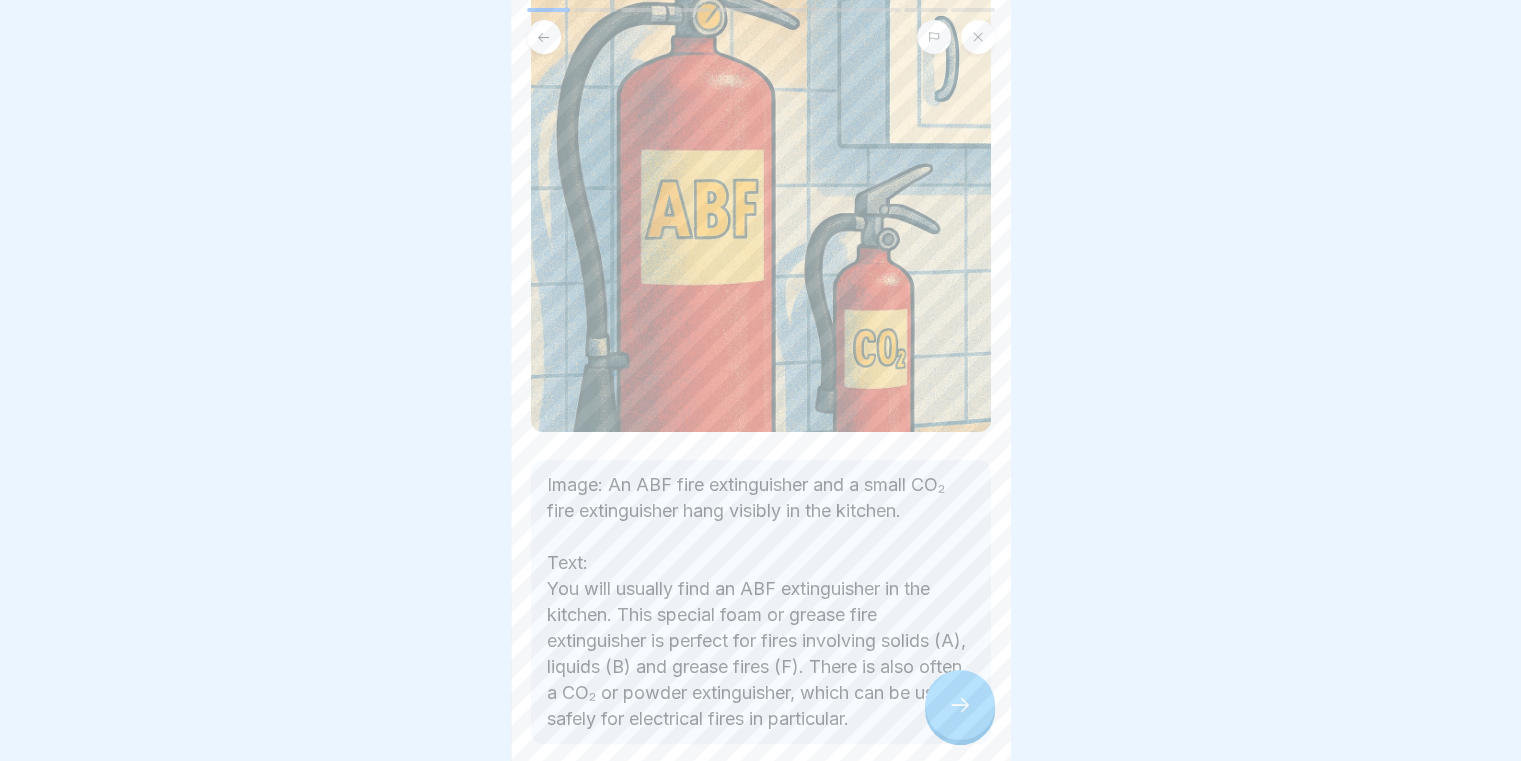 scroll, scrollTop: 351, scrollLeft: 0, axis: vertical 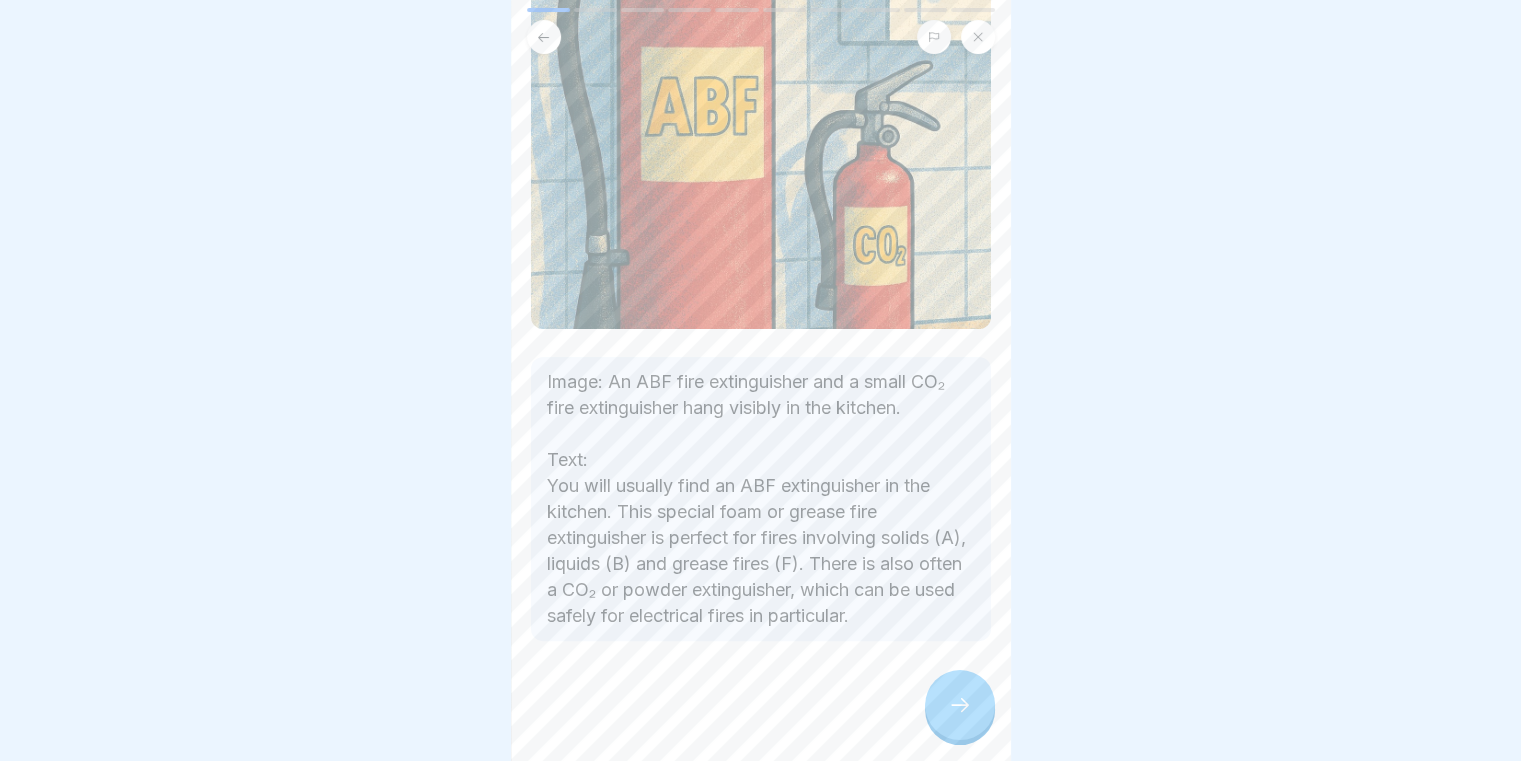 click at bounding box center (761, 701) 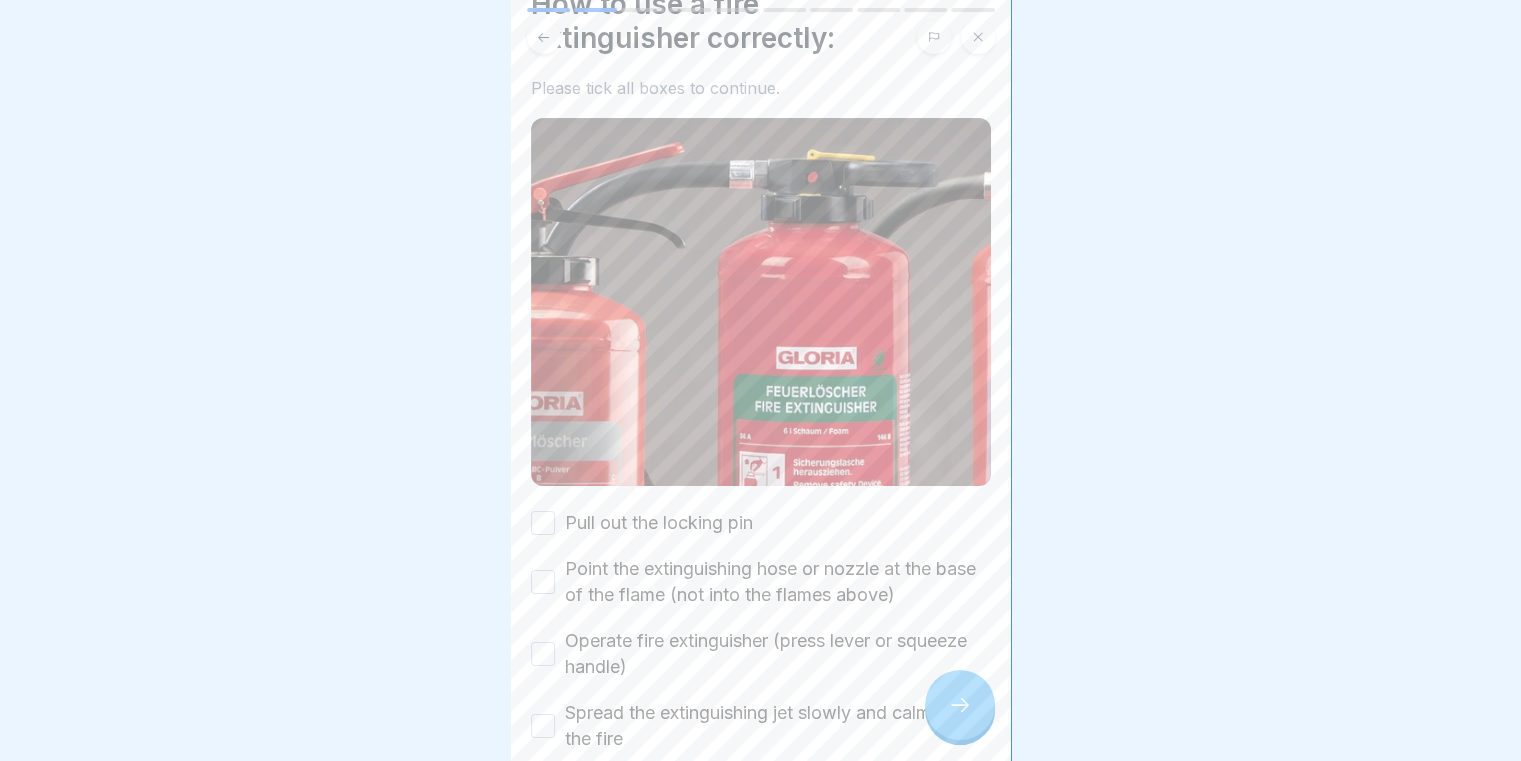 scroll, scrollTop: 200, scrollLeft: 0, axis: vertical 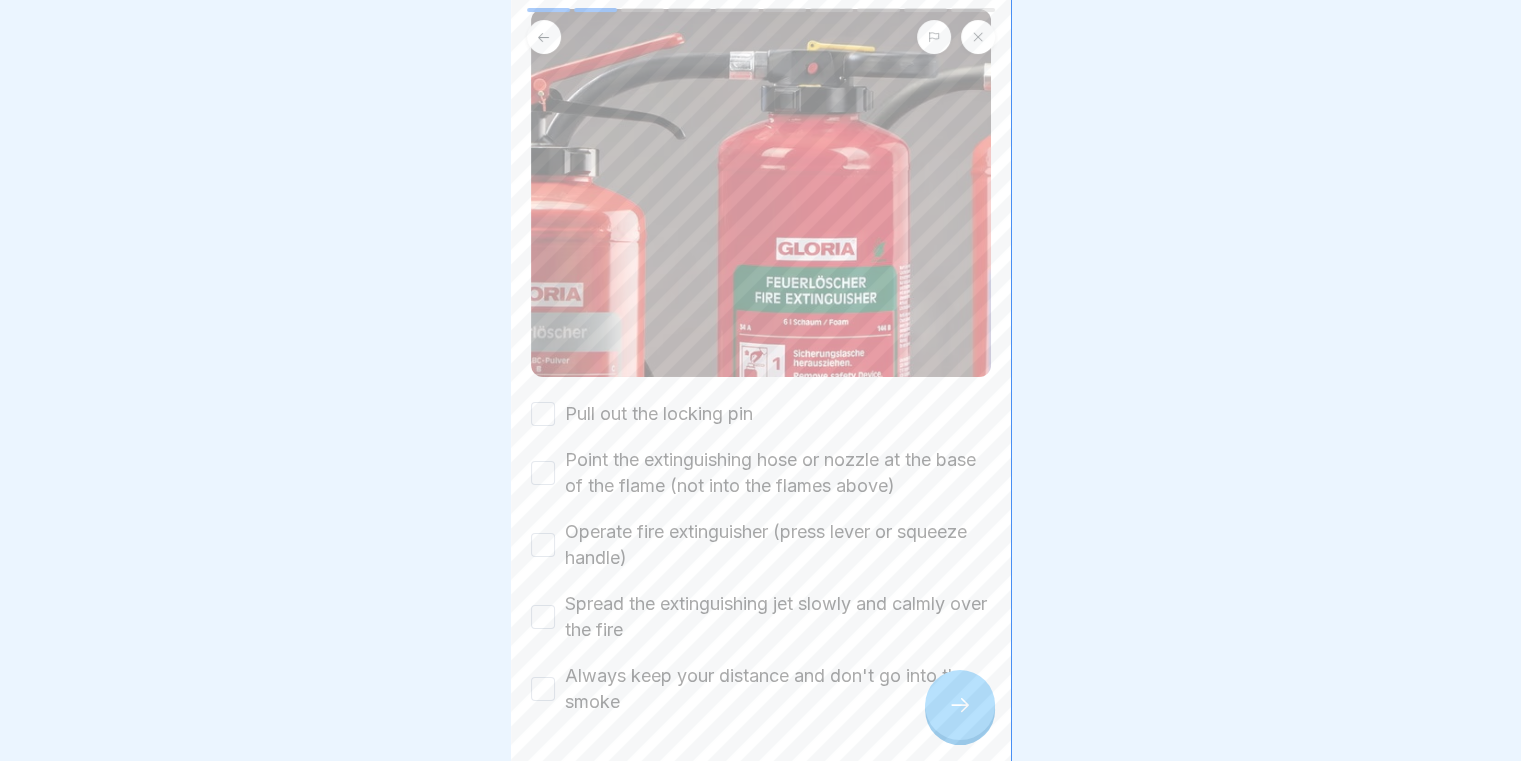click on "Pull out the locking pin" at bounding box center [761, 414] 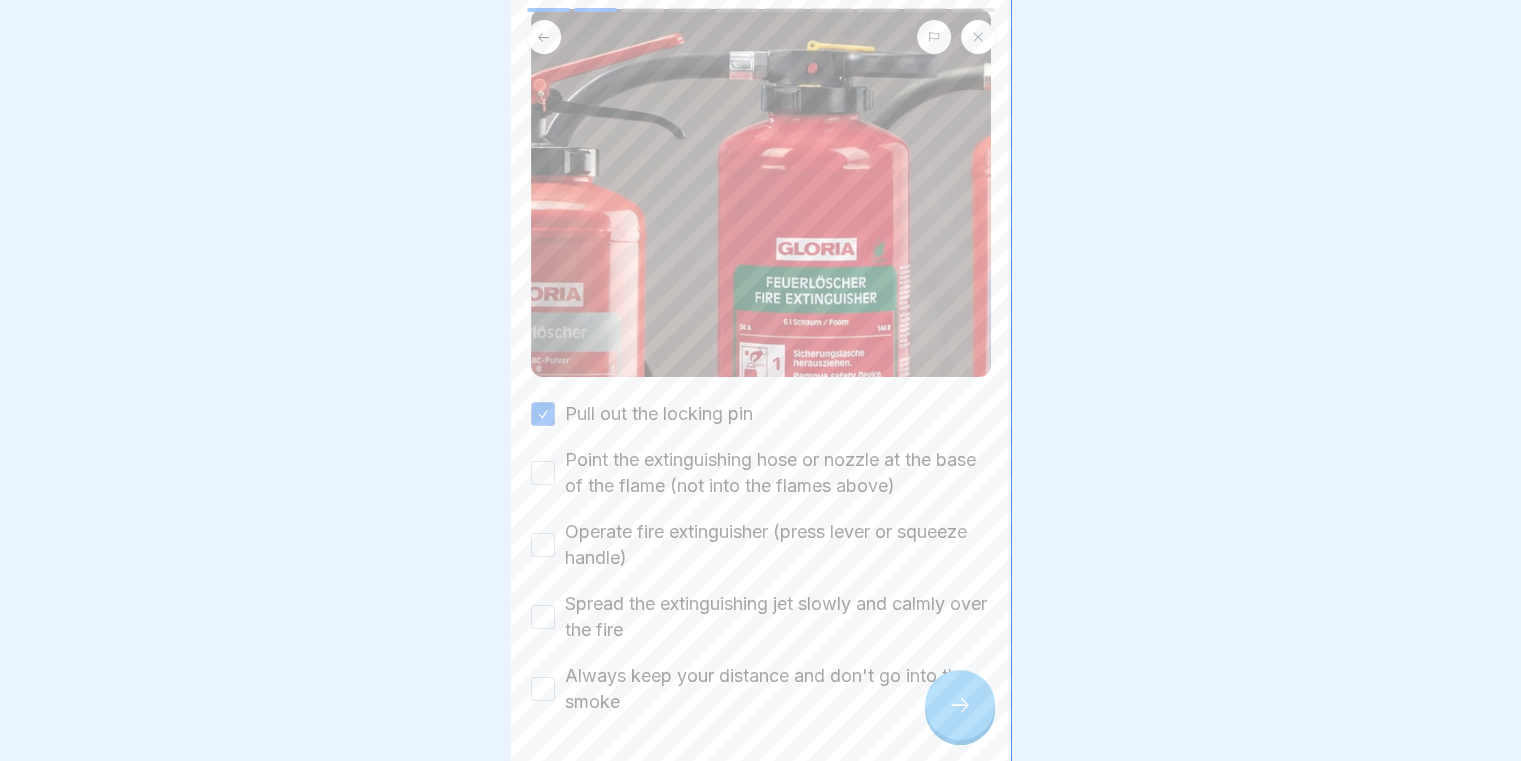 click on "Point the extinguishing hose or nozzle at the base of the flame (not into the flames above)" at bounding box center [543, 473] 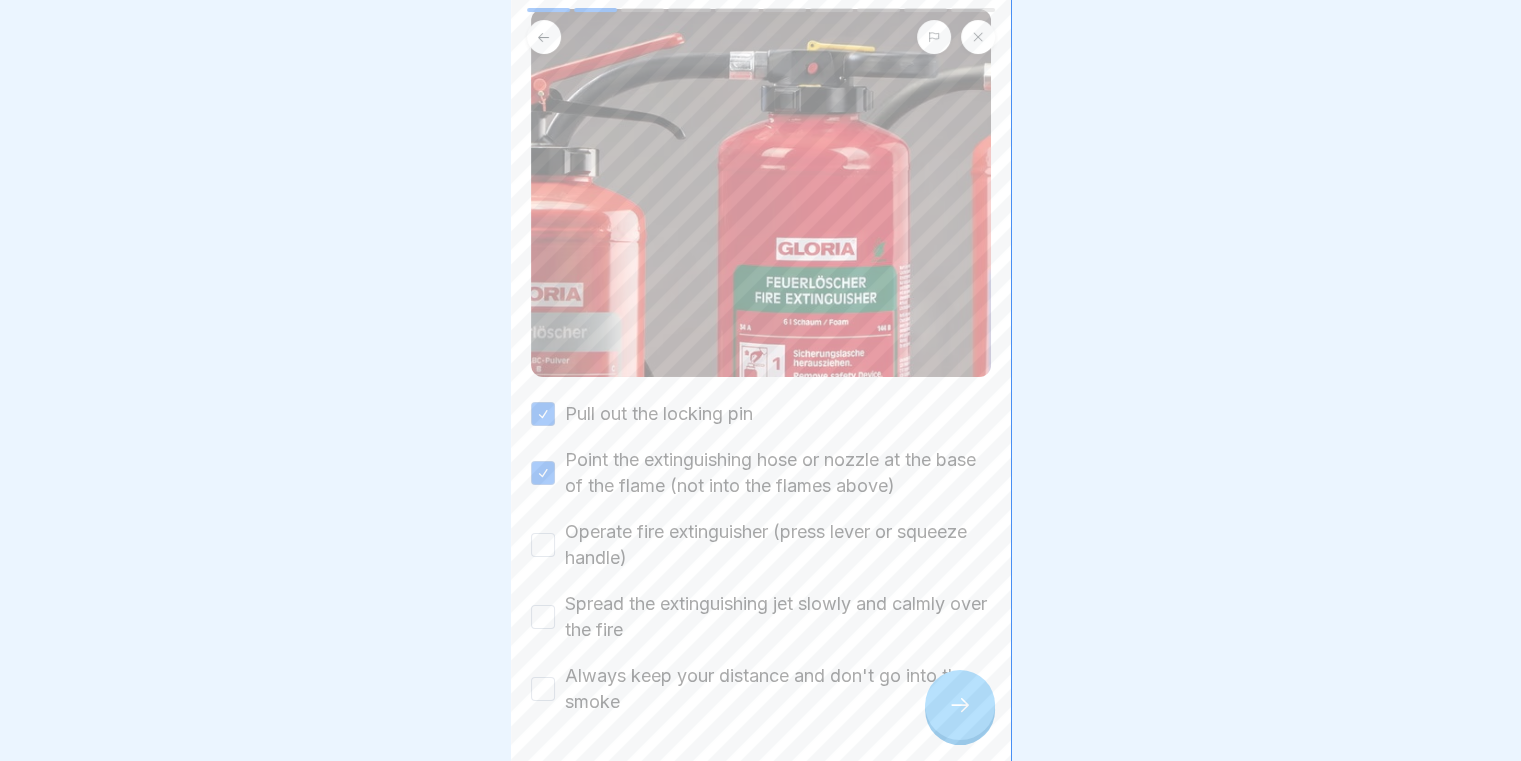 click on "Operate fire extinguisher (press lever or squeeze handle)" at bounding box center [543, 545] 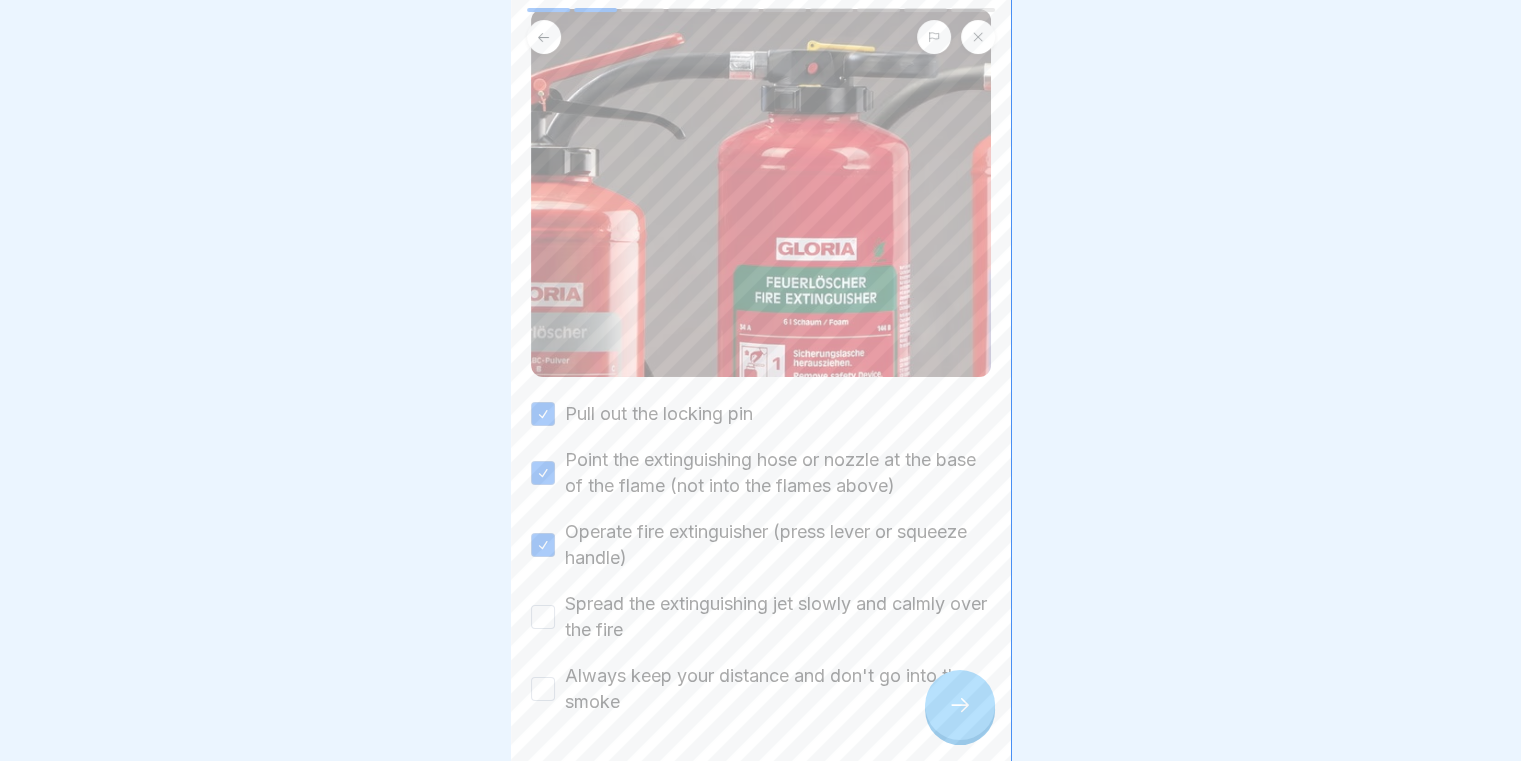click on "Spread the extinguishing jet slowly and calmly over the fire" at bounding box center [761, 617] 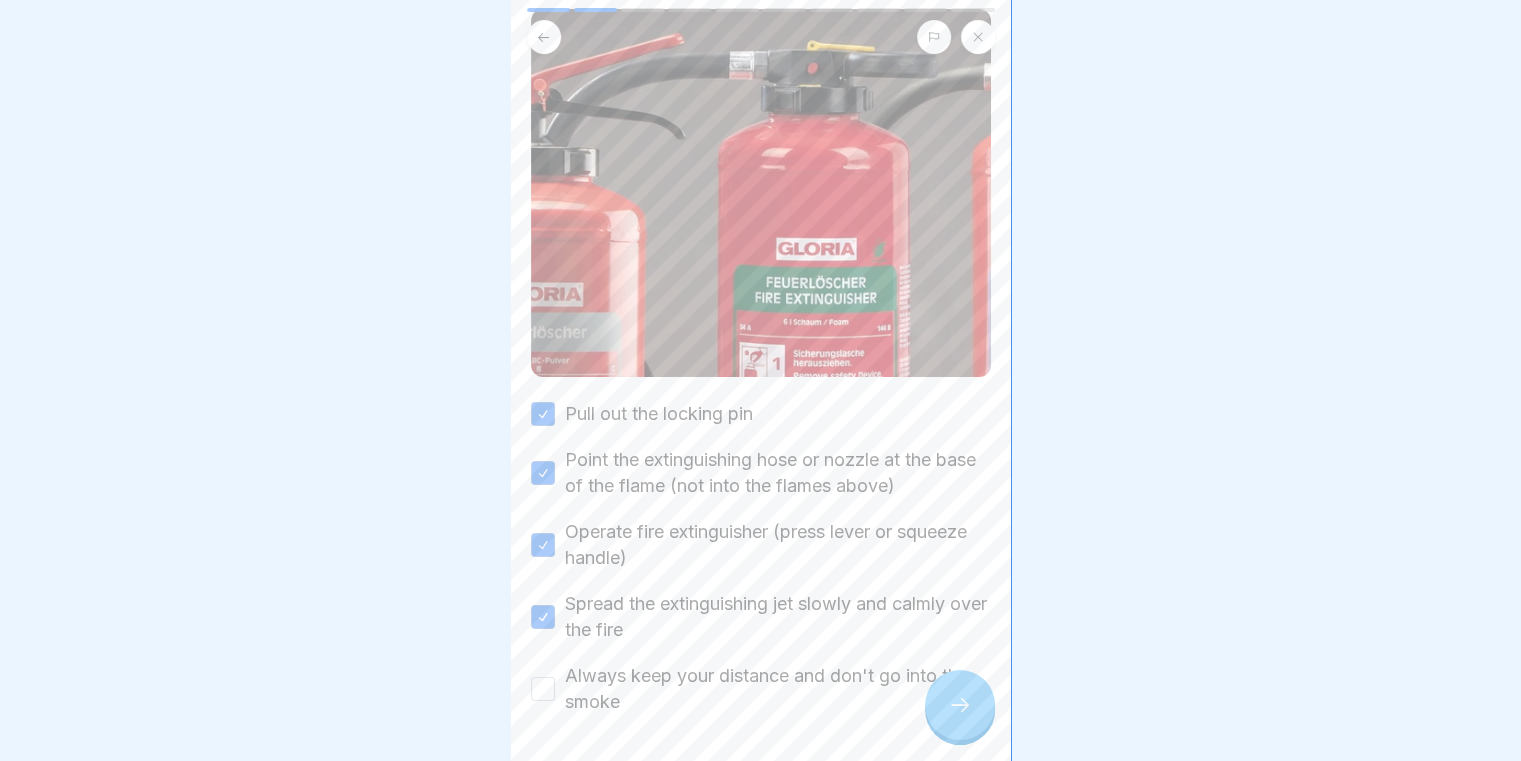 click on "Always keep your distance and don't go into the smoke" at bounding box center (543, 689) 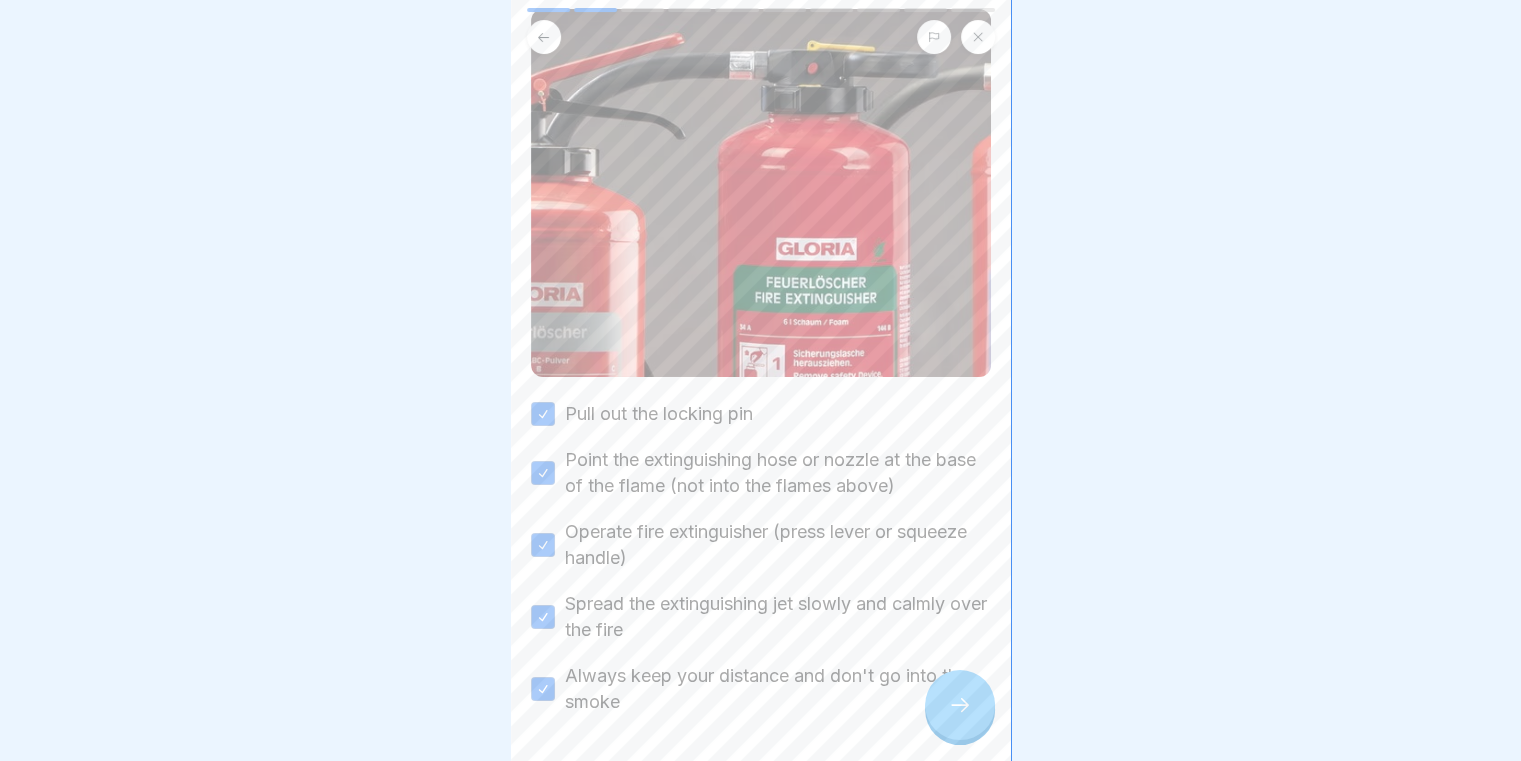 click 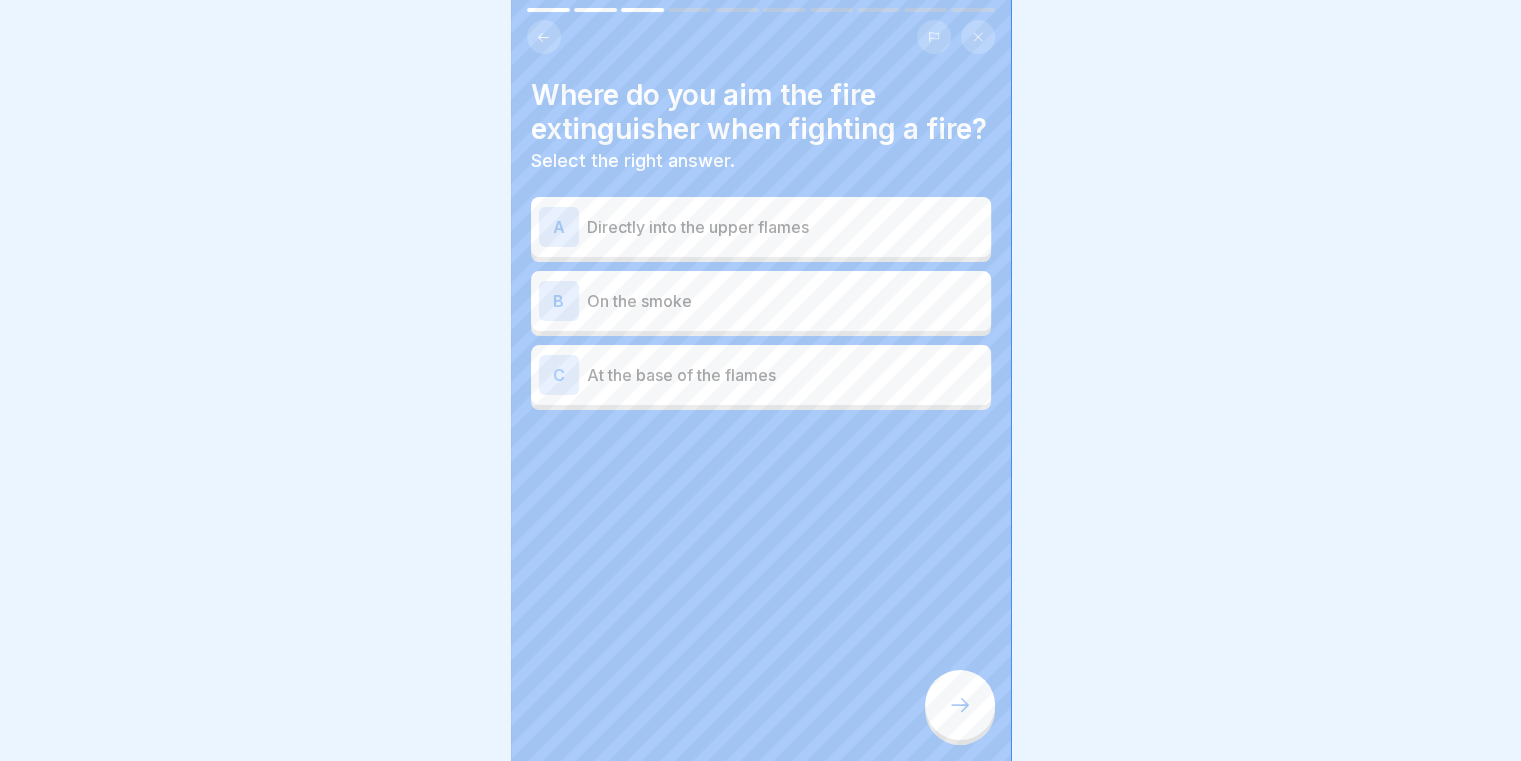 click on "At the base of the flames" at bounding box center [785, 375] 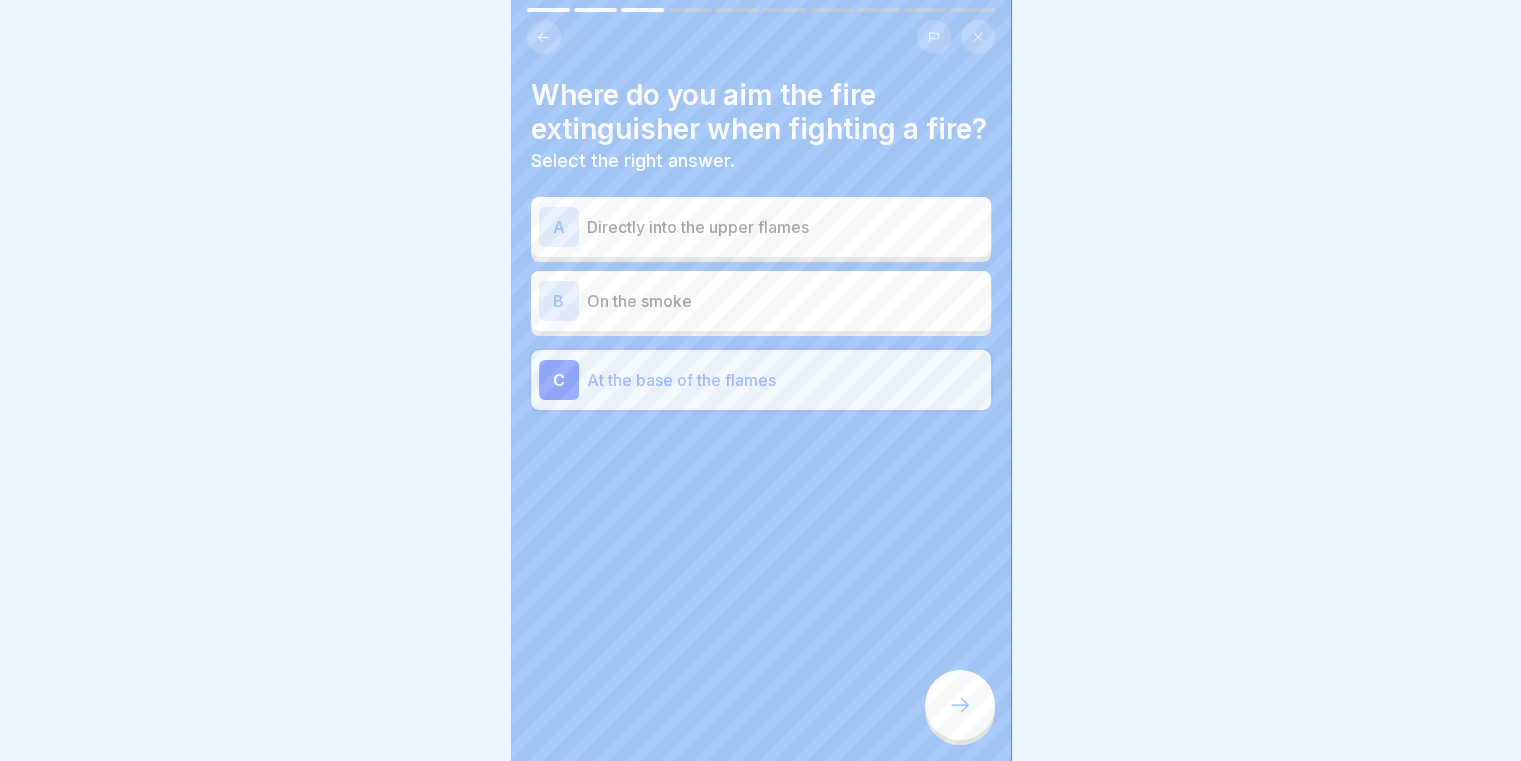 click at bounding box center [960, 705] 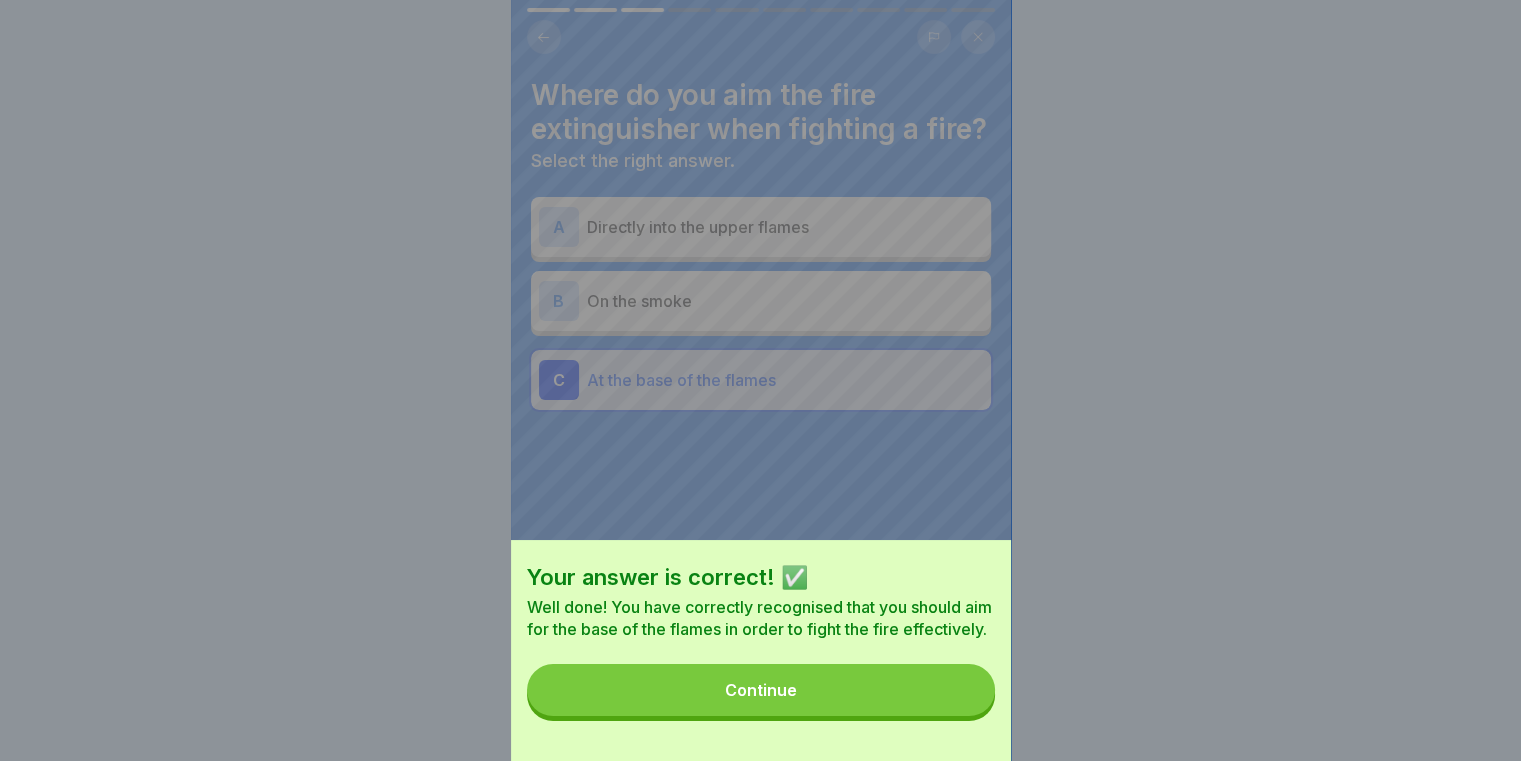 click on "Continue" at bounding box center (761, 690) 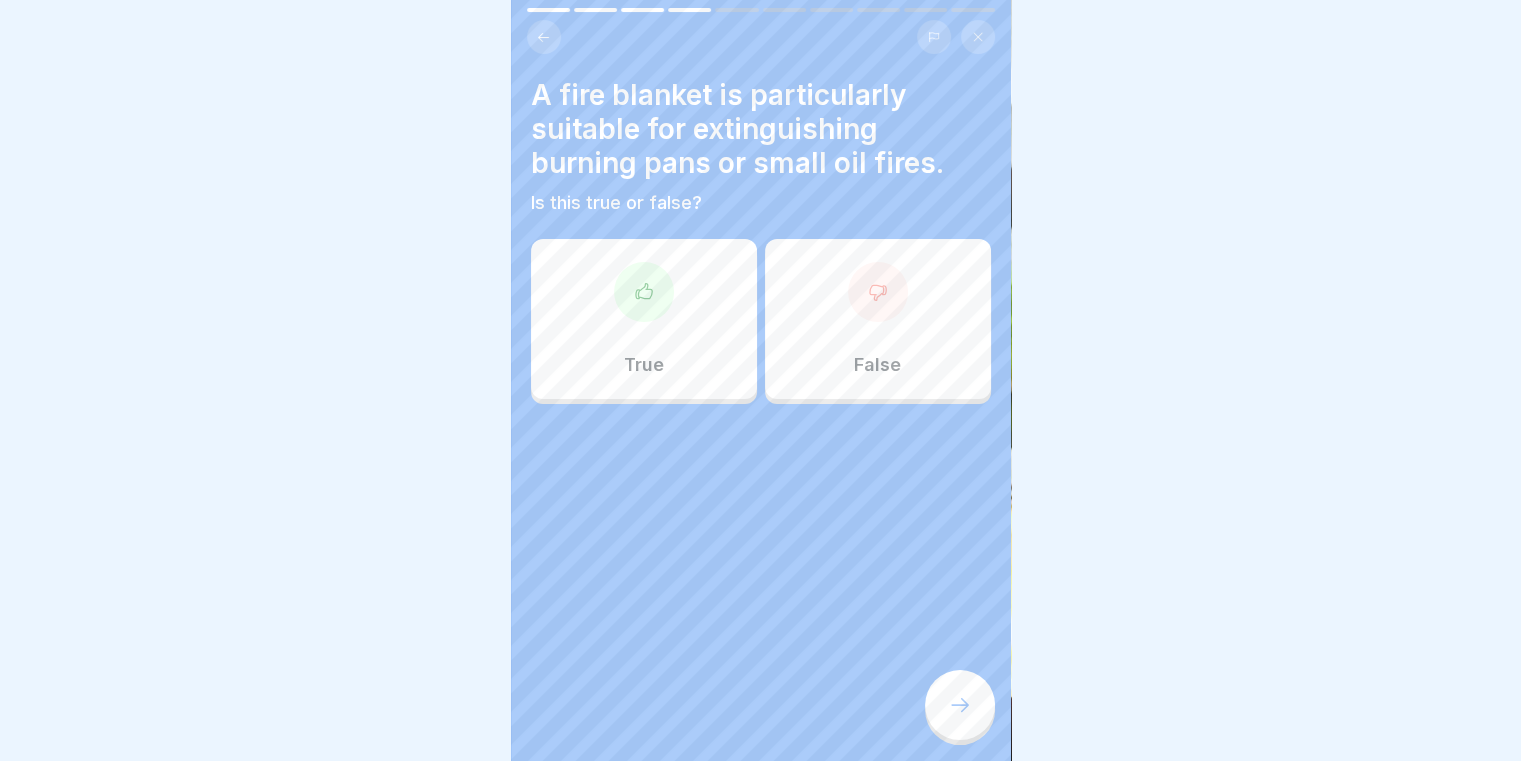 click on "True" at bounding box center [644, 319] 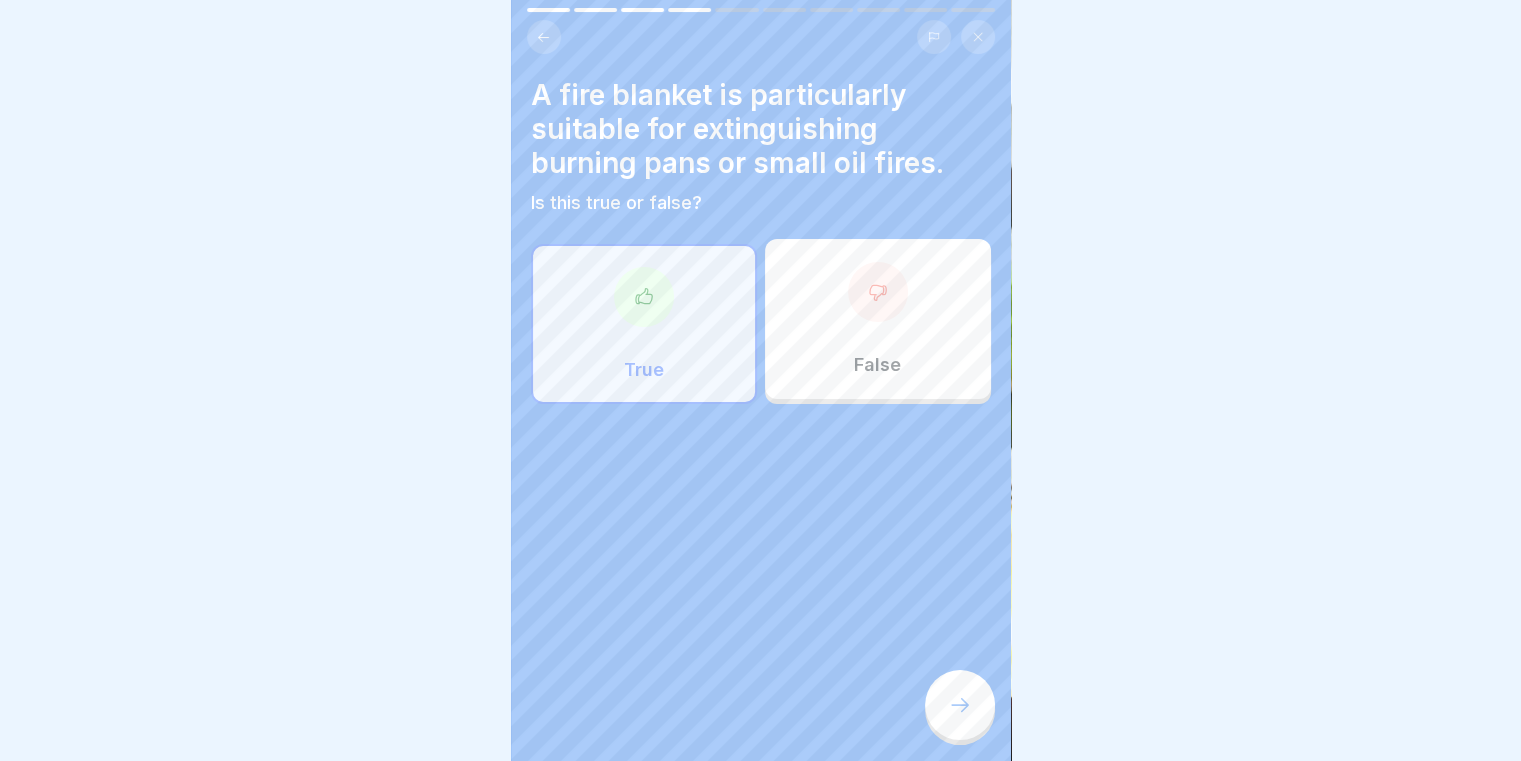 click at bounding box center [960, 705] 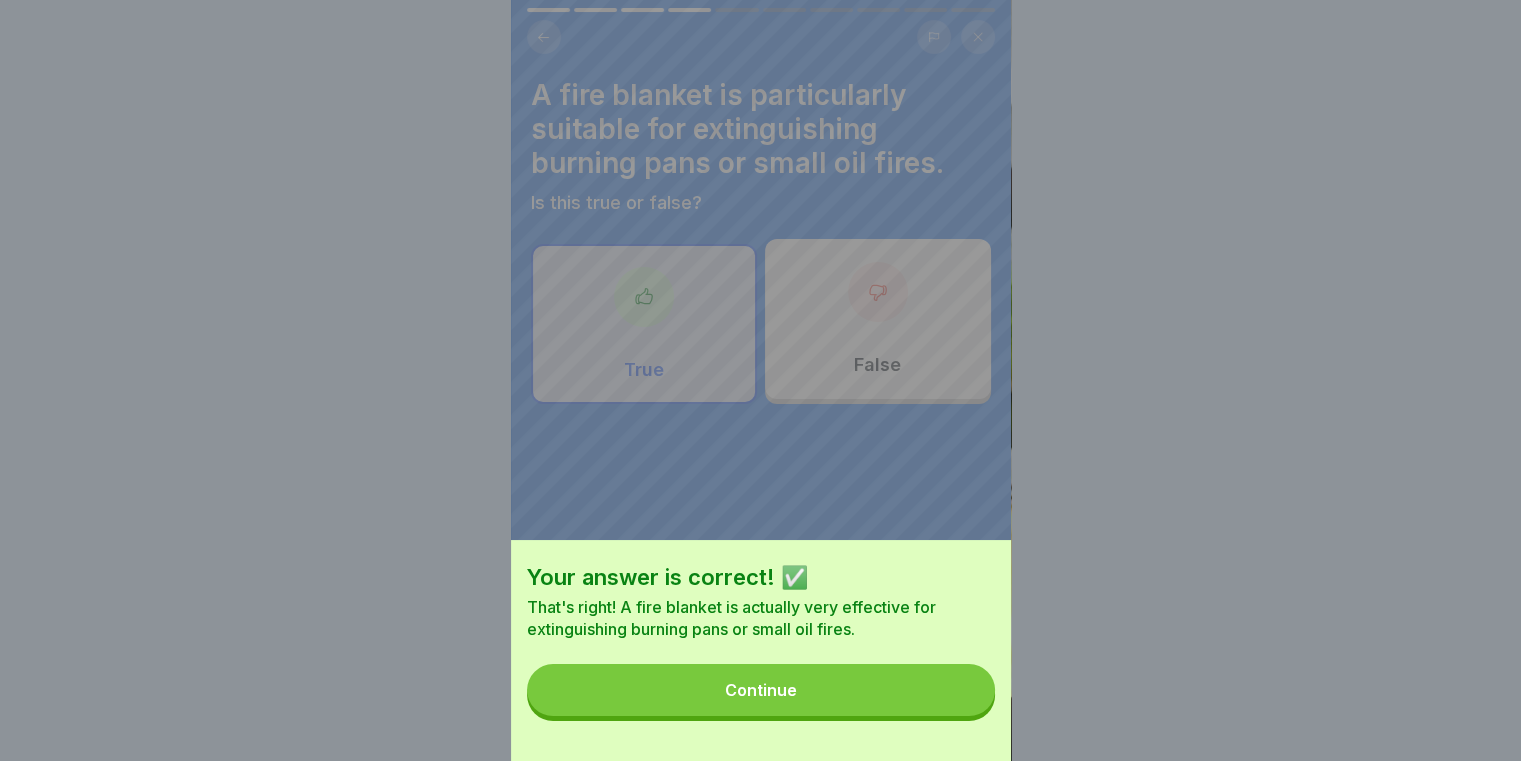 click on "Continue" at bounding box center [761, 690] 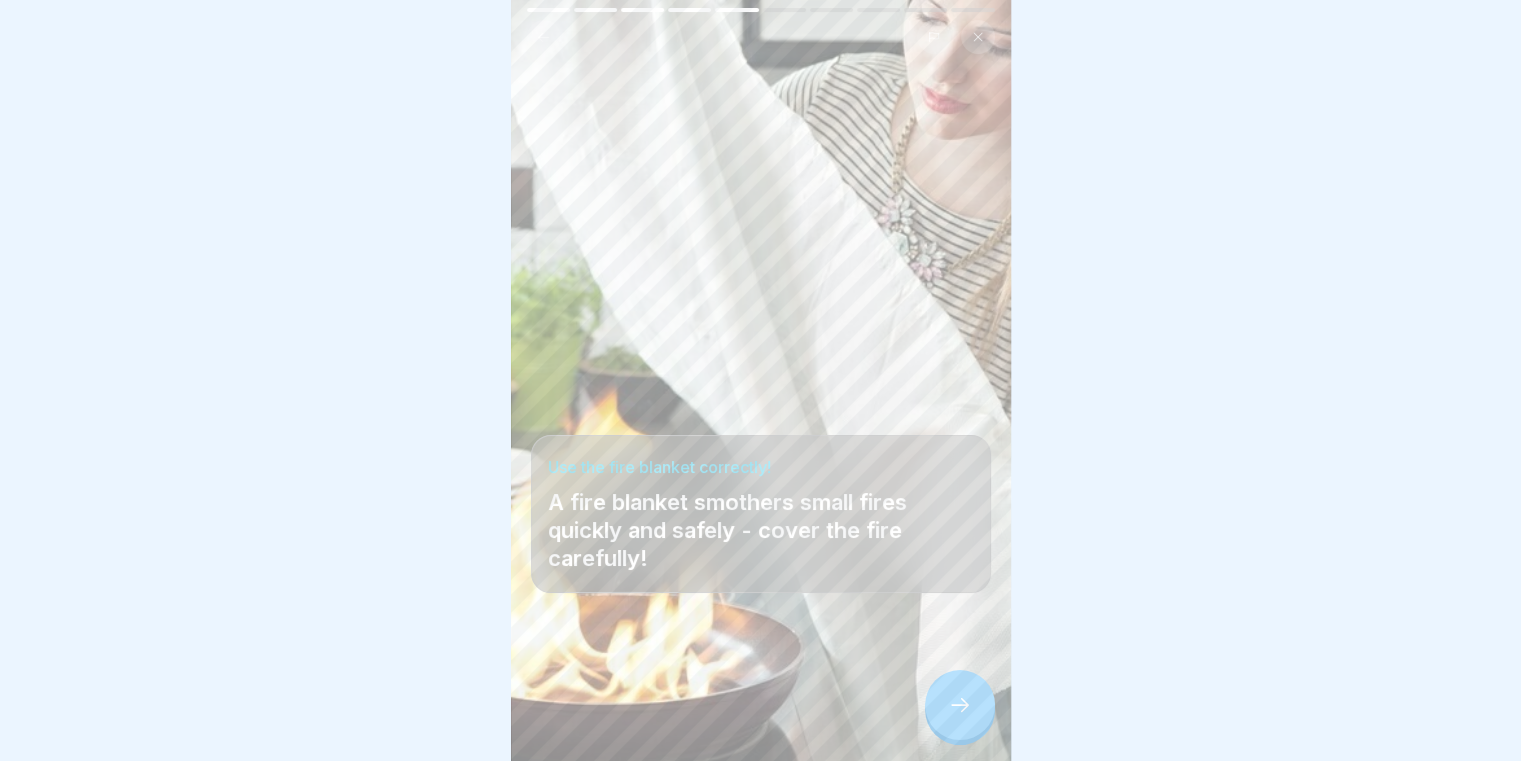 click 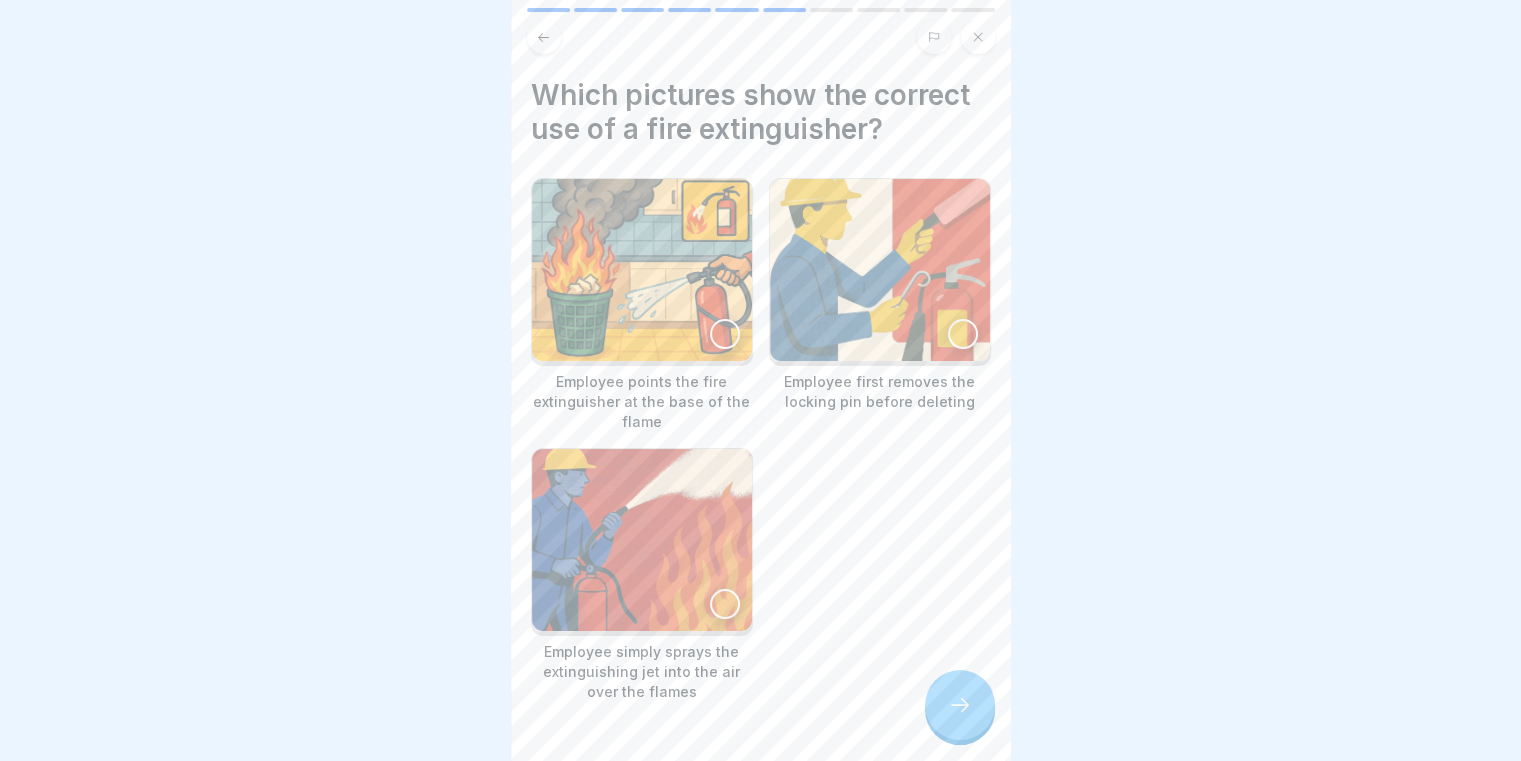 click at bounding box center [725, 334] 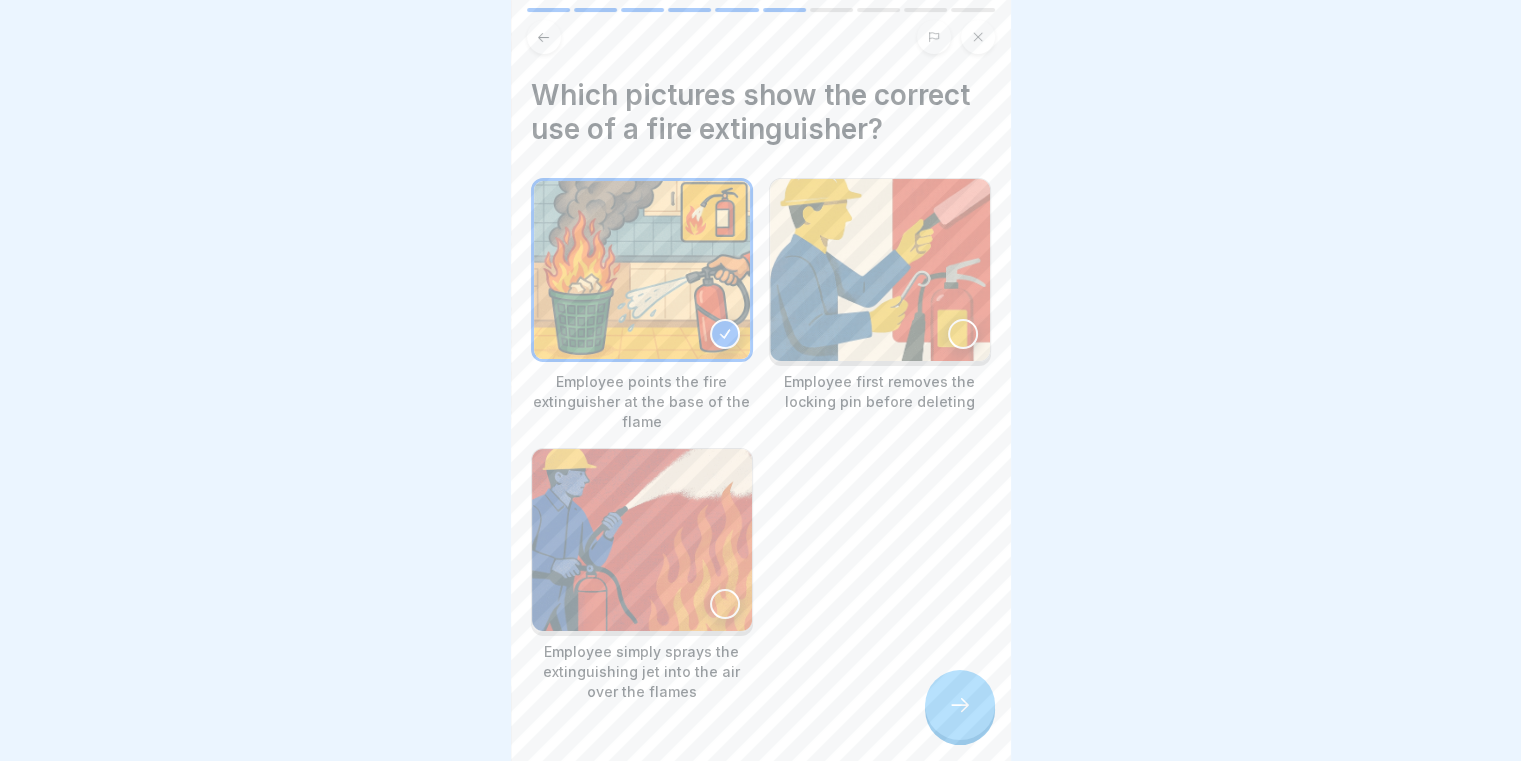 click at bounding box center [960, 705] 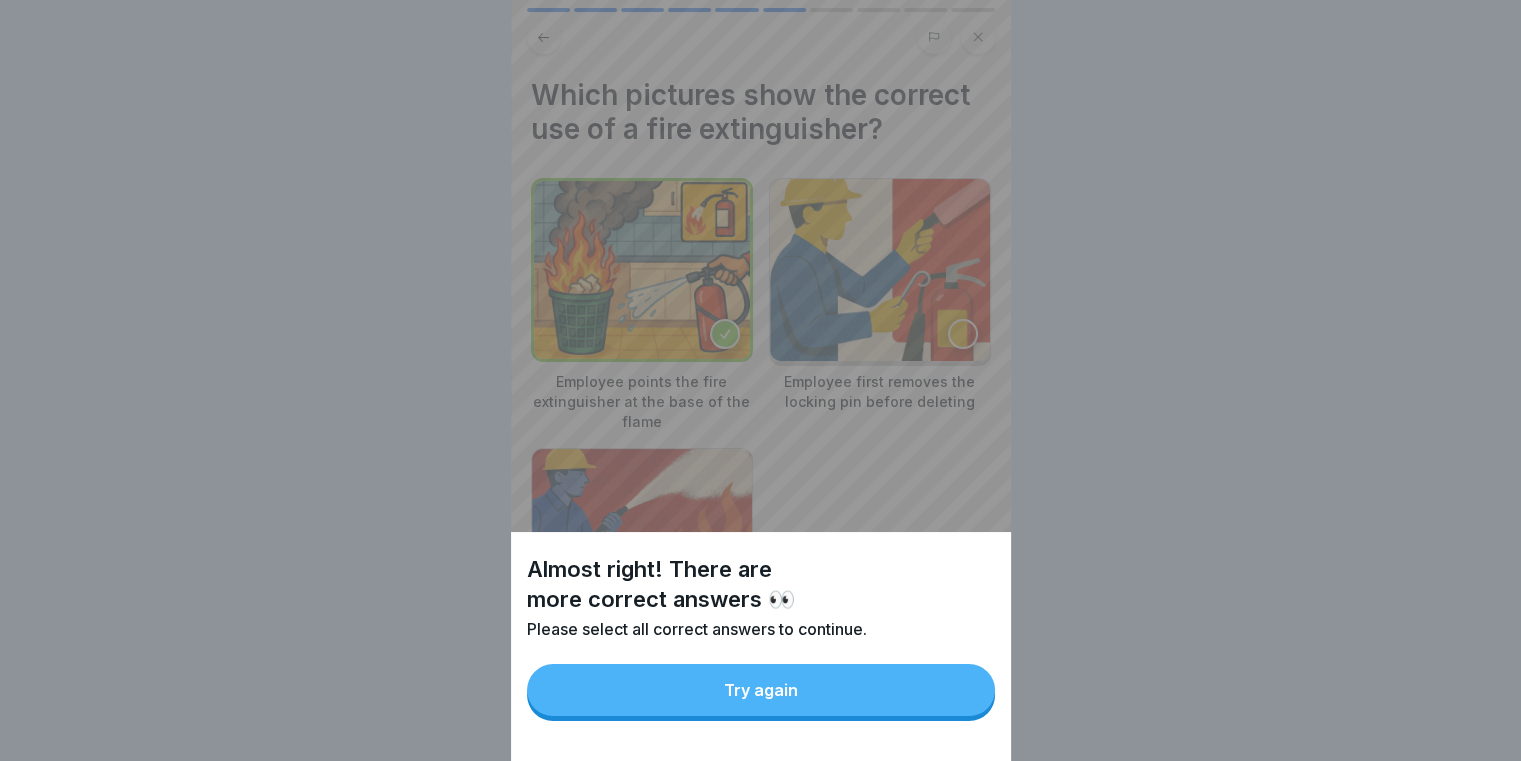 click on "Try again" at bounding box center [761, 690] 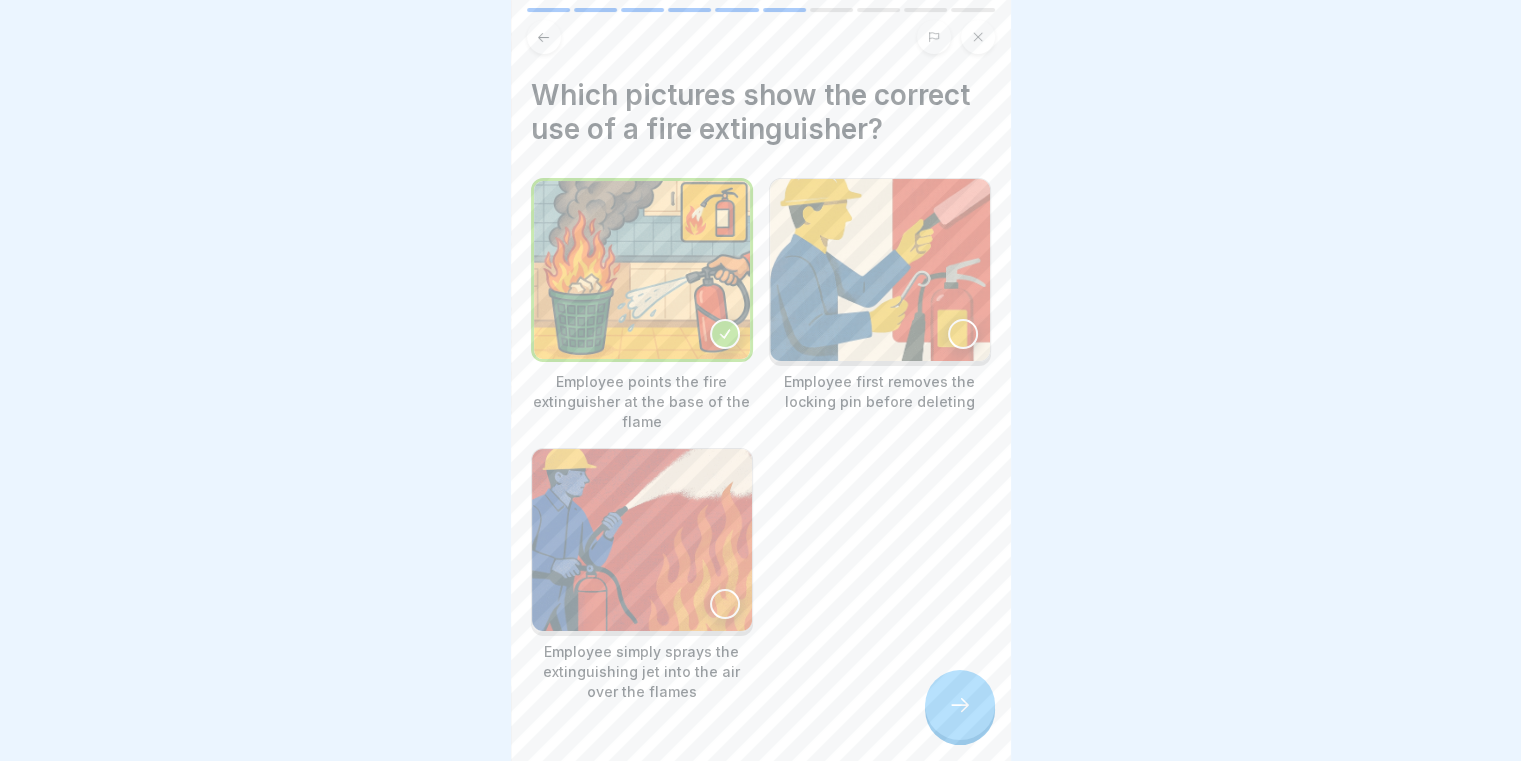 click at bounding box center (880, 270) 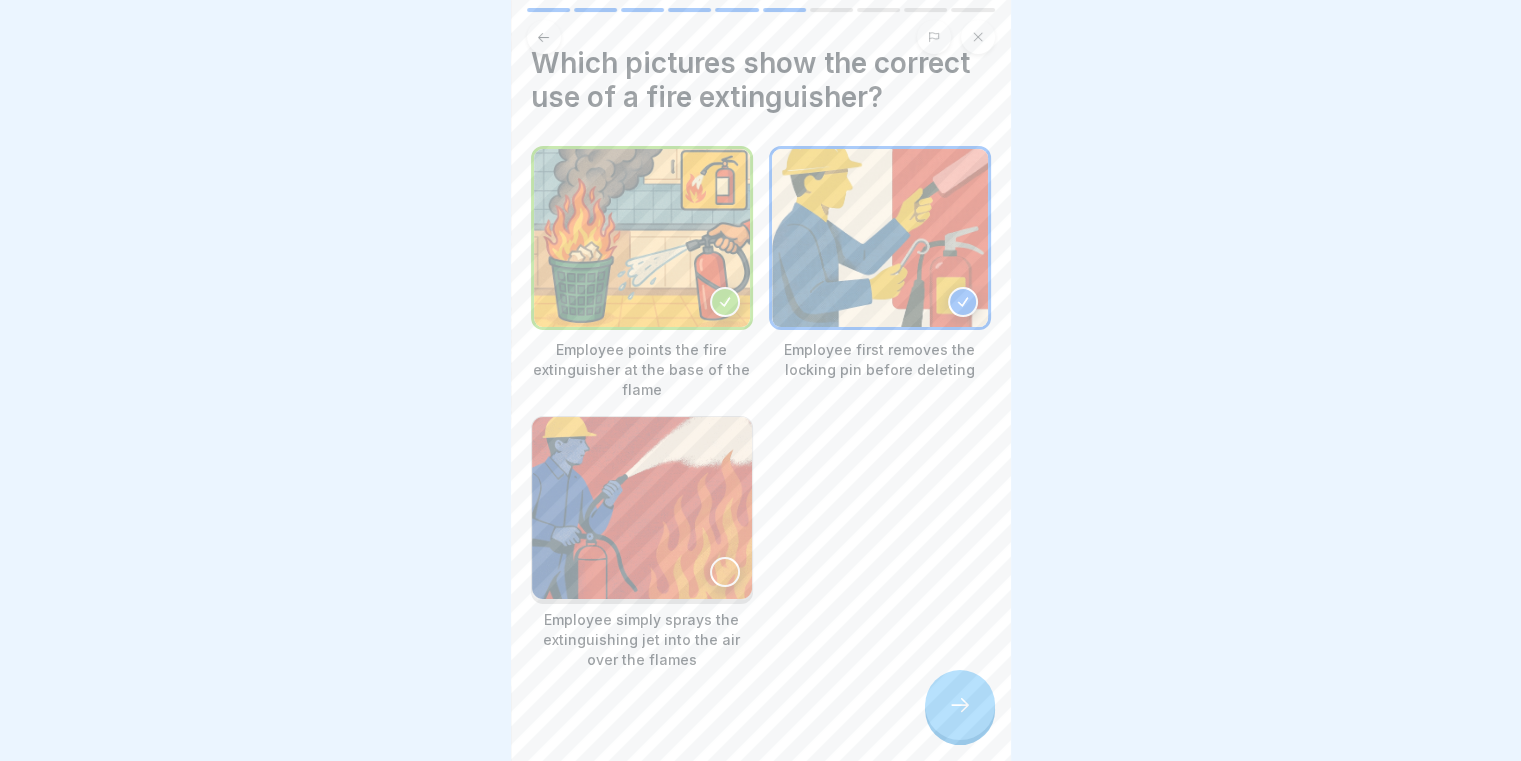 scroll, scrollTop: 61, scrollLeft: 0, axis: vertical 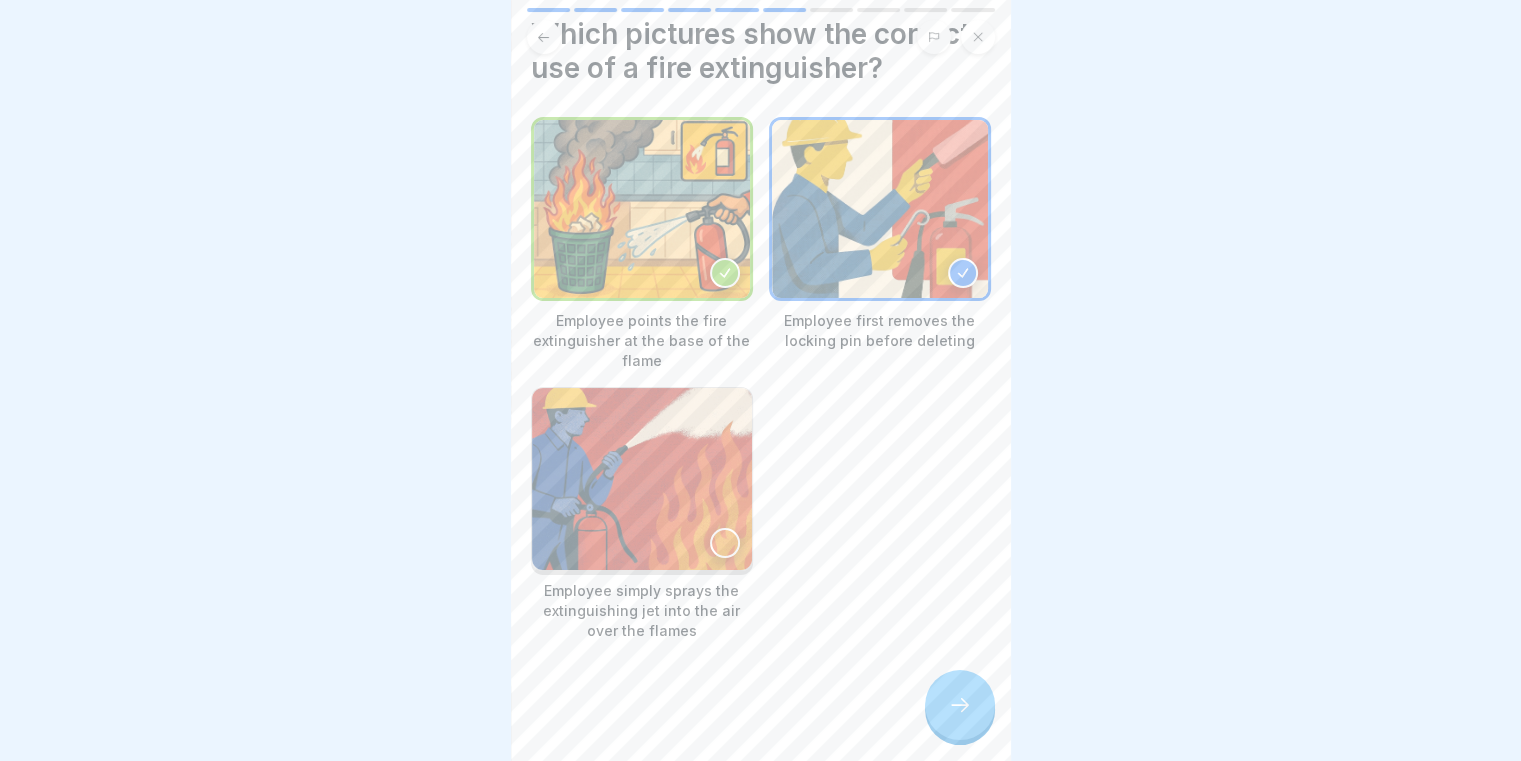 click at bounding box center [960, 705] 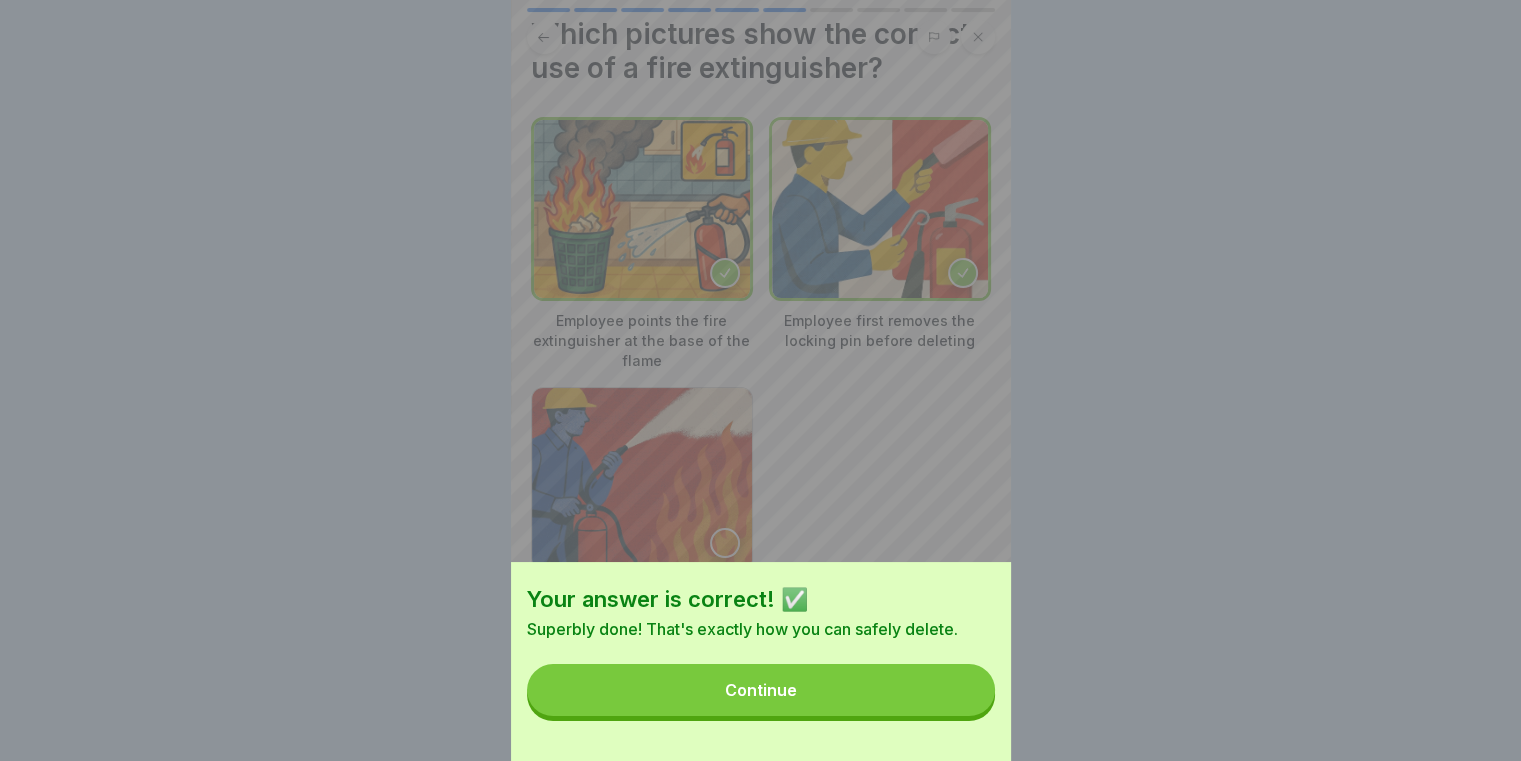 click on "Continue" at bounding box center [761, 690] 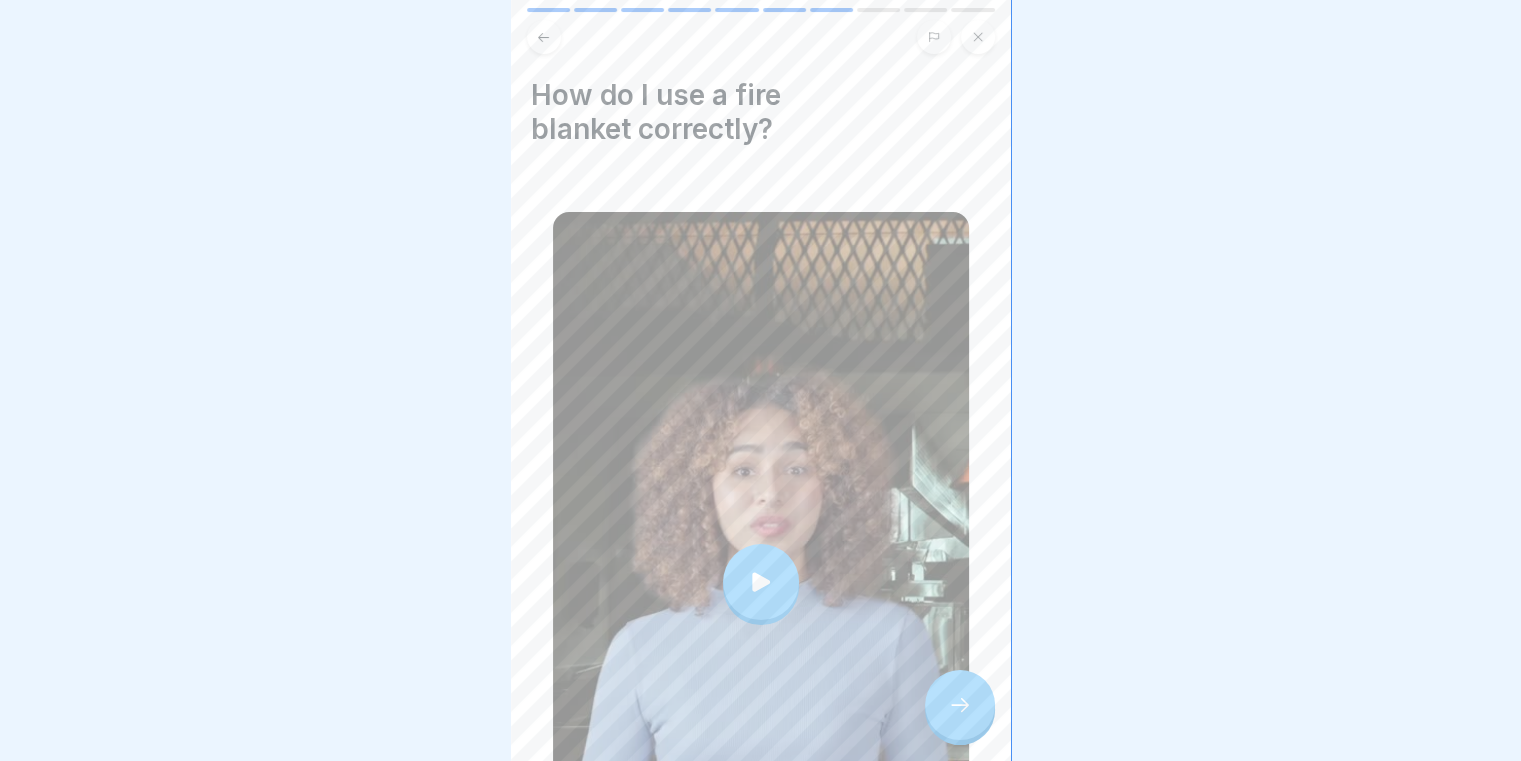 scroll, scrollTop: 200, scrollLeft: 0, axis: vertical 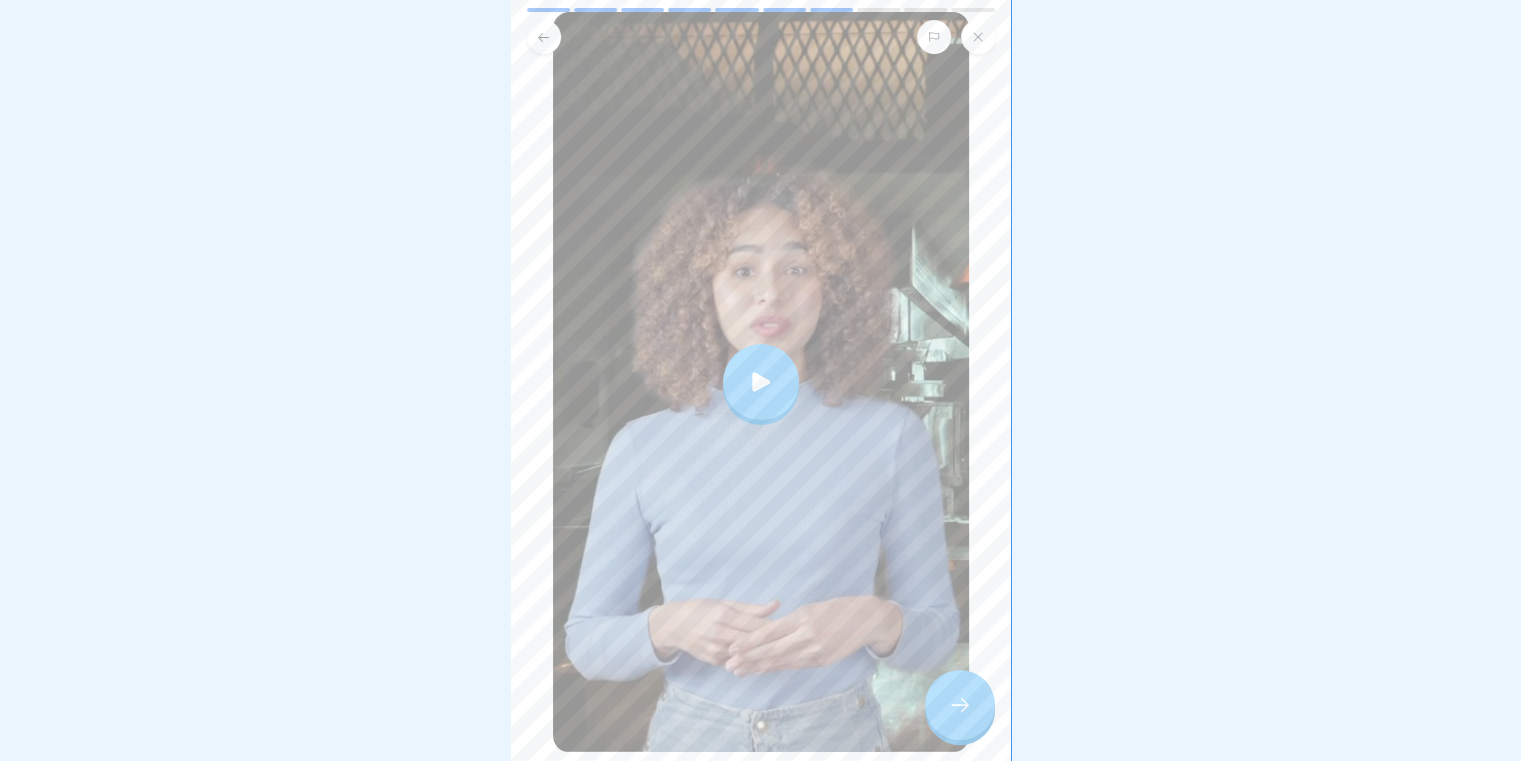 click at bounding box center [761, 382] 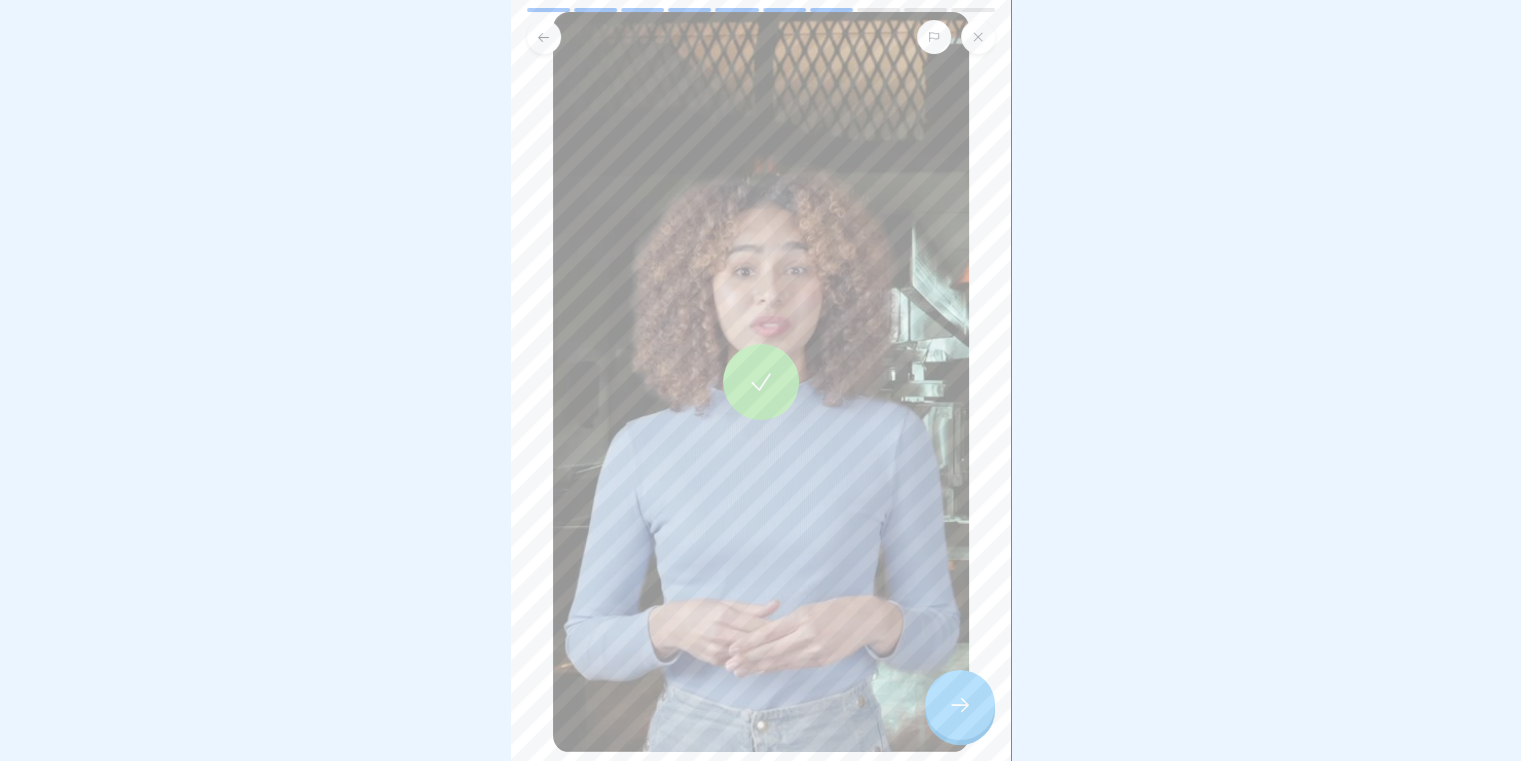 click at bounding box center [960, 705] 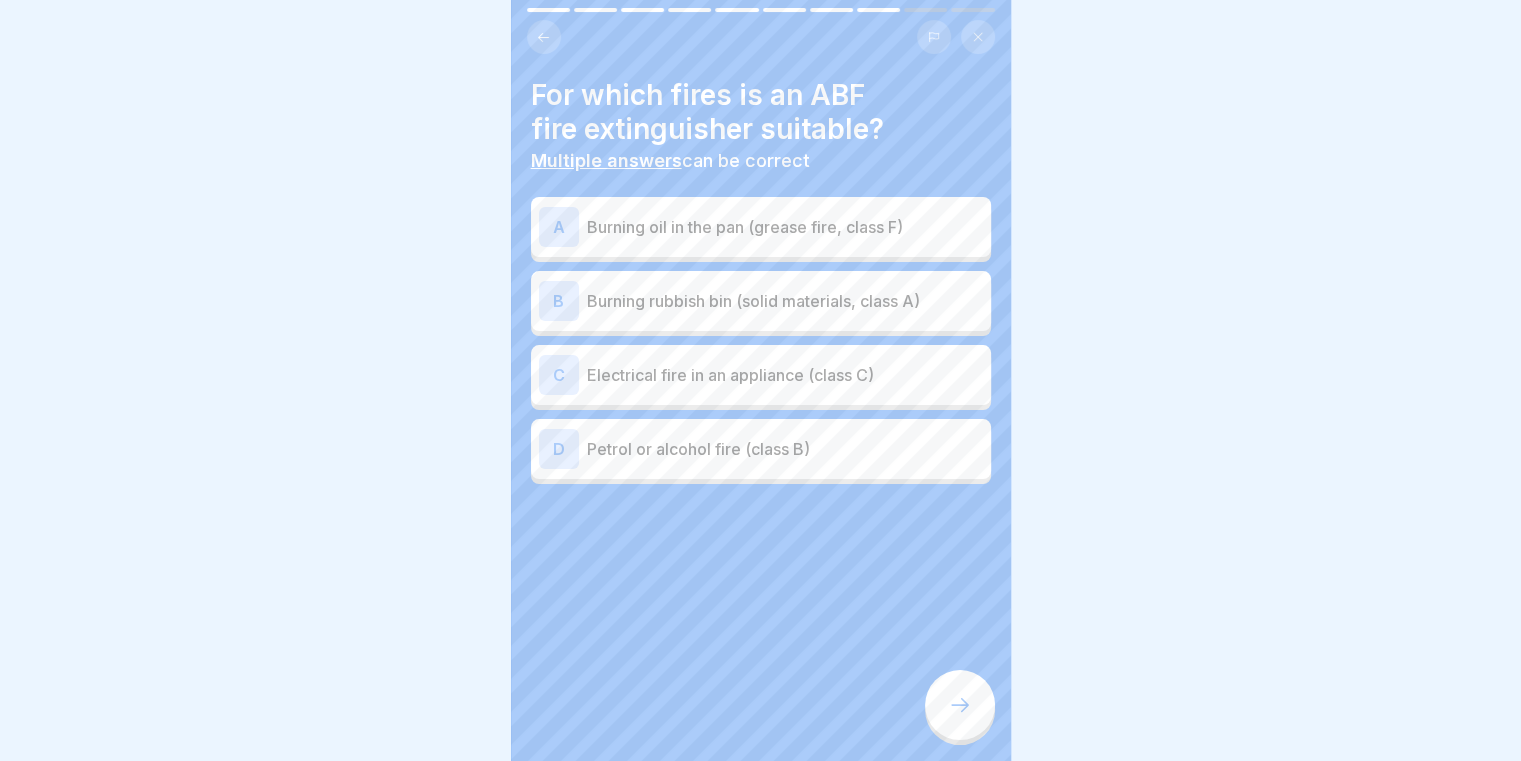 click on "A Burning oil in the pan (grease fire, class F)" at bounding box center [761, 227] 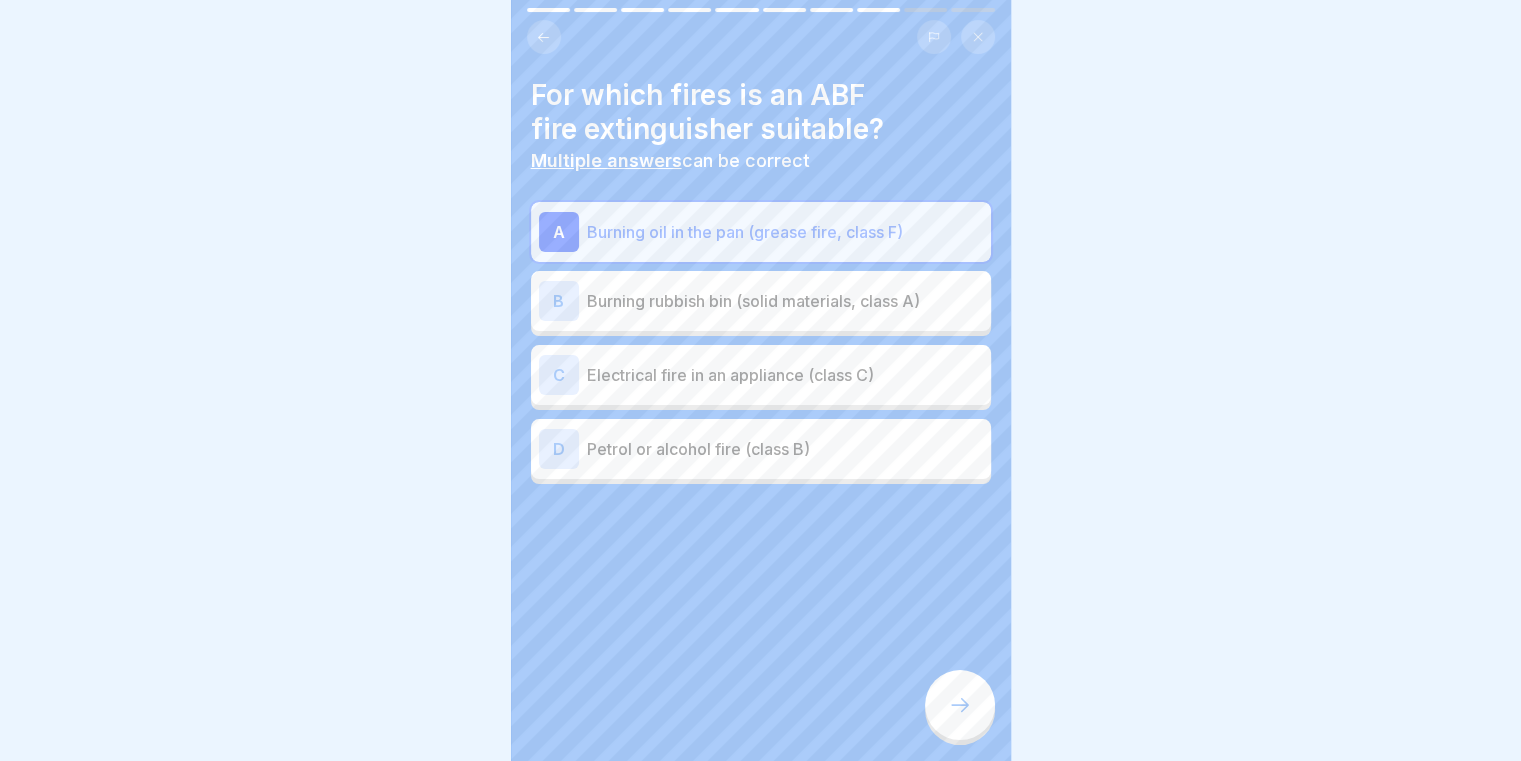 click on "D Petrol or alcohol fire (class B)" at bounding box center [761, 449] 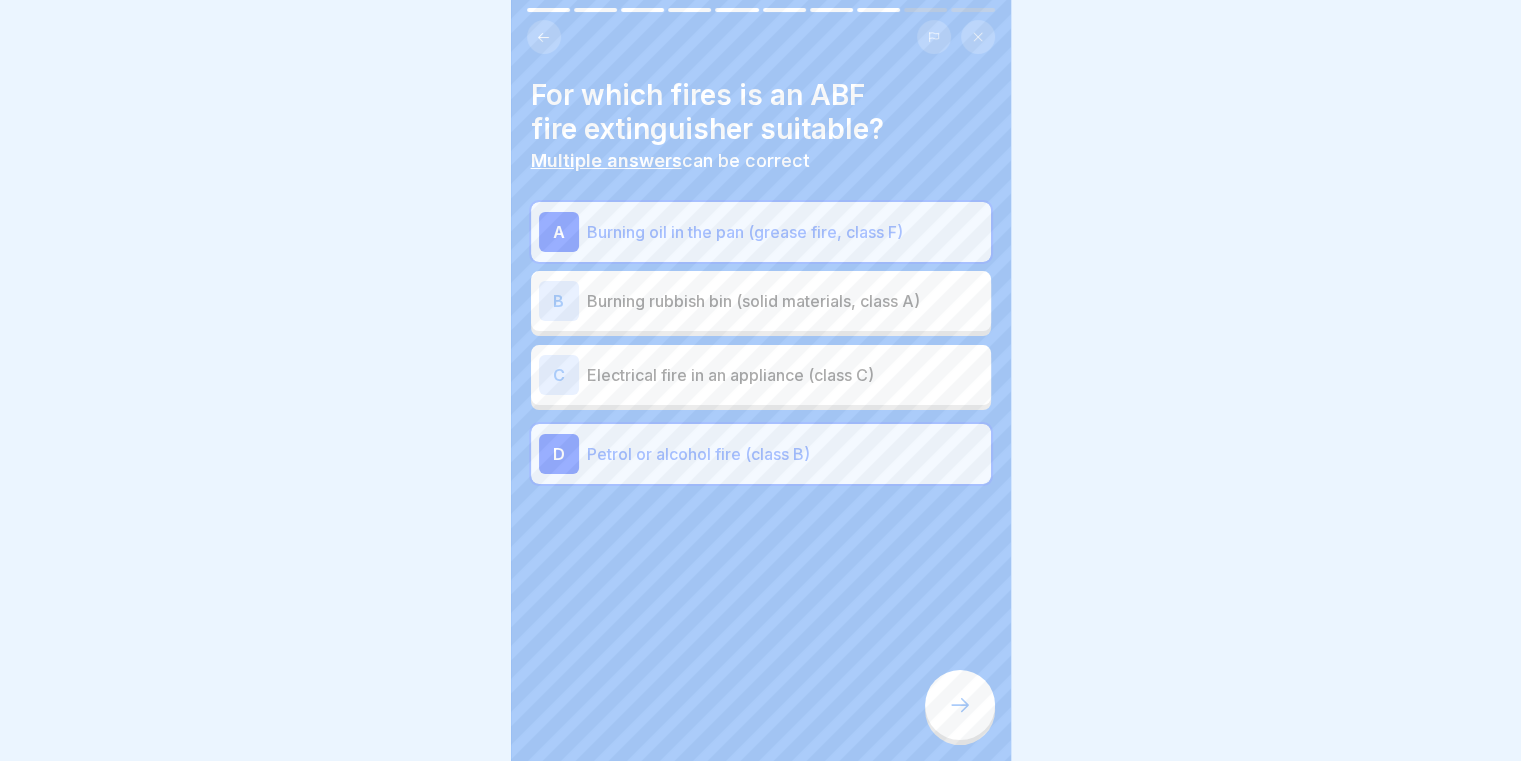 click on "C Electrical fire in an appliance (class C)" at bounding box center [761, 375] 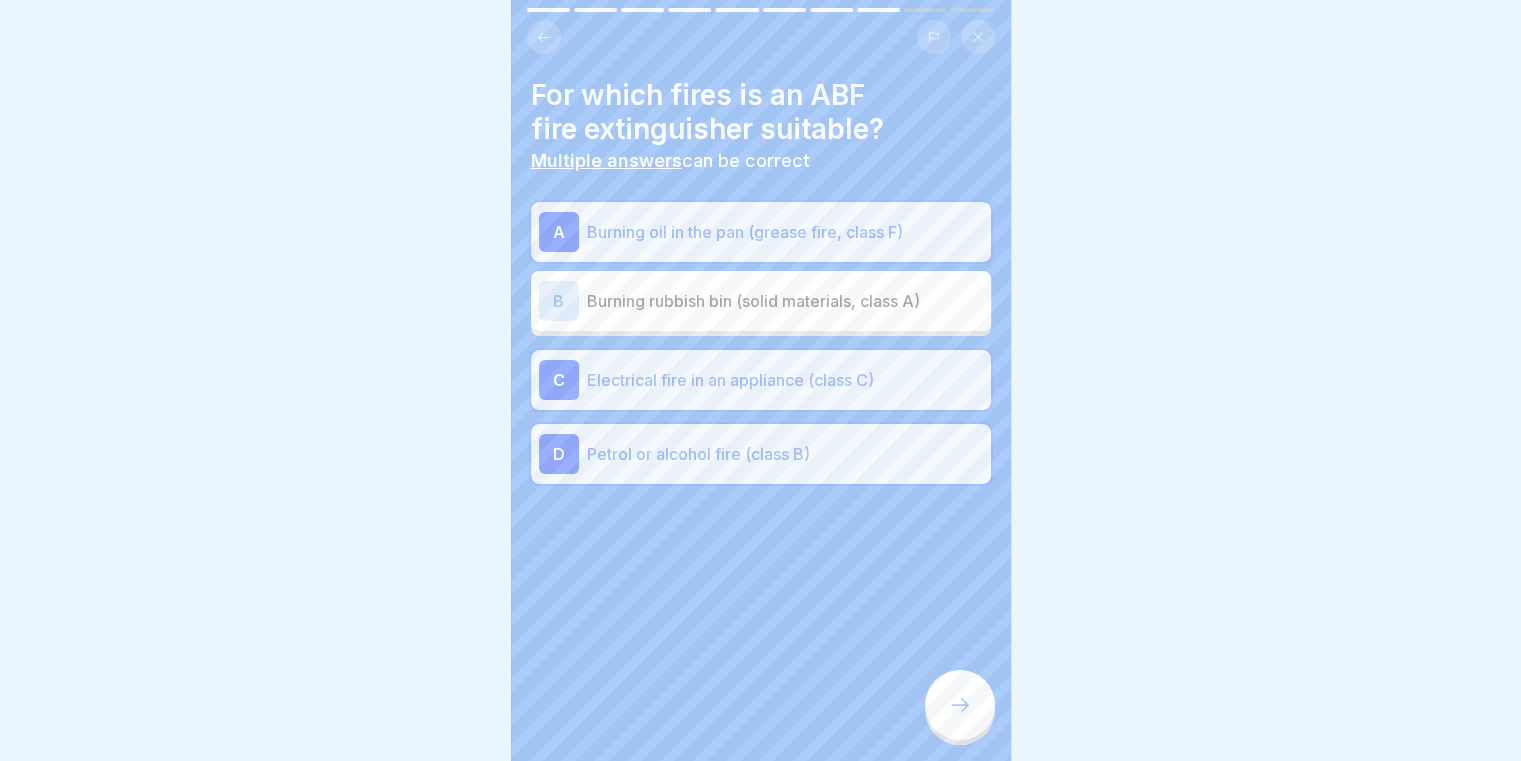 click at bounding box center (960, 705) 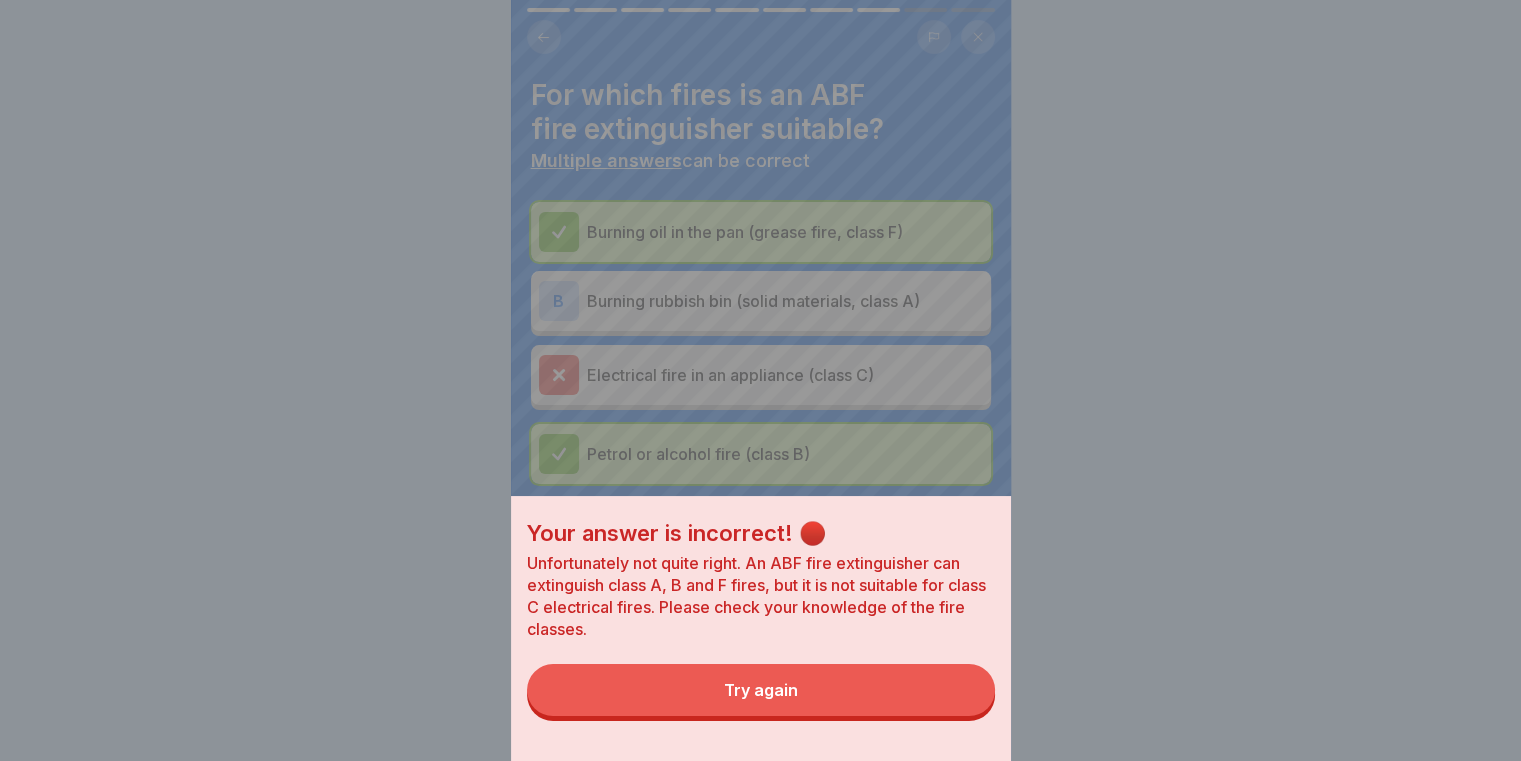 click on "Try again" at bounding box center (761, 690) 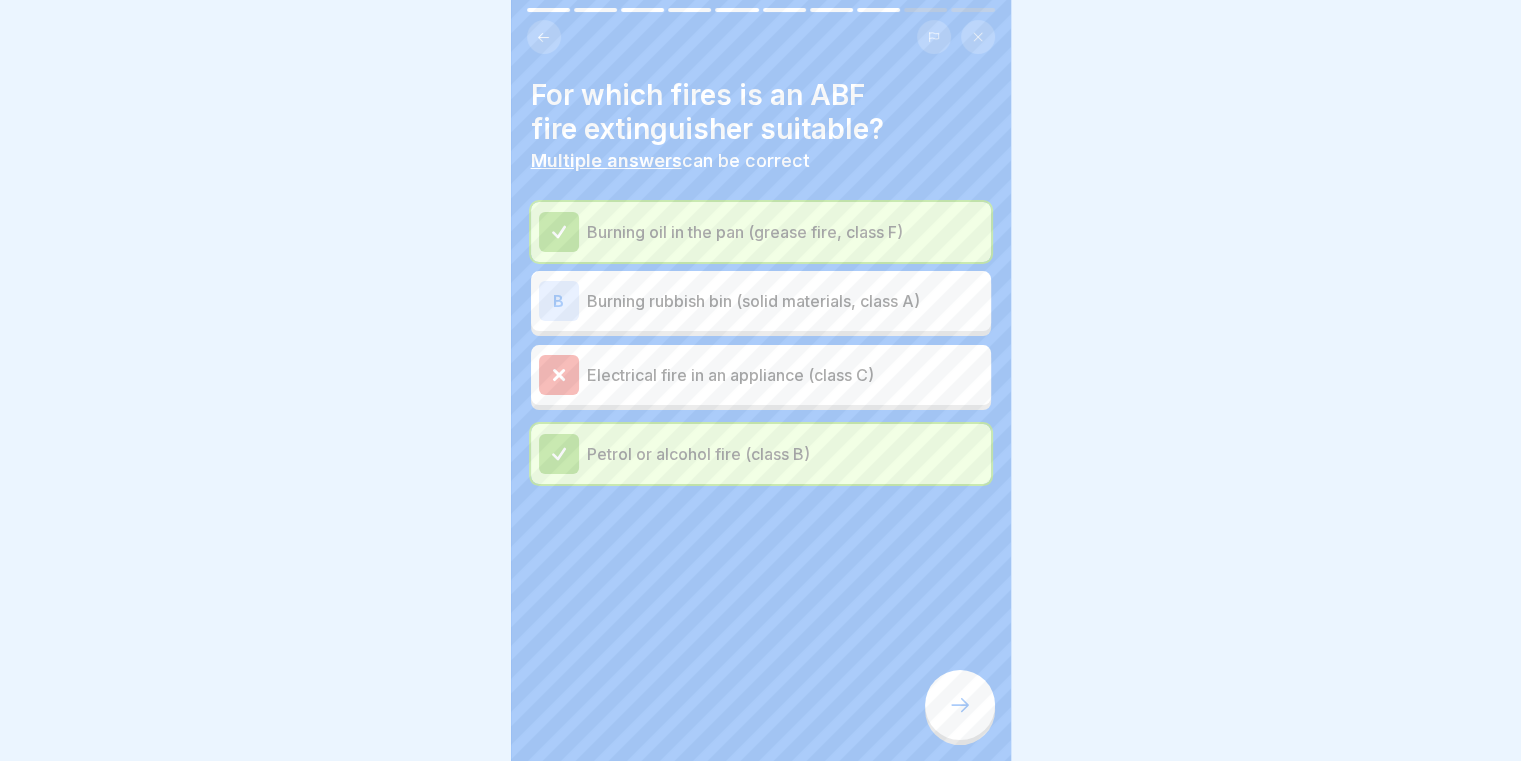 click at bounding box center (960, 705) 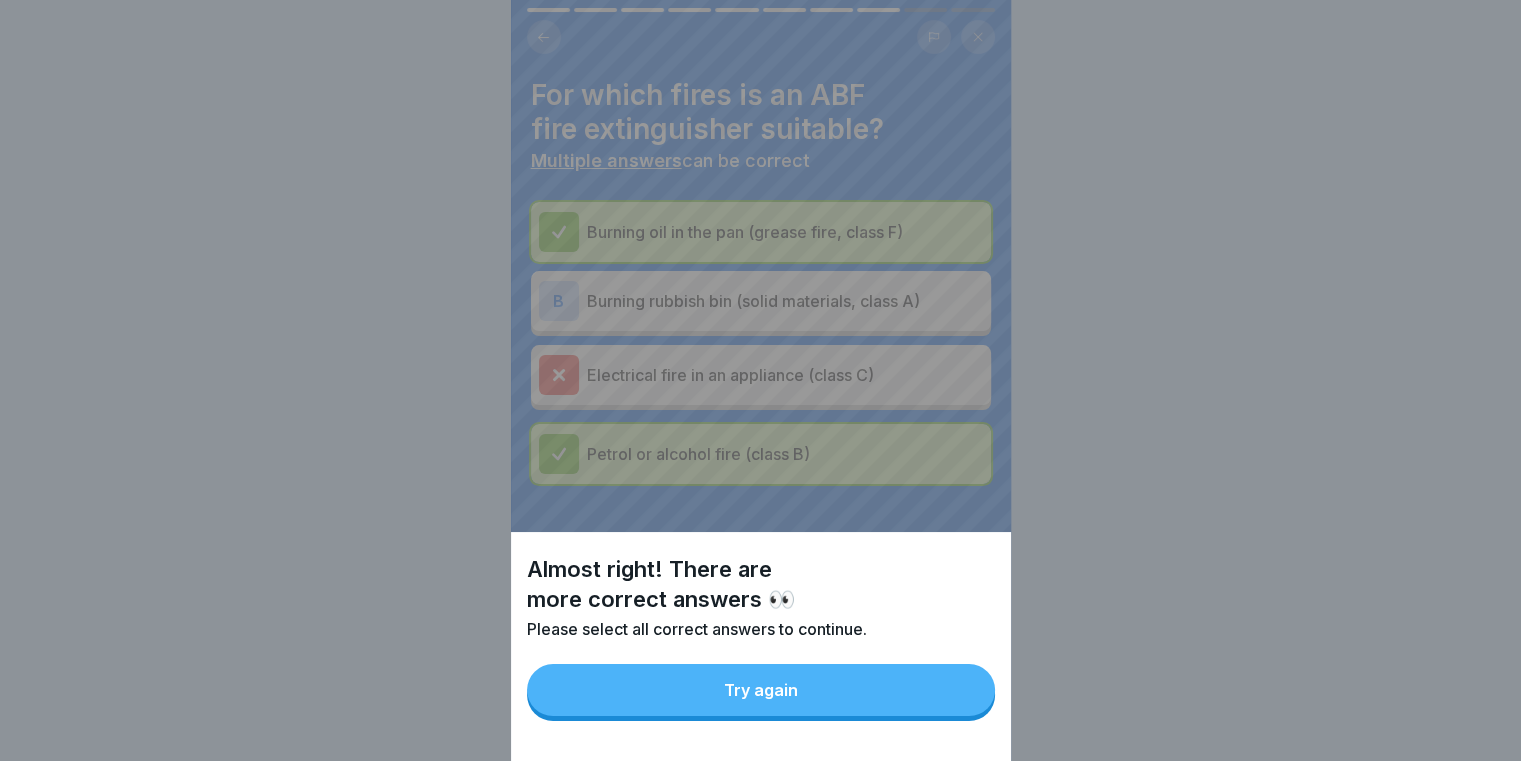 click on "Try again" at bounding box center (761, 690) 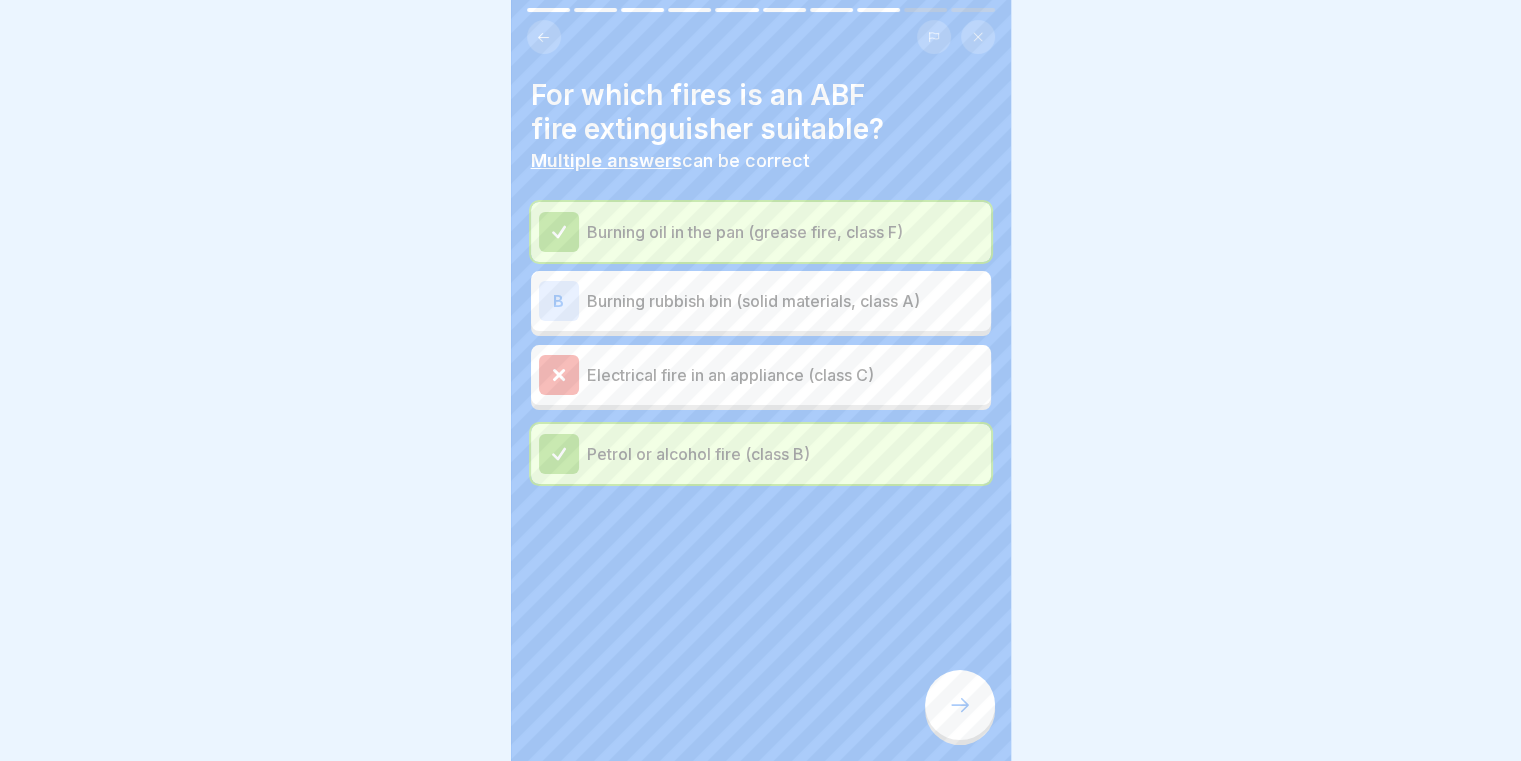 click on "Petrol or alcohol fire (class B)" at bounding box center (785, 454) 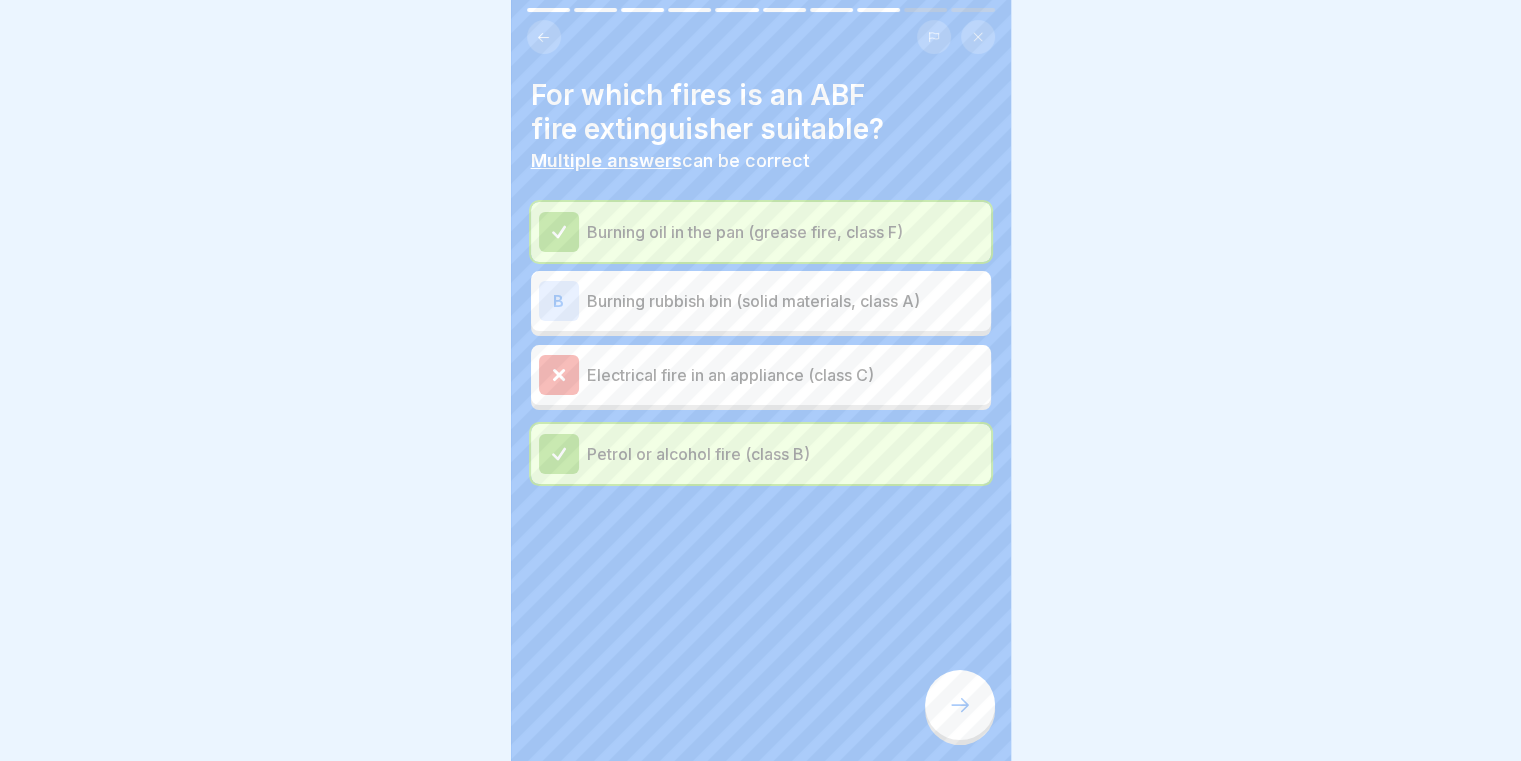 click on "B Burning rubbish bin (solid materials, class A)" at bounding box center [761, 301] 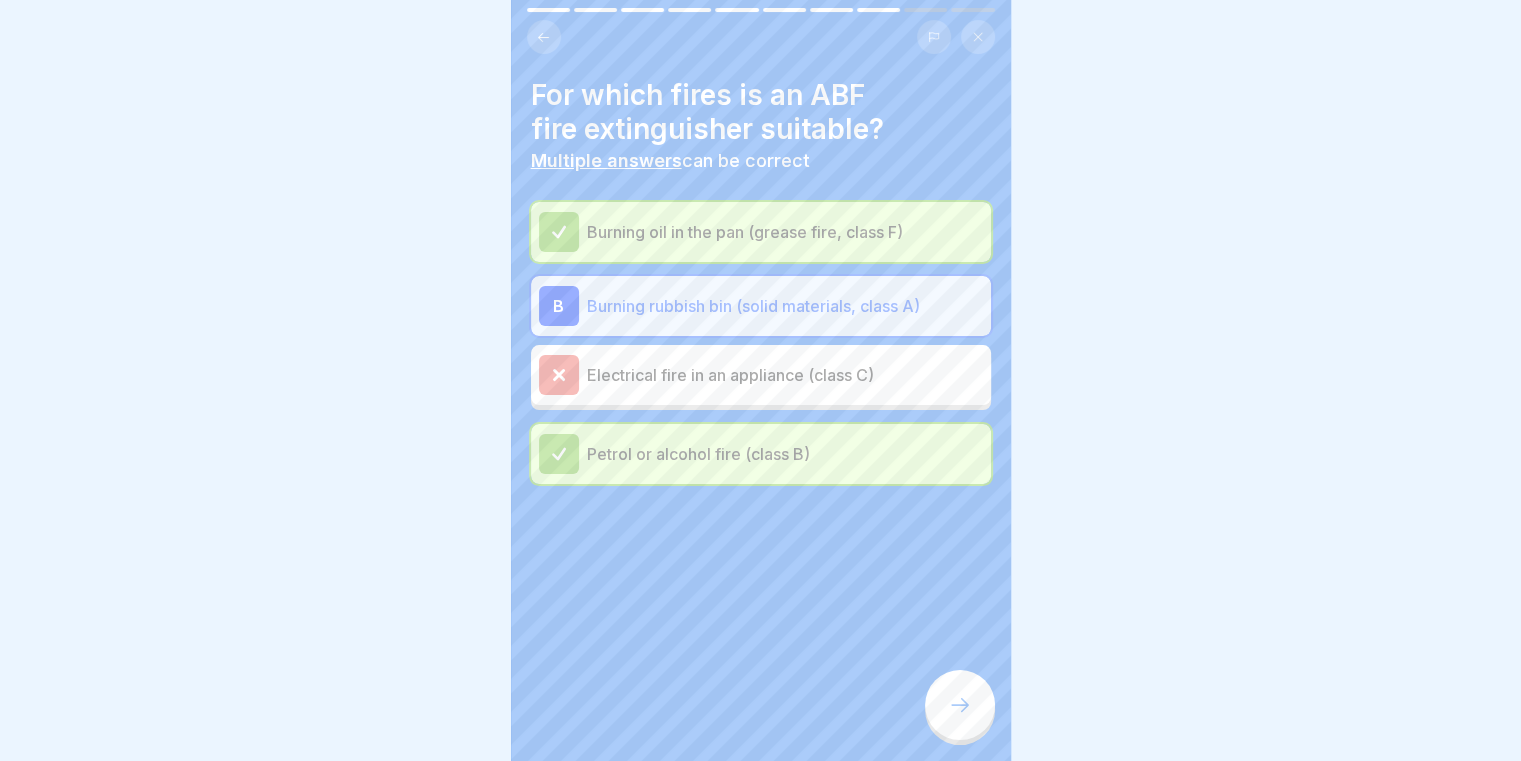 click at bounding box center [960, 705] 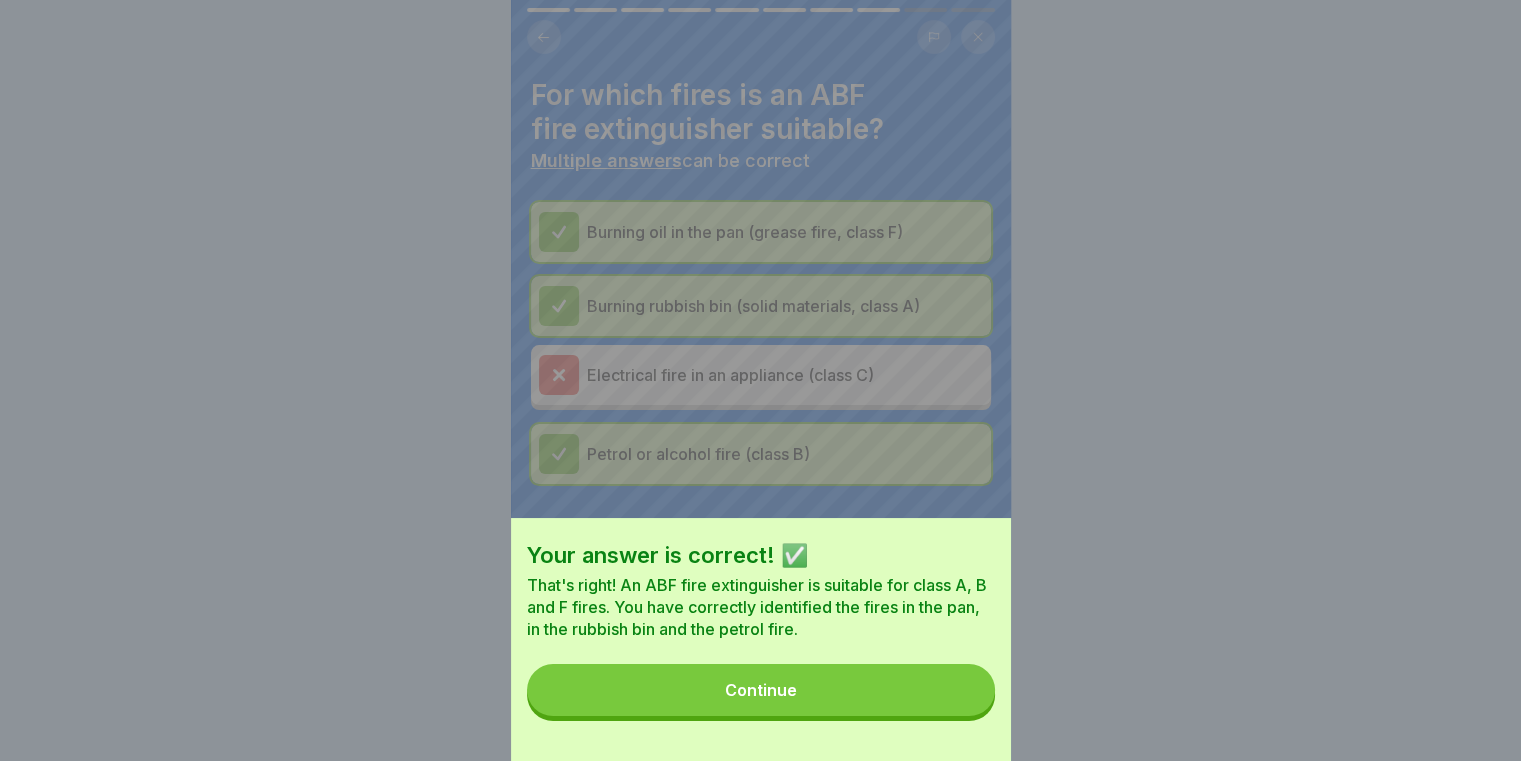 click on "Continue" at bounding box center [761, 690] 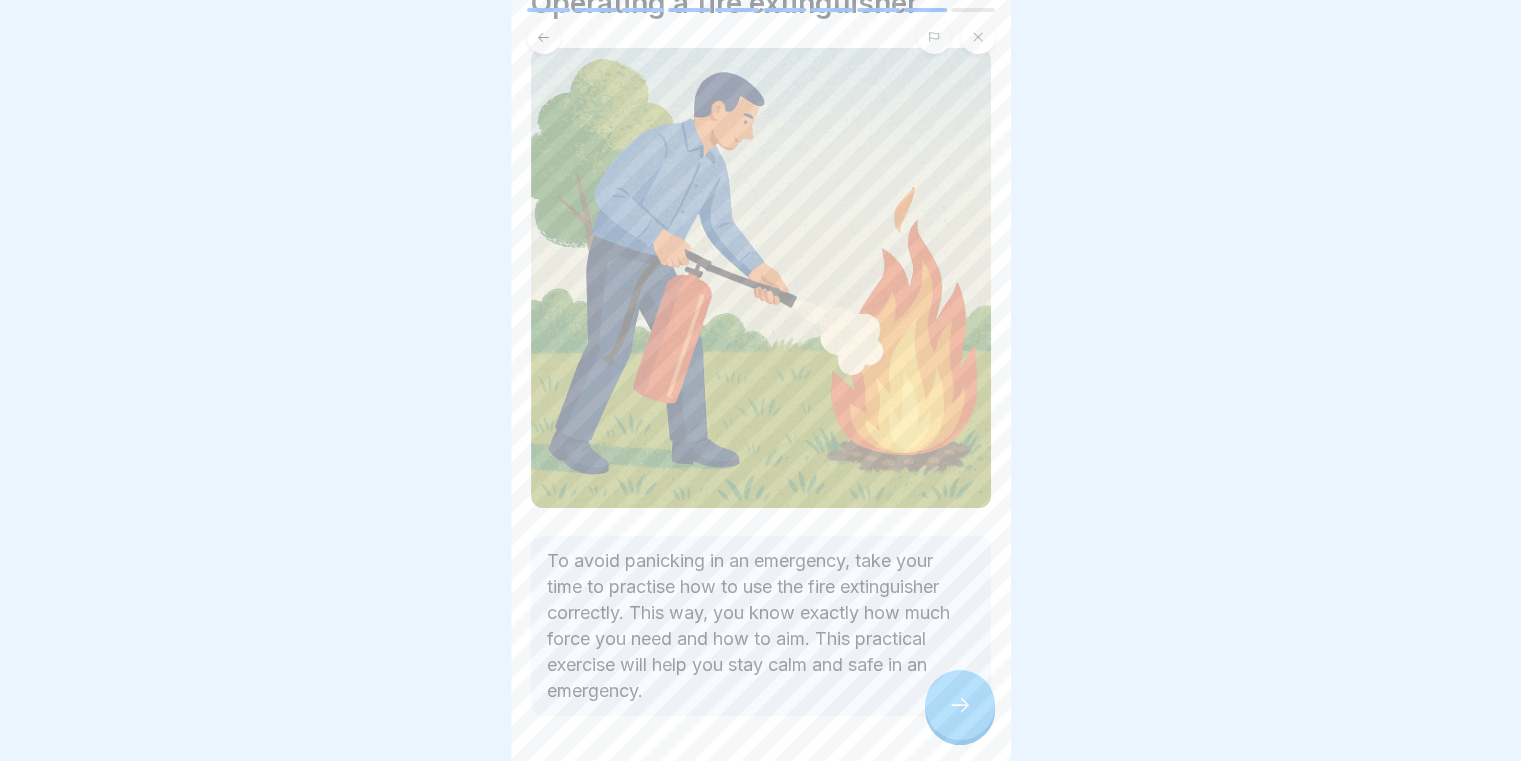scroll, scrollTop: 186, scrollLeft: 0, axis: vertical 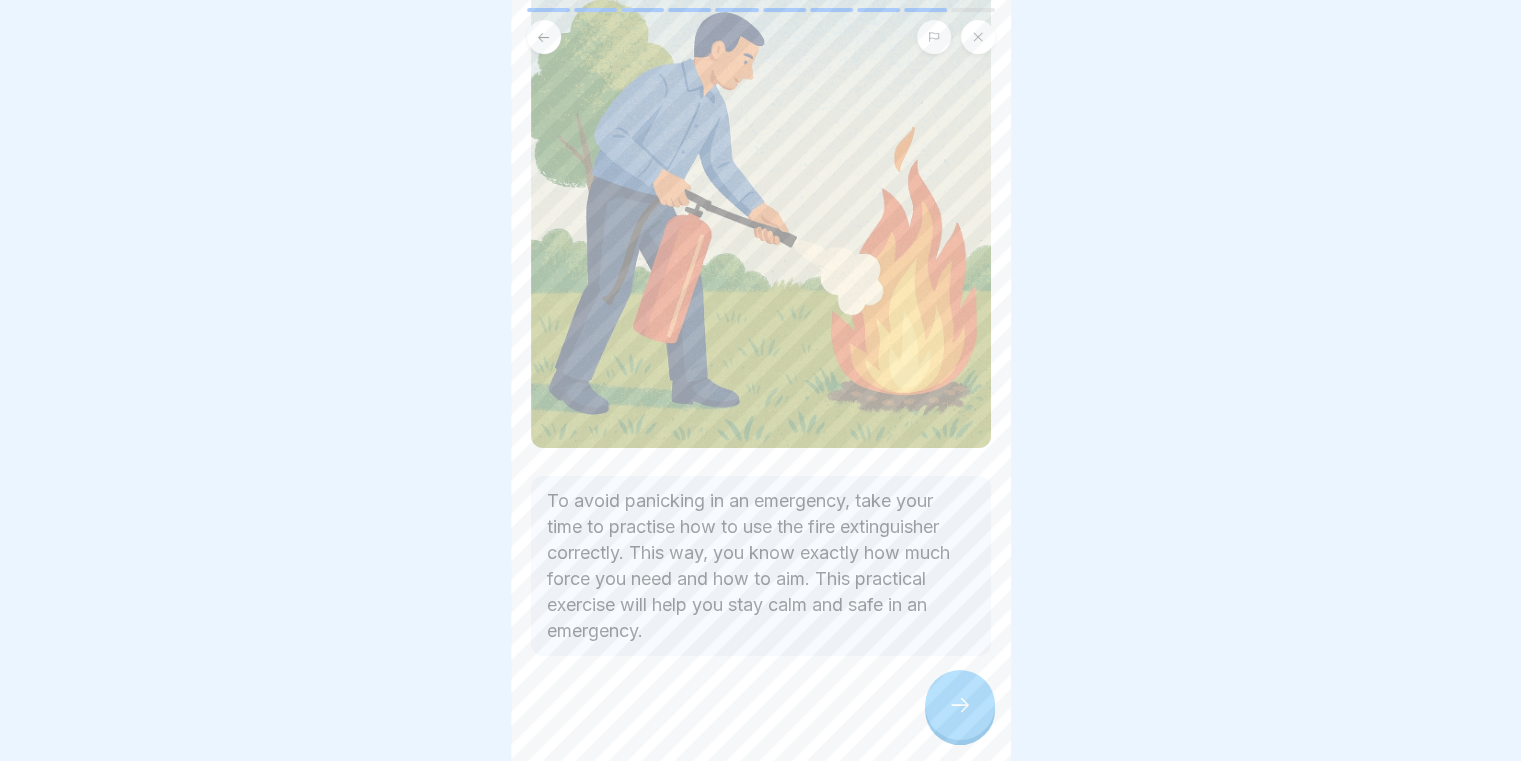 click at bounding box center [960, 705] 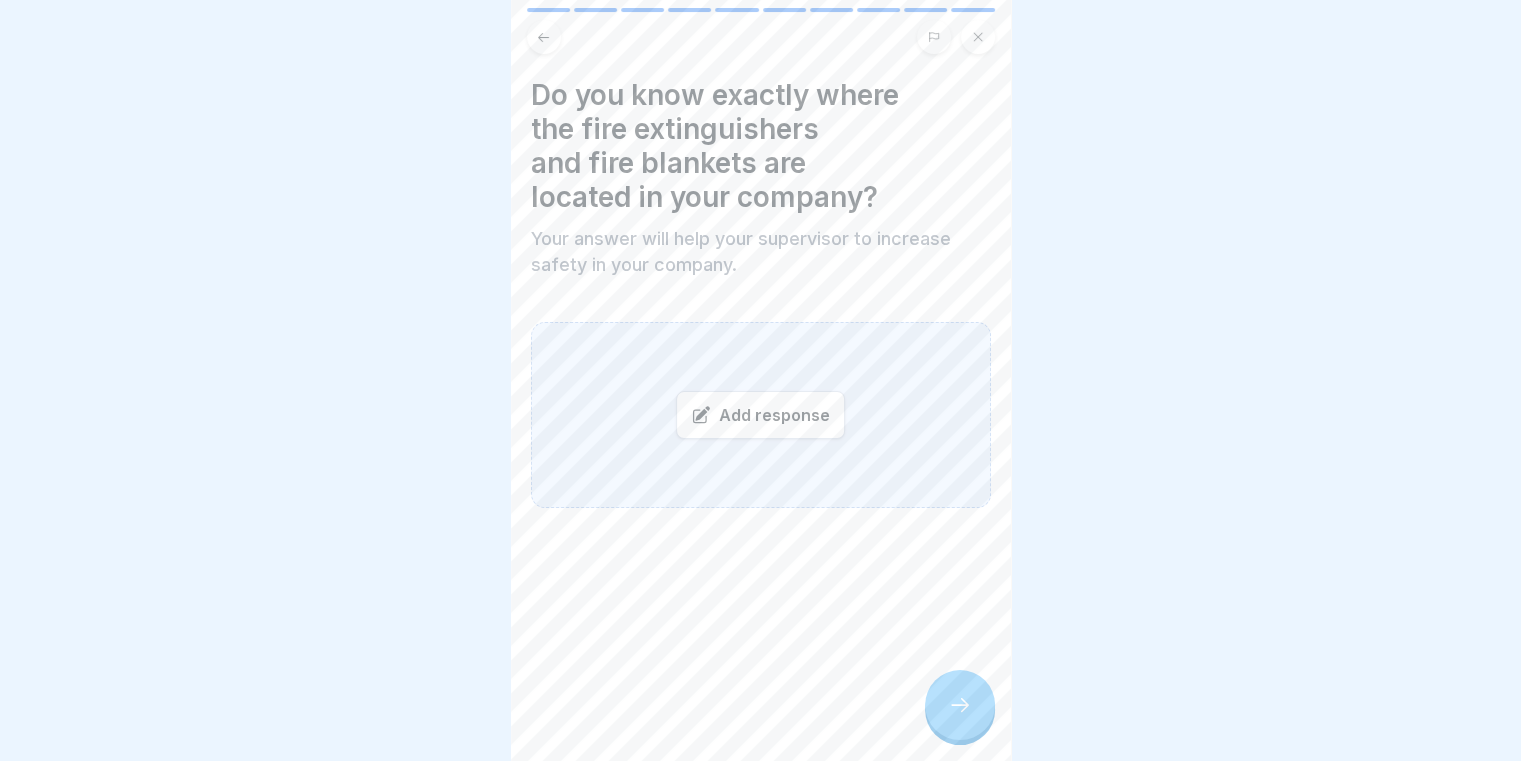 click 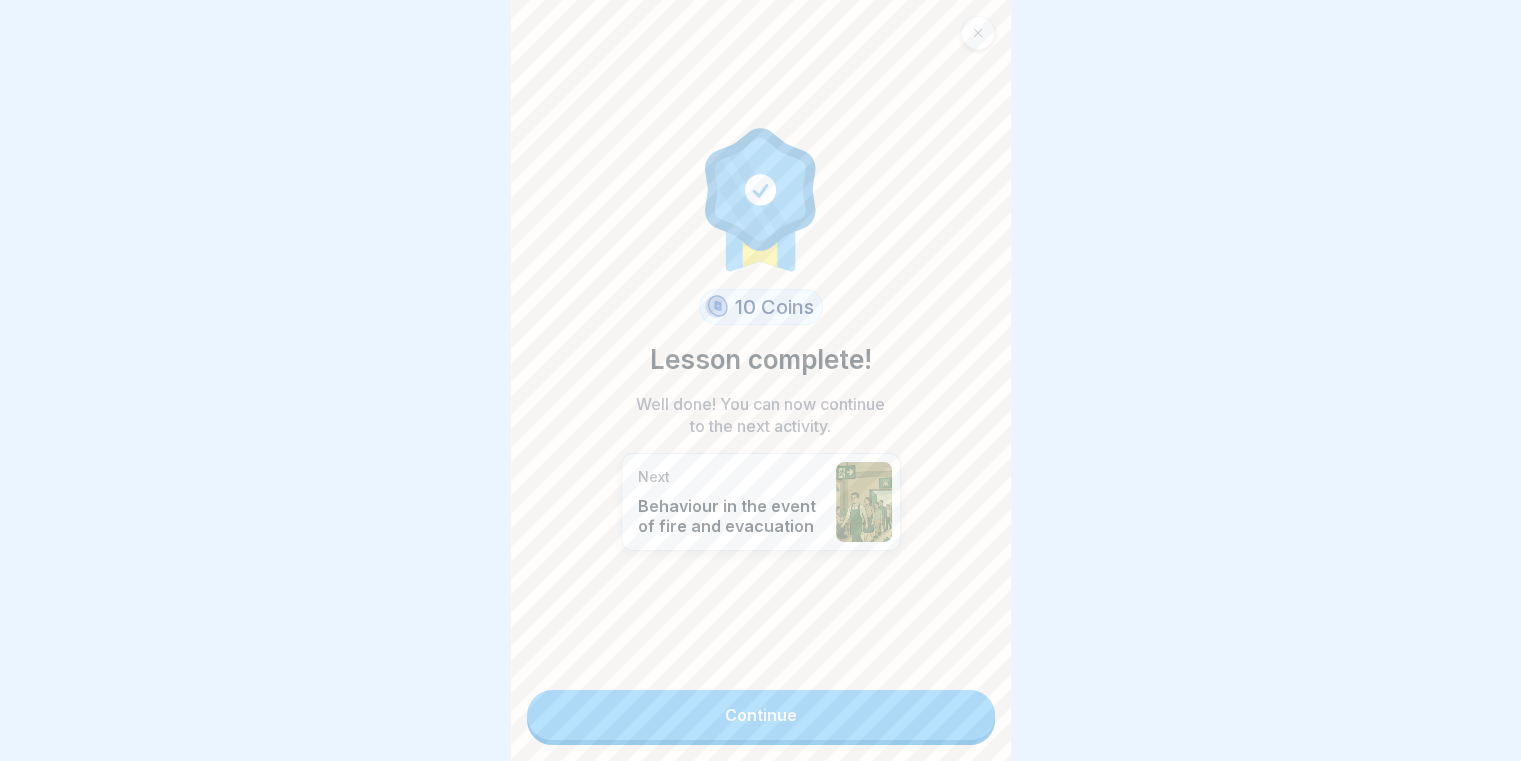click on "Continue" at bounding box center (761, 715) 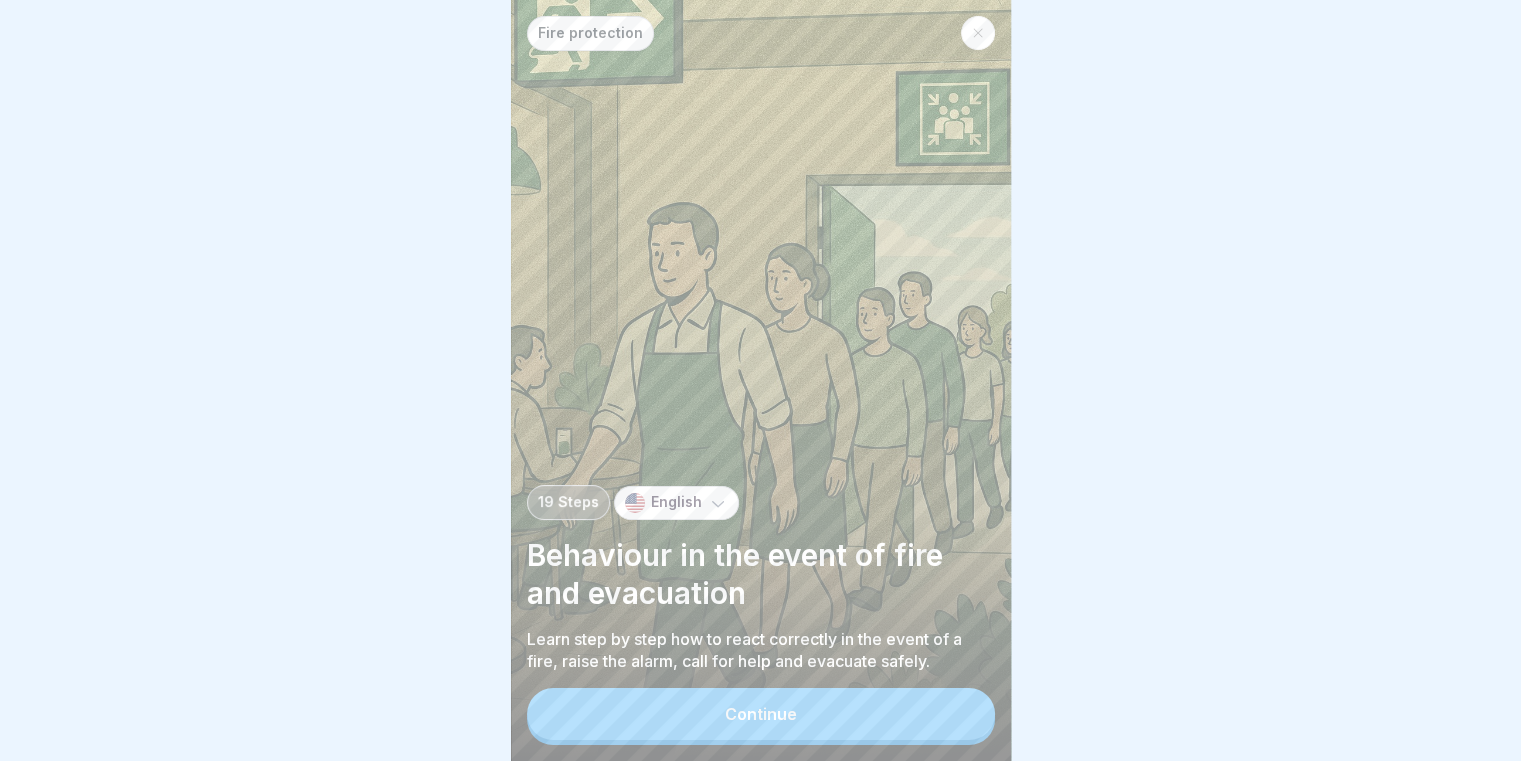 click on "Continue" at bounding box center [761, 714] 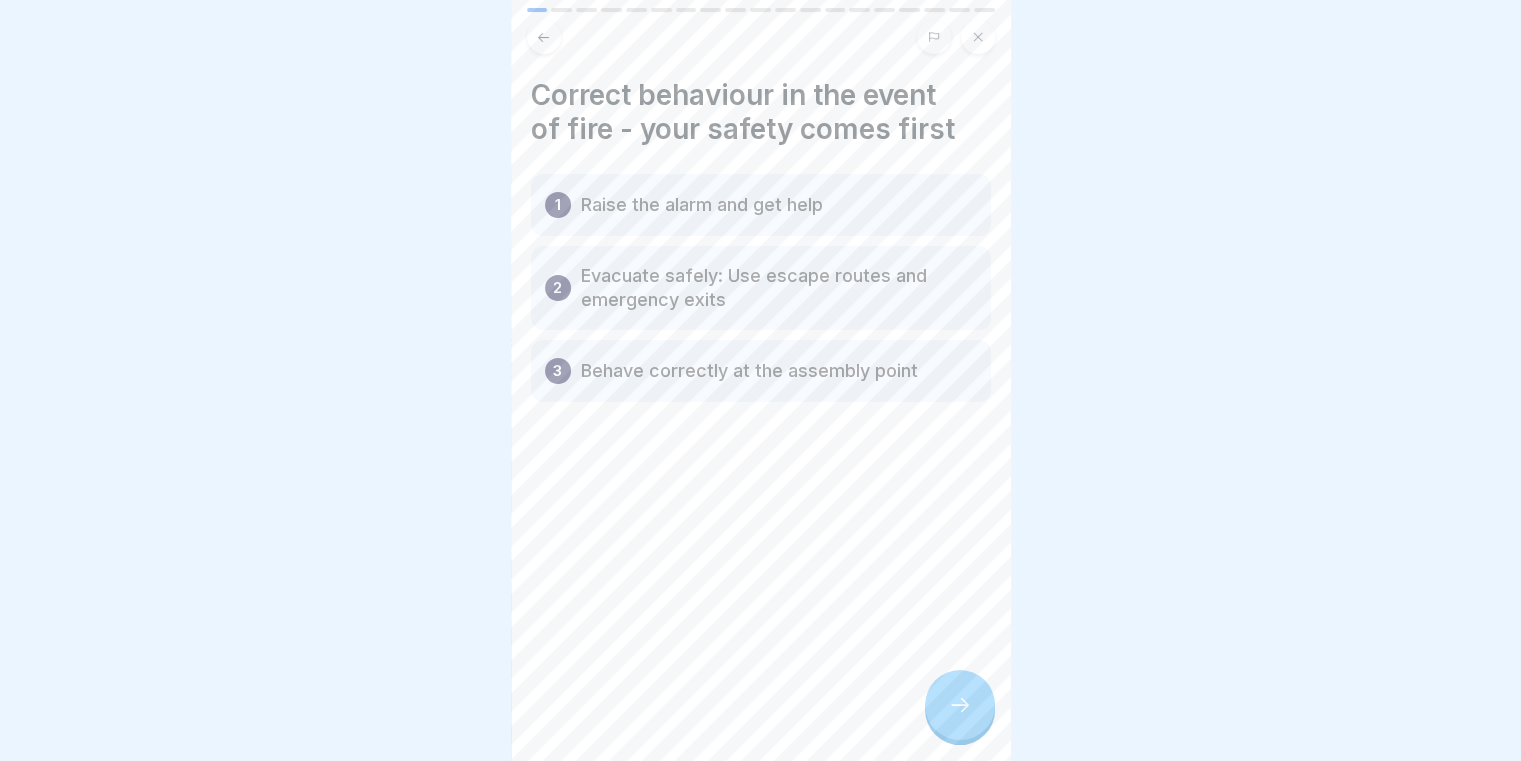 click 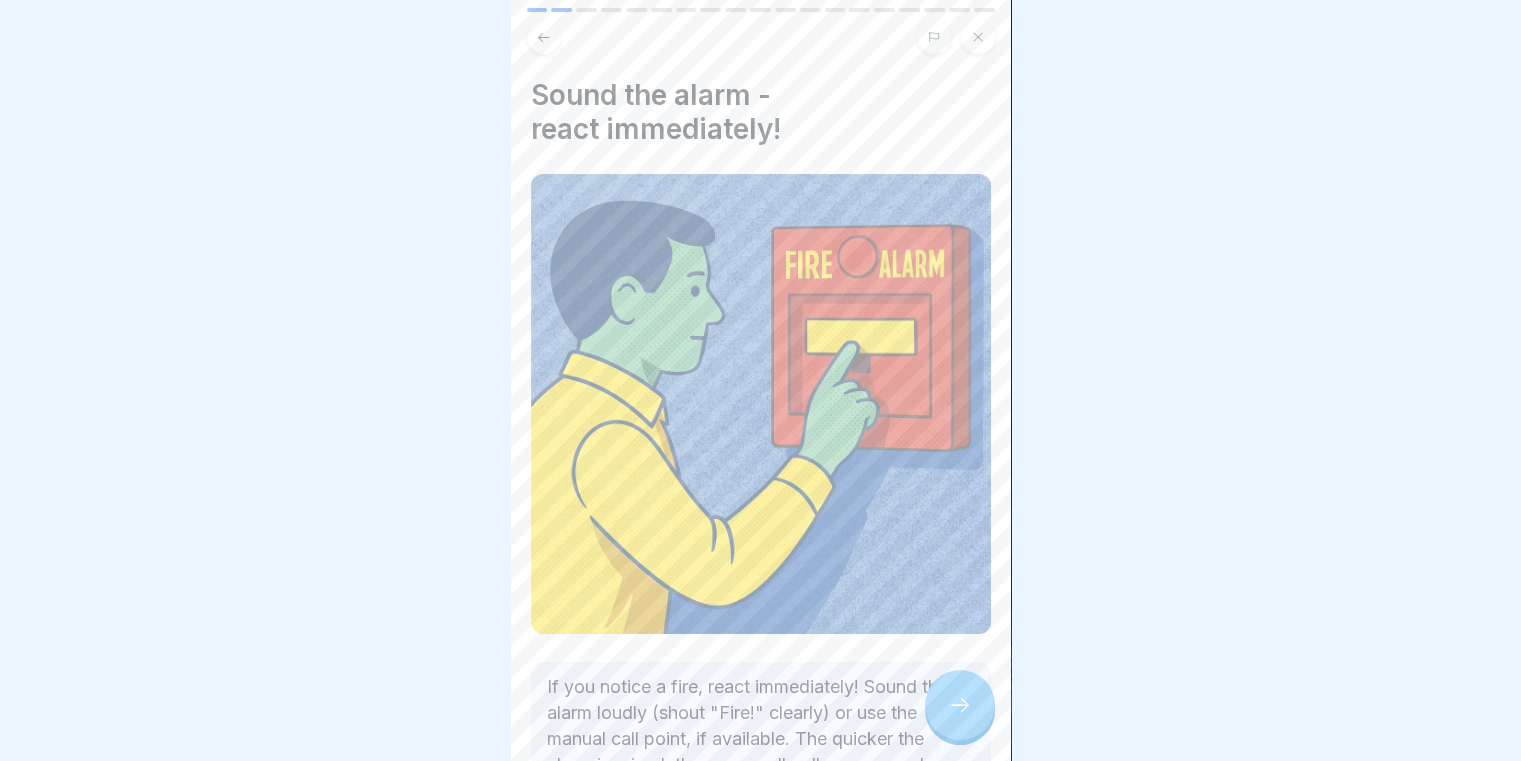 scroll, scrollTop: 100, scrollLeft: 0, axis: vertical 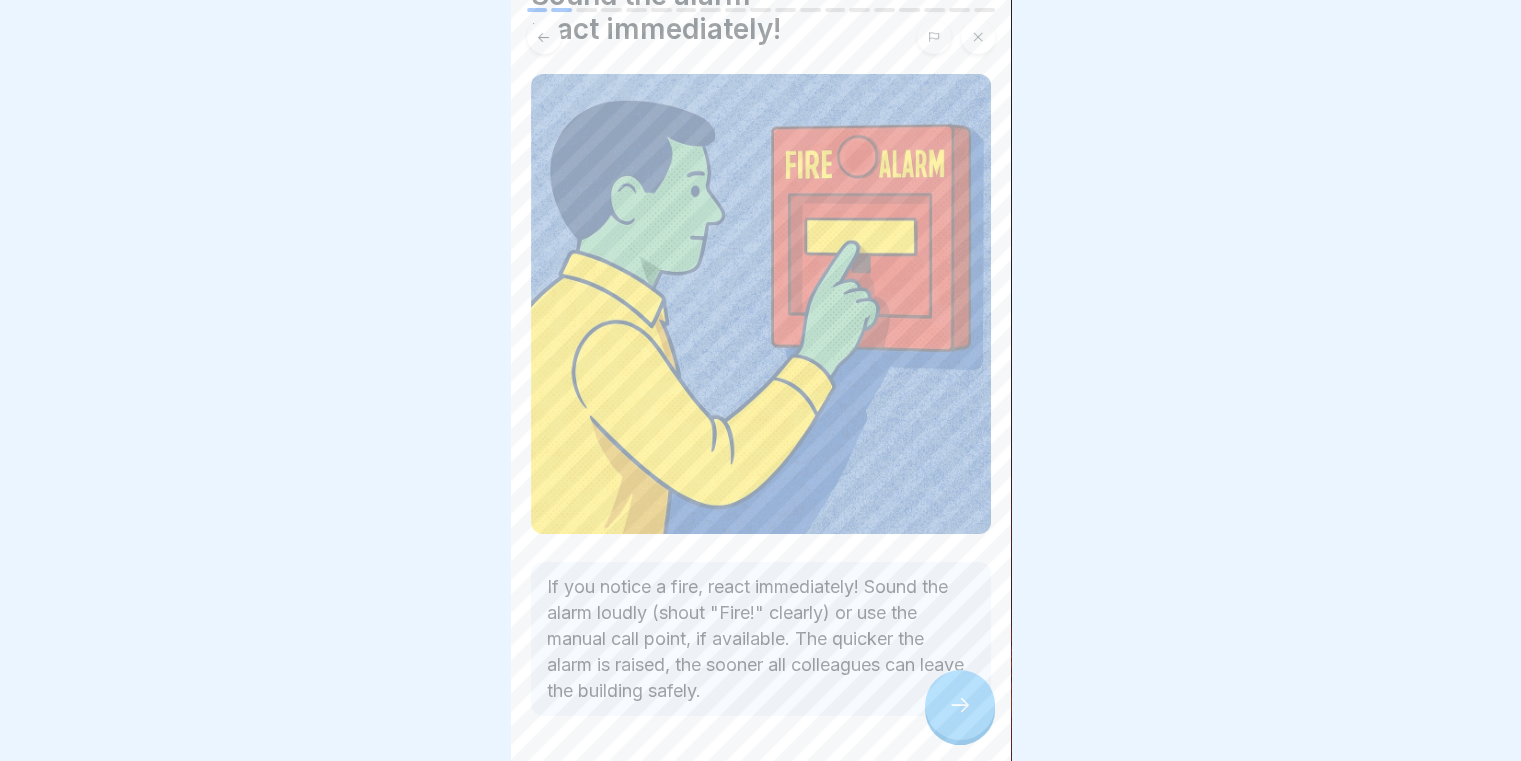 click at bounding box center (960, 705) 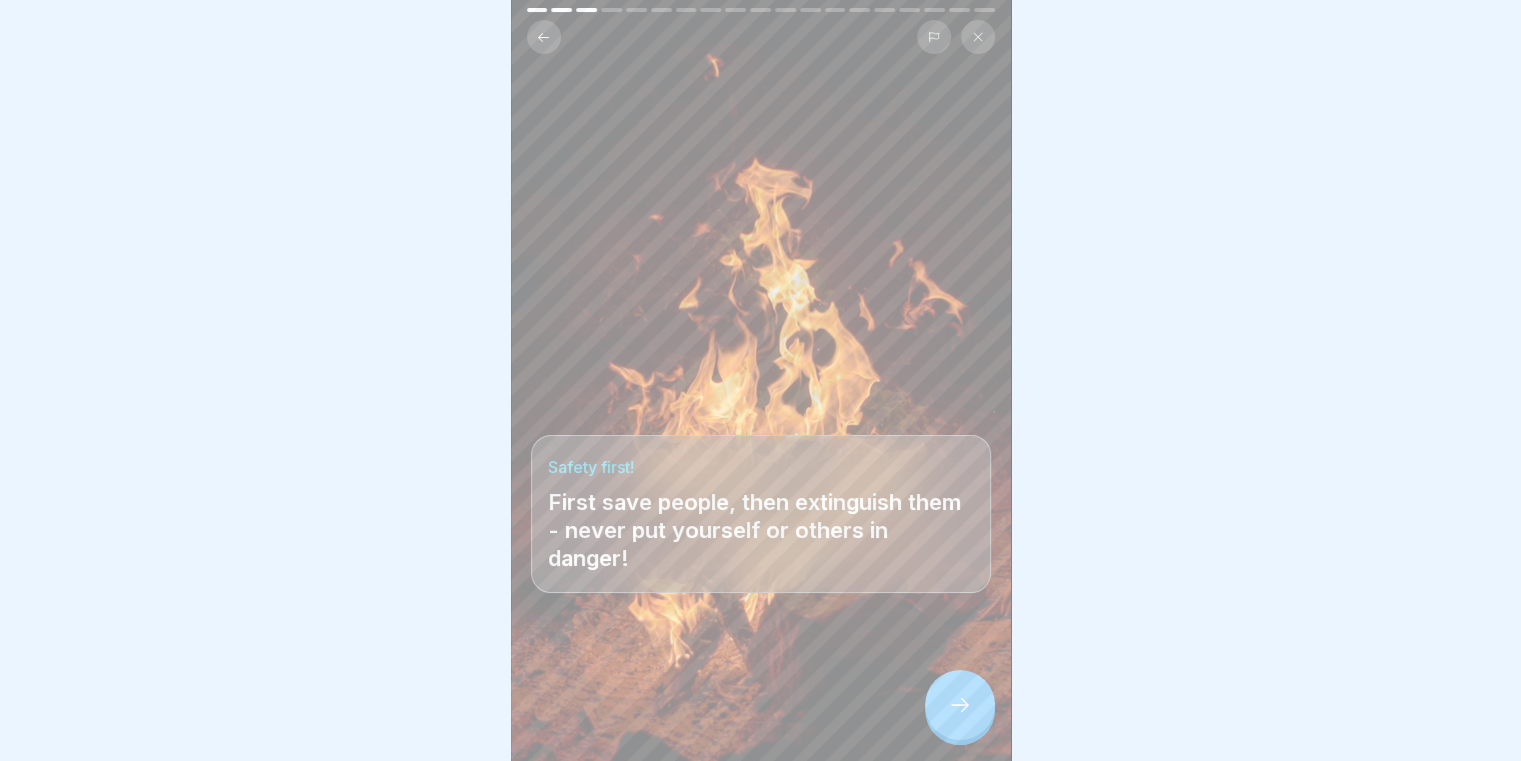 click at bounding box center (960, 705) 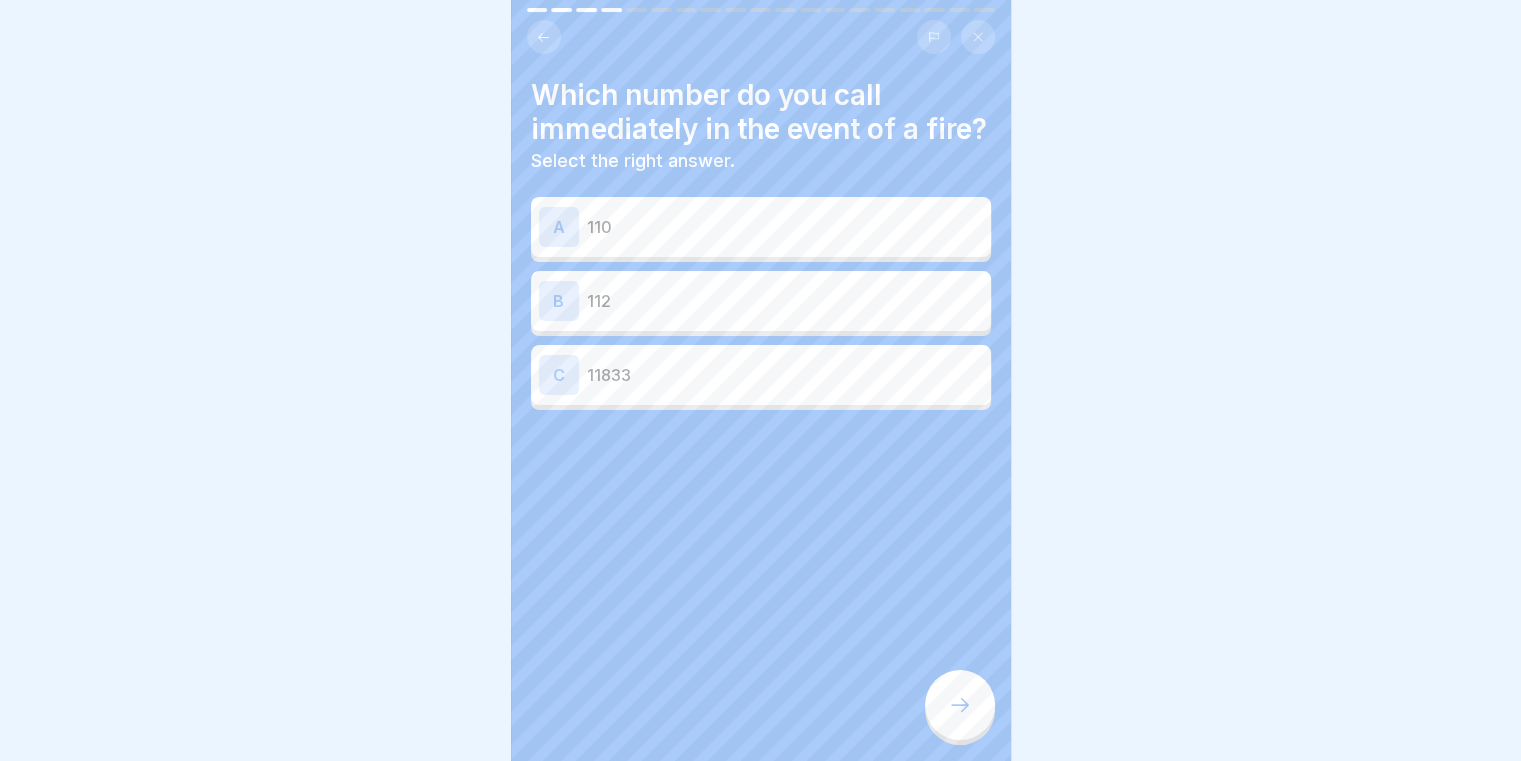 click on "112" at bounding box center [785, 301] 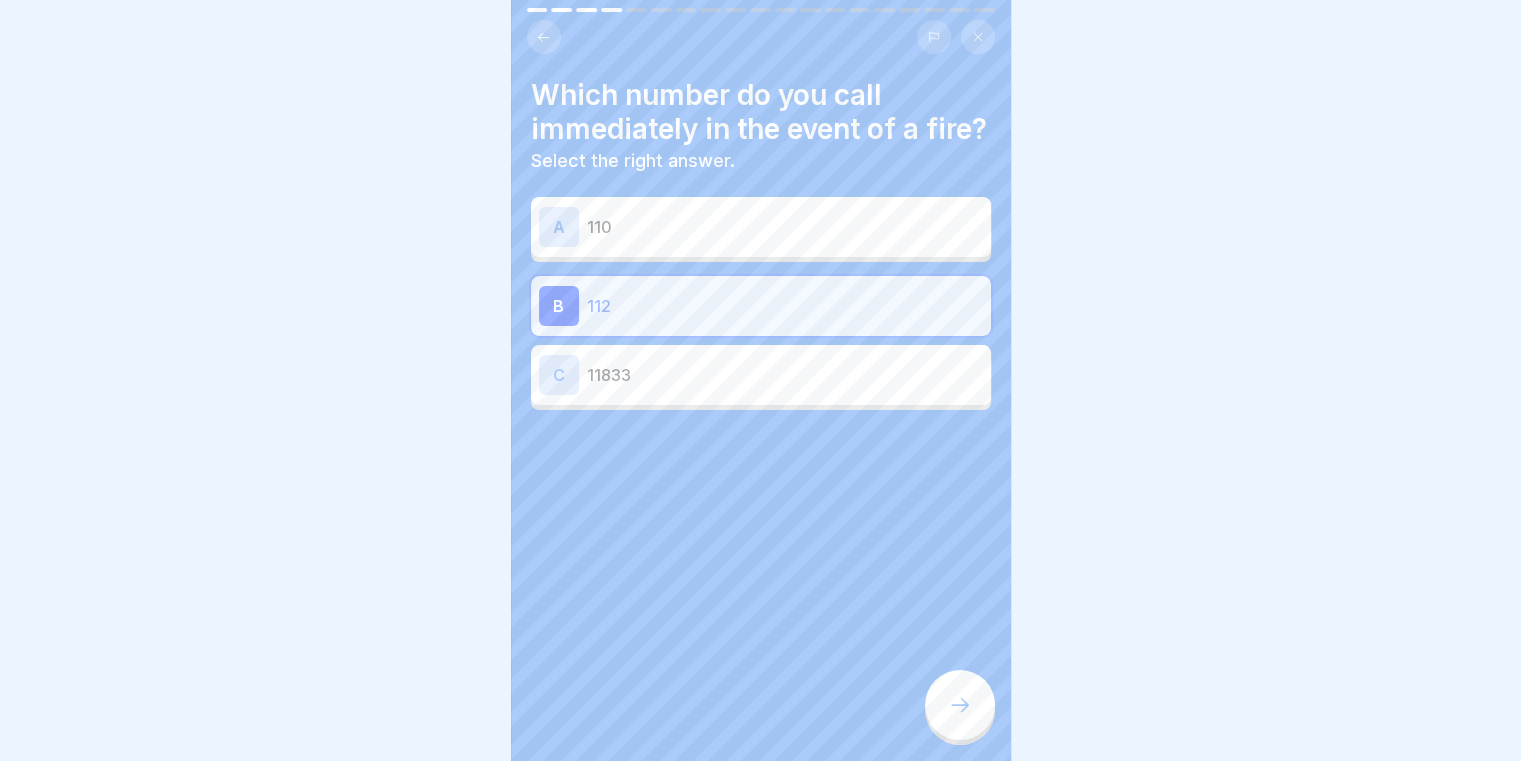 click on "Fire protection 19 Steps English Behaviour in the event of fire and evacuation Learn step by step how to react correctly in the event of a fire, raise the alarm, call for help and evacuate safely. Continue Correct behaviour in the event of fire - your safety comes first 1 Raise the alarm and get help 2 Evacuate safely: Use escape routes and emergency exits 3 Behave correctly at the assembly point Sound the alarm - react immediately! If you notice a fire, react immediately! Sound the alarm loudly (shout "Fire!" clearly) or use the manual call point, if available. The quicker the alarm is raised, the sooner all colleagues can leave the building safely. Safety first! First save people, then extinguish them - never put yourself or others in danger! Which number do you call immediately in the event of a fire? Select the right answer. A 110 B 112 C 11833 Emergency call 112 - you must provide this information: Emergency call 112 - you must provide this information 1 2 3 4 Who is calling? (Your name for queries) A B" at bounding box center [761, 380] 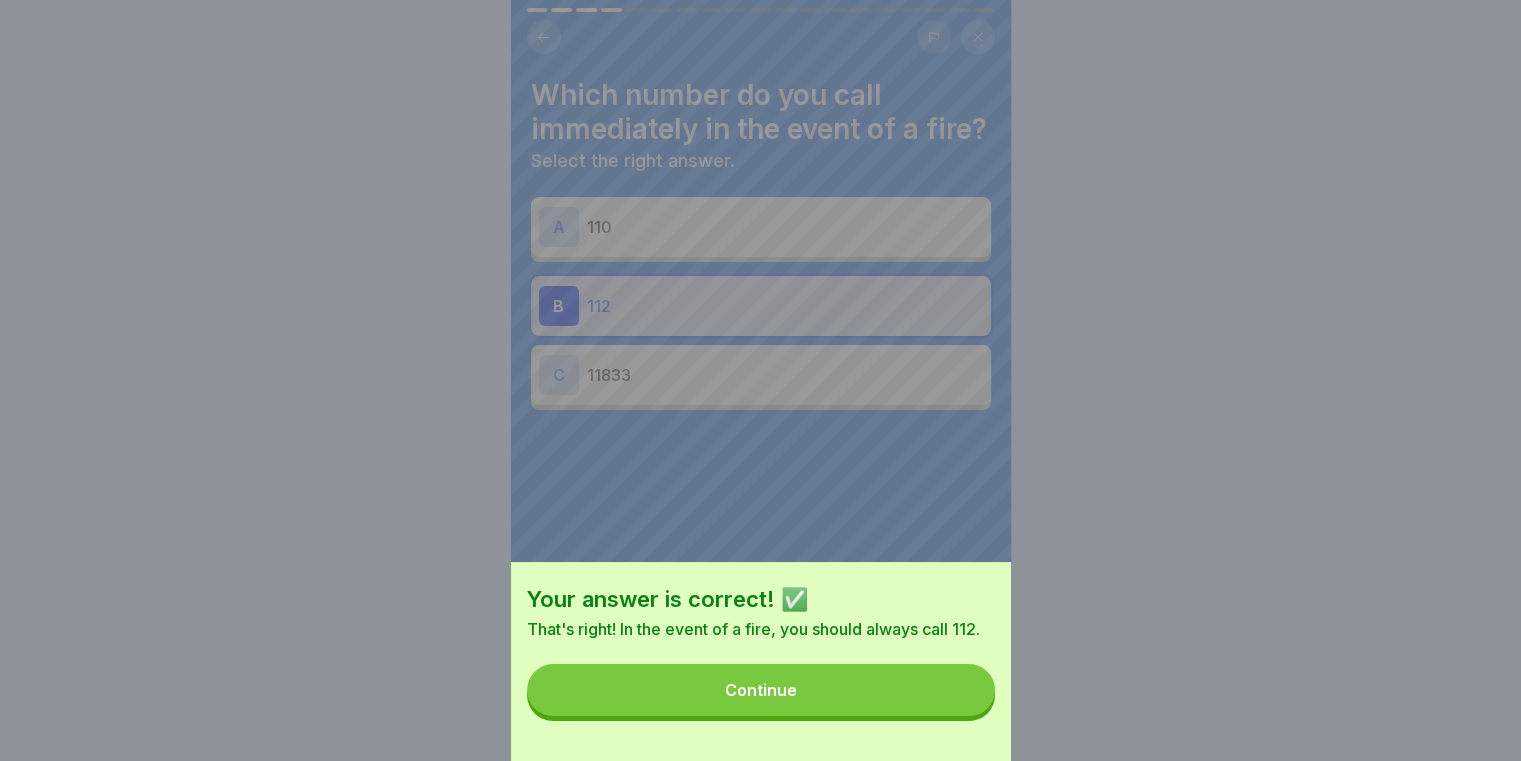 click on "Continue" at bounding box center (761, 690) 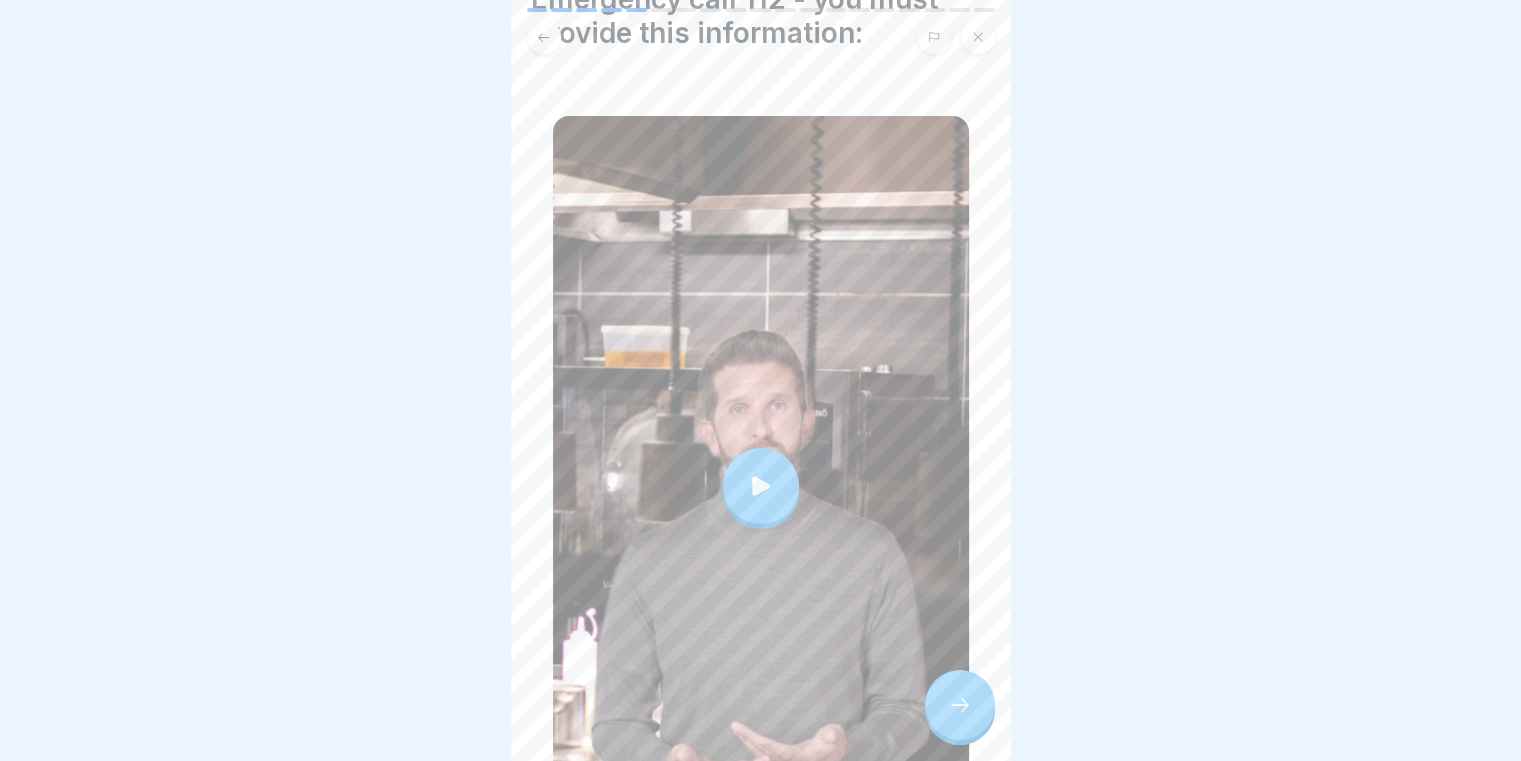 scroll, scrollTop: 200, scrollLeft: 0, axis: vertical 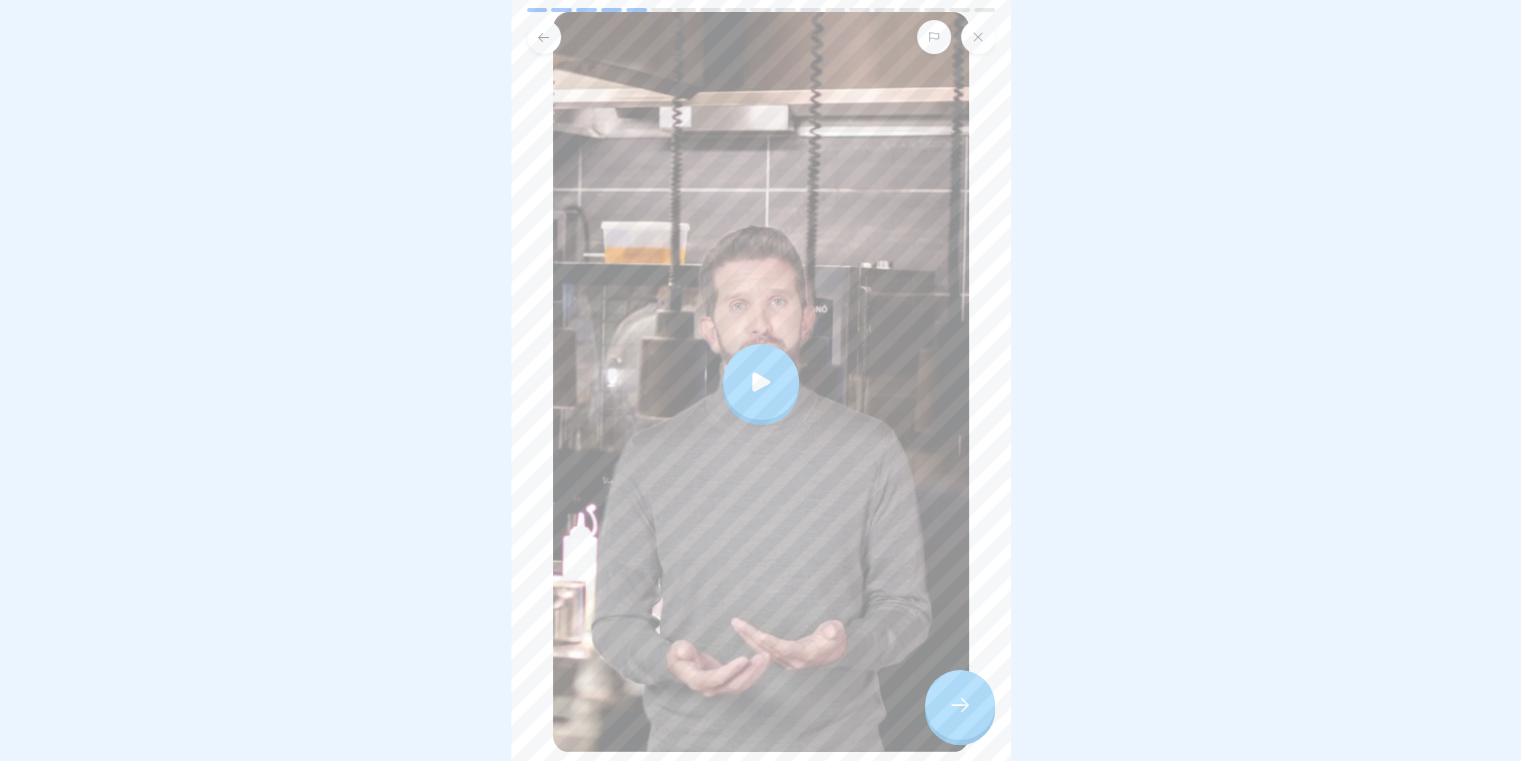 click at bounding box center [761, 382] 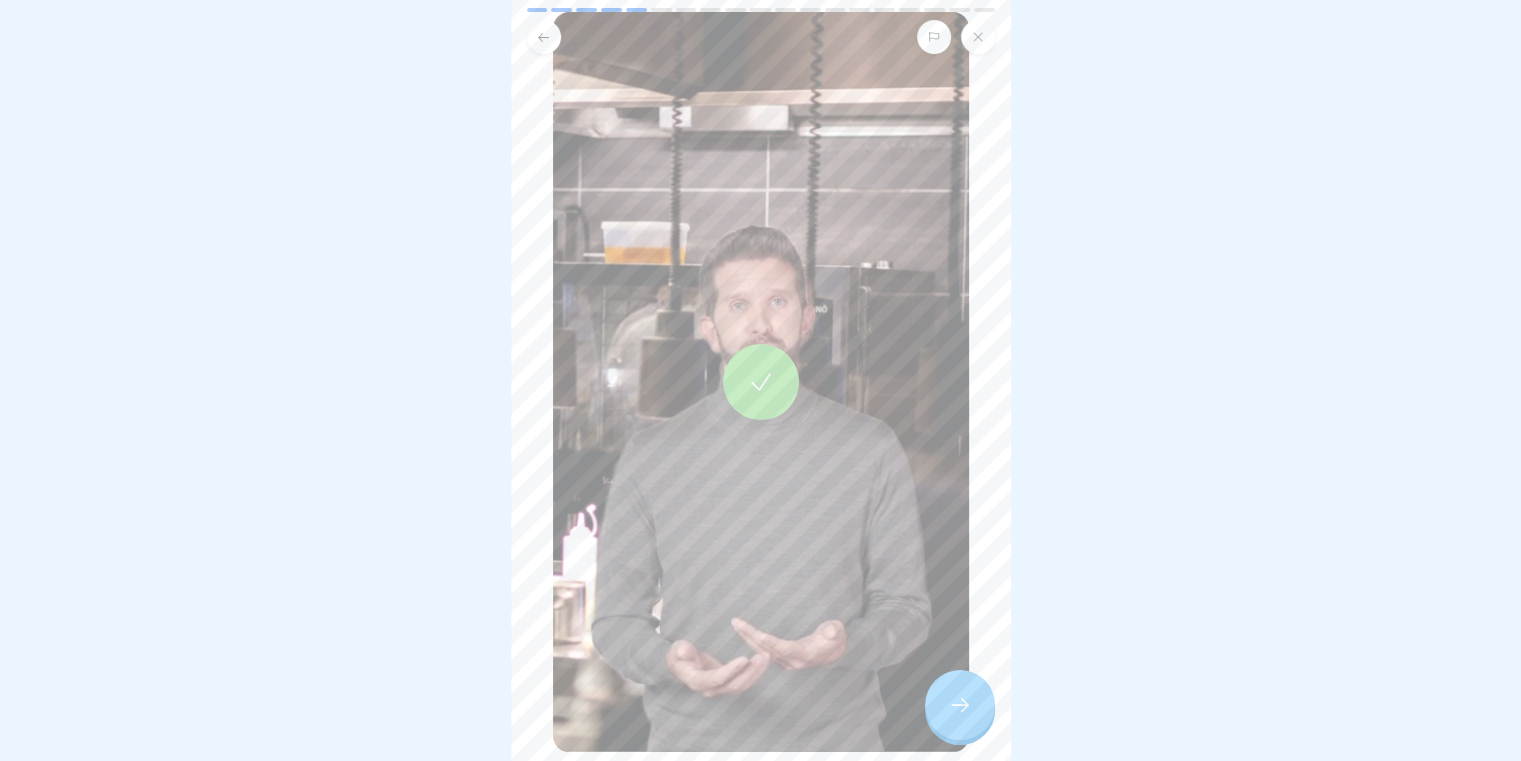 click at bounding box center [960, 705] 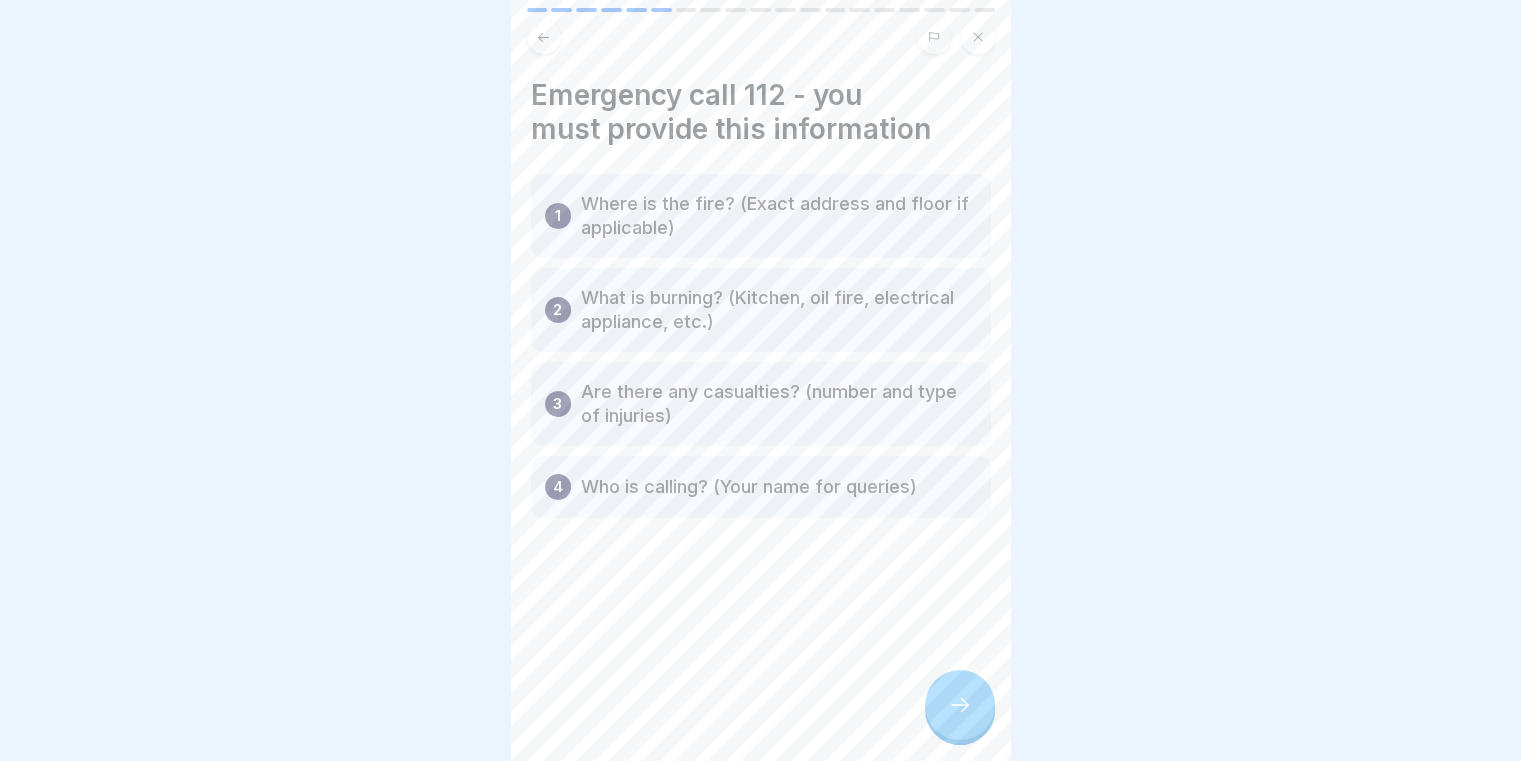 click at bounding box center (960, 705) 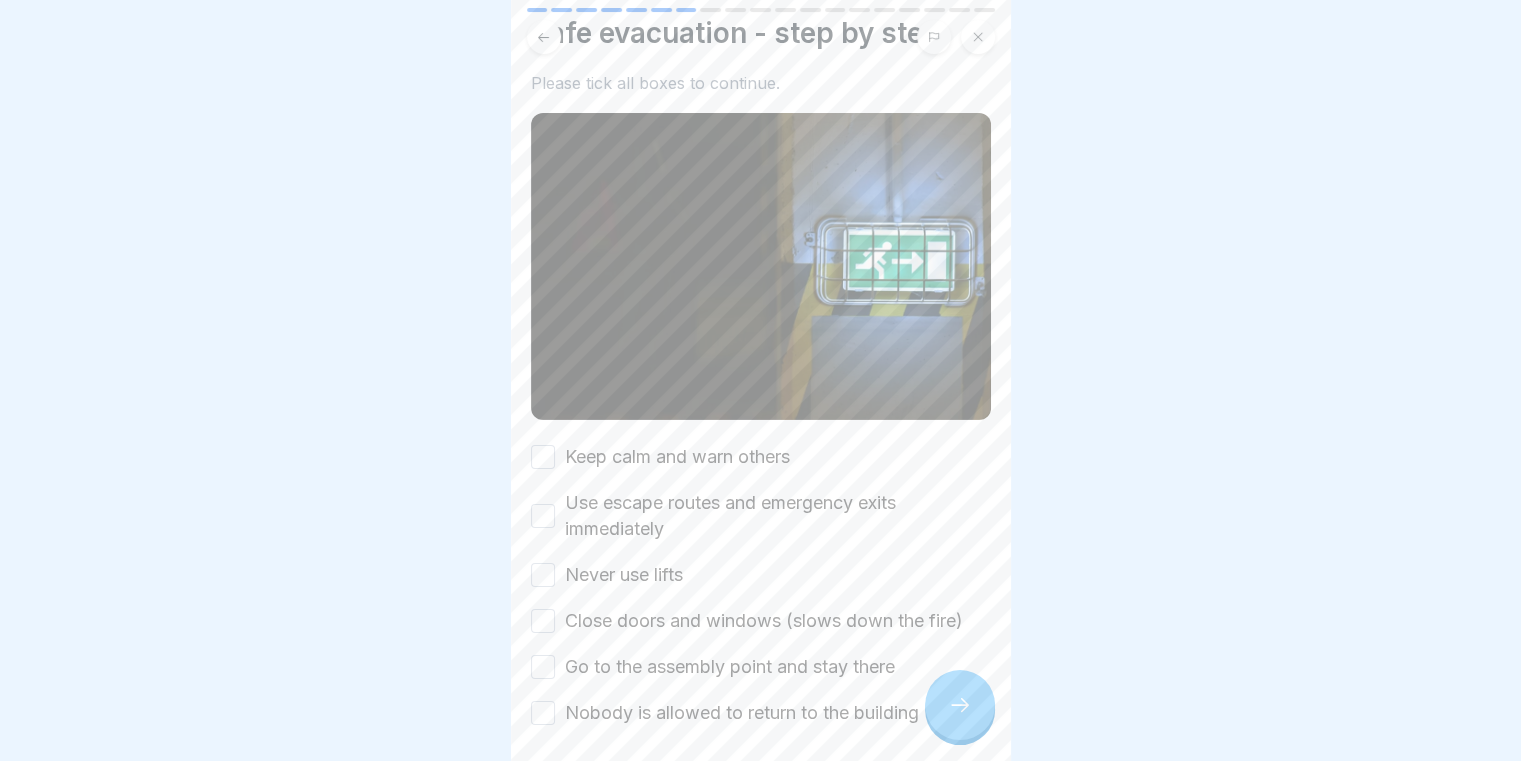 scroll, scrollTop: 136, scrollLeft: 0, axis: vertical 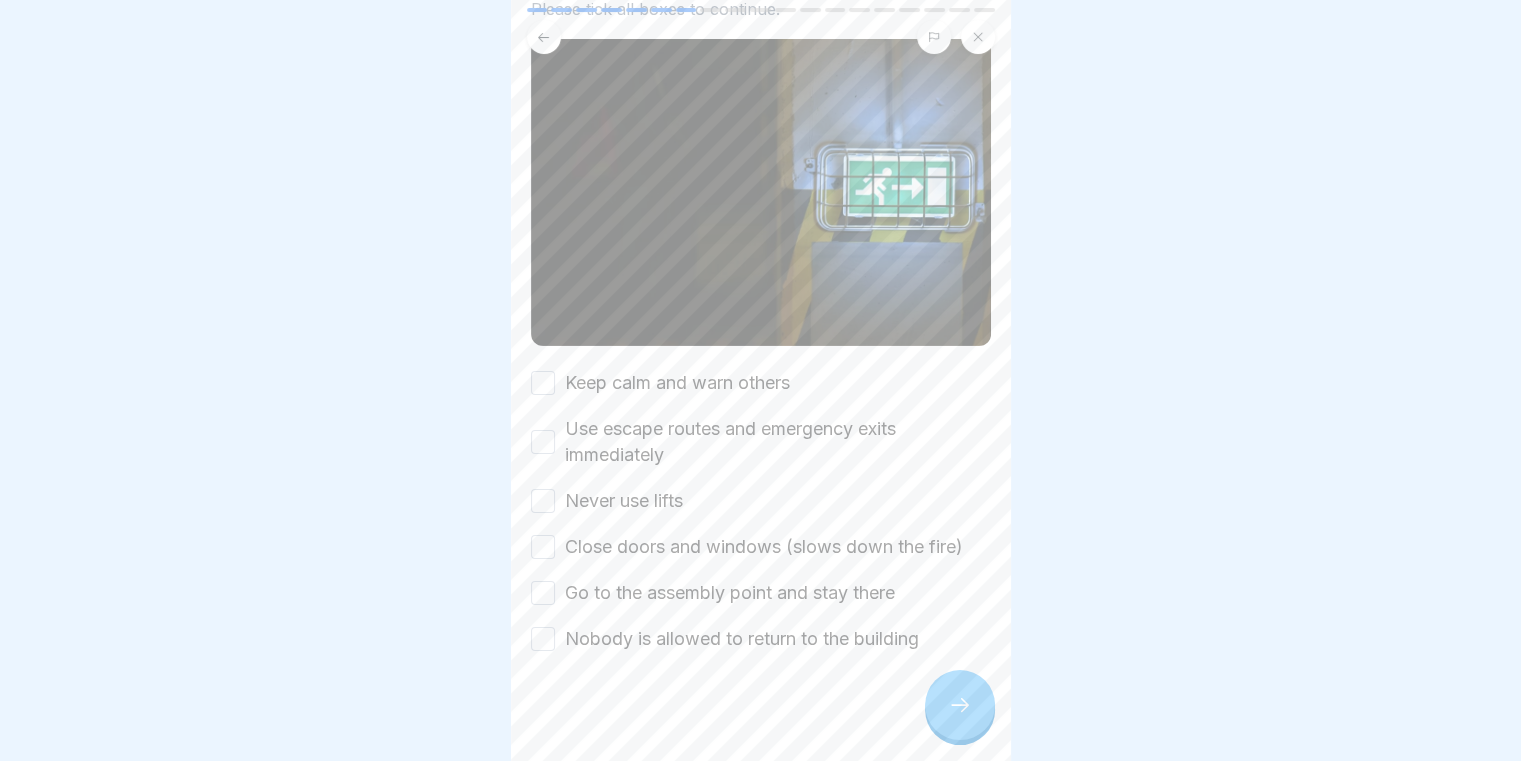 click on "Keep calm and warn others" at bounding box center [543, 383] 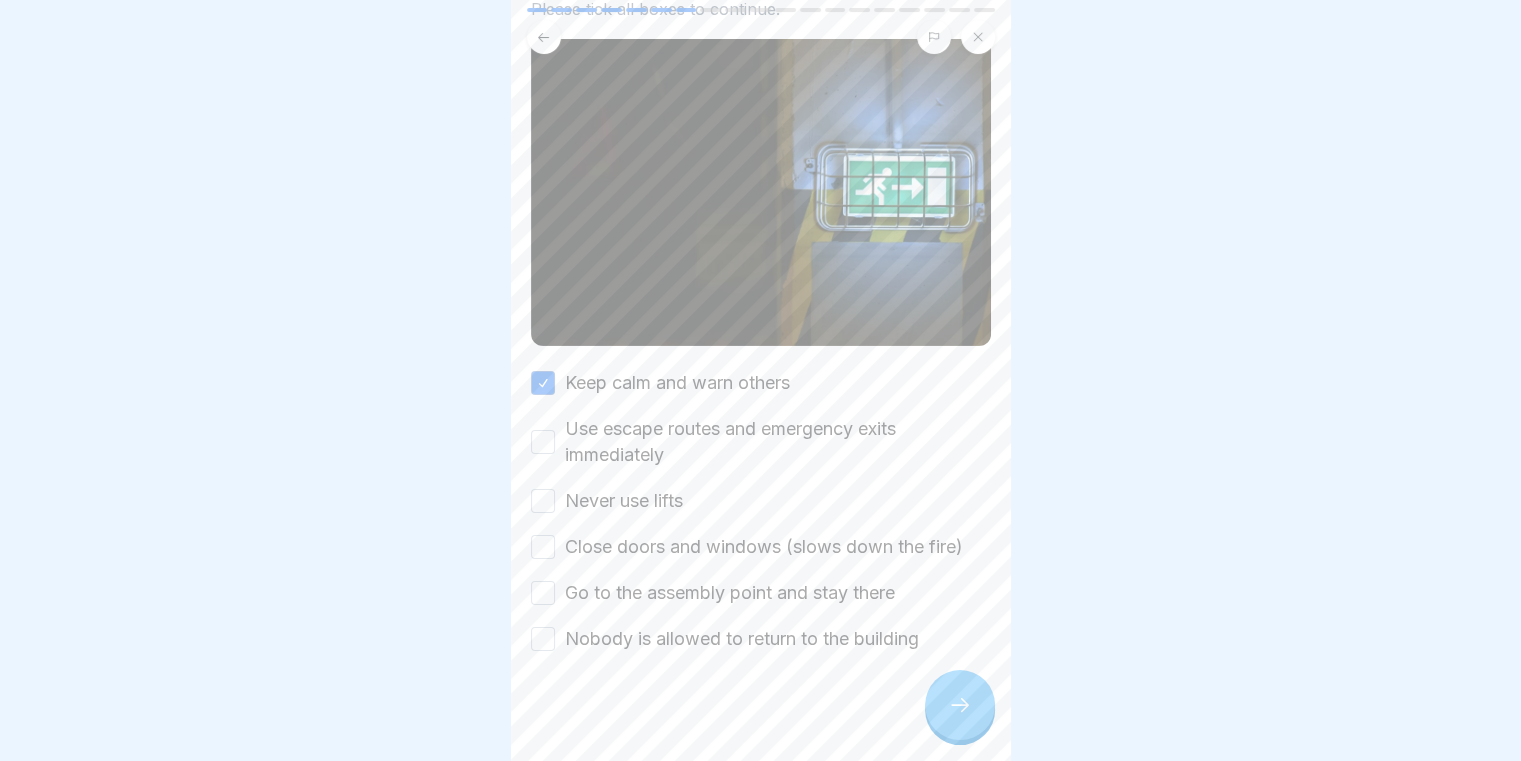 click on "Use escape routes and emergency exits immediately" at bounding box center [543, 442] 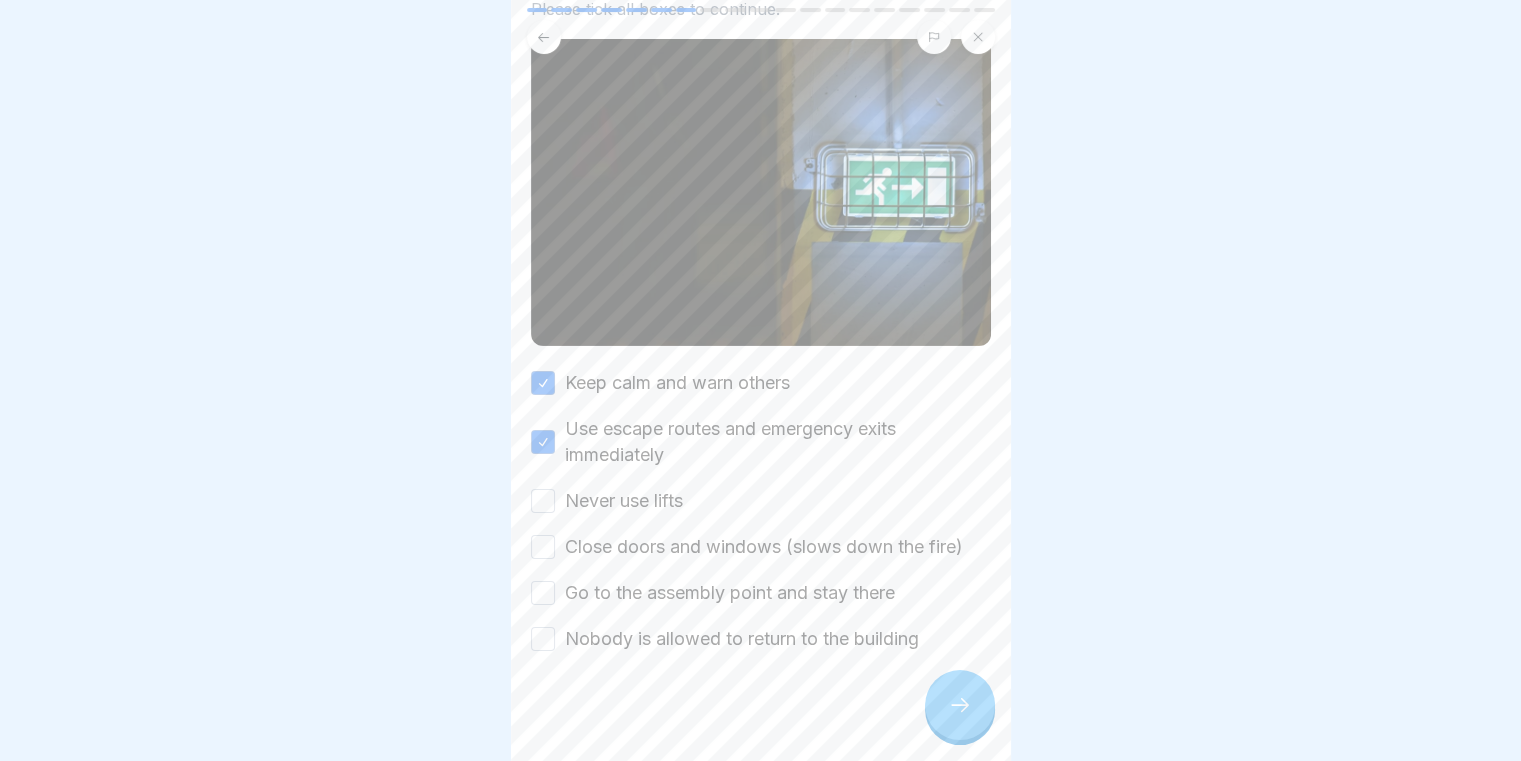 click on "Never use lifts" at bounding box center (543, 501) 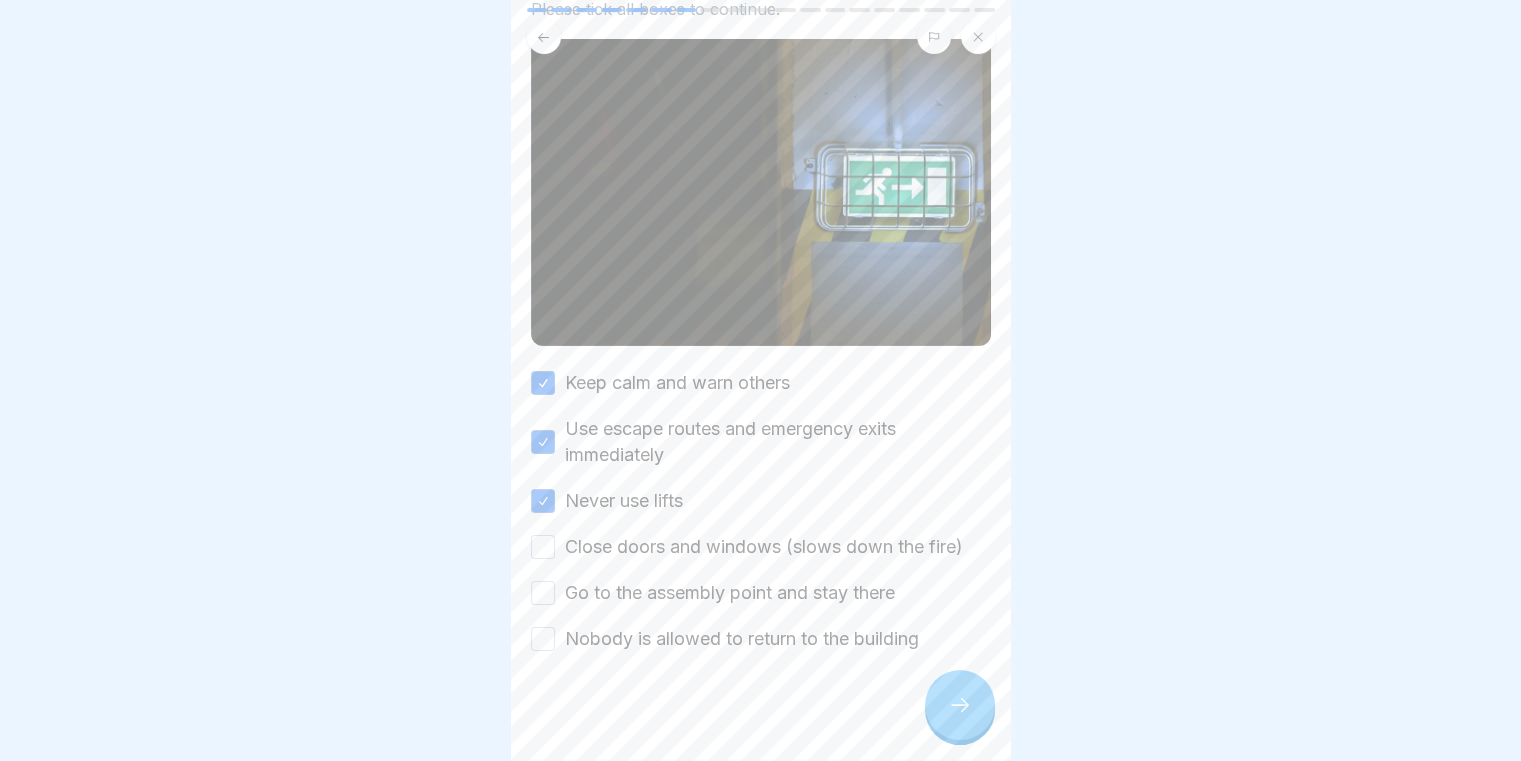 click on "Close doors and windows (slows down the fire)" at bounding box center [543, 547] 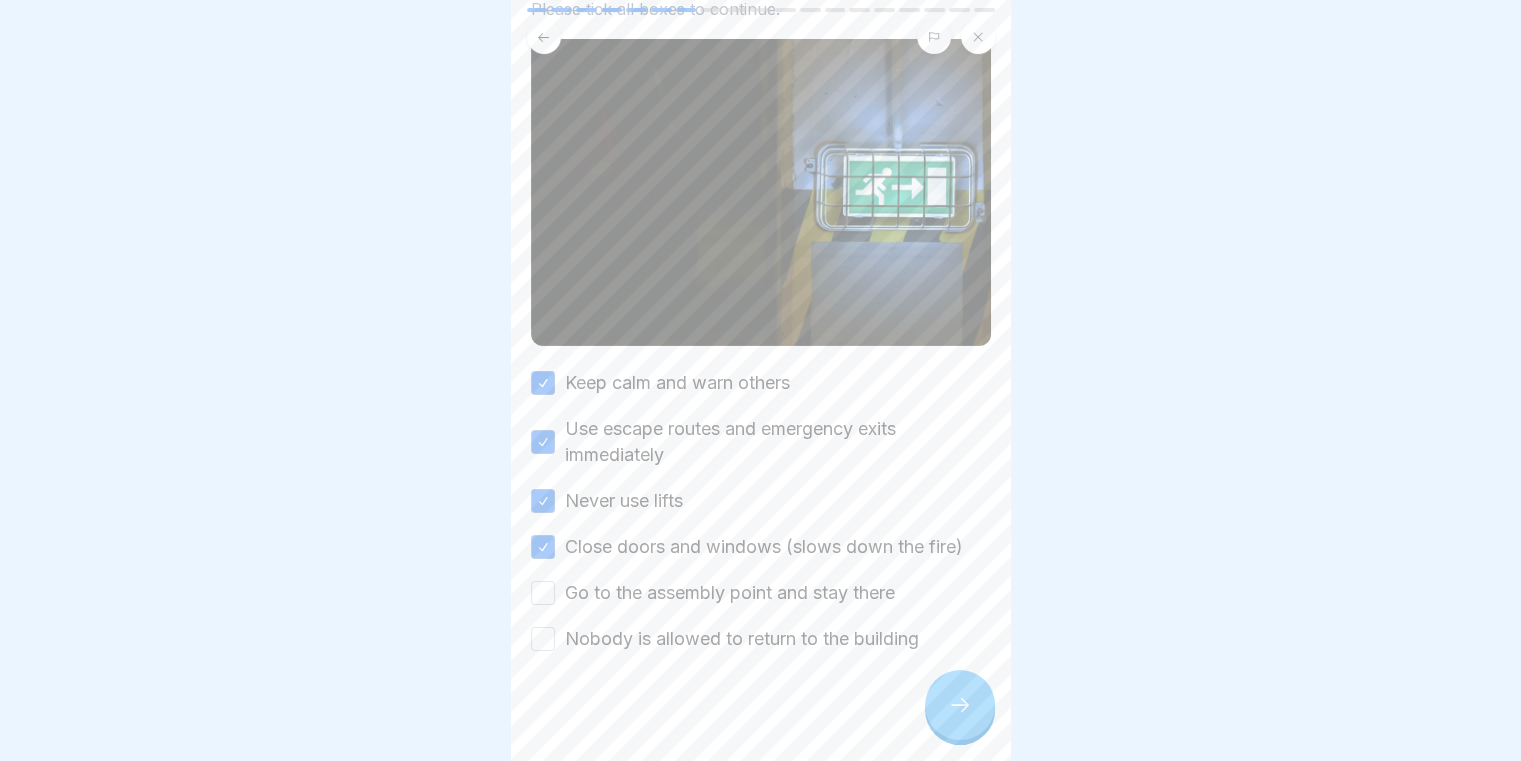 click on "Go to the assembly point and stay there" at bounding box center [543, 593] 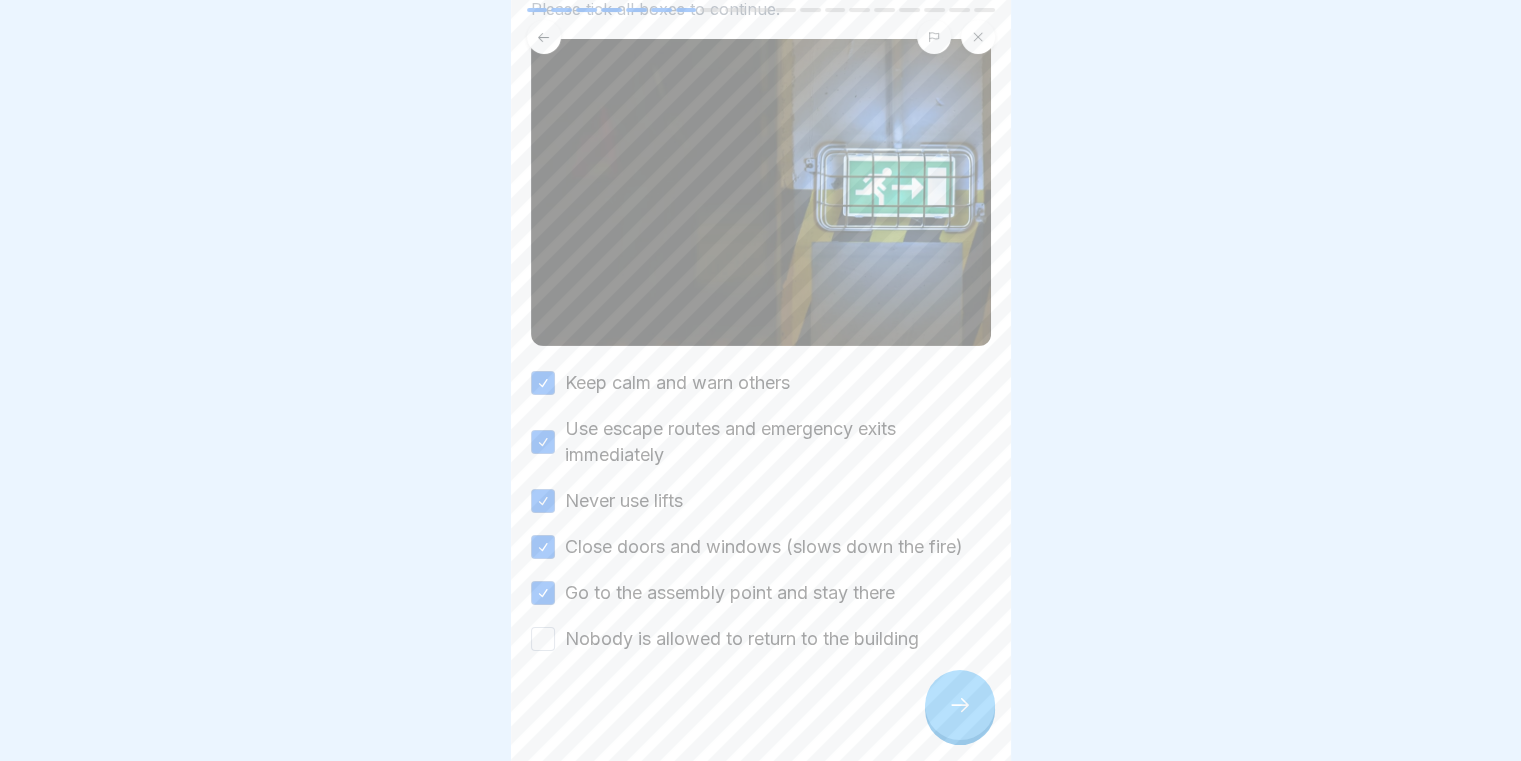 click on "Nobody is allowed to return to the building" at bounding box center [543, 639] 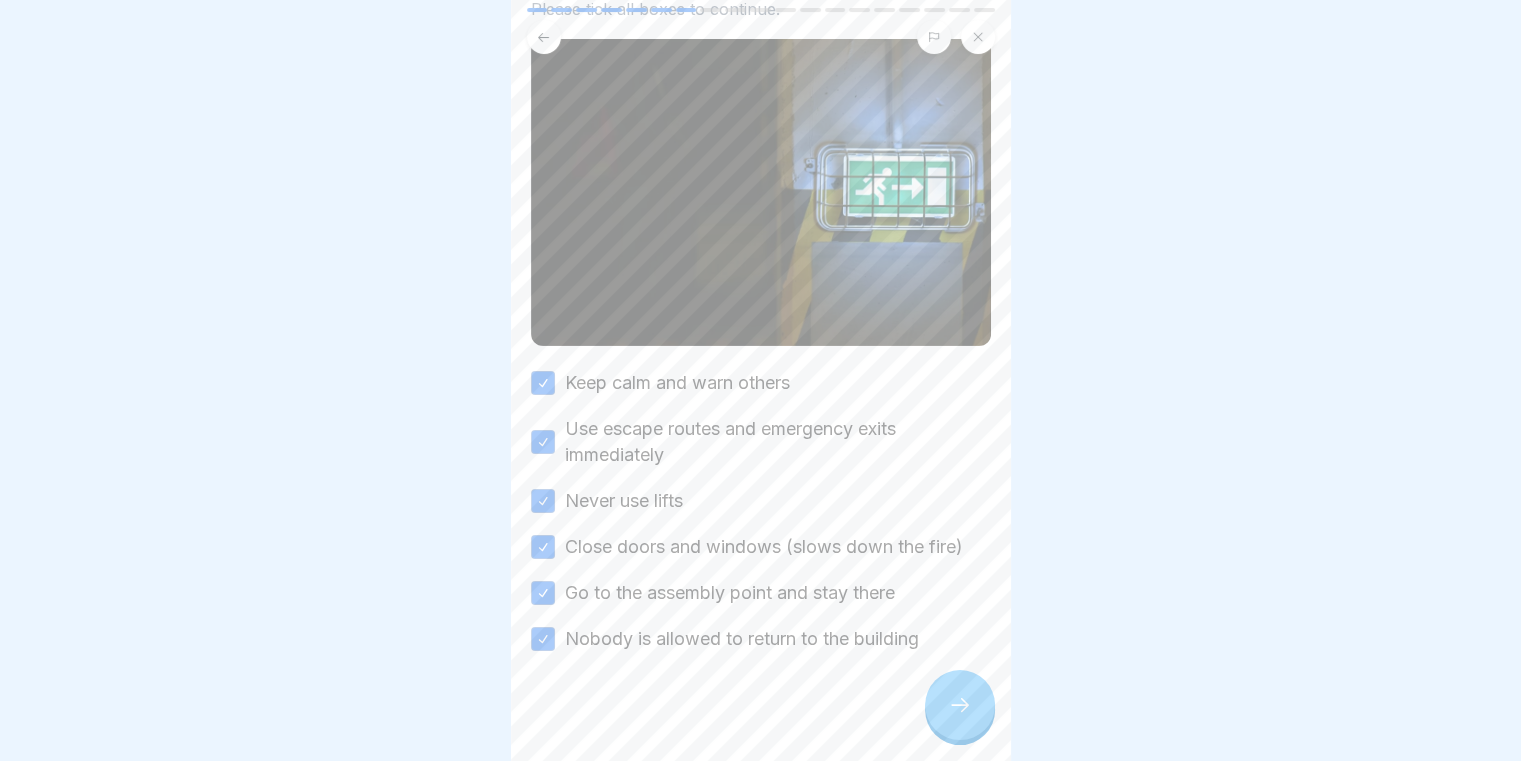 click at bounding box center (960, 705) 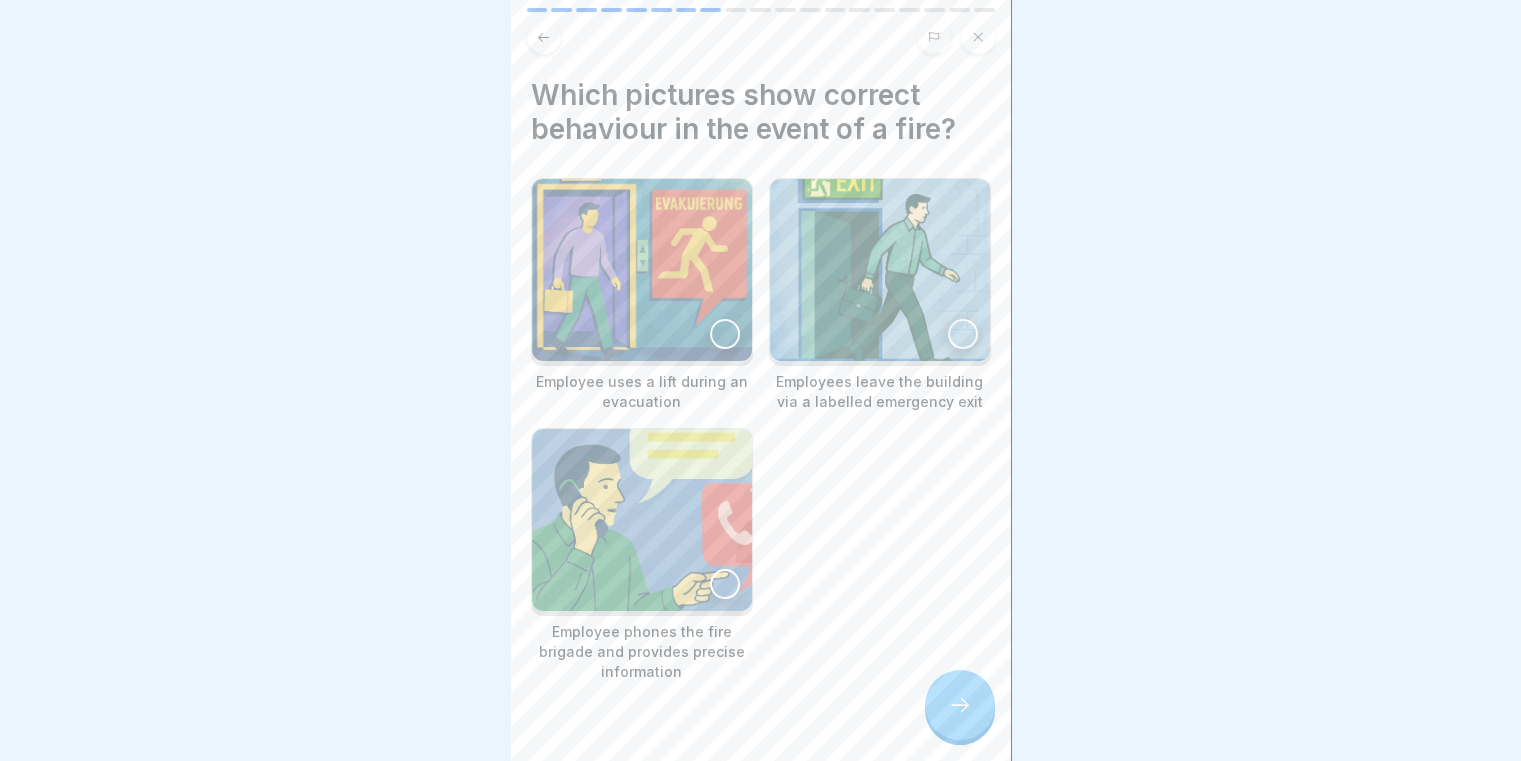 click at bounding box center [642, 270] 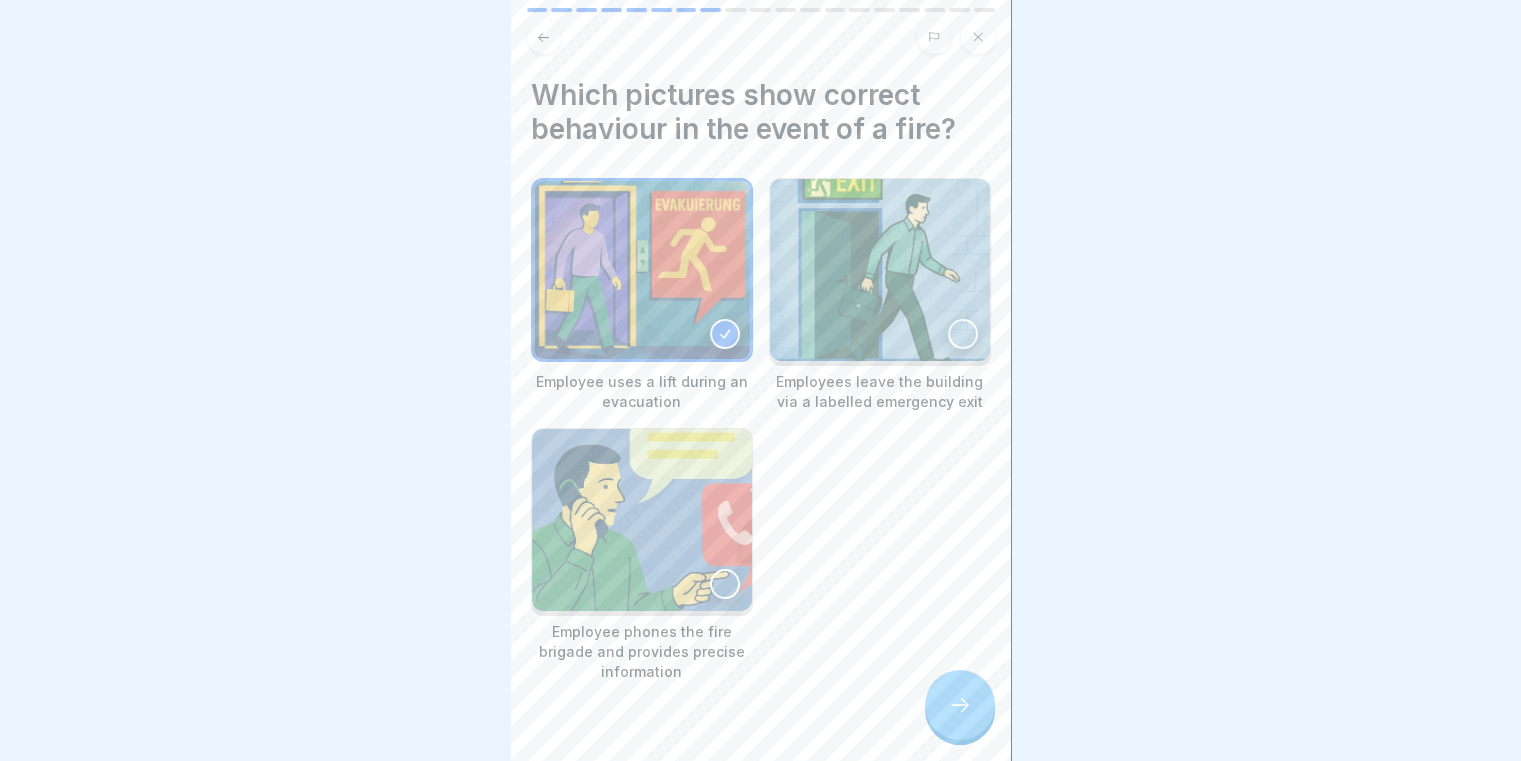 click at bounding box center [963, 334] 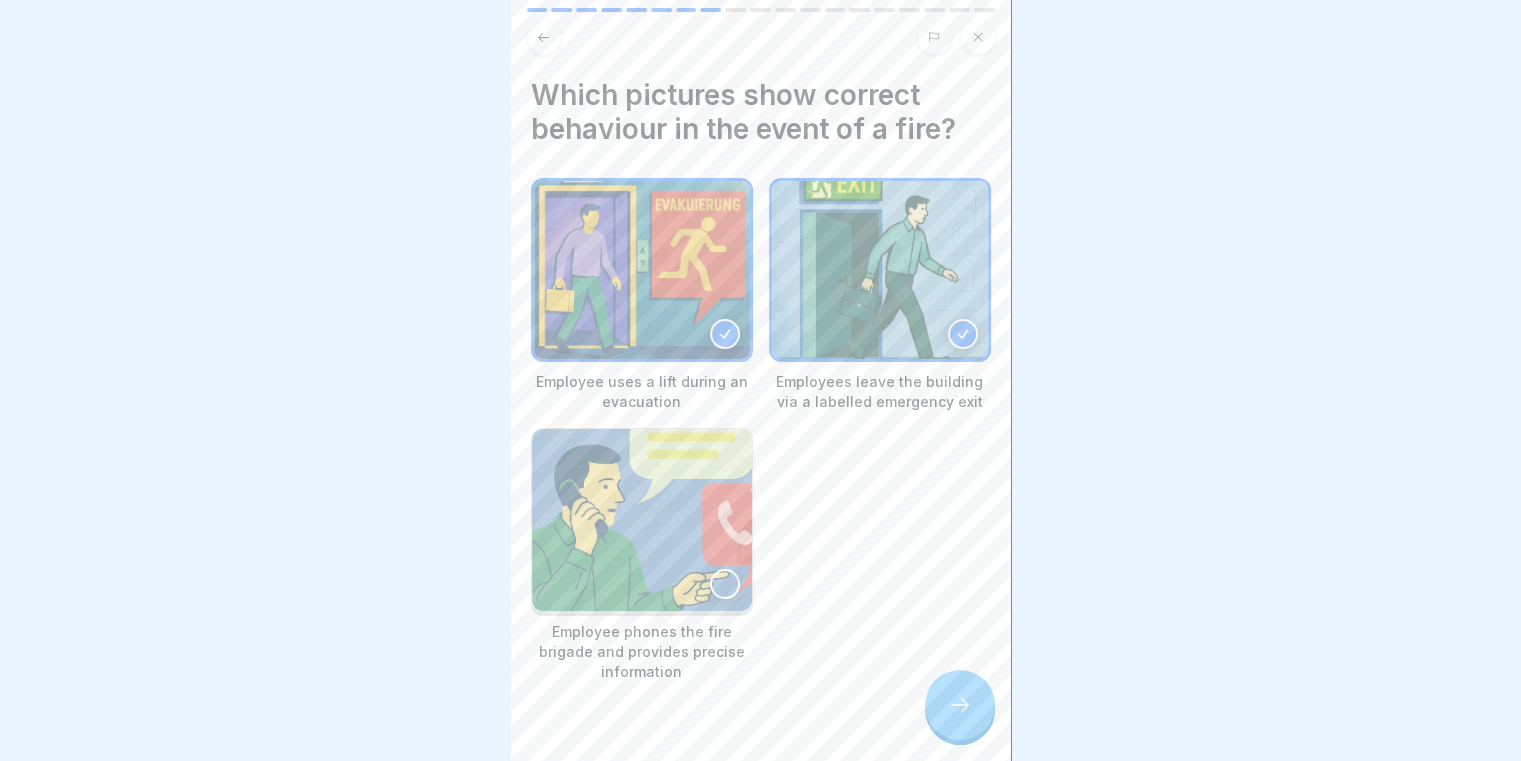 click at bounding box center [642, 520] 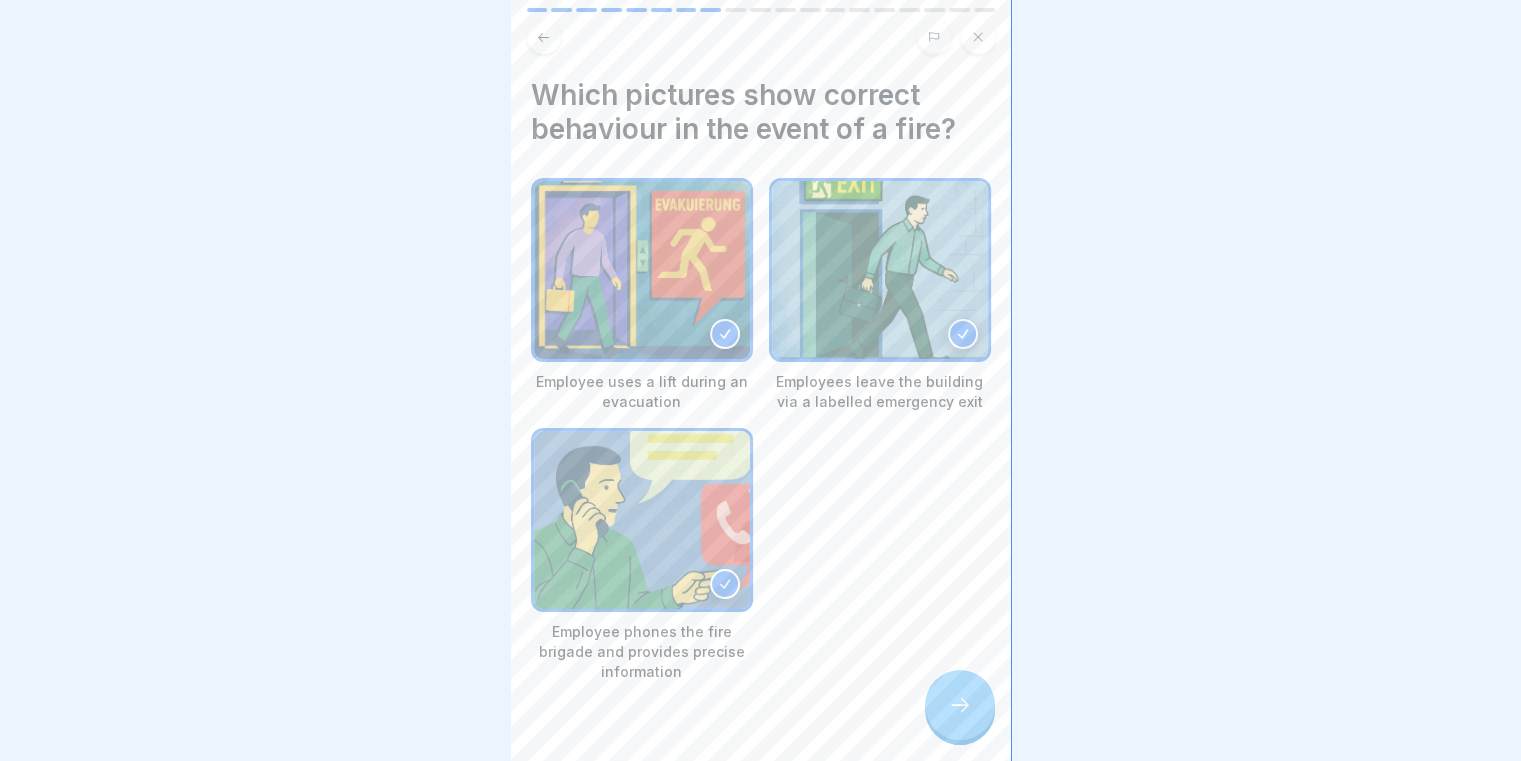 click at bounding box center (960, 705) 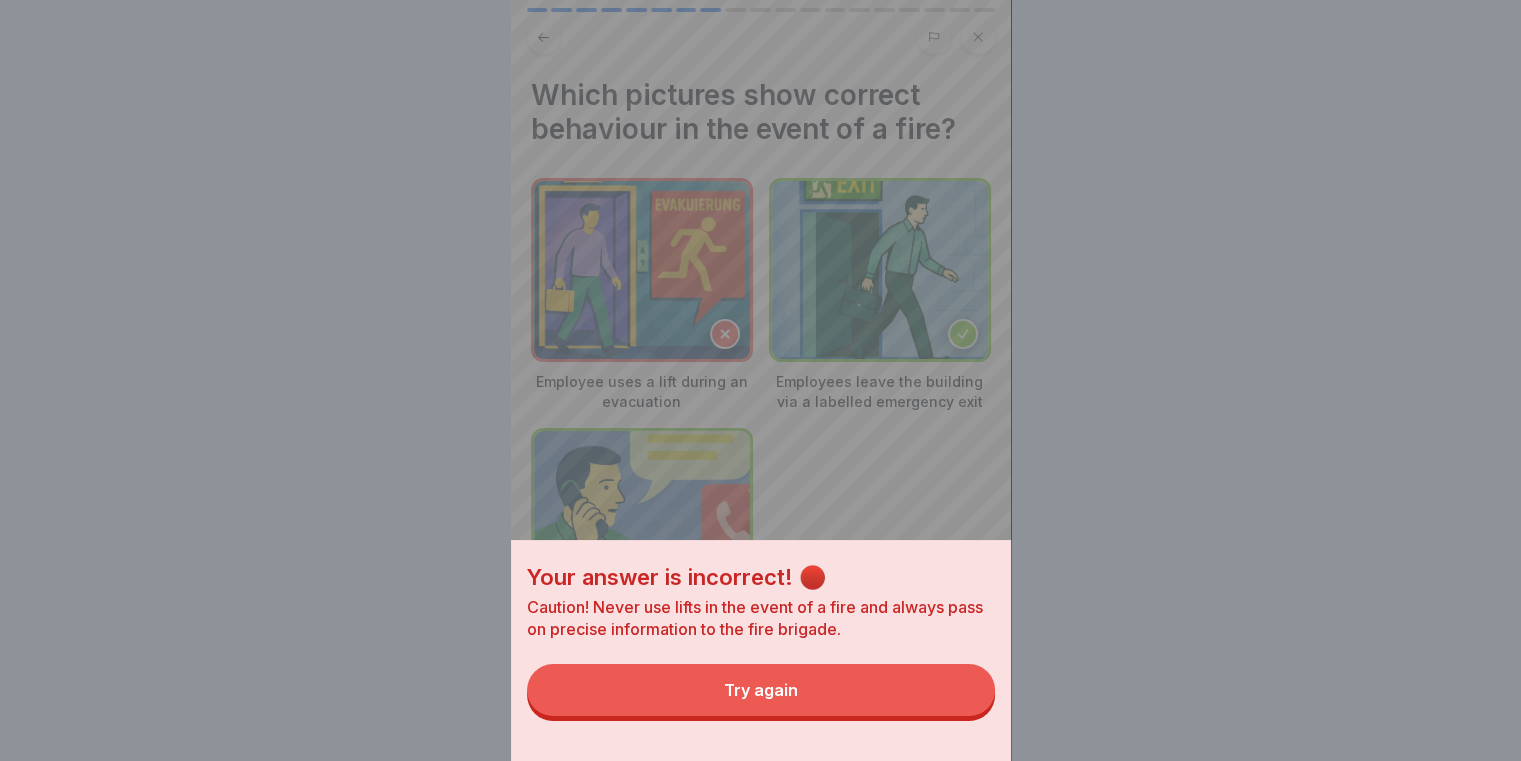 click on "Try again" at bounding box center (761, 690) 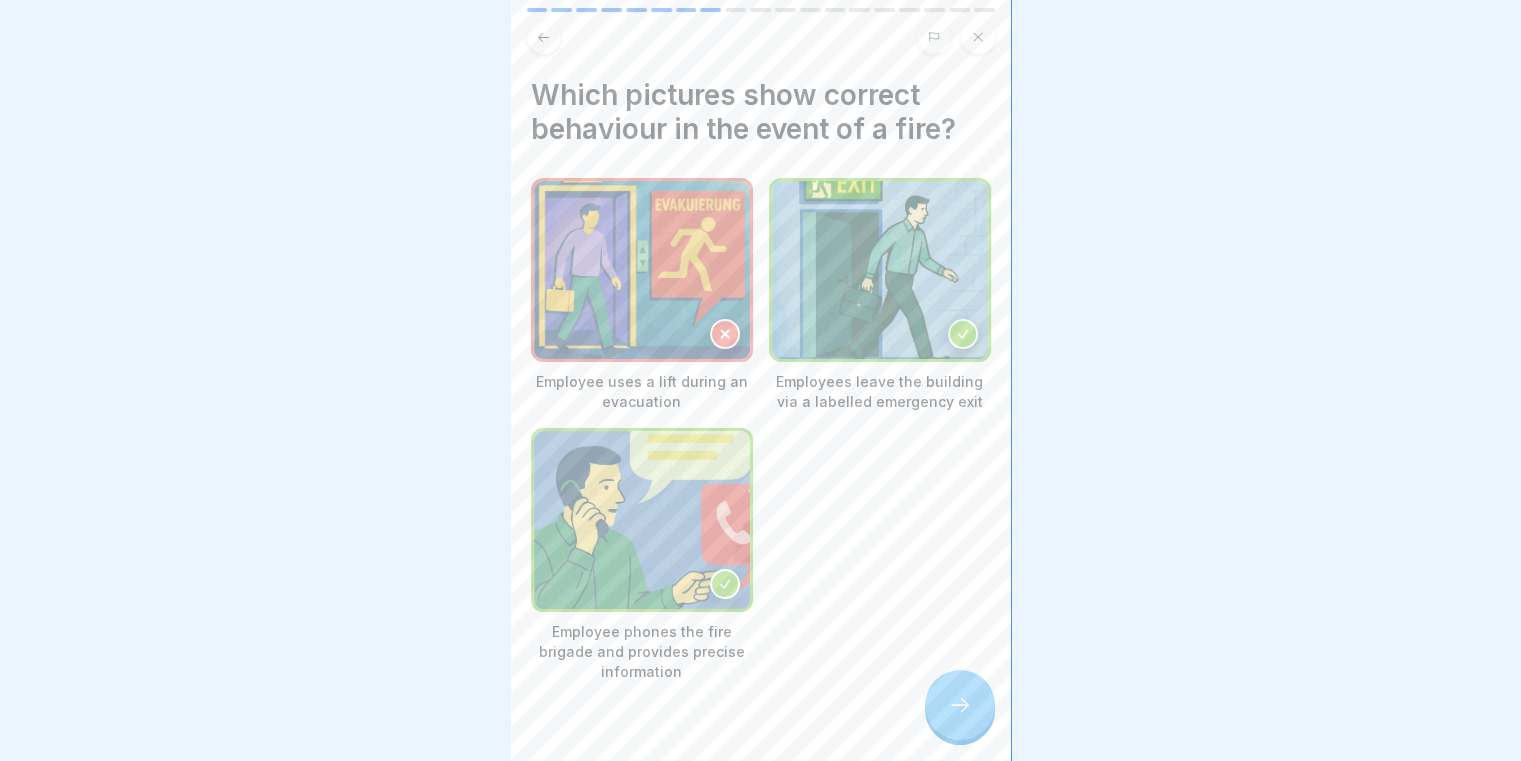 click at bounding box center [725, 334] 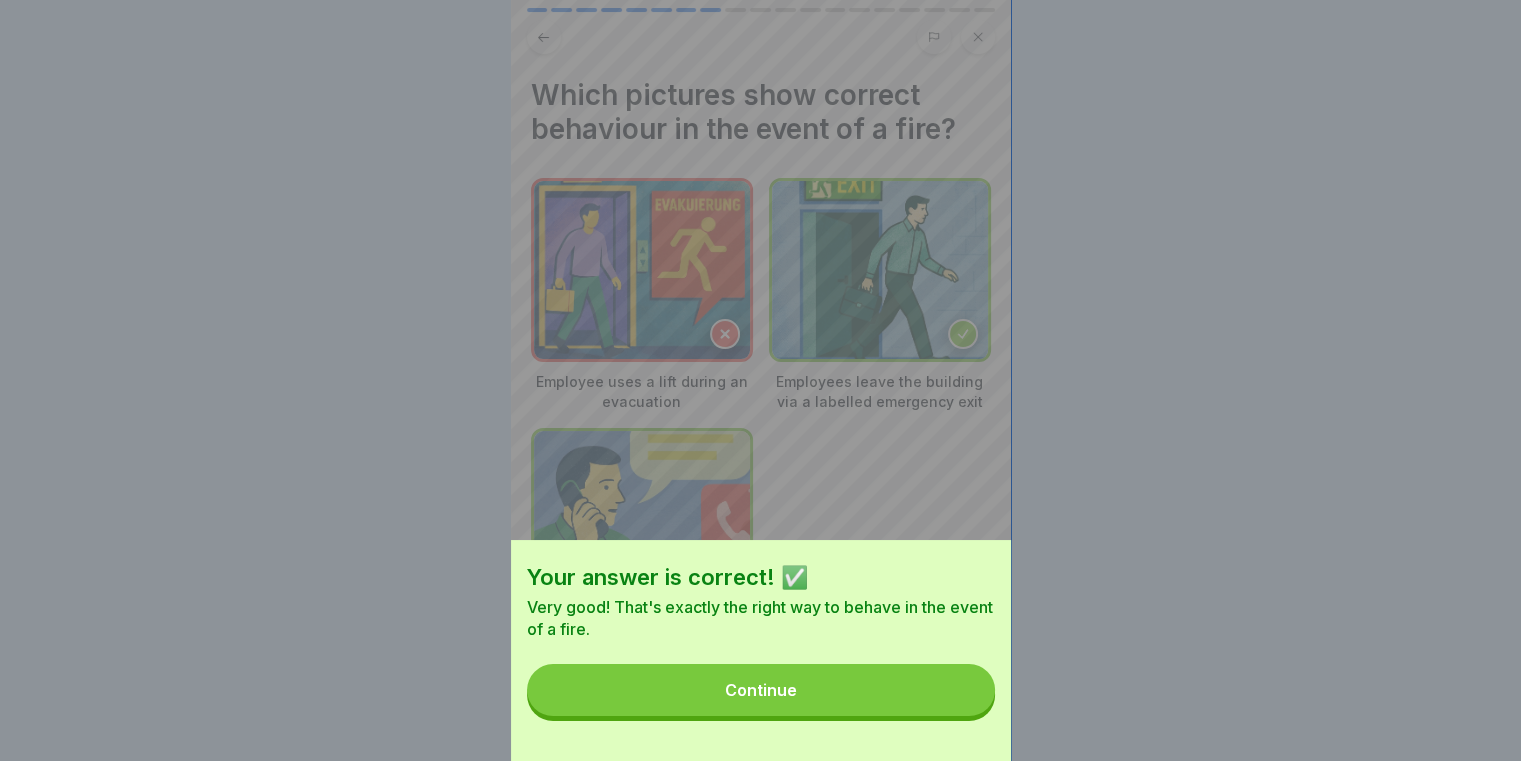 click on "Continue" at bounding box center (761, 690) 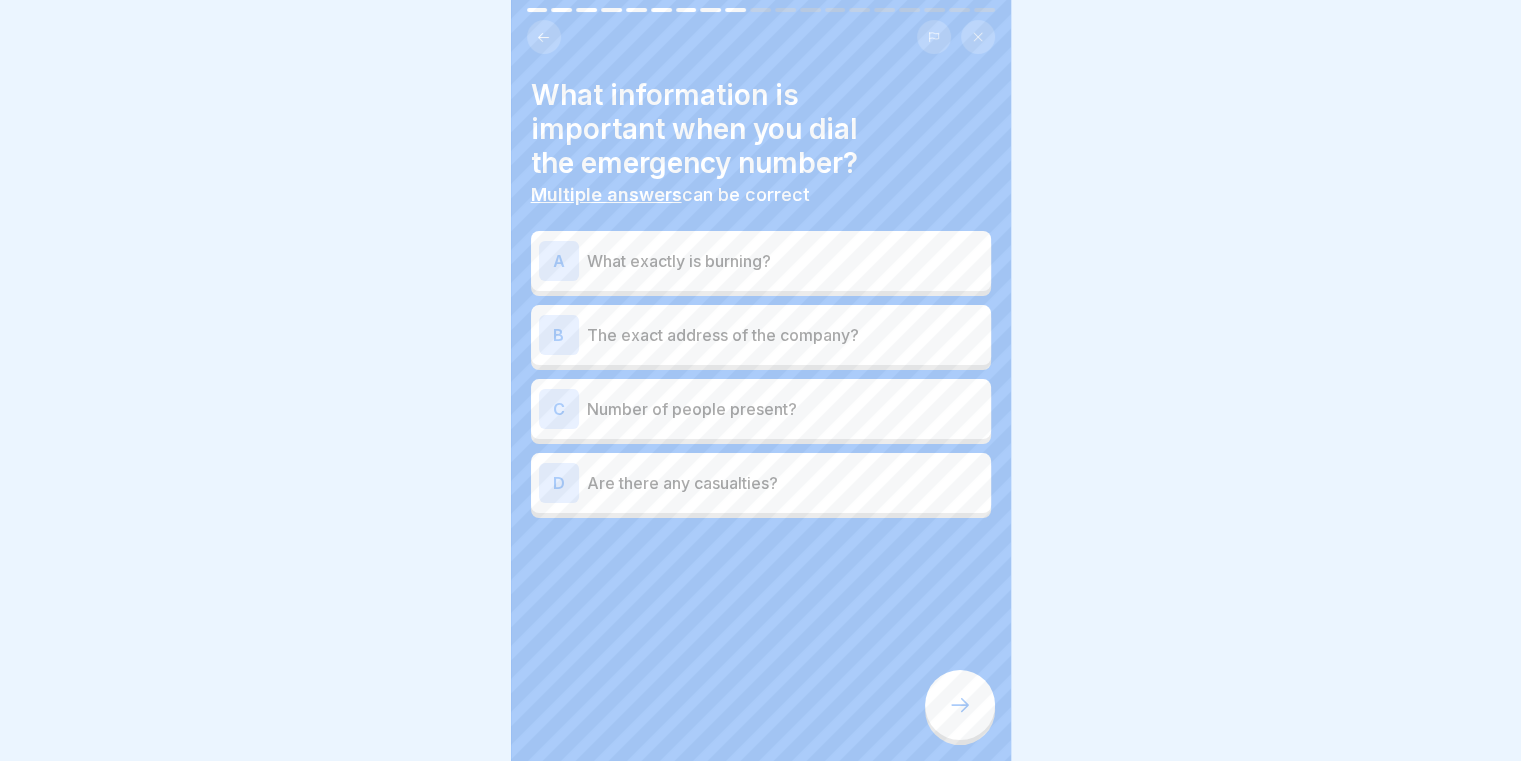 click on "What exactly is burning?" at bounding box center [785, 261] 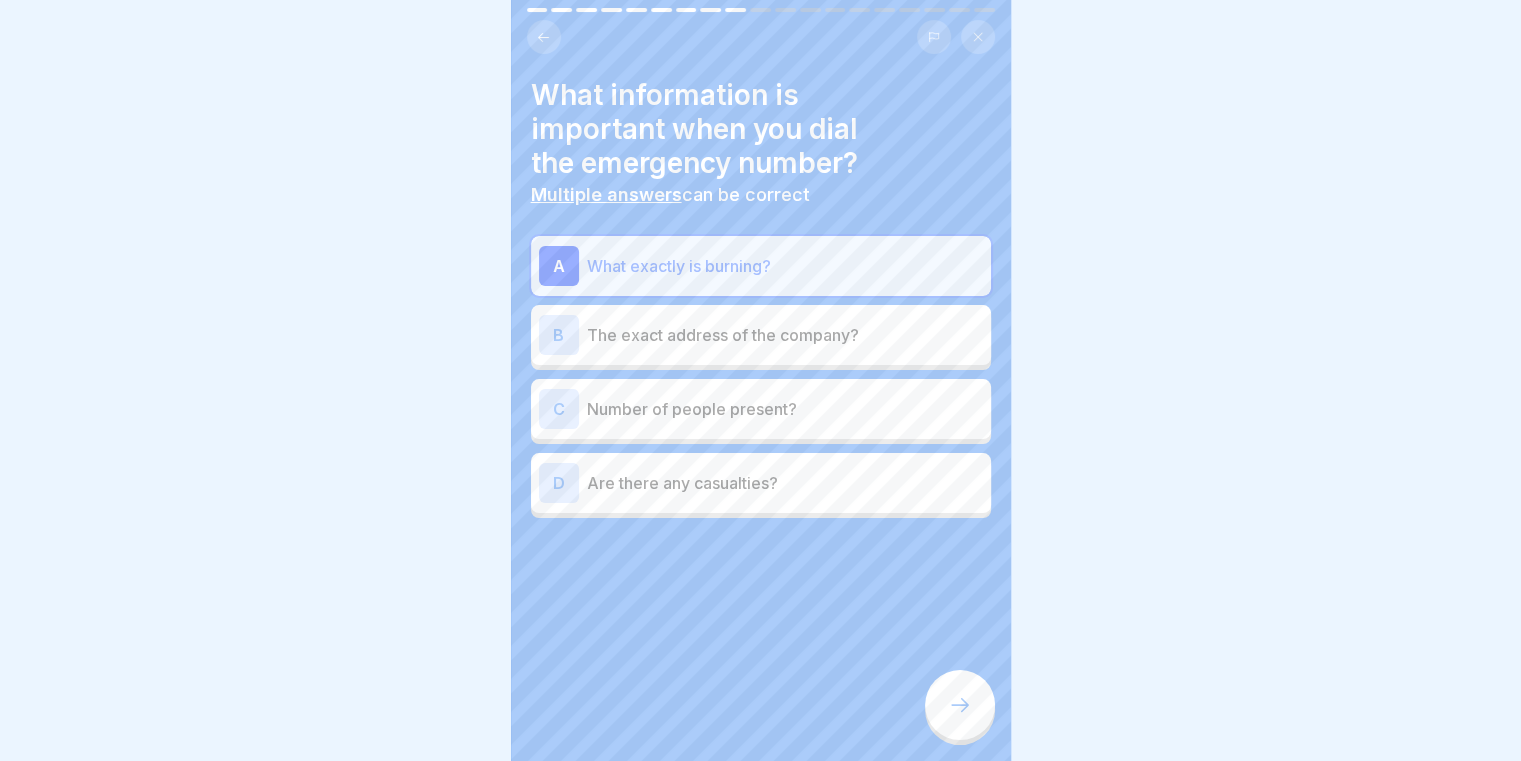 click on "B The exact address of the company?" at bounding box center (761, 335) 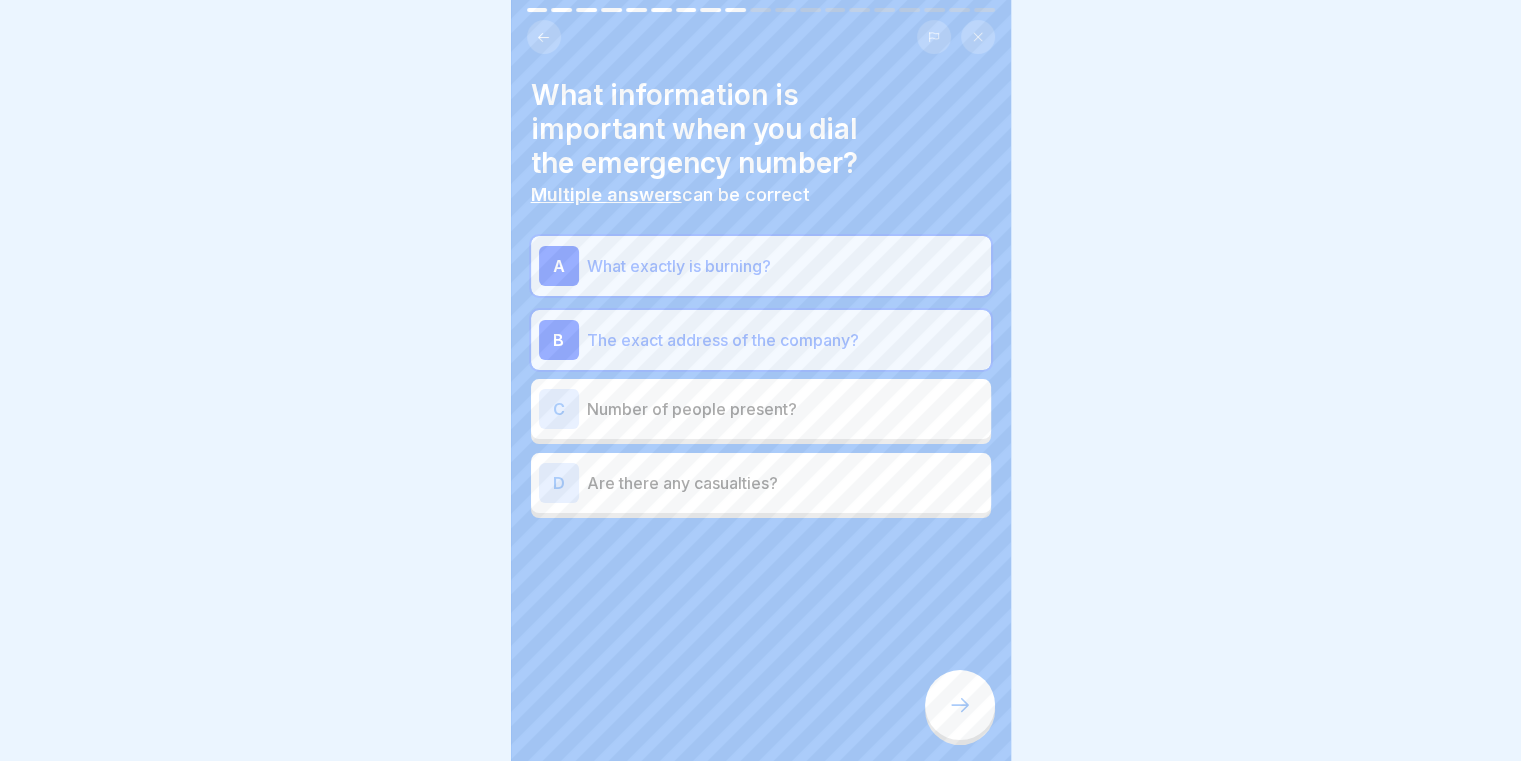 click on "C Number of people present?" at bounding box center [761, 409] 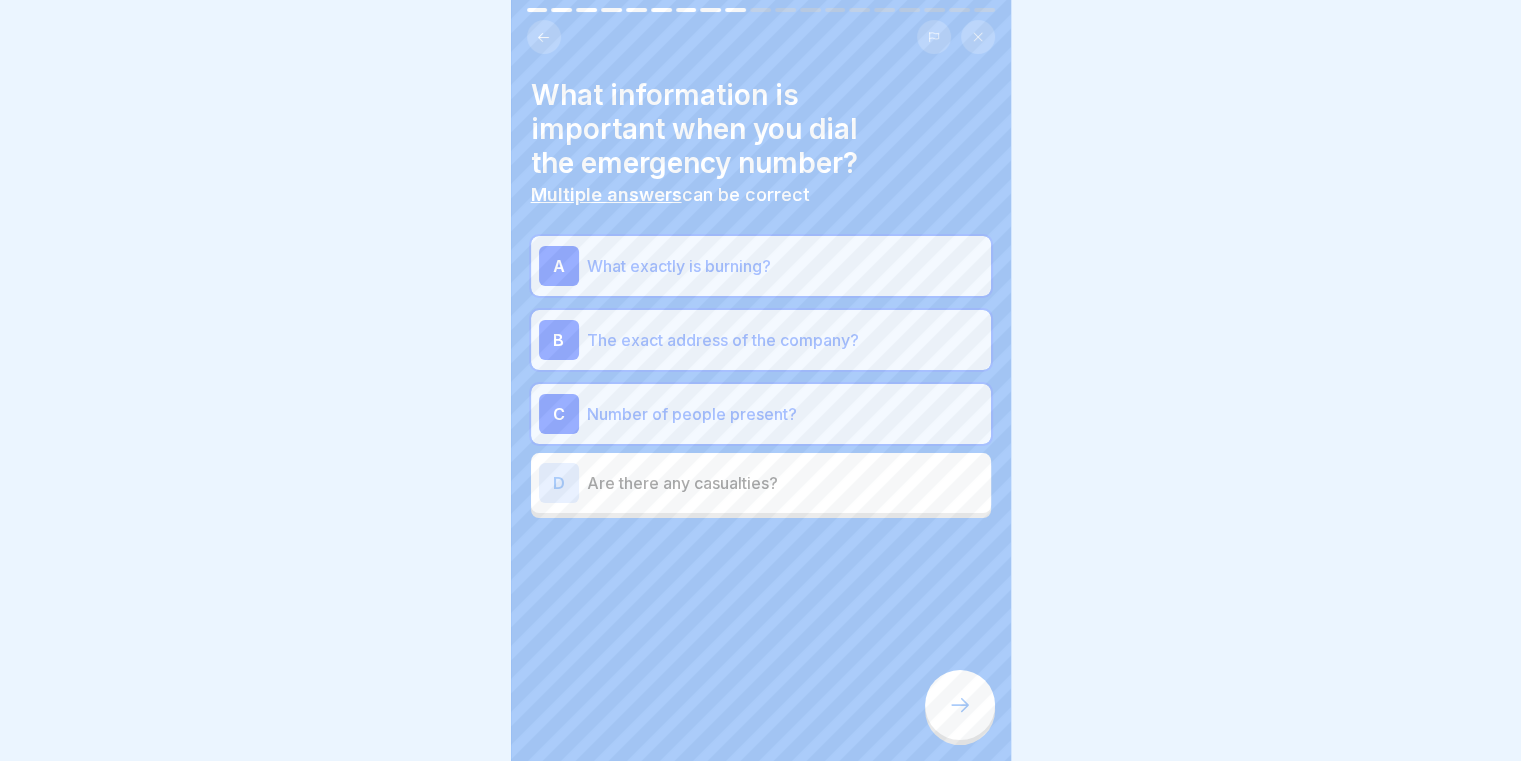 click on "D Are there any casualties?" at bounding box center [761, 483] 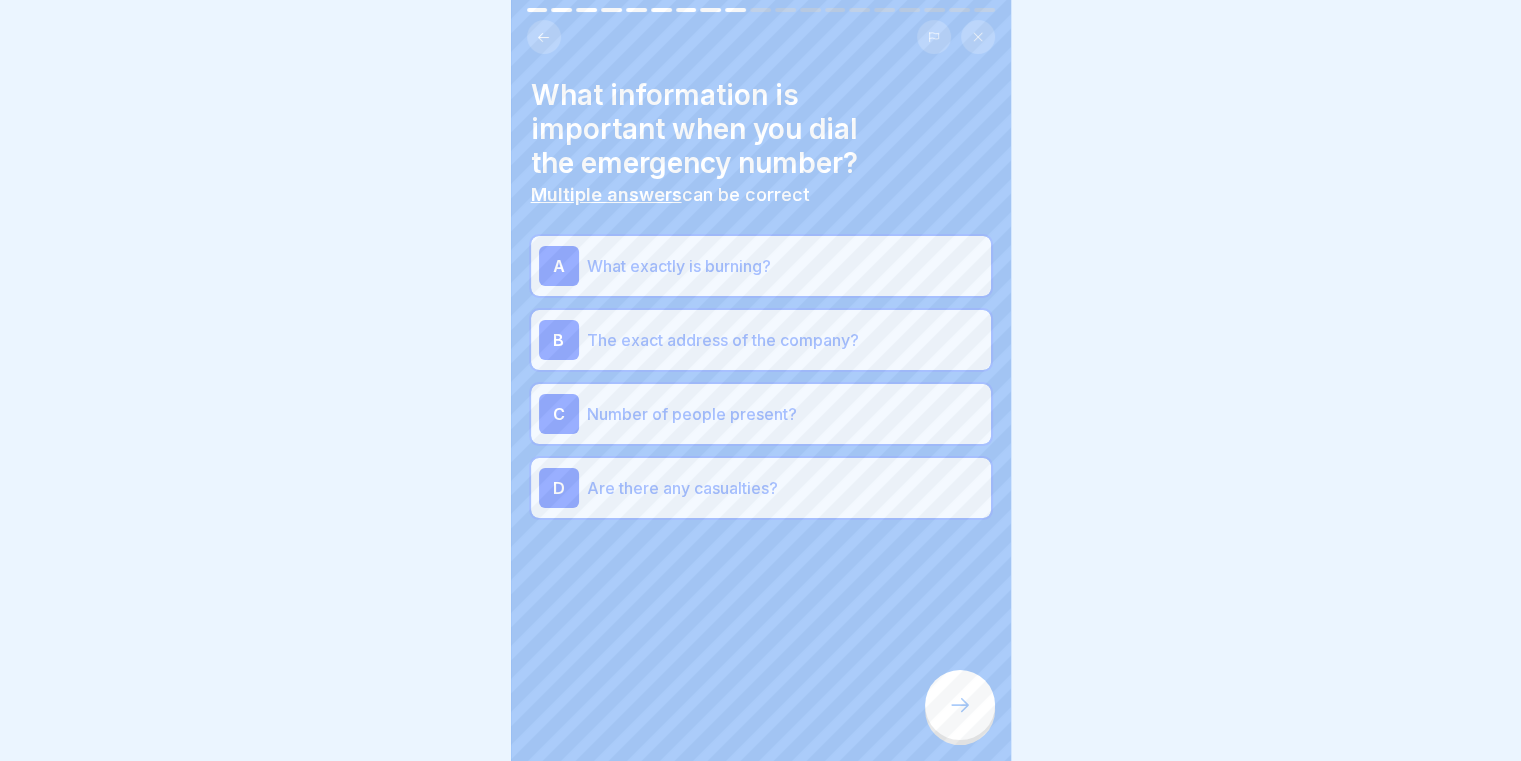 click 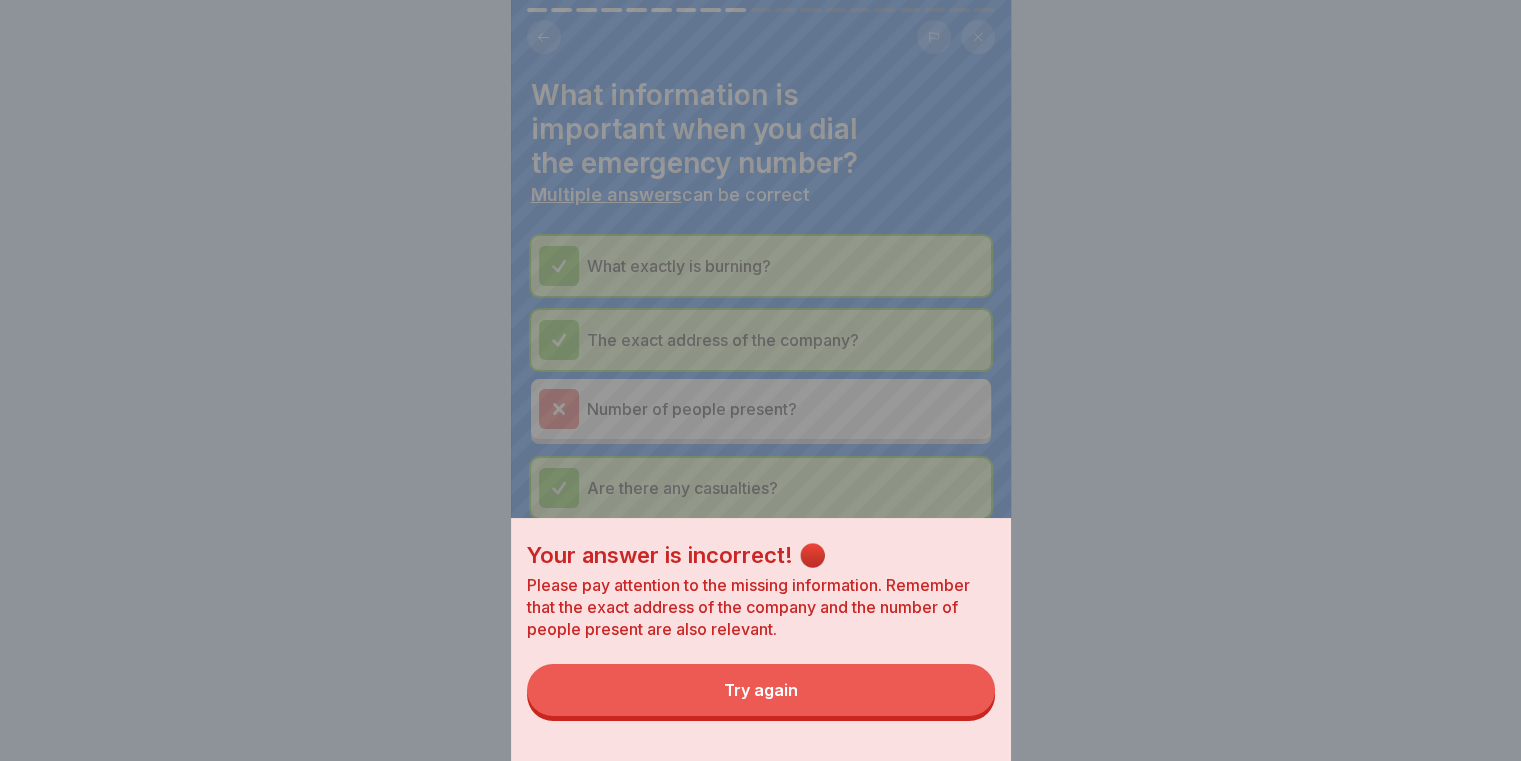 click on "Try again" at bounding box center [761, 690] 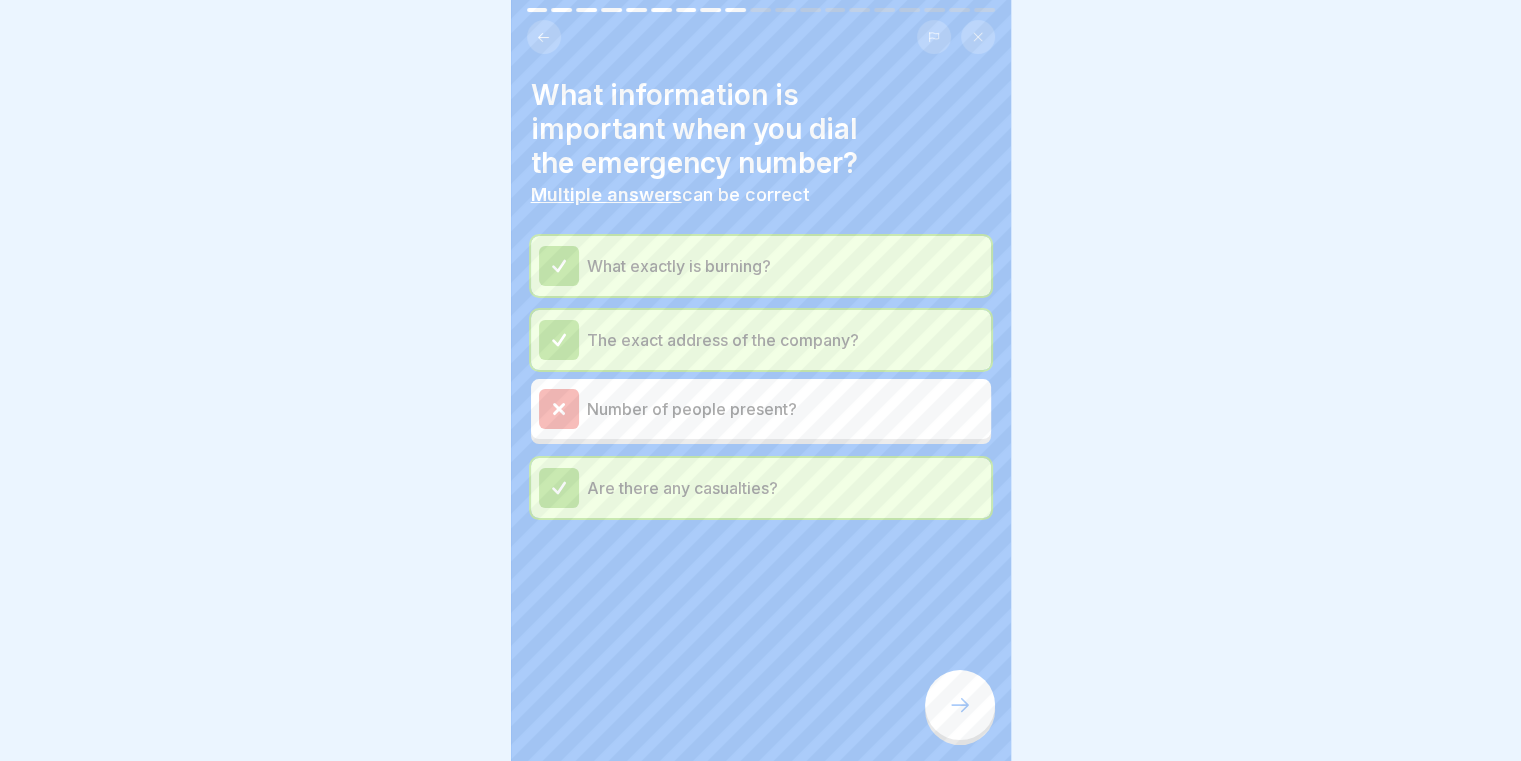 click at bounding box center (960, 705) 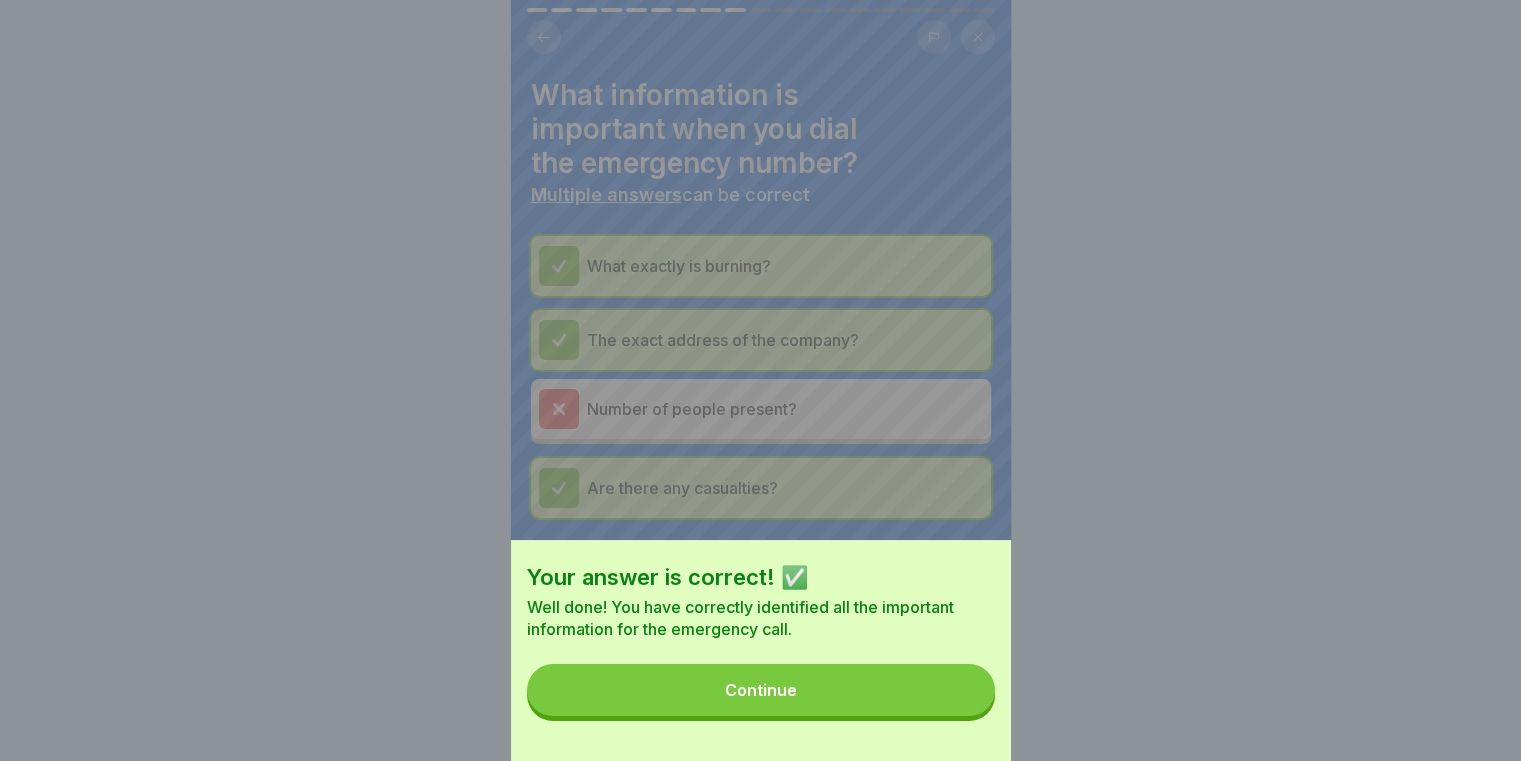 click on "Continue" at bounding box center (761, 690) 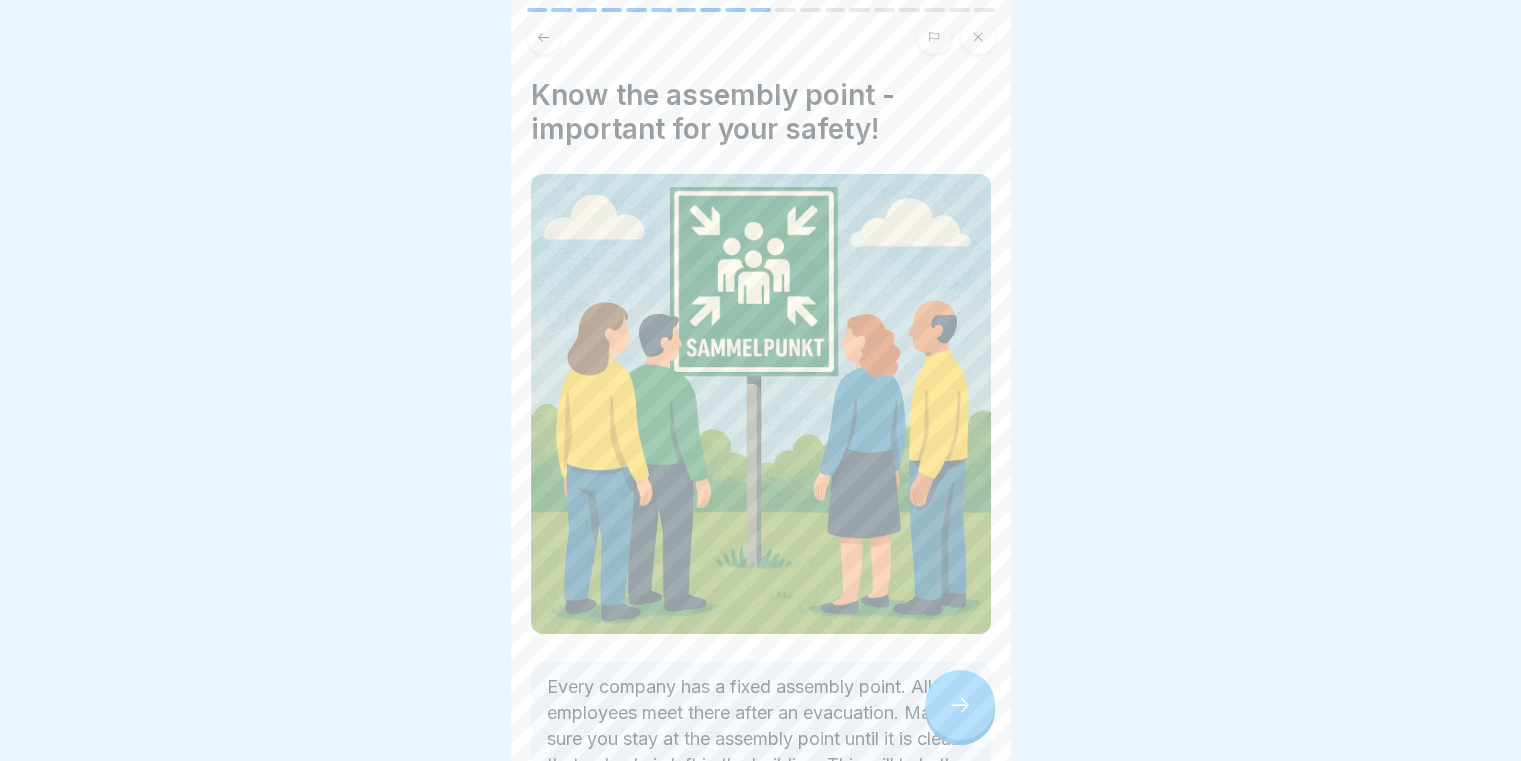 scroll, scrollTop: 160, scrollLeft: 0, axis: vertical 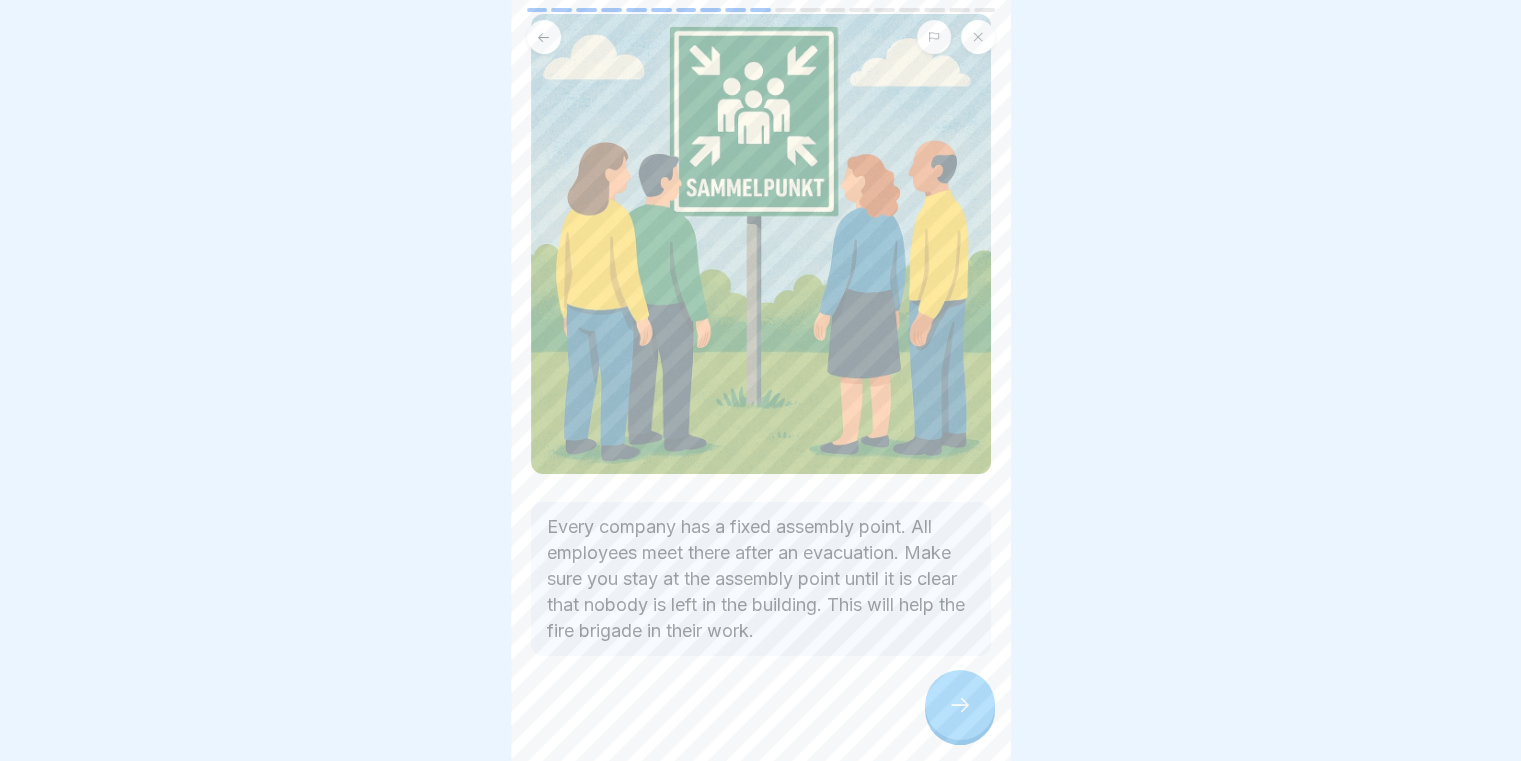 click at bounding box center (960, 705) 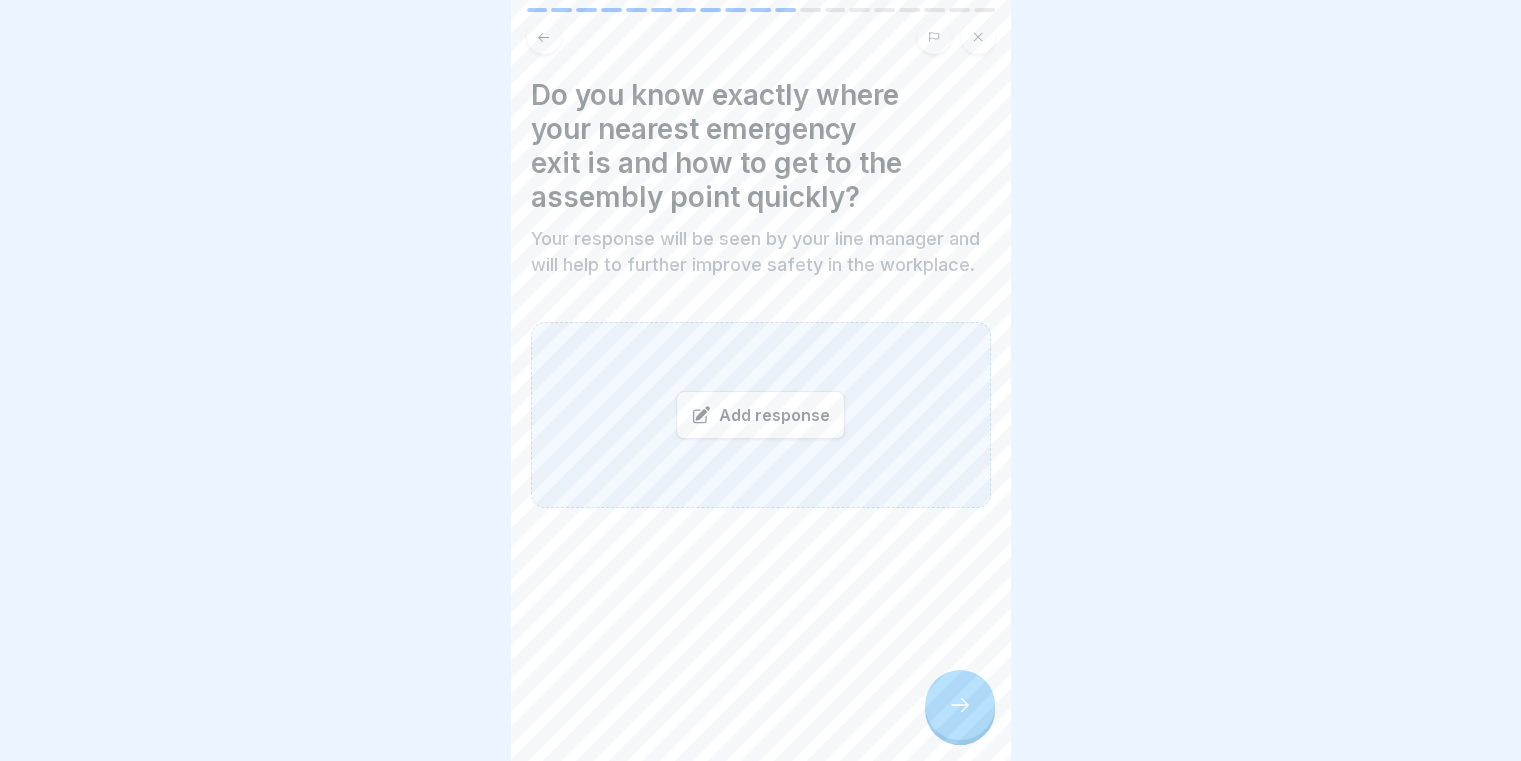 click on "Add response" at bounding box center (760, 415) 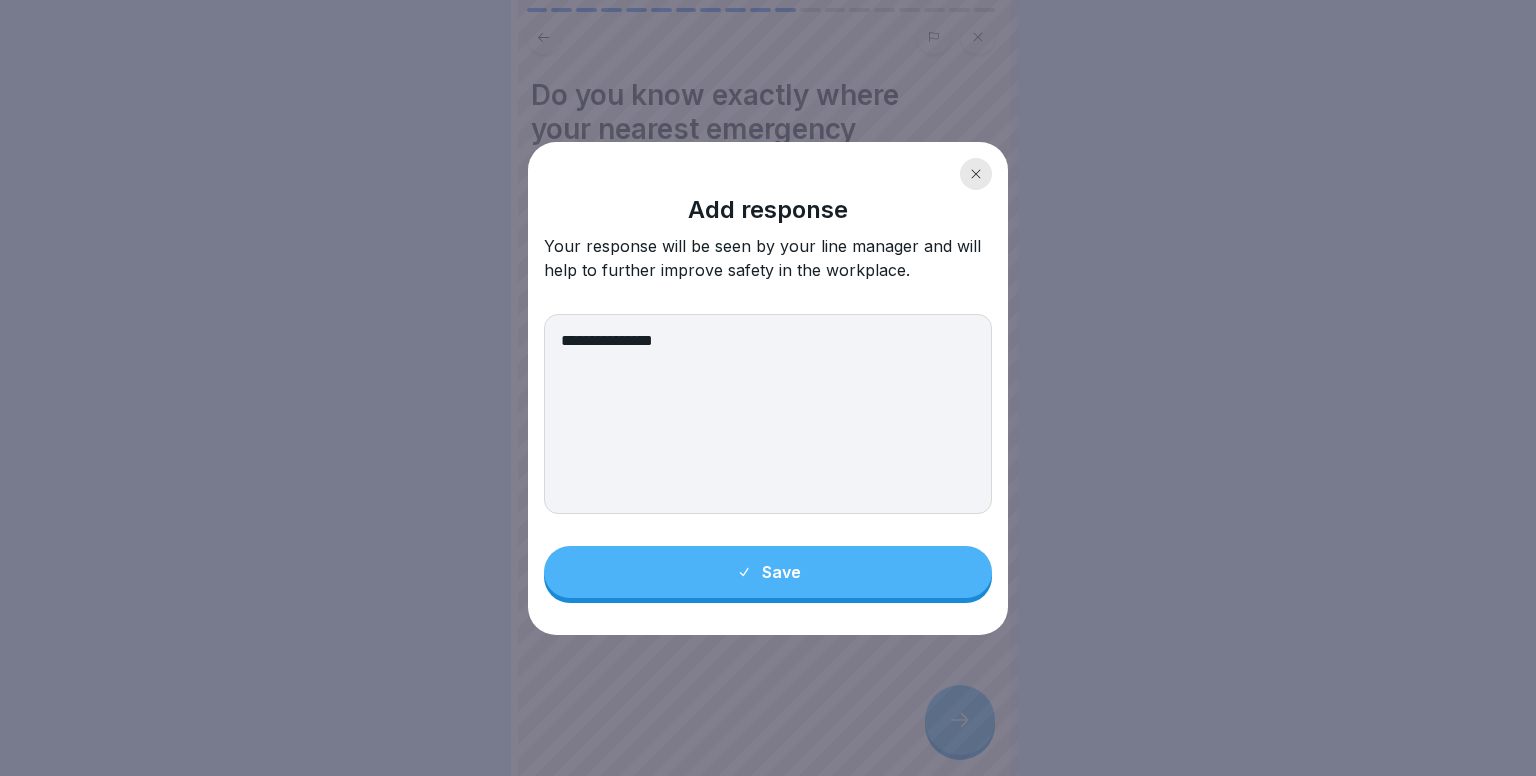 type on "**********" 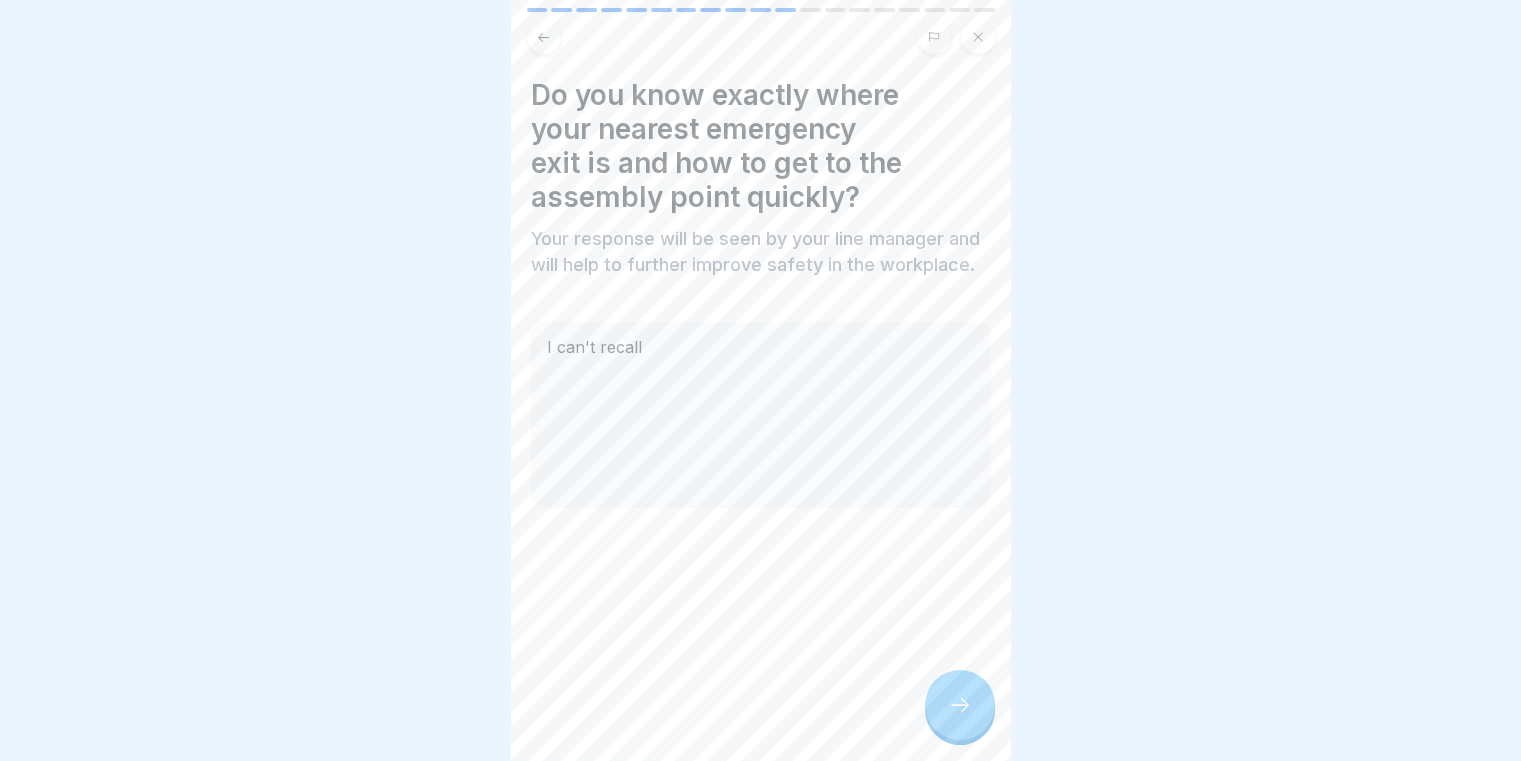 click 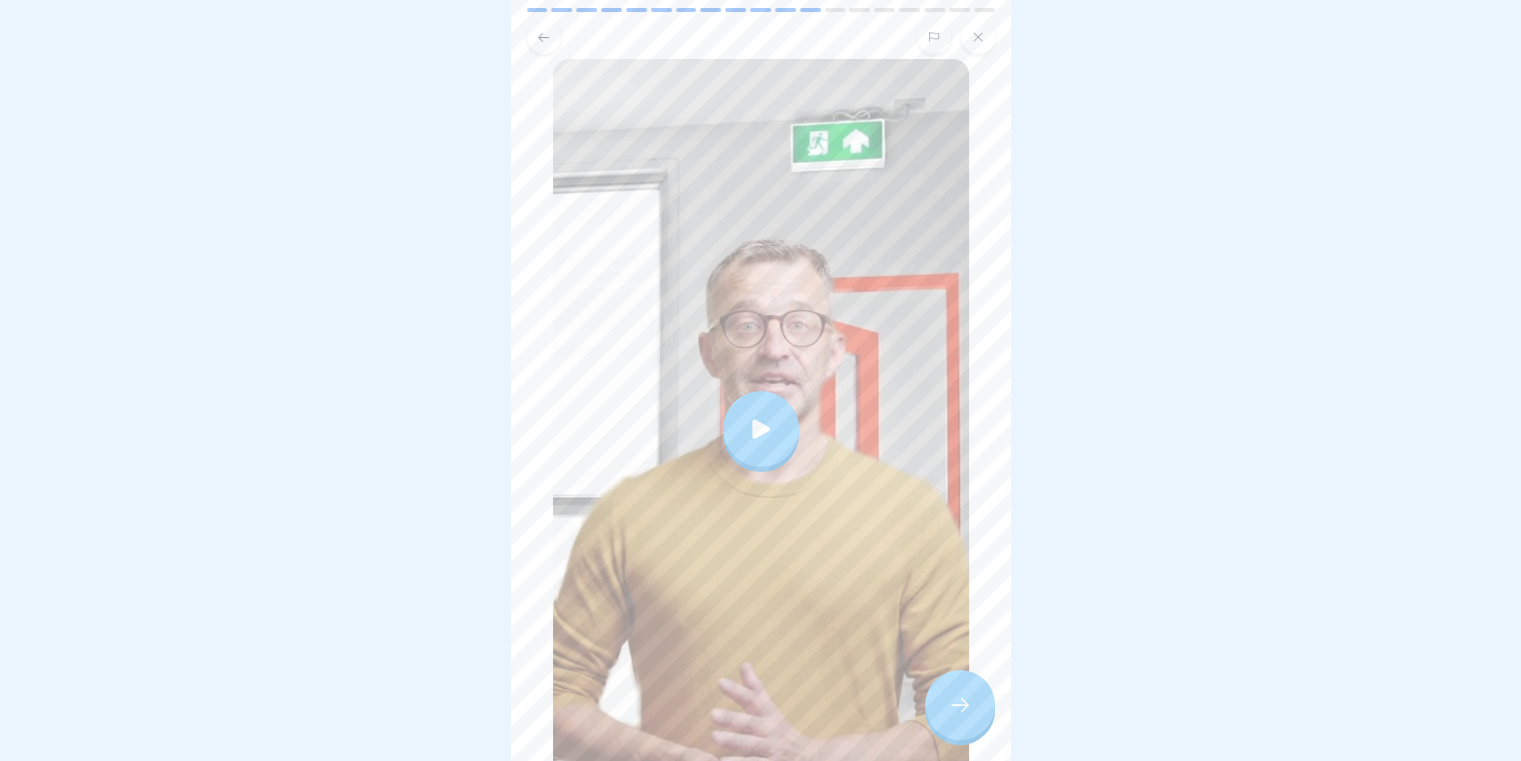 scroll, scrollTop: 300, scrollLeft: 0, axis: vertical 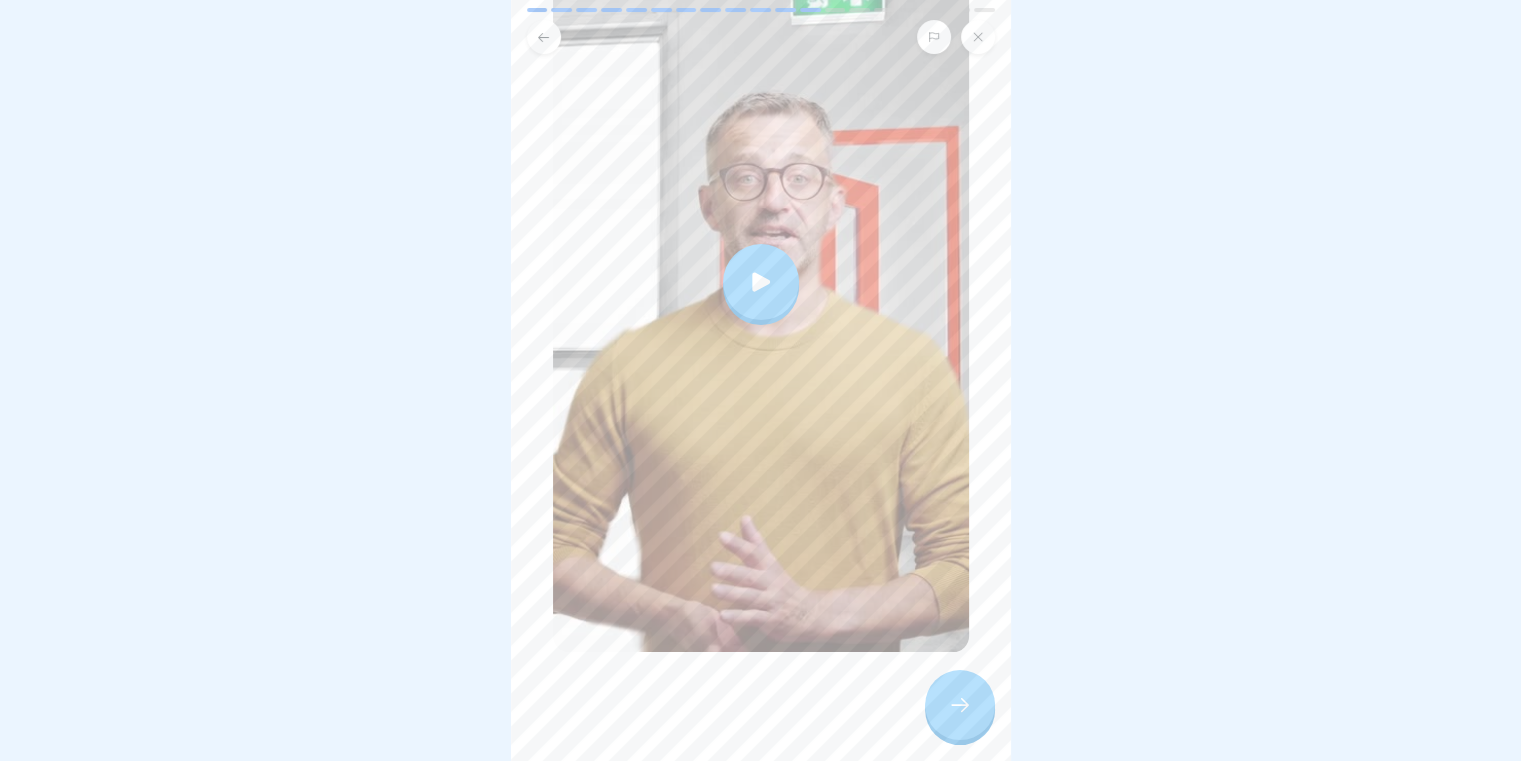 click at bounding box center [761, 282] 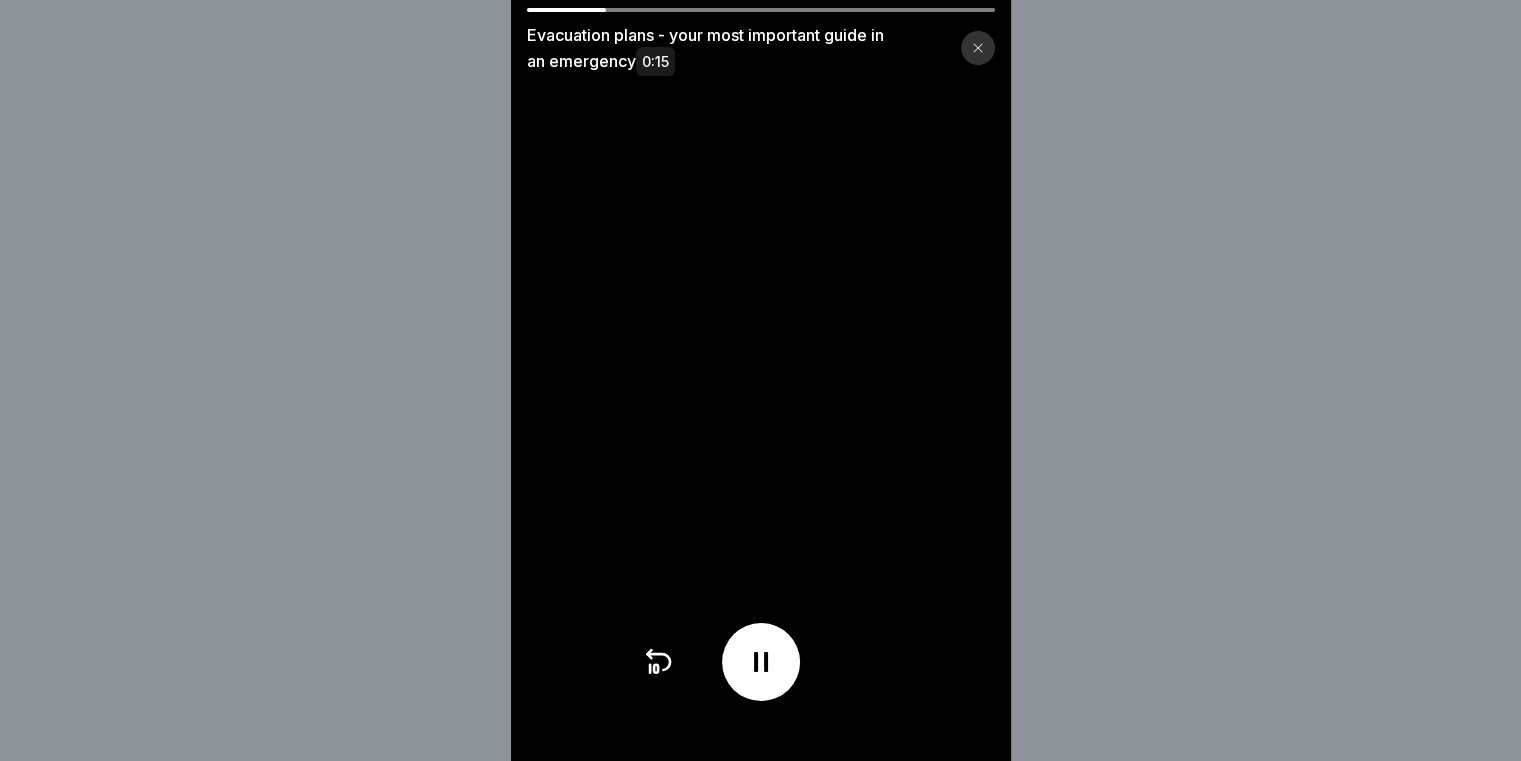 scroll, scrollTop: 15, scrollLeft: 0, axis: vertical 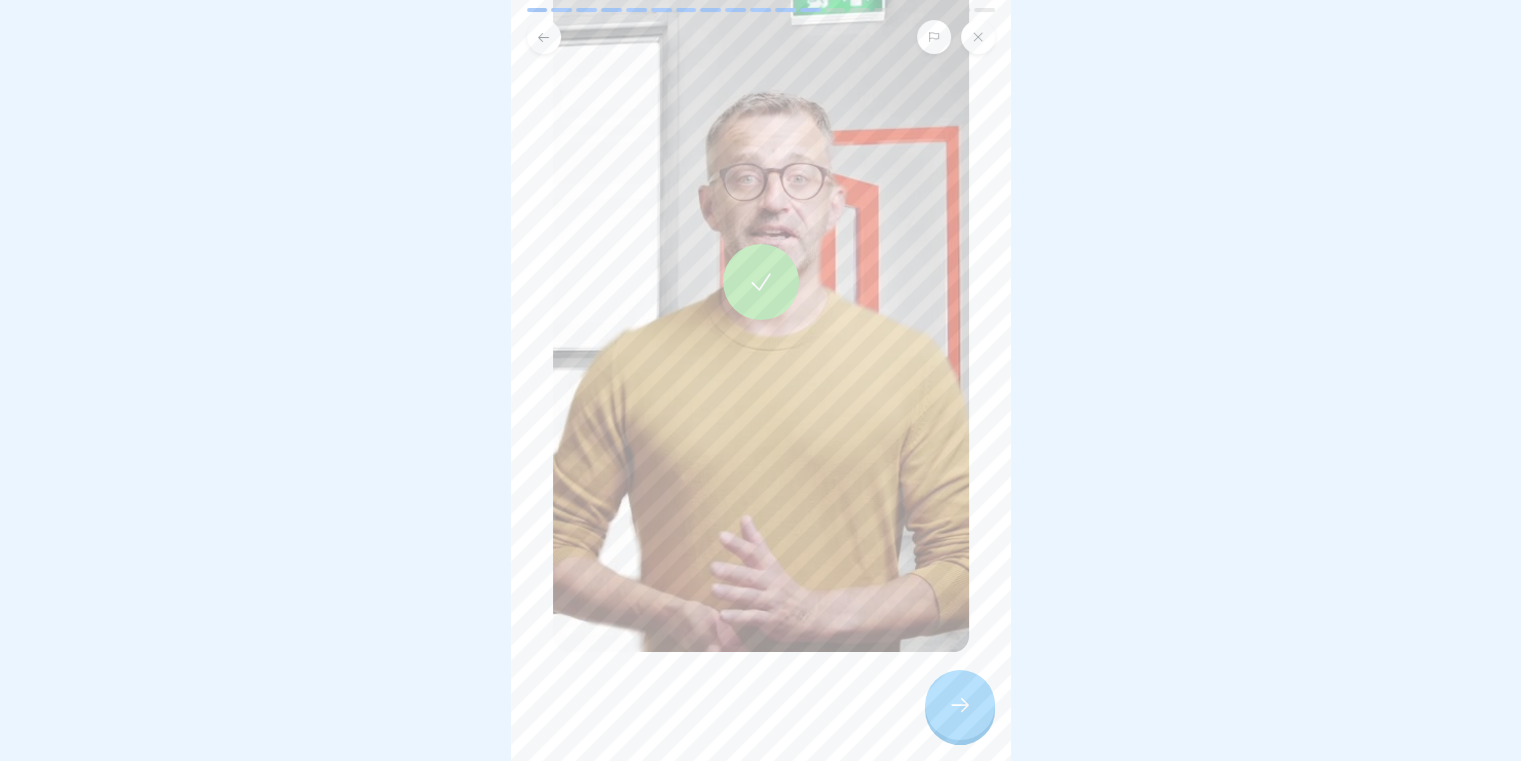 click at bounding box center (960, 705) 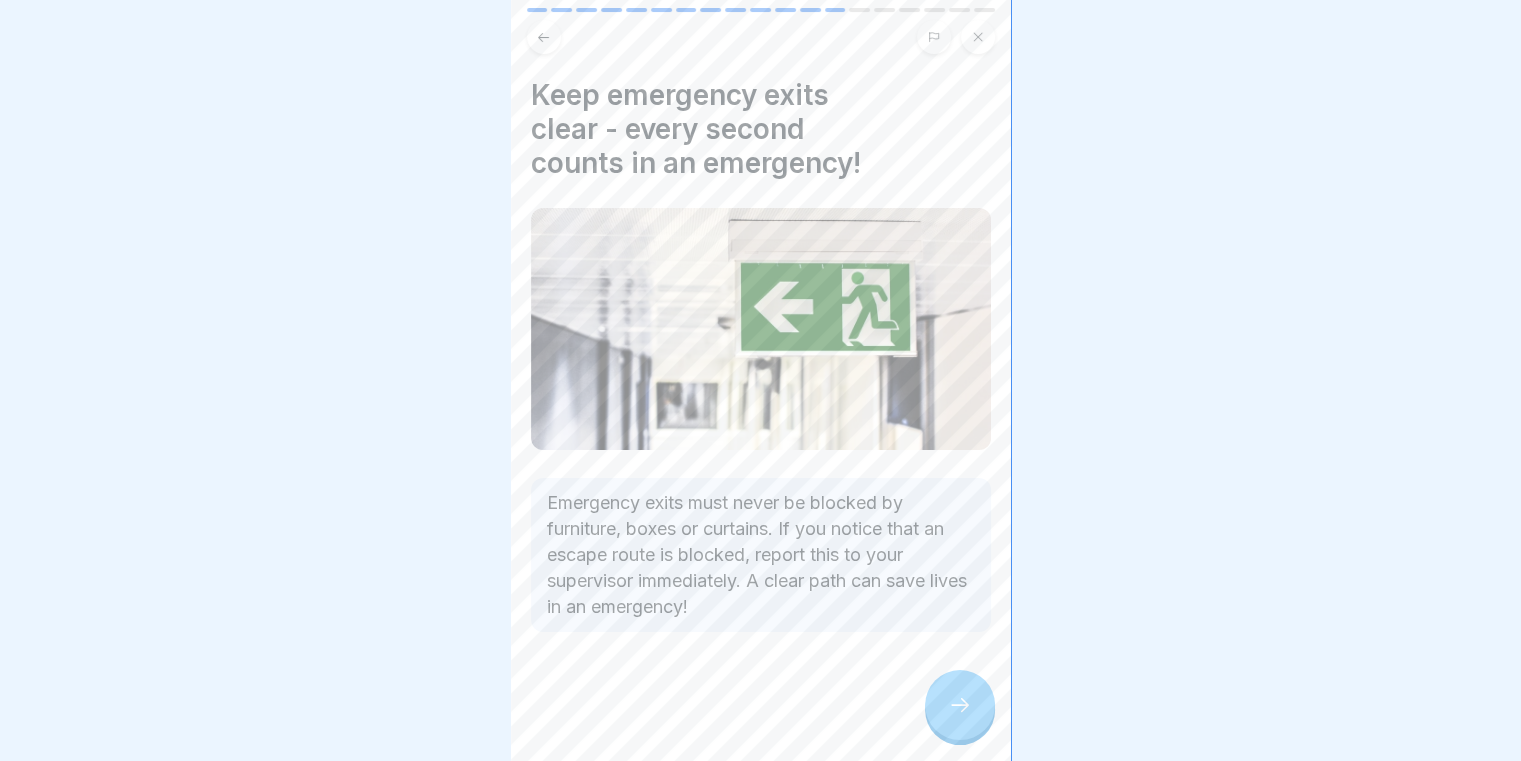click at bounding box center [960, 705] 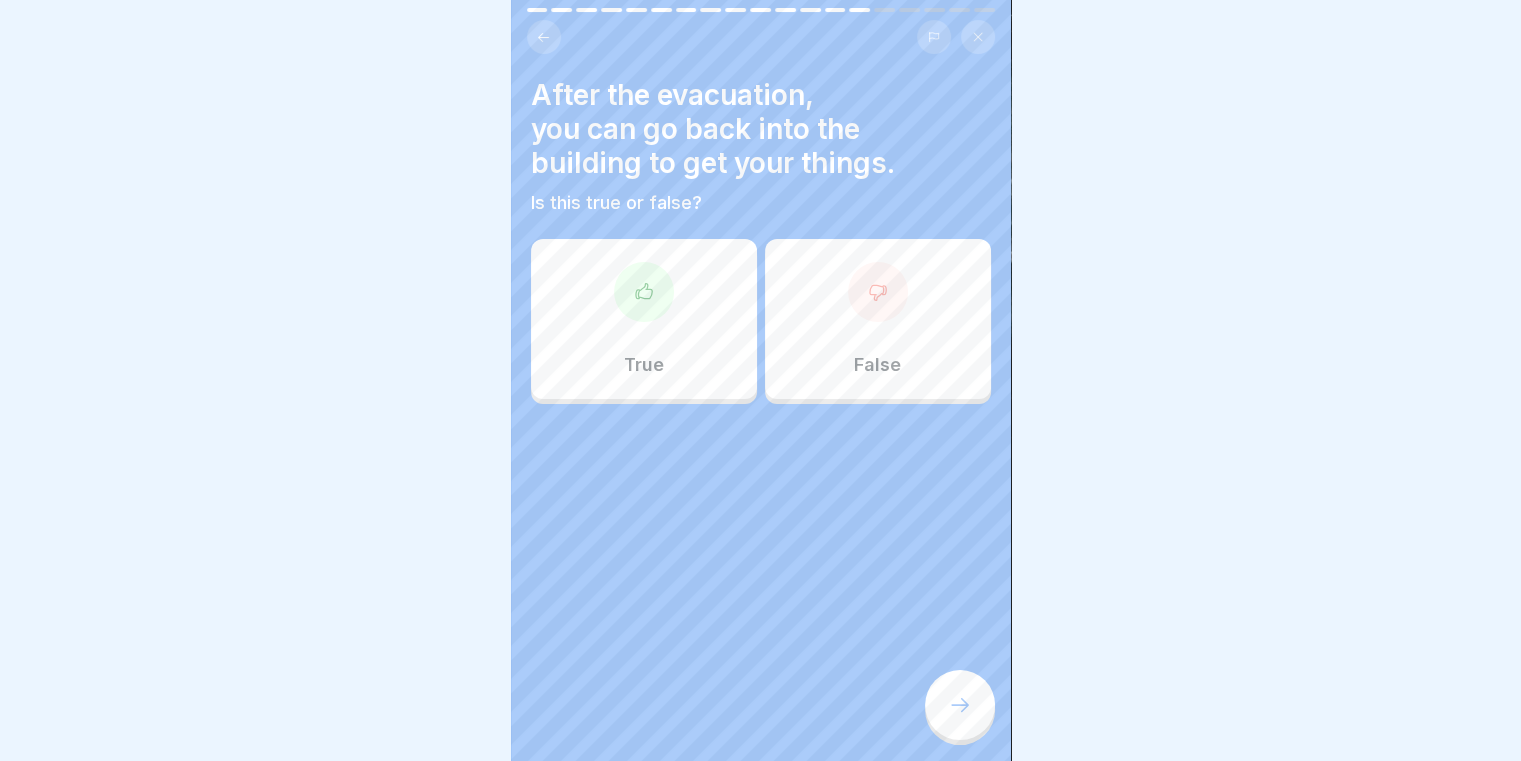 click on "False" at bounding box center [878, 319] 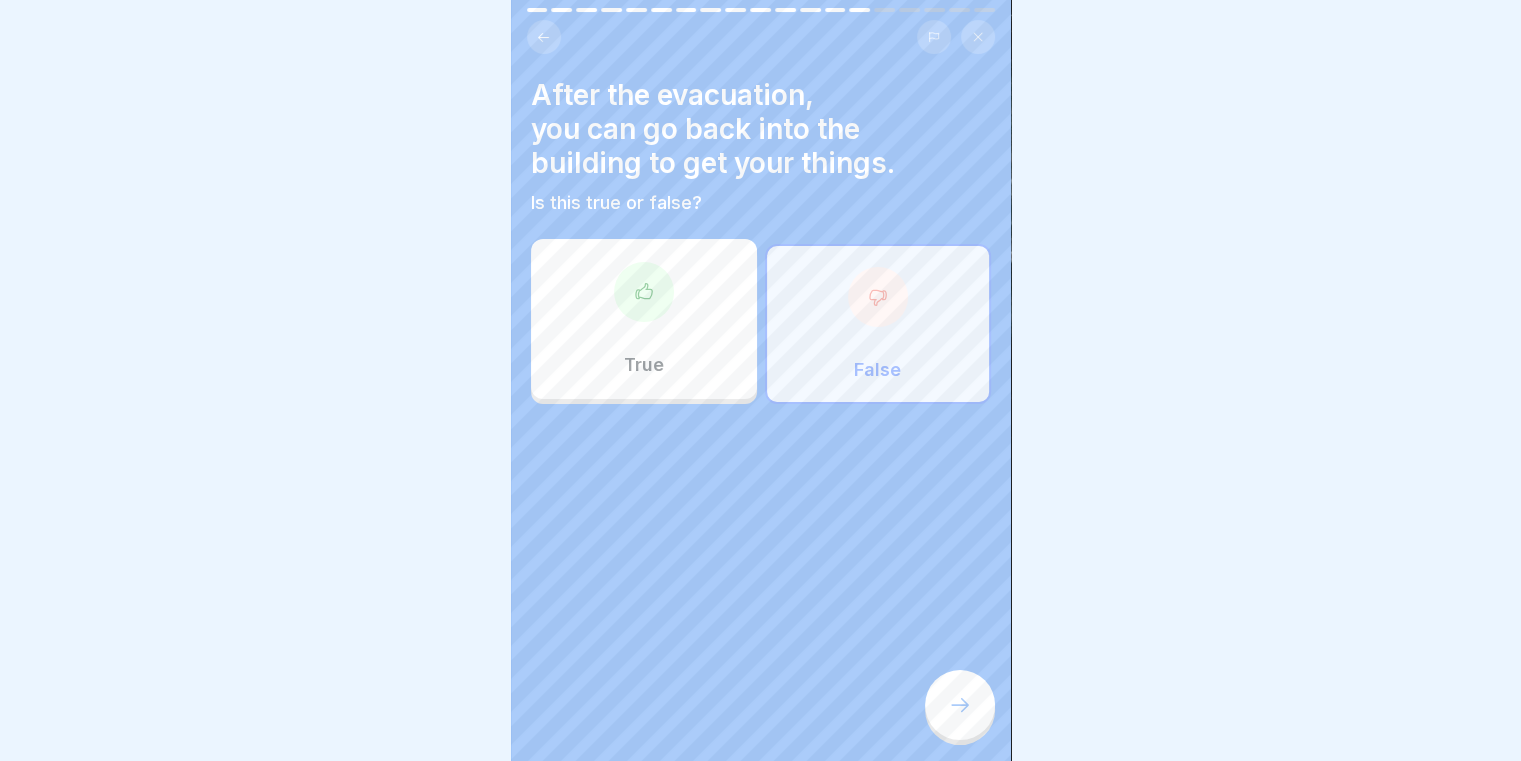 click 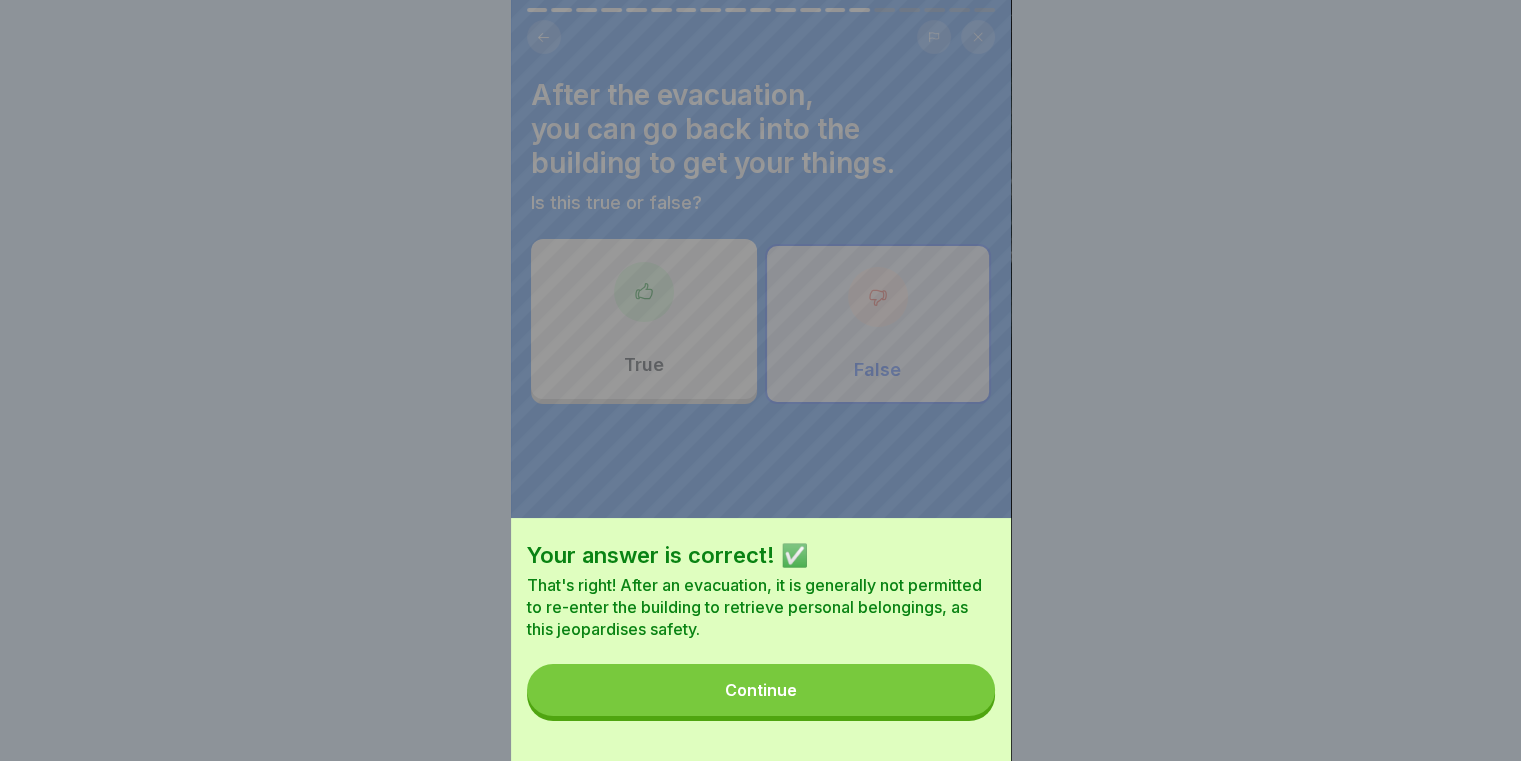 click on "Continue" at bounding box center (761, 690) 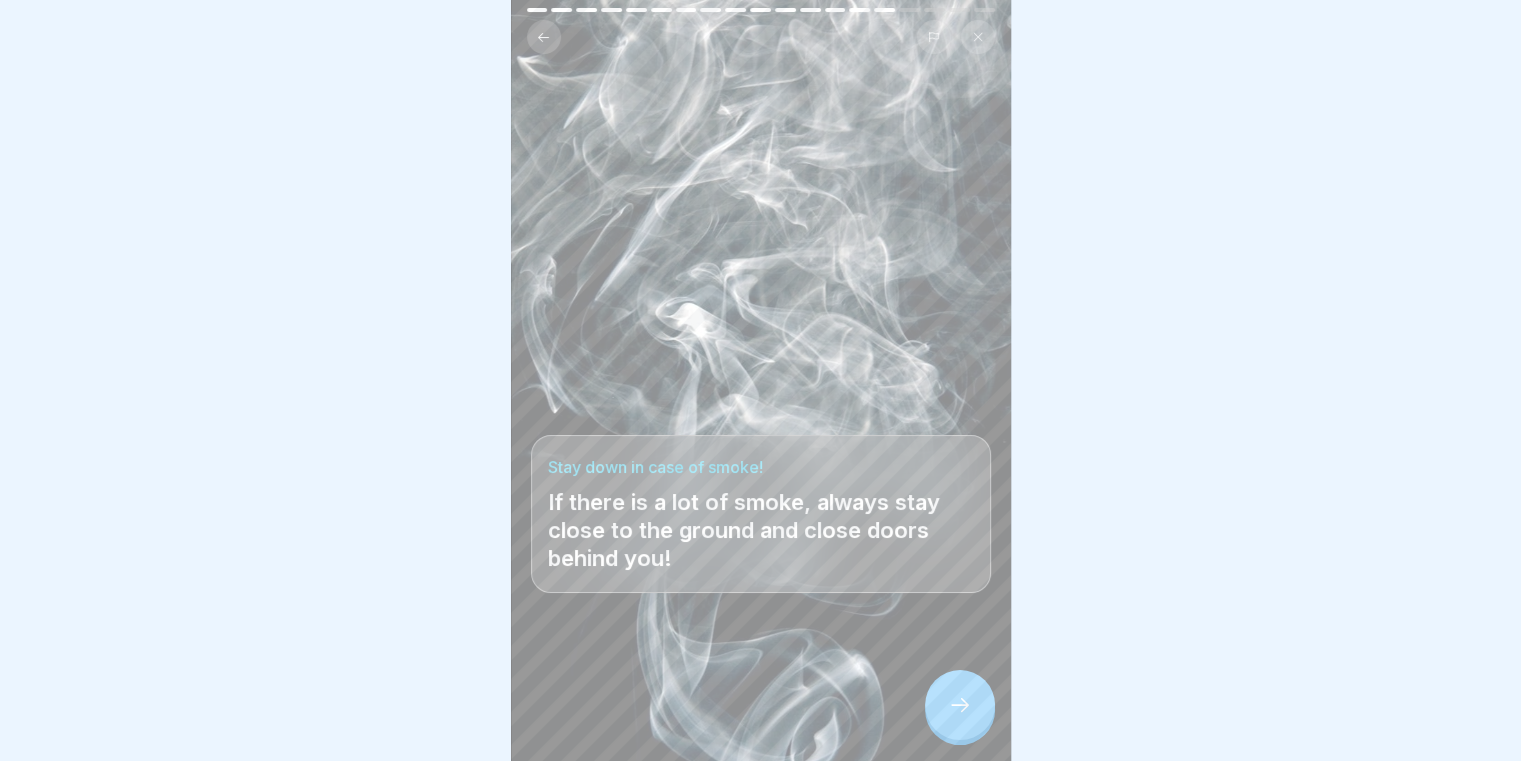 click 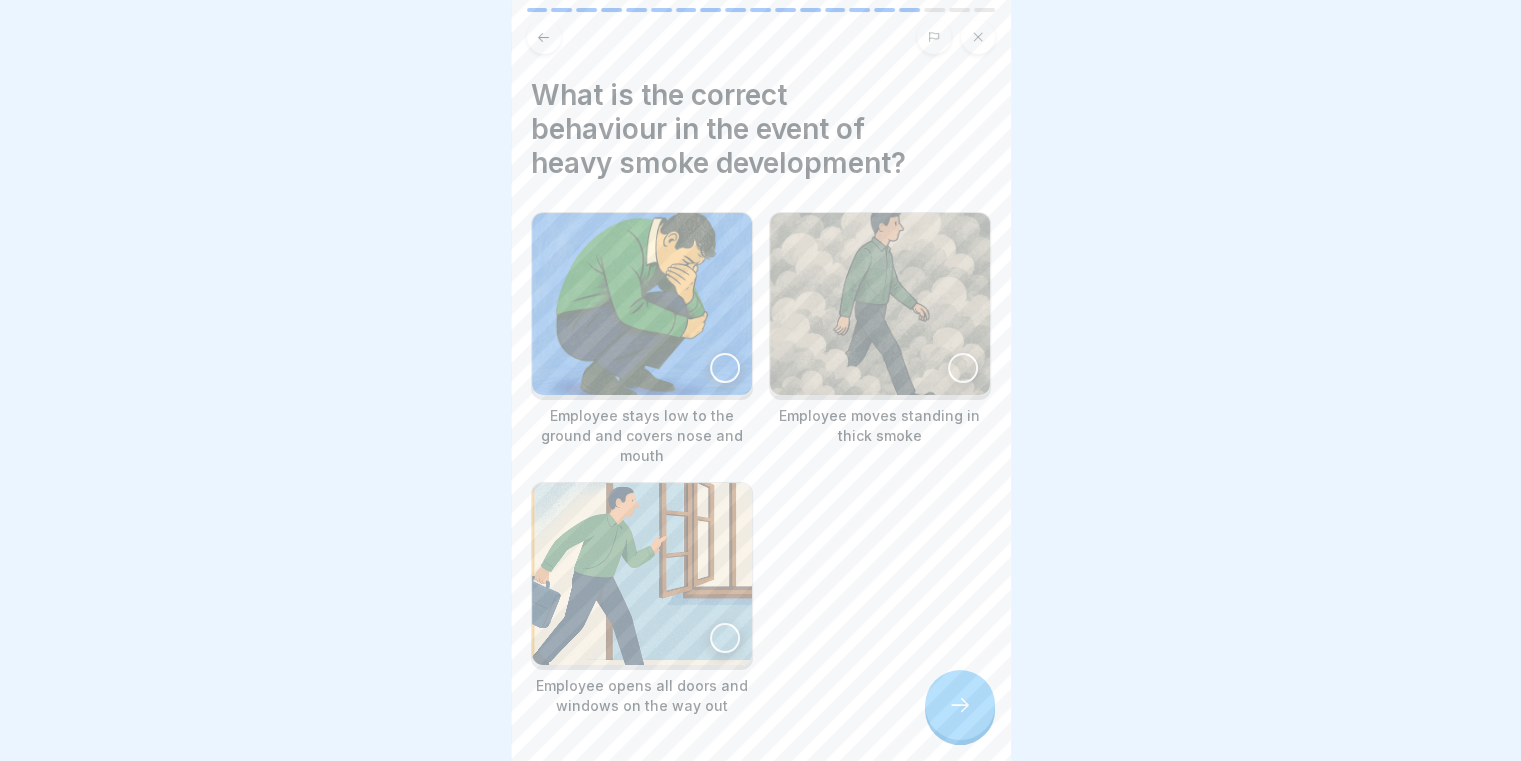 click at bounding box center [725, 368] 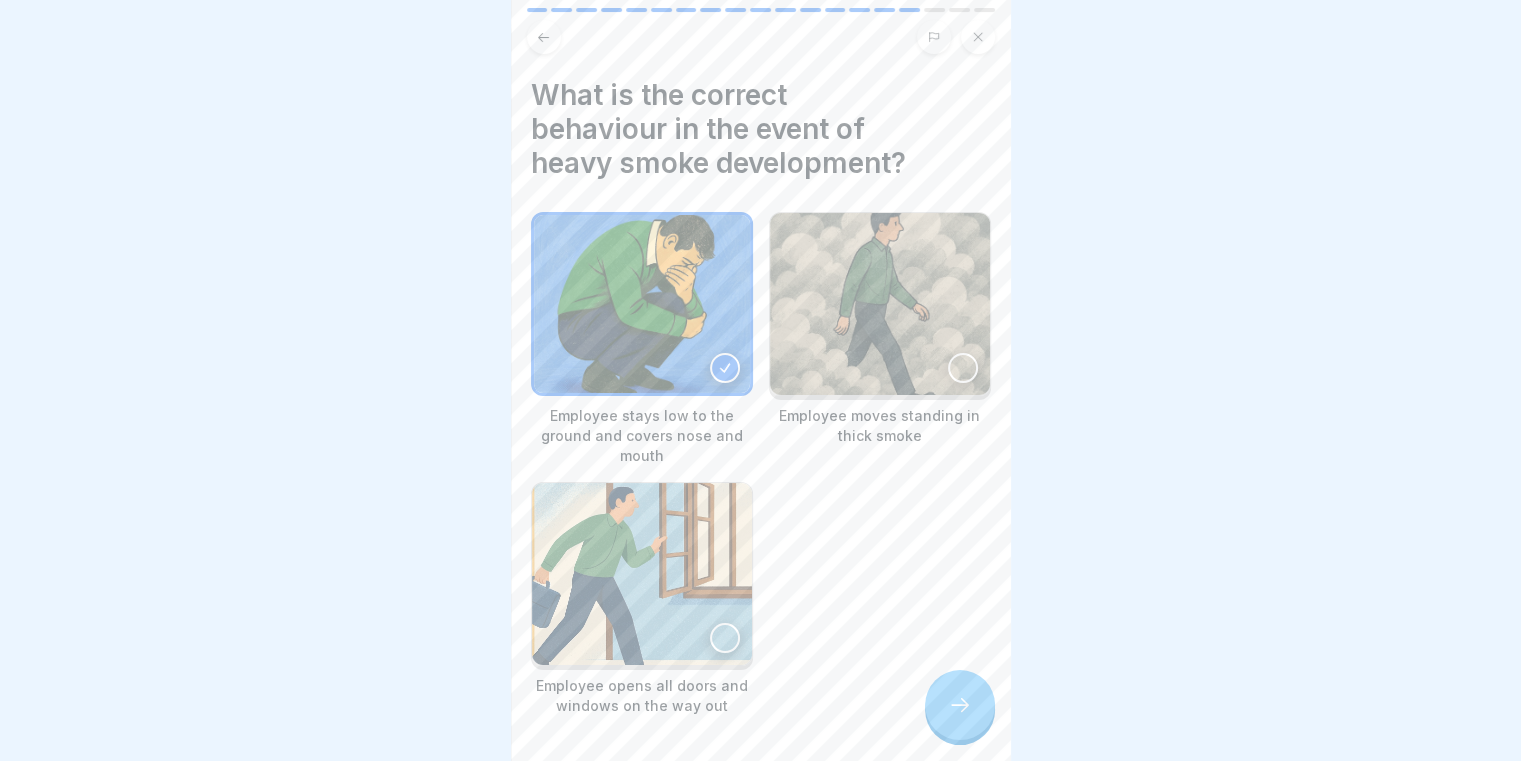 click at bounding box center [880, 304] 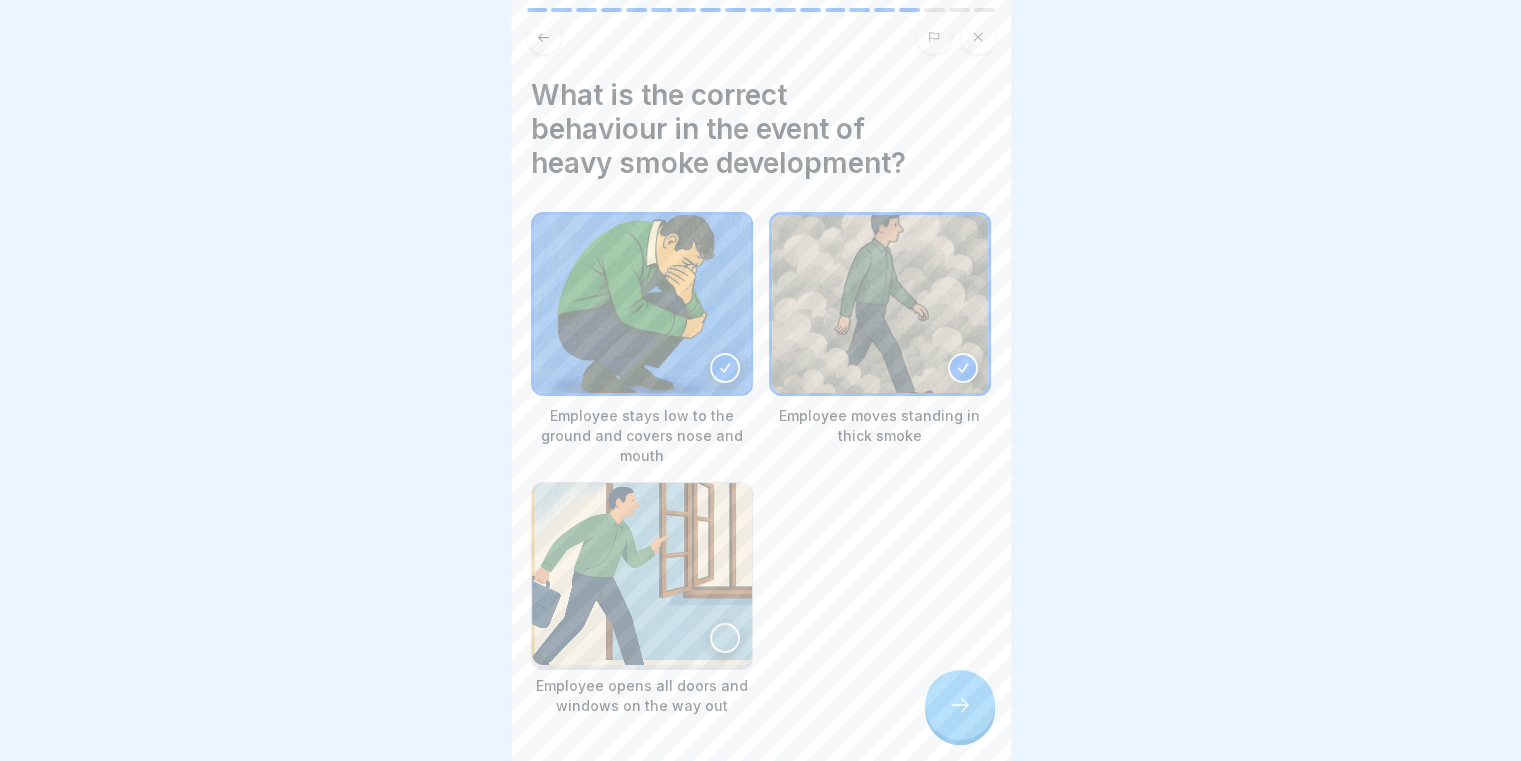 click at bounding box center [880, 304] 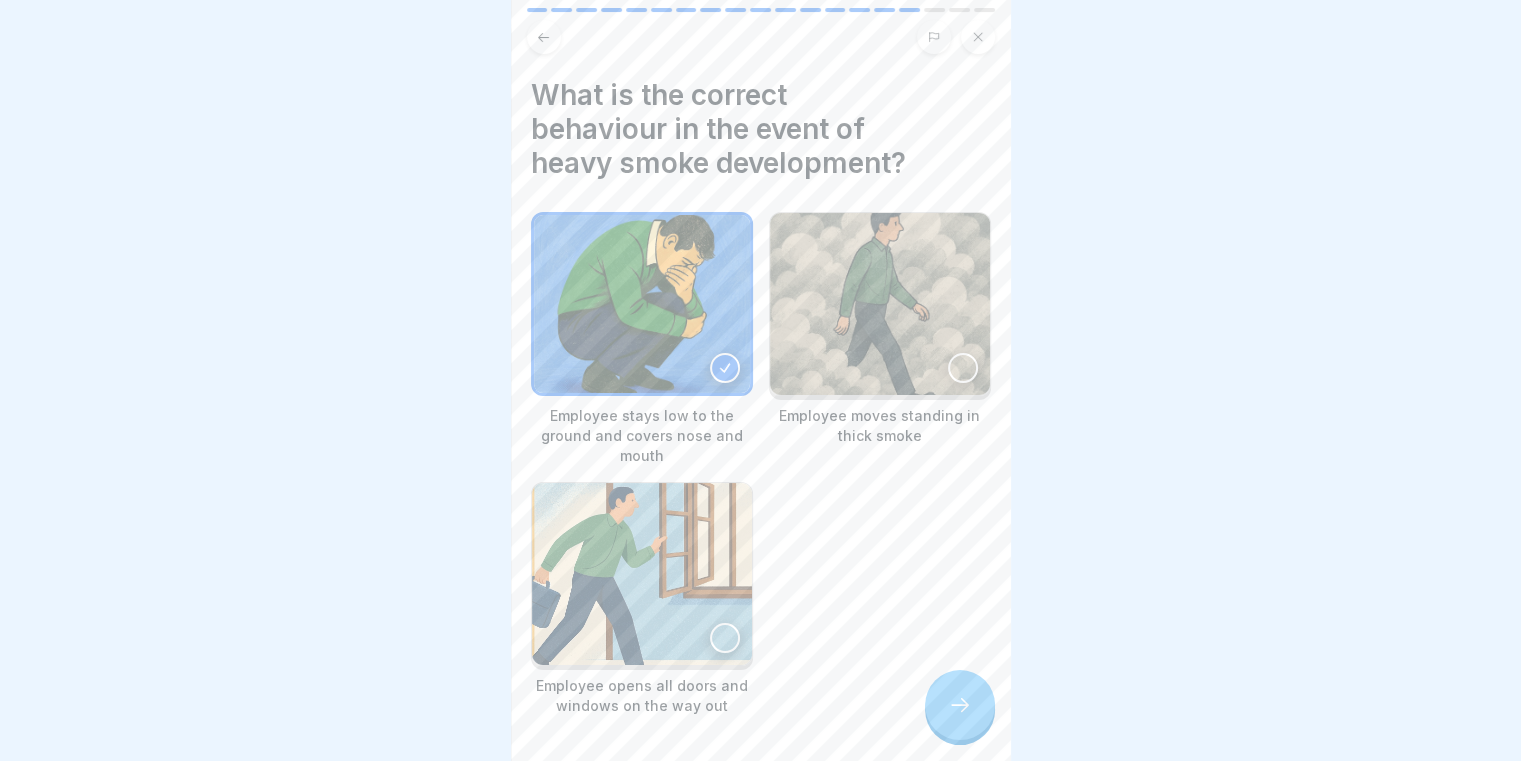 click at bounding box center (642, 574) 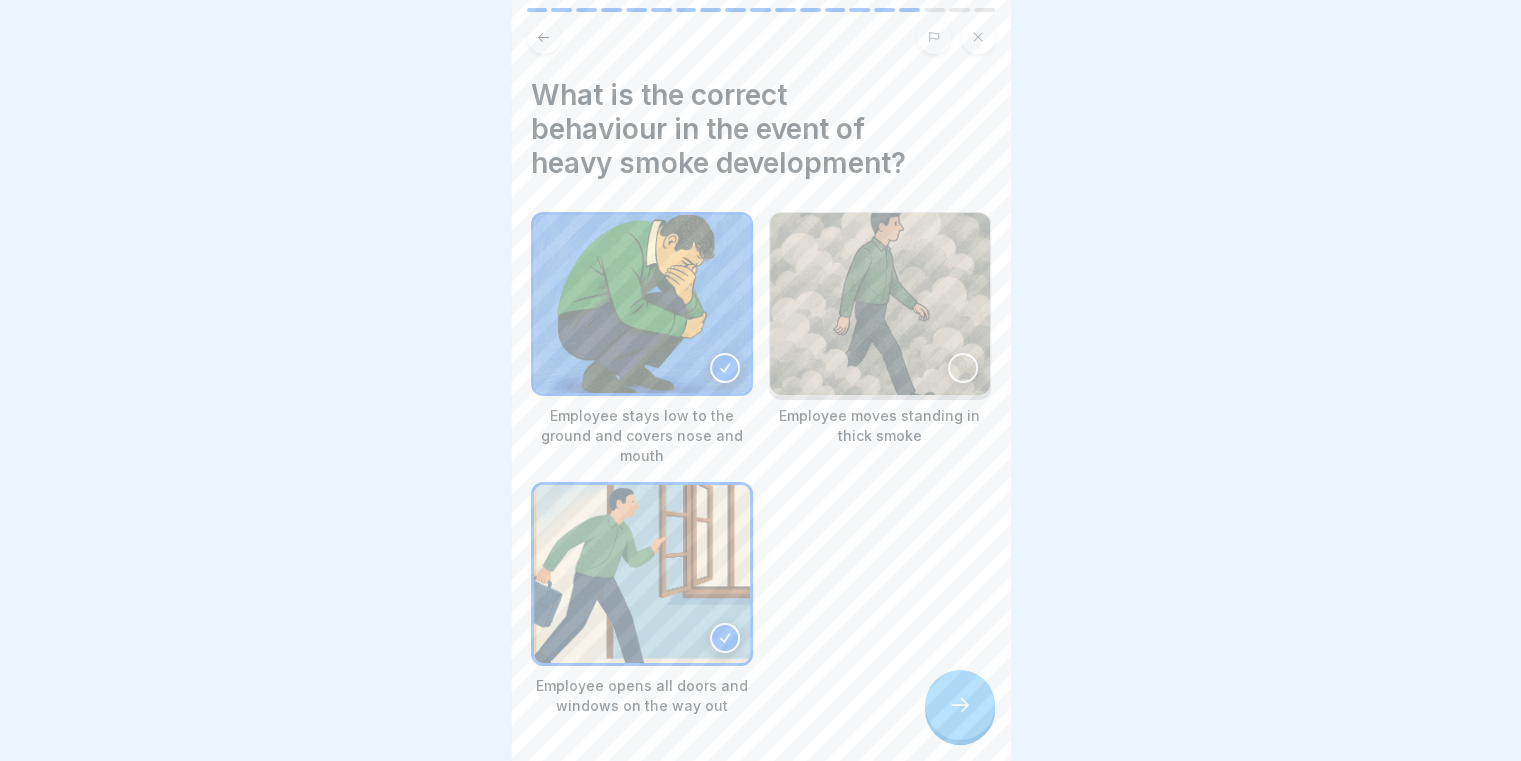 scroll, scrollTop: 75, scrollLeft: 0, axis: vertical 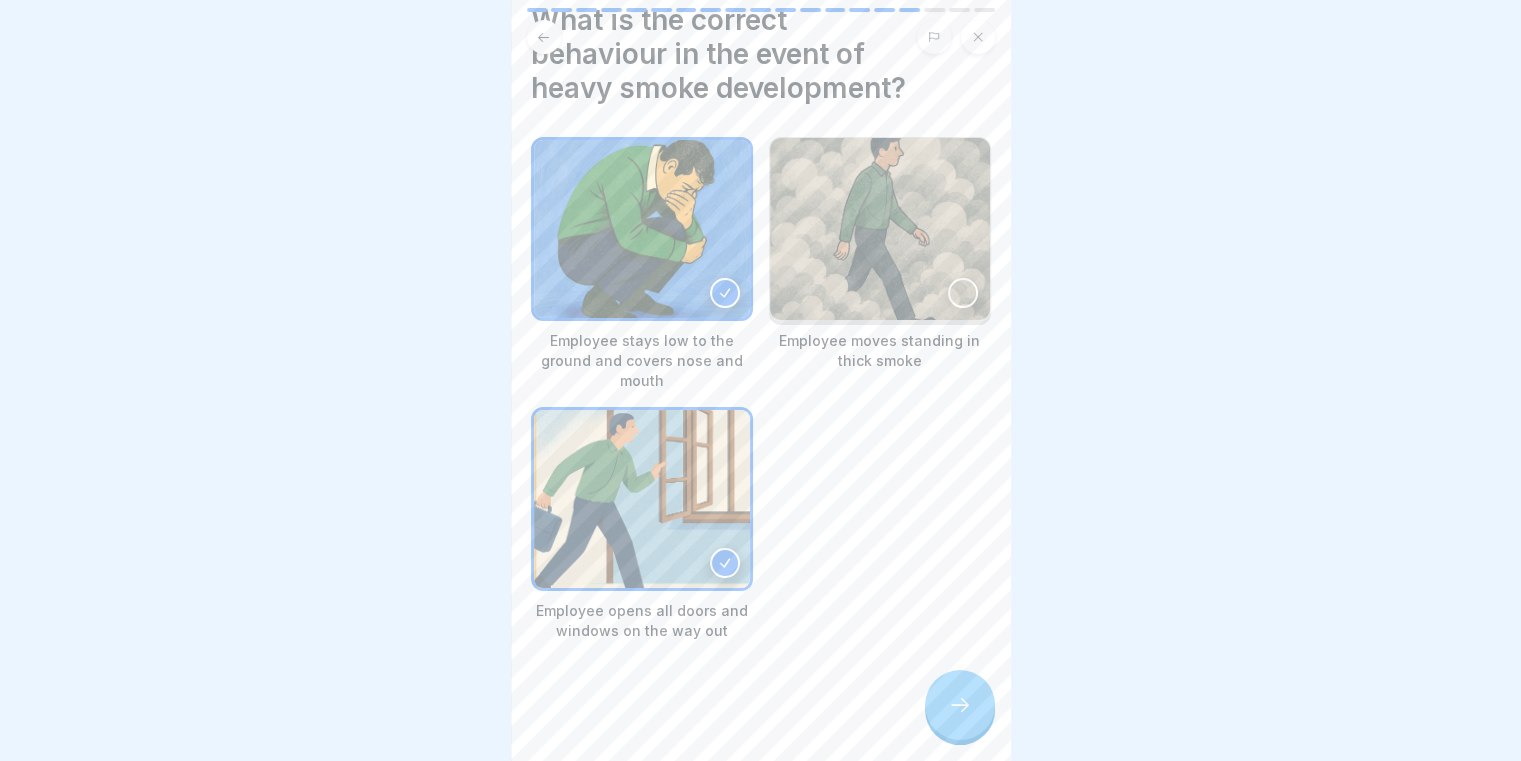 click at bounding box center [960, 705] 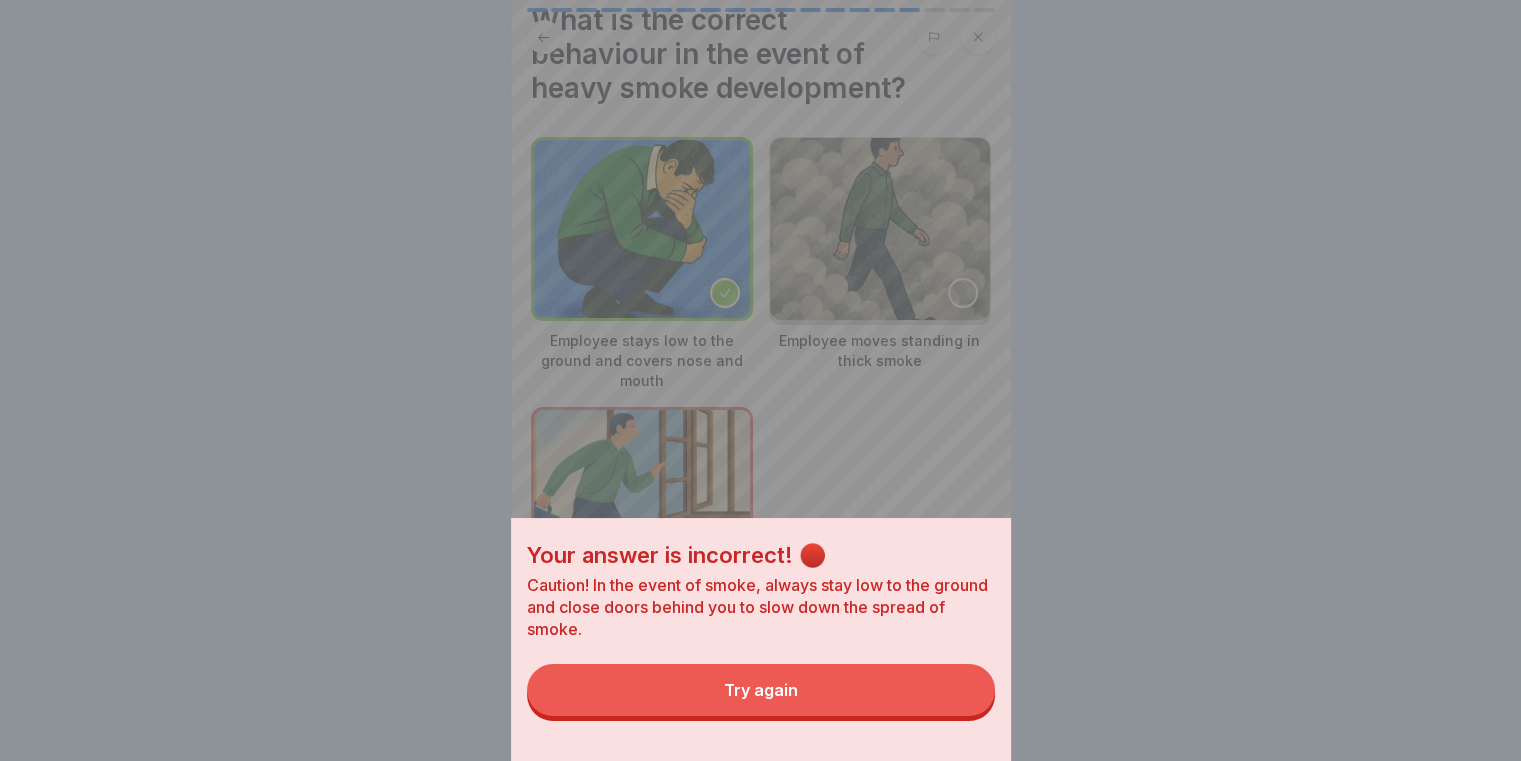 click on "Try again" at bounding box center (761, 690) 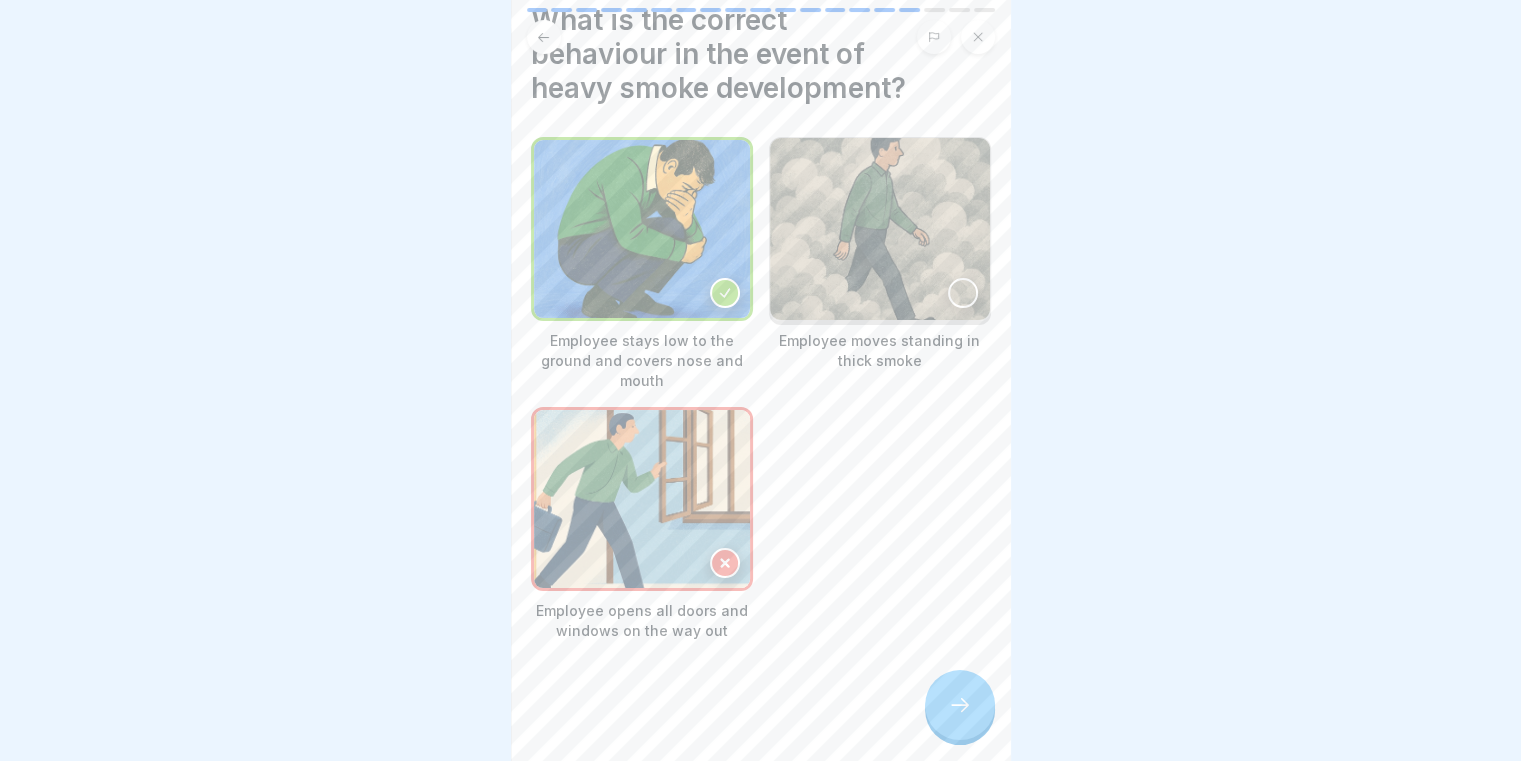 click 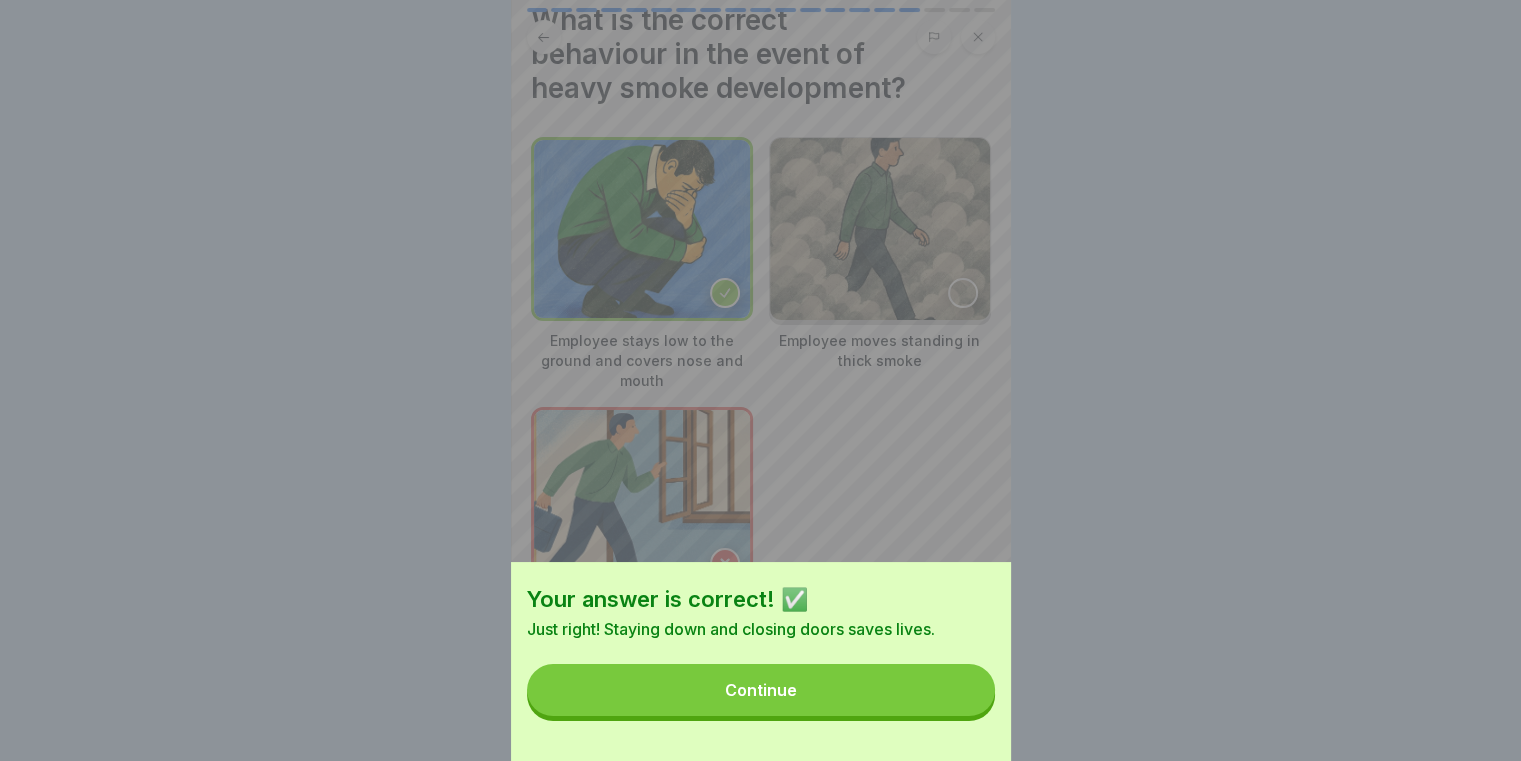 click on "Continue" at bounding box center [761, 690] 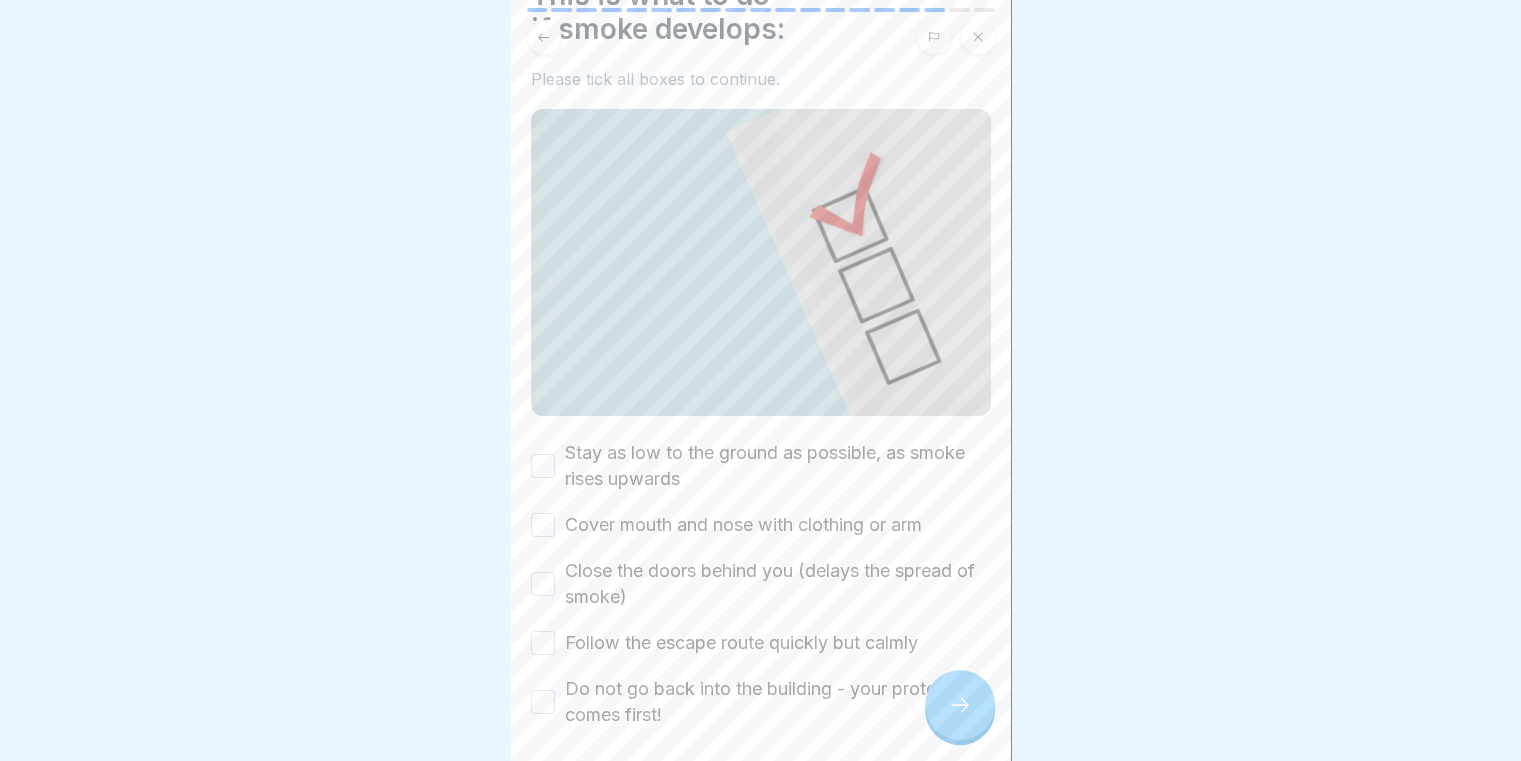 scroll, scrollTop: 0, scrollLeft: 0, axis: both 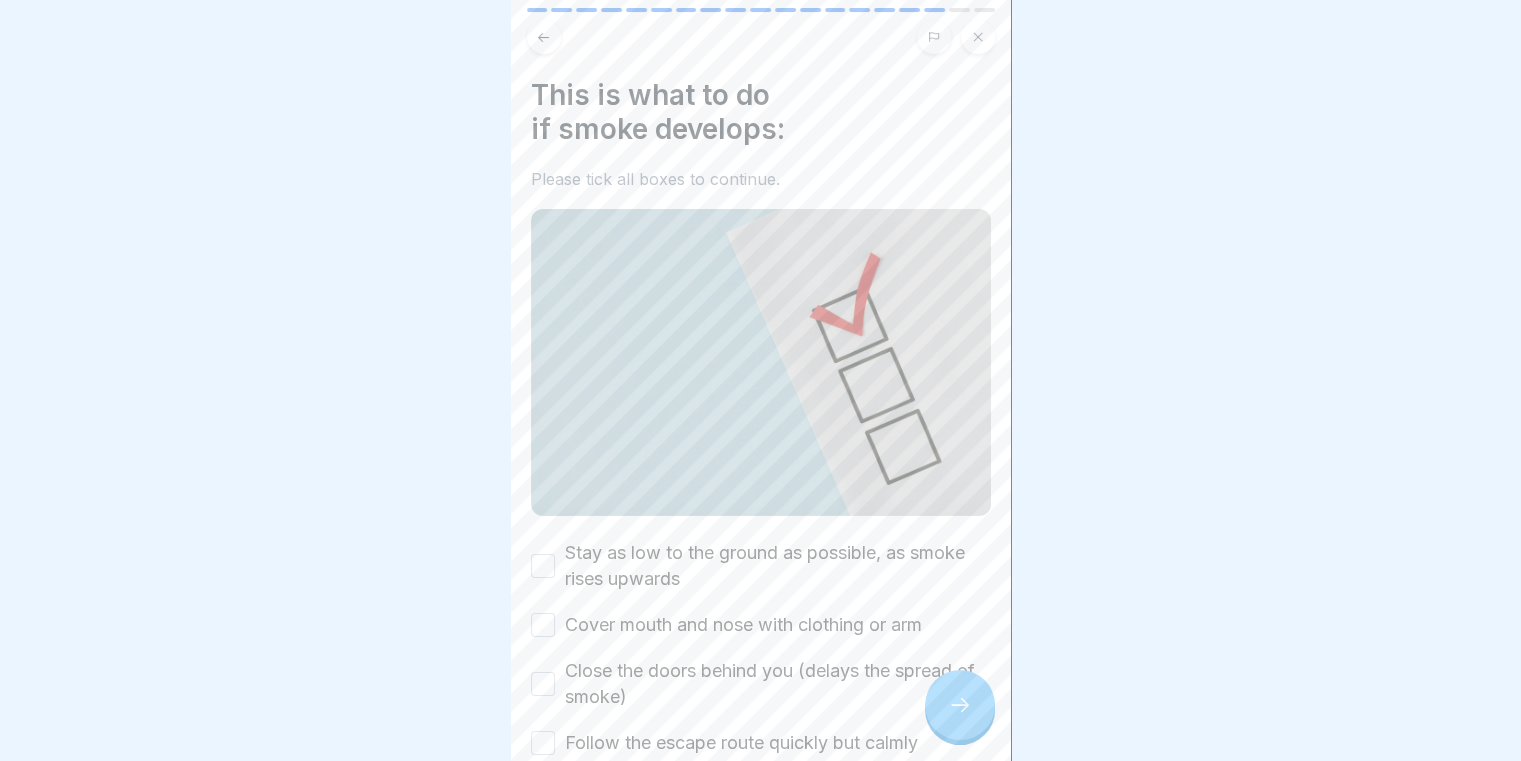 click on "Stay as low to the ground as possible, as smoke rises upwards" at bounding box center (778, 566) 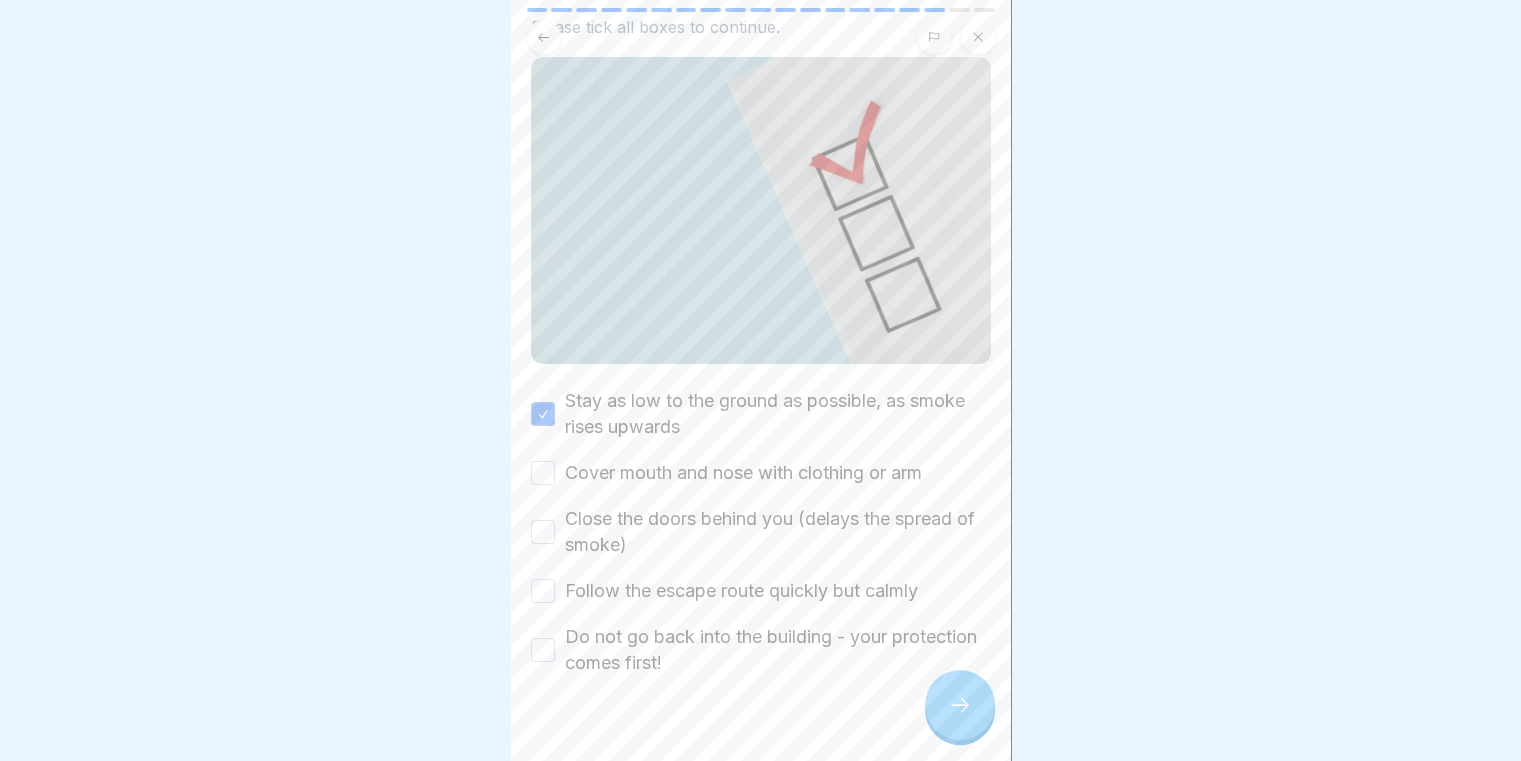 scroll, scrollTop: 176, scrollLeft: 0, axis: vertical 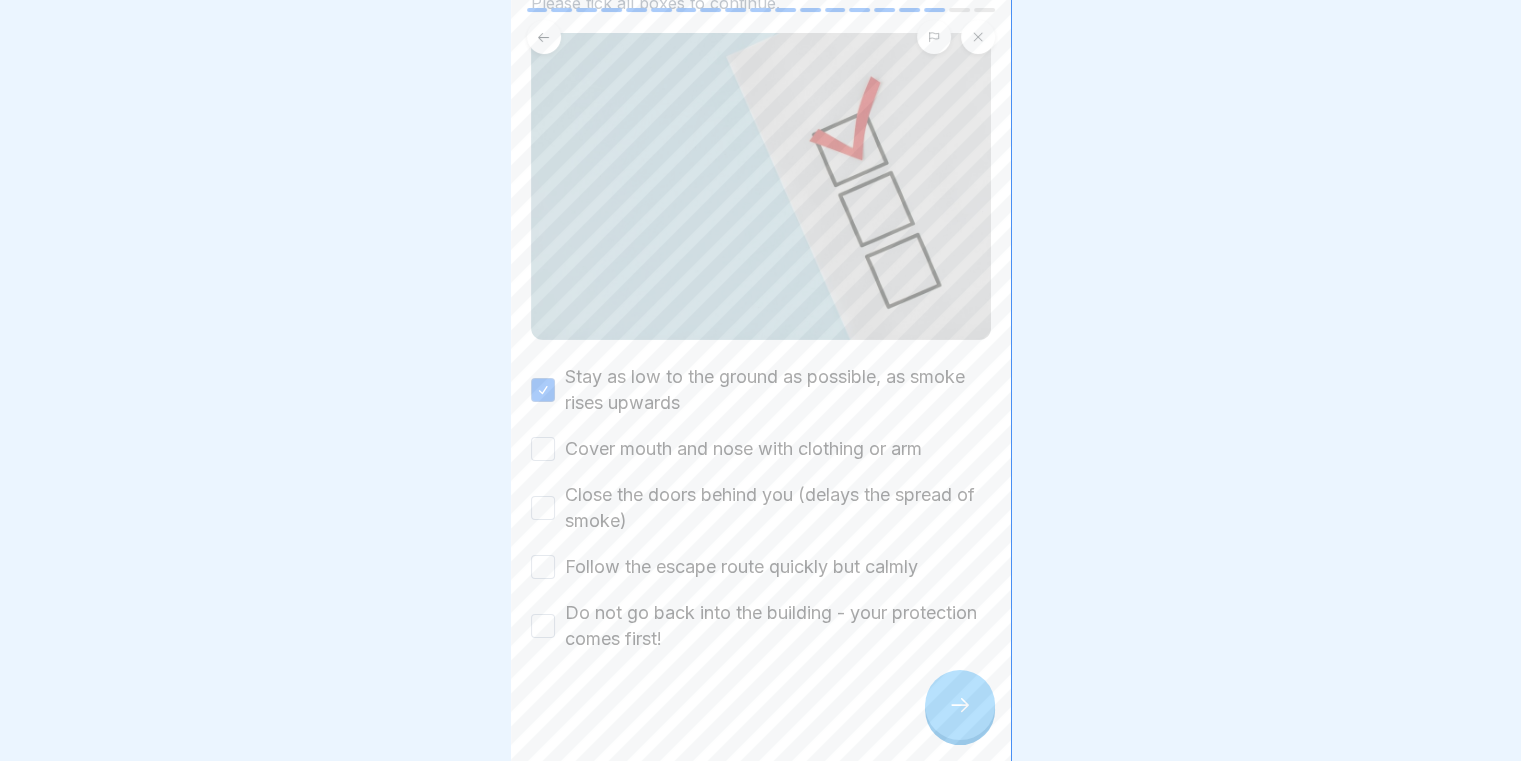 click on "Cover mouth and nose with clothing or arm" at bounding box center [743, 449] 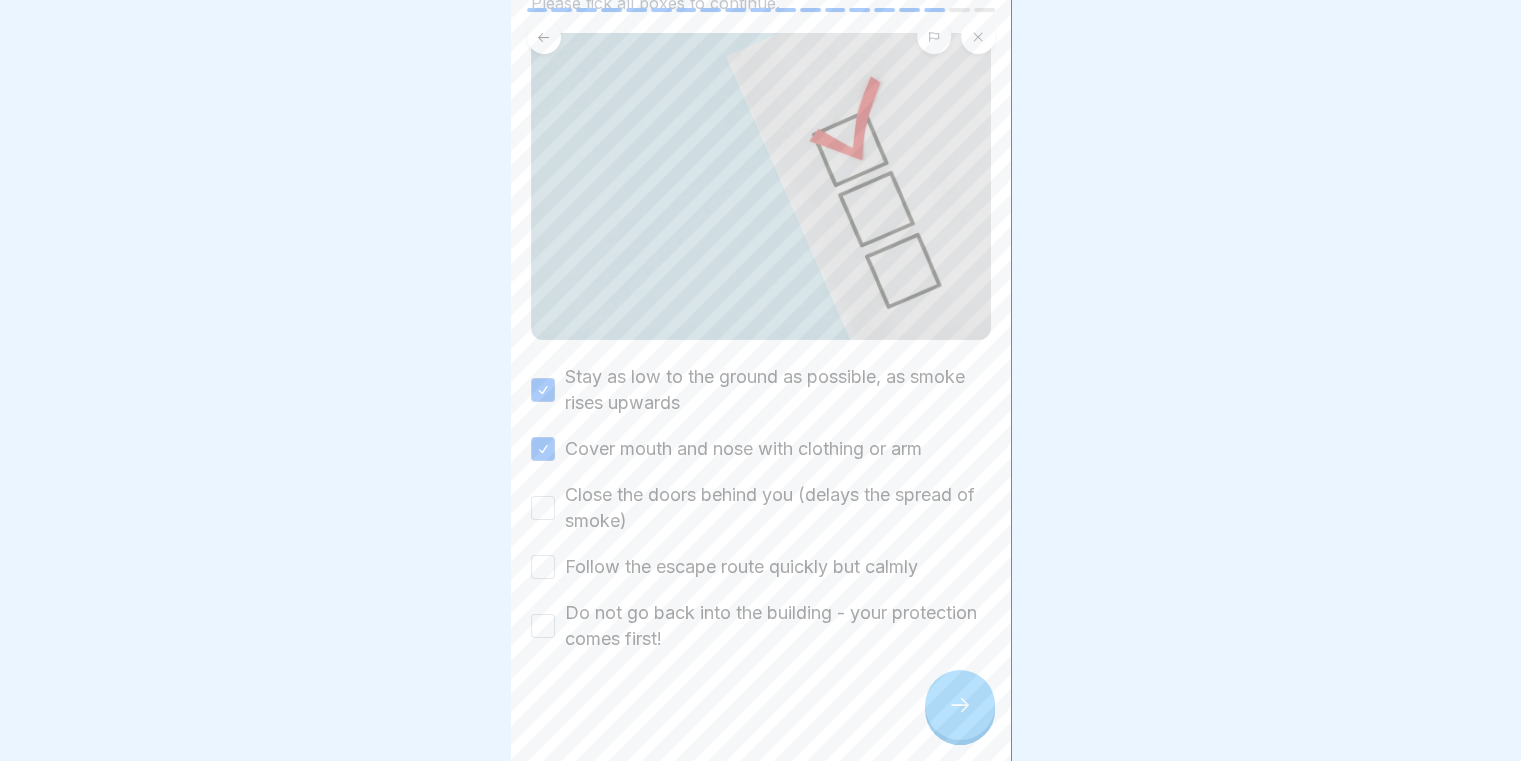 click on "Close the doors behind you (delays the spread of smoke)" at bounding box center [778, 508] 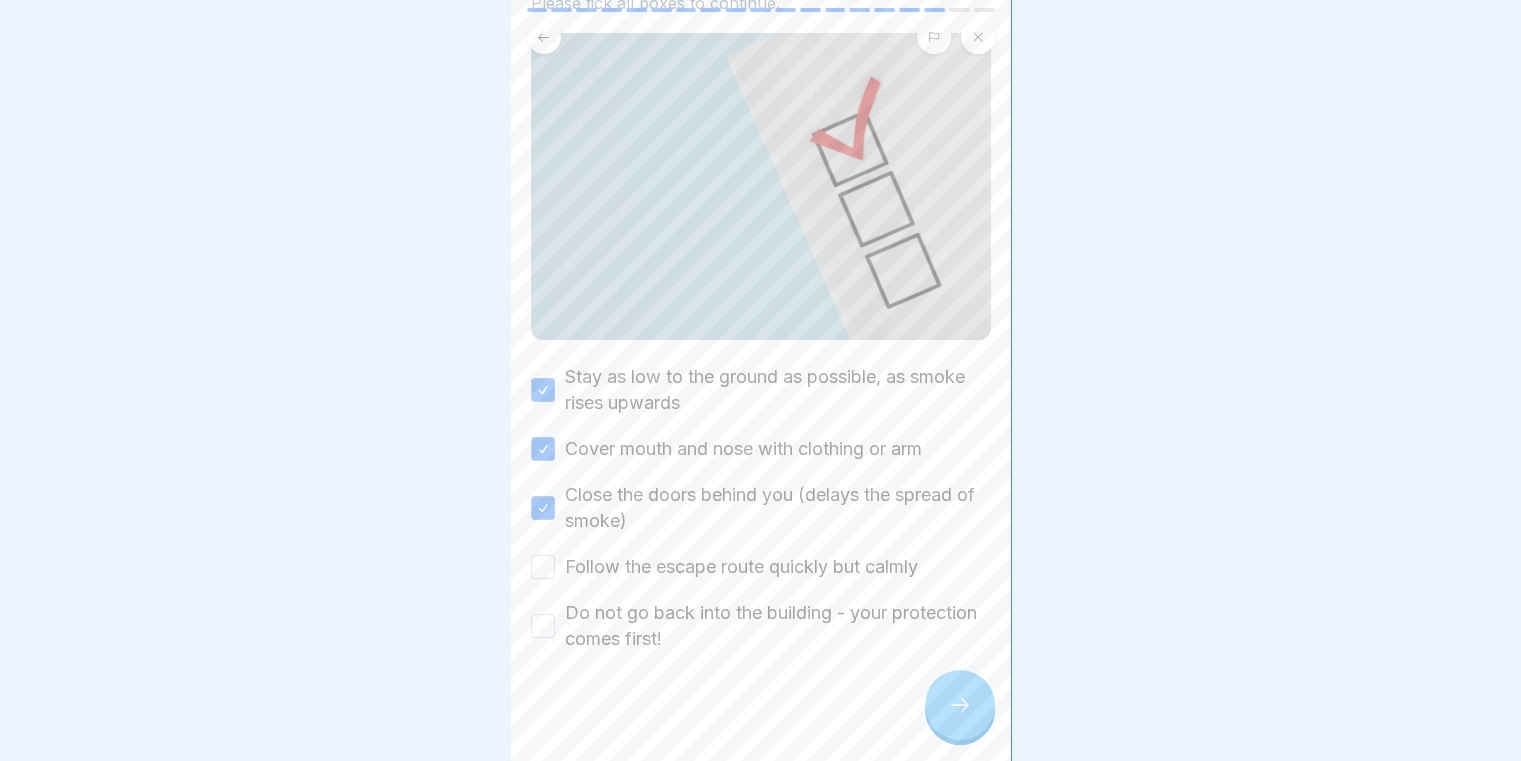 click on "Follow the escape route quickly but calmly" at bounding box center (741, 567) 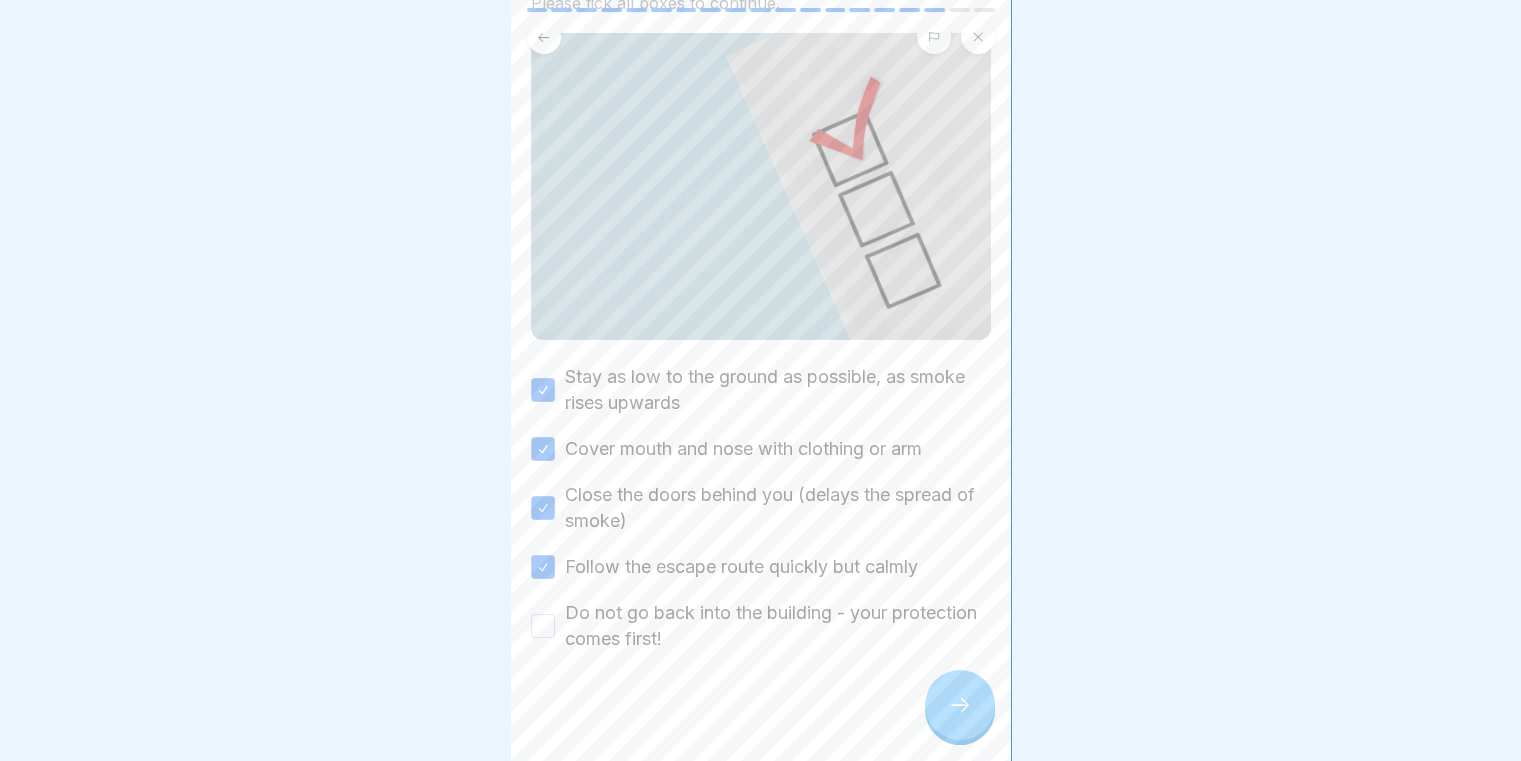click on "Do not go back into the building - your protection comes first!" at bounding box center [778, 626] 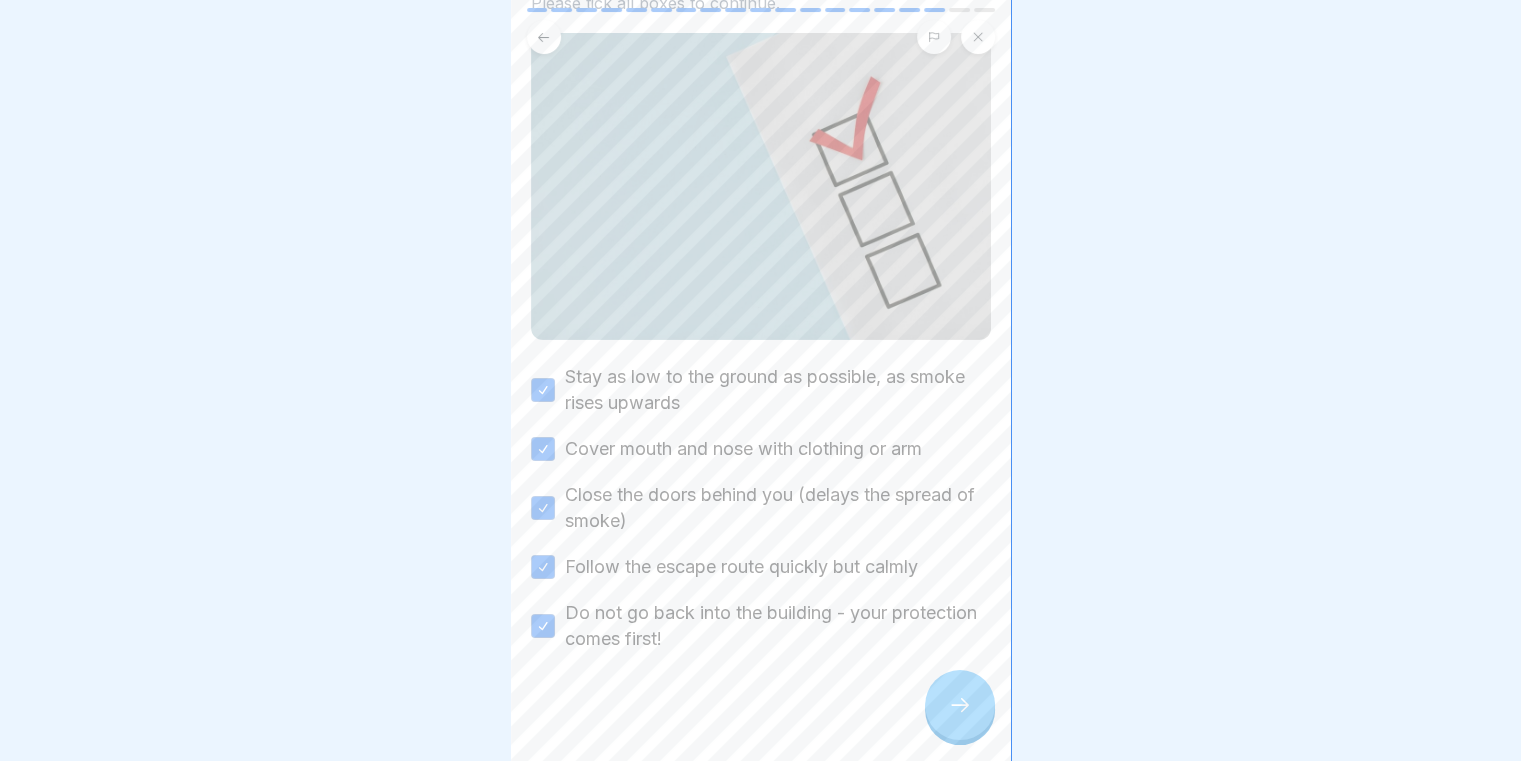 click 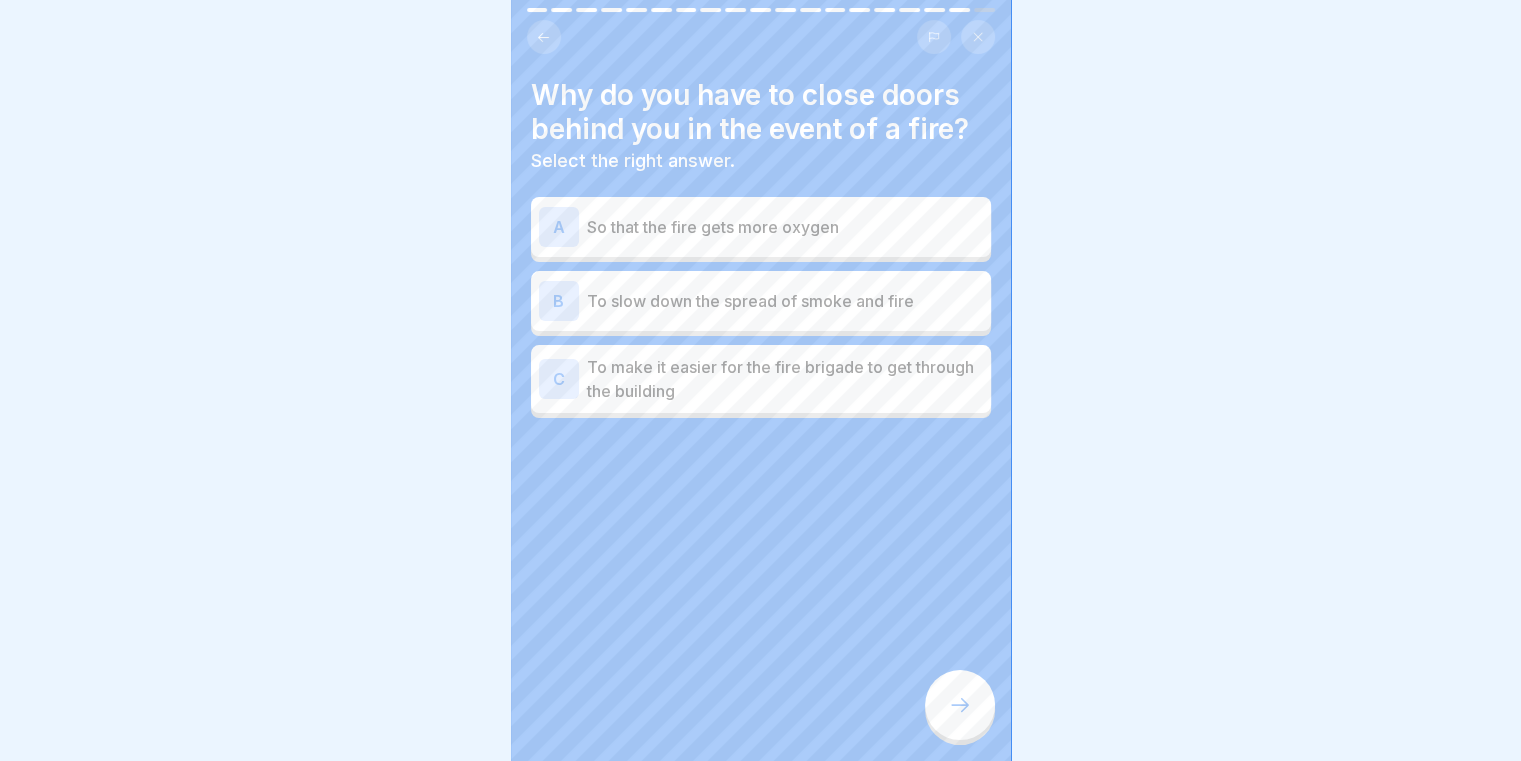 click on "To slow down the spread of smoke and fire" at bounding box center [785, 301] 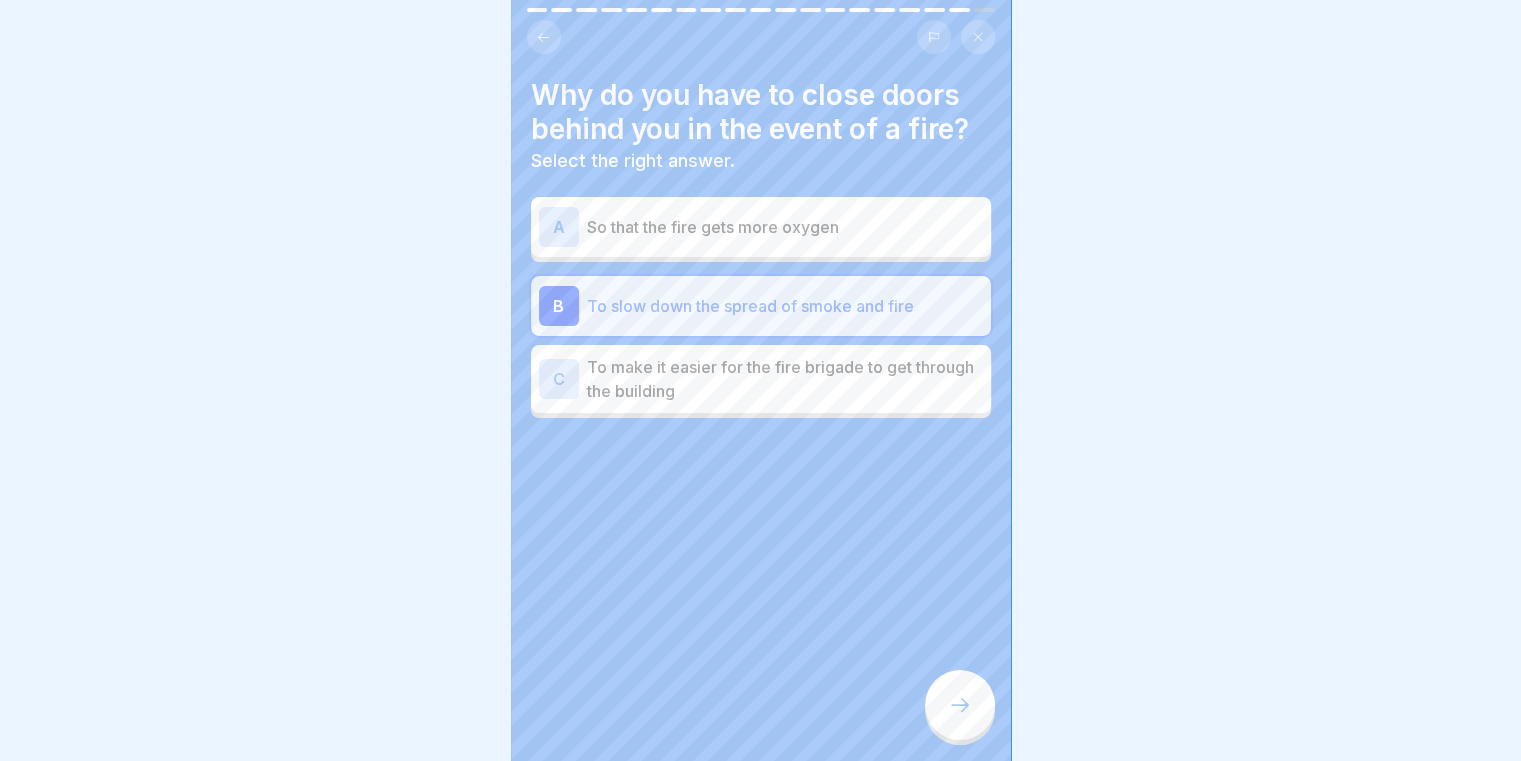 click at bounding box center (960, 705) 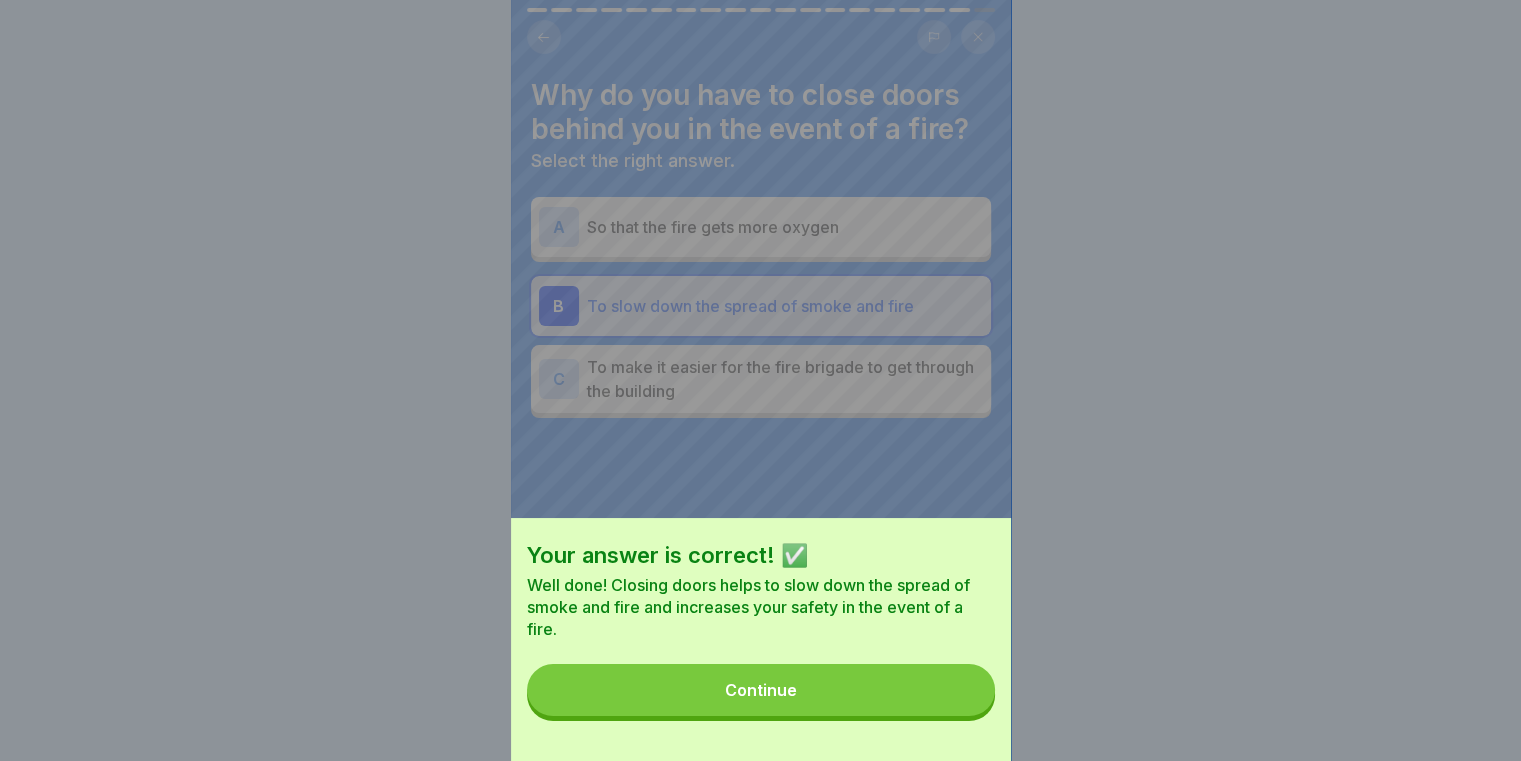 click on "Continue" at bounding box center [761, 690] 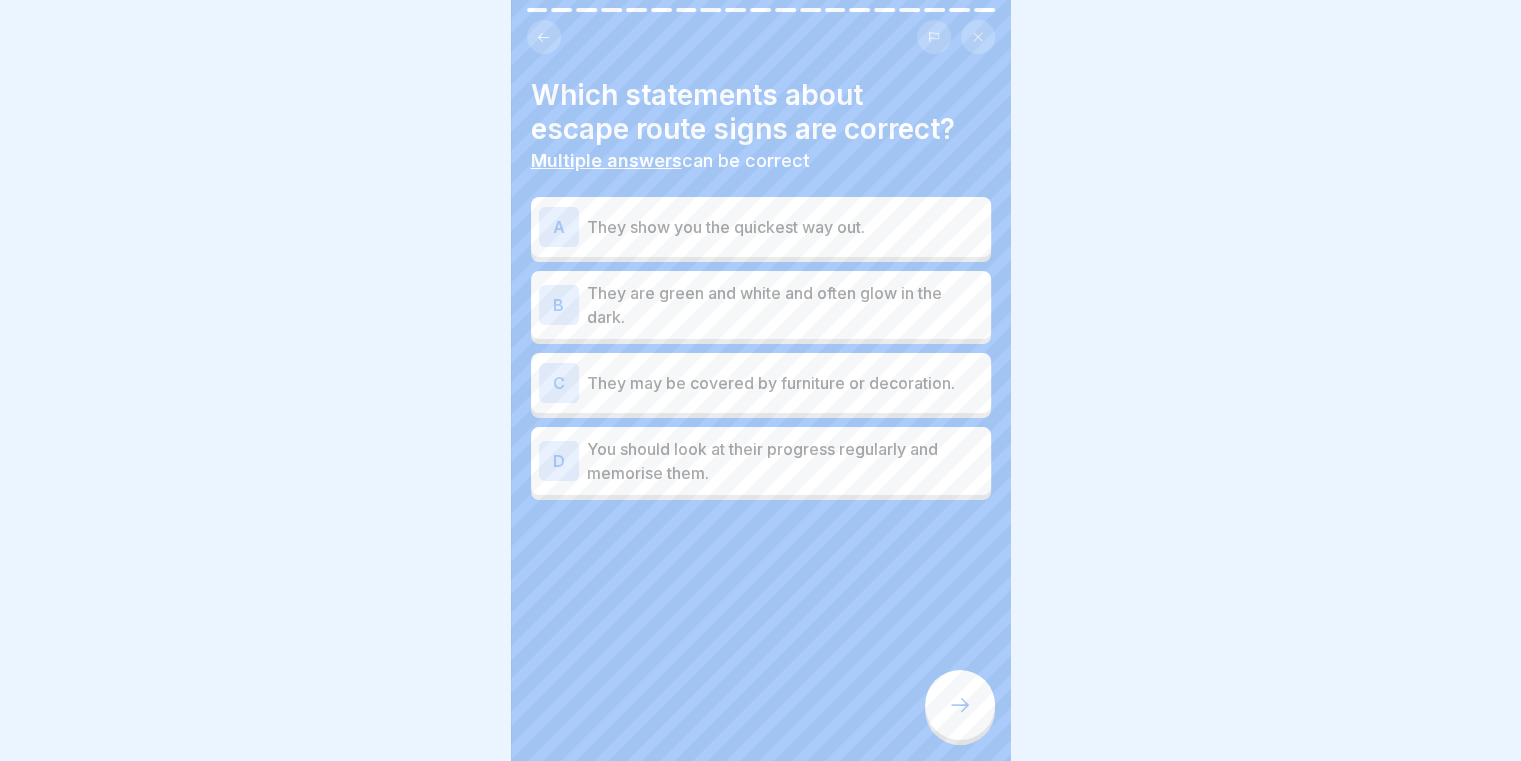 click on "A They show you the quickest way out." at bounding box center (761, 227) 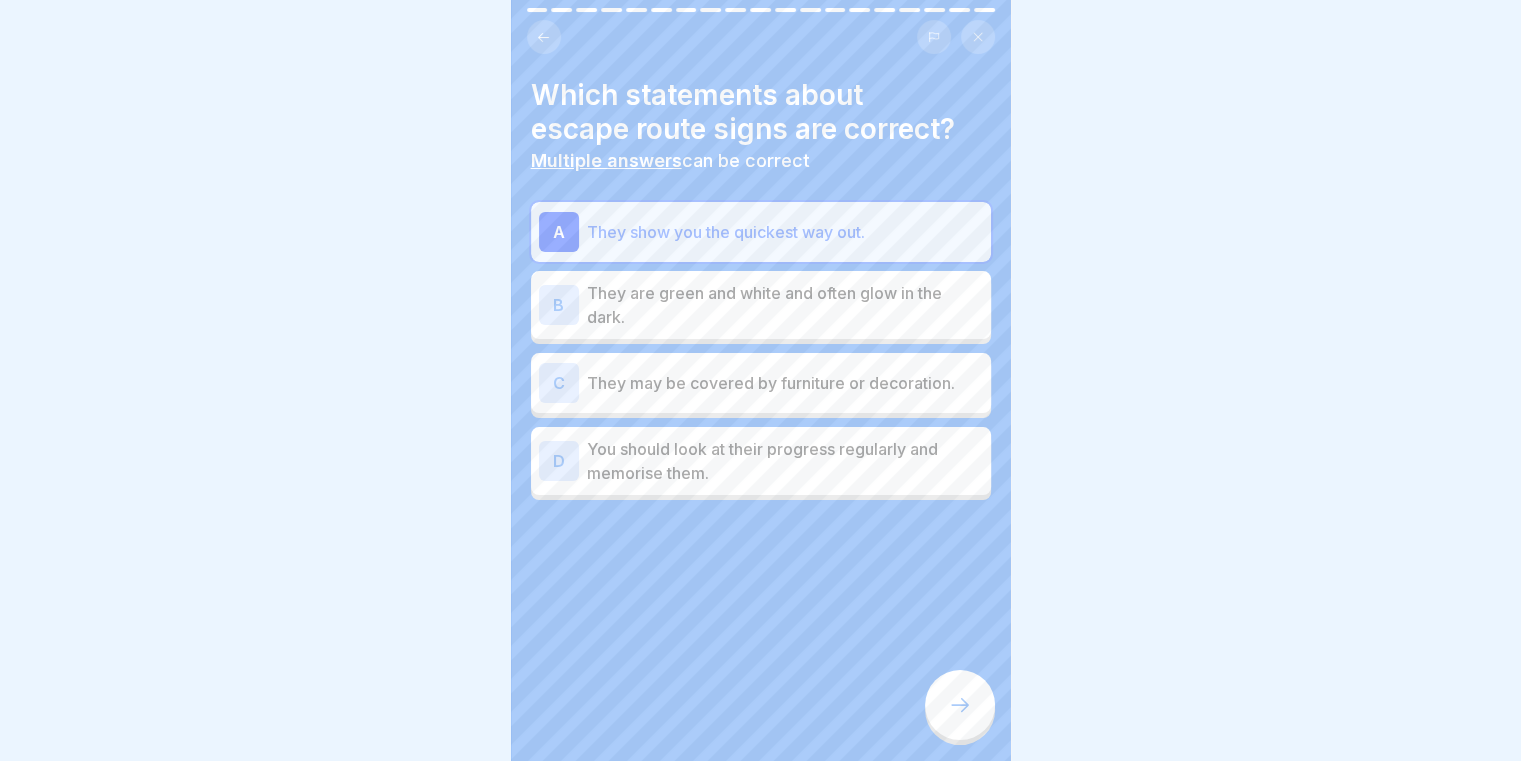 click on "They are green and white and often glow in the dark." at bounding box center (785, 305) 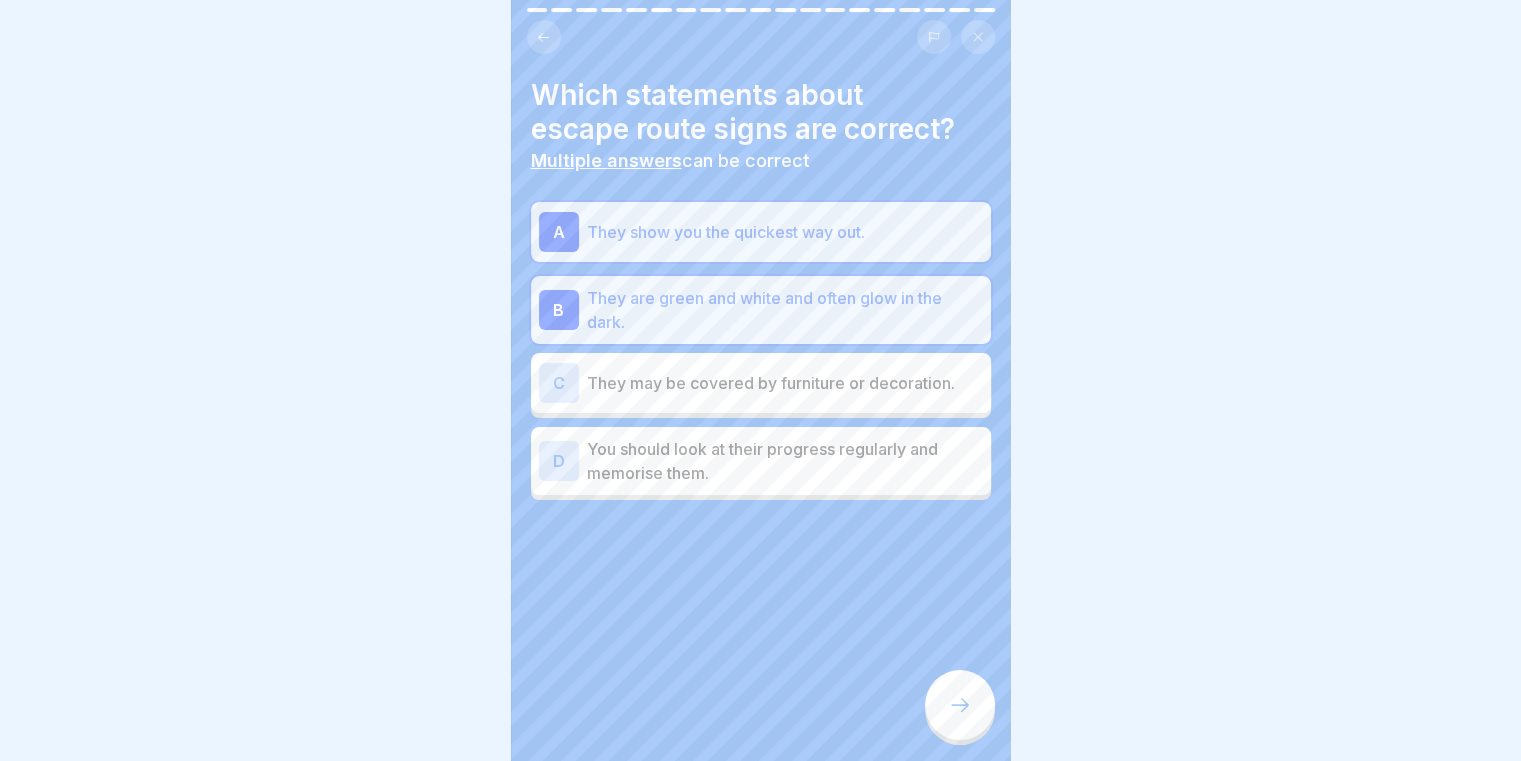click at bounding box center [960, 705] 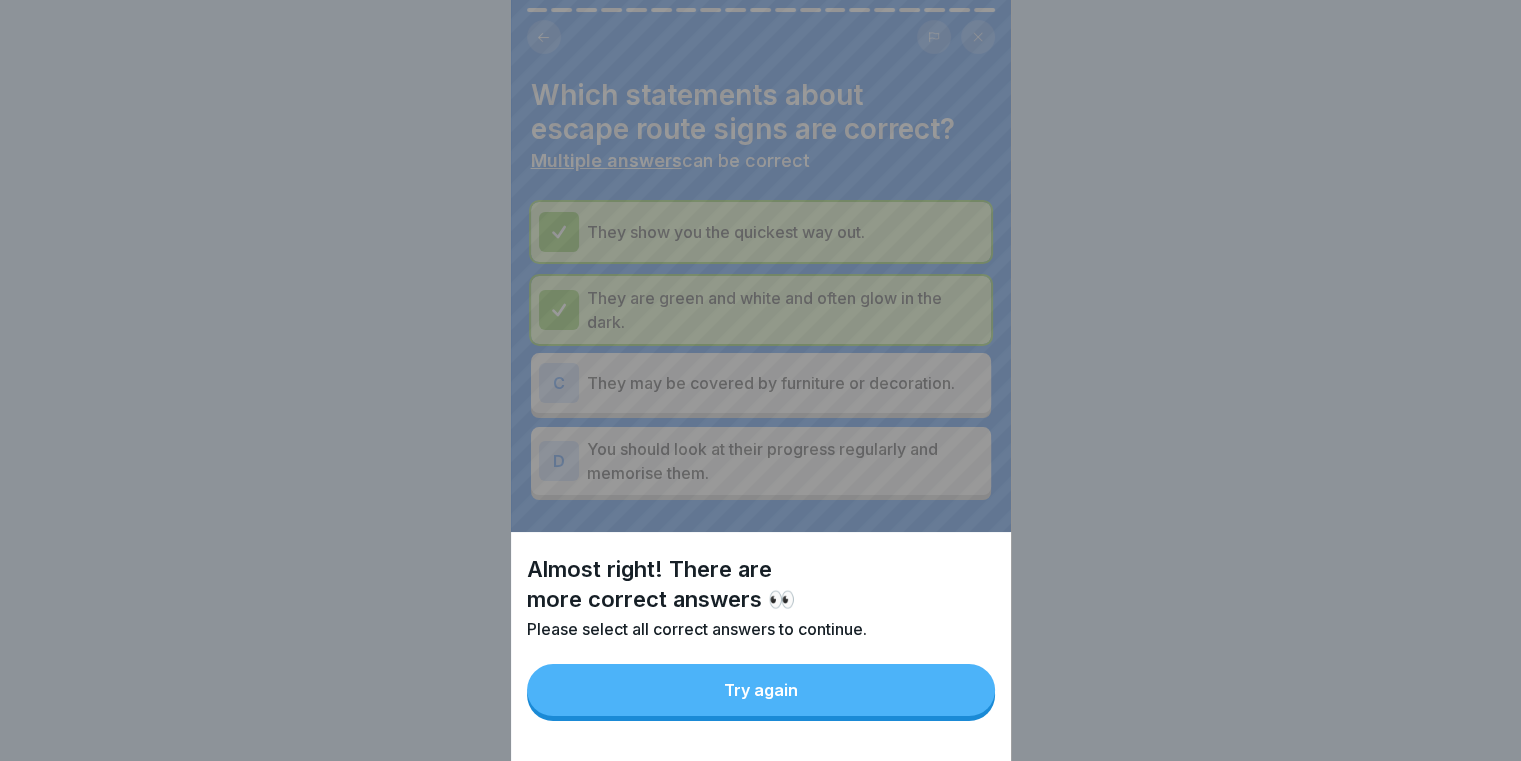 drag, startPoint x: 856, startPoint y: 713, endPoint x: 852, endPoint y: 649, distance: 64.12488 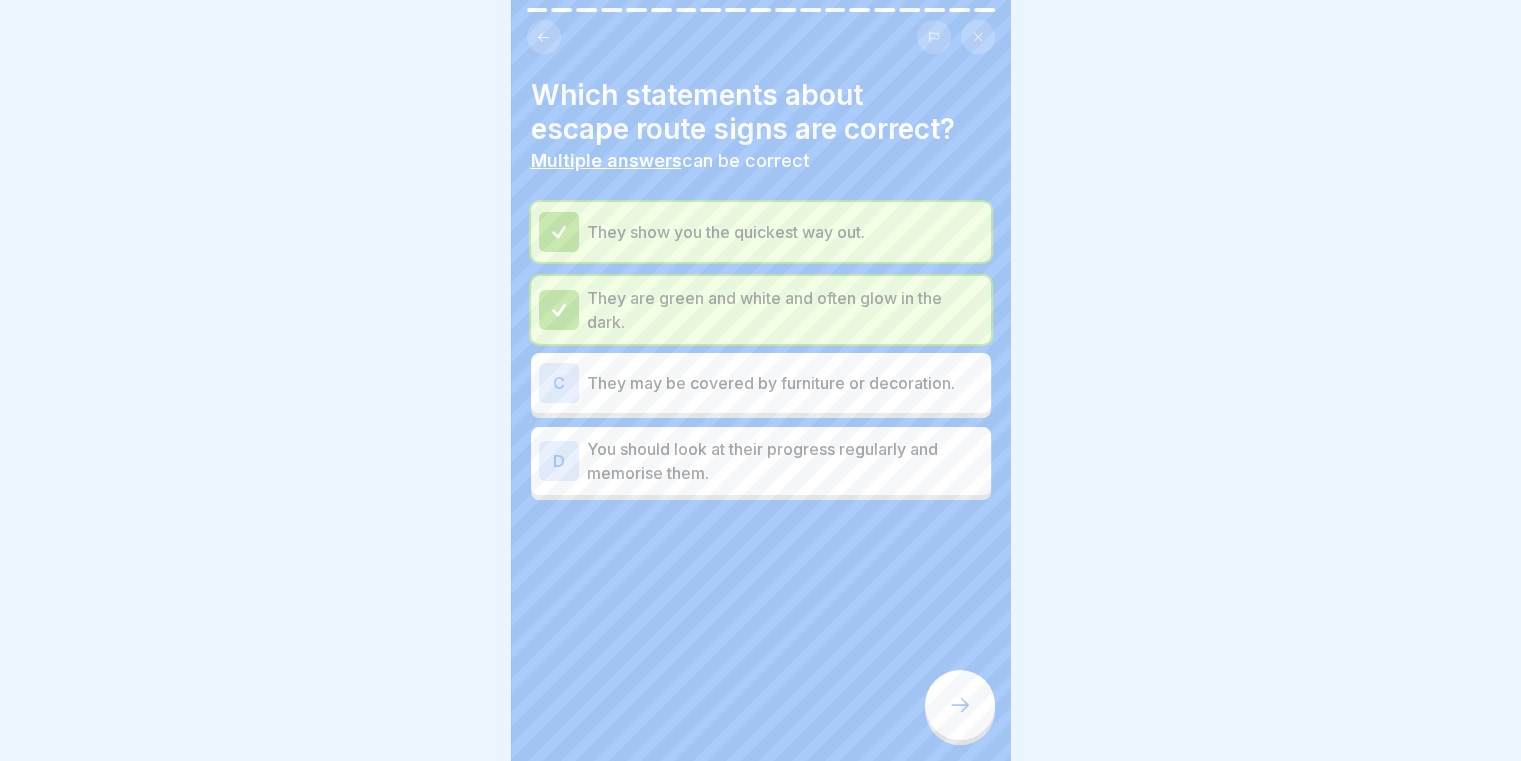 click on "D You should look at their progress regularly and memorise them." at bounding box center [761, 461] 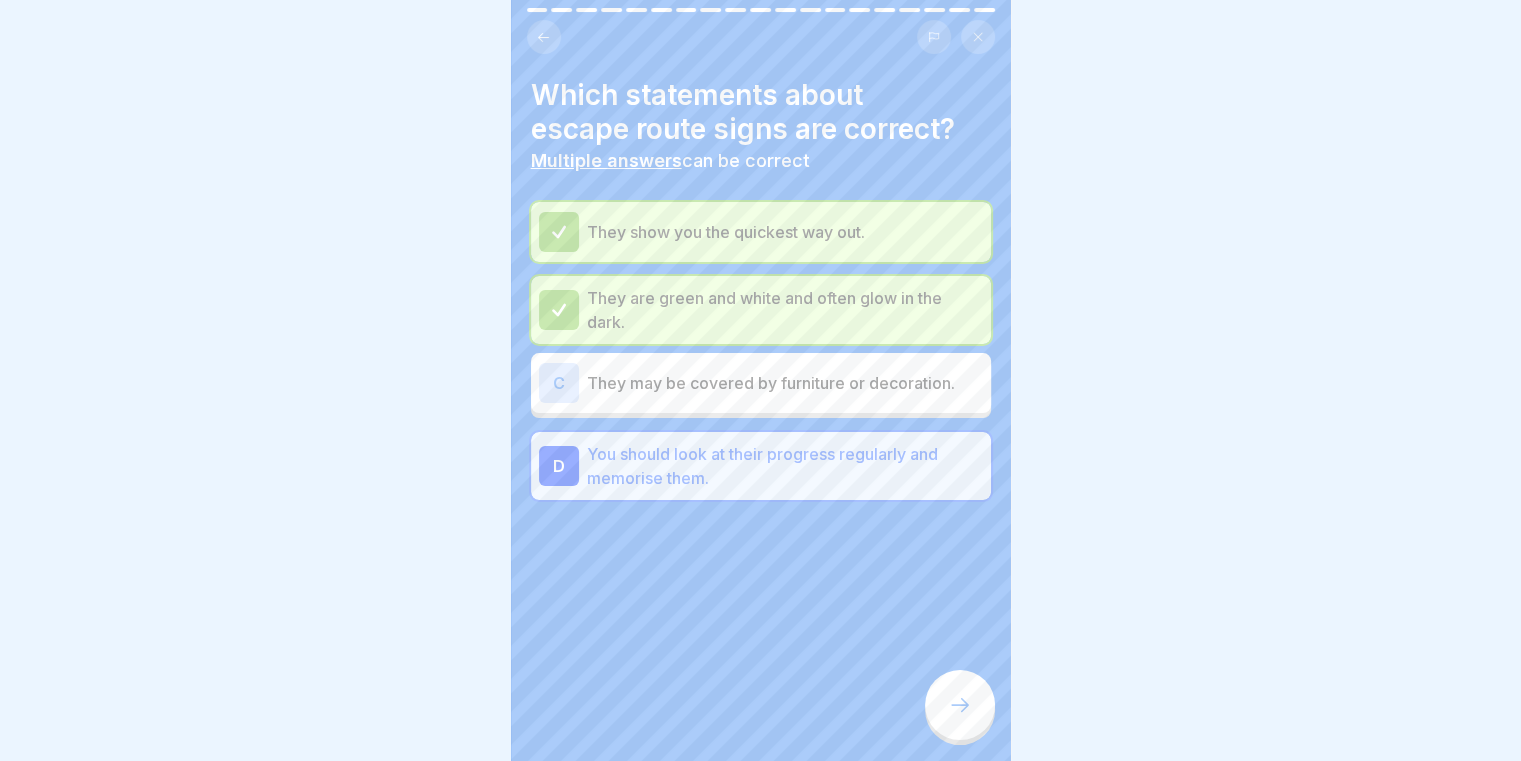 click on "You should look at their progress regularly and memorise them." at bounding box center [785, 466] 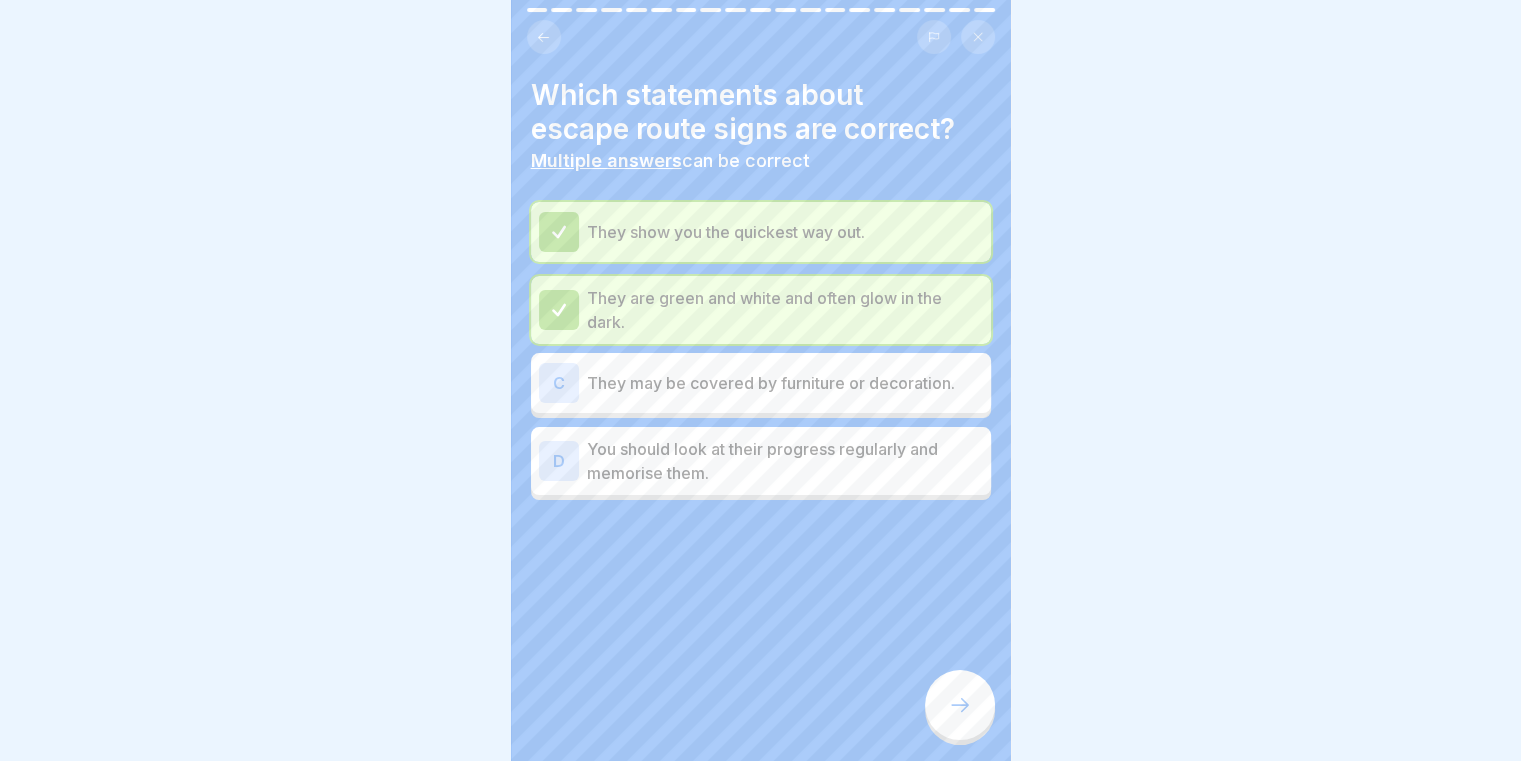 click on "You should look at their progress regularly and memorise them." at bounding box center (785, 461) 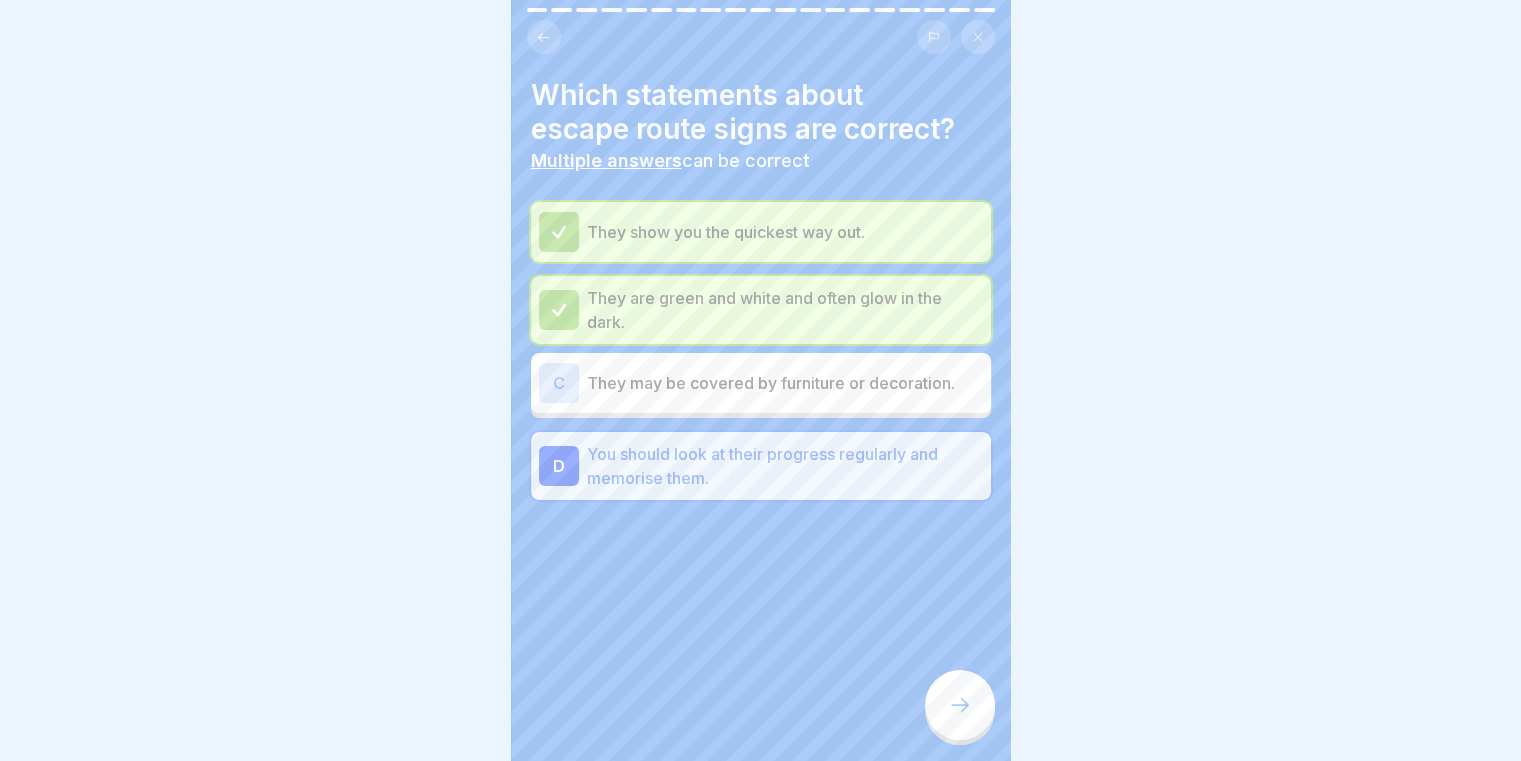 click at bounding box center (960, 705) 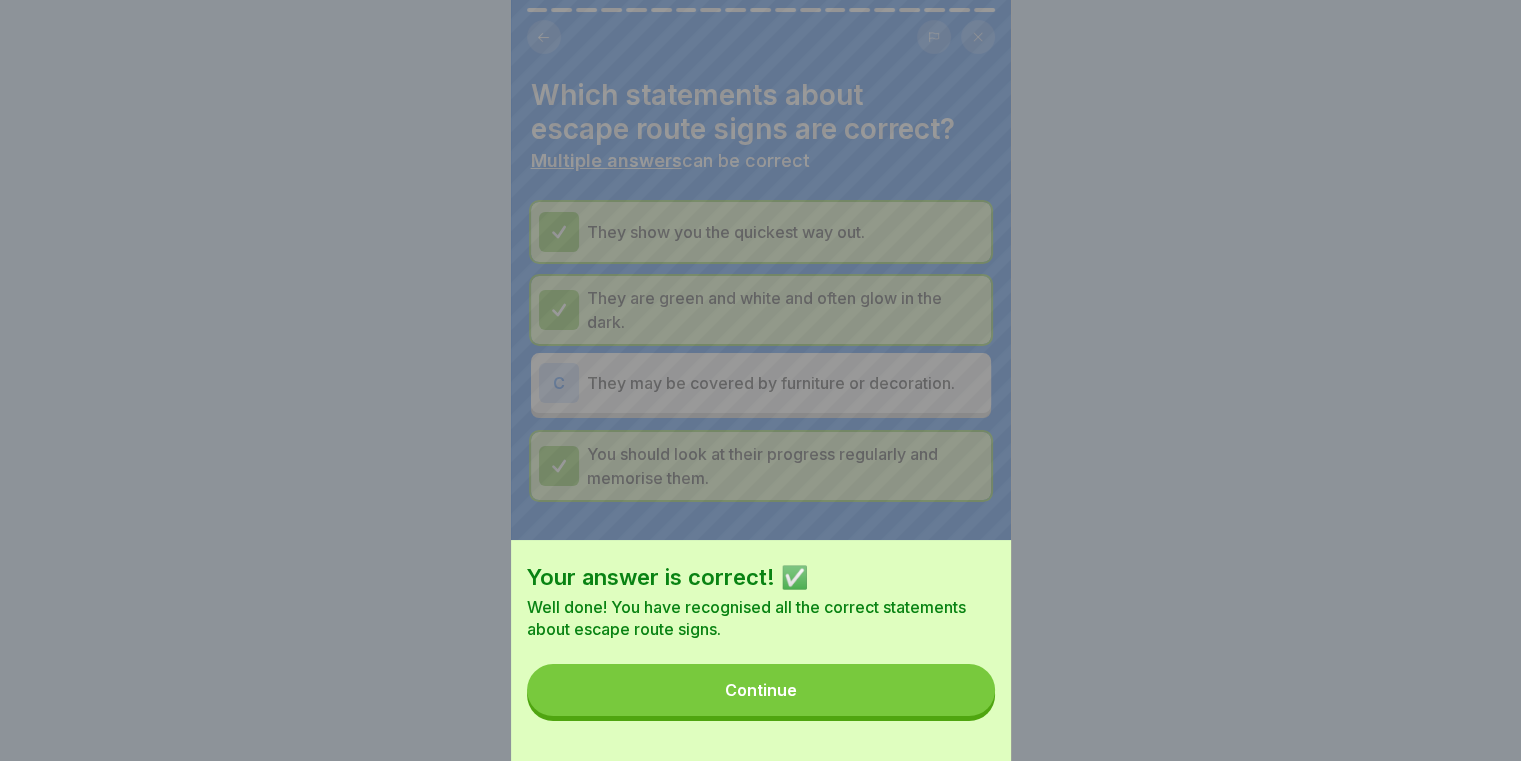 click on "Continue" at bounding box center (761, 690) 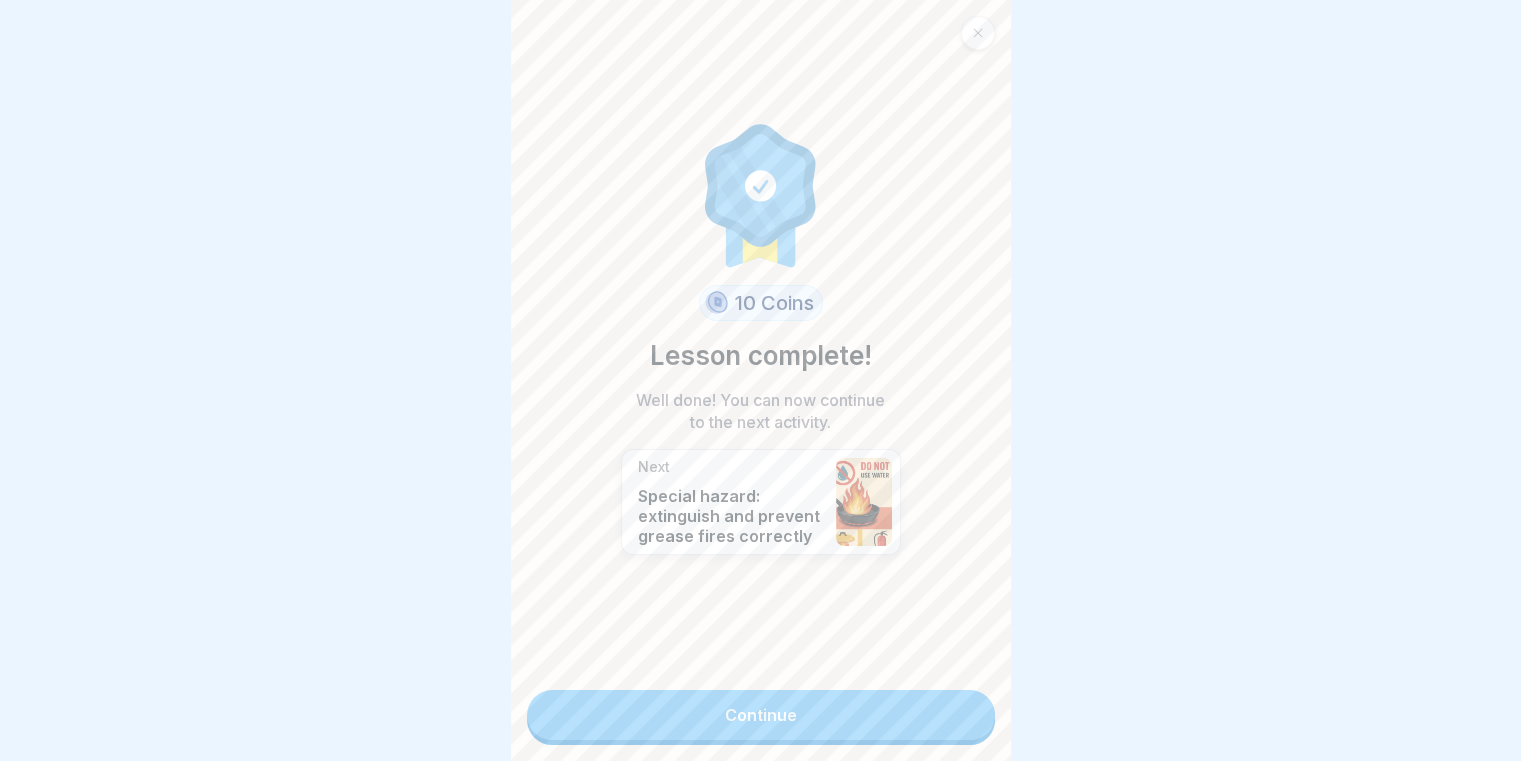 click on "Continue" at bounding box center (761, 715) 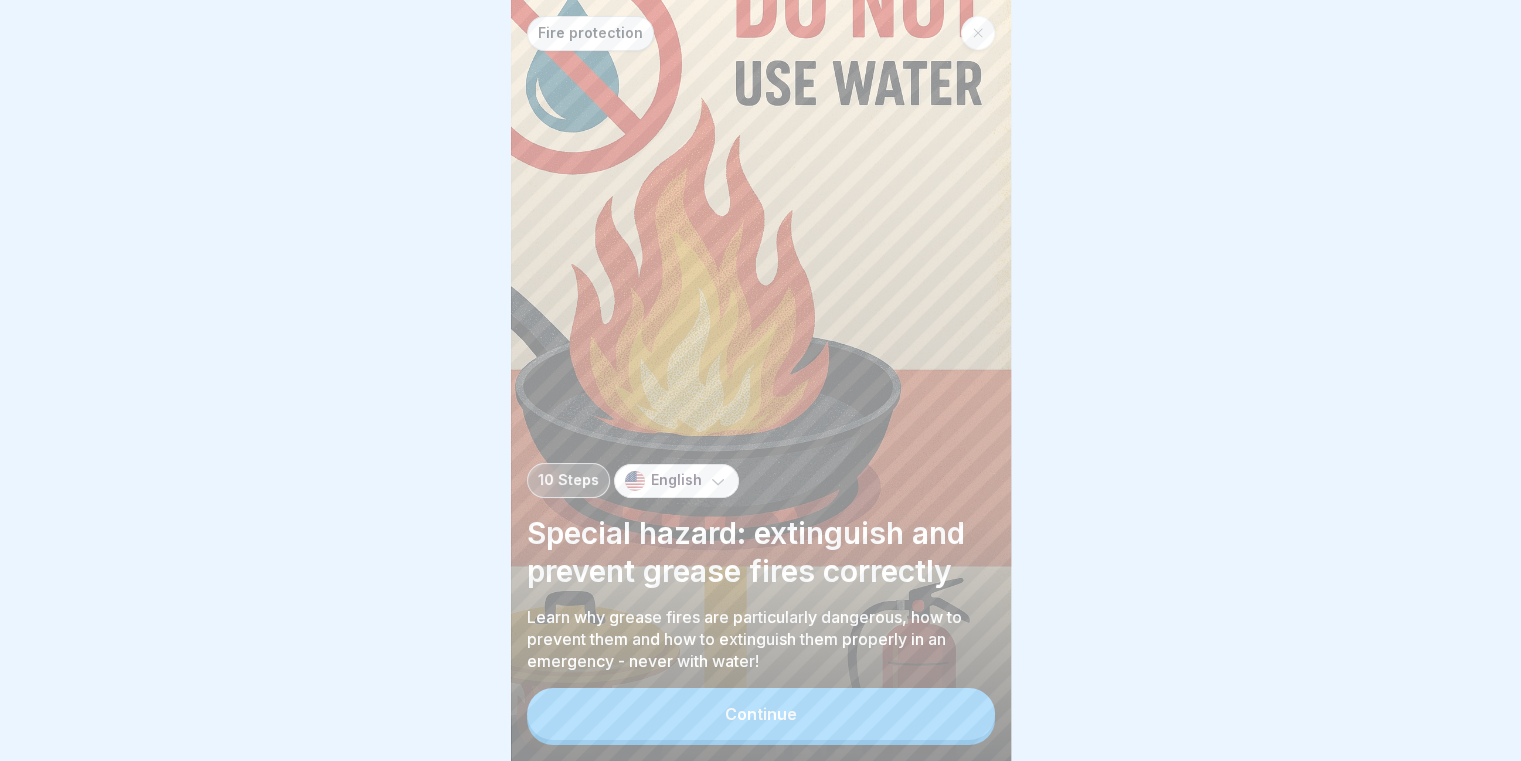 click on "Continue" at bounding box center [761, 714] 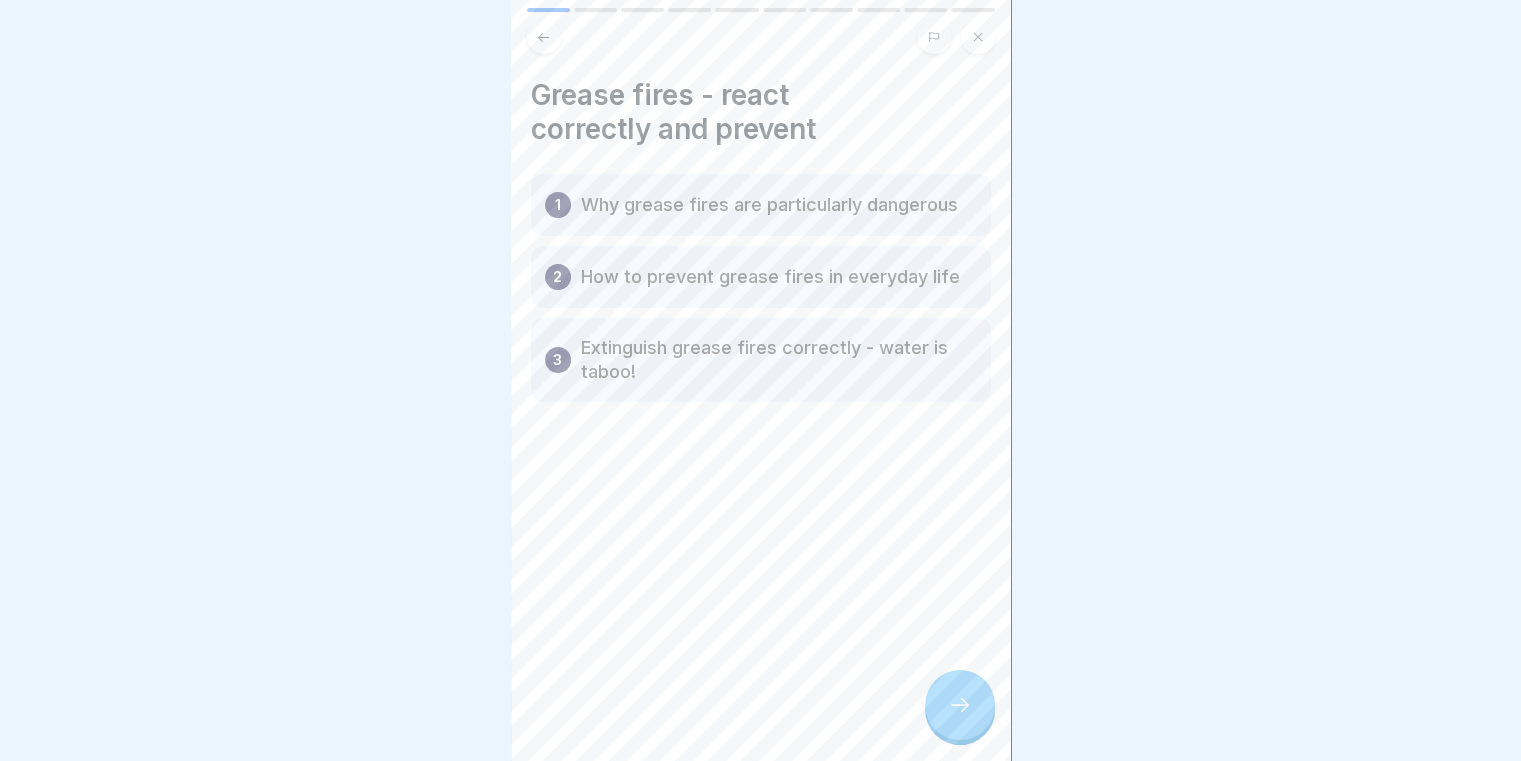 click at bounding box center [960, 705] 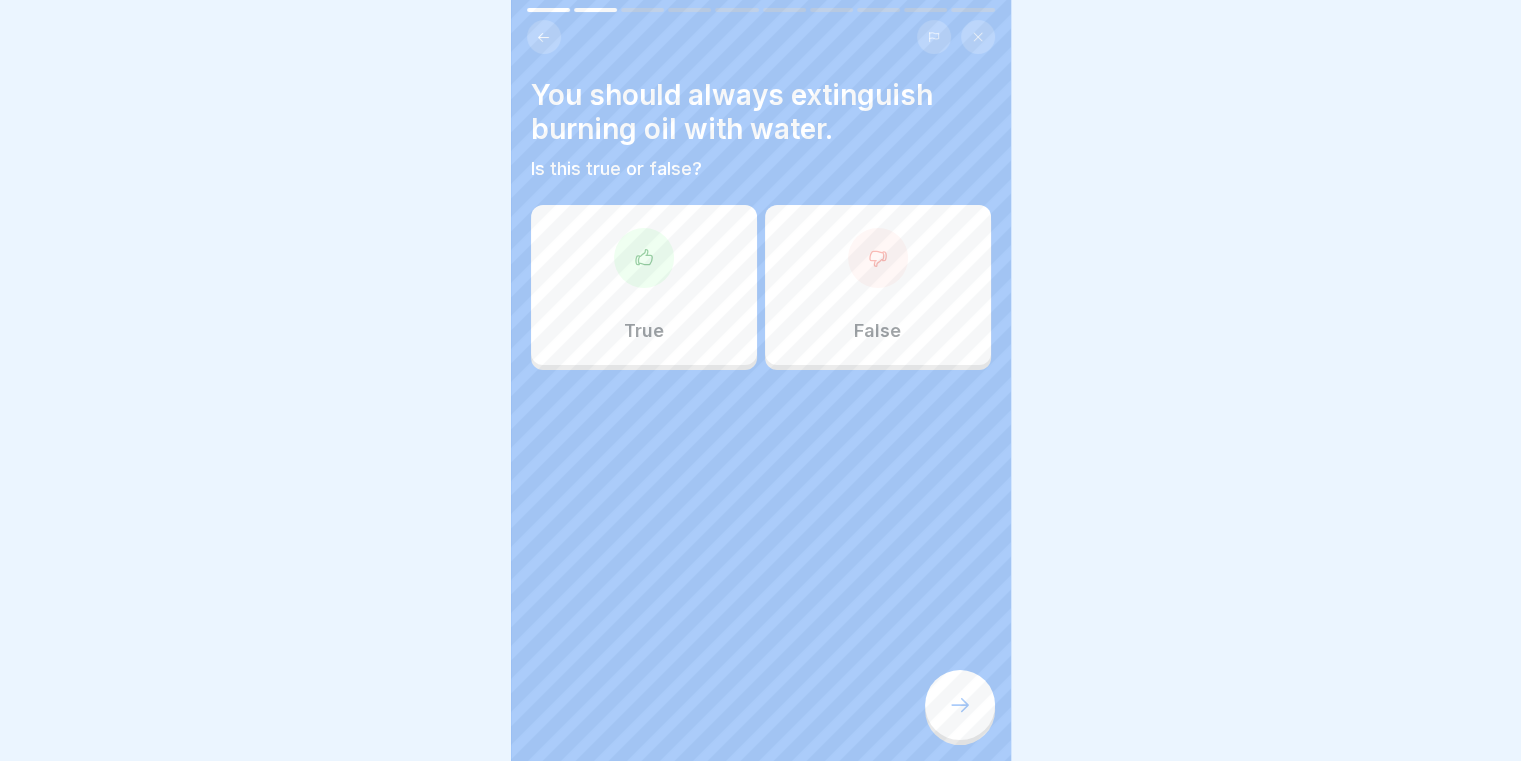 click on "False" at bounding box center (878, 285) 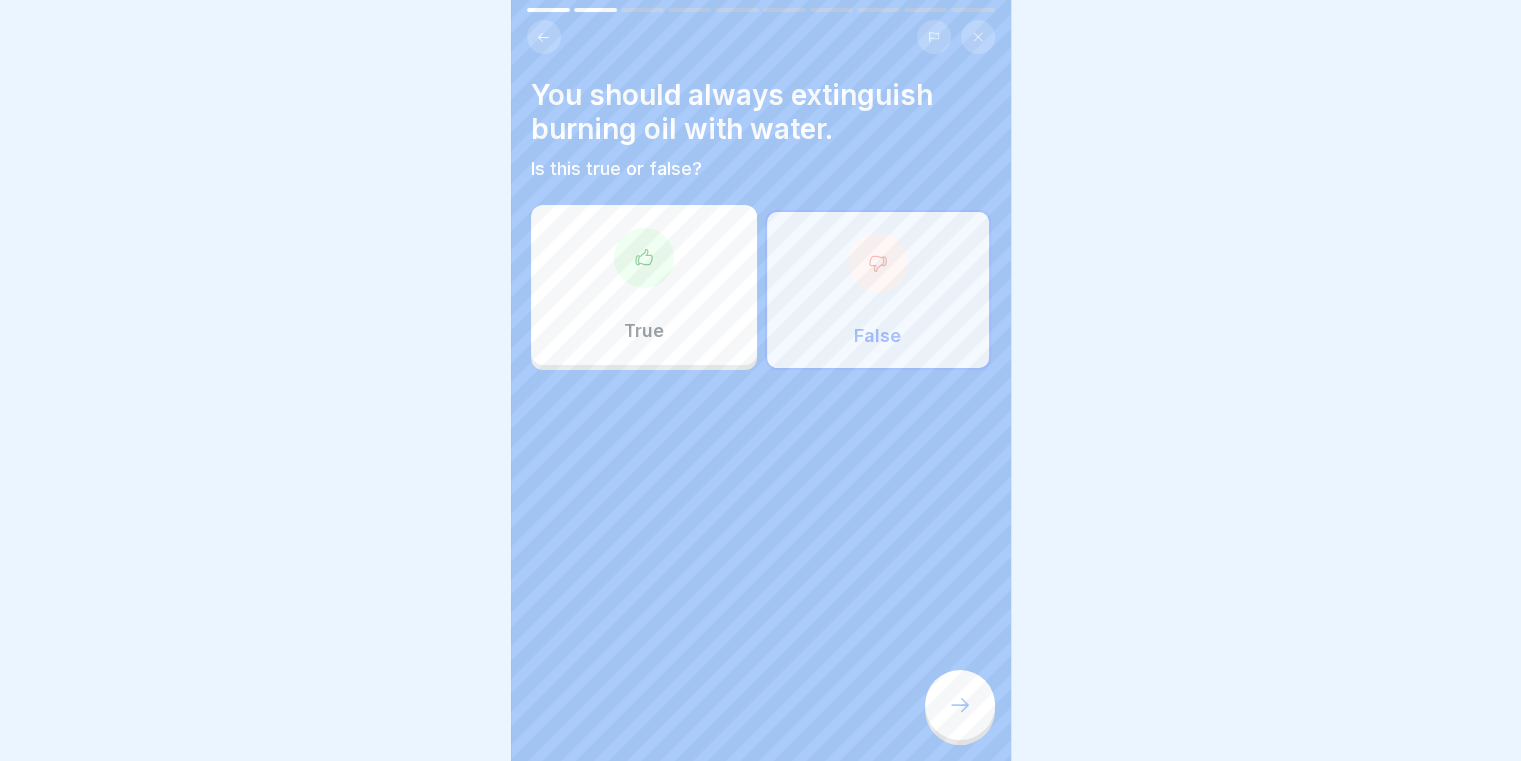 click 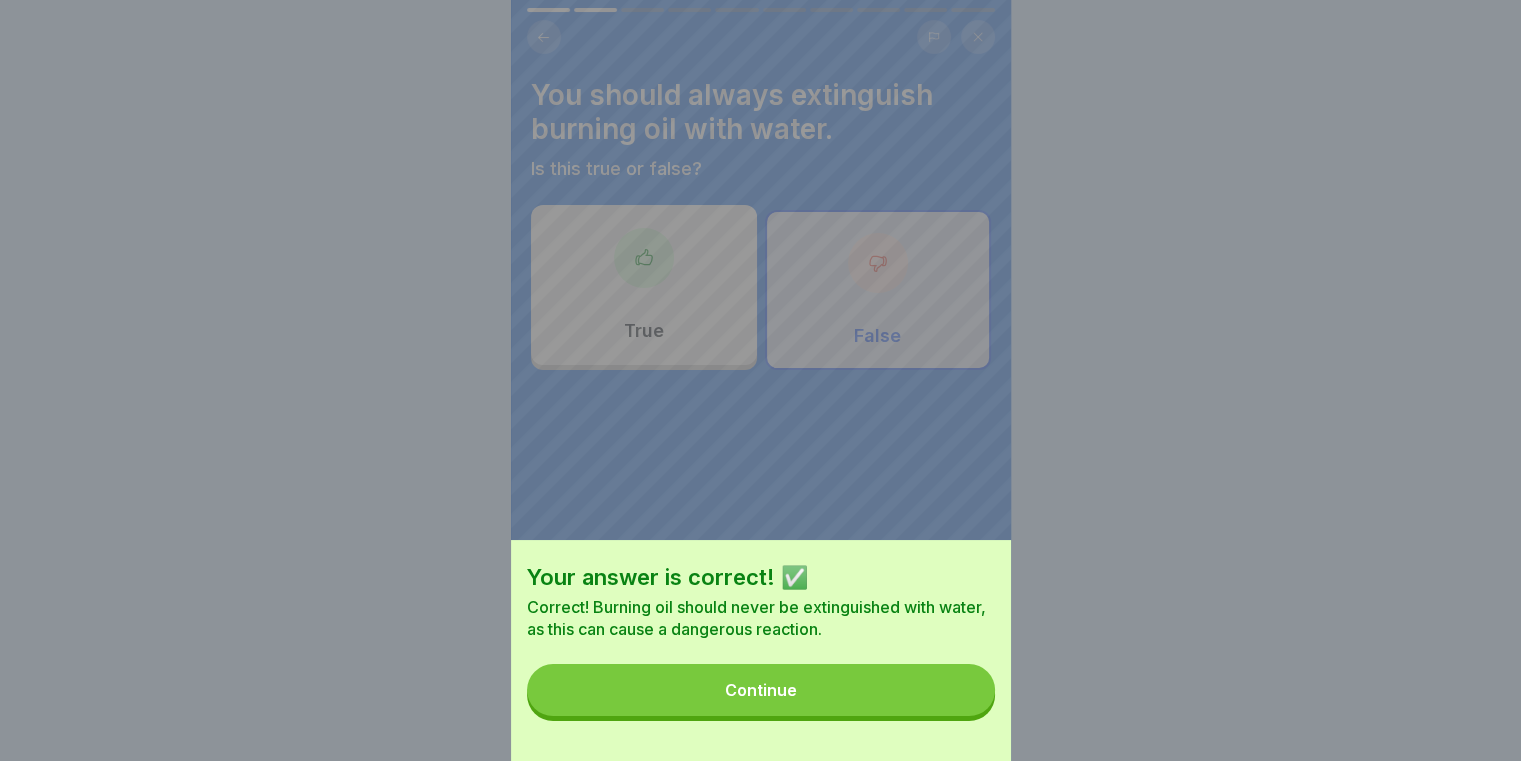 click on "Continue" at bounding box center [761, 690] 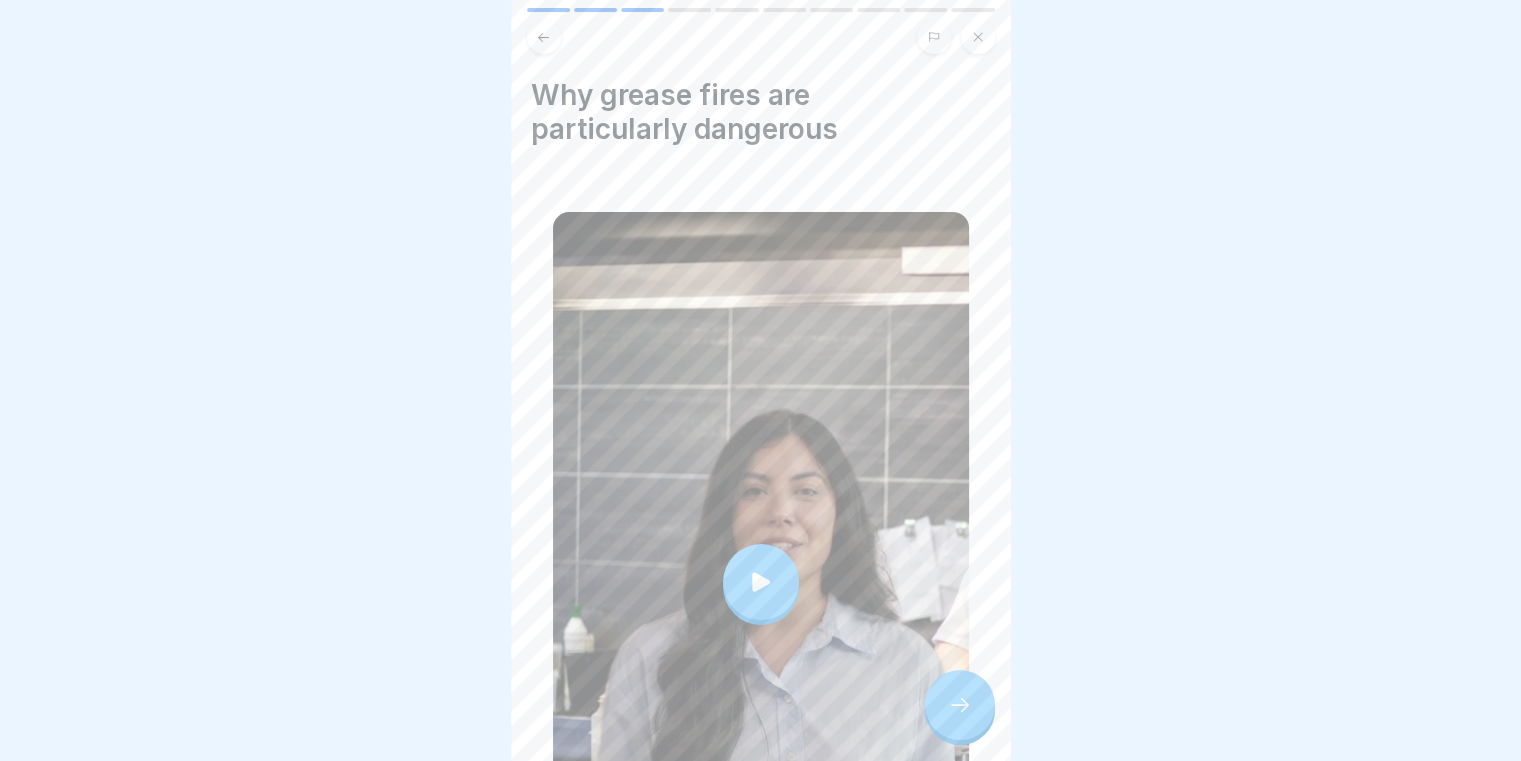 click at bounding box center (761, 582) 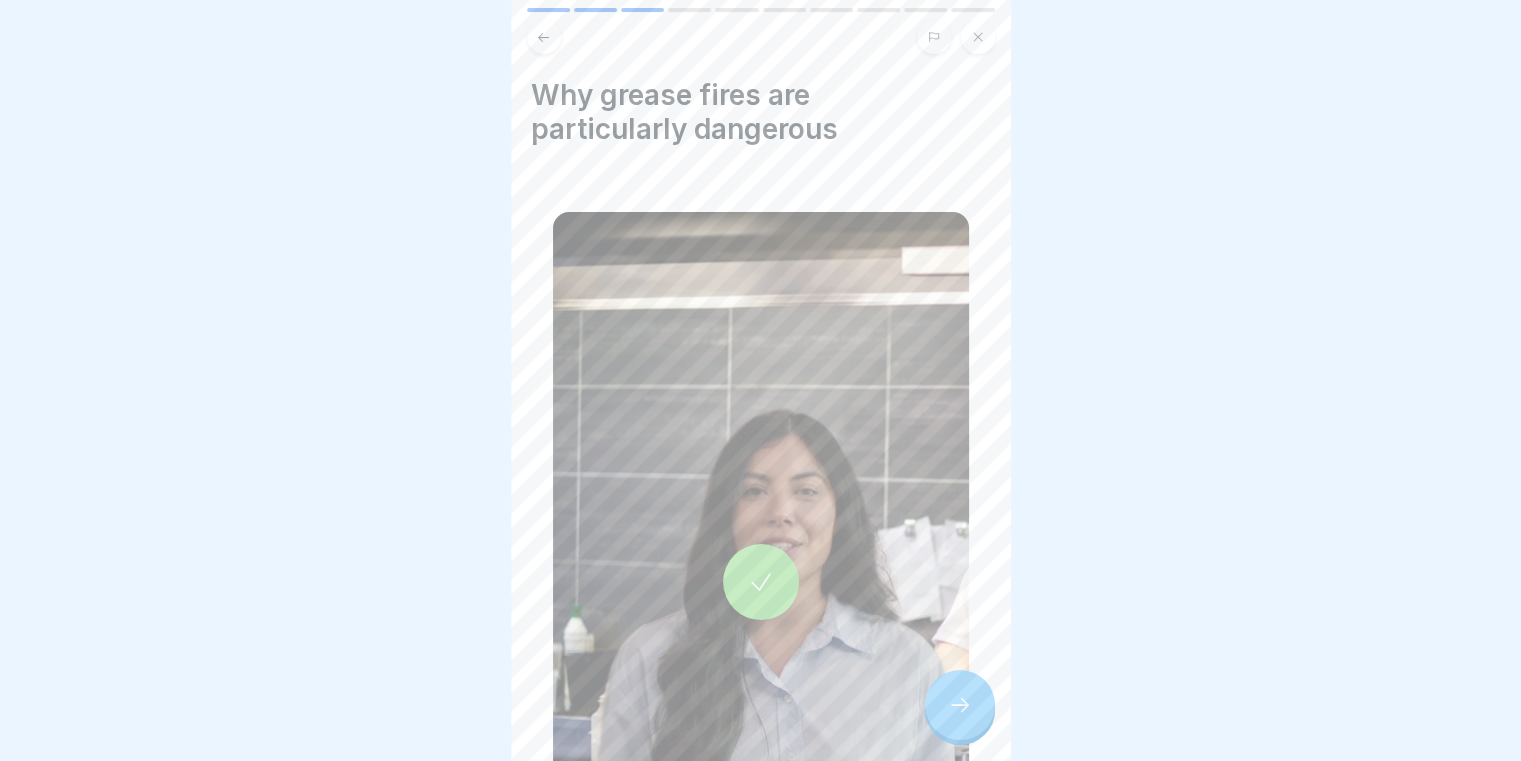 click at bounding box center [960, 705] 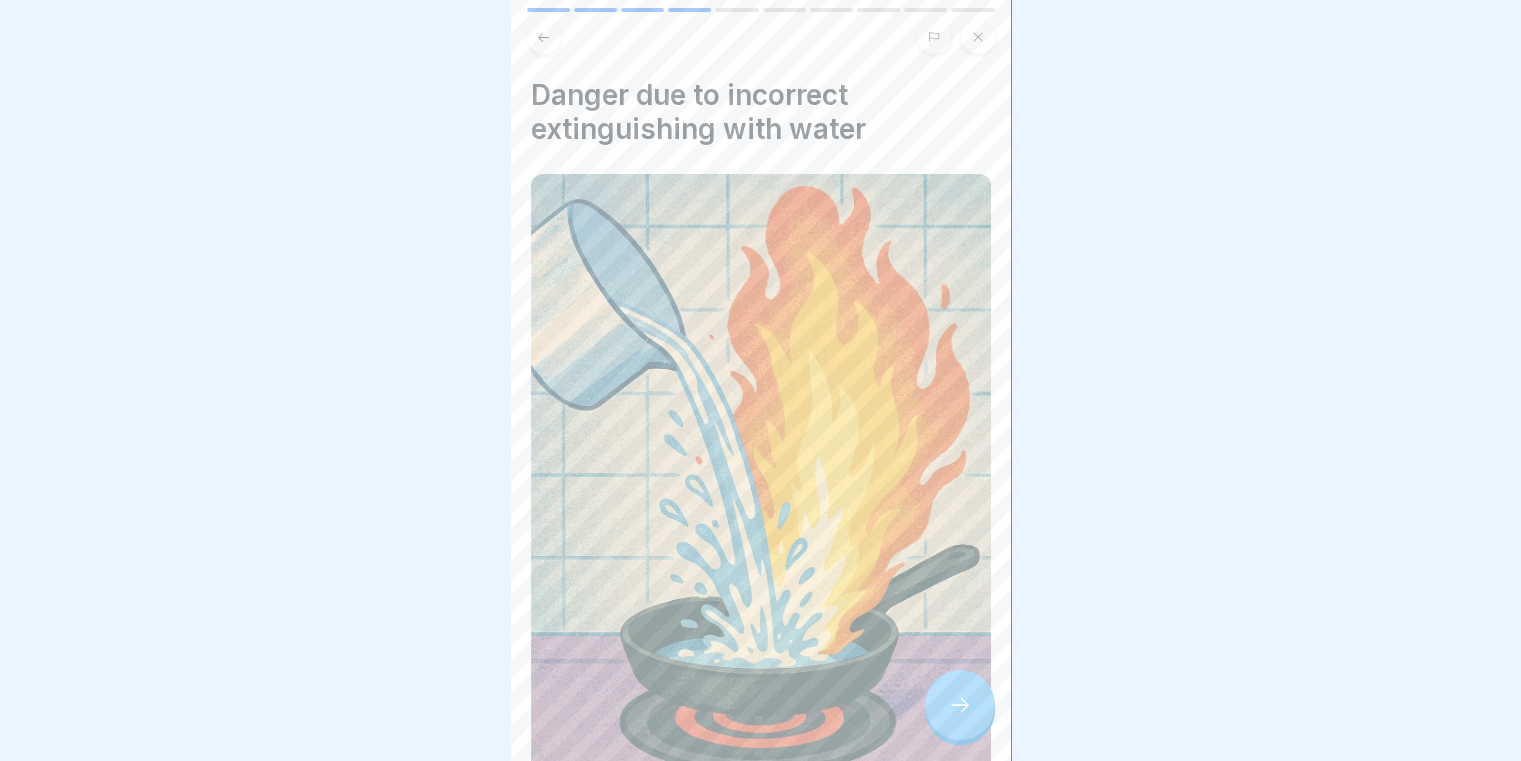click at bounding box center (960, 705) 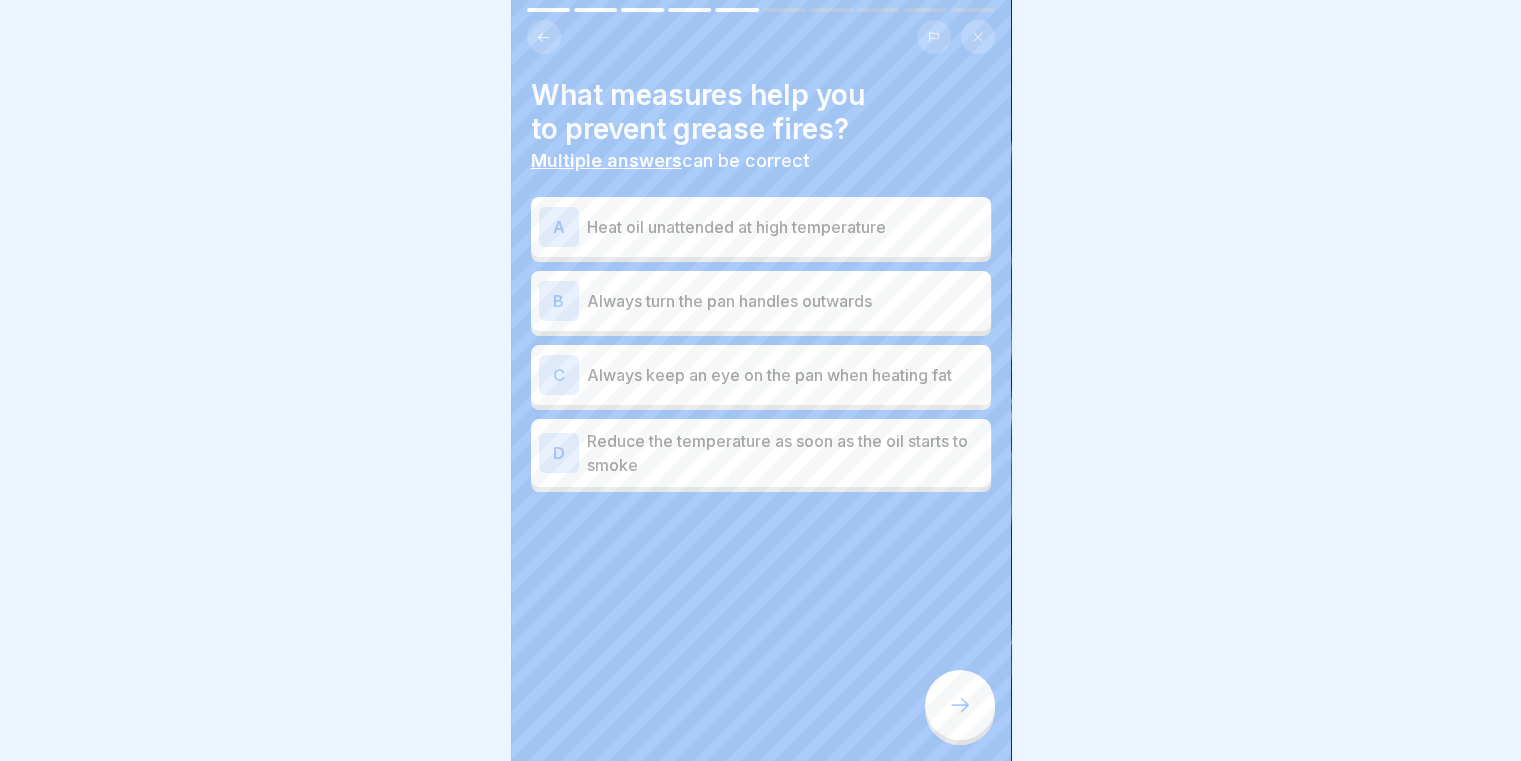 click on "Always turn the pan handles outwards" at bounding box center [785, 301] 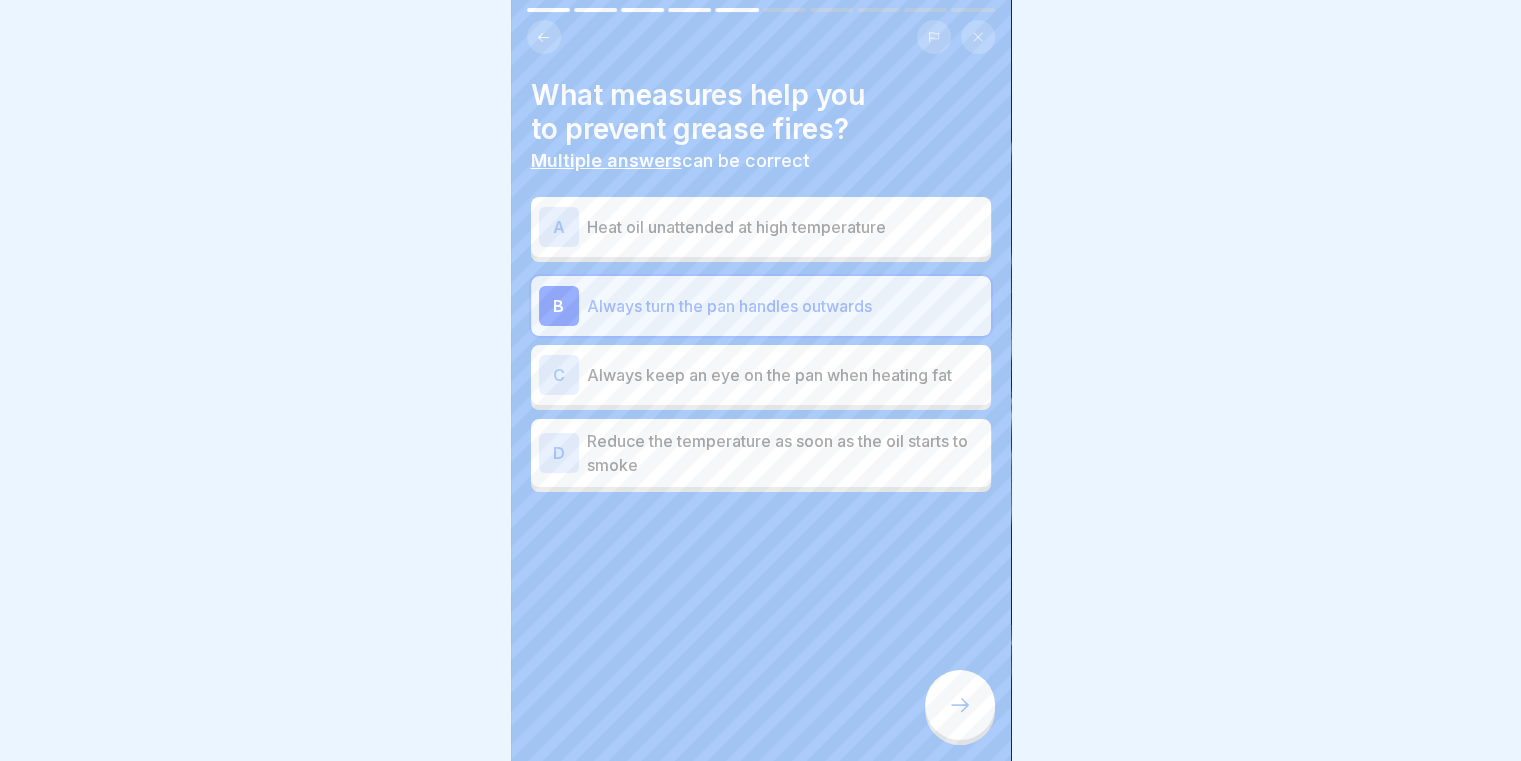 click on "Always keep an eye on the pan when heating fat" at bounding box center [785, 375] 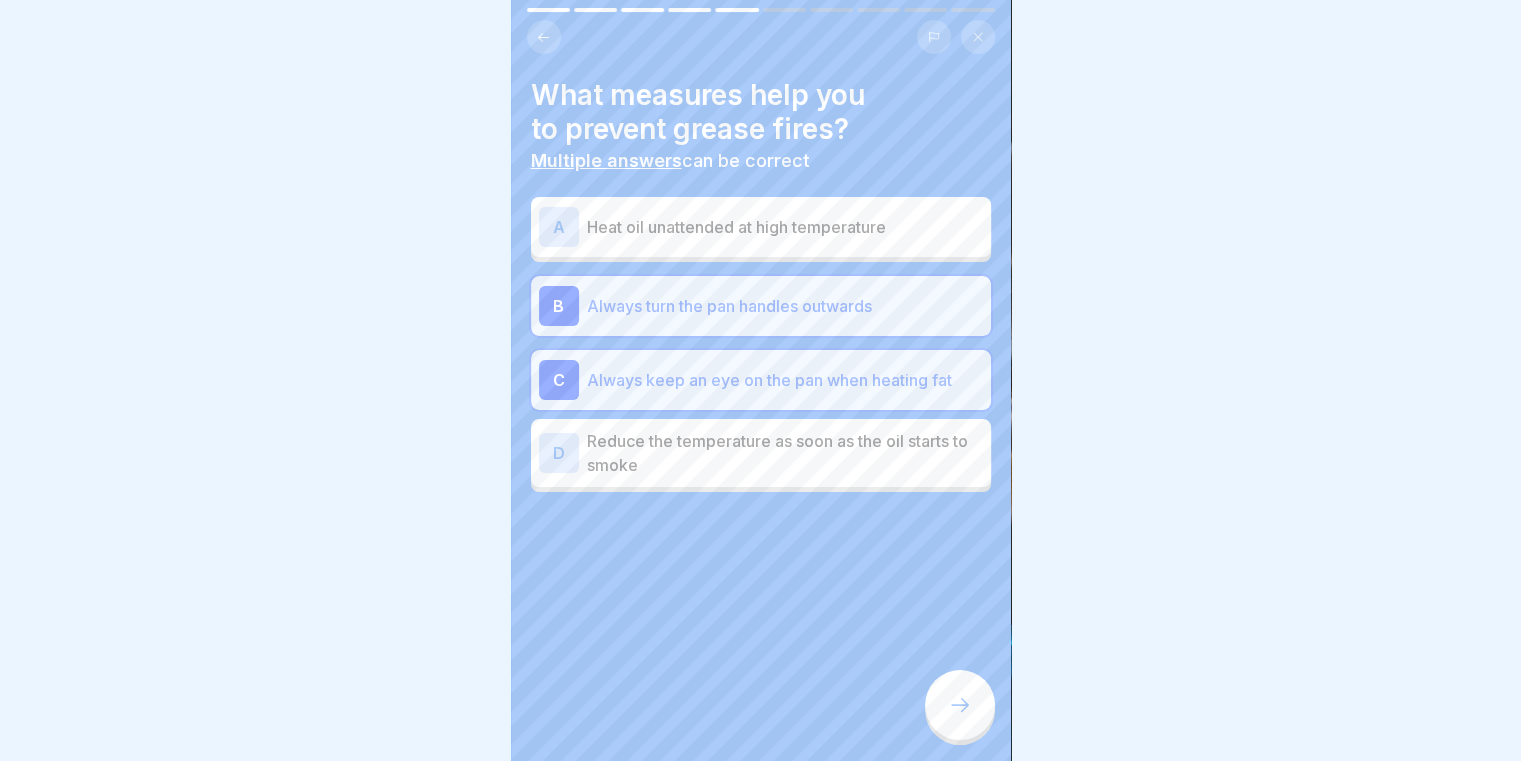 click on "Reduce the temperature as soon as the oil starts to smoke" at bounding box center (785, 453) 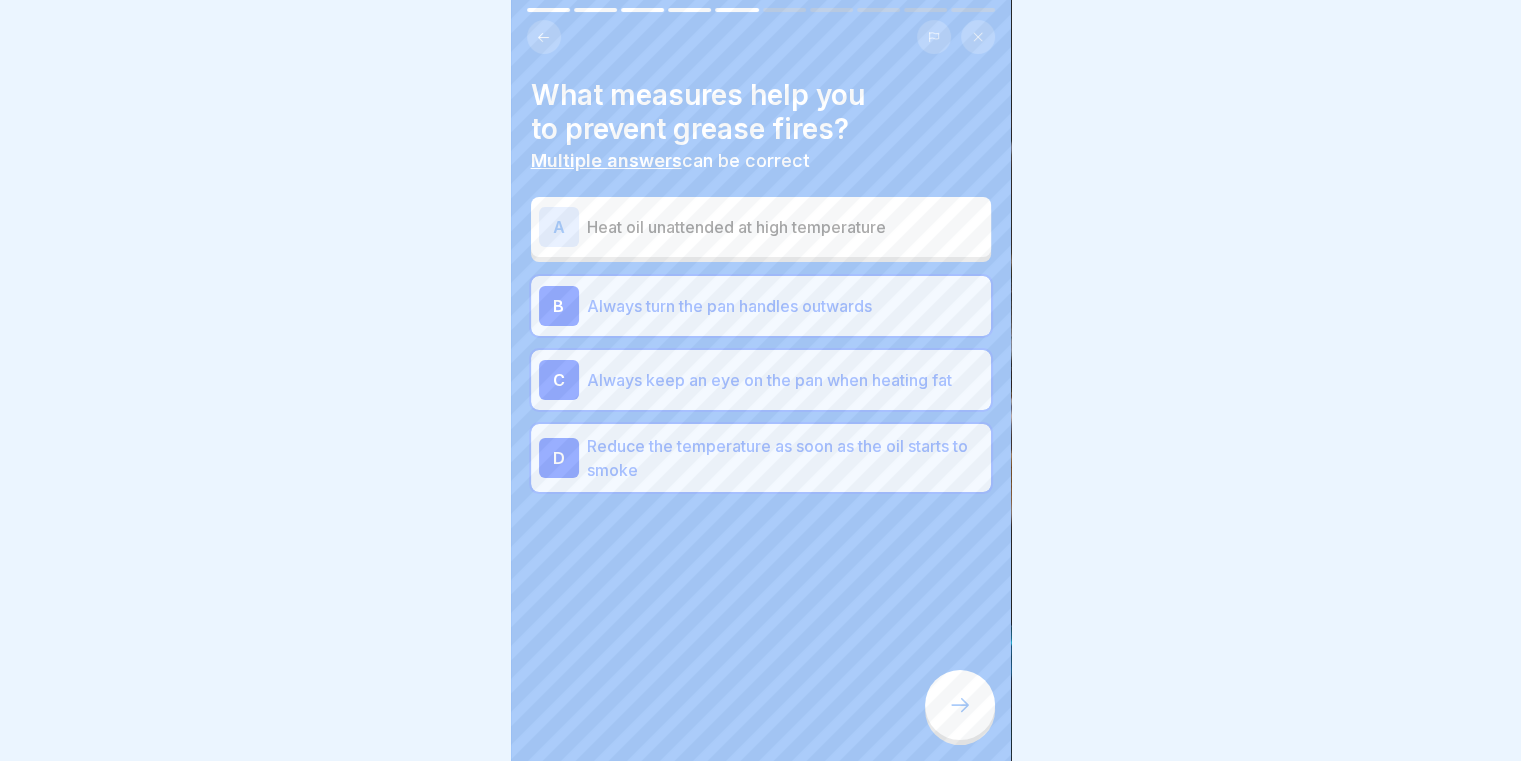 click at bounding box center (960, 705) 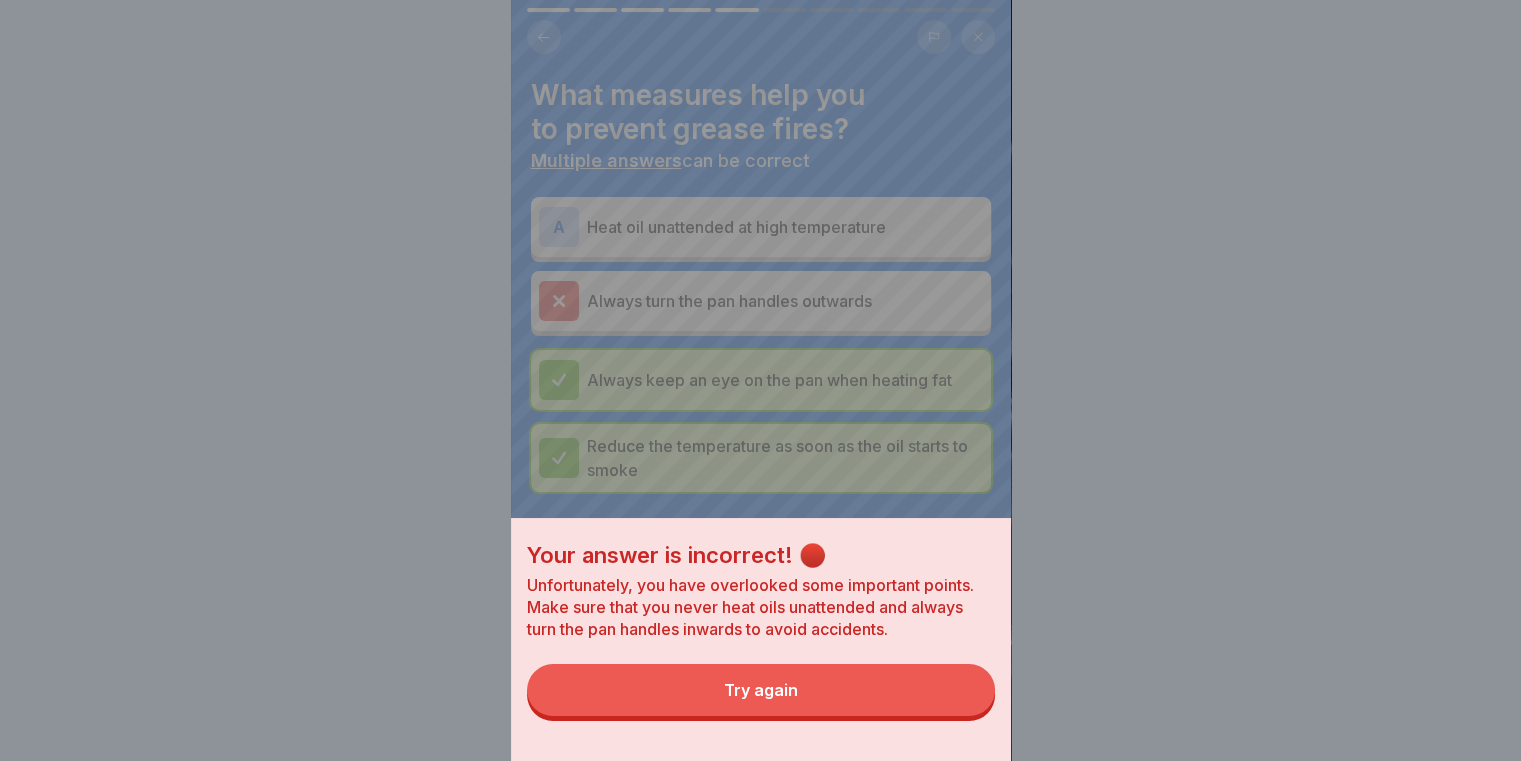 click on "Try again" at bounding box center (761, 690) 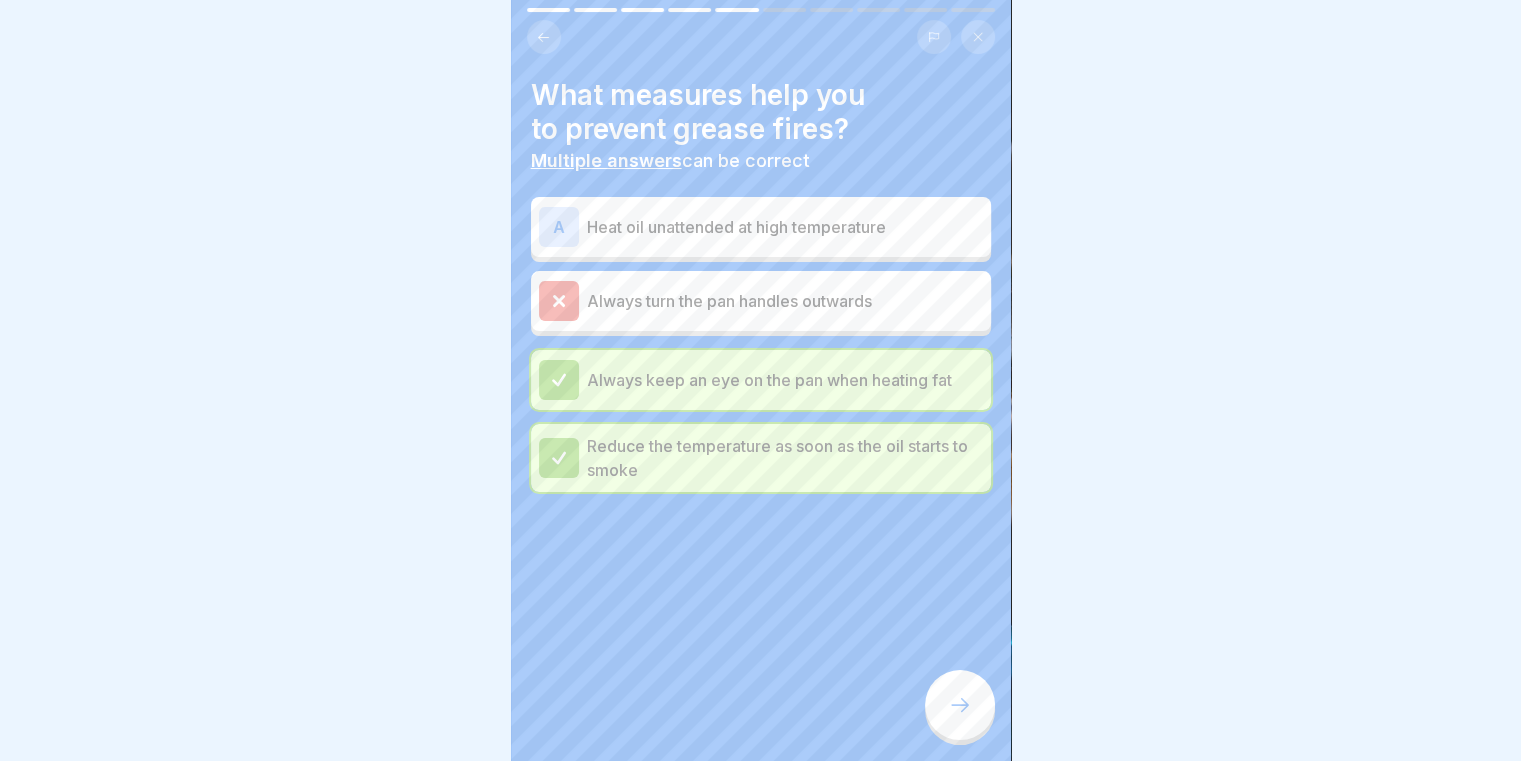 click 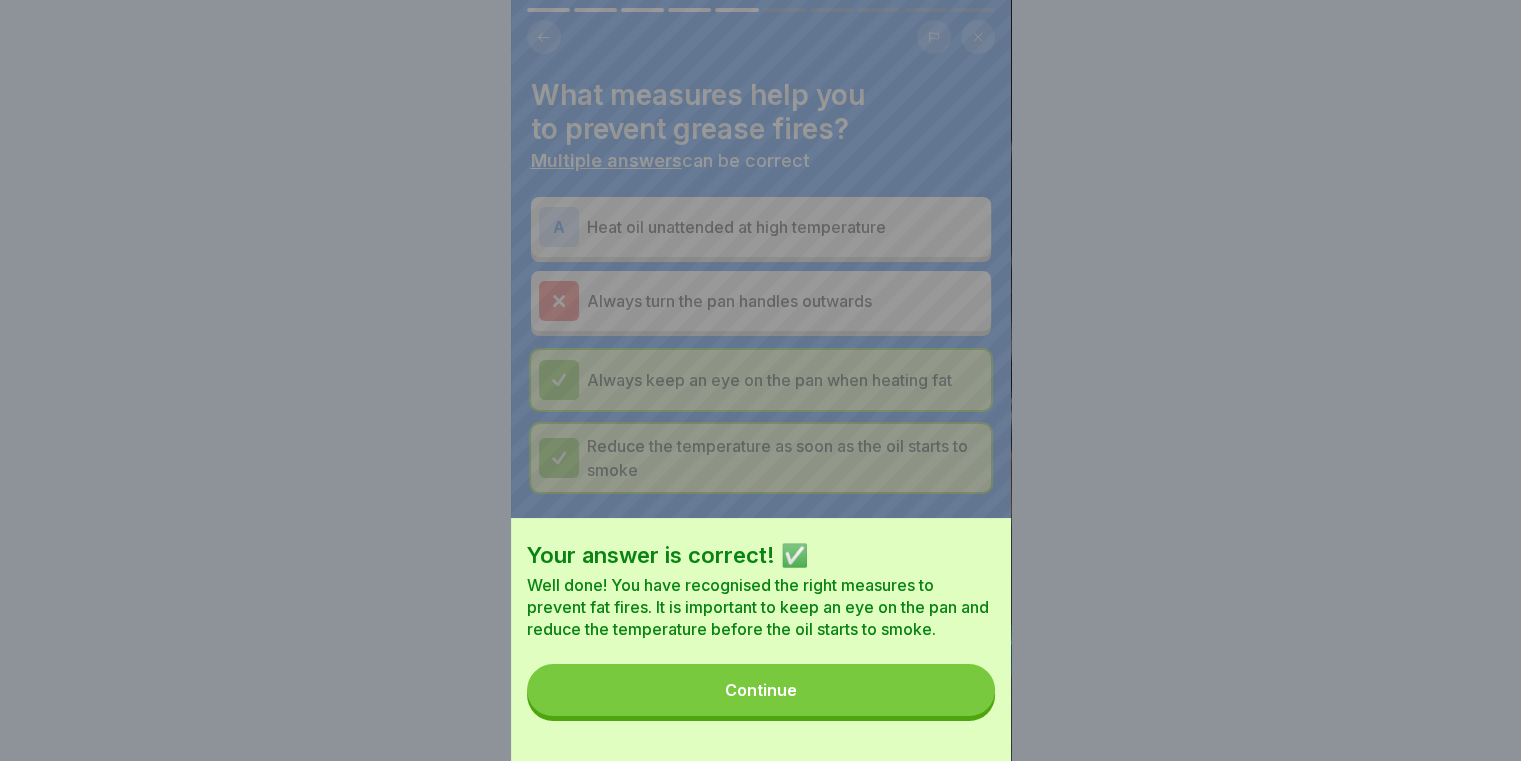 click on "Continue" at bounding box center [761, 690] 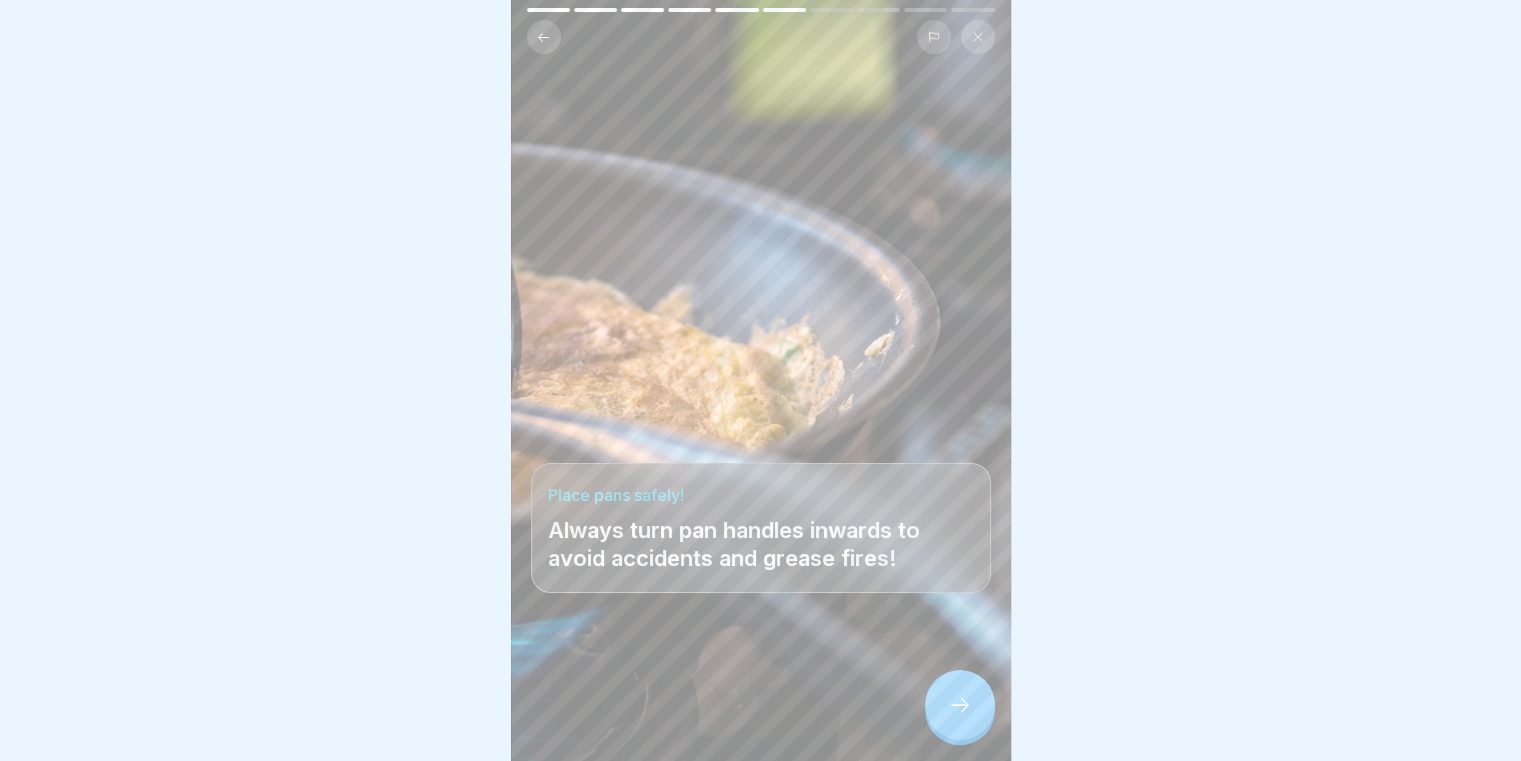 click 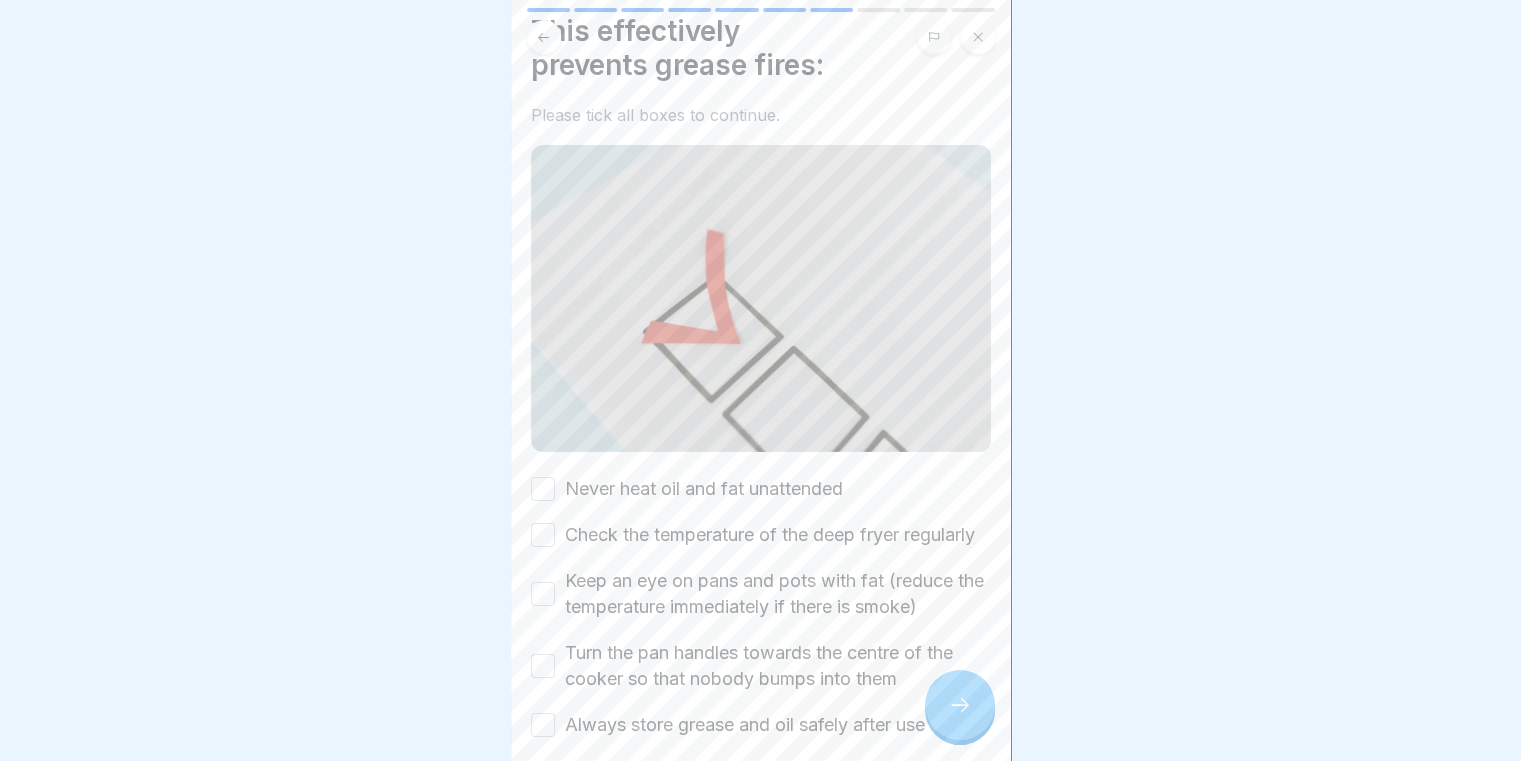 scroll, scrollTop: 176, scrollLeft: 0, axis: vertical 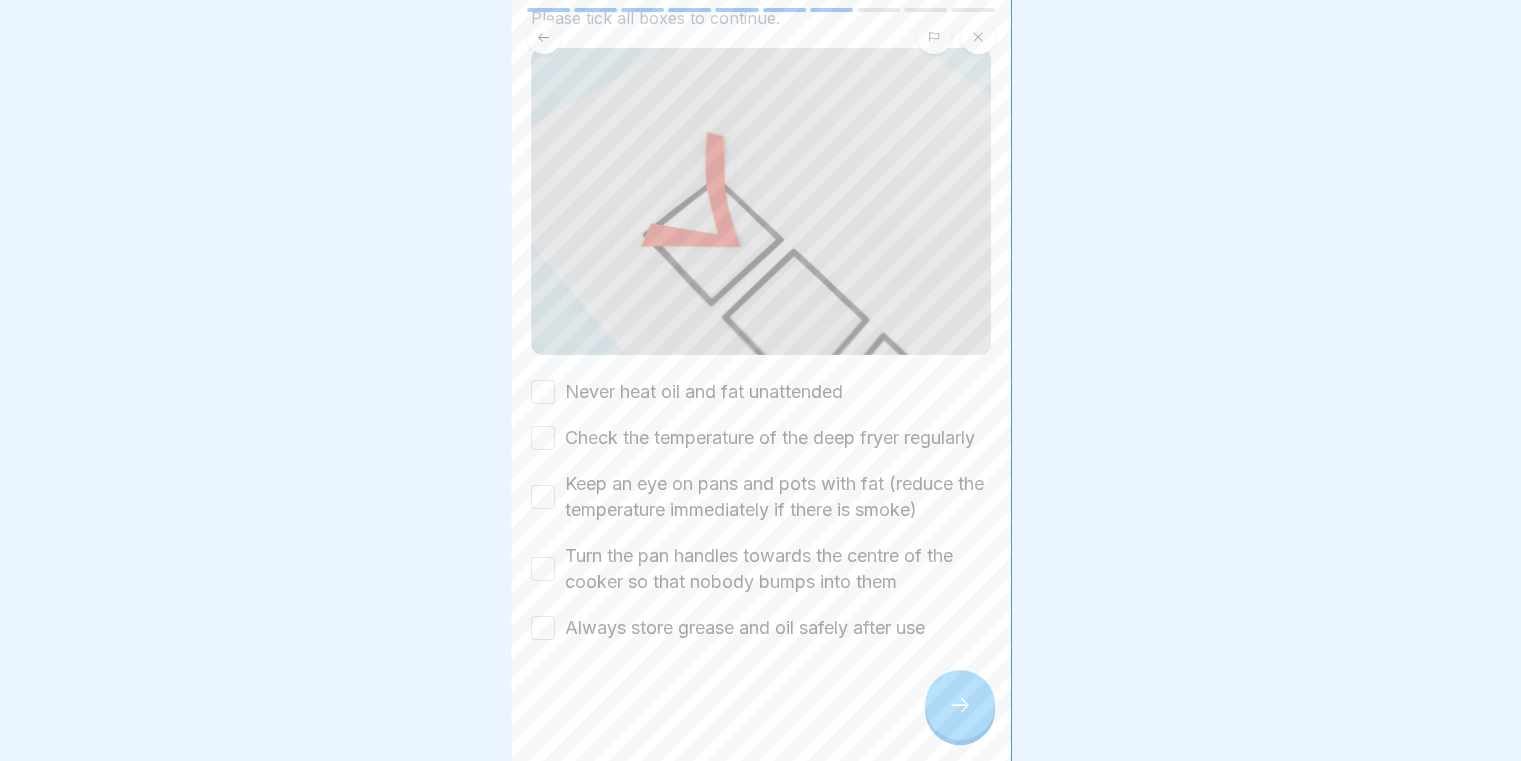 click on "Never heat oil and fat unattended" at bounding box center [543, 392] 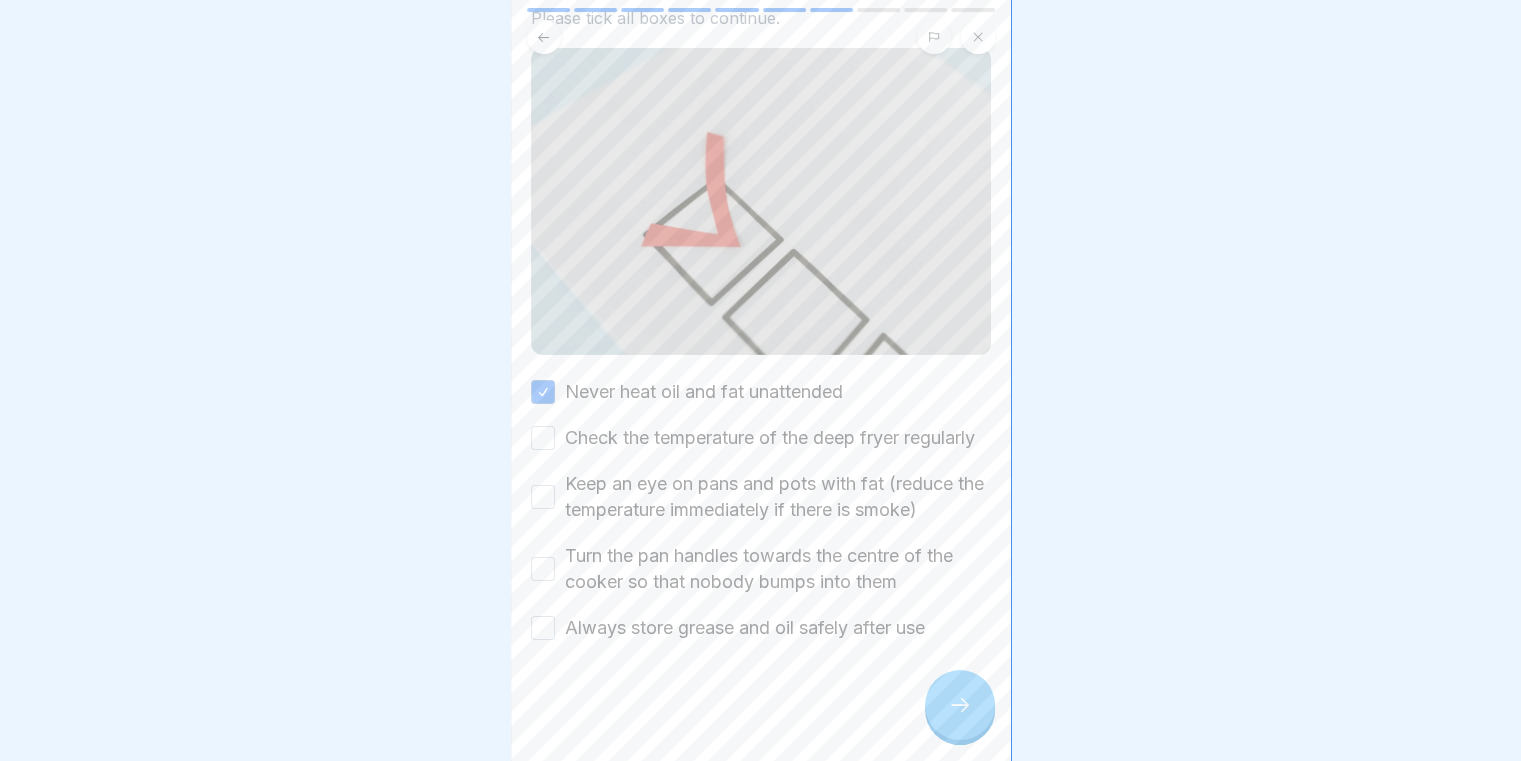 click on "Check the temperature of the deep fryer regularly" at bounding box center (543, 438) 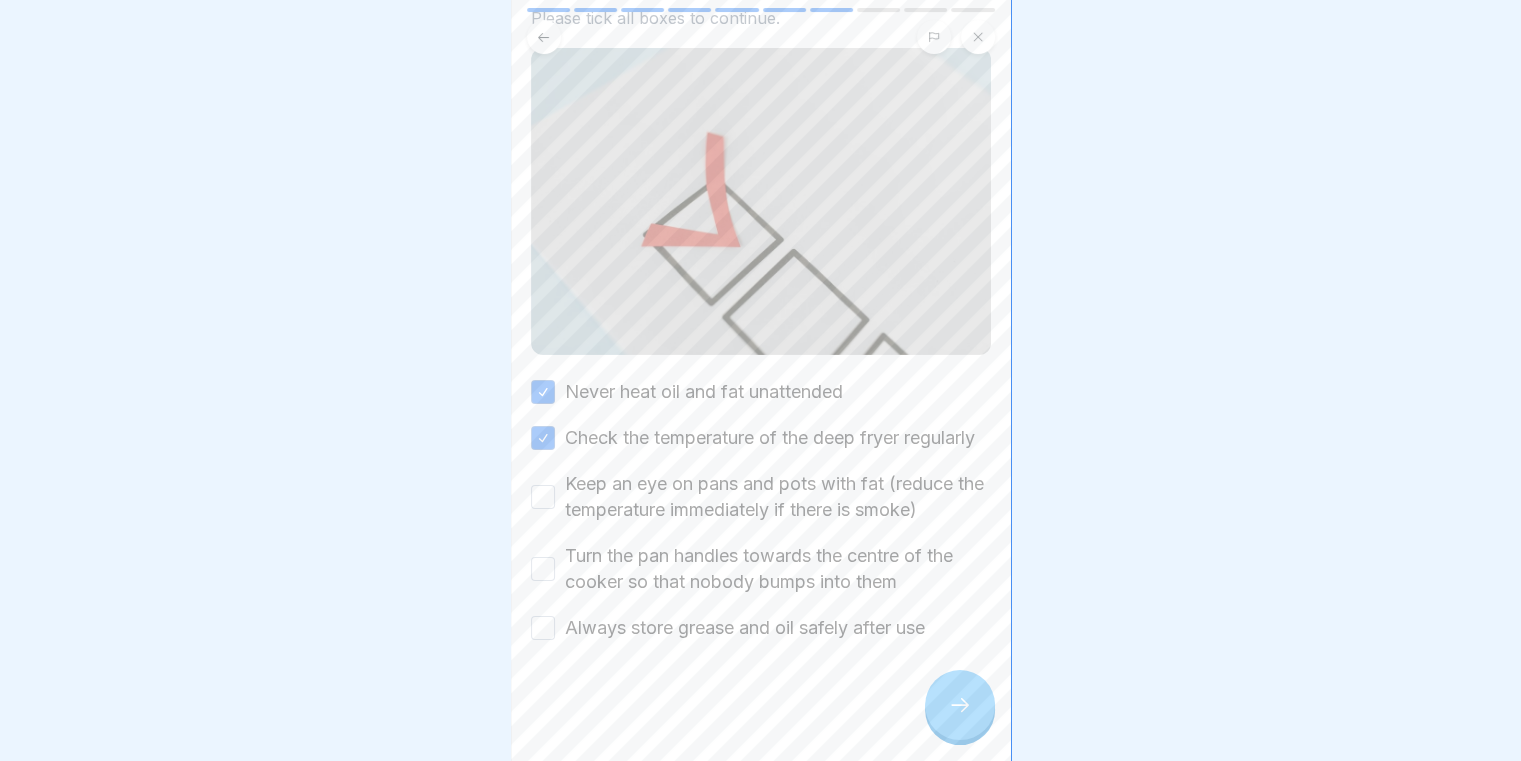 click on "Keep an eye on pans and pots with fat (reduce the temperature immediately if there is smoke)" at bounding box center (761, 497) 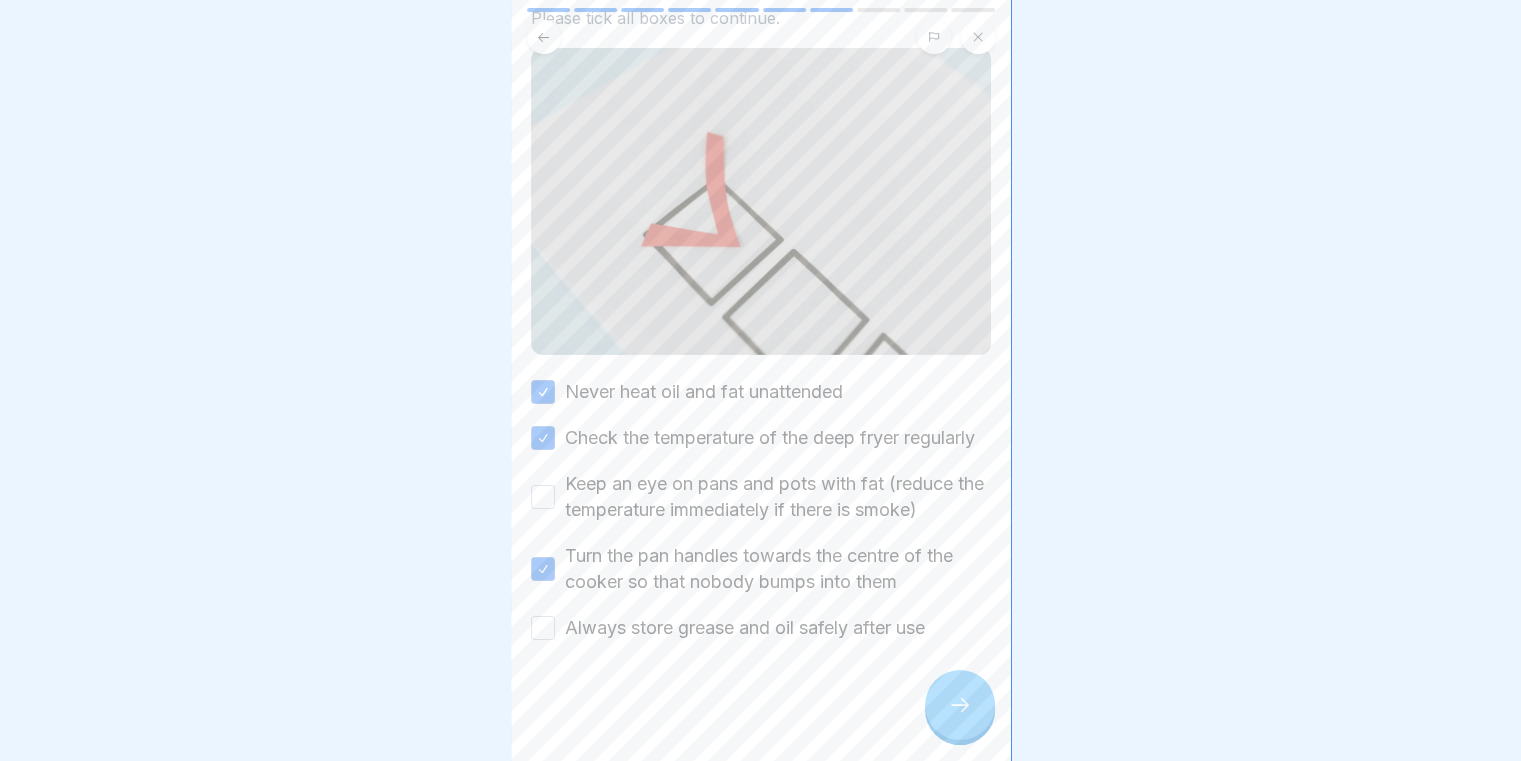 click on "Keep an eye on pans and pots with fat (reduce the temperature immediately if there is smoke)" at bounding box center (543, 497) 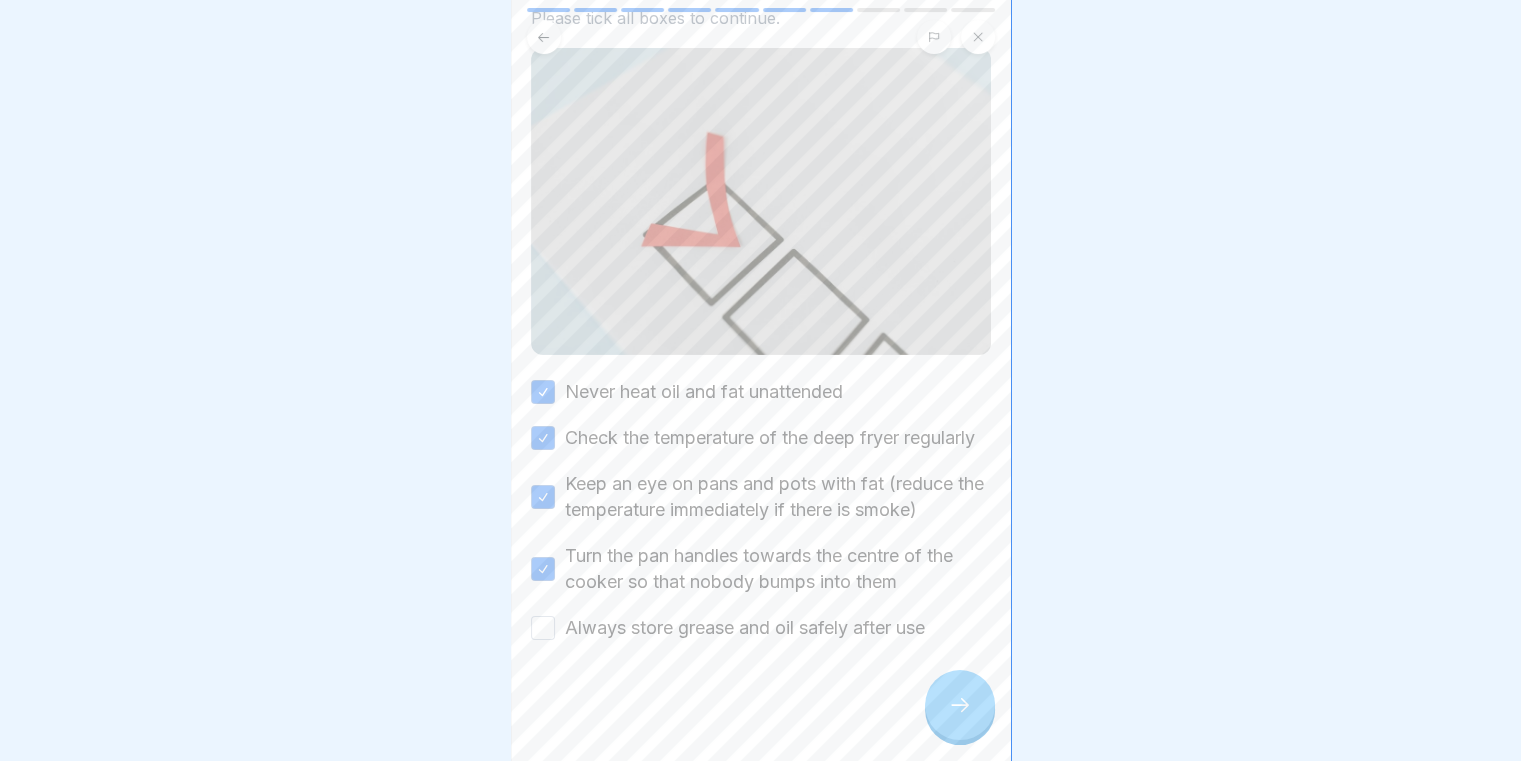click on "Always store grease and oil safely after use" at bounding box center [543, 628] 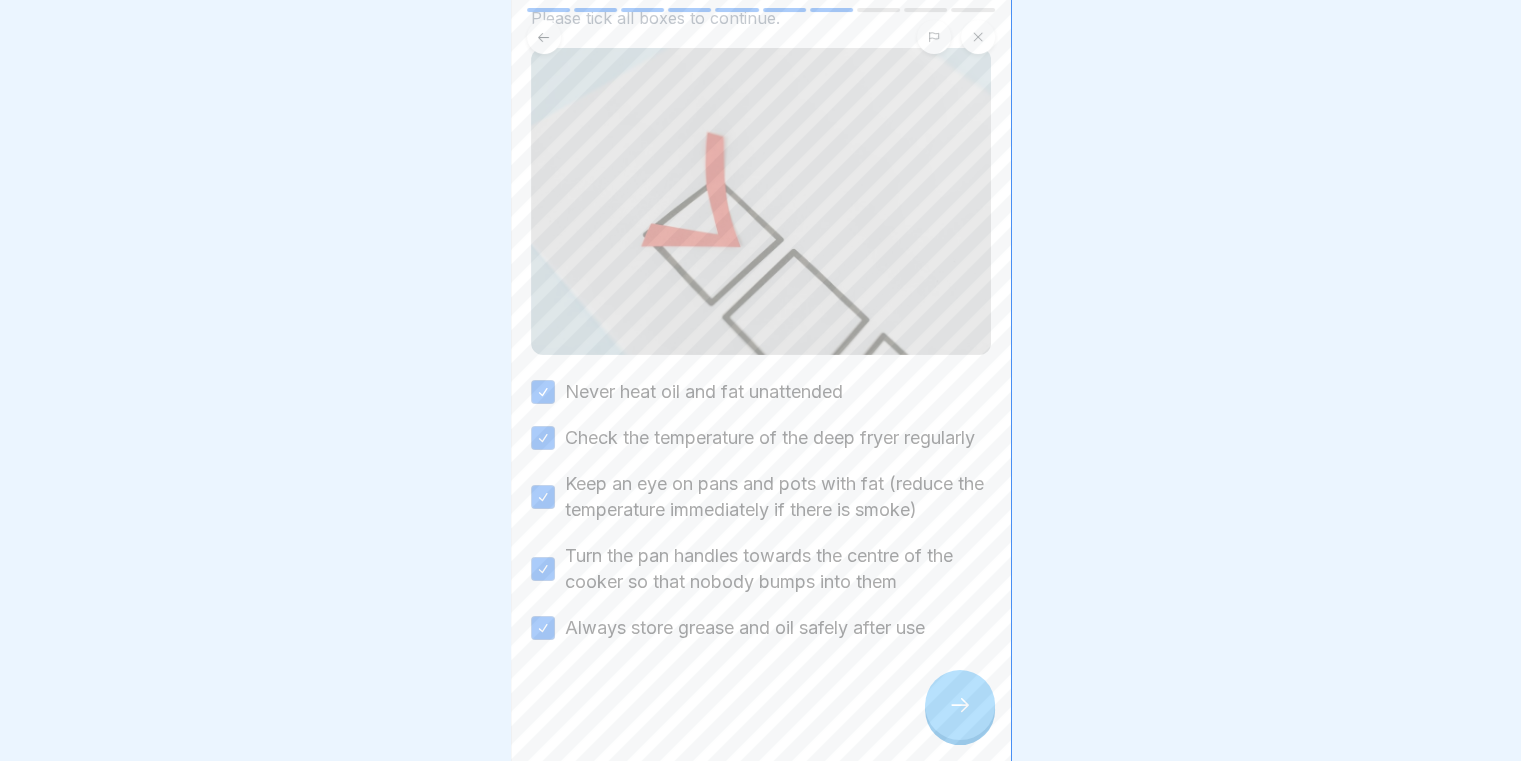 click 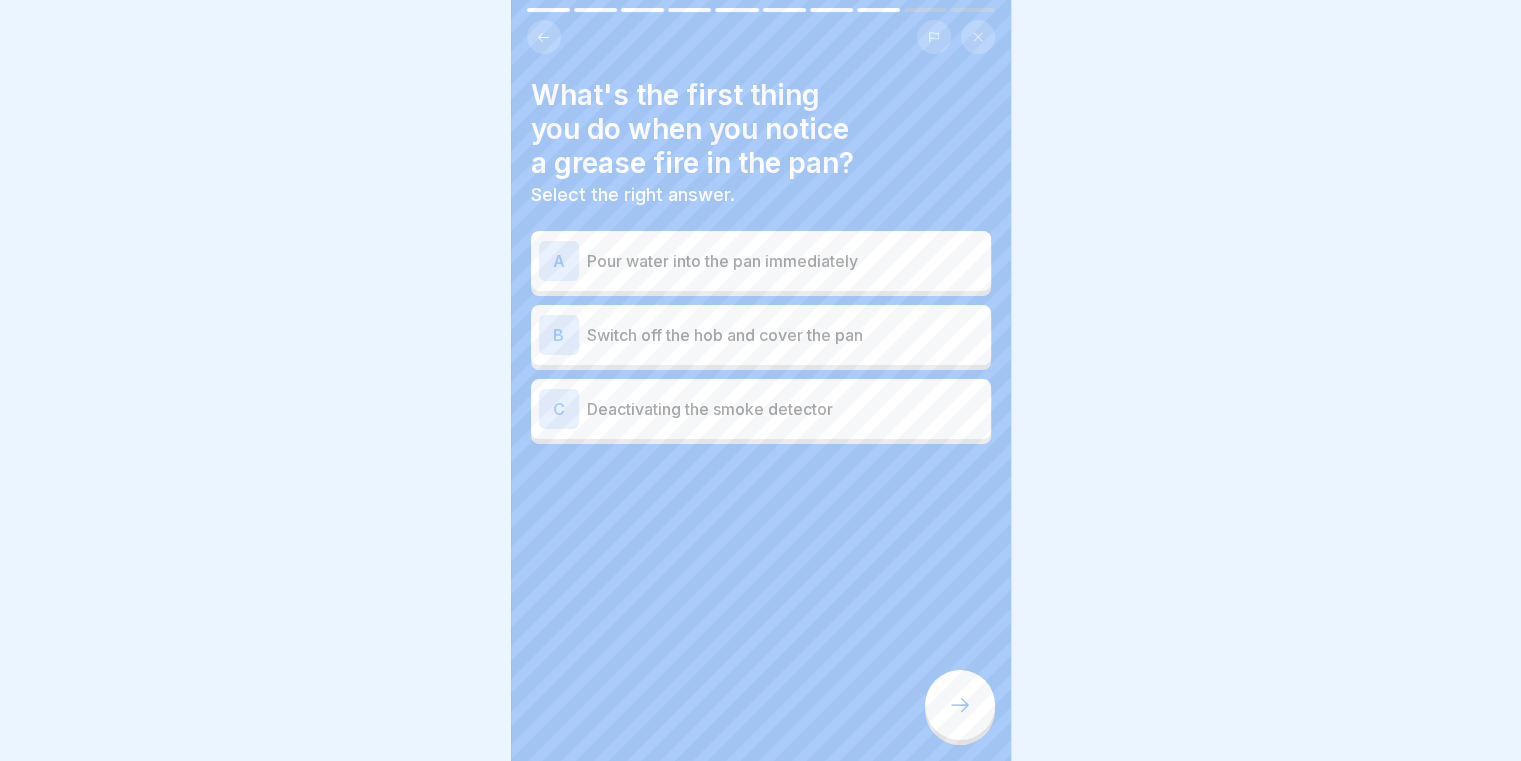 click on "Switch off the hob and cover the pan" at bounding box center (785, 335) 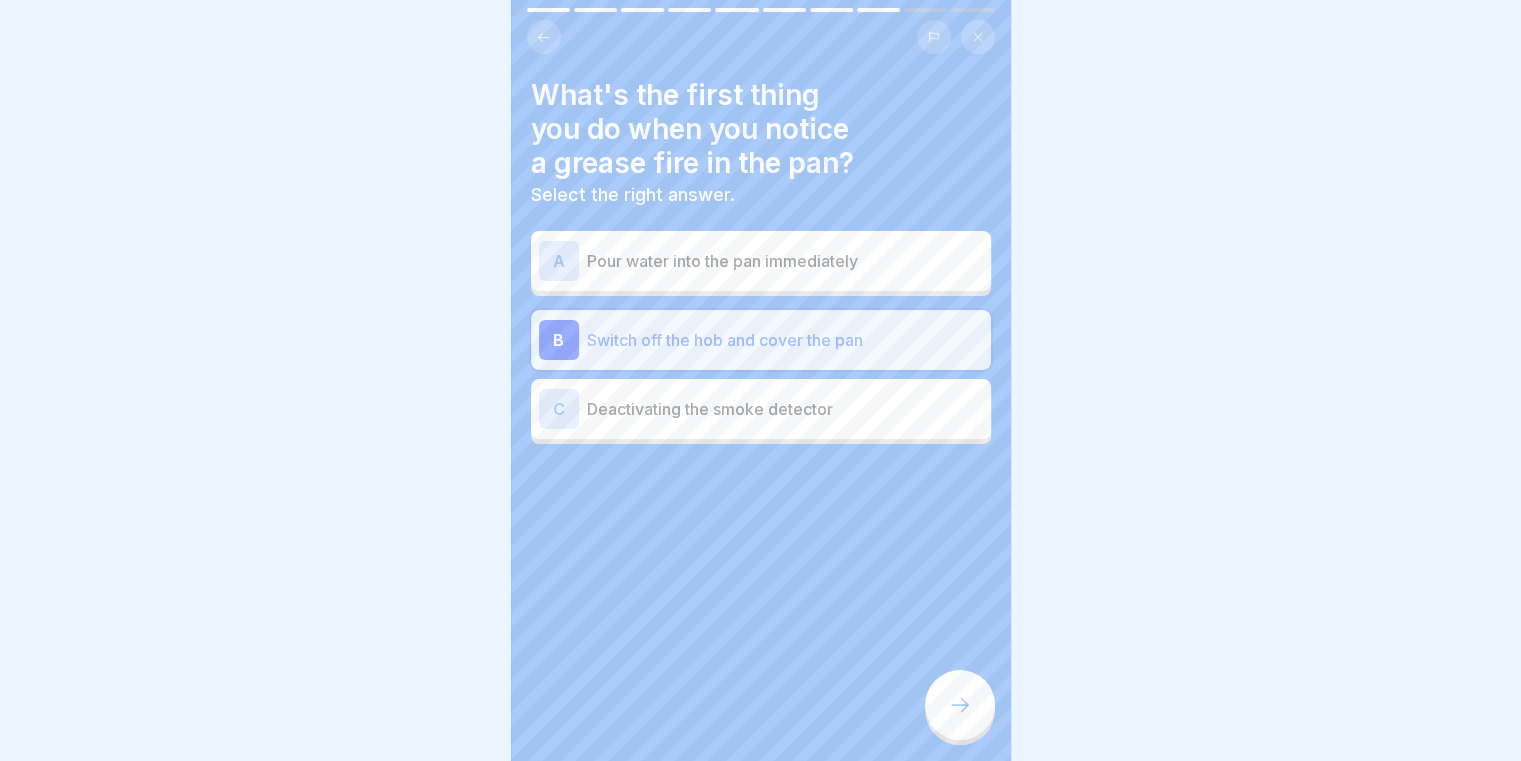 click 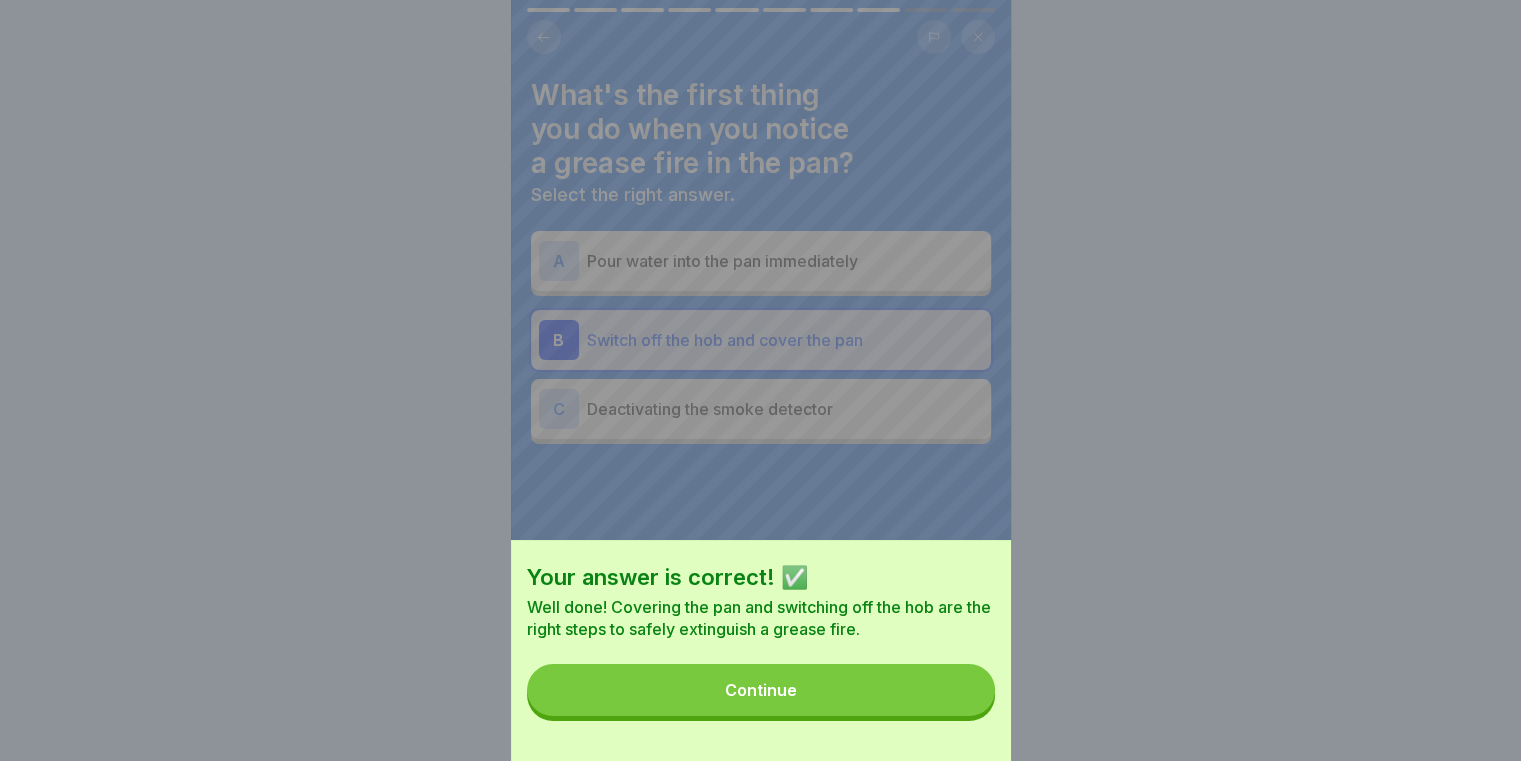 click on "Continue" at bounding box center [761, 690] 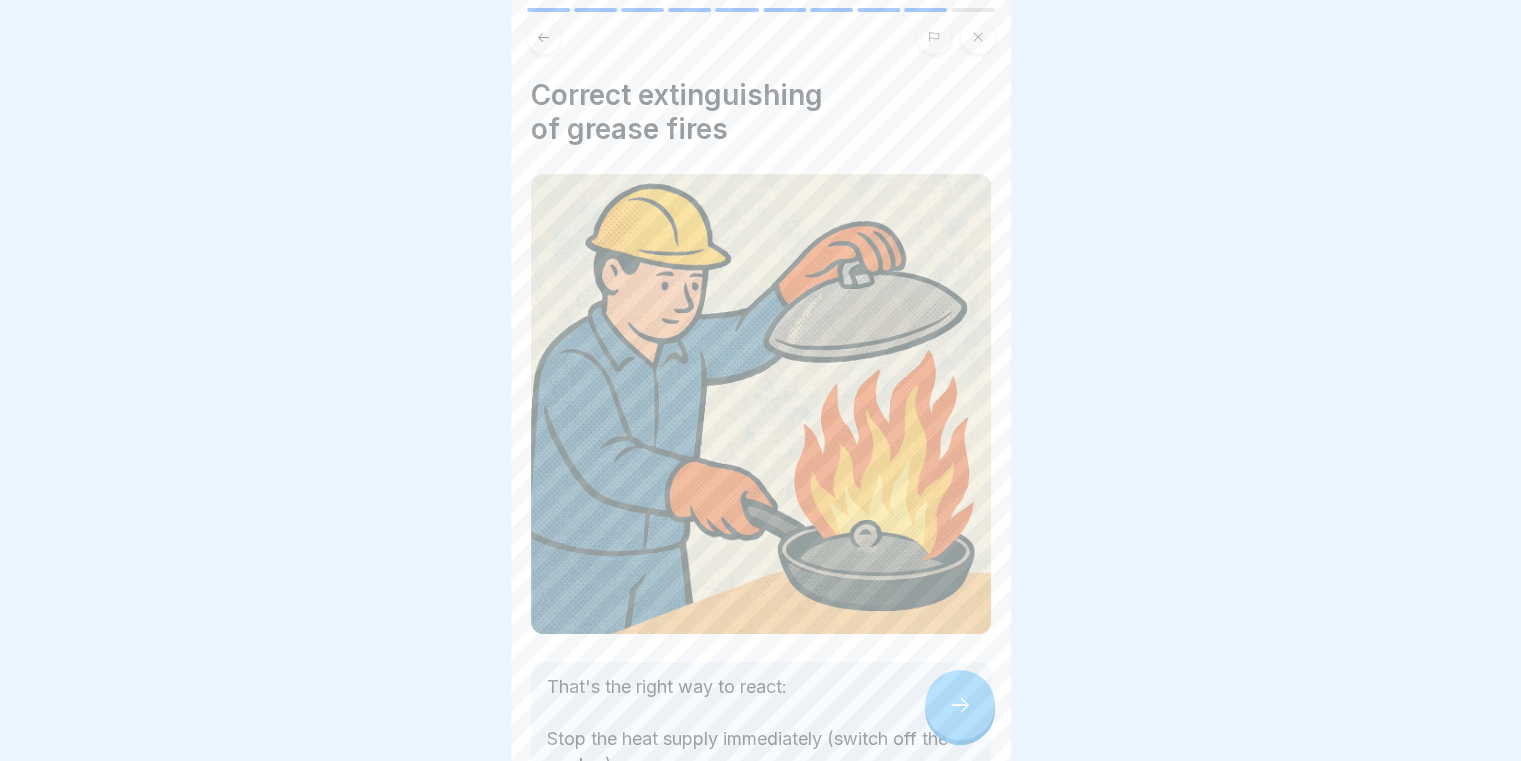 scroll, scrollTop: 264, scrollLeft: 0, axis: vertical 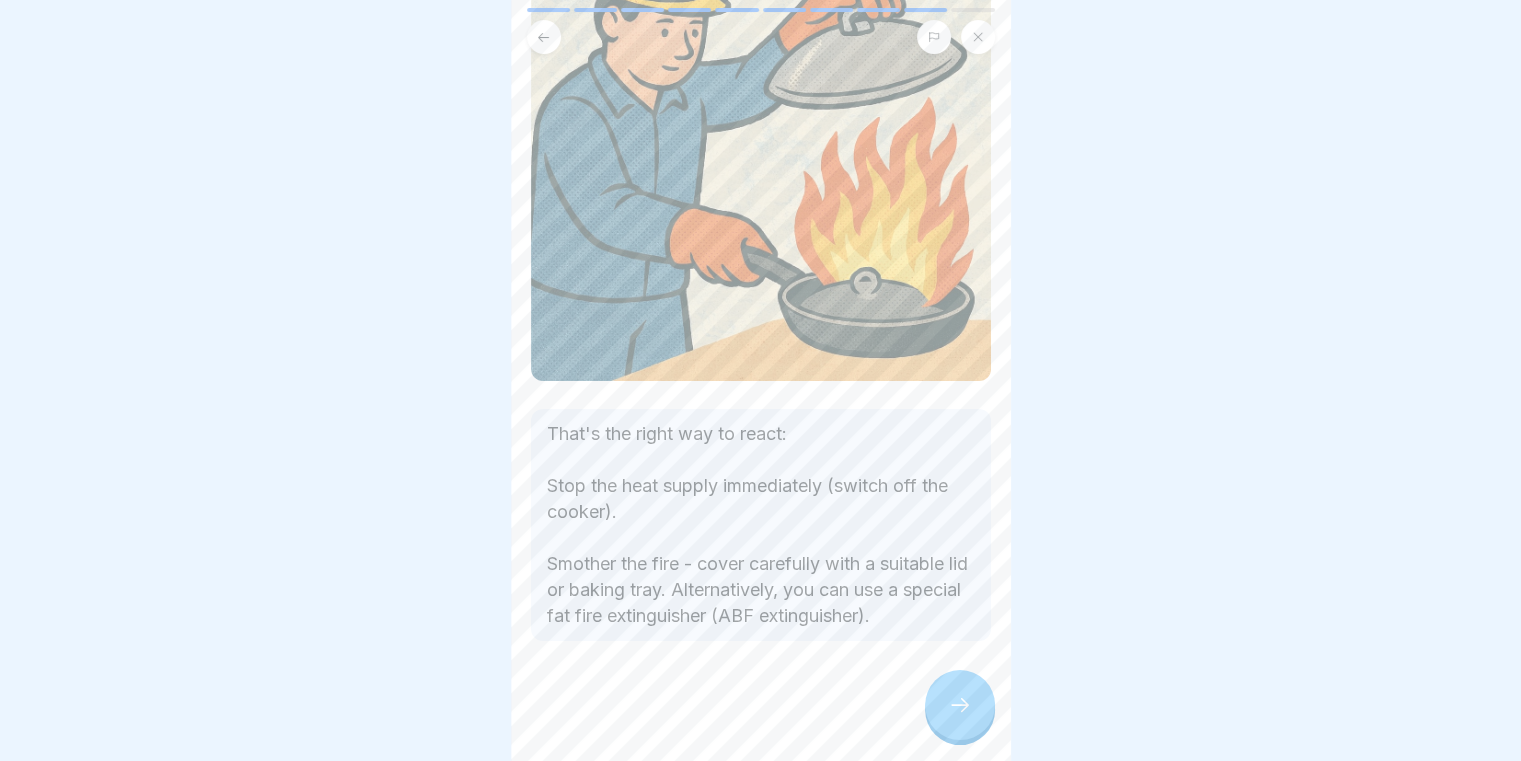 click at bounding box center [960, 705] 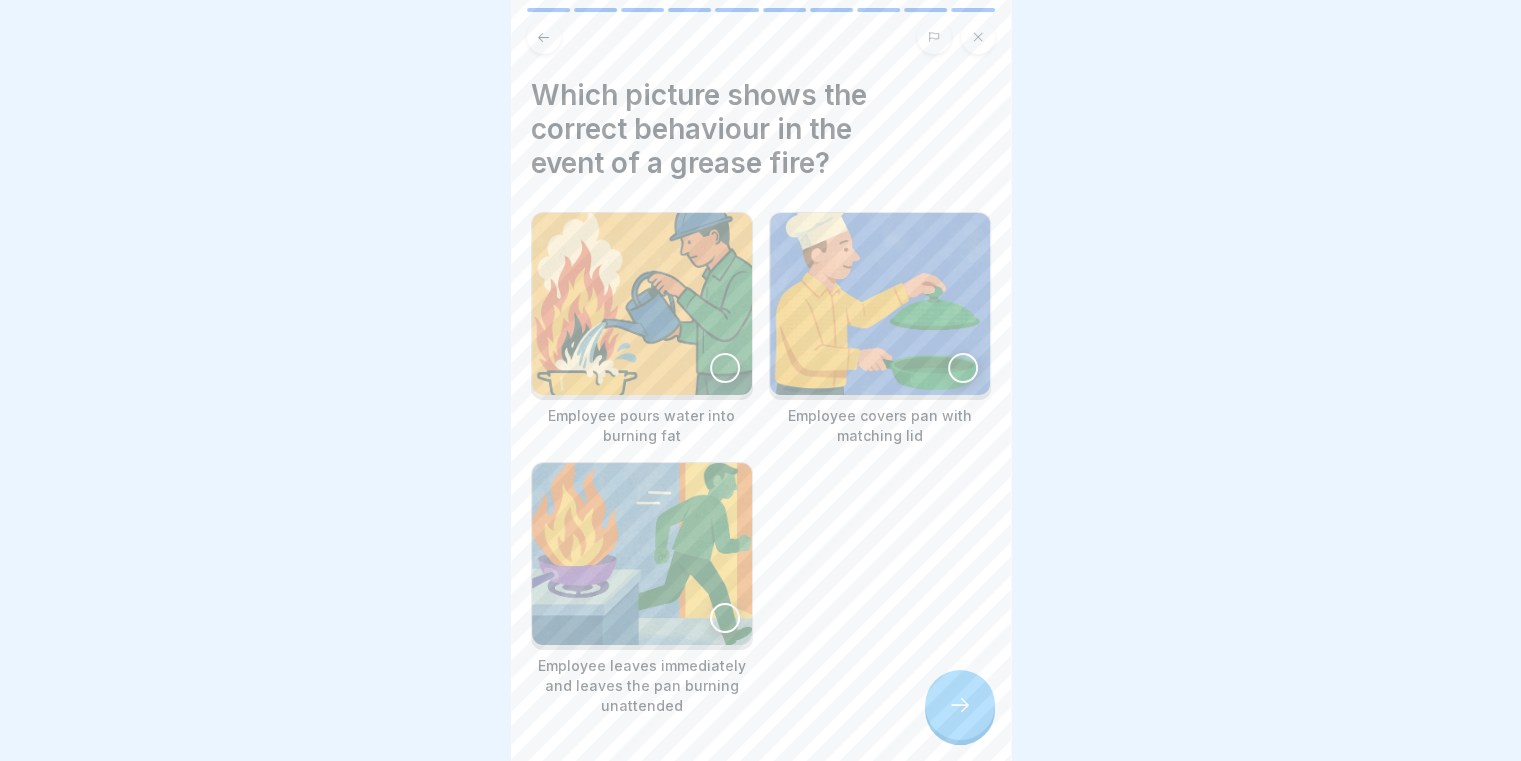 click at bounding box center [880, 304] 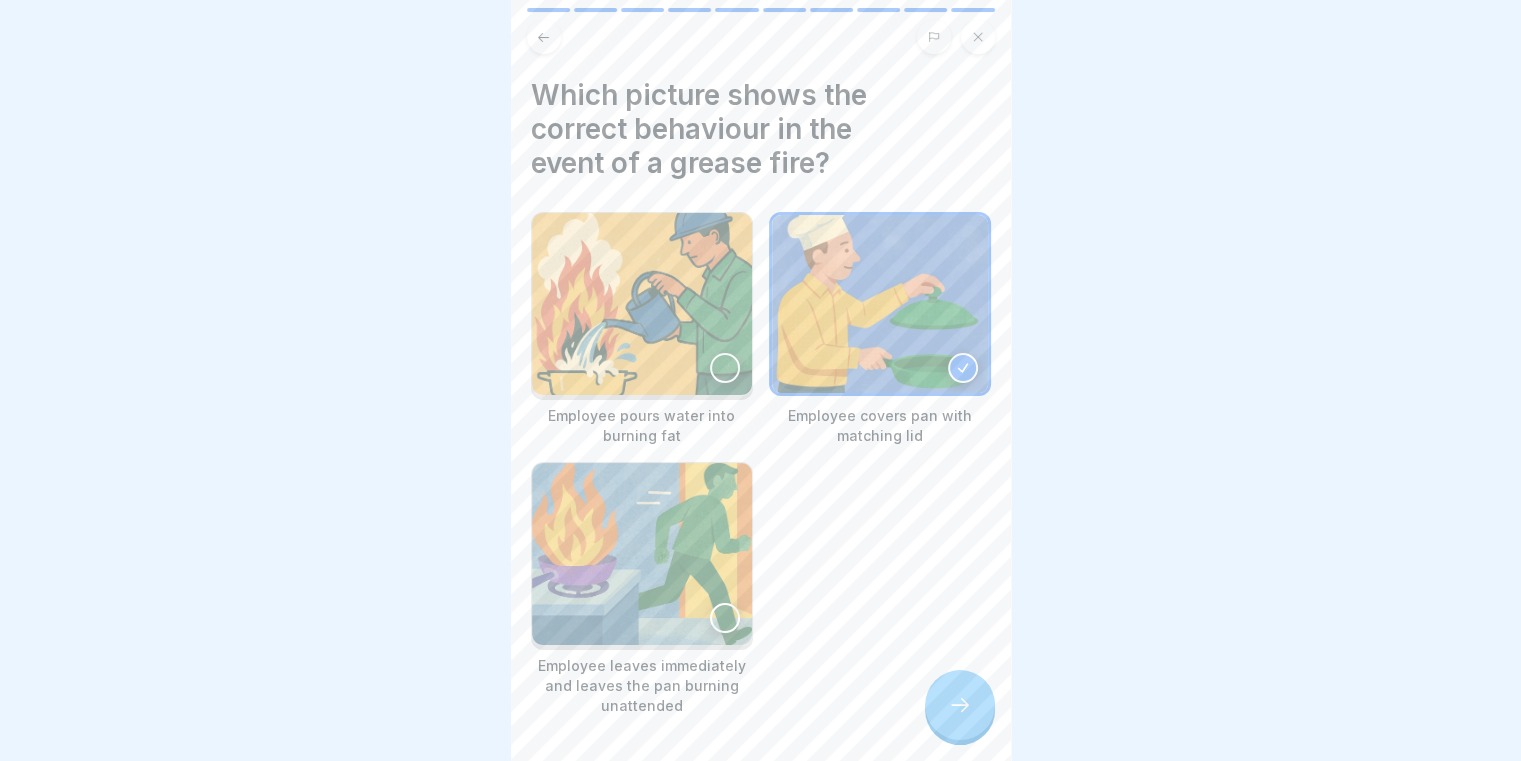 click 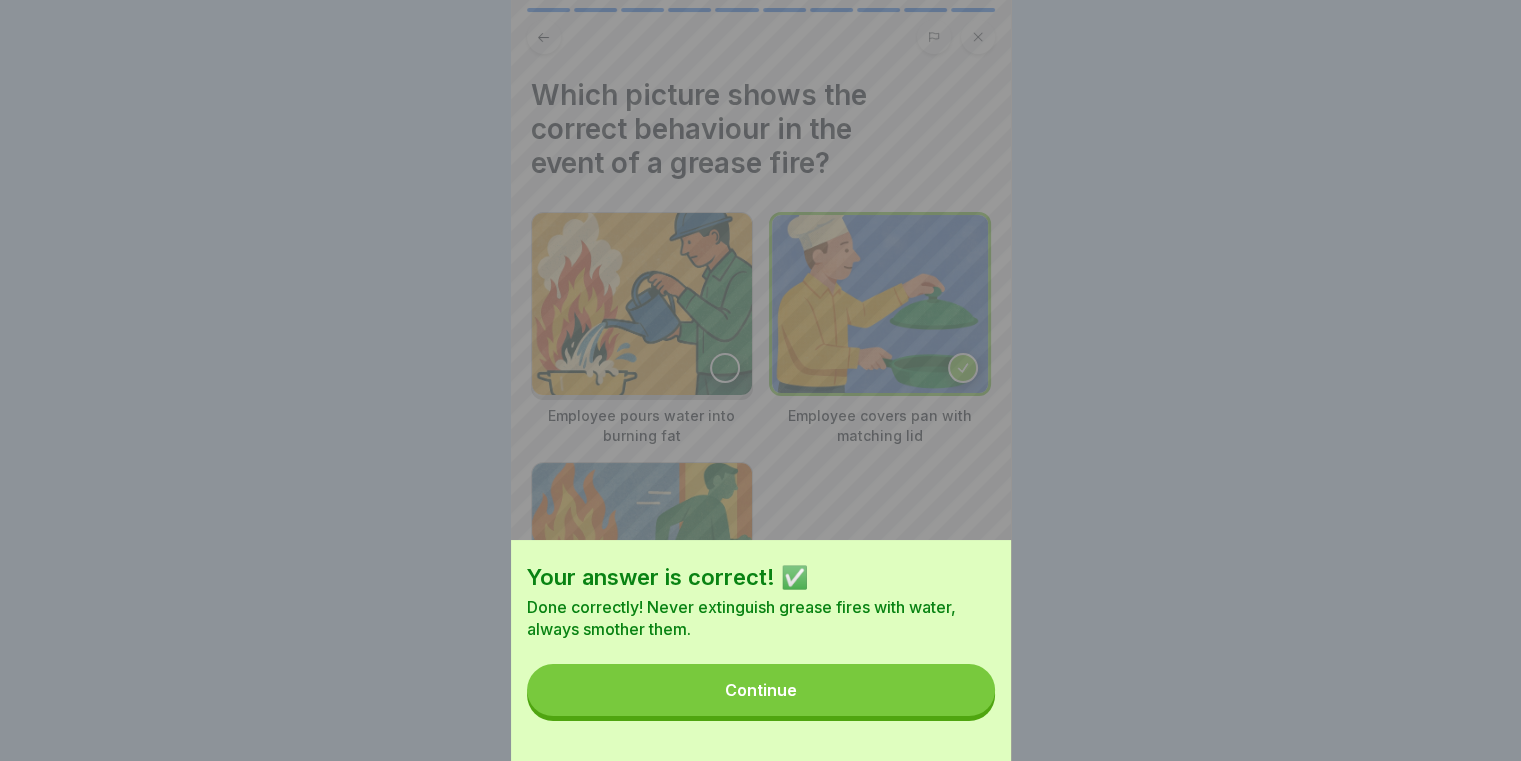 click on "Continue" at bounding box center [761, 690] 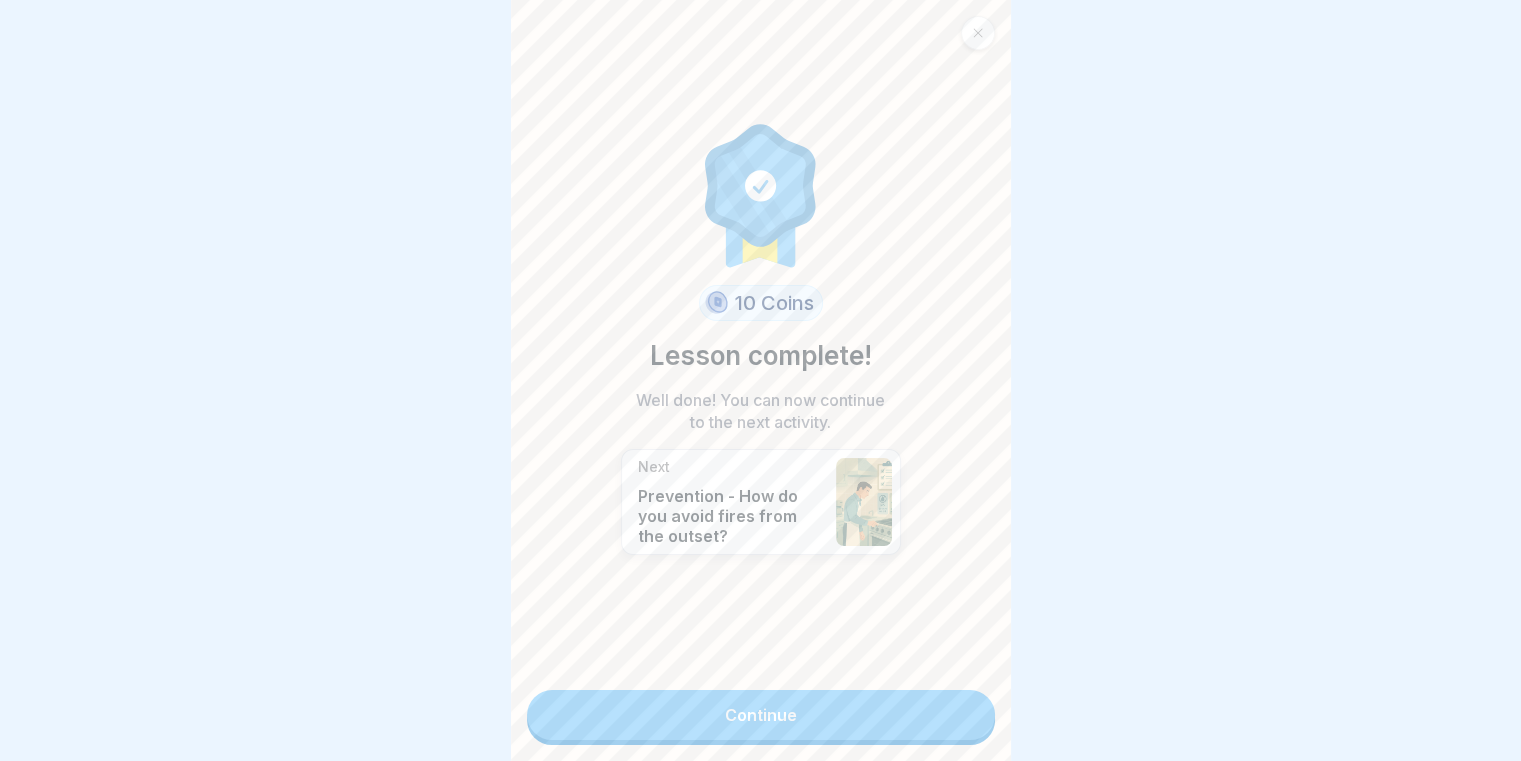 click on "Continue" at bounding box center [761, 715] 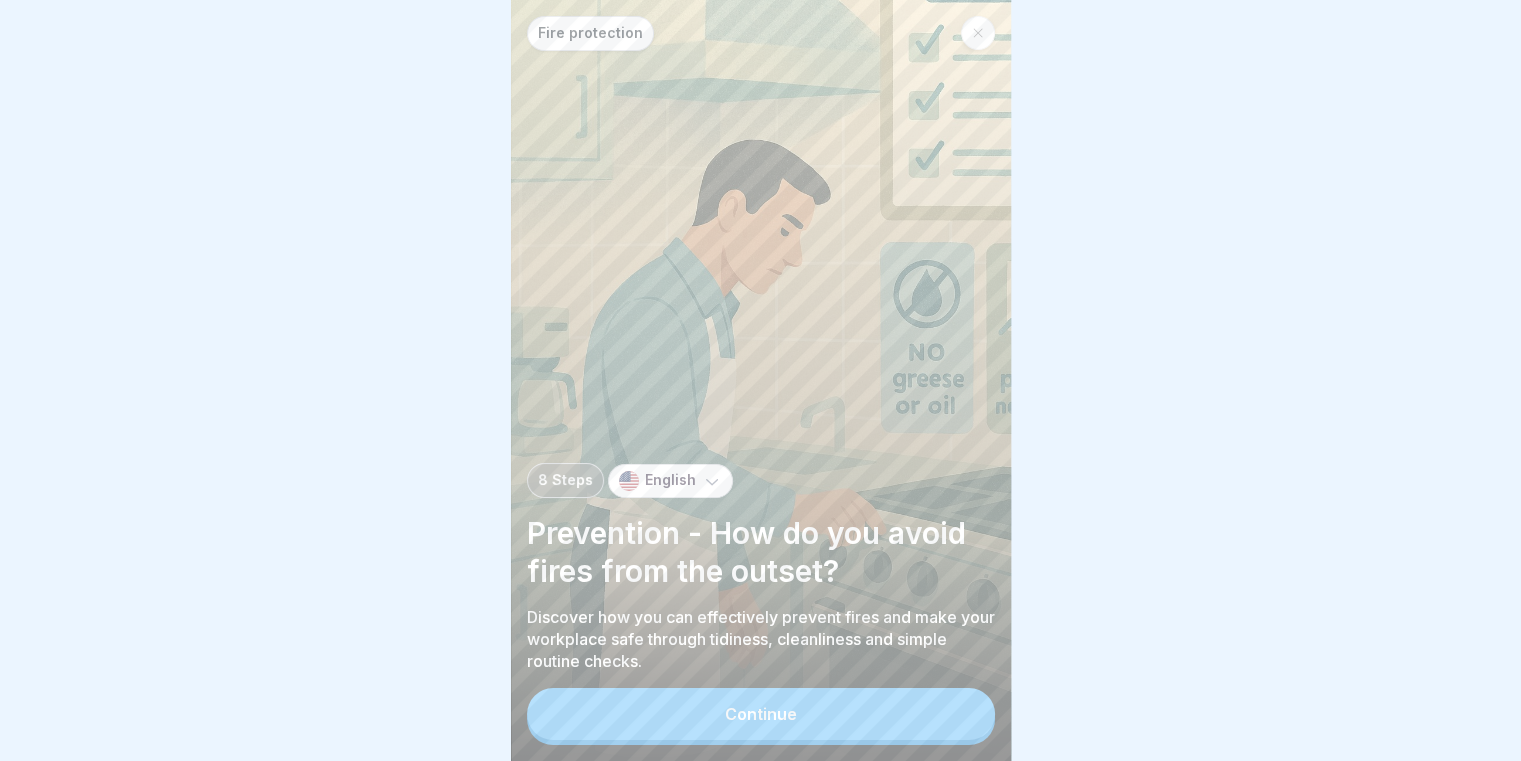 click on "Continue" at bounding box center (761, 714) 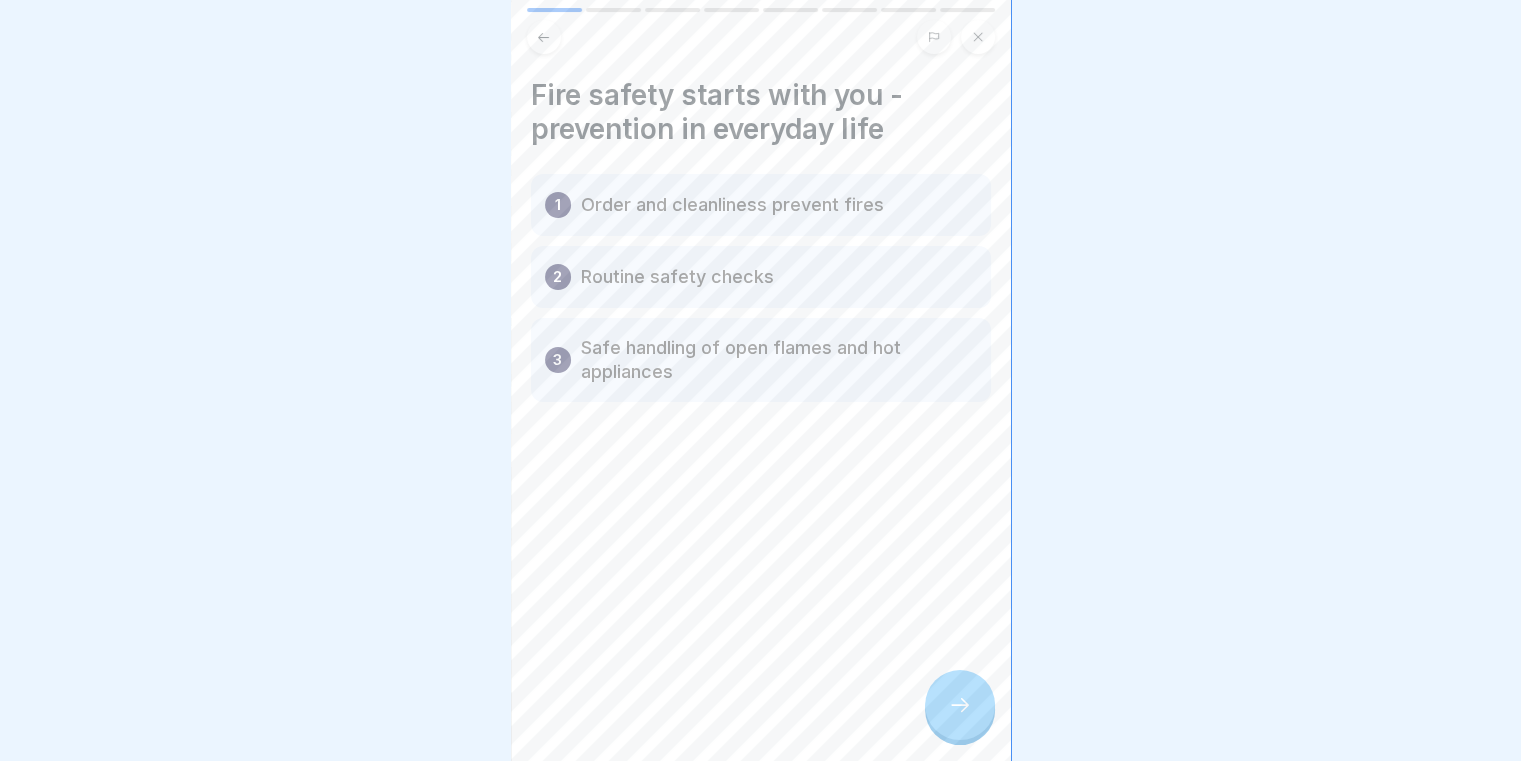 click 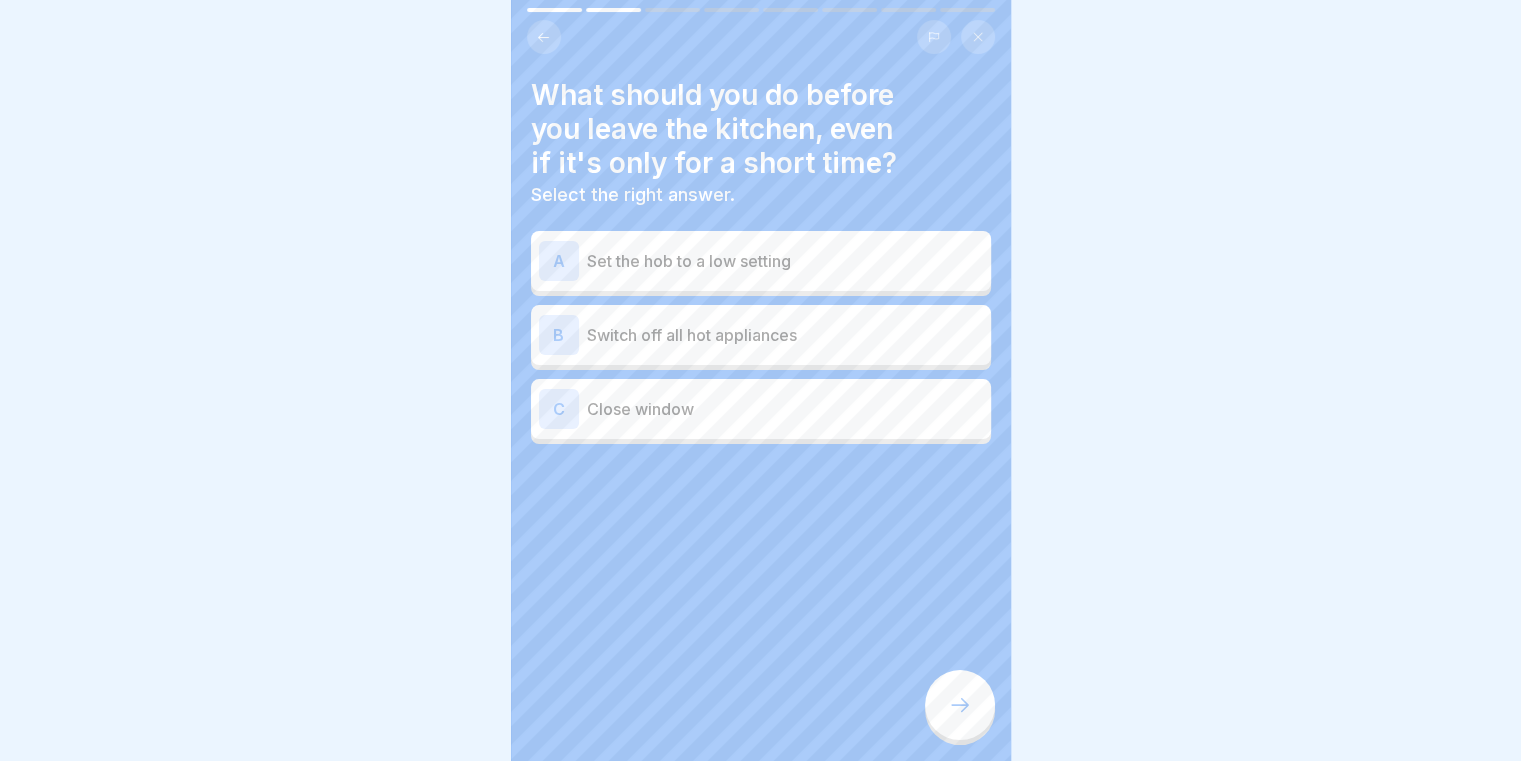 click on "Switch off all hot appliances" at bounding box center [785, 335] 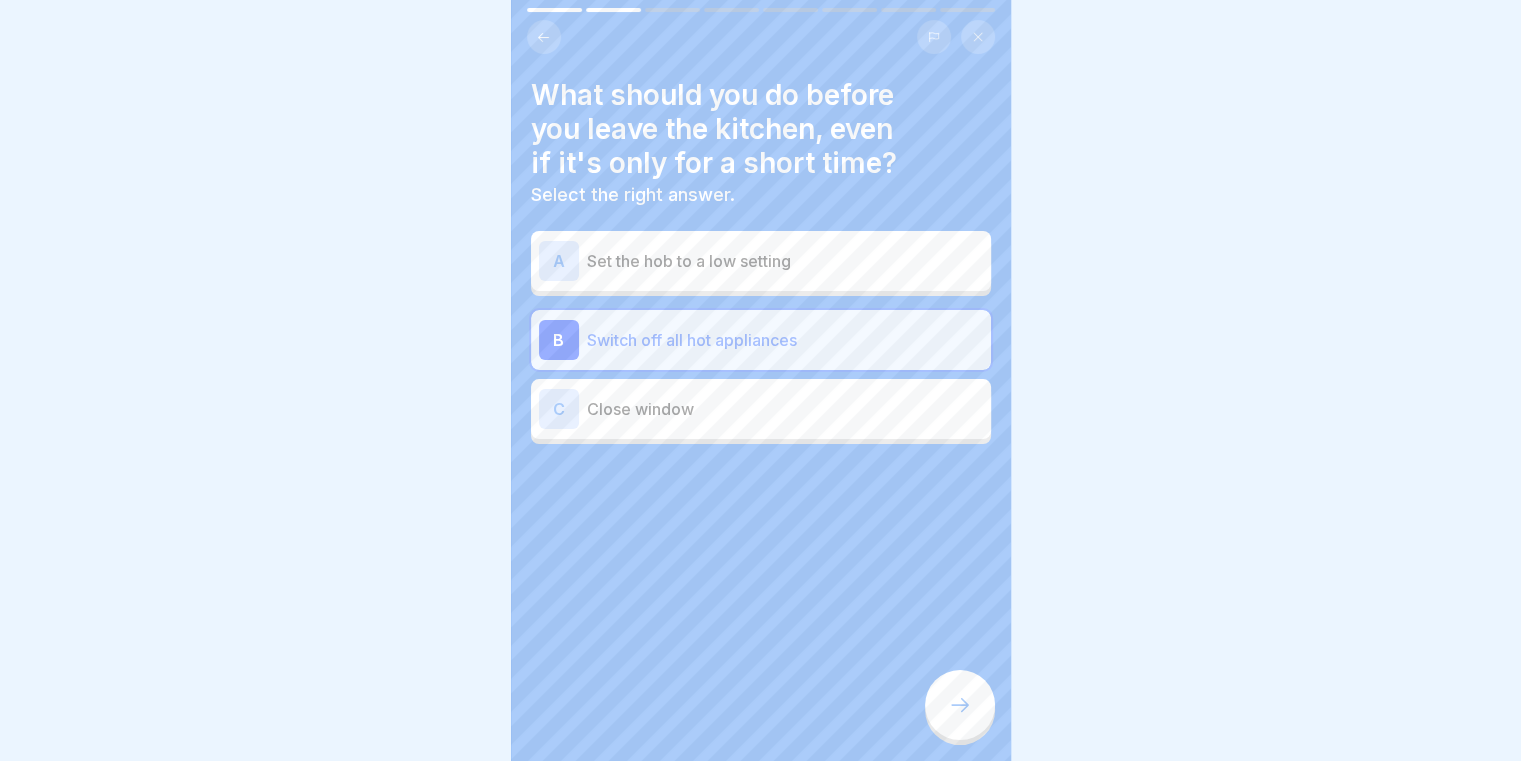 click at bounding box center (960, 705) 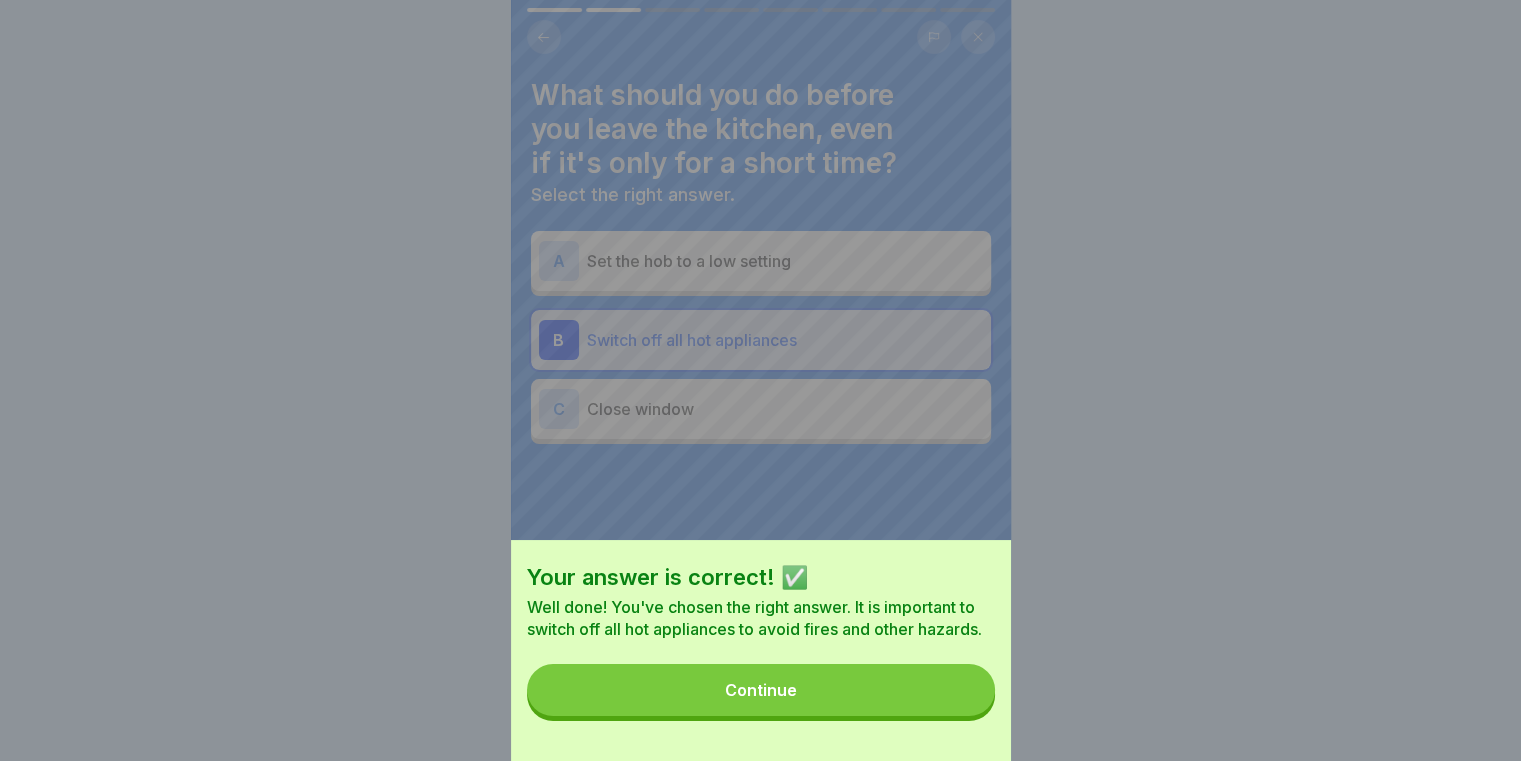 click on "Continue" at bounding box center [761, 690] 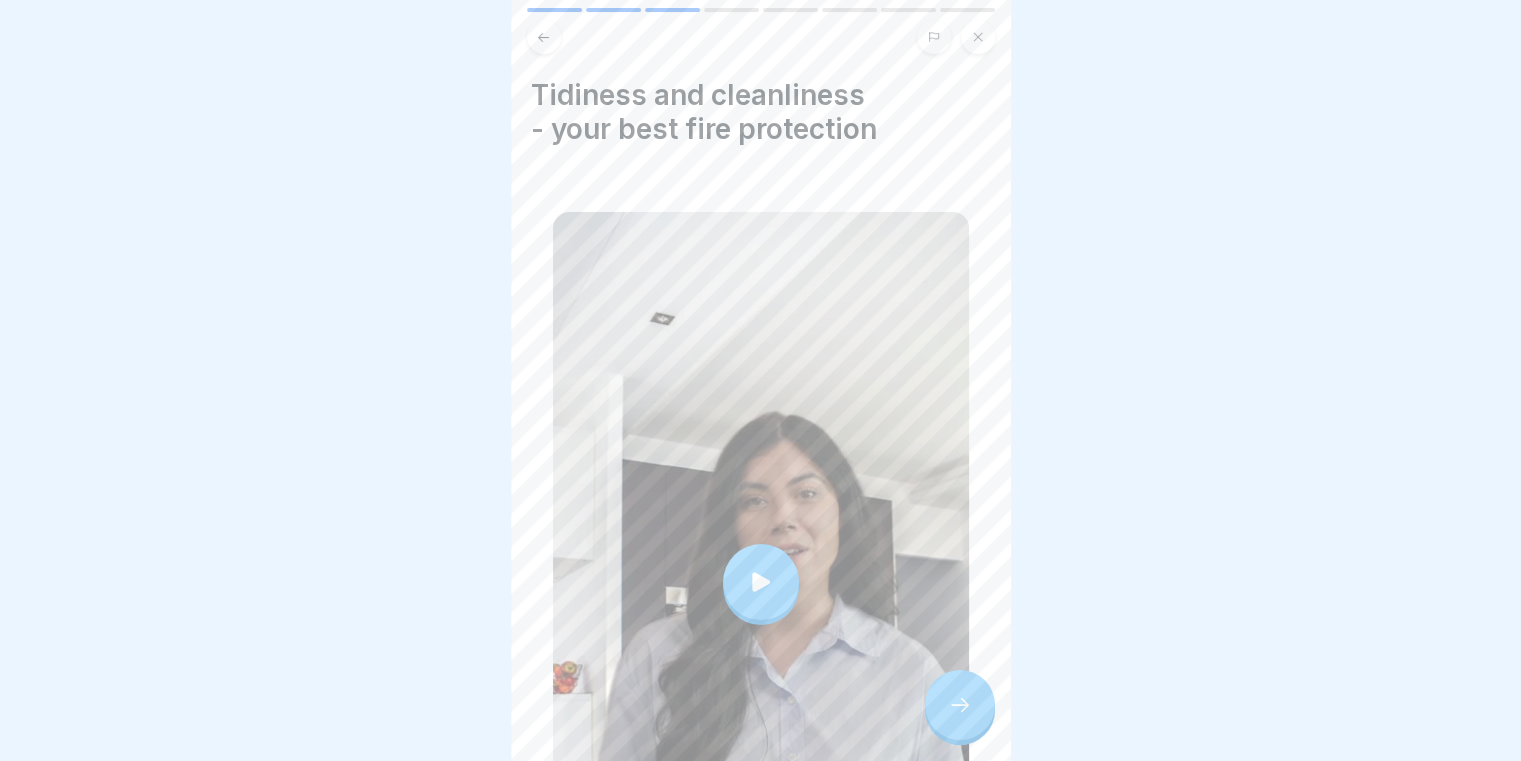 click at bounding box center [761, 582] 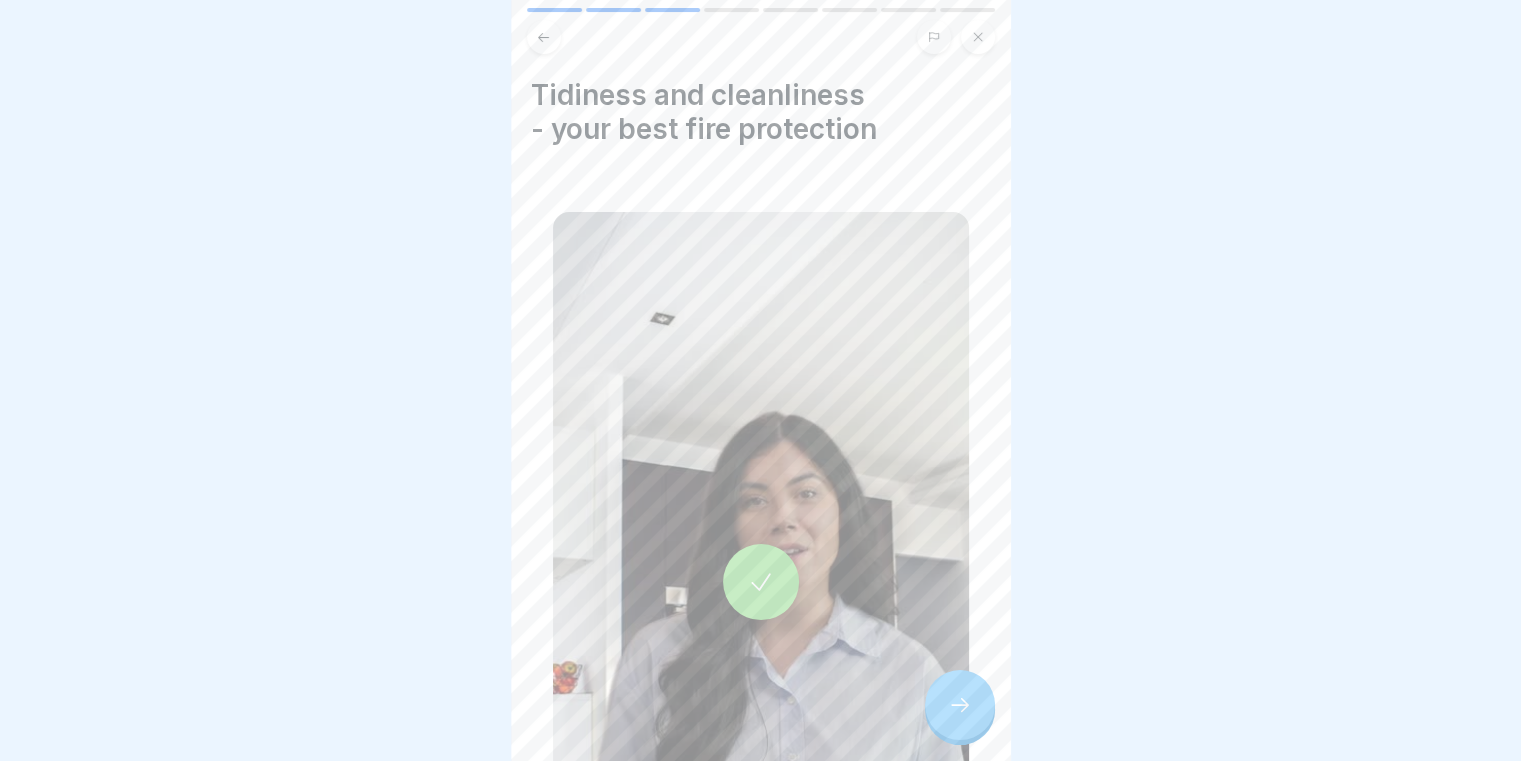 click 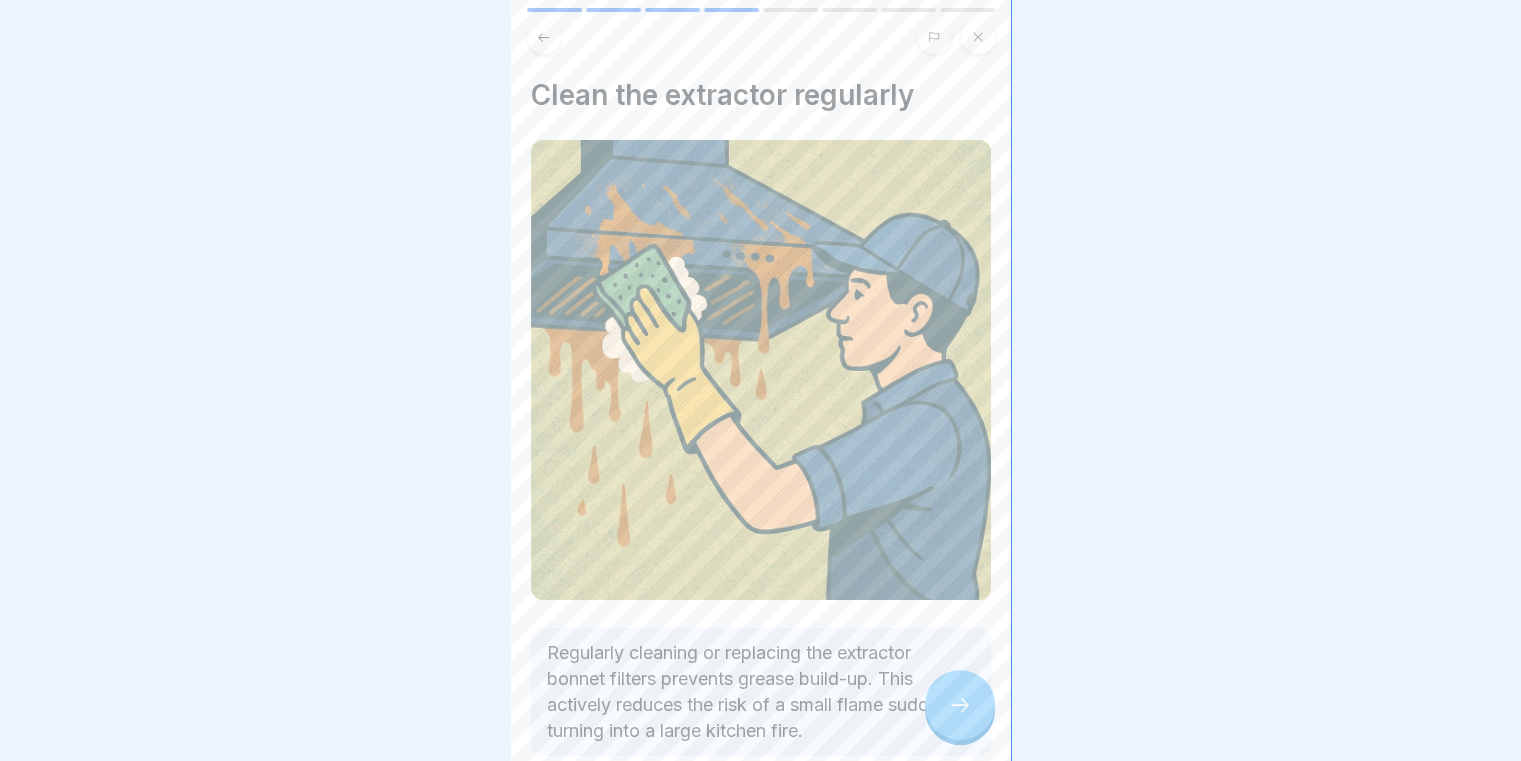 click 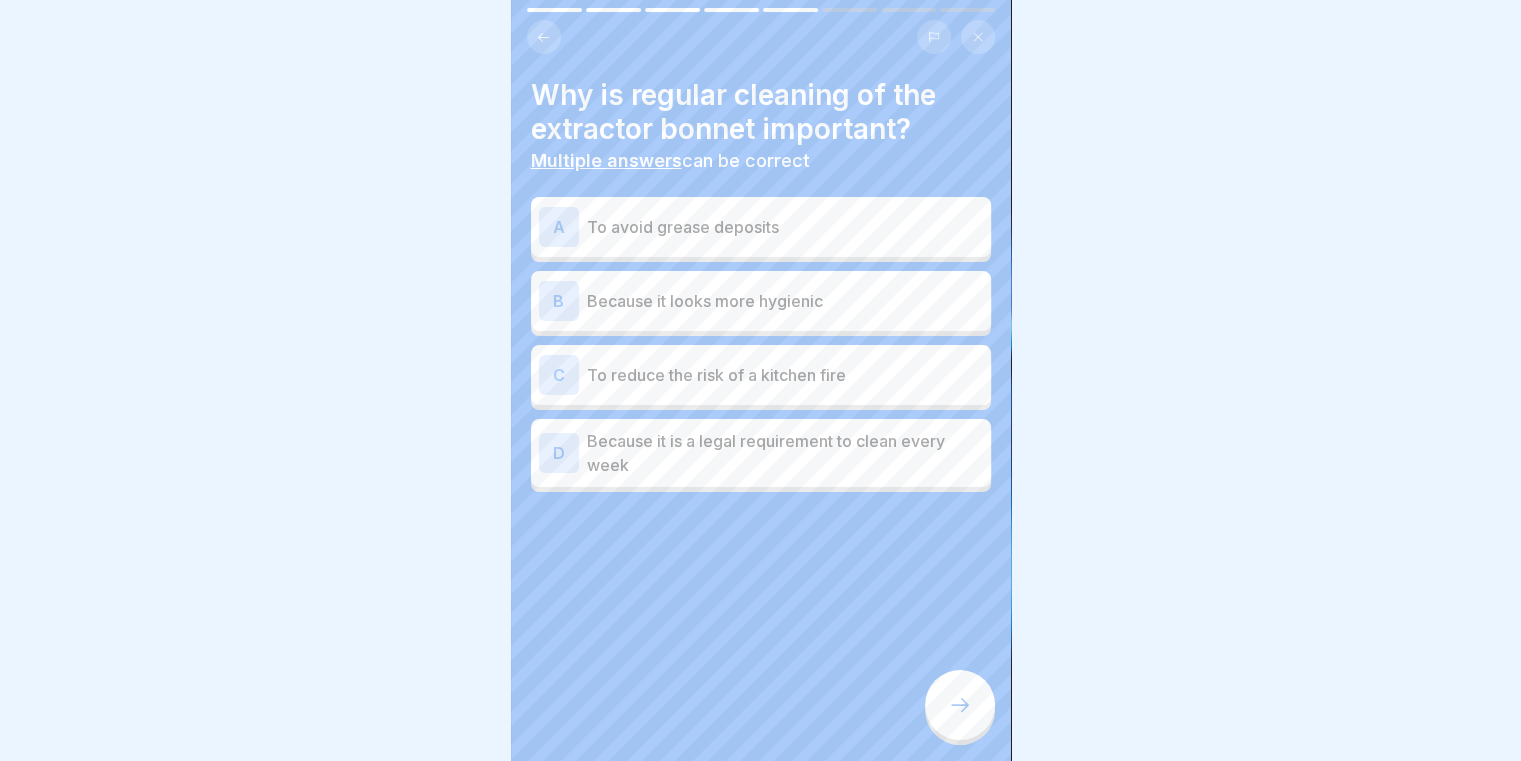click on "To reduce the risk of a kitchen fire" at bounding box center (785, 375) 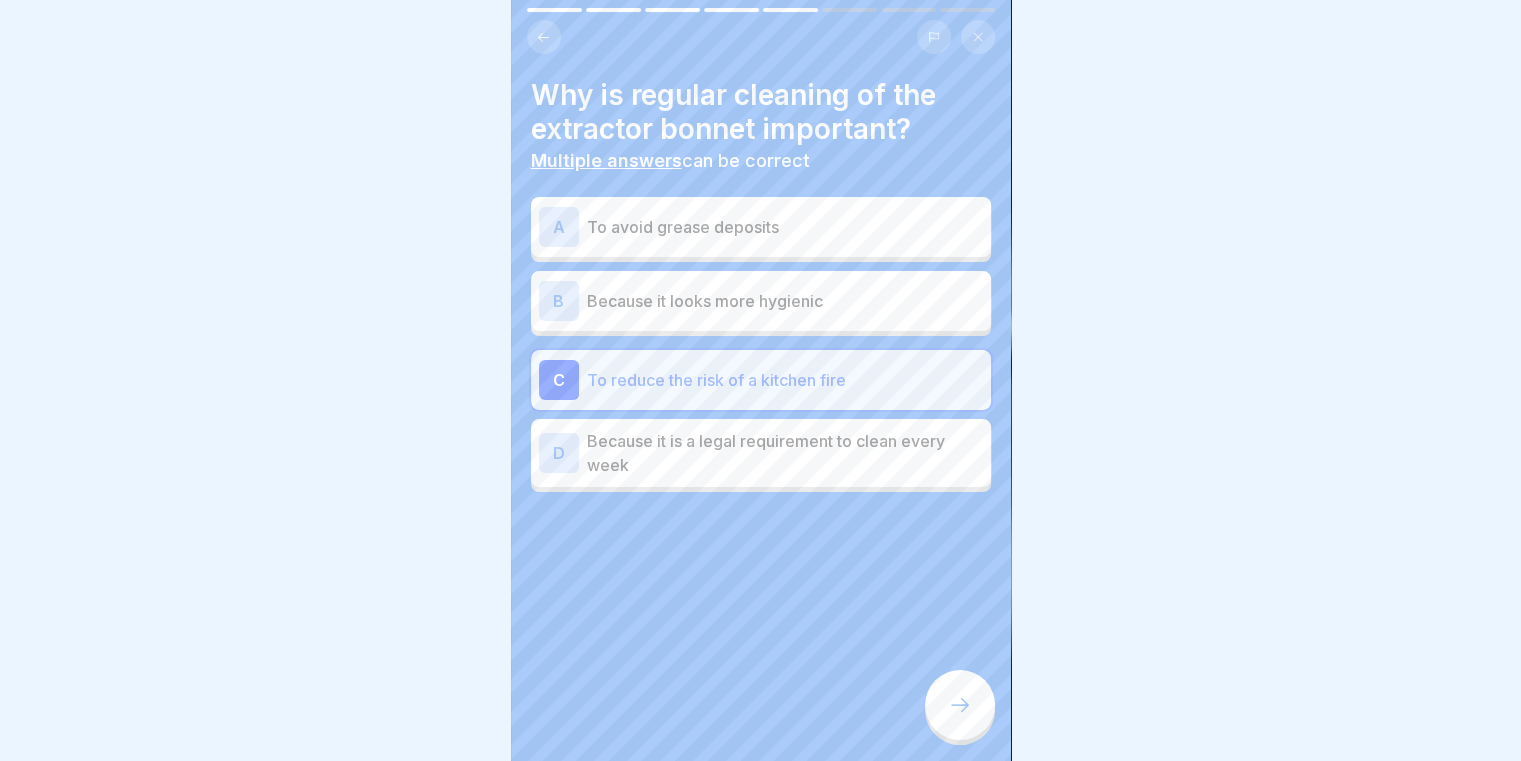 click at bounding box center [960, 705] 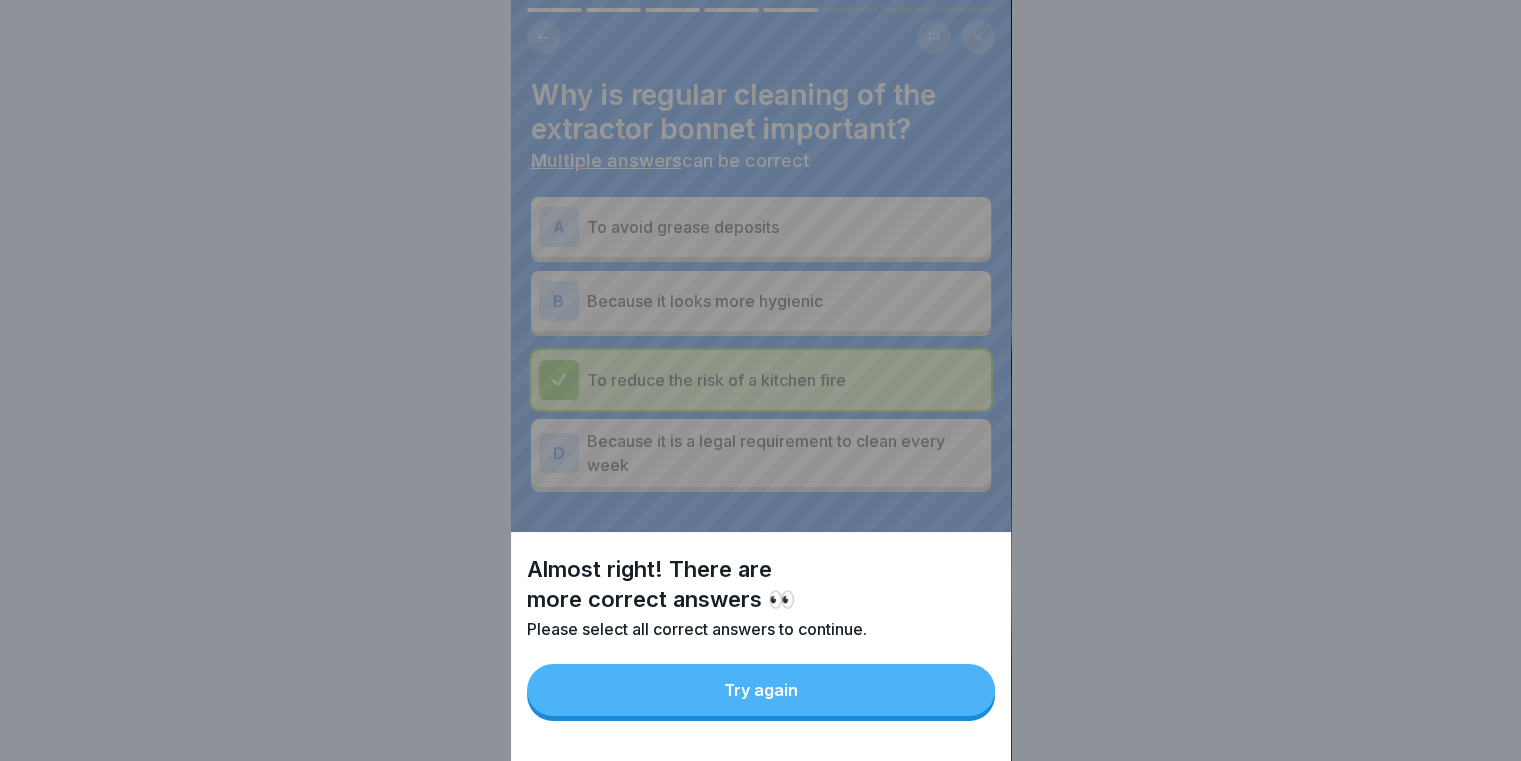 click on "Try again" at bounding box center (761, 690) 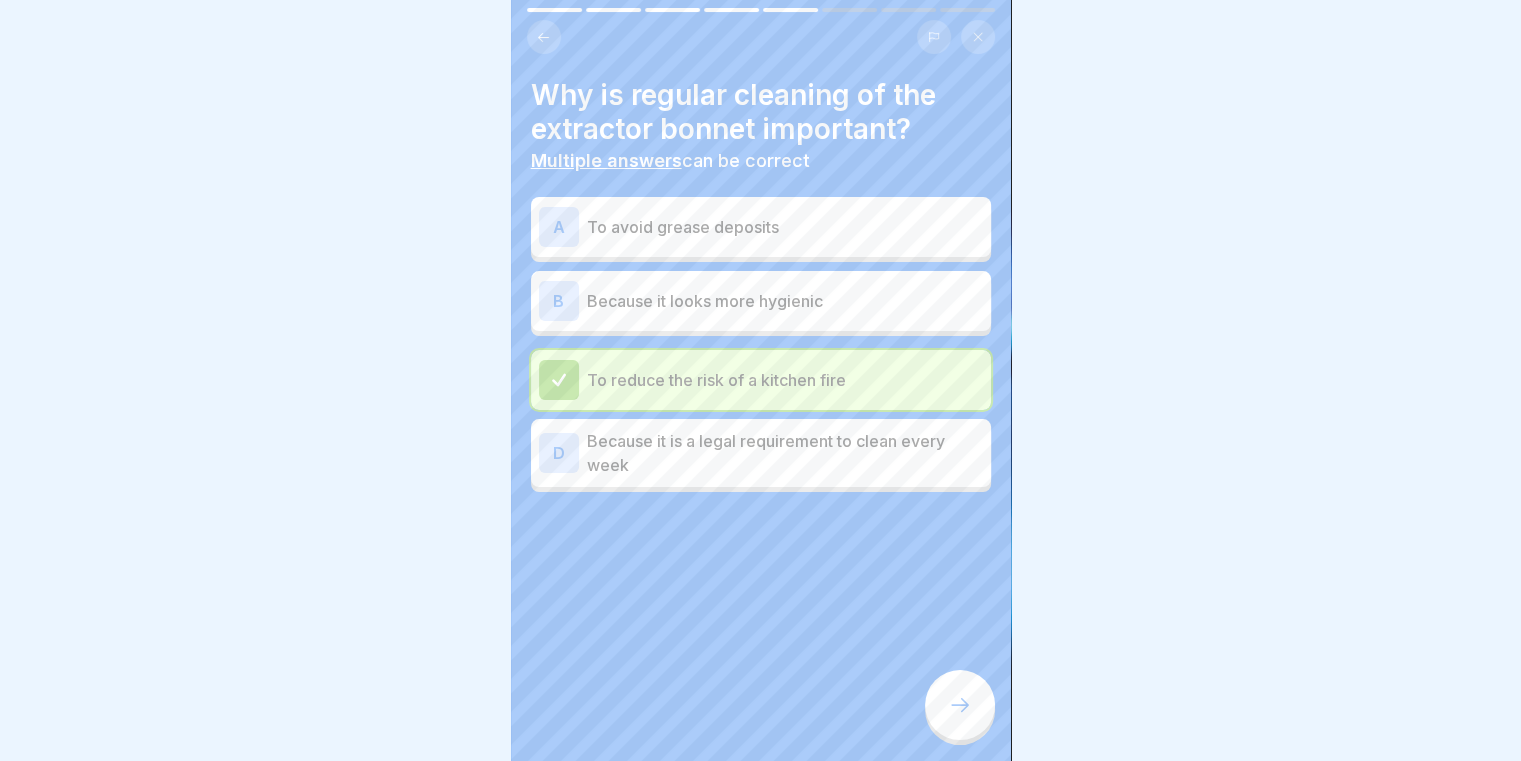 click on "A To avoid grease deposits" at bounding box center [761, 227] 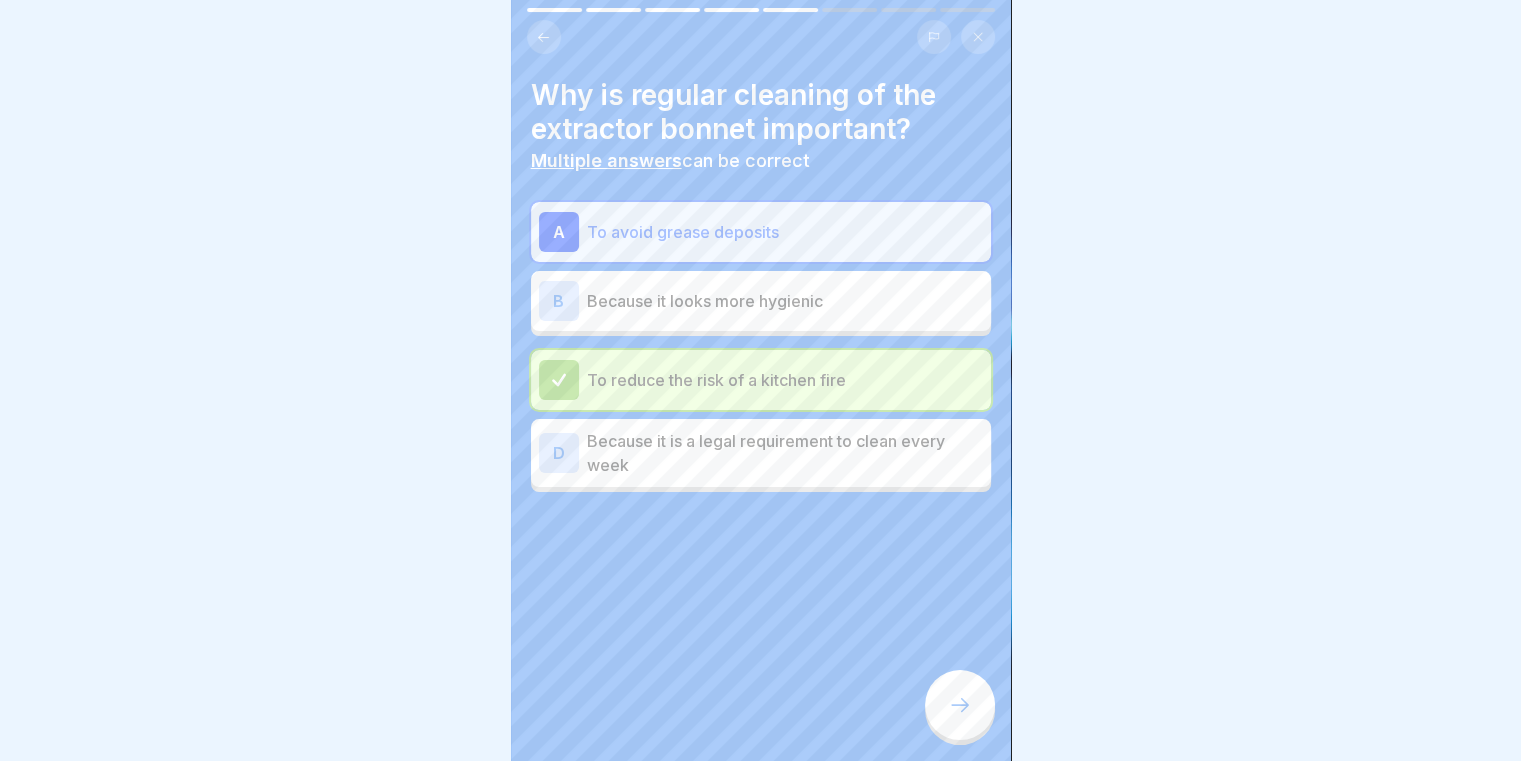 click on "Because it is a legal requirement to clean every week" at bounding box center [785, 453] 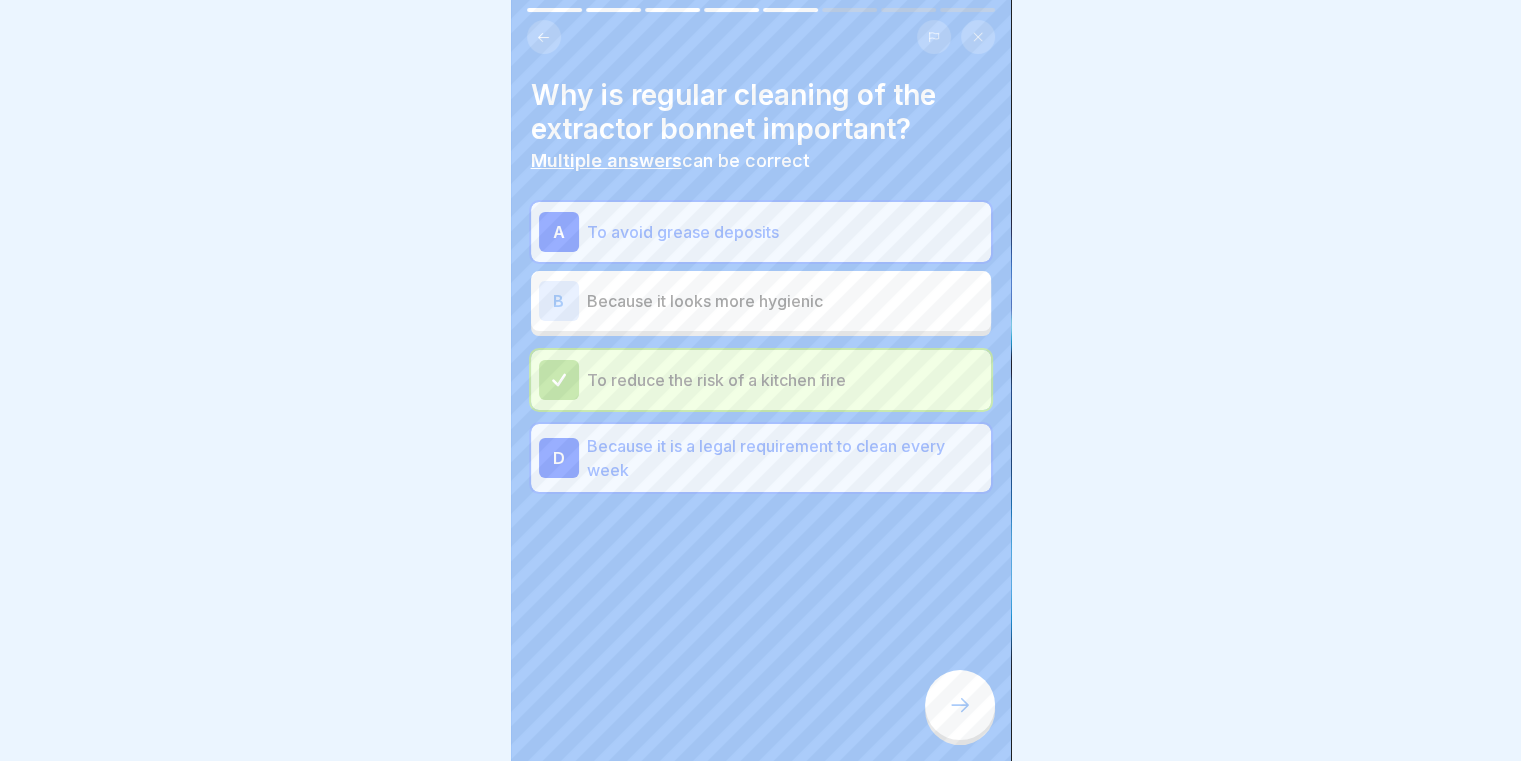 click at bounding box center (960, 705) 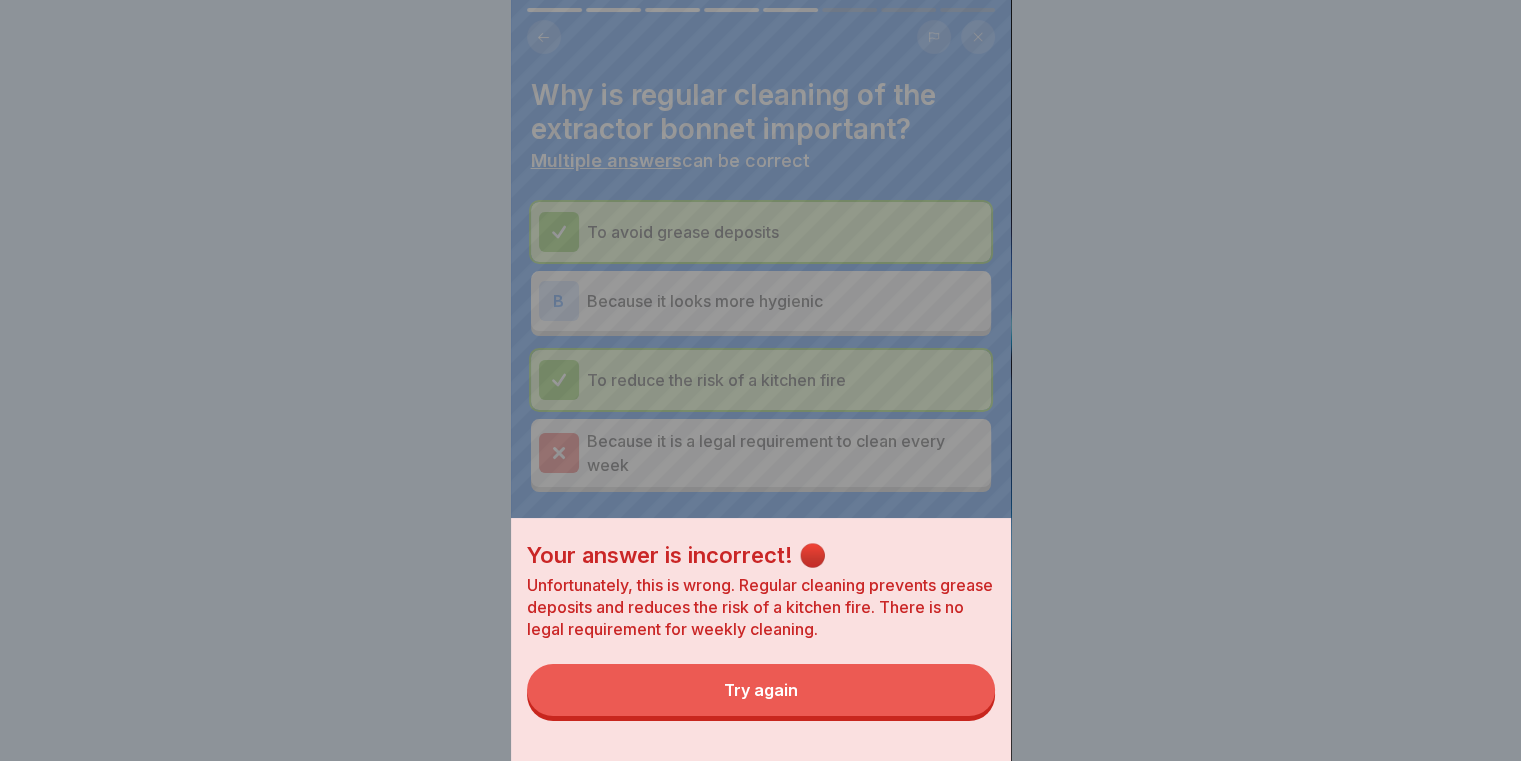 click on "Your answer is incorrect! 🔴 Unfortunately, this is wrong. Regular cleaning prevents grease deposits and reduces the risk of a kitchen fire. There is no legal requirement for weekly cleaning.   Try again" at bounding box center (761, 639) 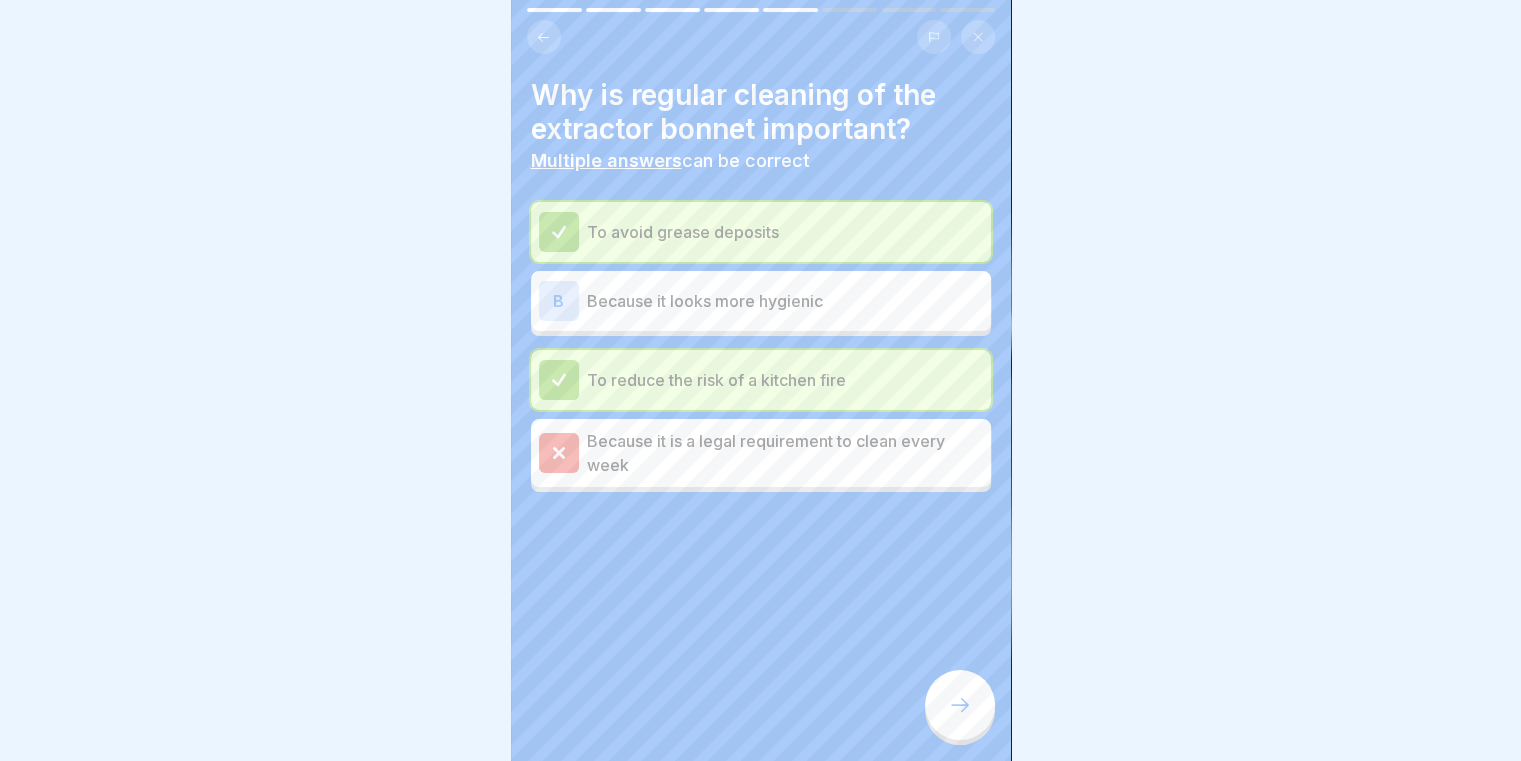 click at bounding box center (960, 705) 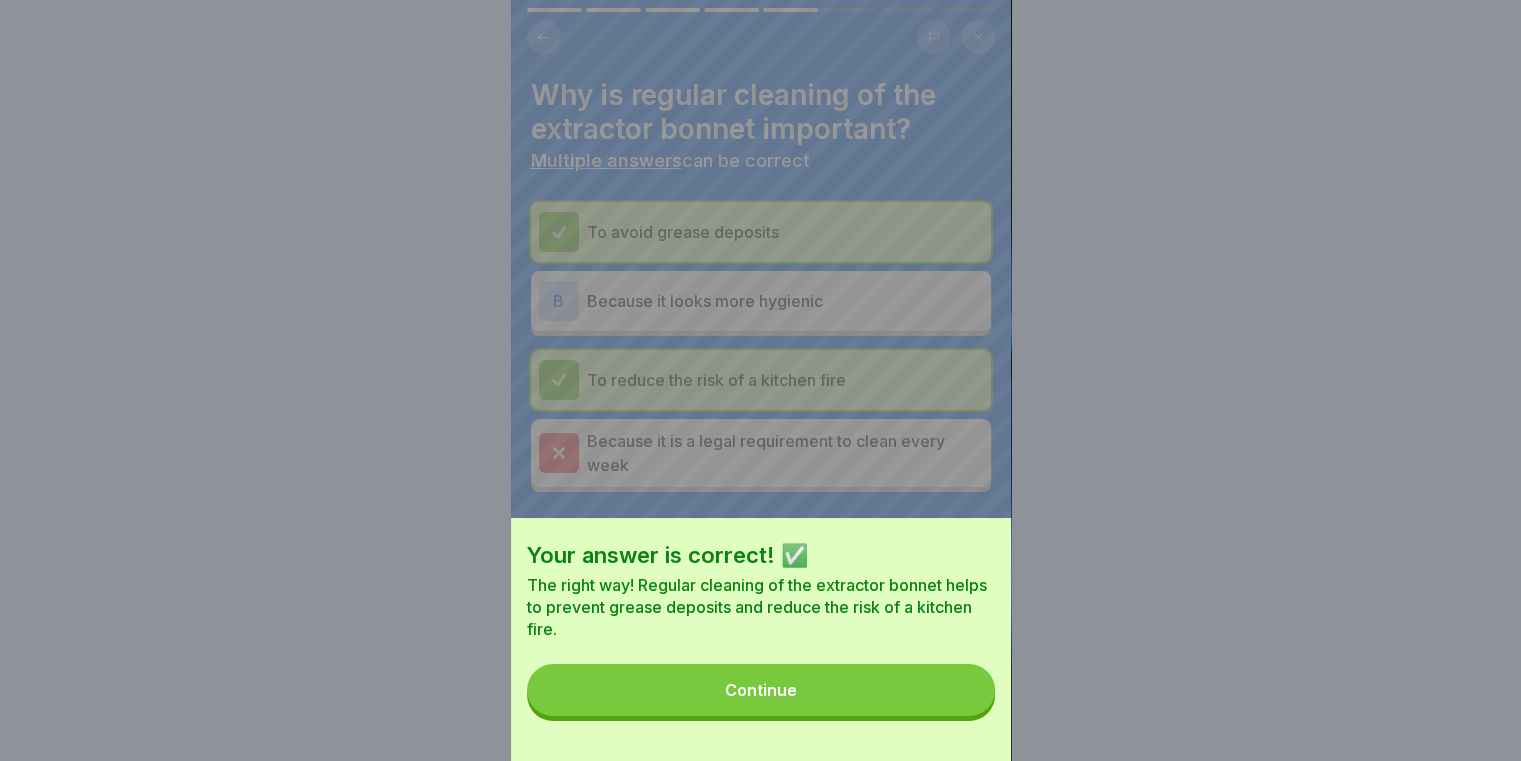 click on "Continue" at bounding box center [761, 690] 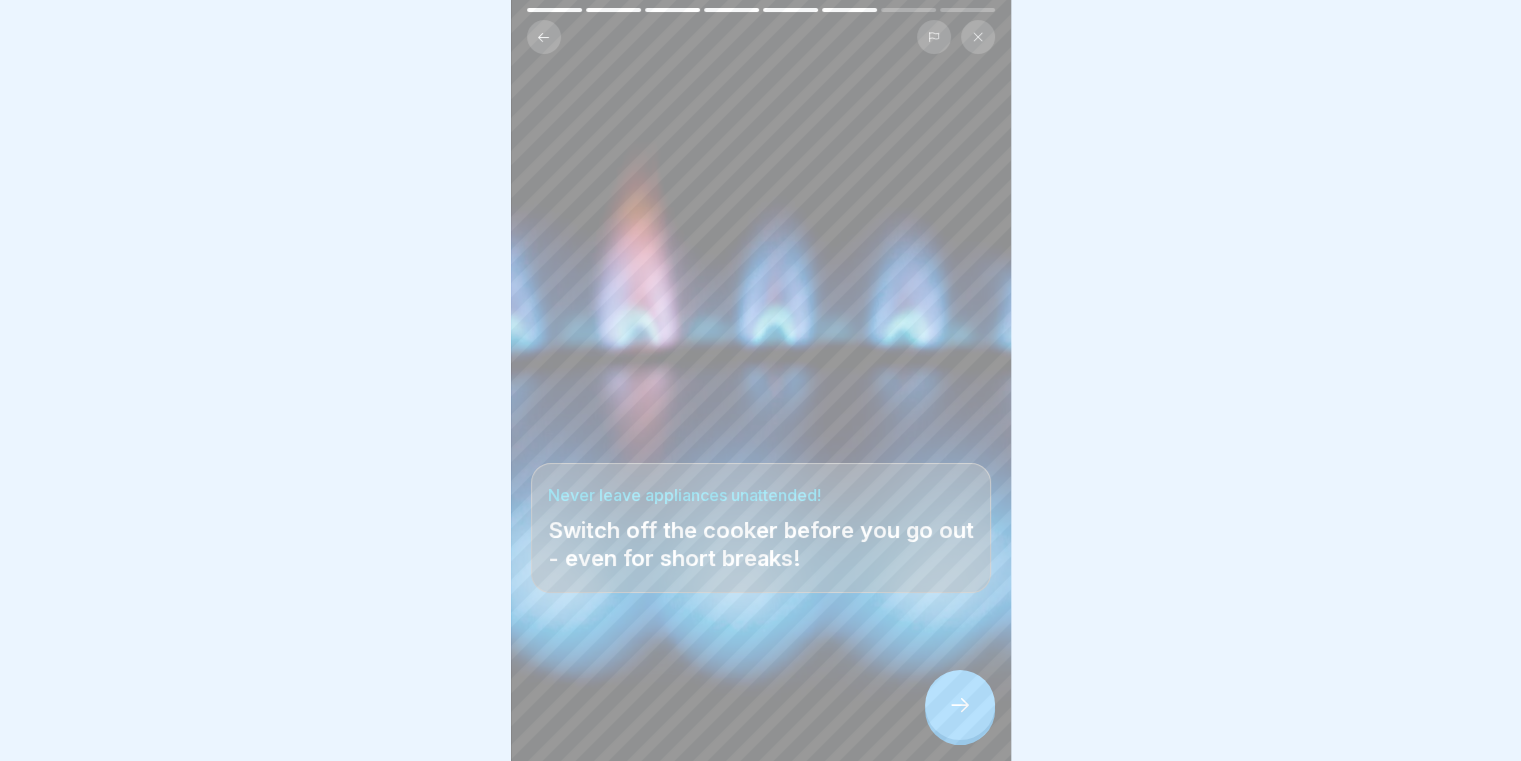 click at bounding box center [960, 705] 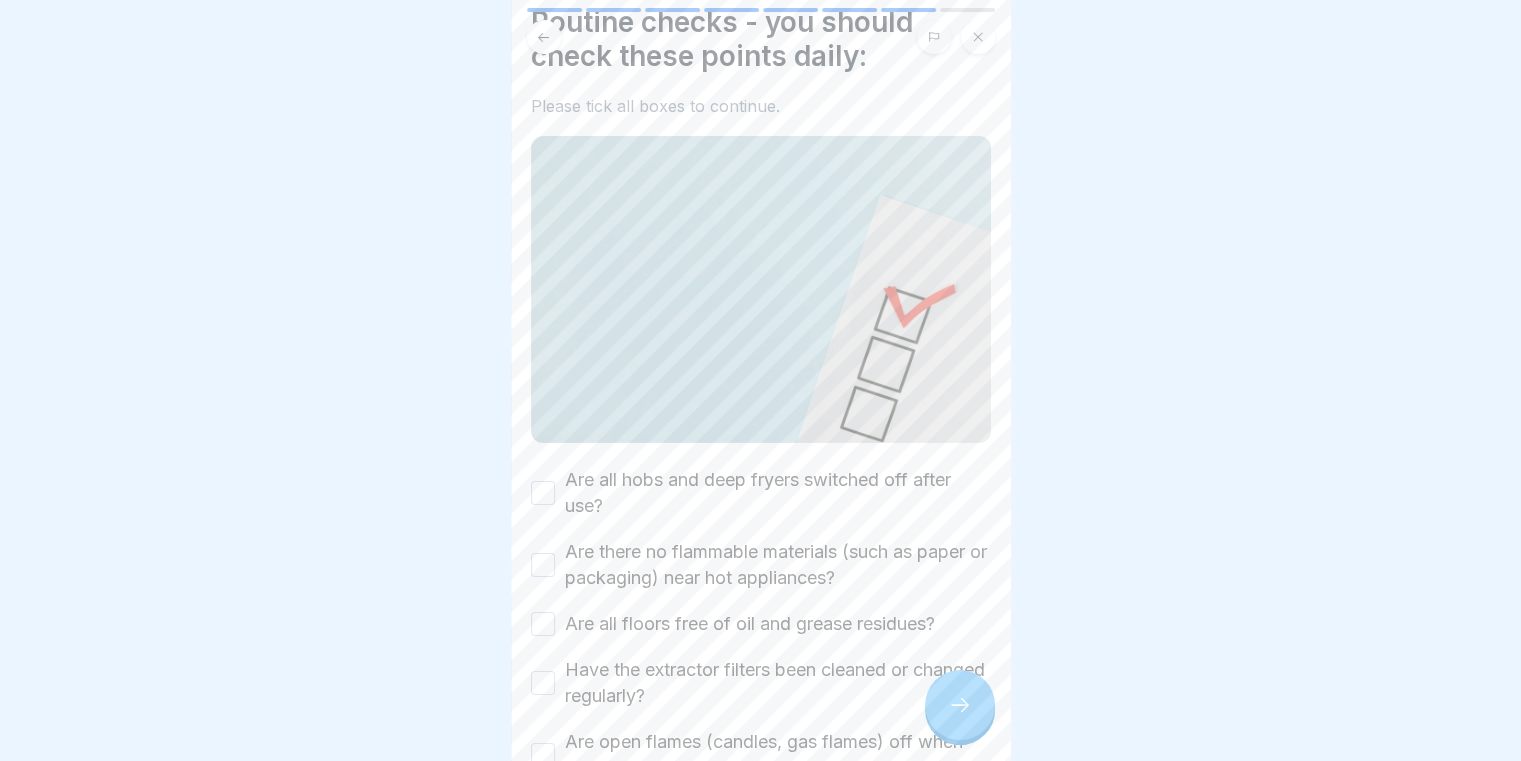 scroll, scrollTop: 202, scrollLeft: 0, axis: vertical 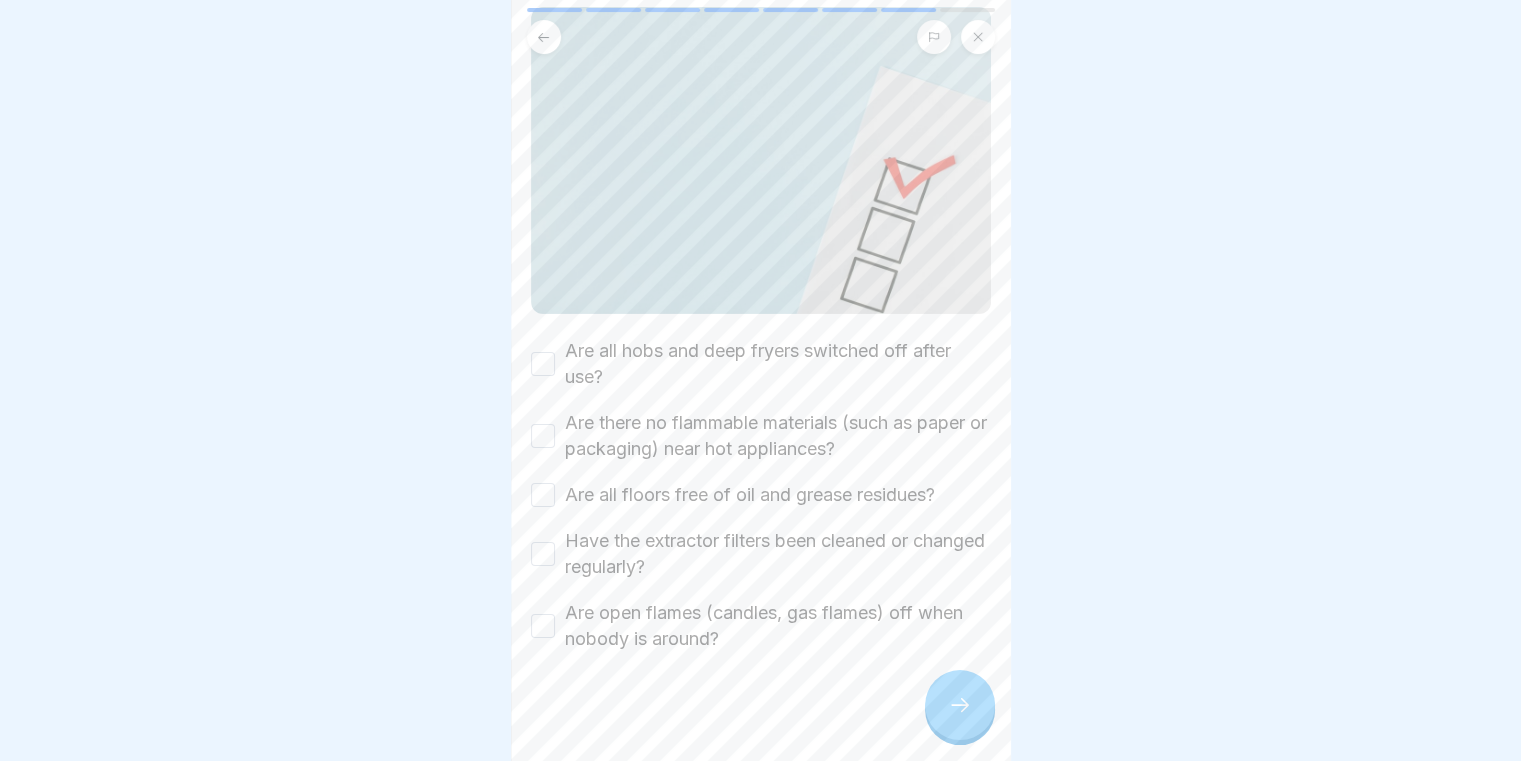 click on "Are all hobs and deep fryers switched off after use?" at bounding box center [543, 364] 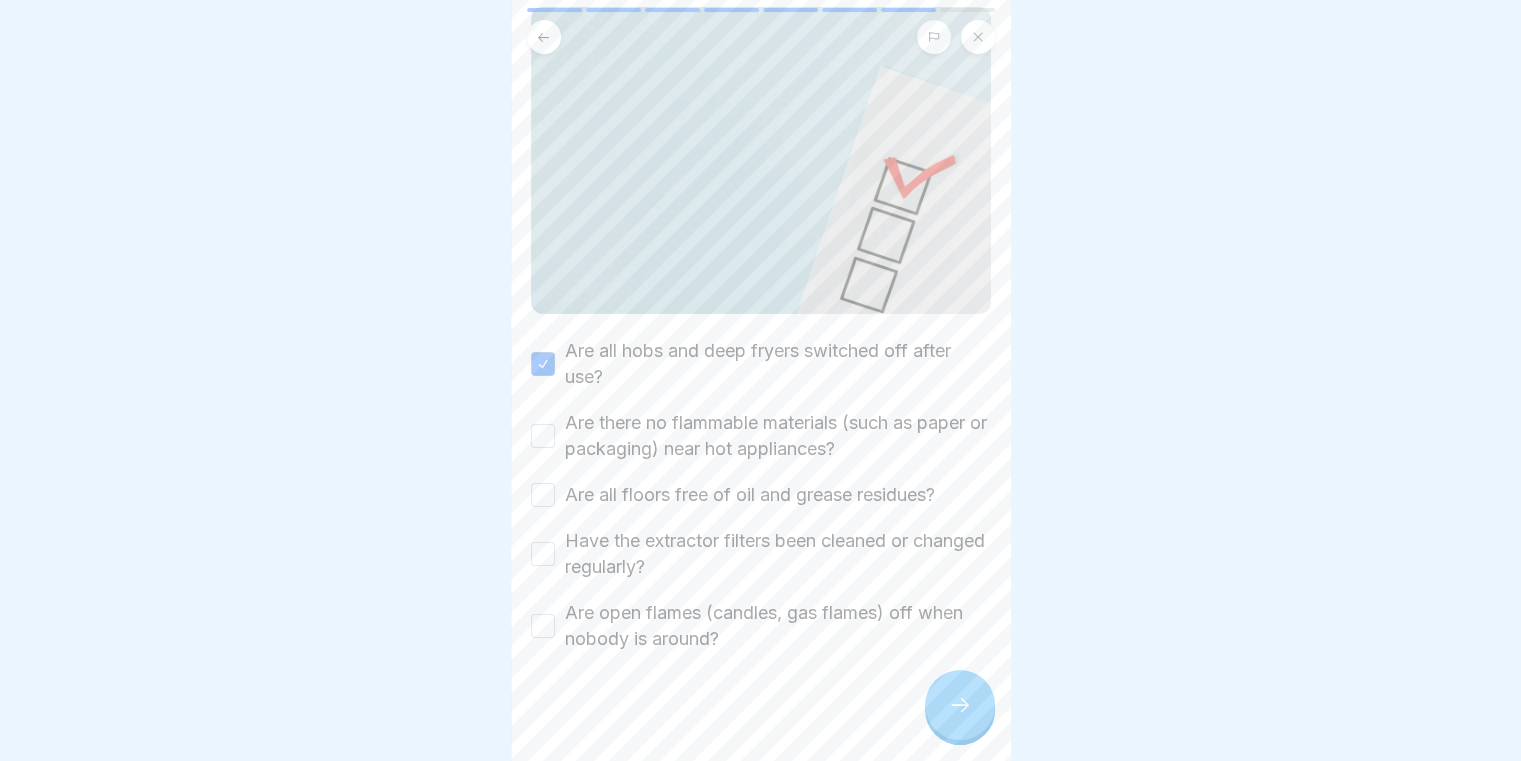 click on "Are there no flammable materials (such as paper or packaging) near hot appliances?" at bounding box center (761, 436) 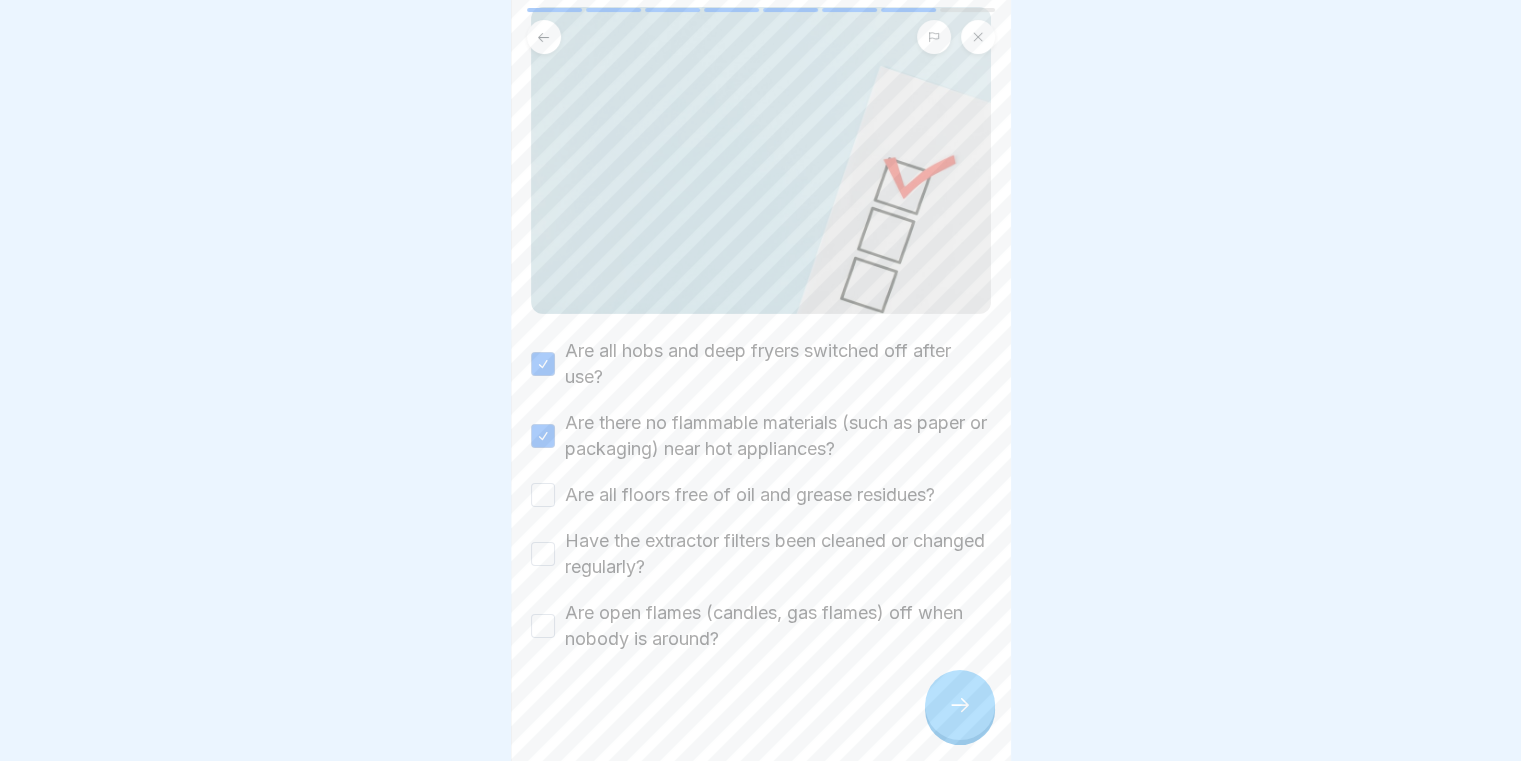 click on "Are all floors free of oil and grease residues?" at bounding box center [543, 495] 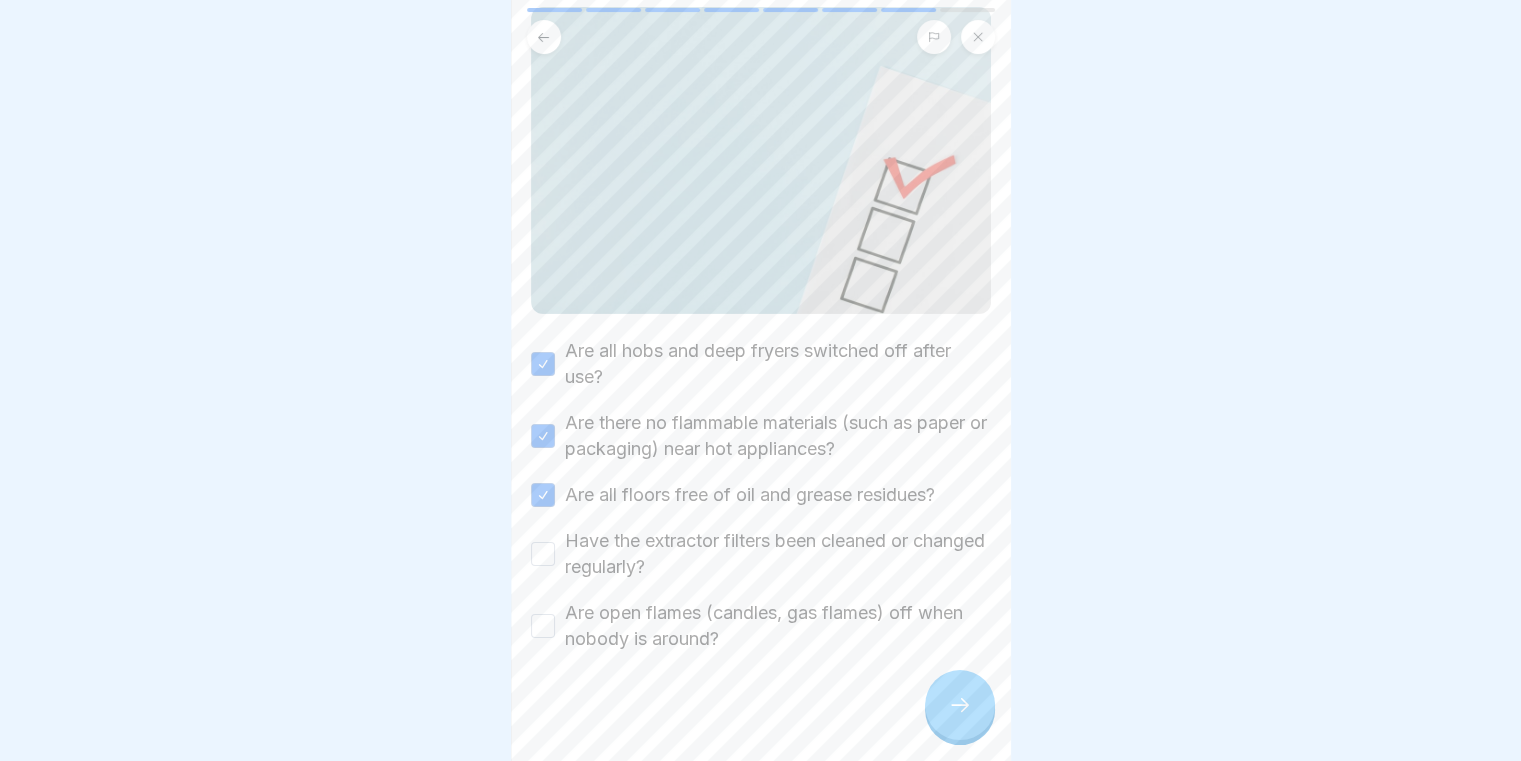 click on "Have the extractor filters been cleaned or changed regularly?" at bounding box center [543, 554] 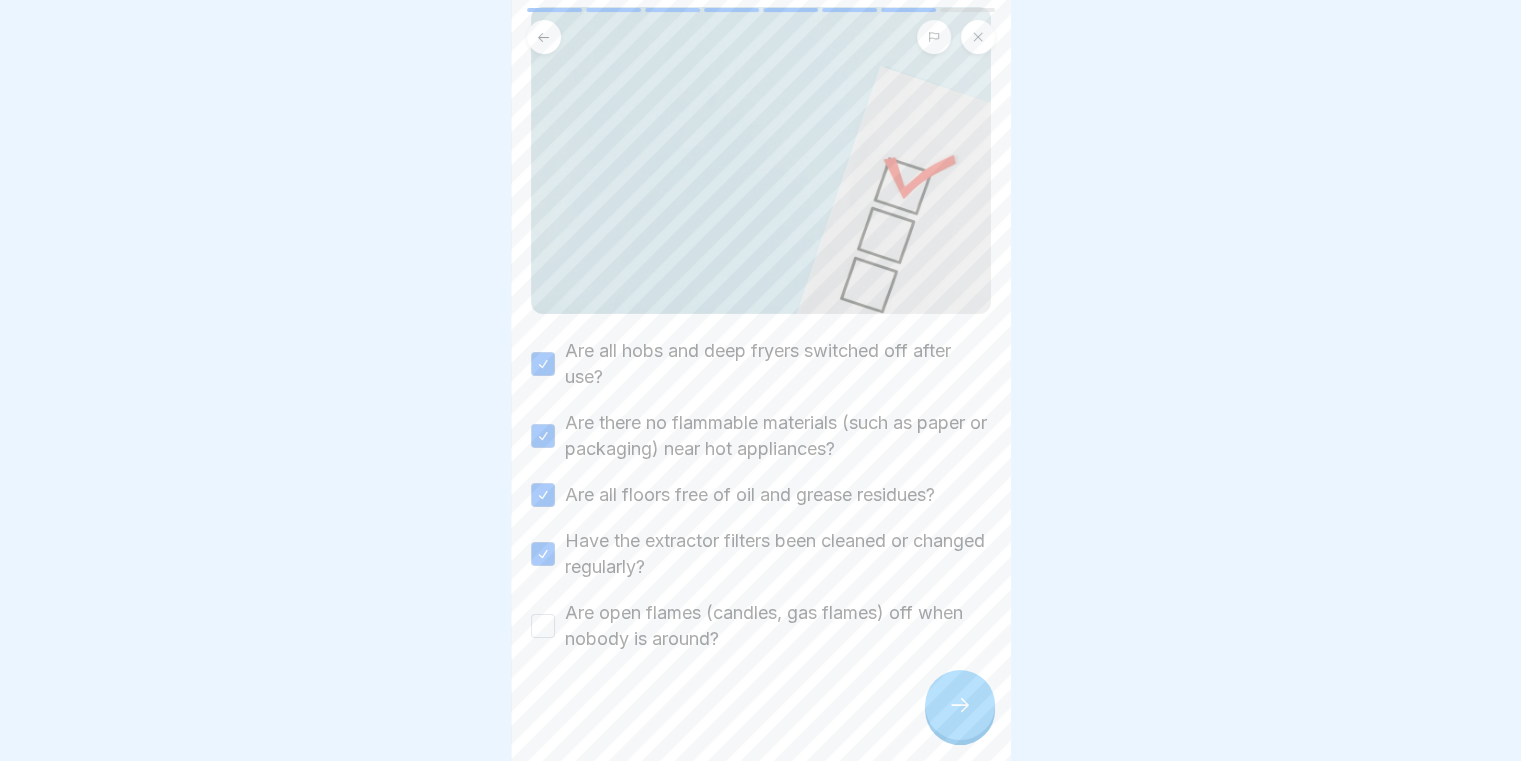 click on "Are open flames (candles, gas flames) off when nobody is around?" at bounding box center [543, 626] 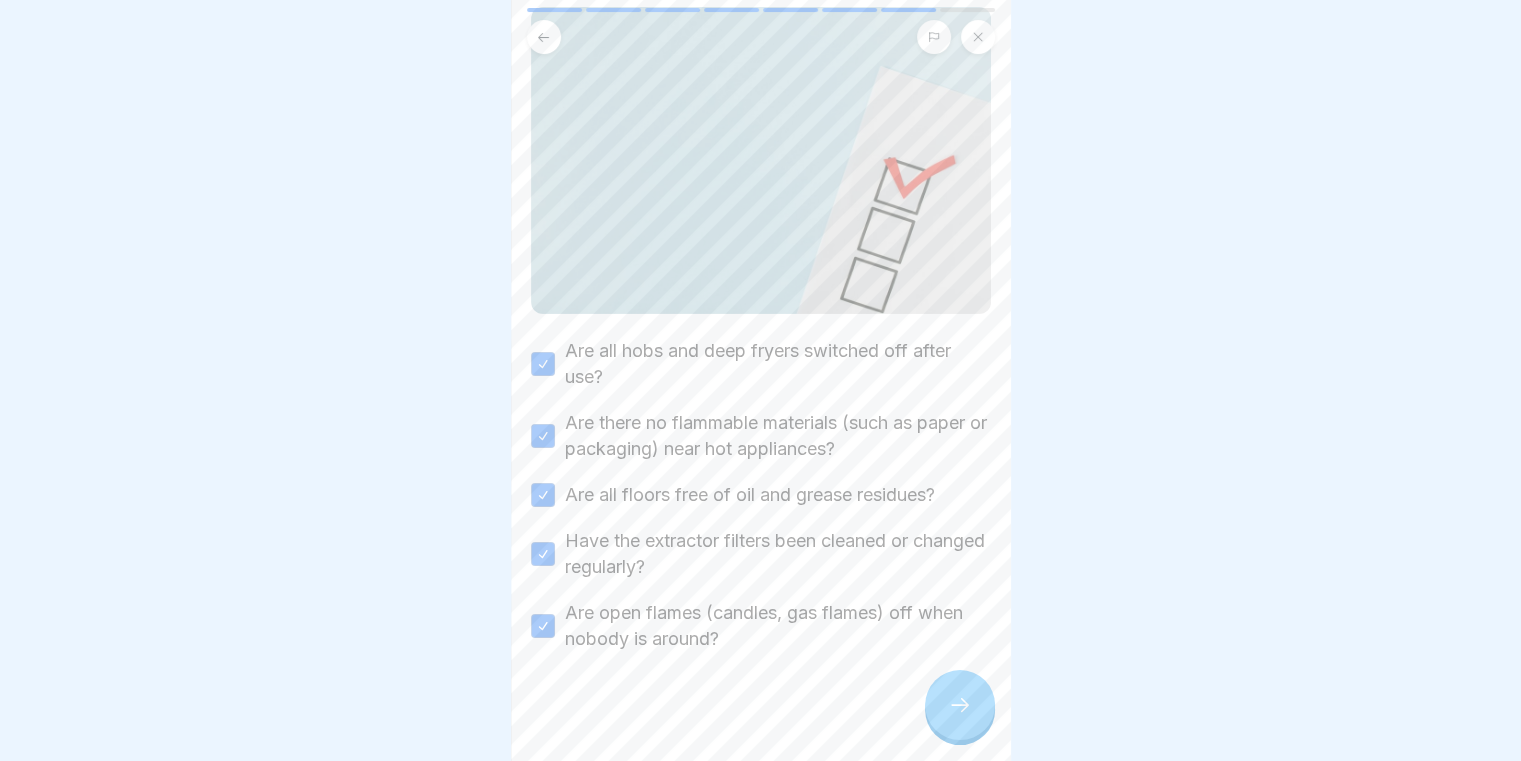 click 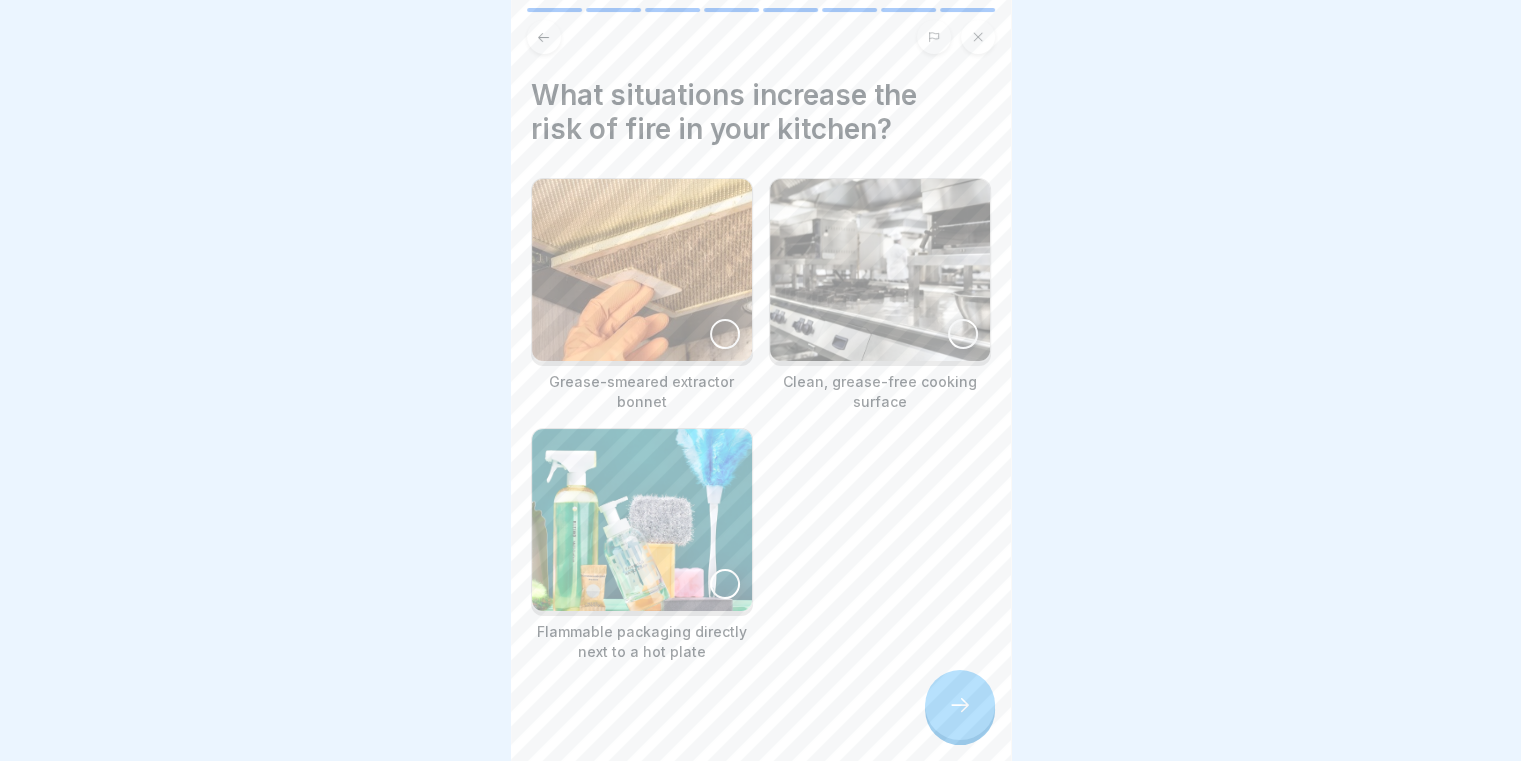 click at bounding box center [725, 334] 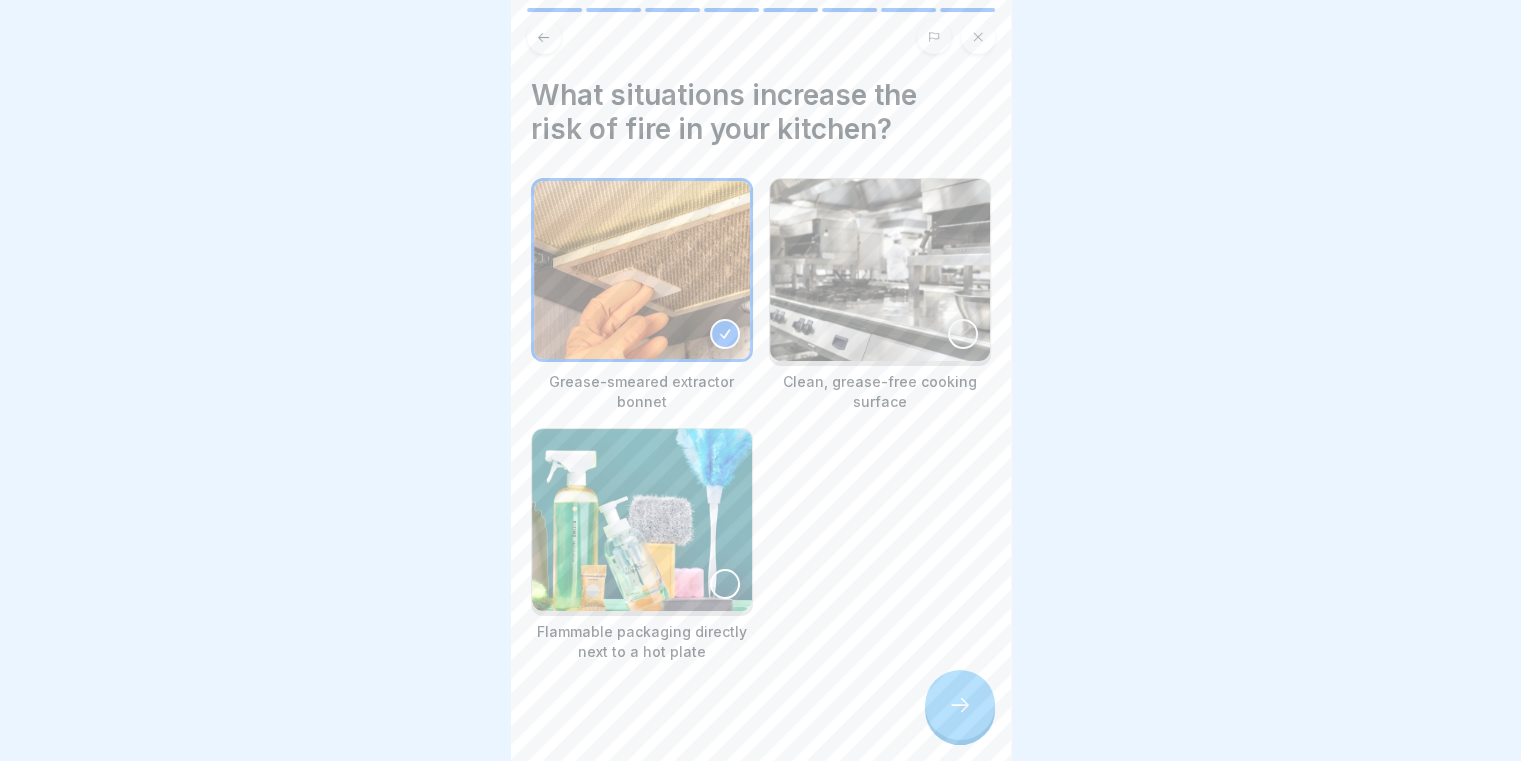 click at bounding box center (642, 520) 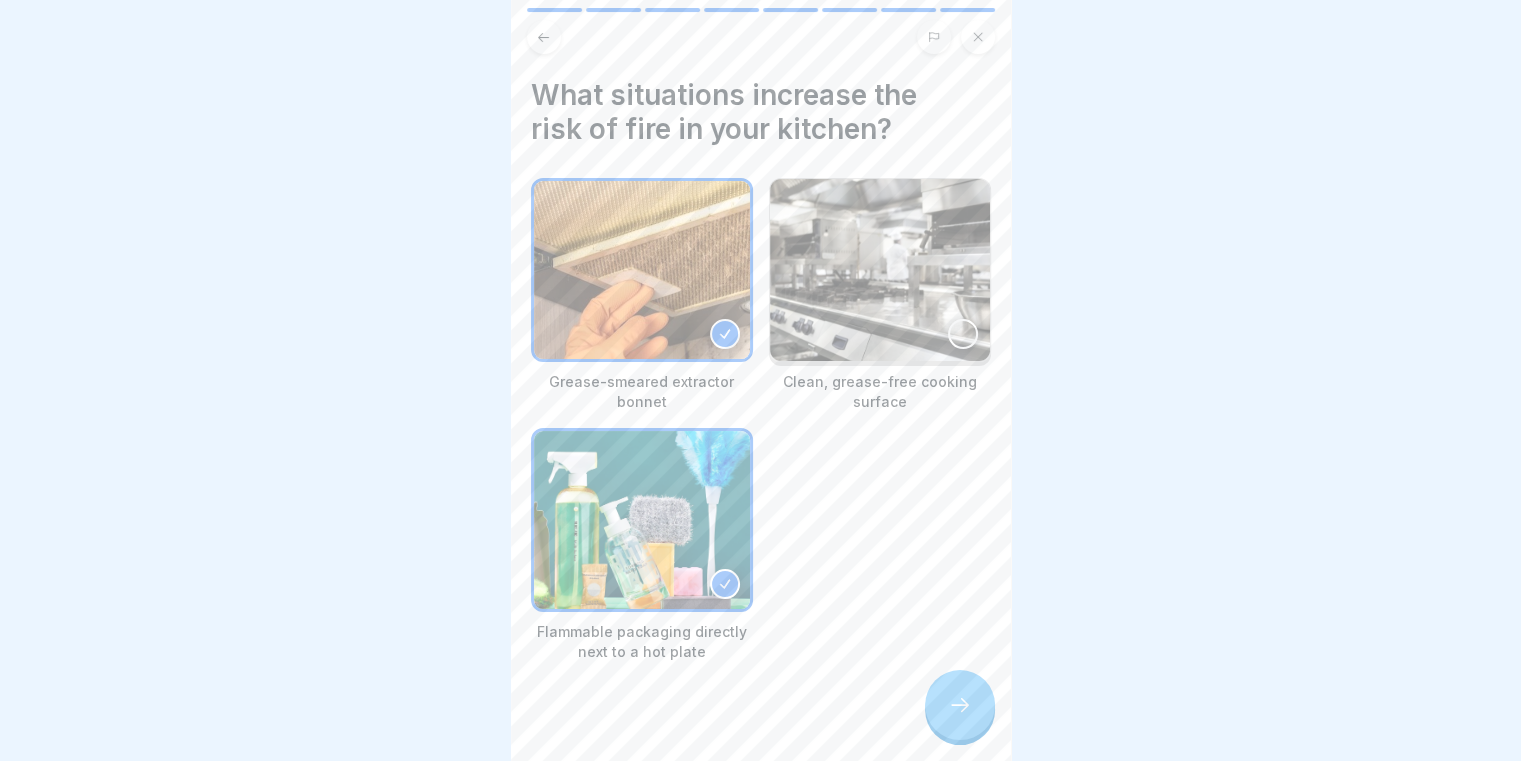 click 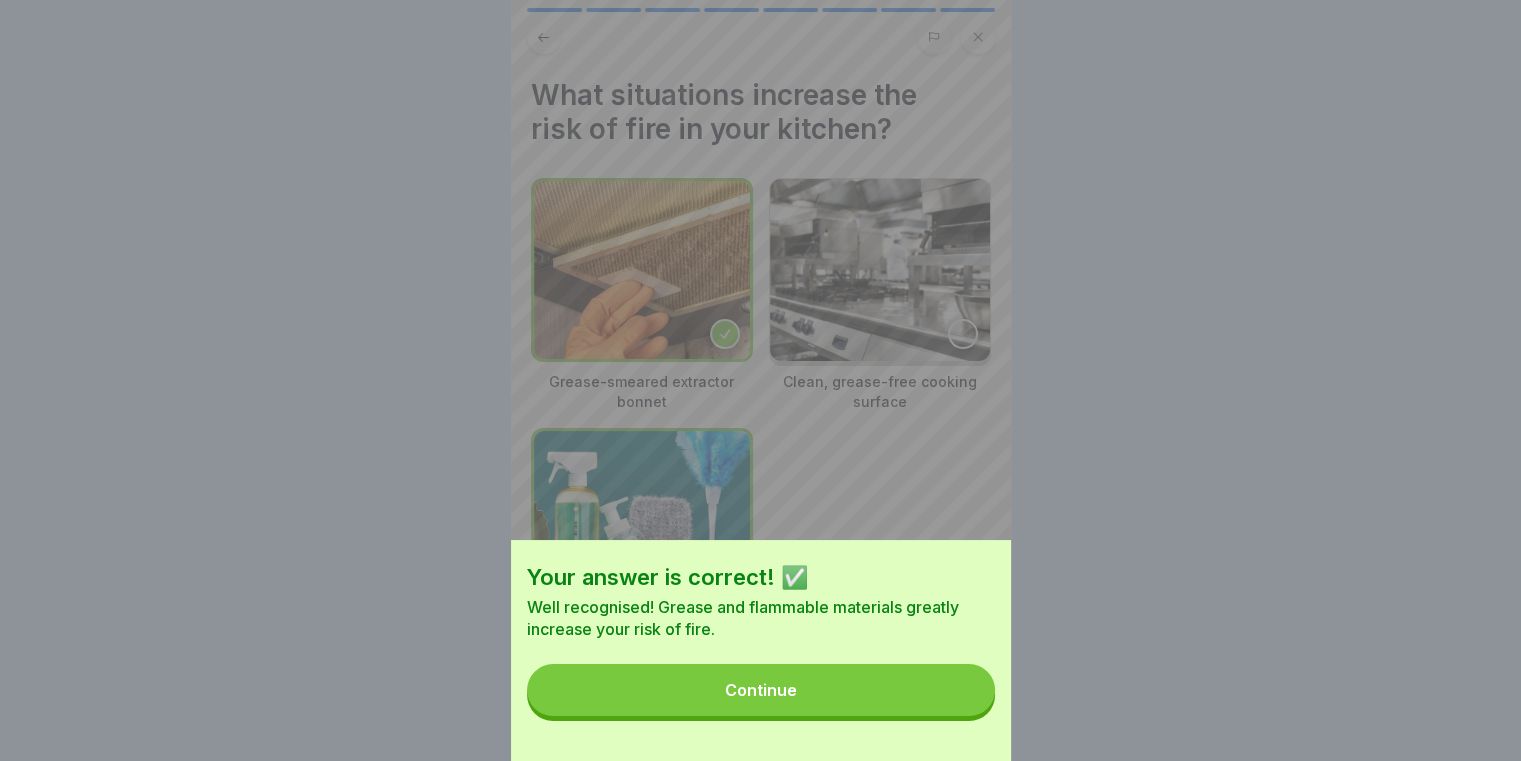 click on "Continue" at bounding box center [761, 690] 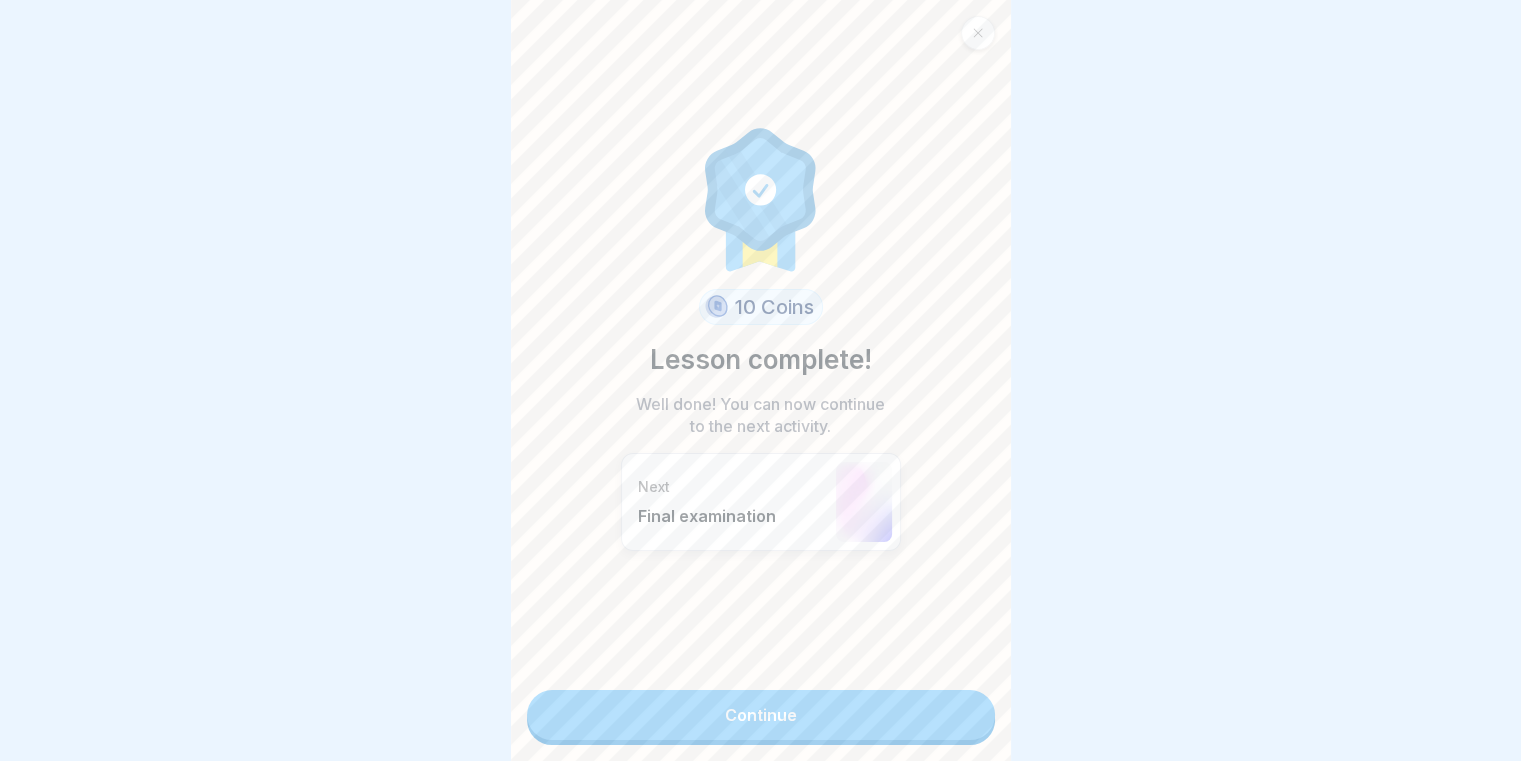 click on "Continue" at bounding box center [761, 715] 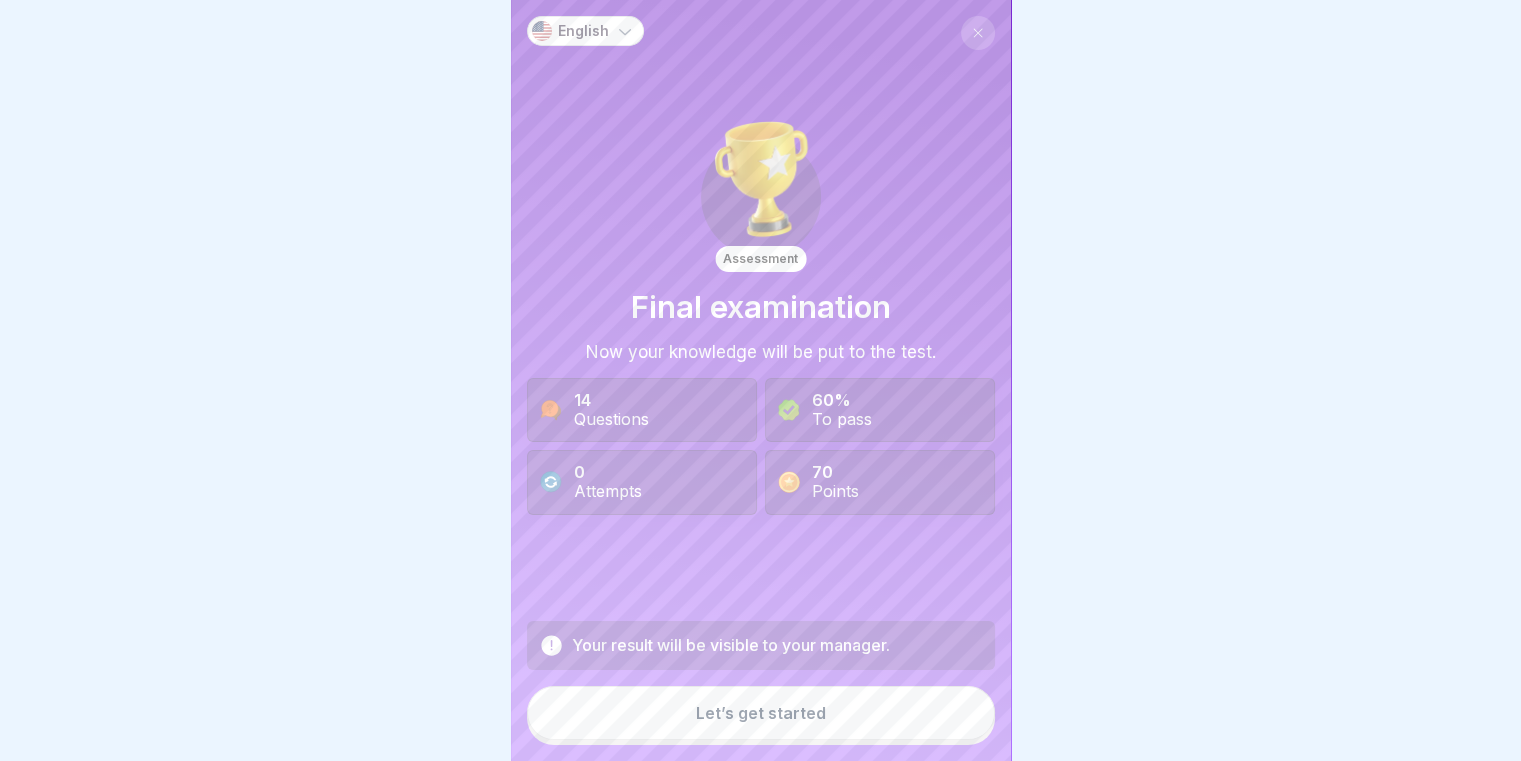 click on "Let’s get started" at bounding box center (761, 713) 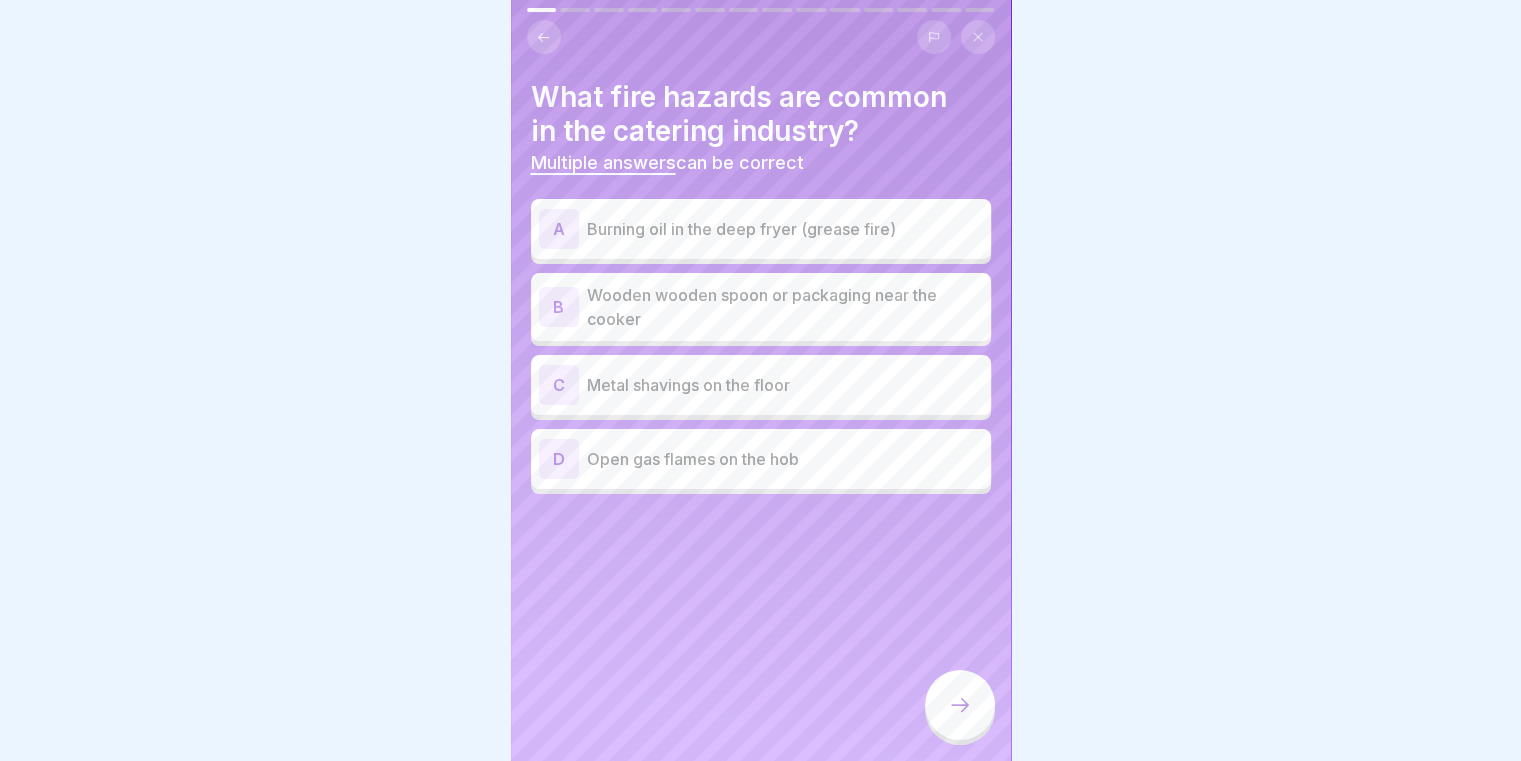 click on "Burning oil in the deep fryer (grease fire)" at bounding box center [785, 229] 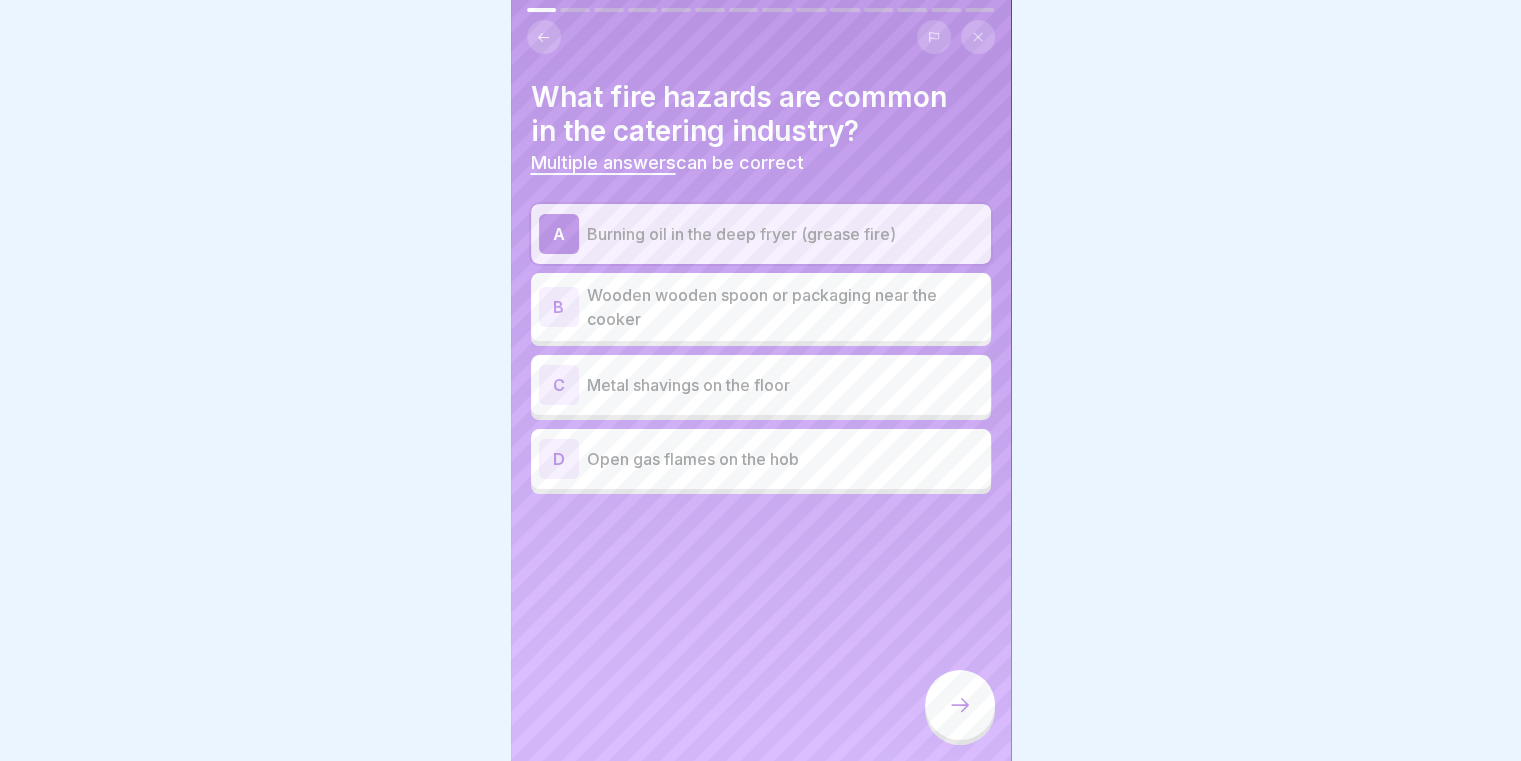 click on "D Open gas flames on the hob" at bounding box center [761, 459] 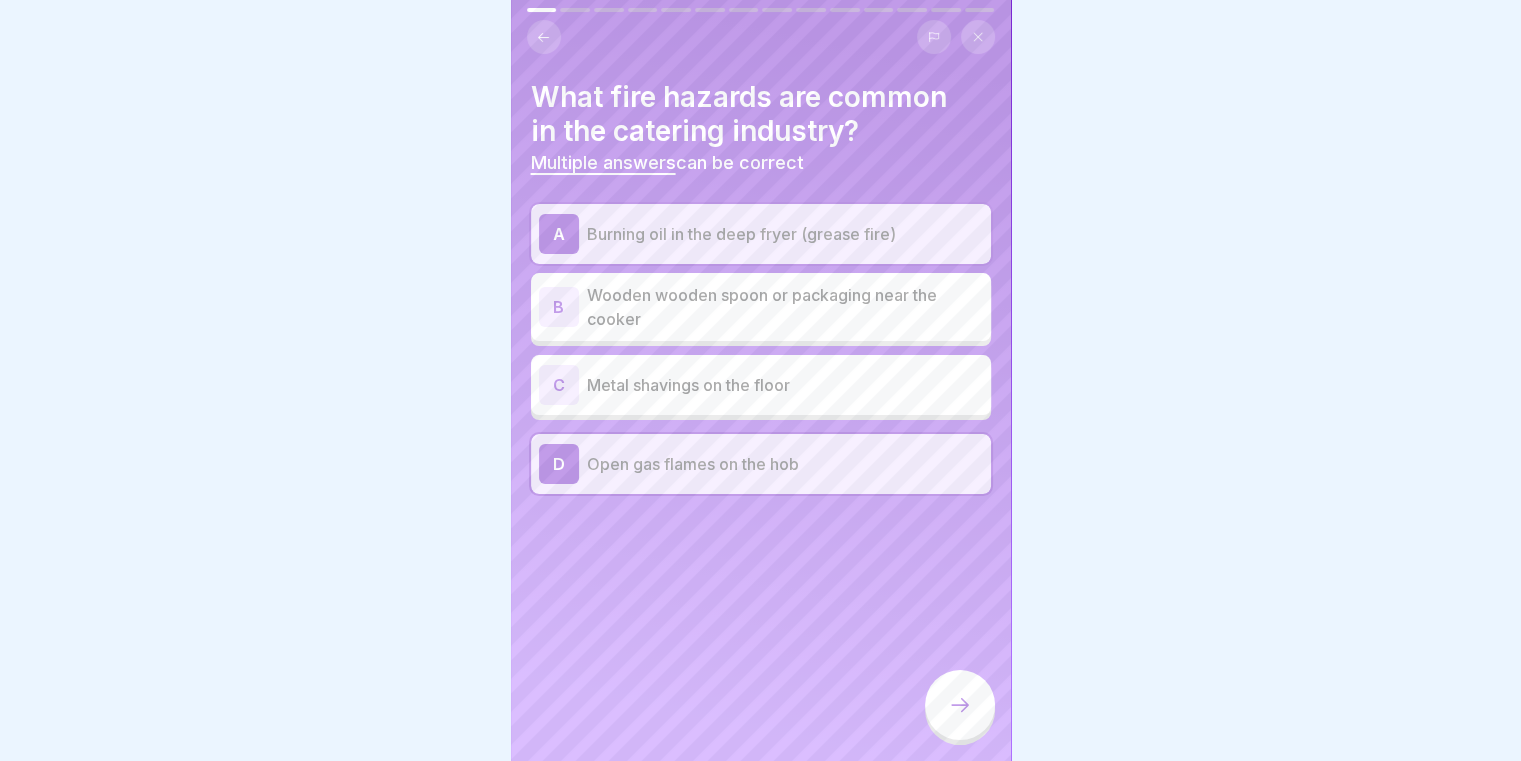 click on "Wooden wooden spoon or packaging near the cooker" at bounding box center [785, 307] 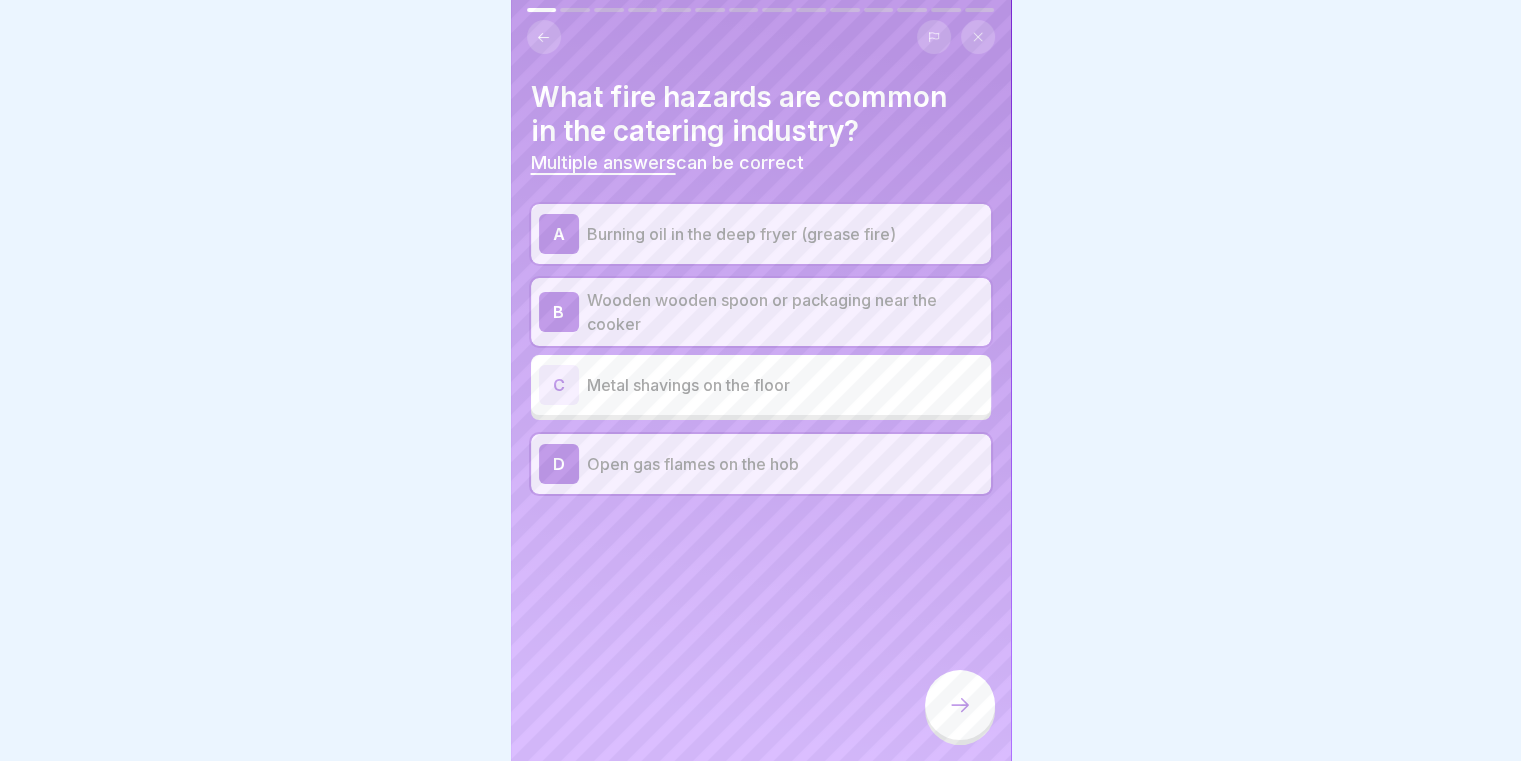 click 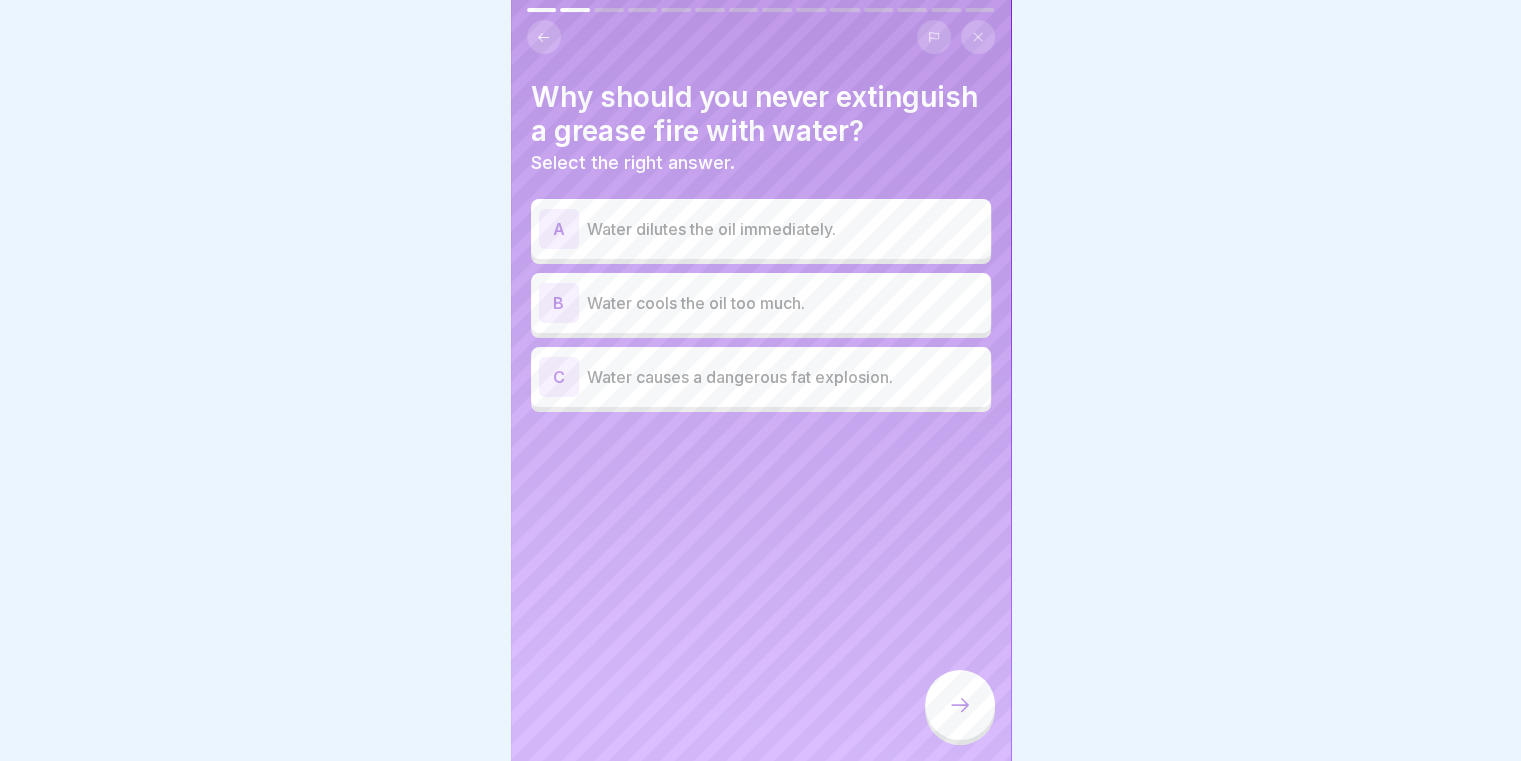 click on "C Water causes a dangerous fat explosion." at bounding box center [761, 377] 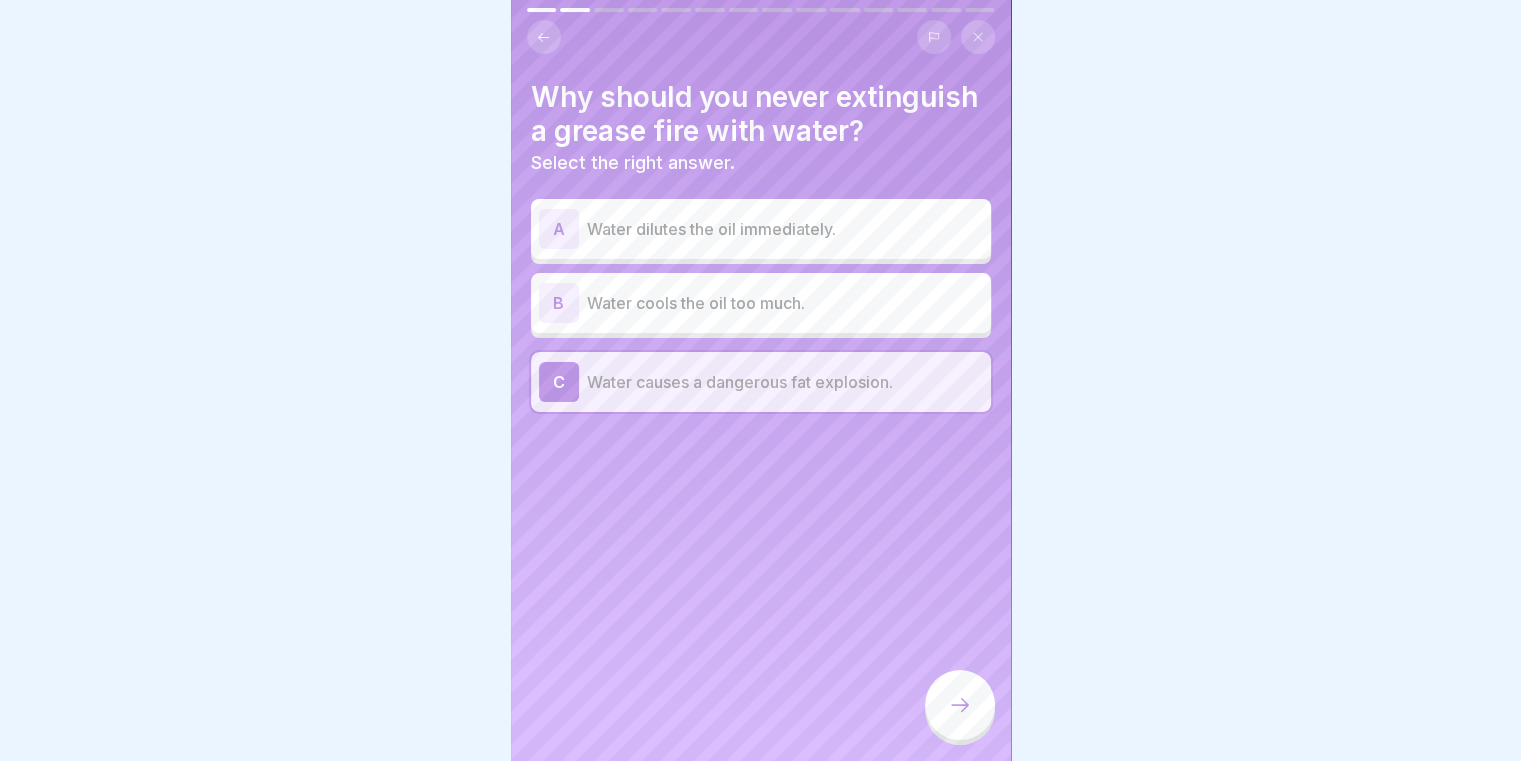click 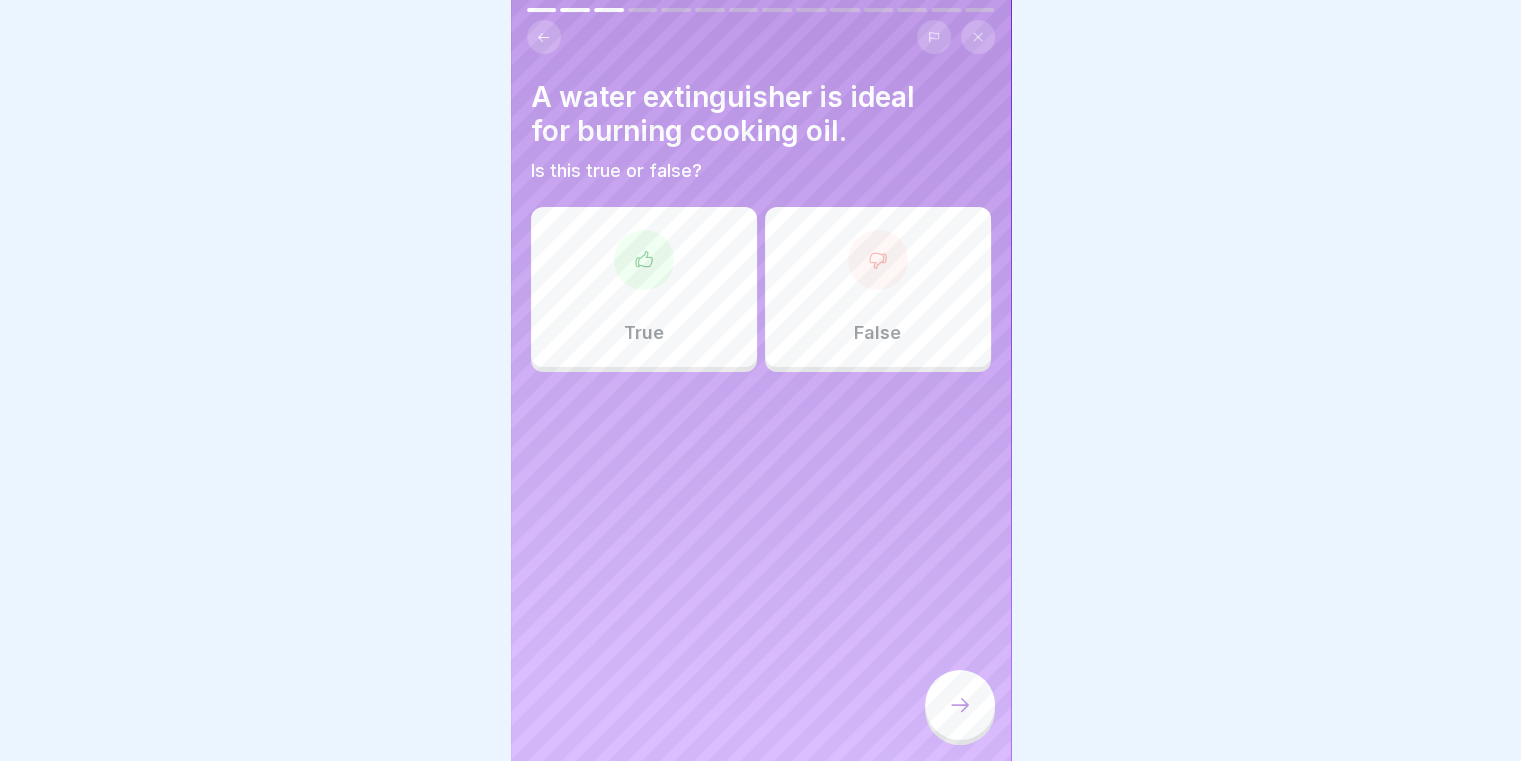 click on "False" at bounding box center [878, 287] 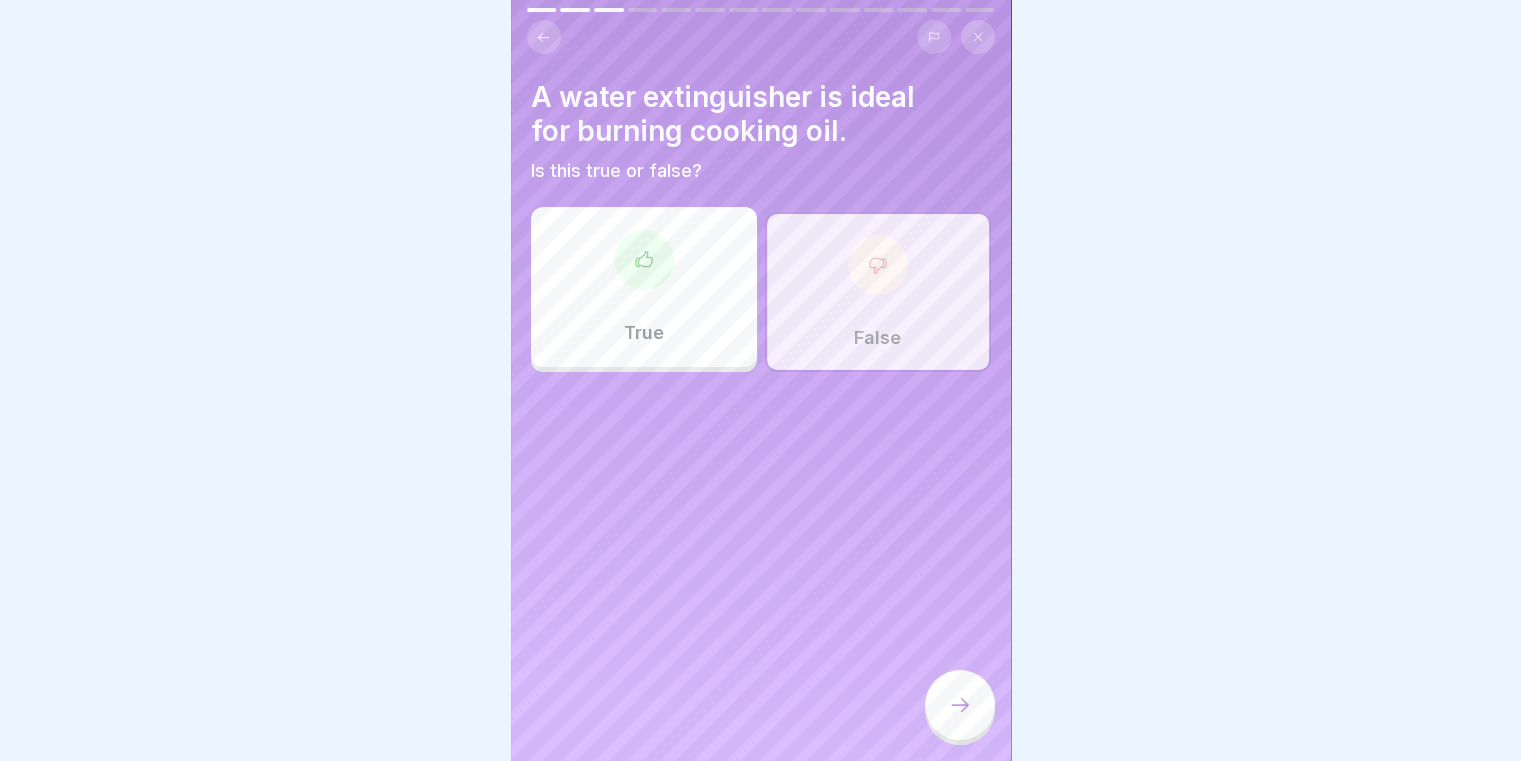 click at bounding box center [960, 705] 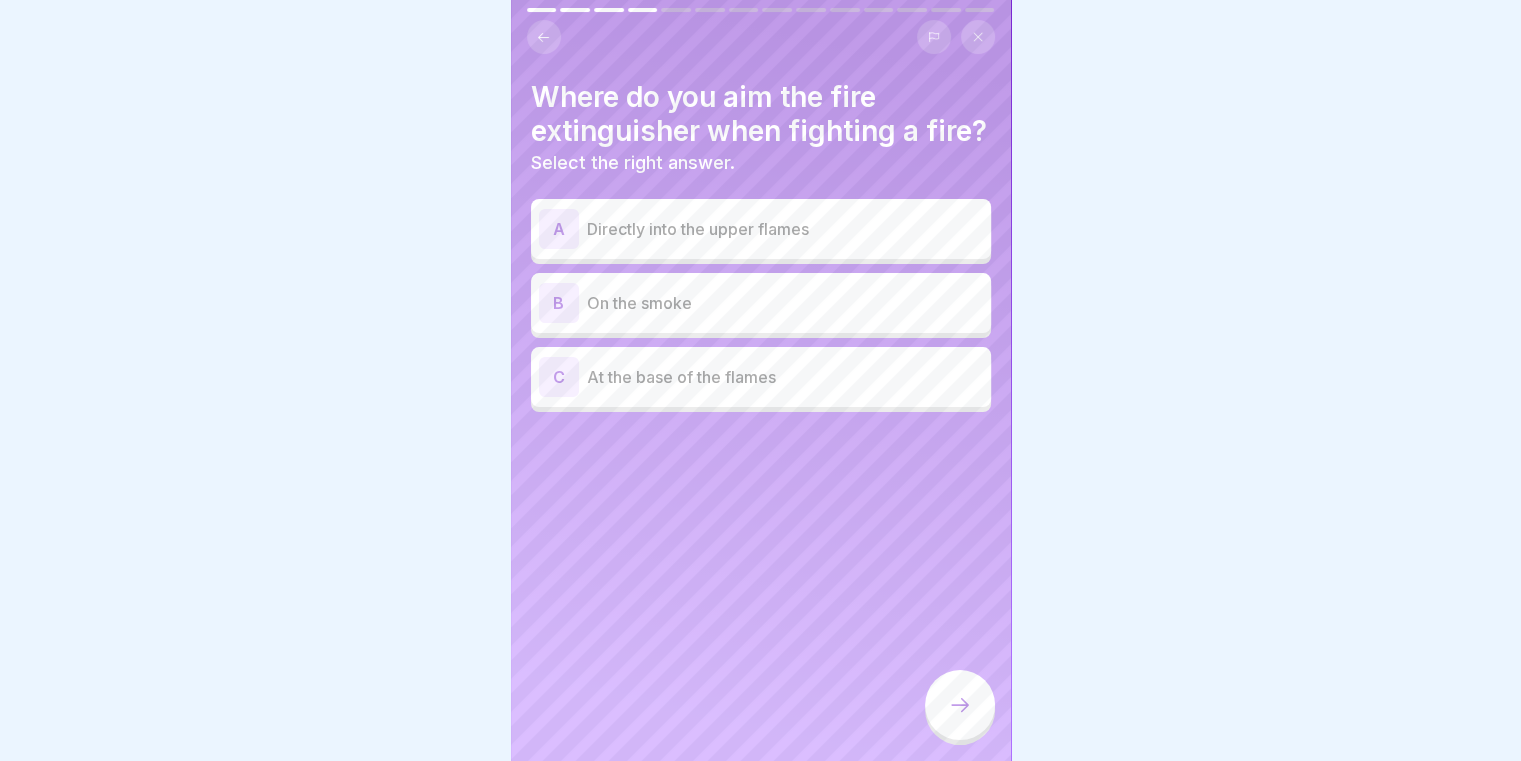 click on "C At the base of the flames" at bounding box center (761, 377) 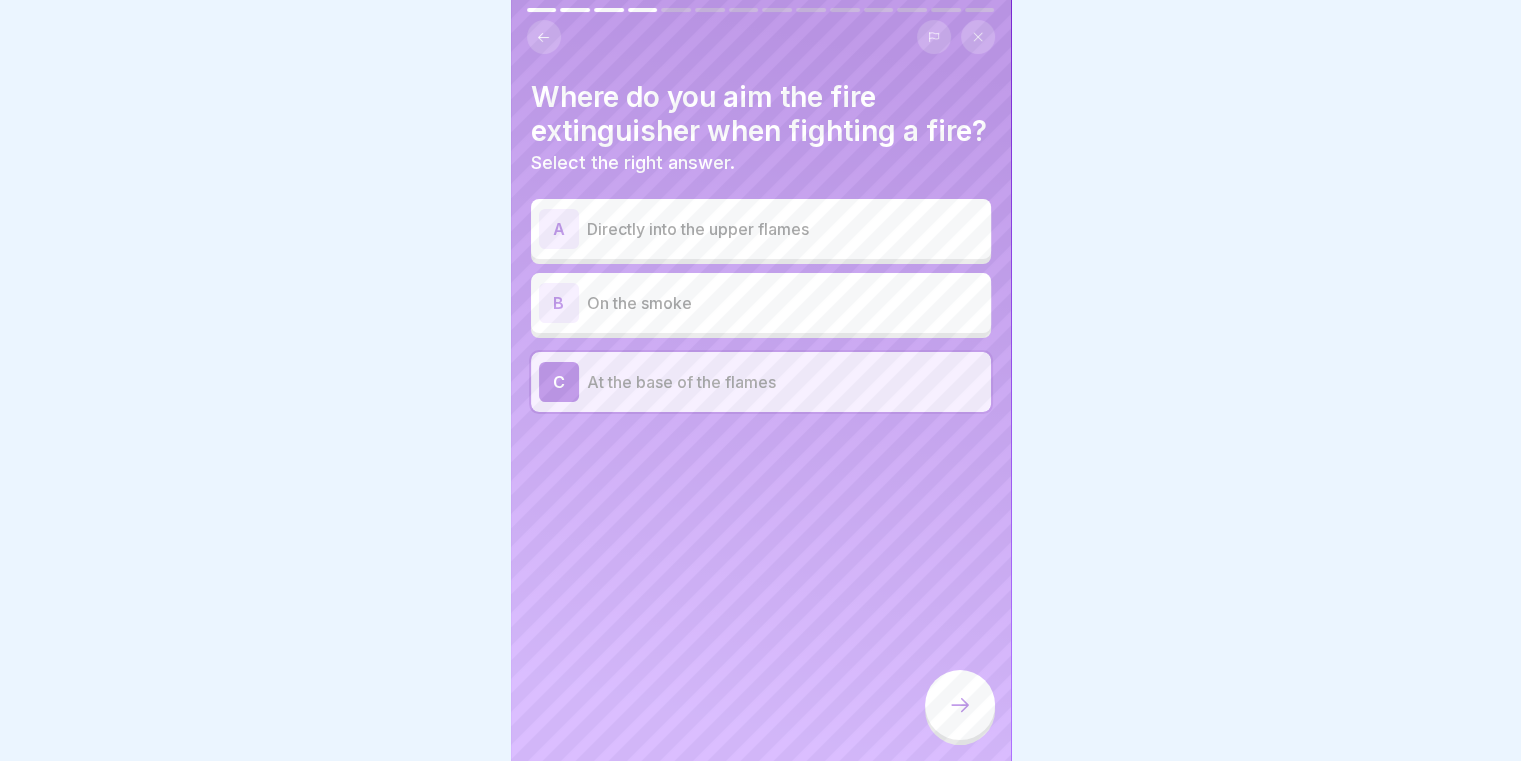 click 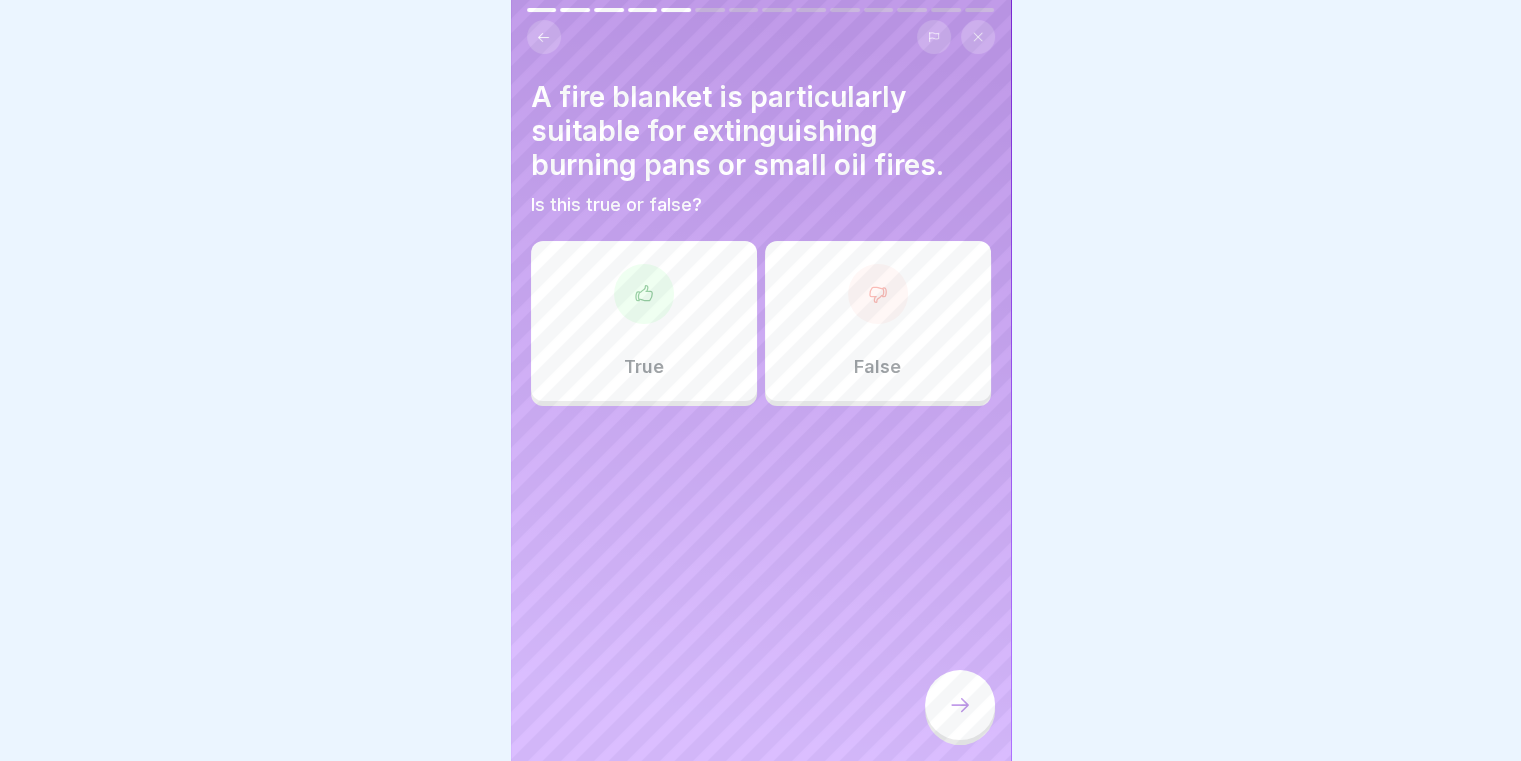 click on "True" at bounding box center (644, 321) 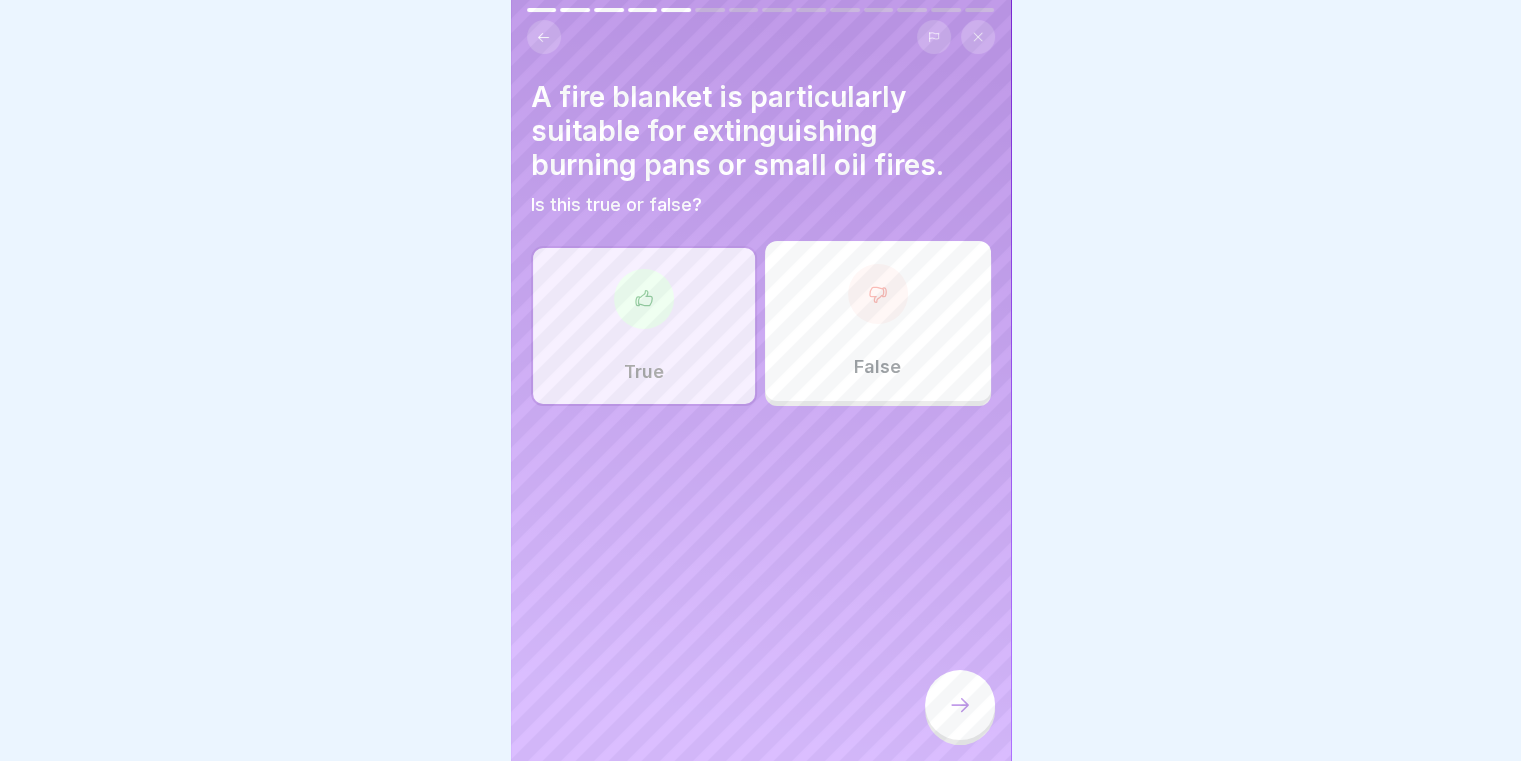 click 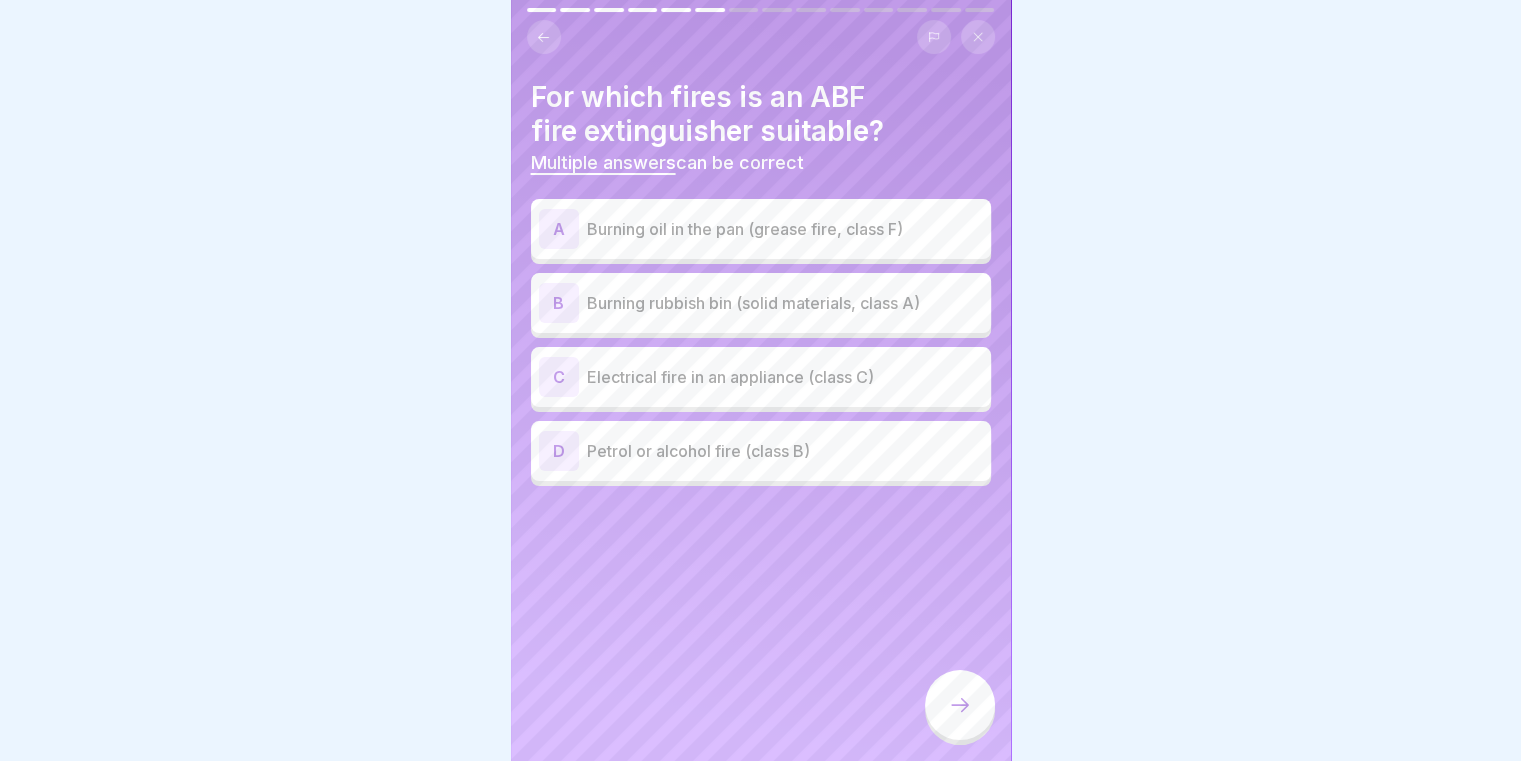 click on "Petrol or alcohol fire (class B)" at bounding box center (785, 451) 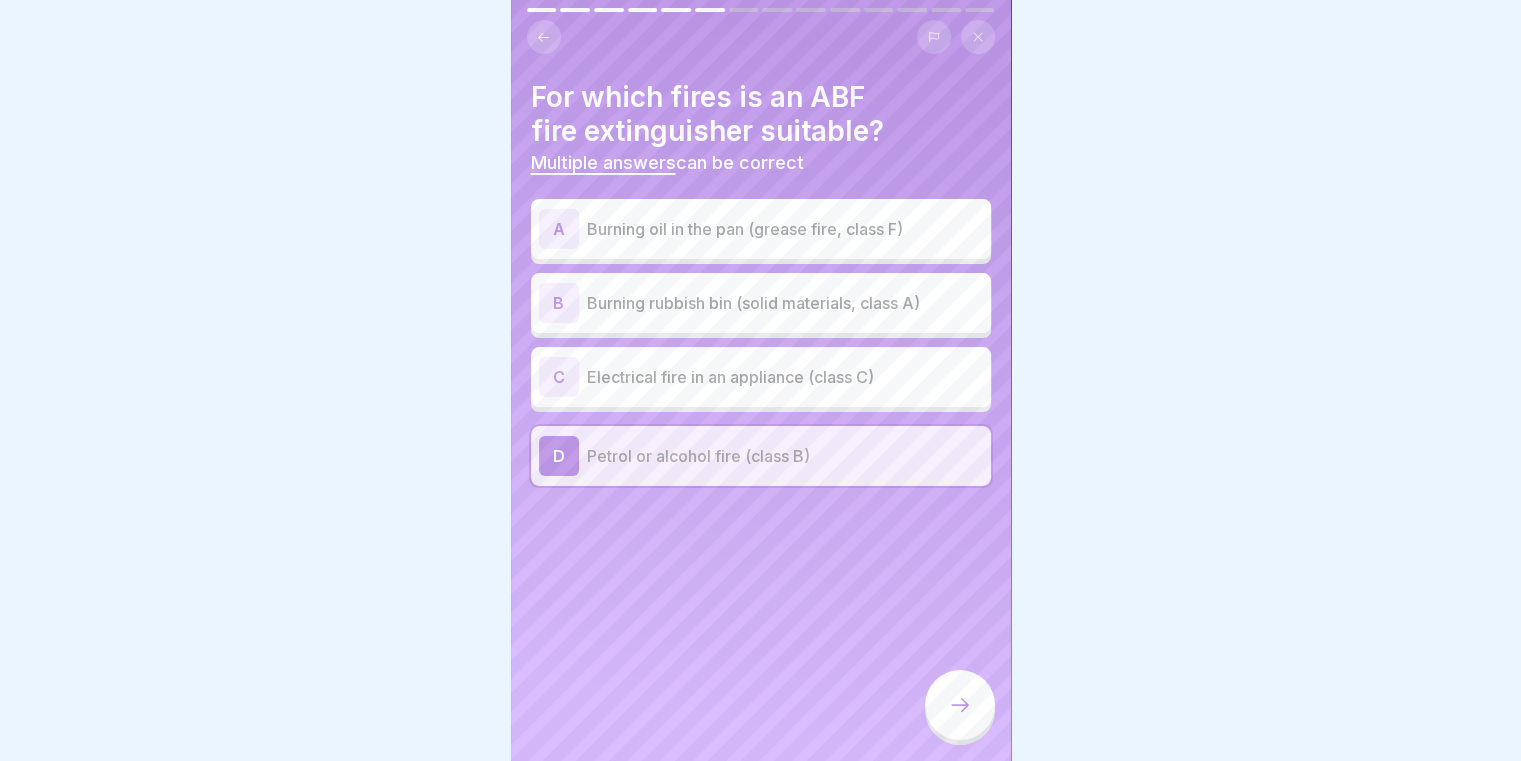 click on "B Burning rubbish bin (solid materials, class A)" at bounding box center [761, 303] 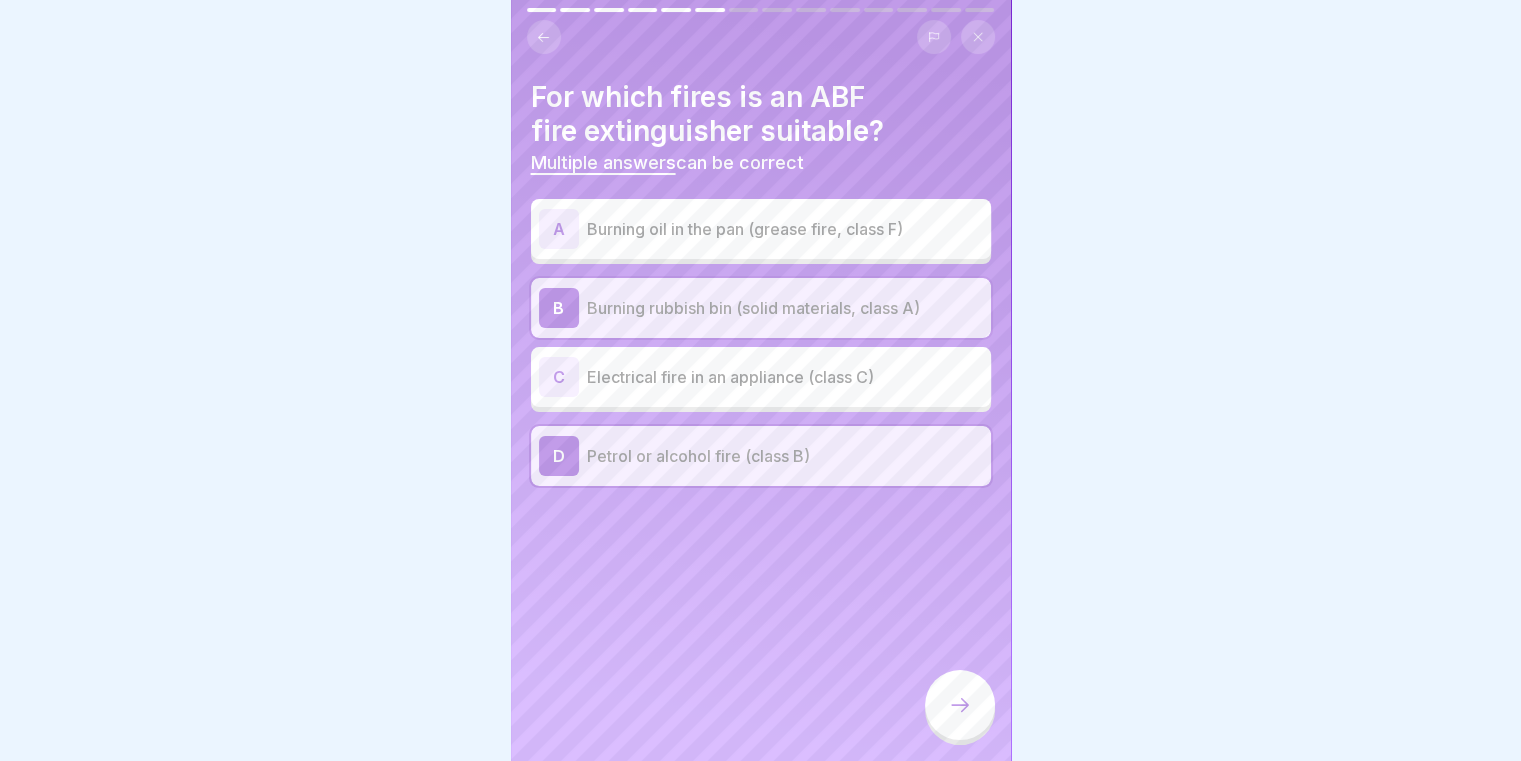 click on "A Burning oil in the pan (grease fire, class F)" at bounding box center [761, 229] 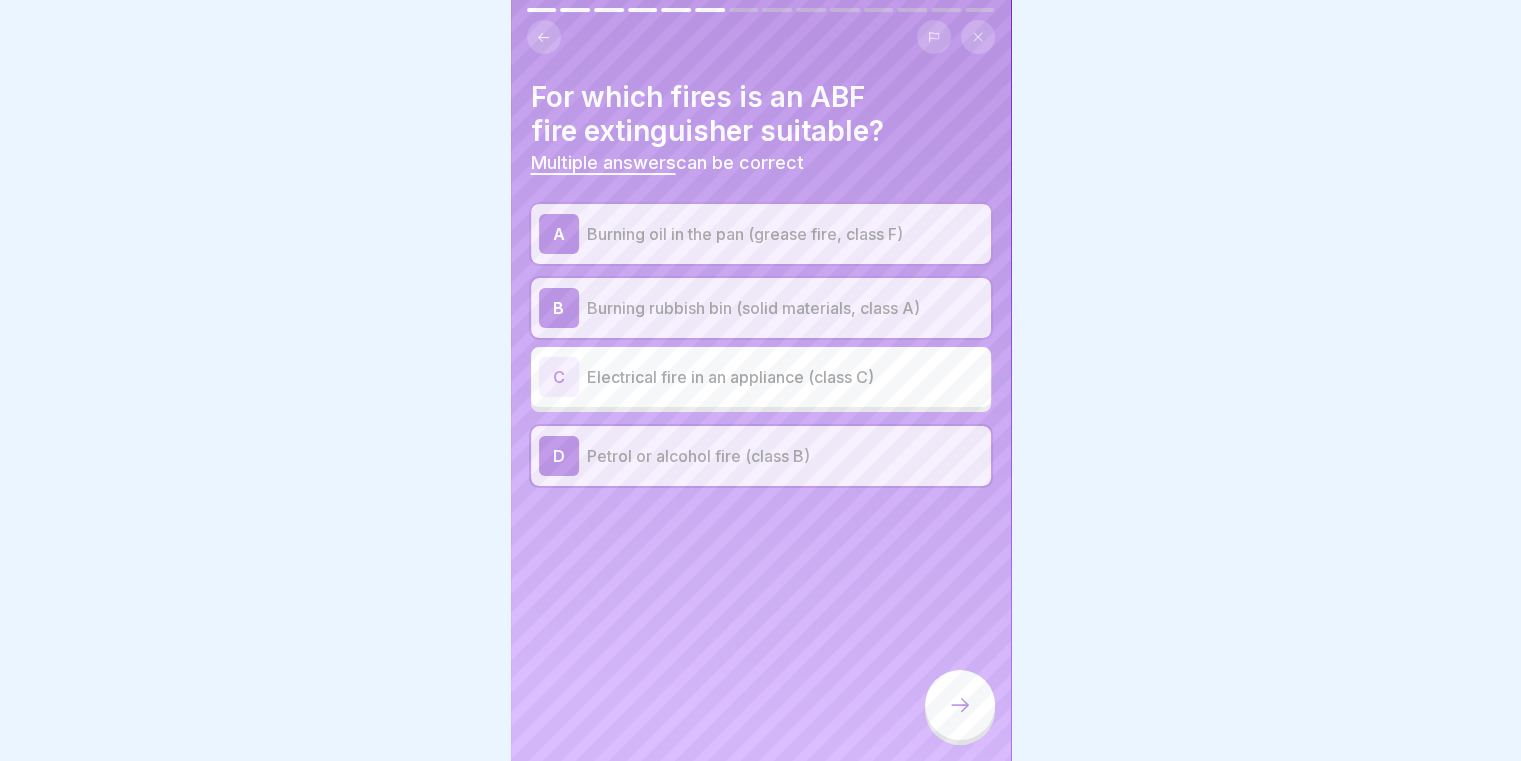 click at bounding box center [960, 705] 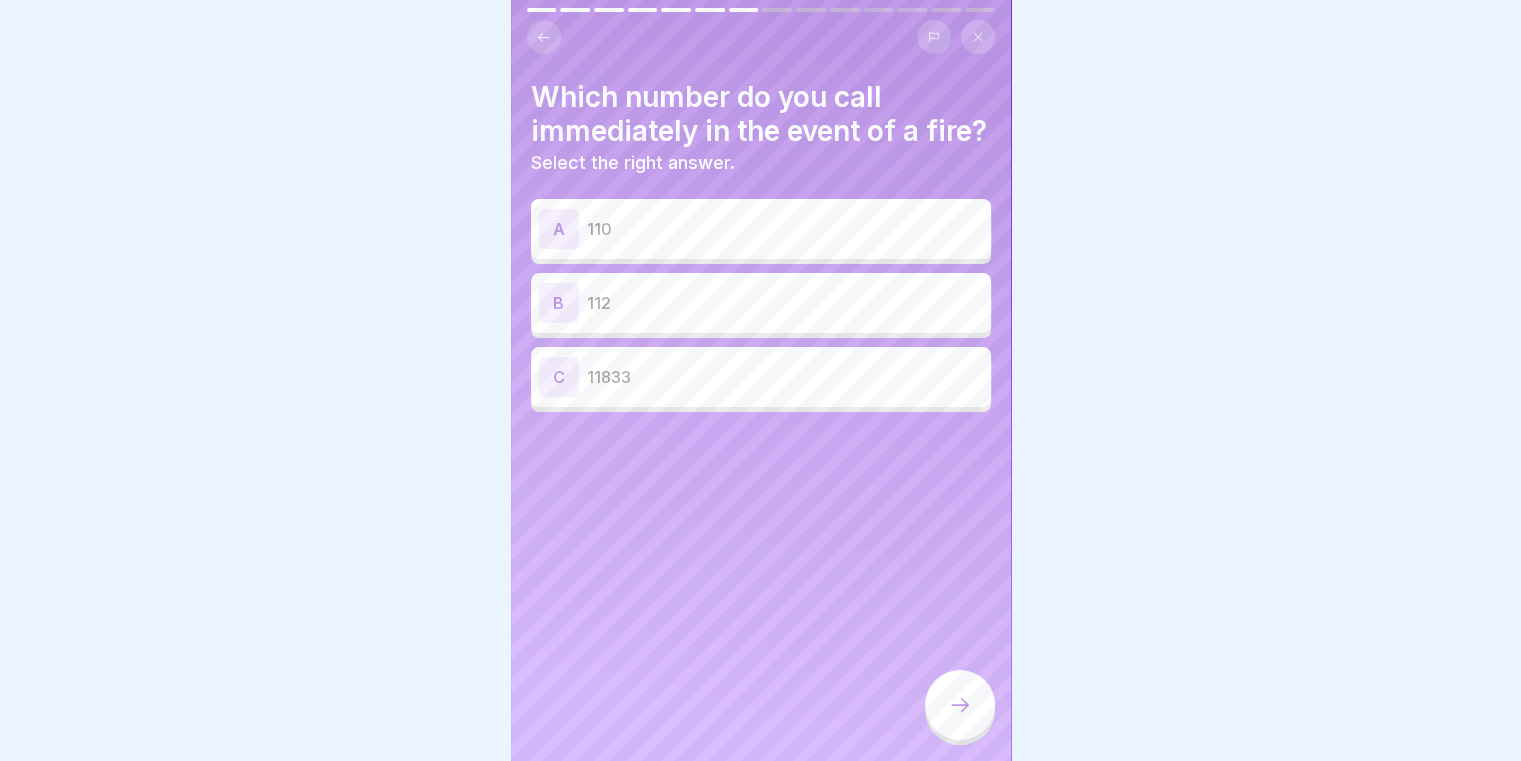 click on "112" at bounding box center [785, 303] 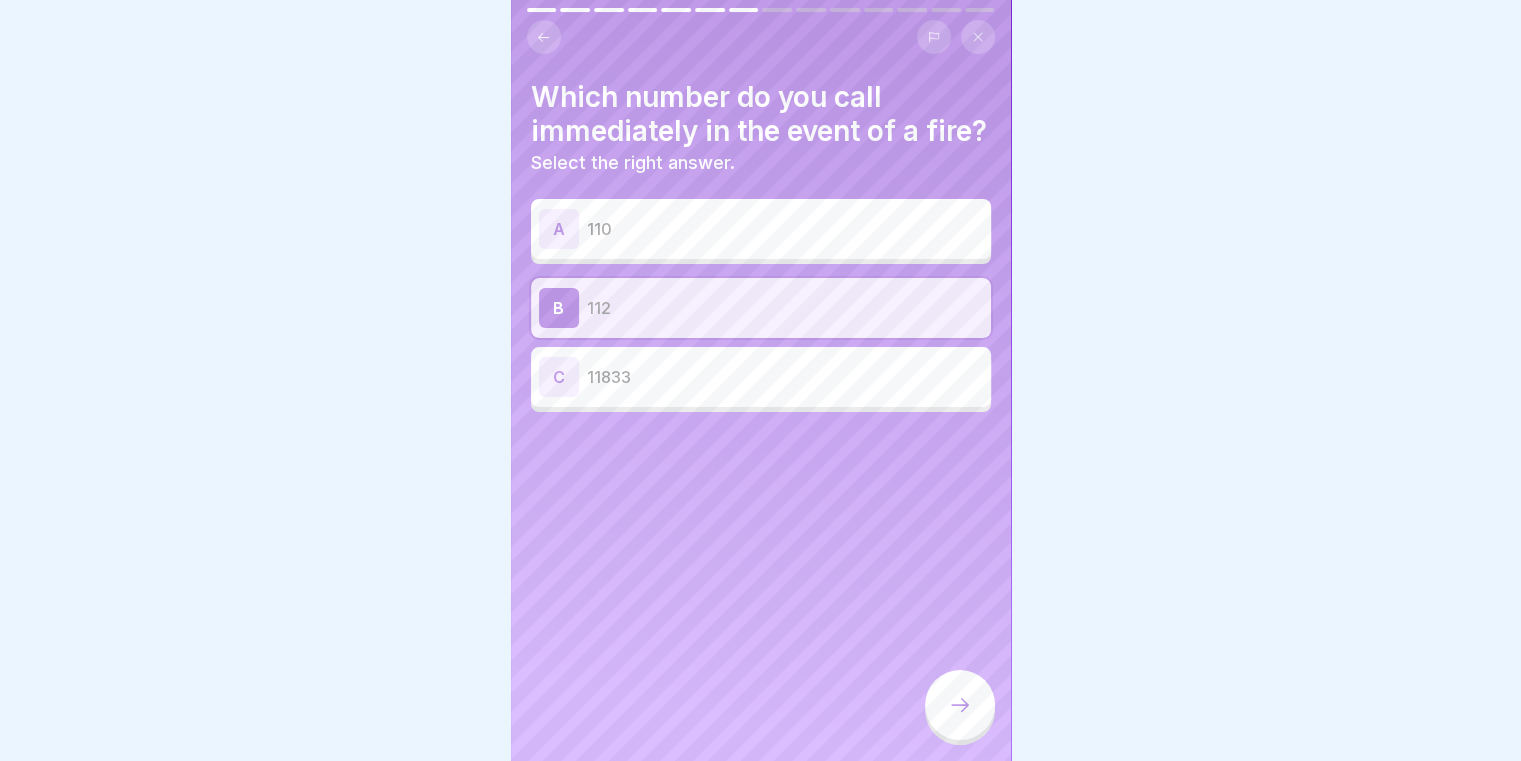 click at bounding box center [960, 705] 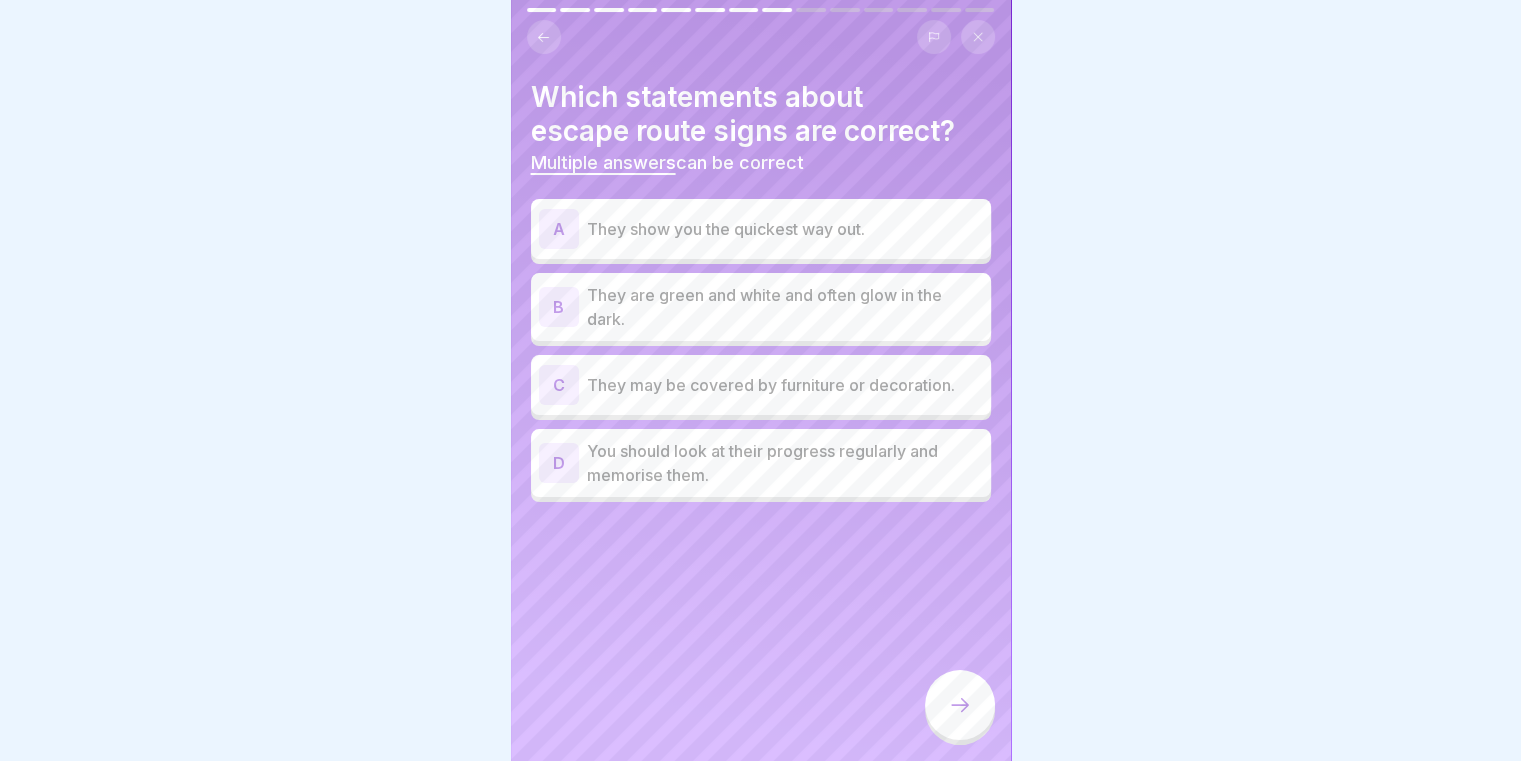 click on "They show you the quickest way out." at bounding box center (785, 229) 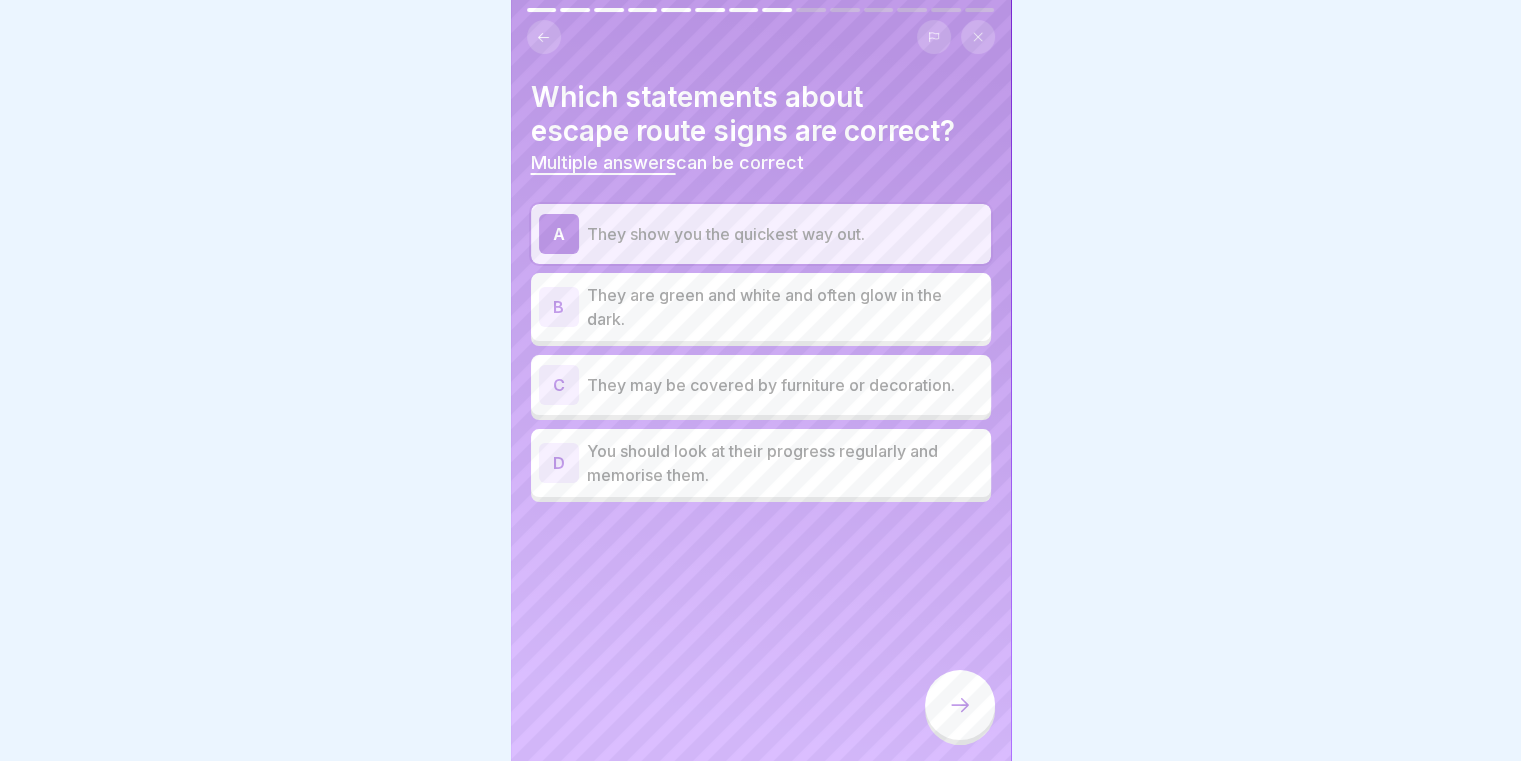 click on "They are green and white and often glow in the dark." at bounding box center (785, 307) 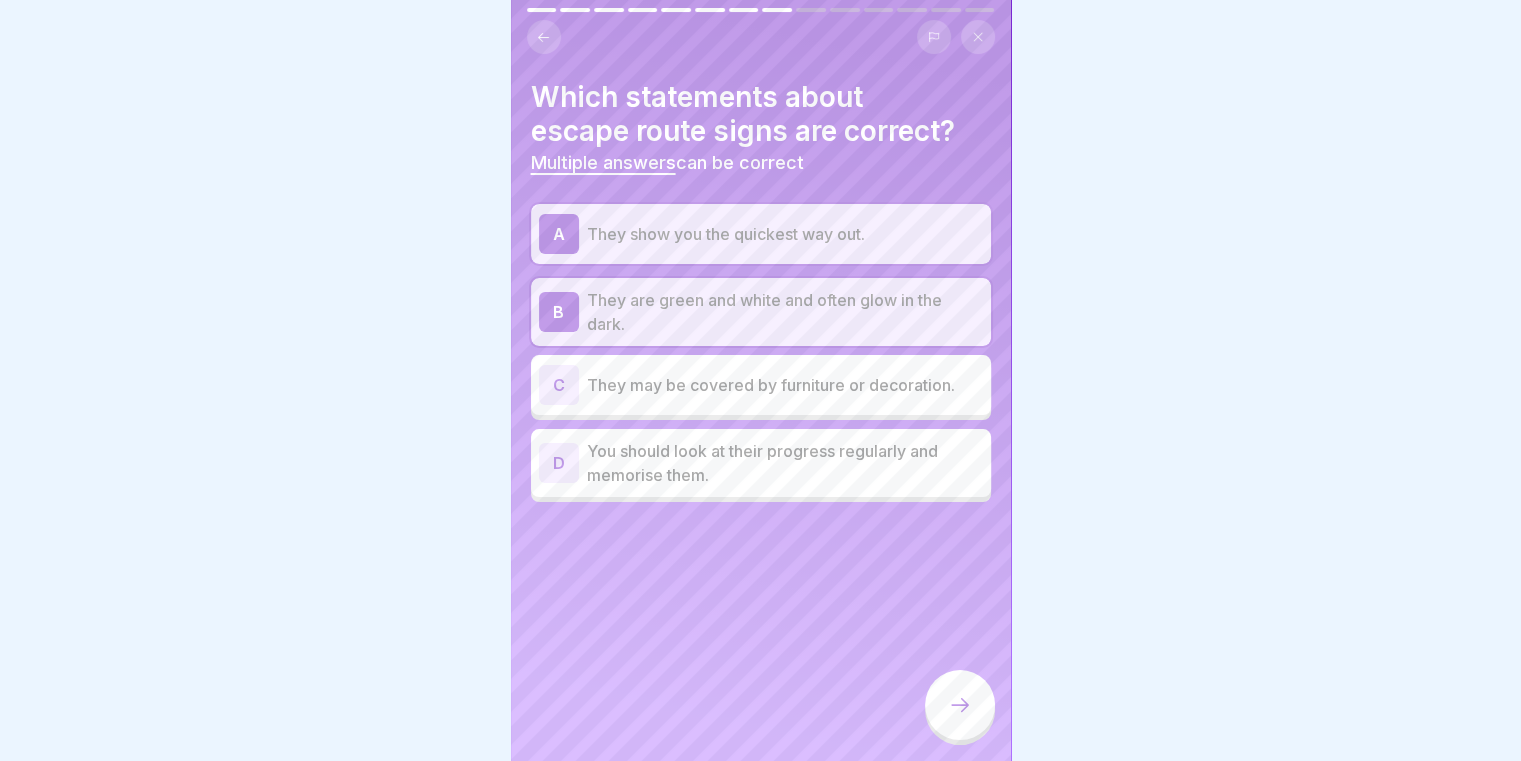 click on "You should look at their progress regularly and memorise them." at bounding box center (785, 463) 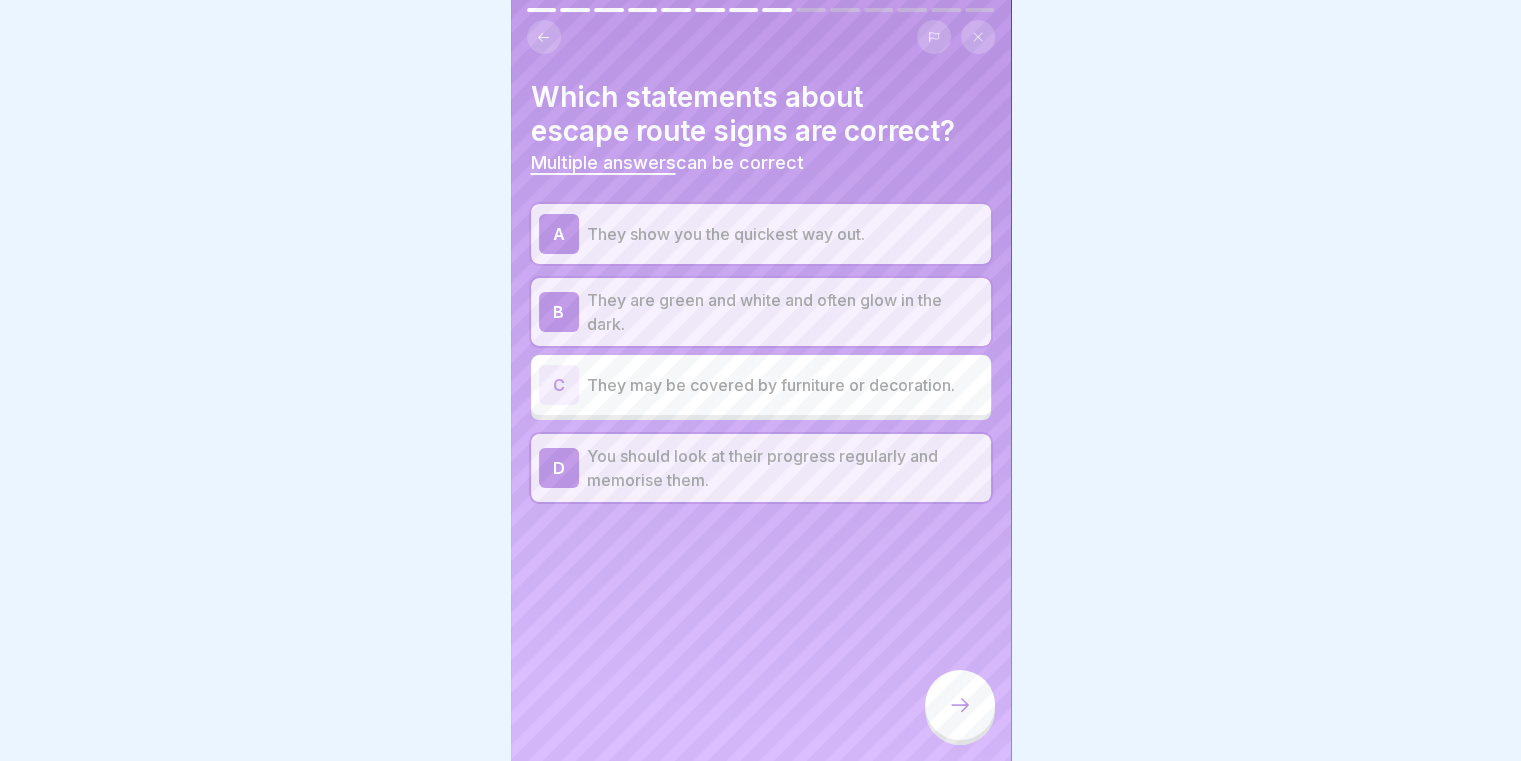 click 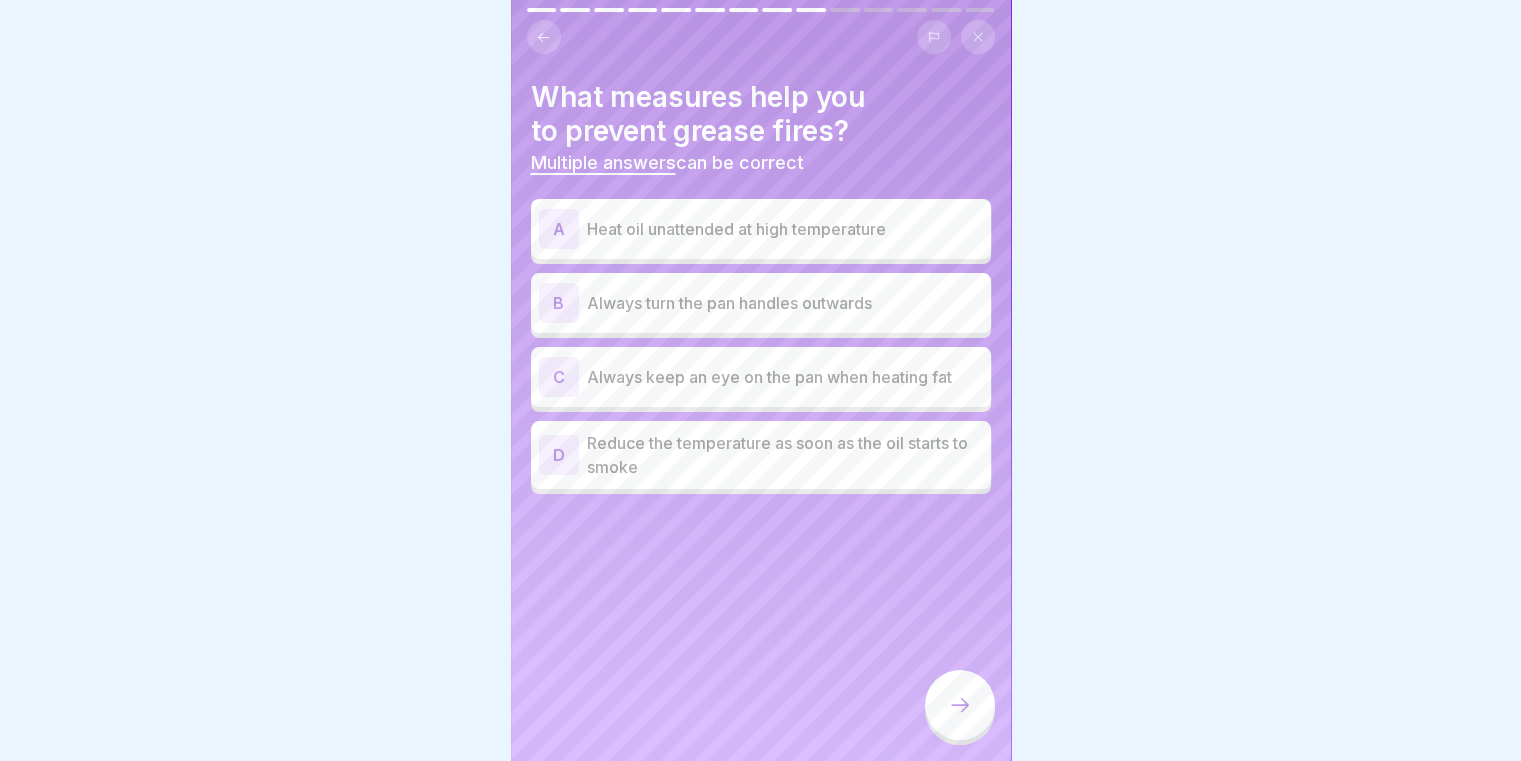 click on "Always keep an eye on the pan when heating fat" at bounding box center [785, 377] 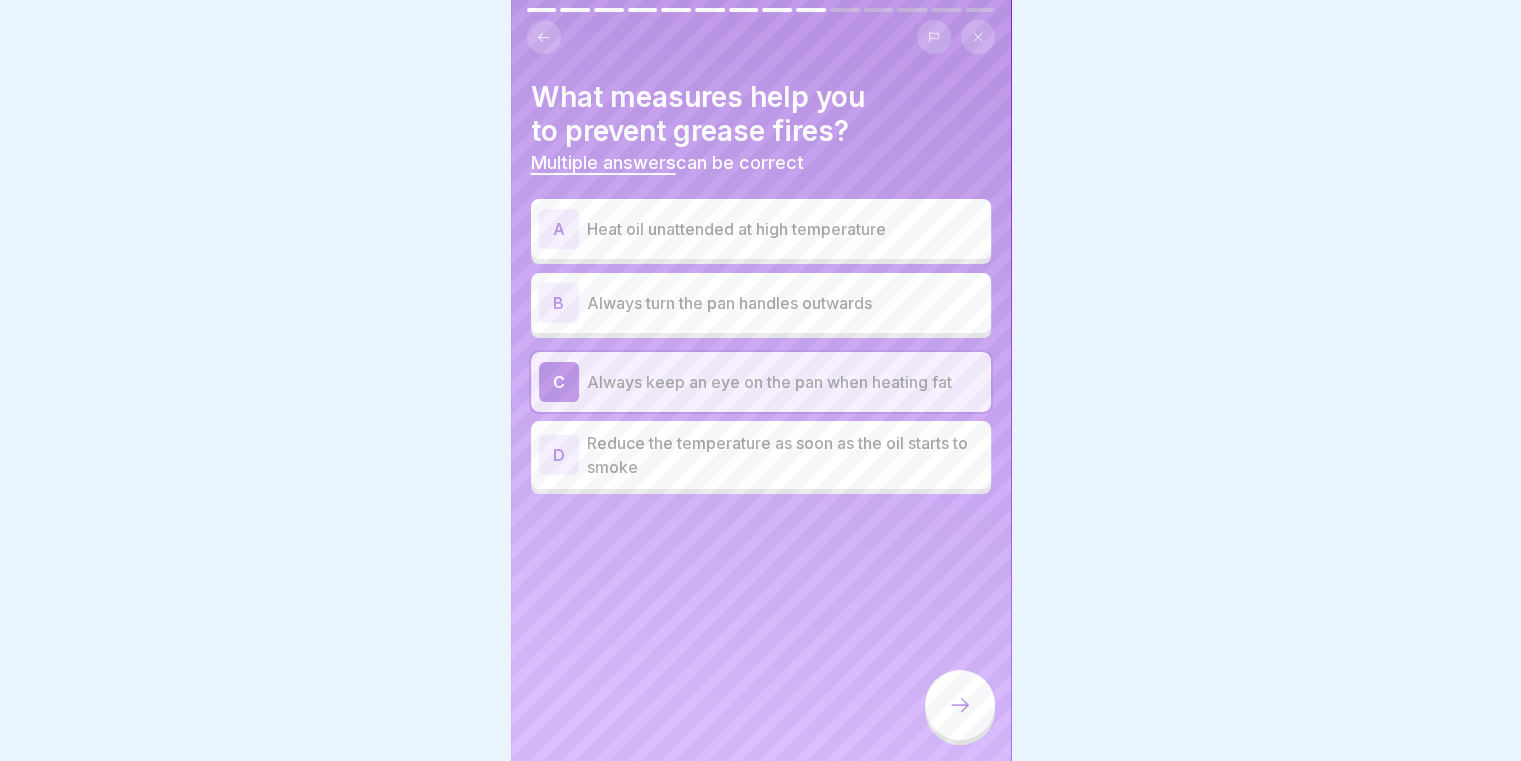 click on "Reduce the temperature as soon as the oil starts to smoke" at bounding box center (785, 455) 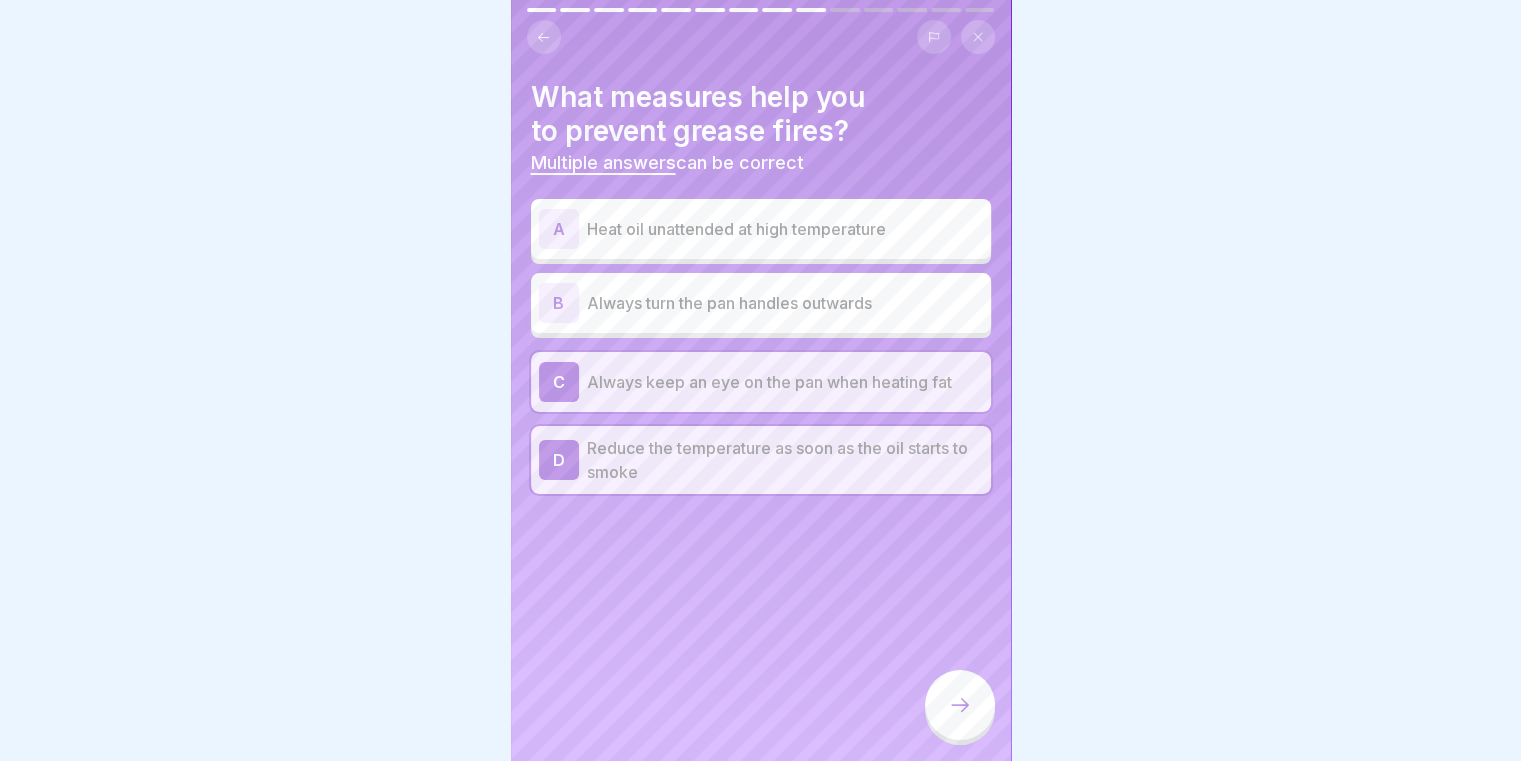 click at bounding box center [960, 705] 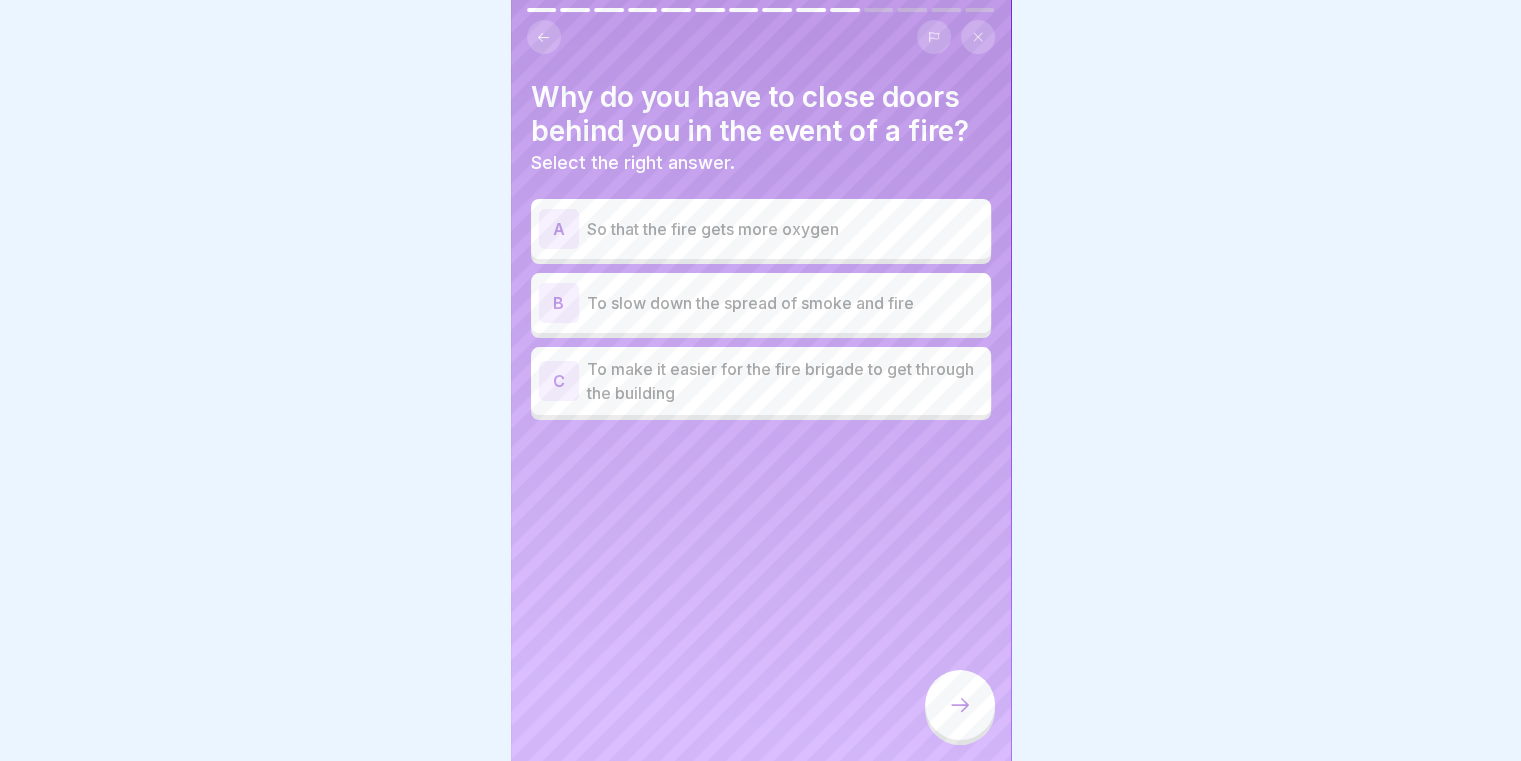 click on "To slow down the spread of smoke and fire" at bounding box center (785, 303) 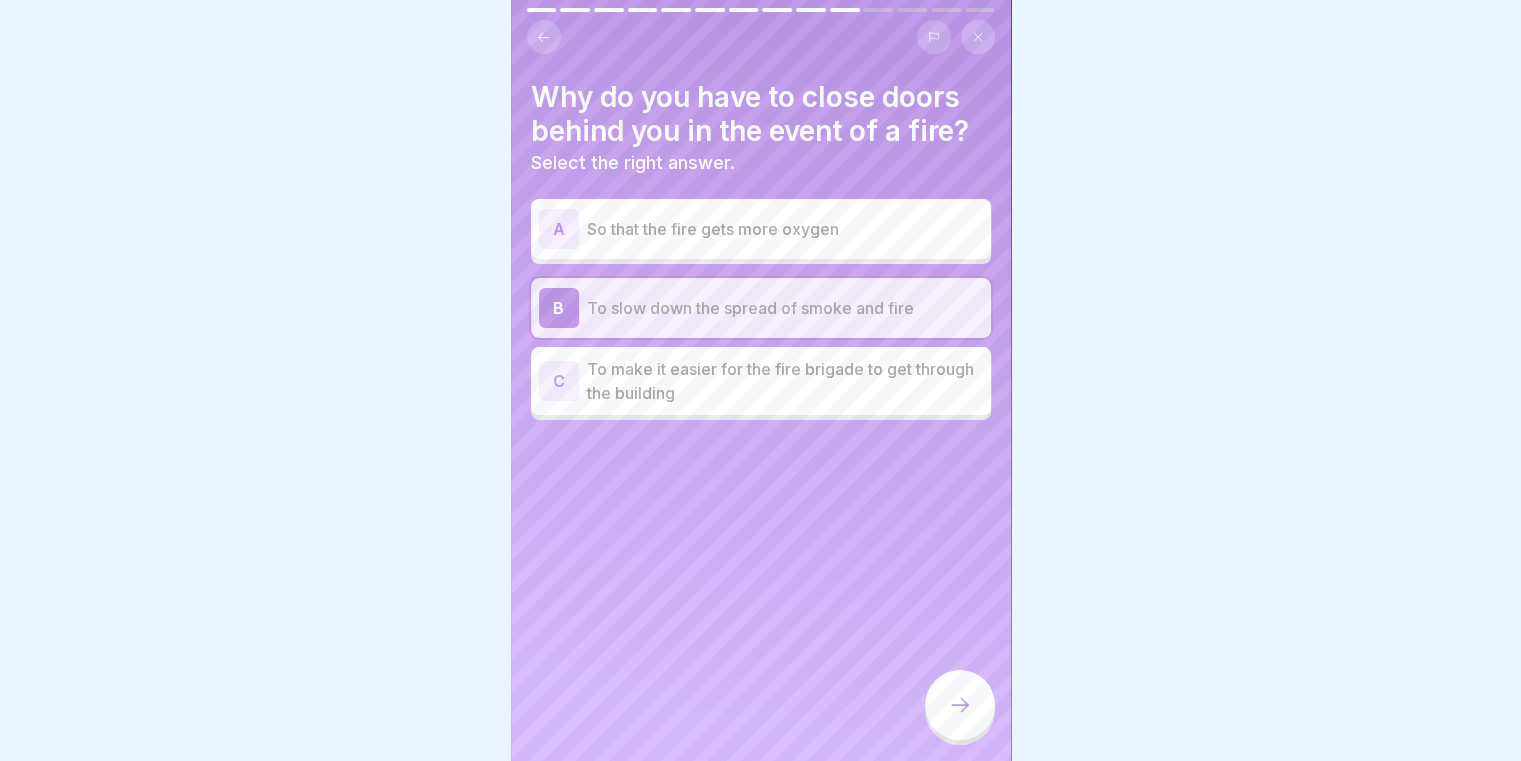 click at bounding box center (960, 705) 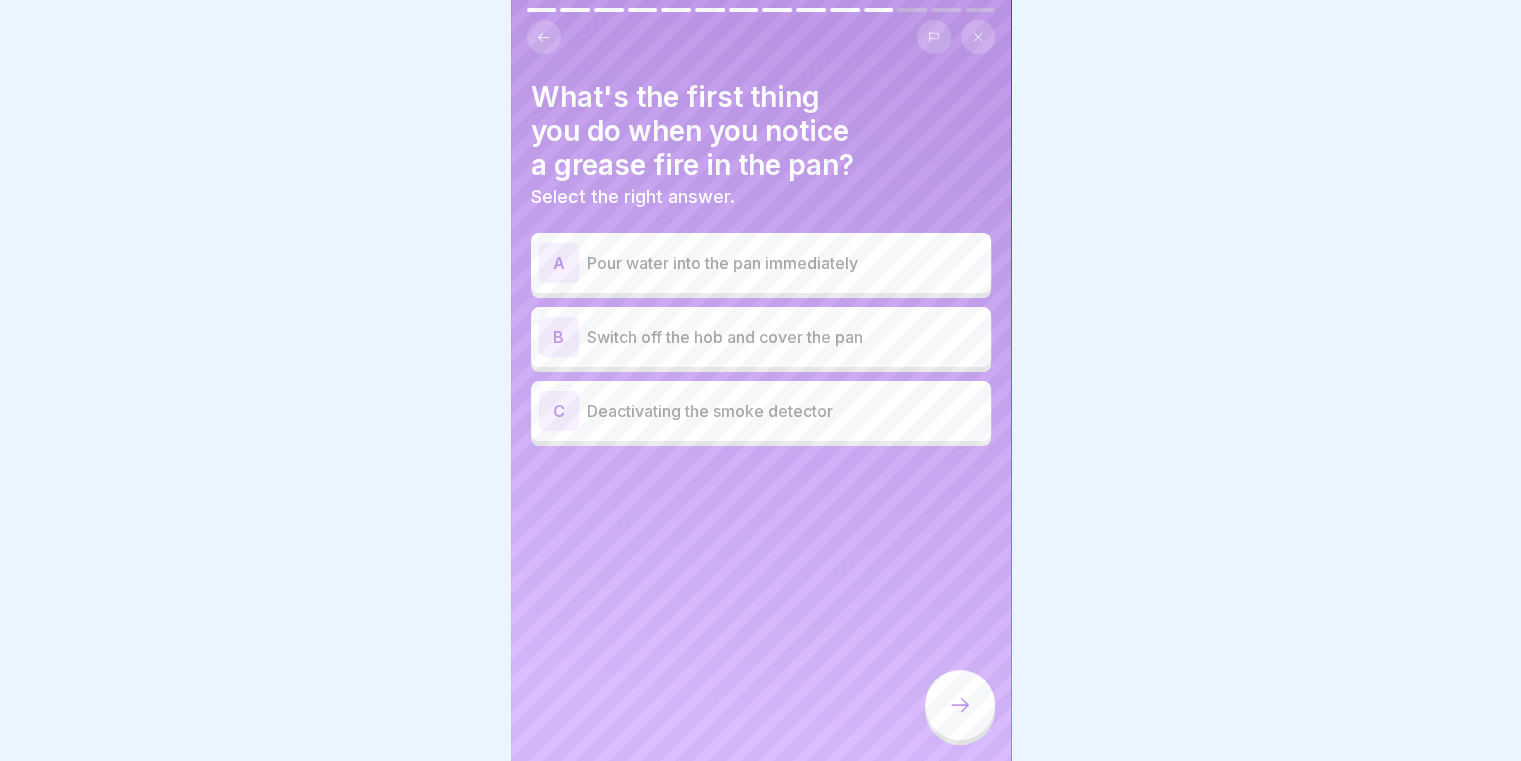 click on "Switch off the hob and cover the pan" at bounding box center (785, 337) 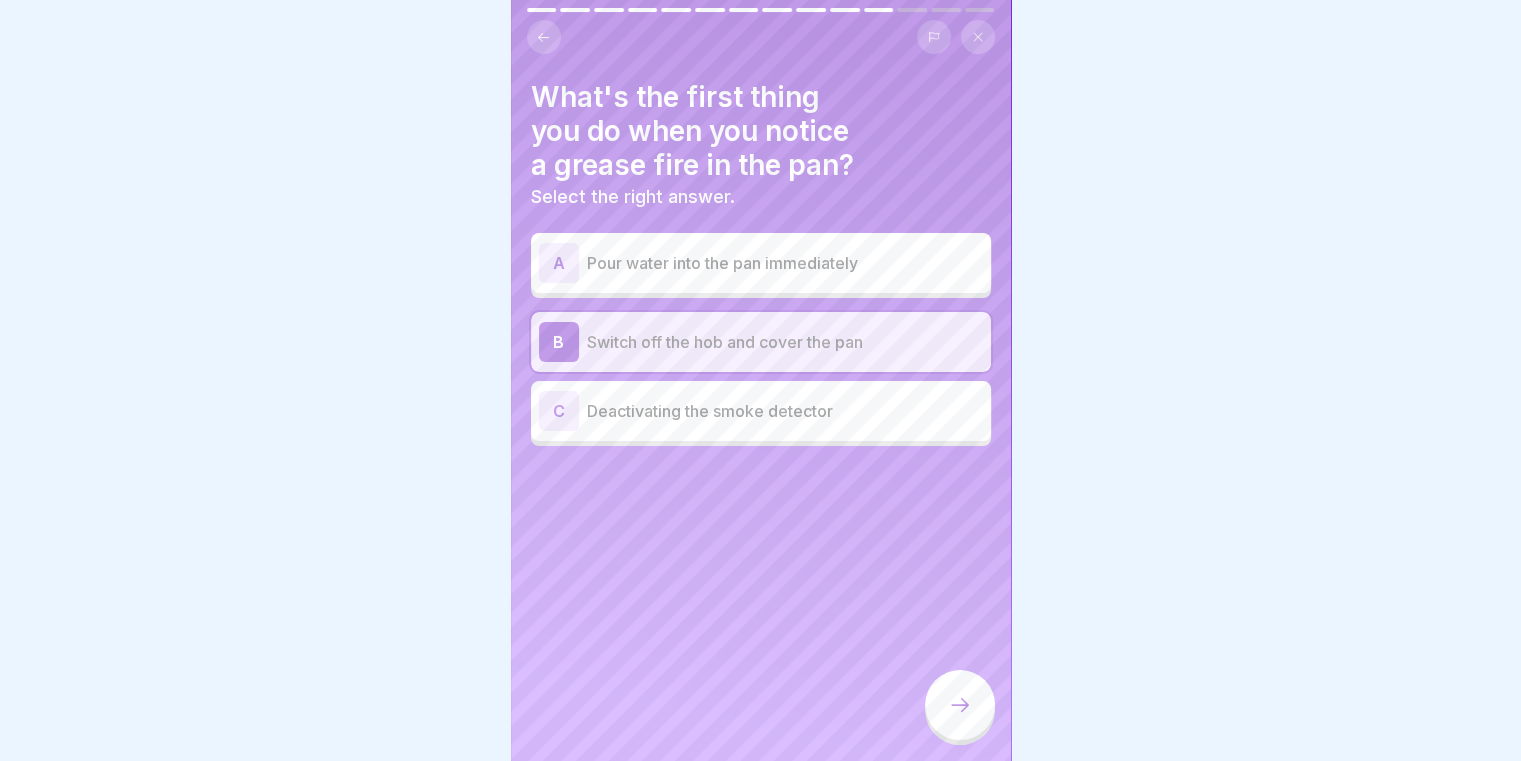 click at bounding box center [960, 705] 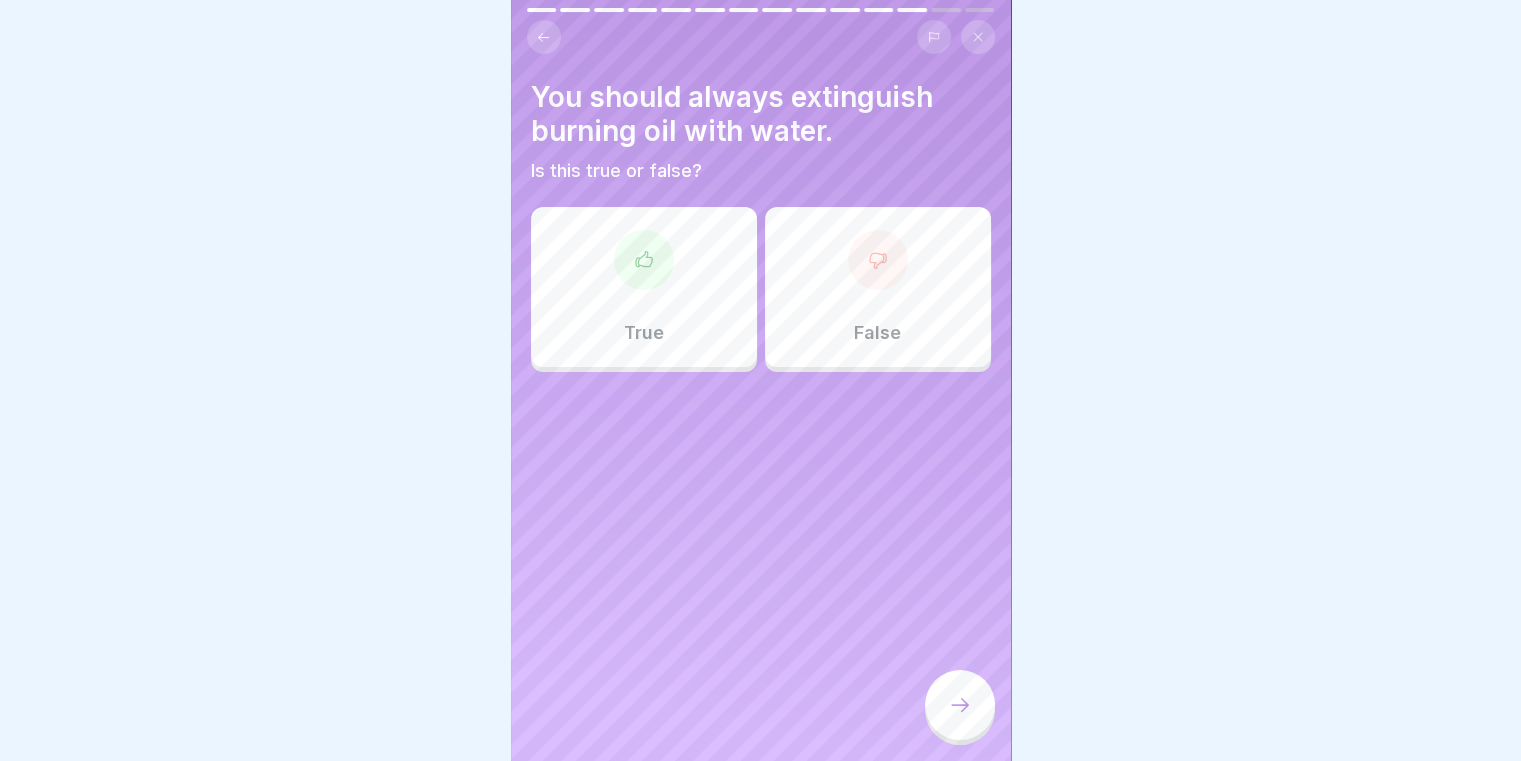 click on "False" at bounding box center (878, 287) 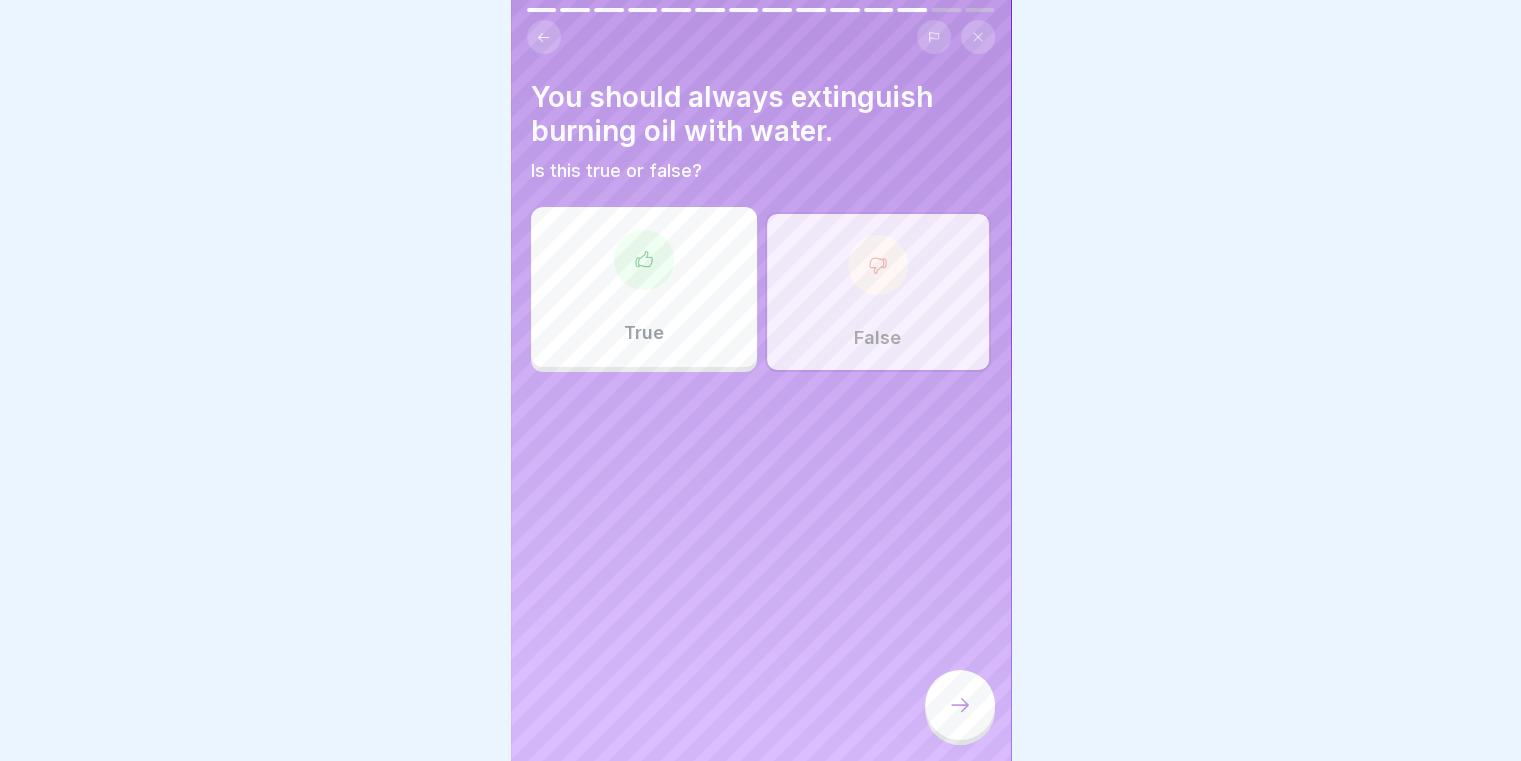click at bounding box center (960, 705) 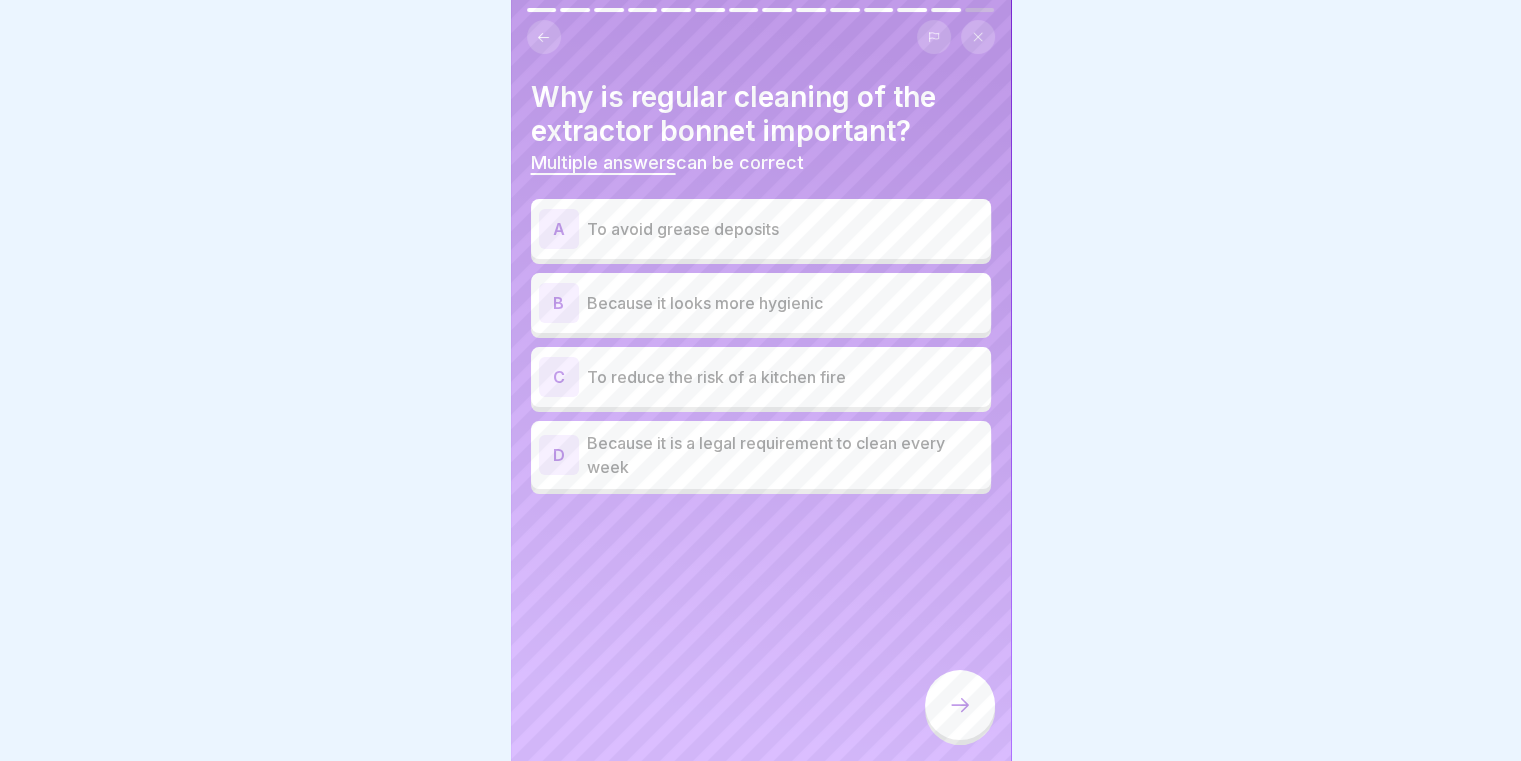 click on "To avoid grease deposits" at bounding box center (785, 229) 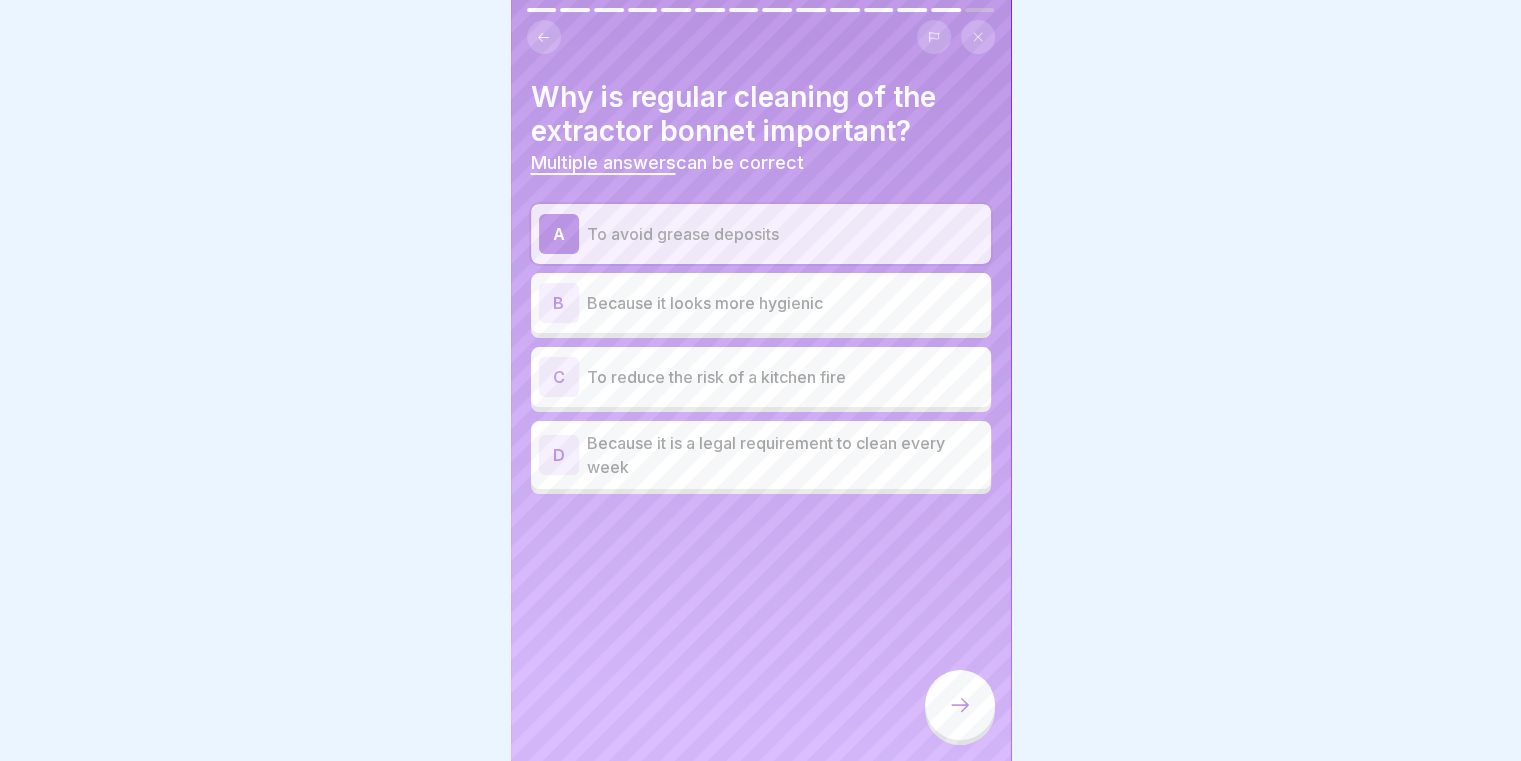 click on "To reduce the risk of a kitchen fire" at bounding box center (785, 377) 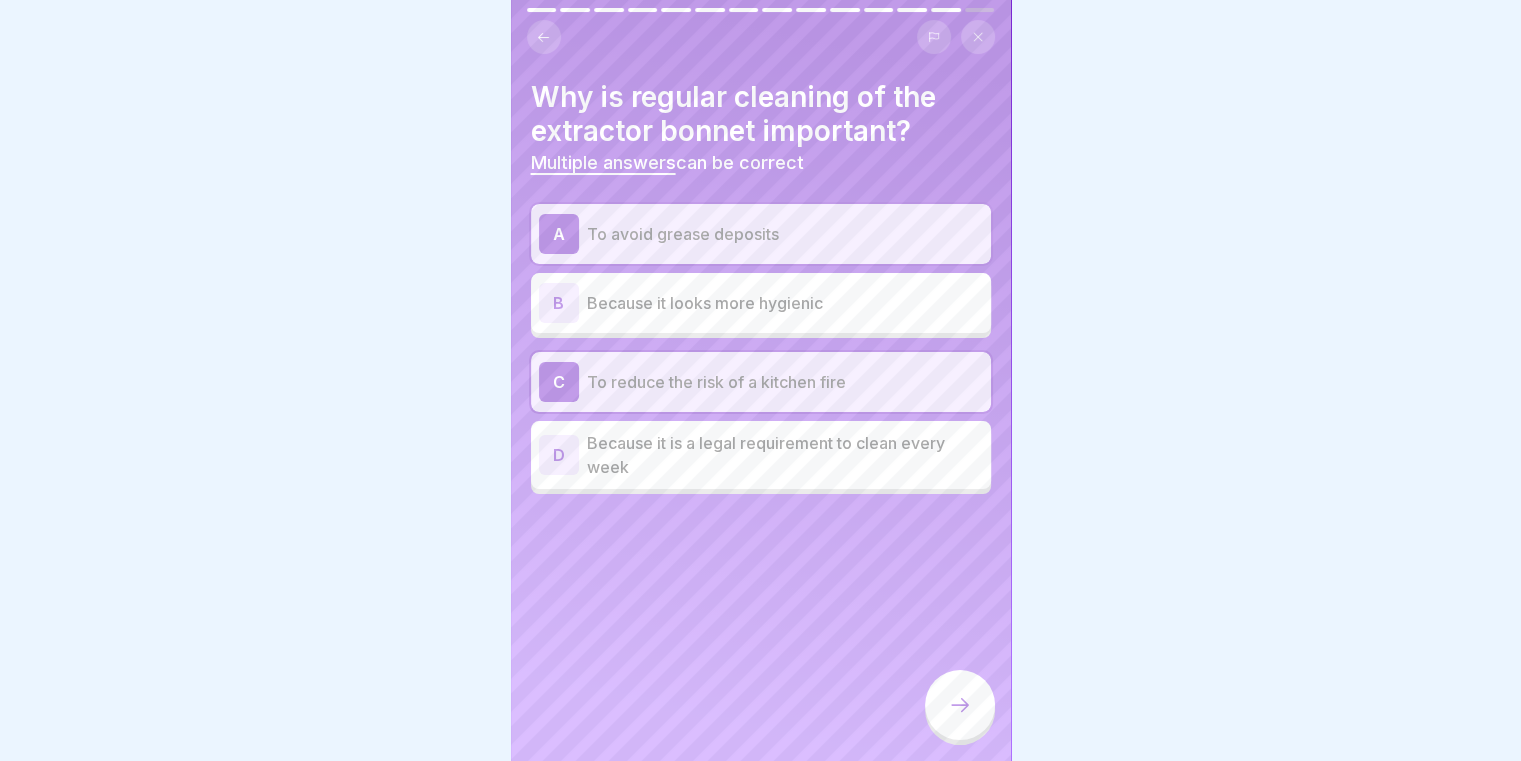 click 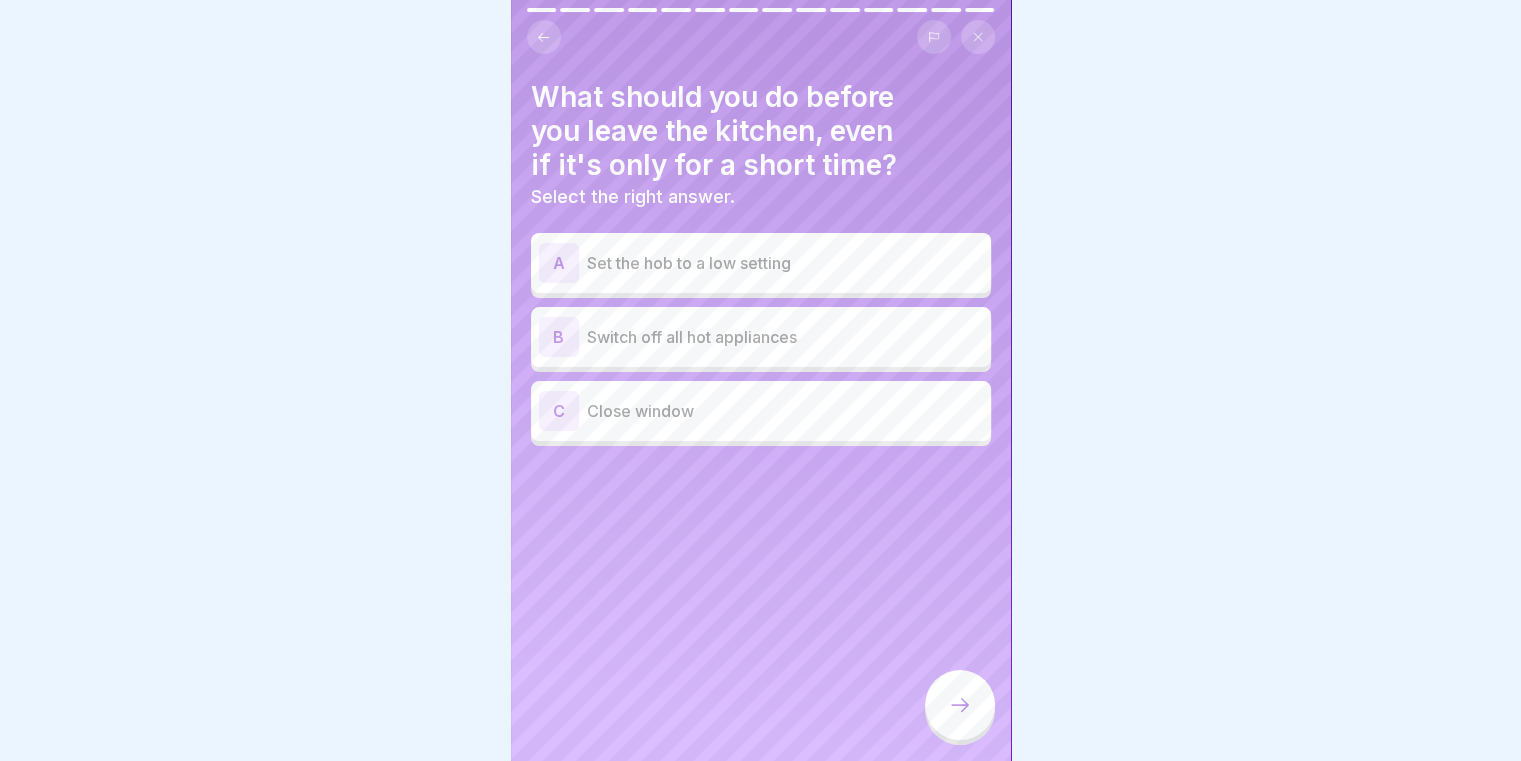 click on "Switch off all hot appliances" at bounding box center (785, 337) 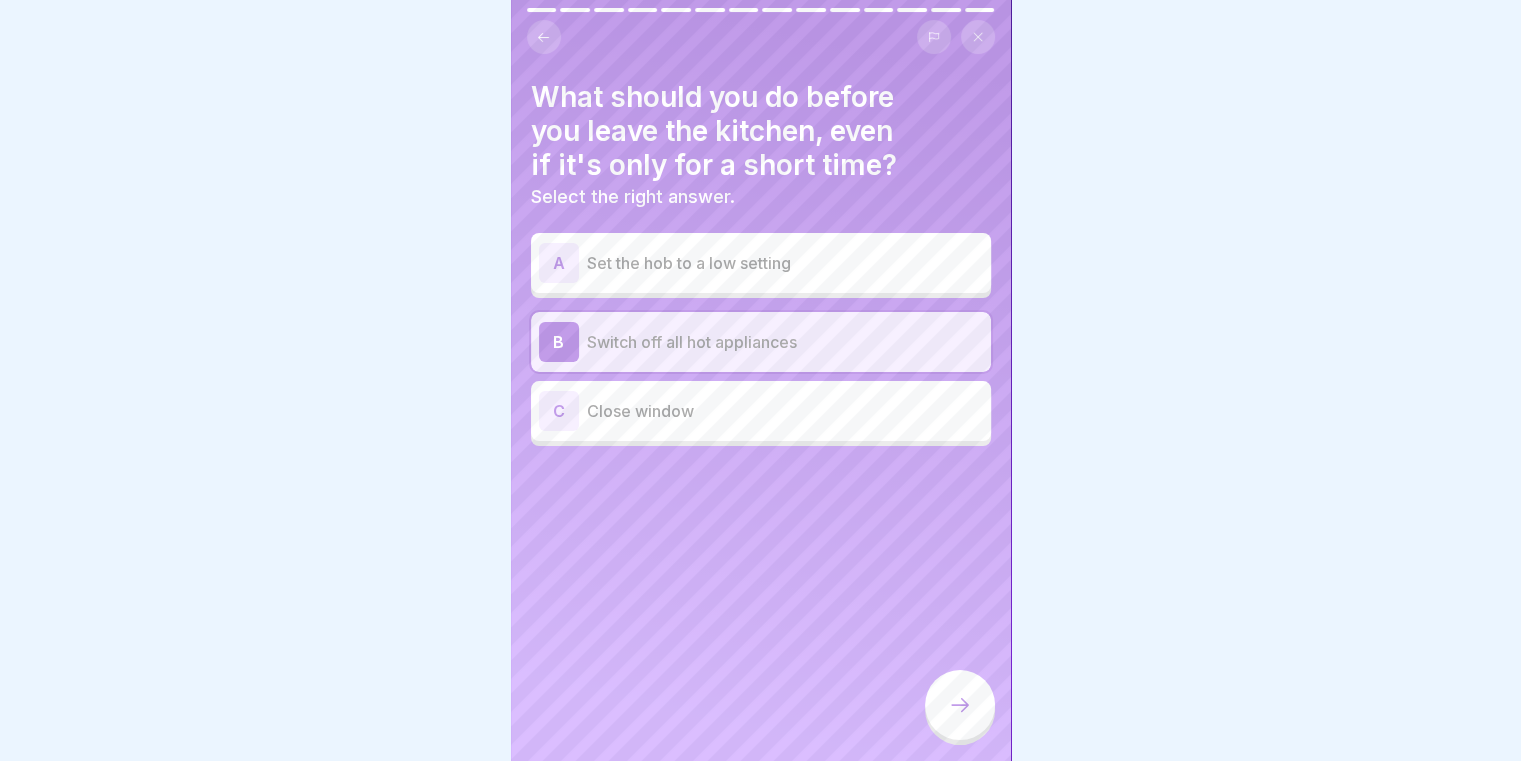 click at bounding box center (960, 707) 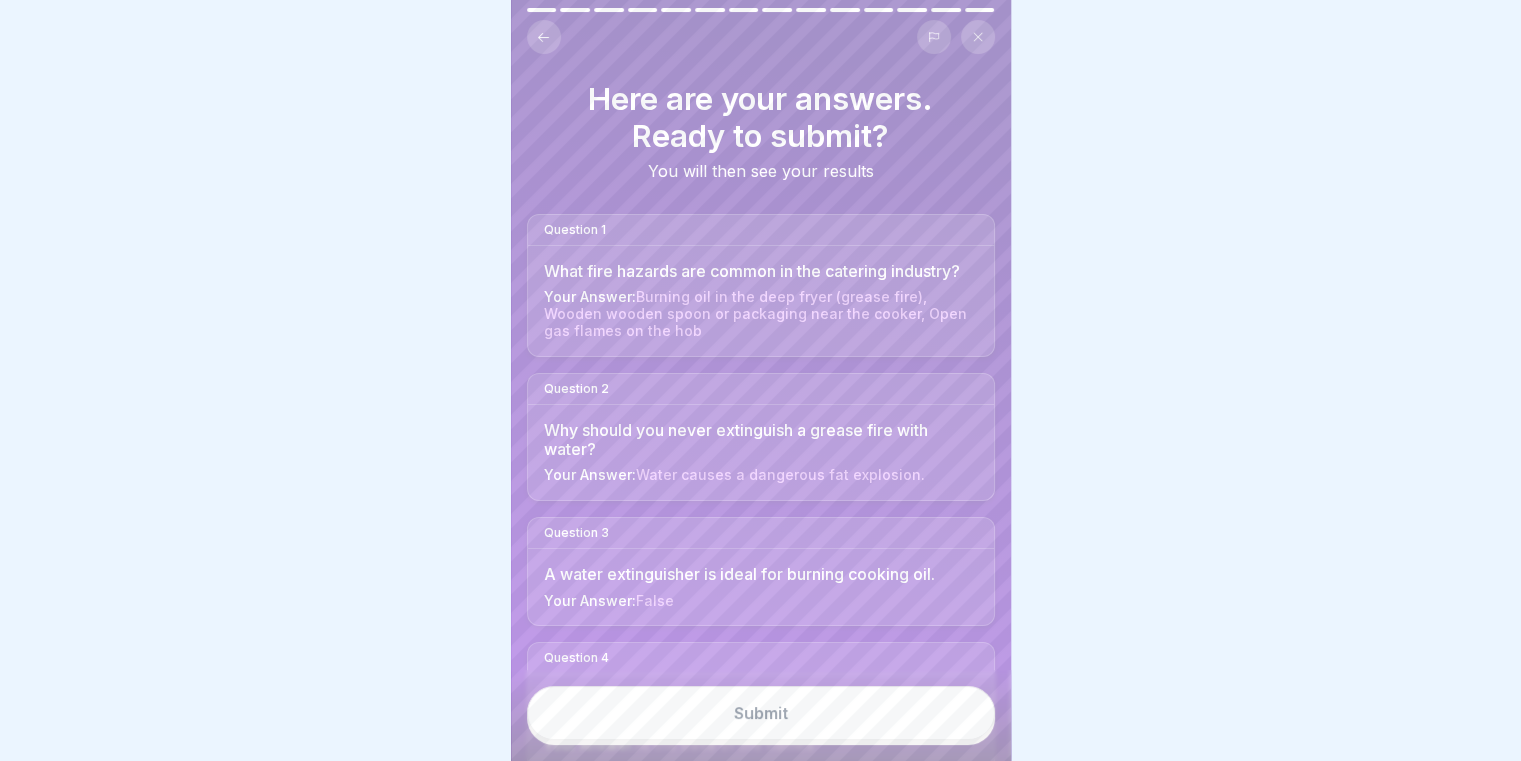 click on "Submit" at bounding box center (761, 713) 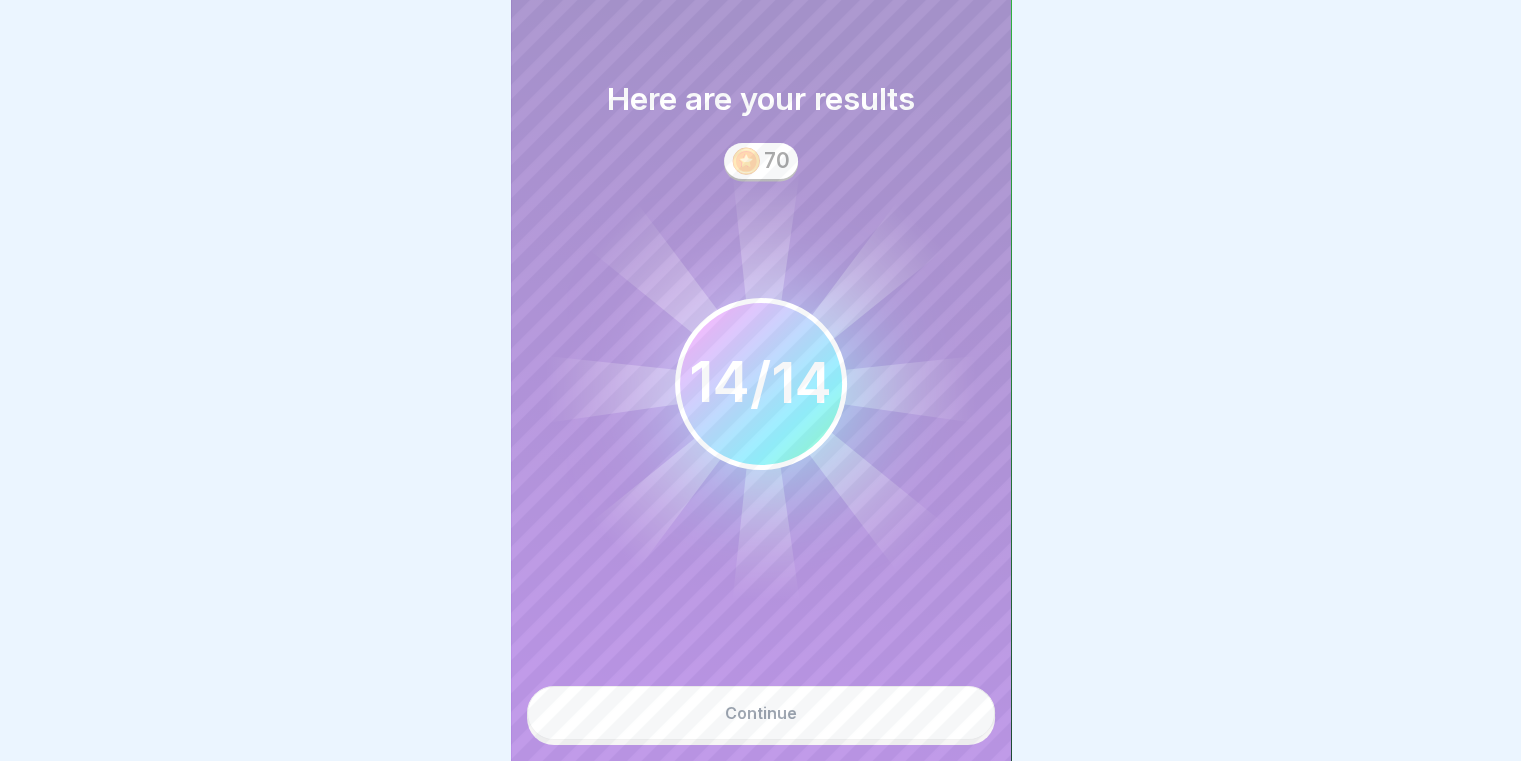 click on "Continue" at bounding box center (761, 713) 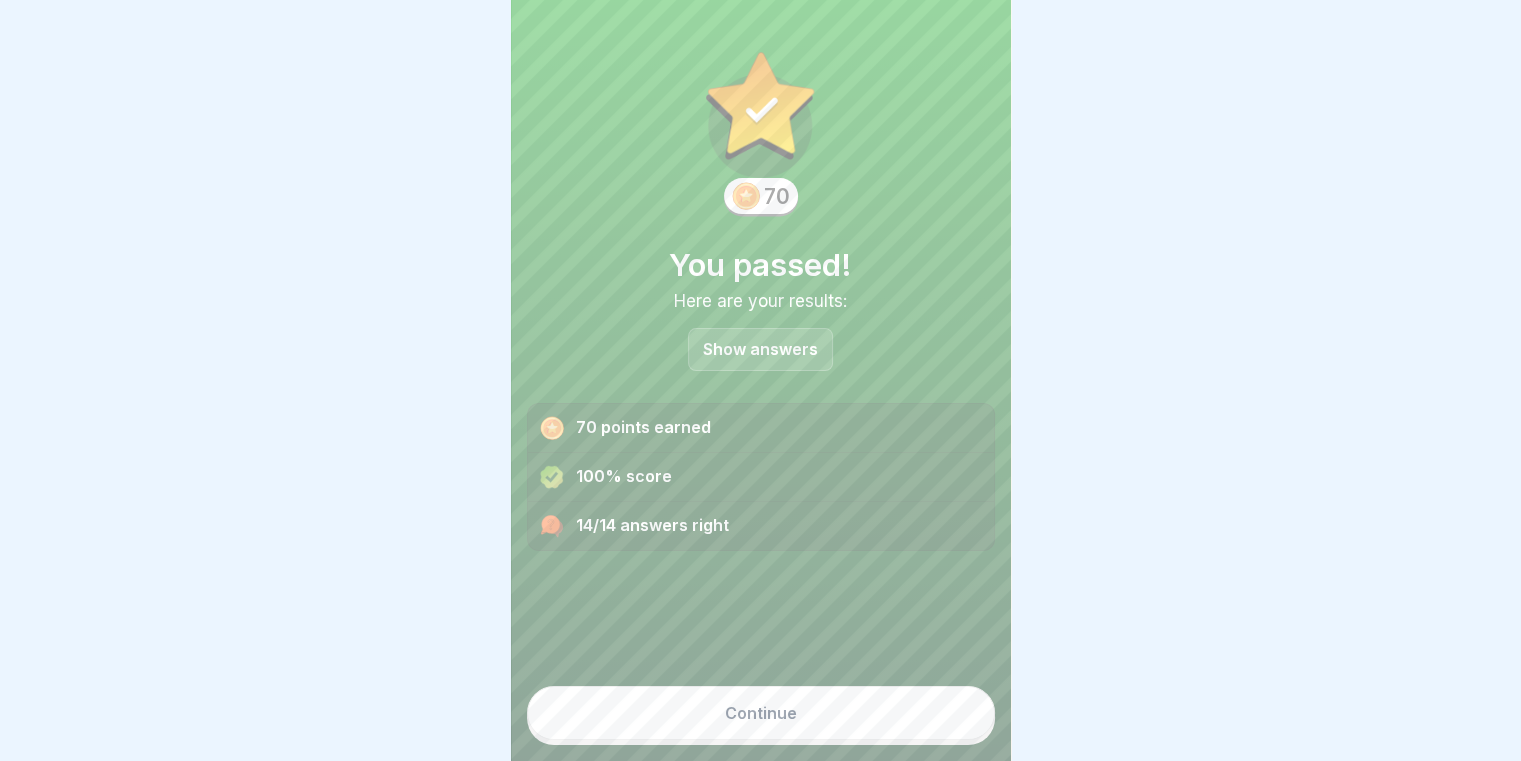click on "Continue" at bounding box center [761, 713] 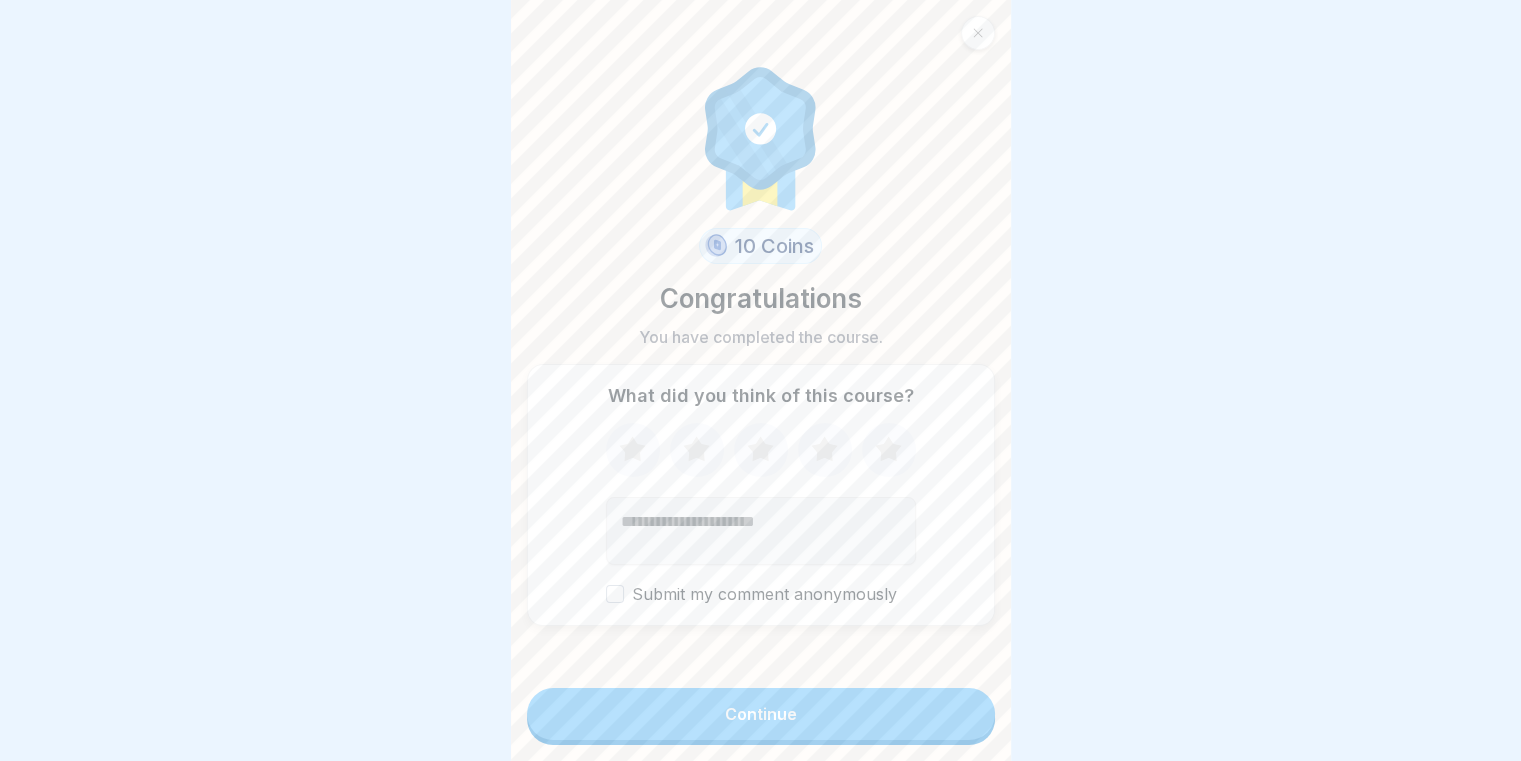 click on "Continue" at bounding box center (761, 714) 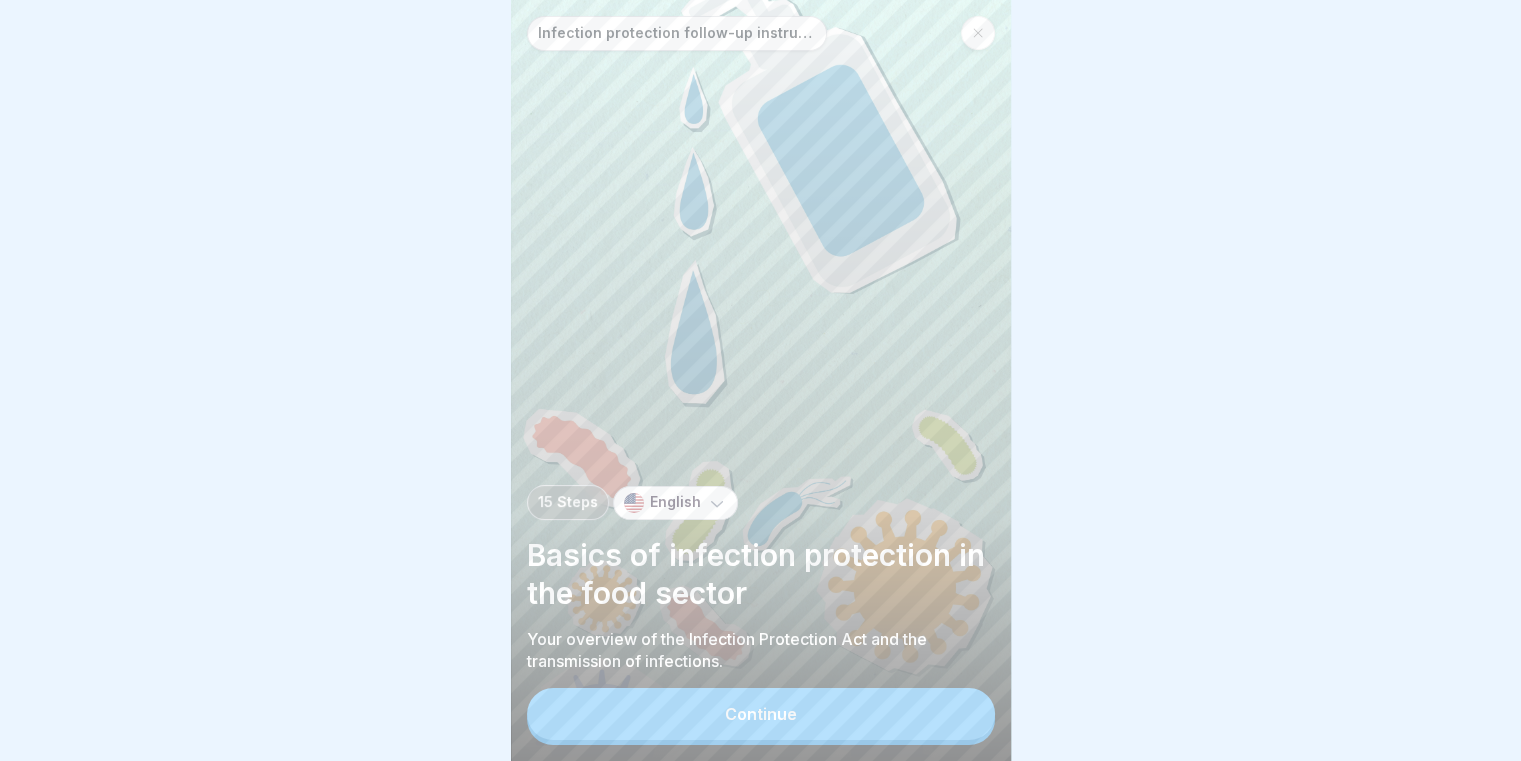 click on "Continue" at bounding box center (761, 714) 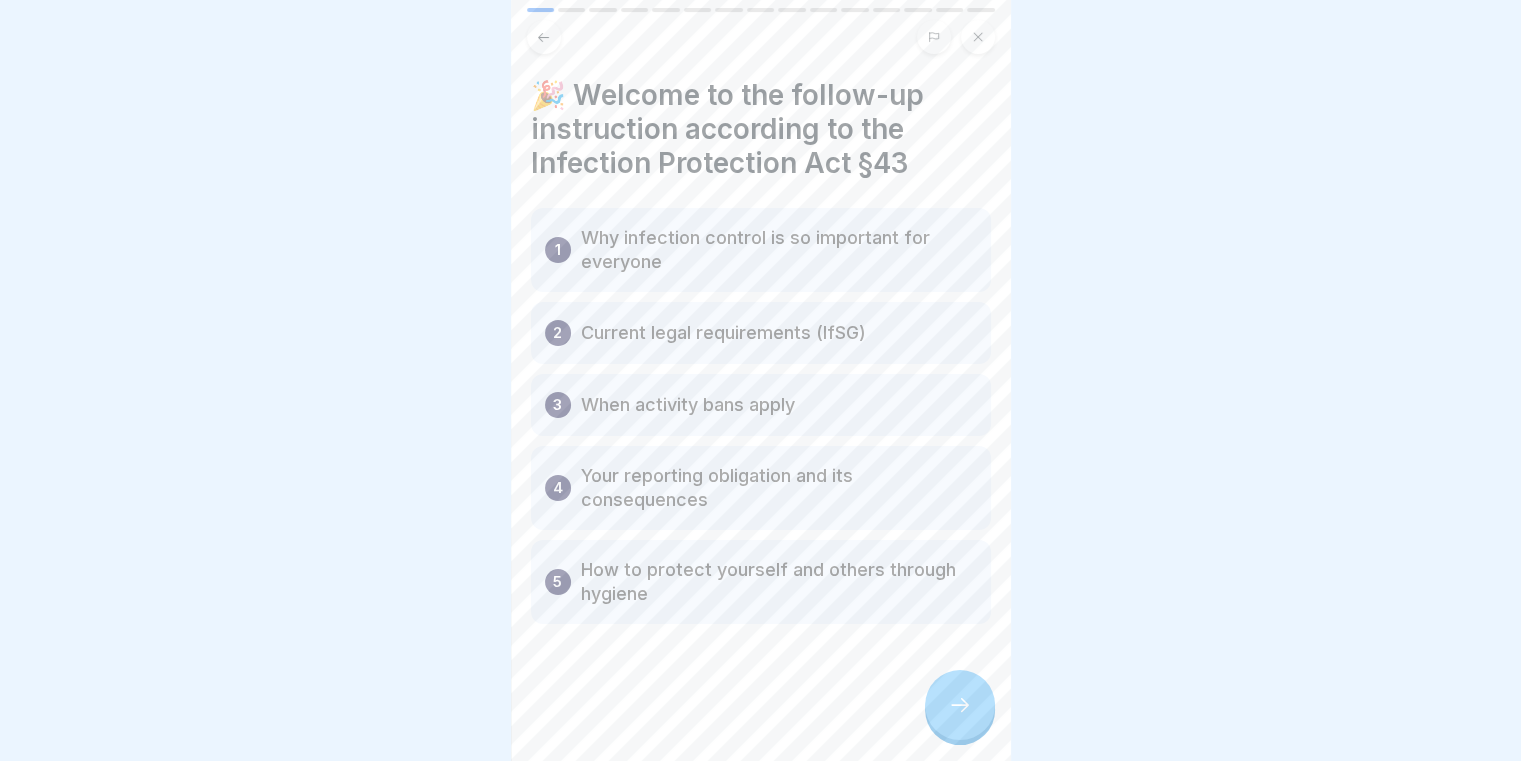 click at bounding box center (761, 684) 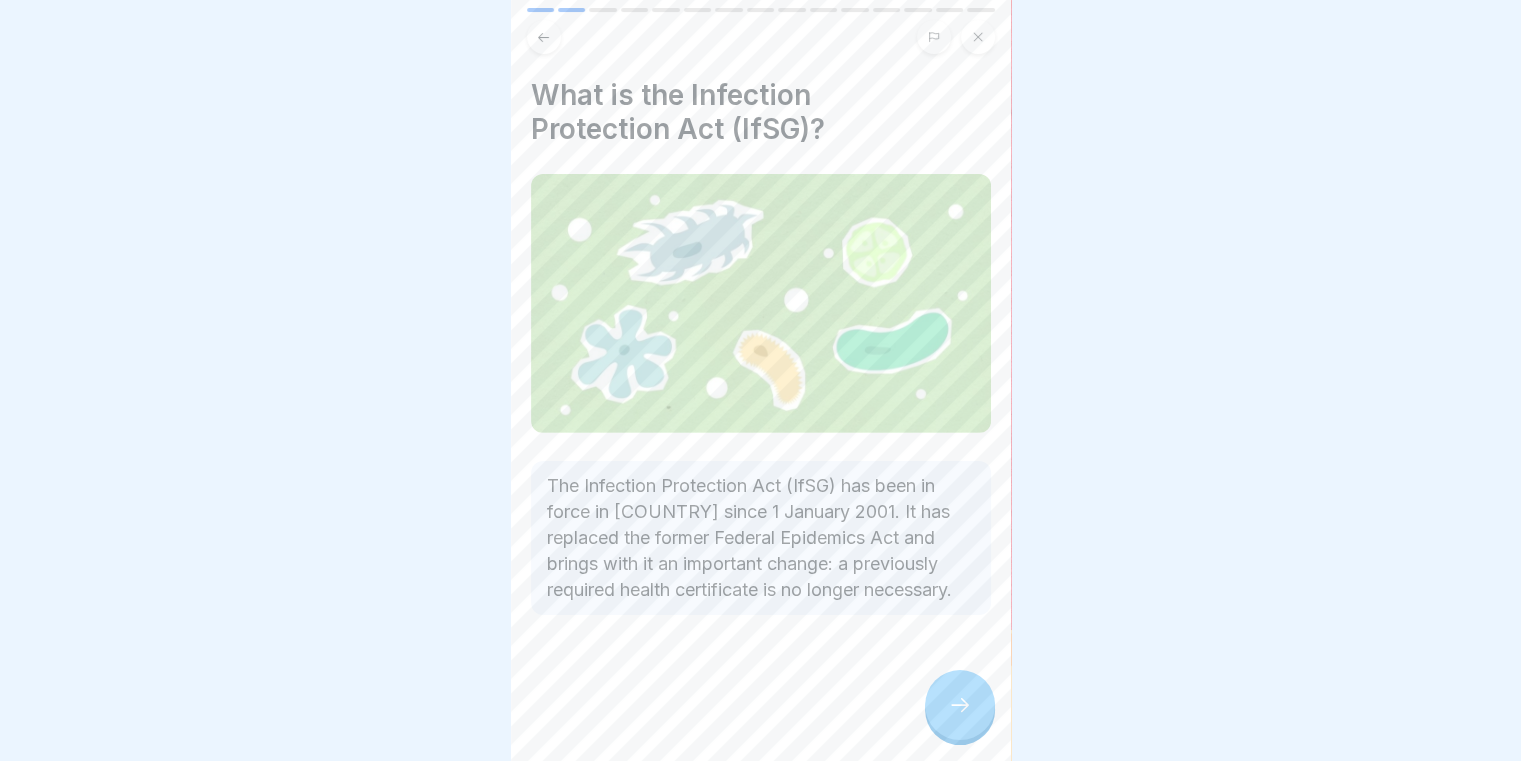 click 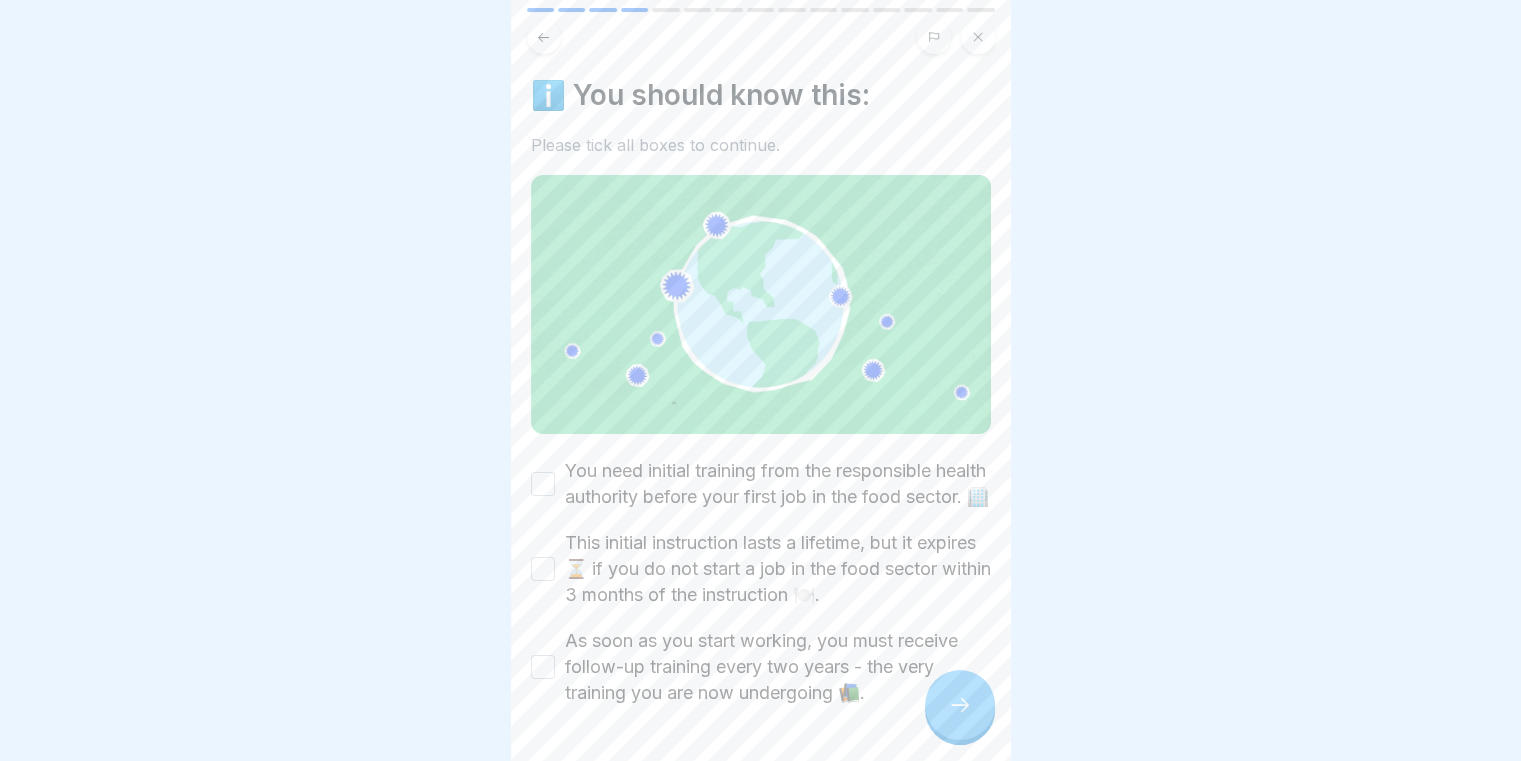 click 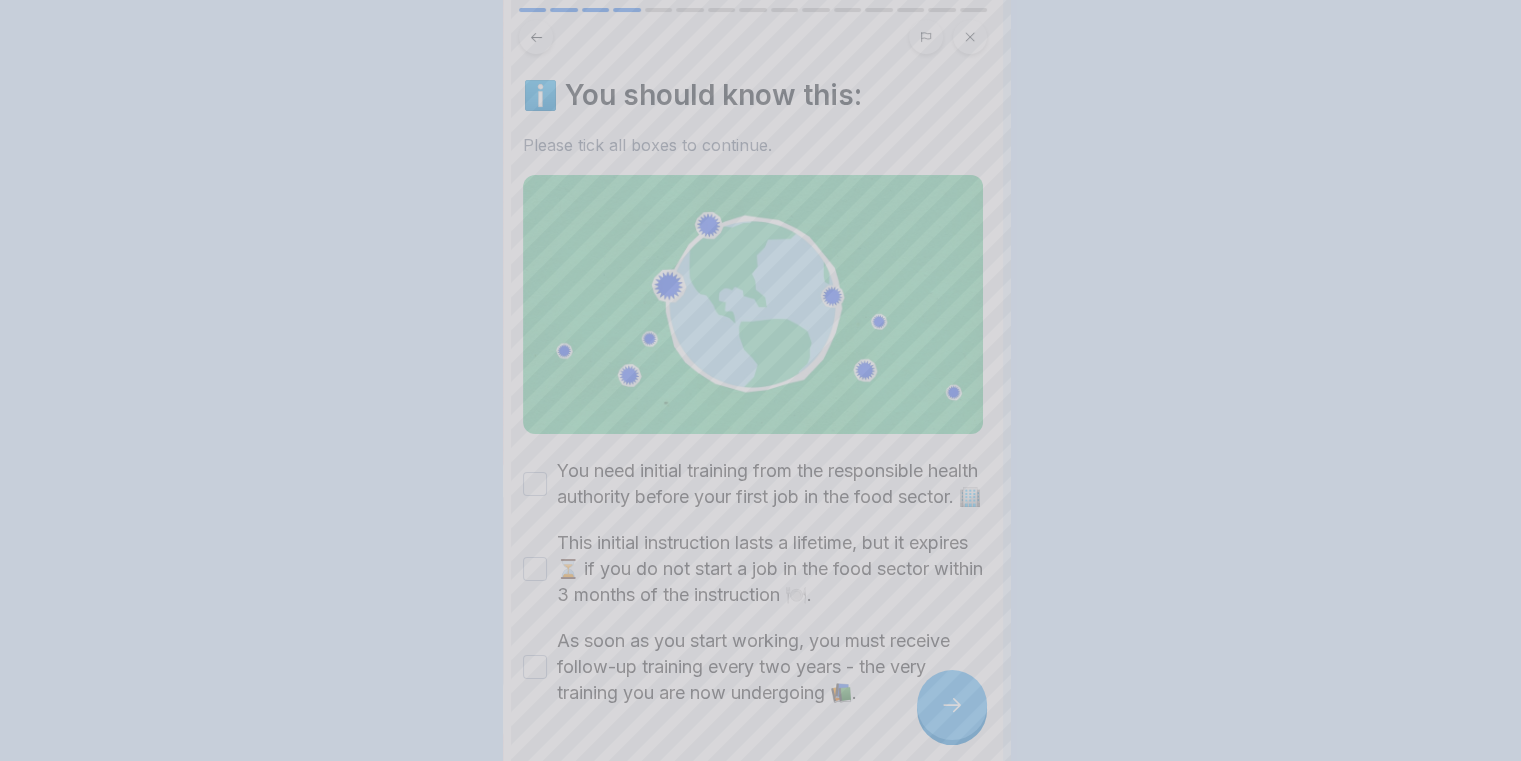 scroll, scrollTop: 0, scrollLeft: 0, axis: both 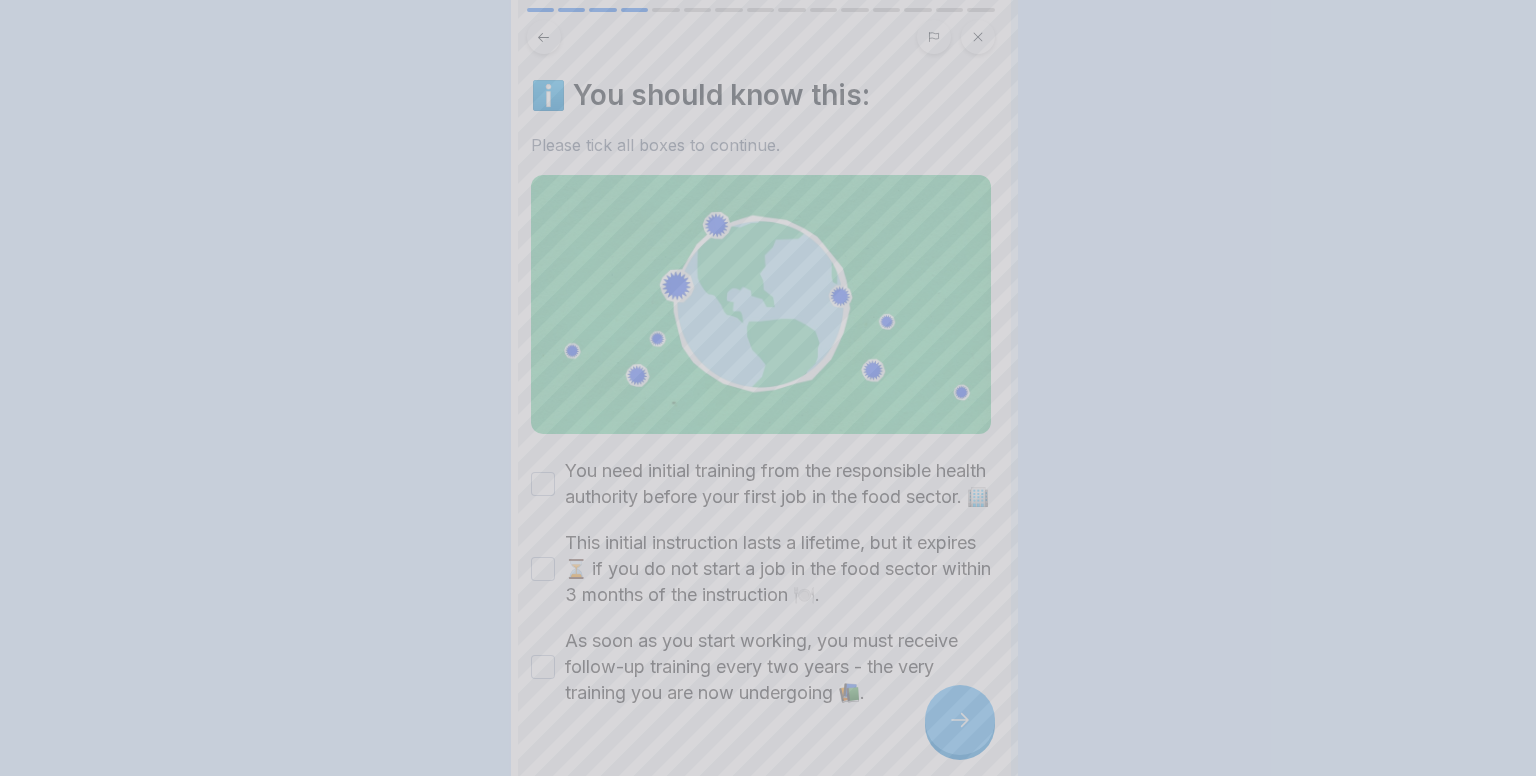 click at bounding box center (768, 388) 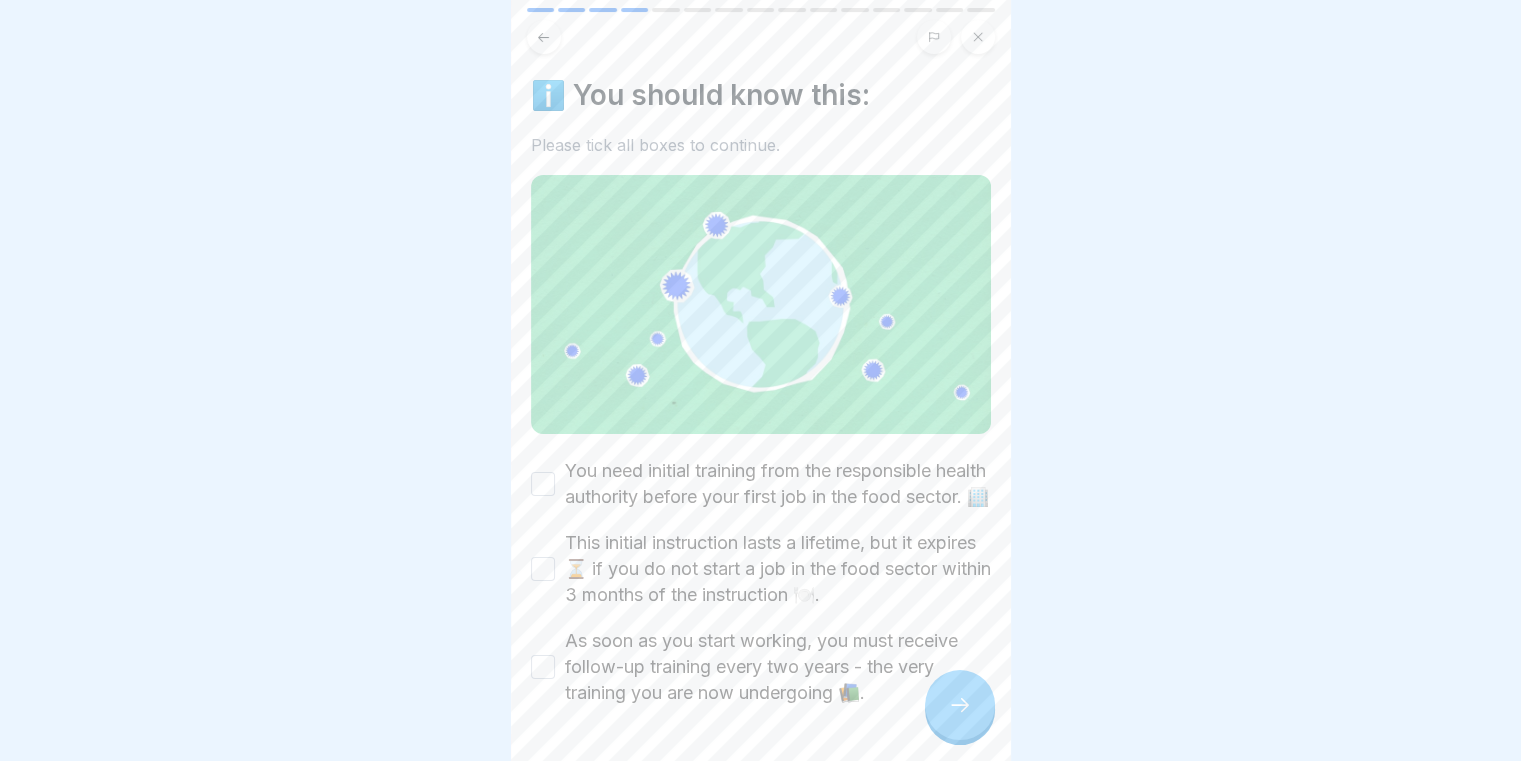 click on "You need initial training from the responsible health authority before your first job in the food sector. 🏢" at bounding box center (761, 484) 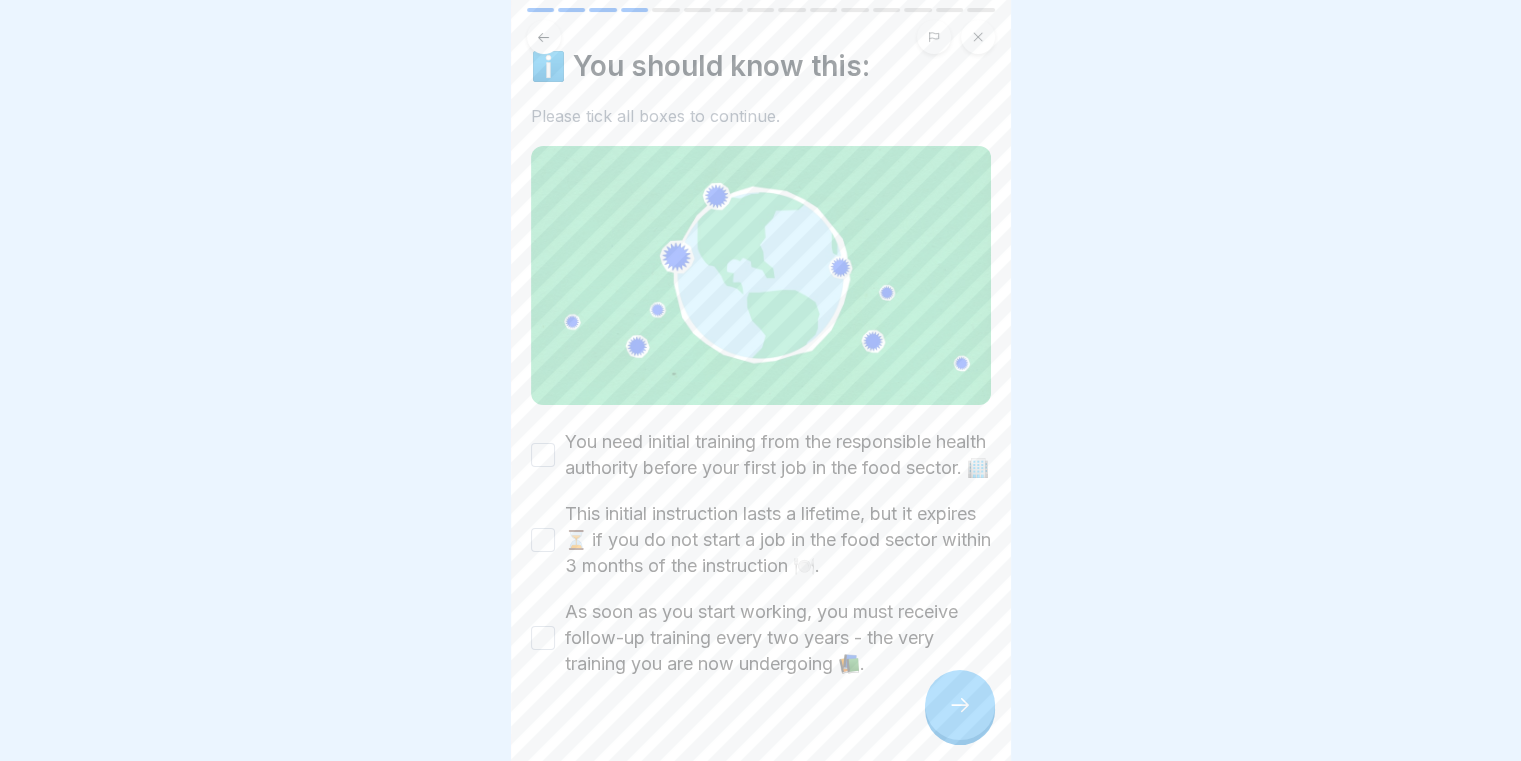 scroll, scrollTop: 82, scrollLeft: 0, axis: vertical 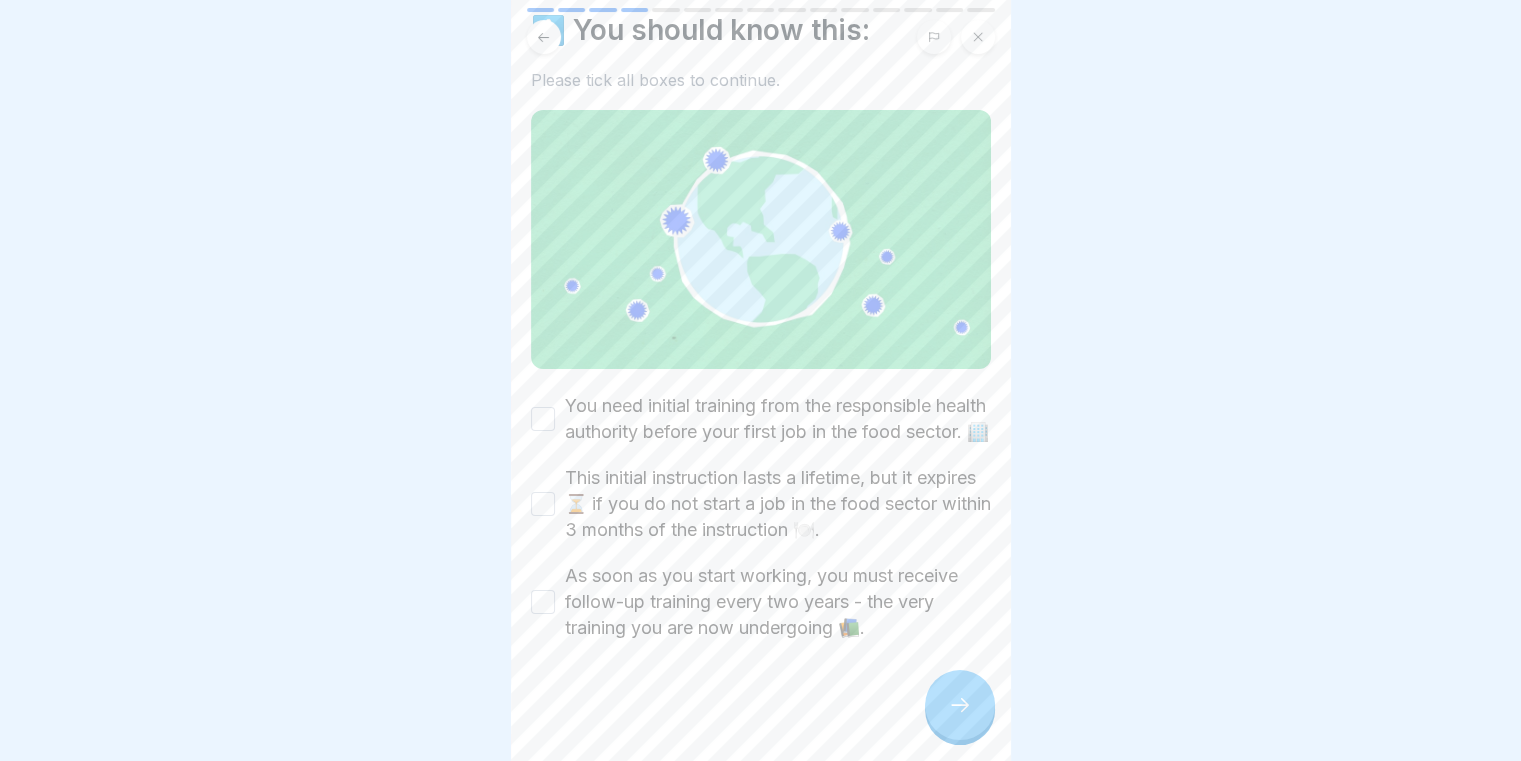 click on "You need initial training from the responsible health authority before your first job in the food sector. 🏢" at bounding box center (543, 419) 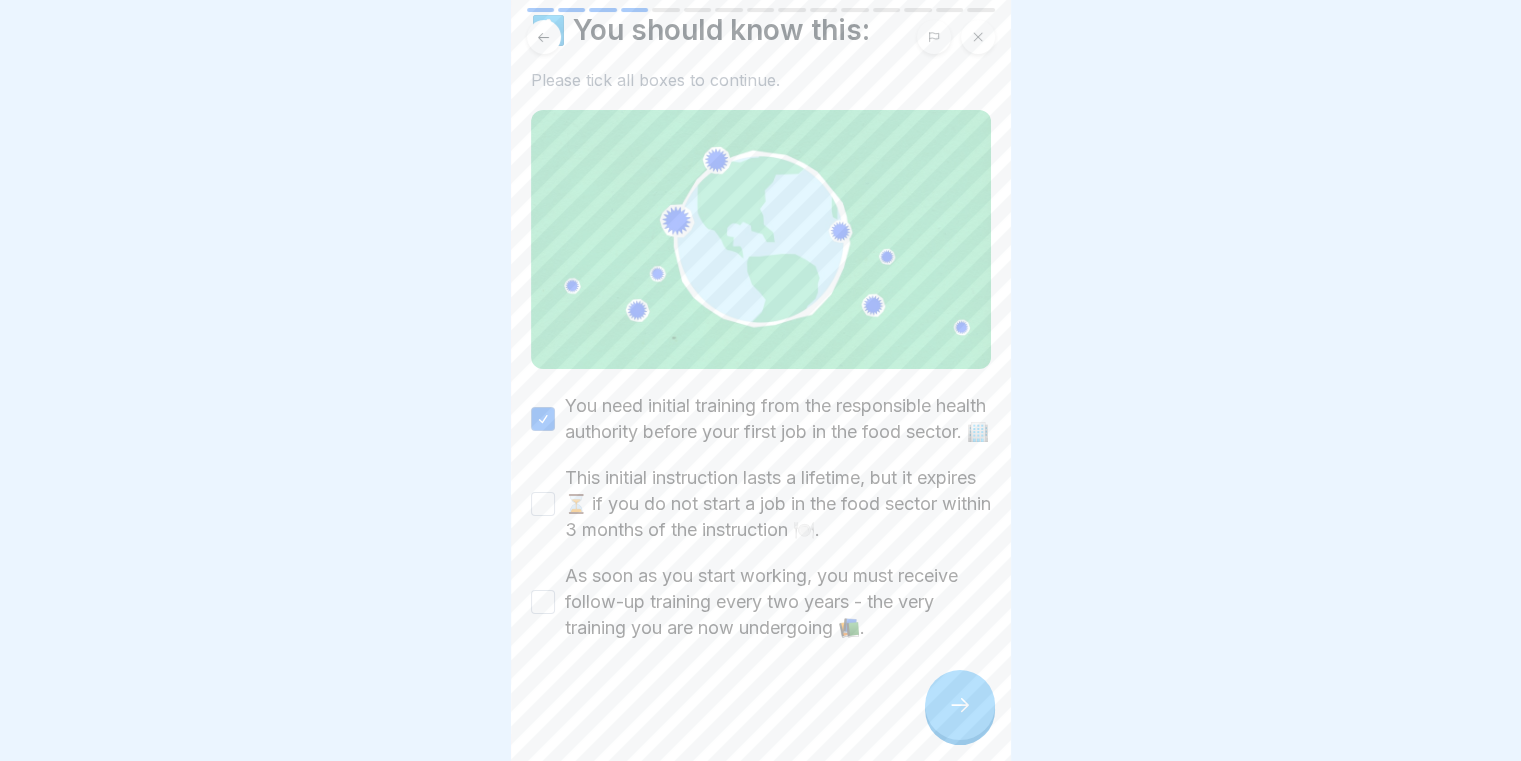 click on "This initial instruction lasts a lifetime, but it expires ⏳ if you do not start a job in the food sector within 3 months of the instruction 🍽️." at bounding box center (543, 504) 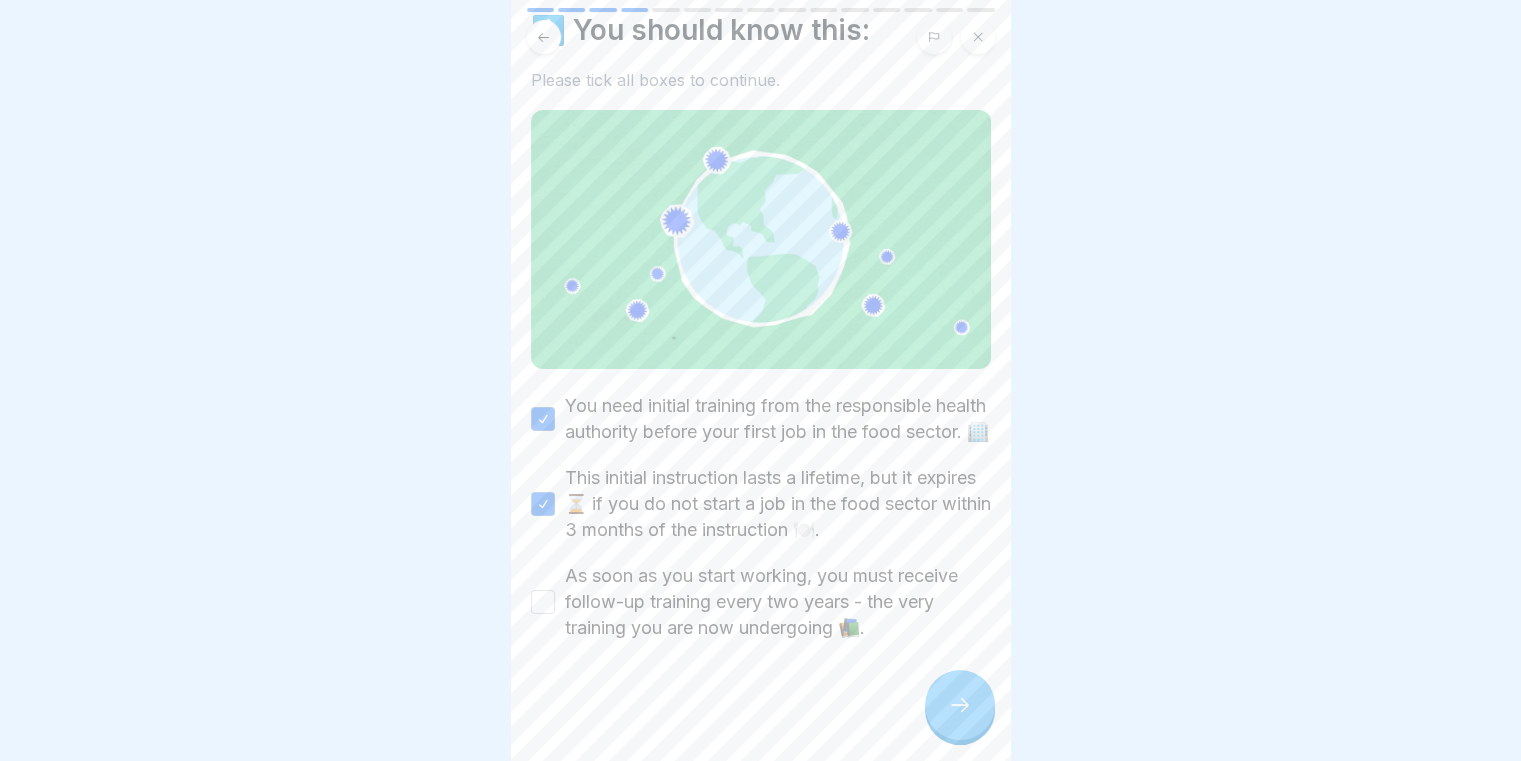 click on "As soon as you start working, you must receive follow-up training every two years - the very training you are now undergoing 📚." at bounding box center (543, 602) 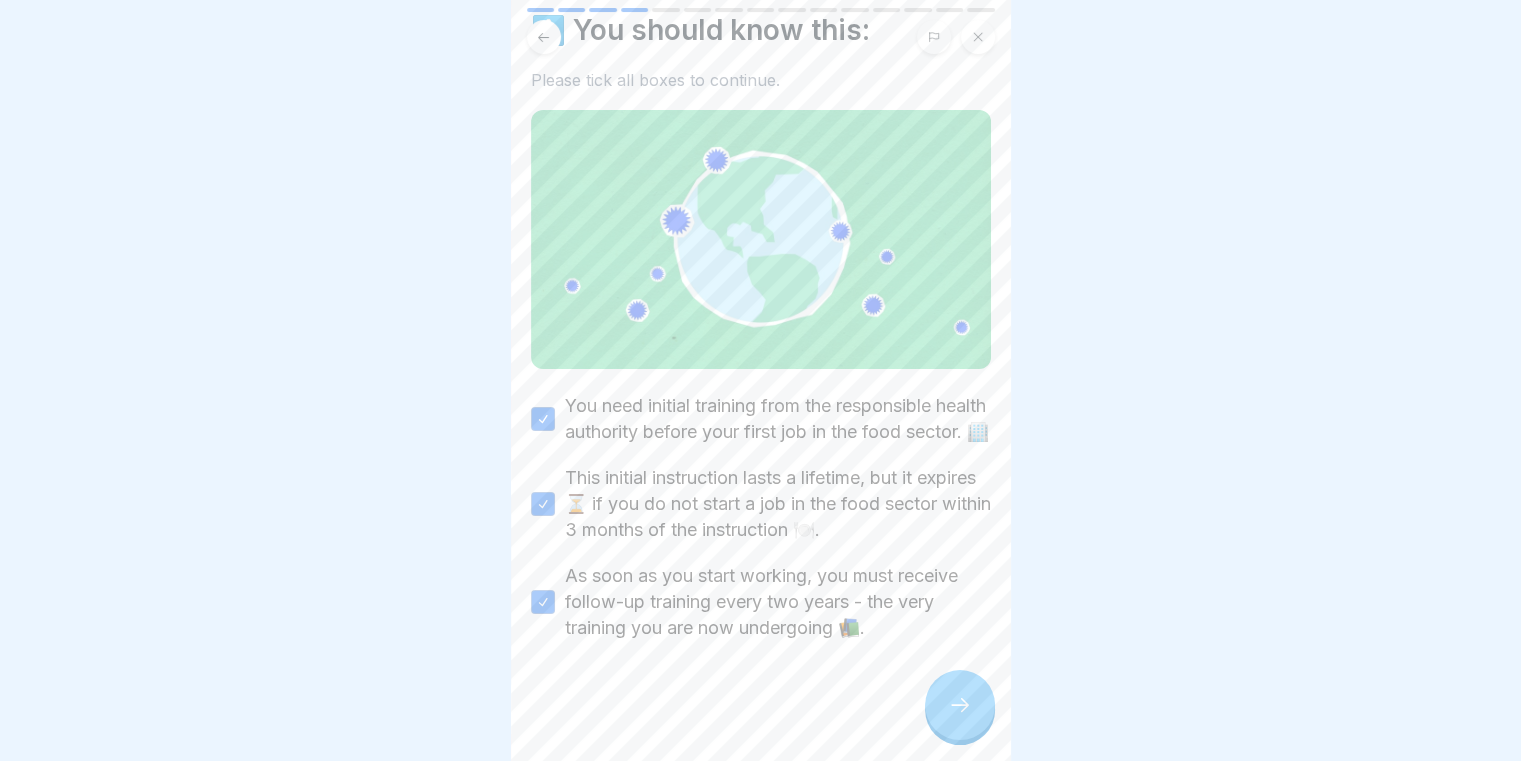 click 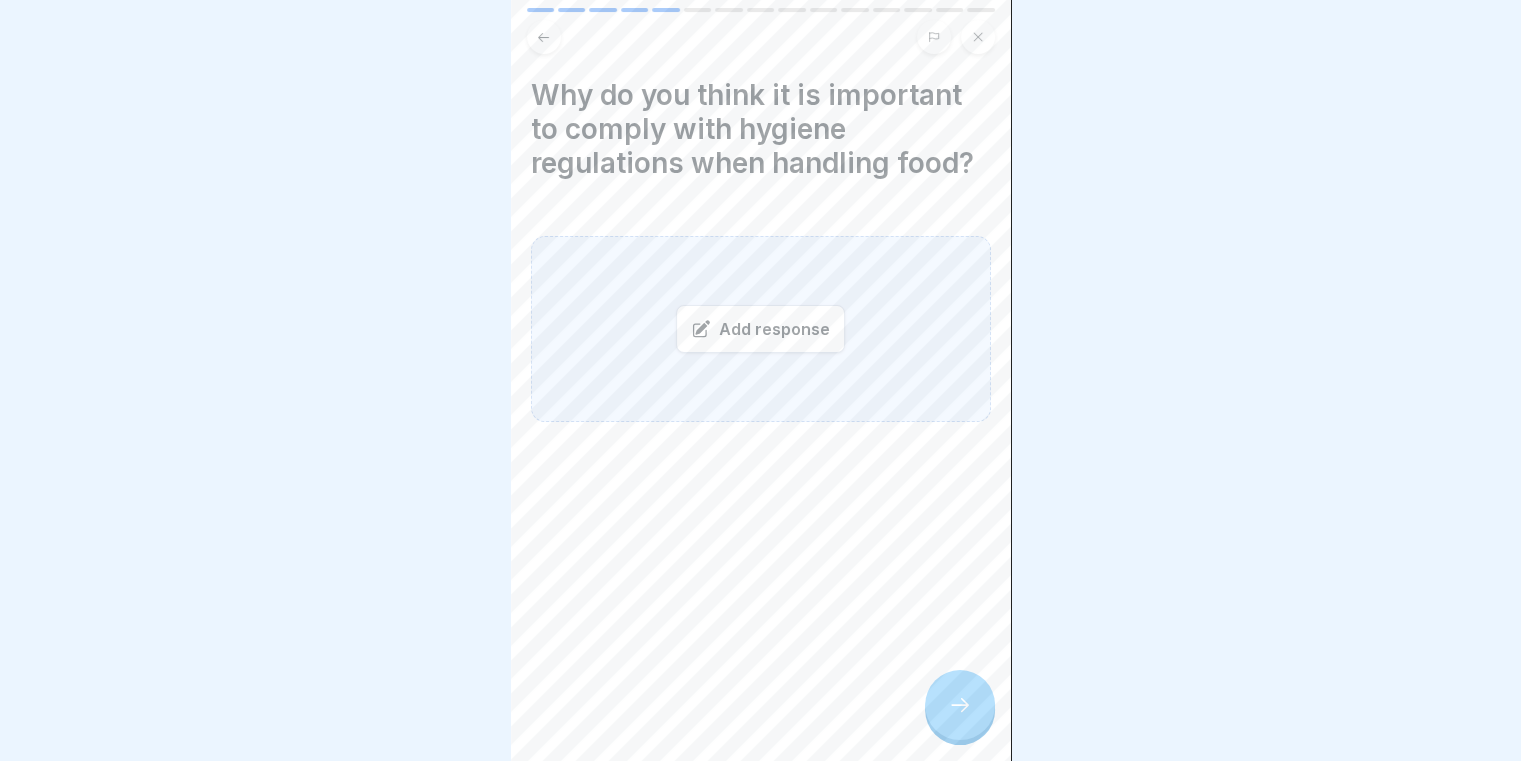 click 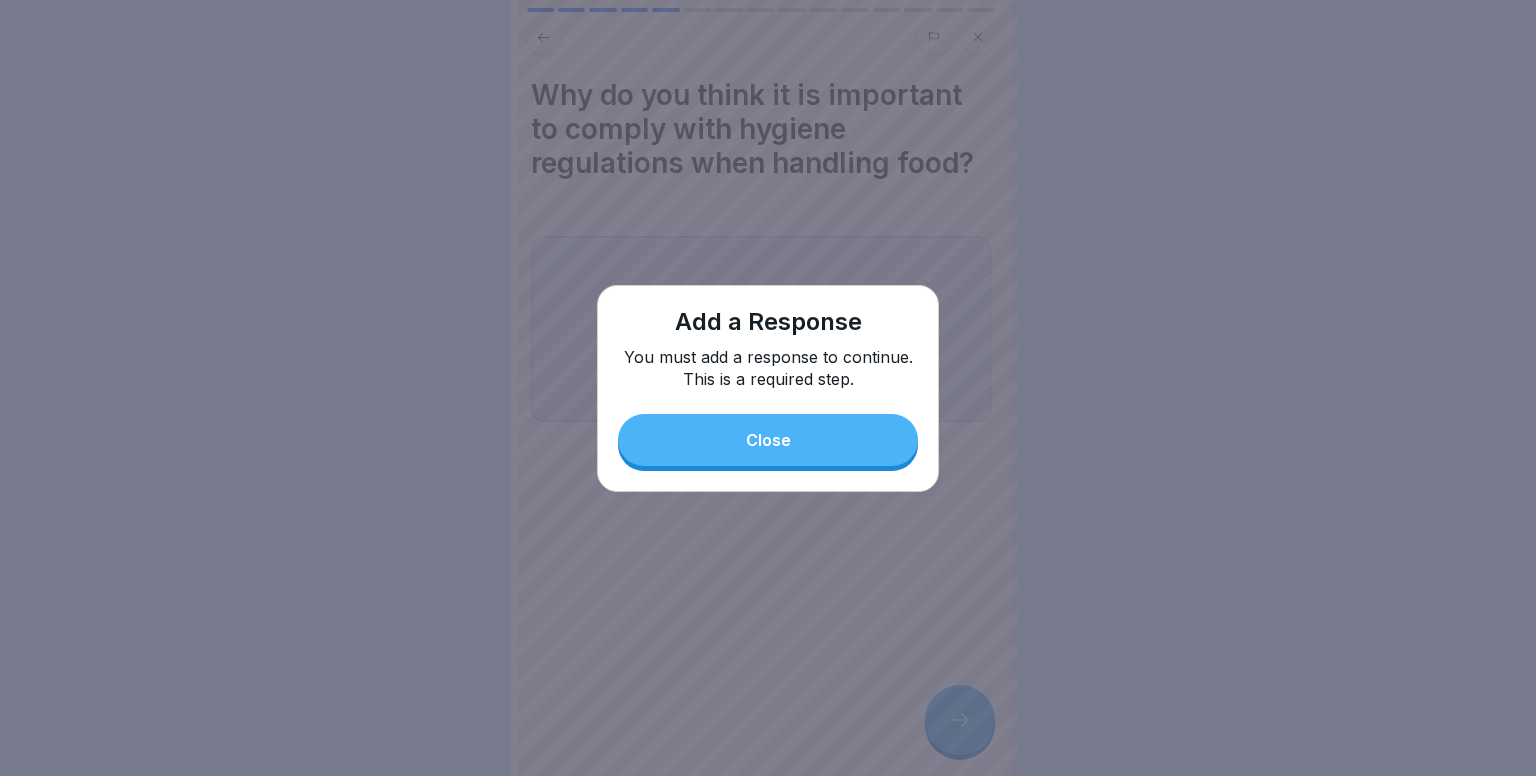 click on "Close" at bounding box center [768, 440] 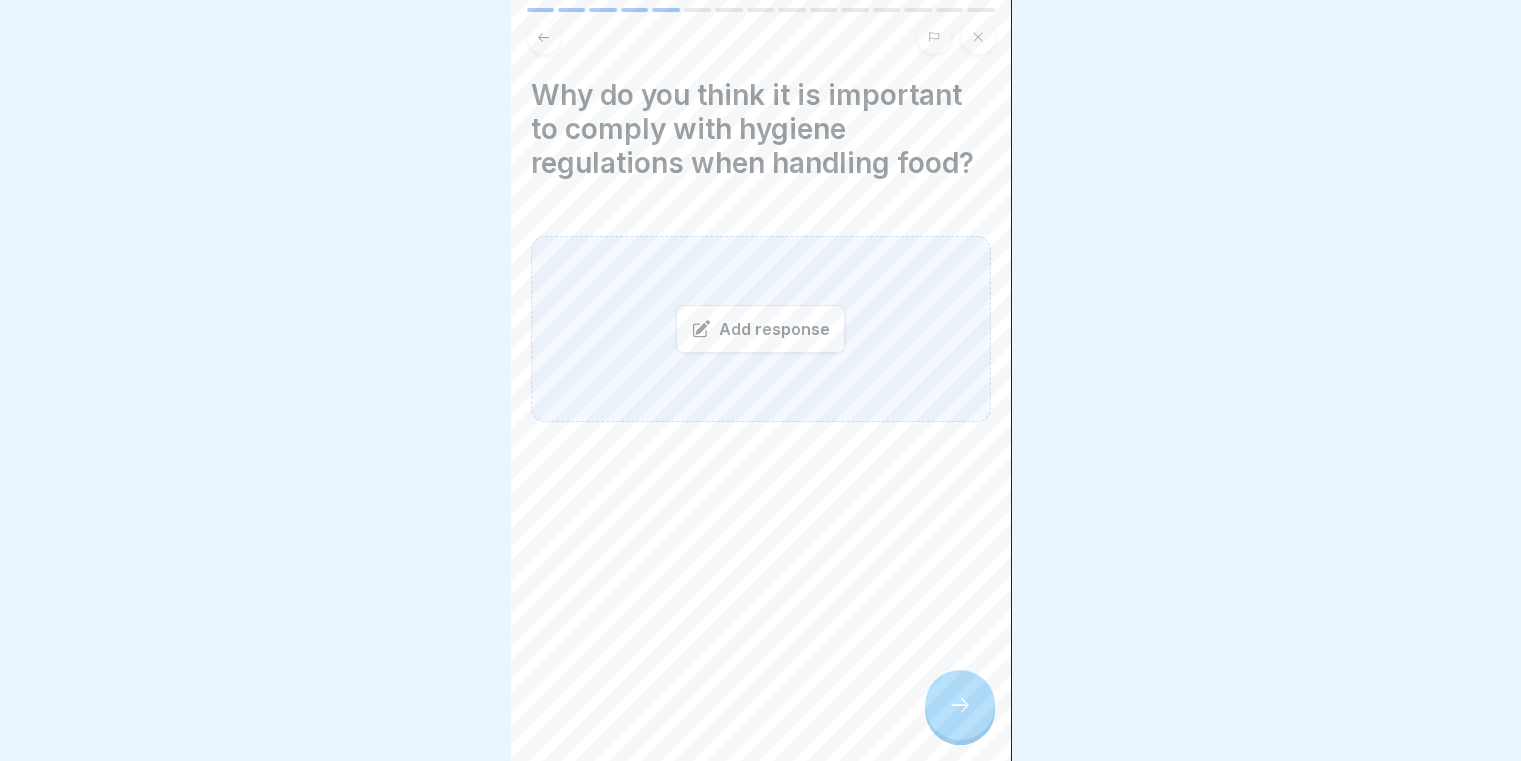 click on "Add response" at bounding box center [760, 329] 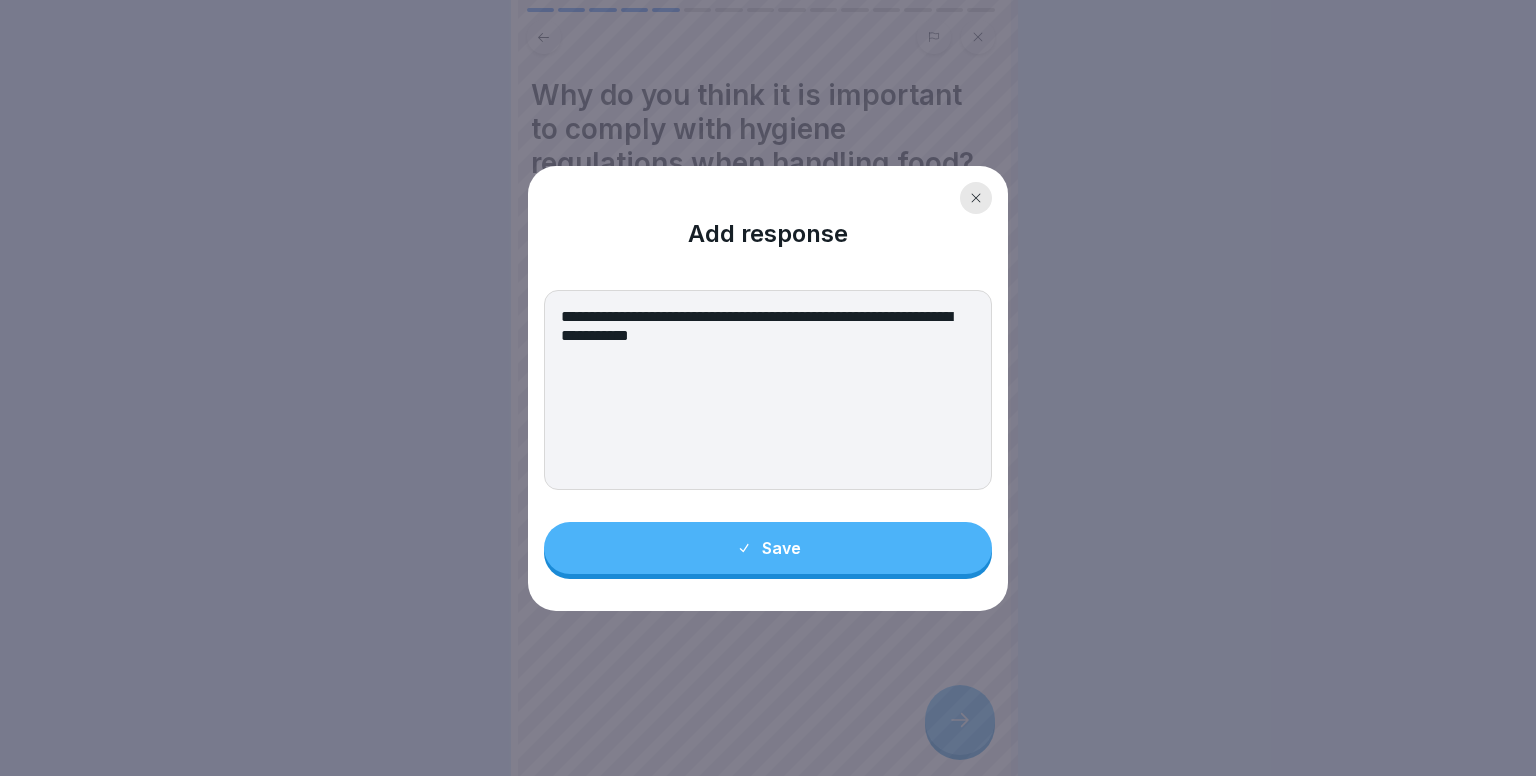 type on "**********" 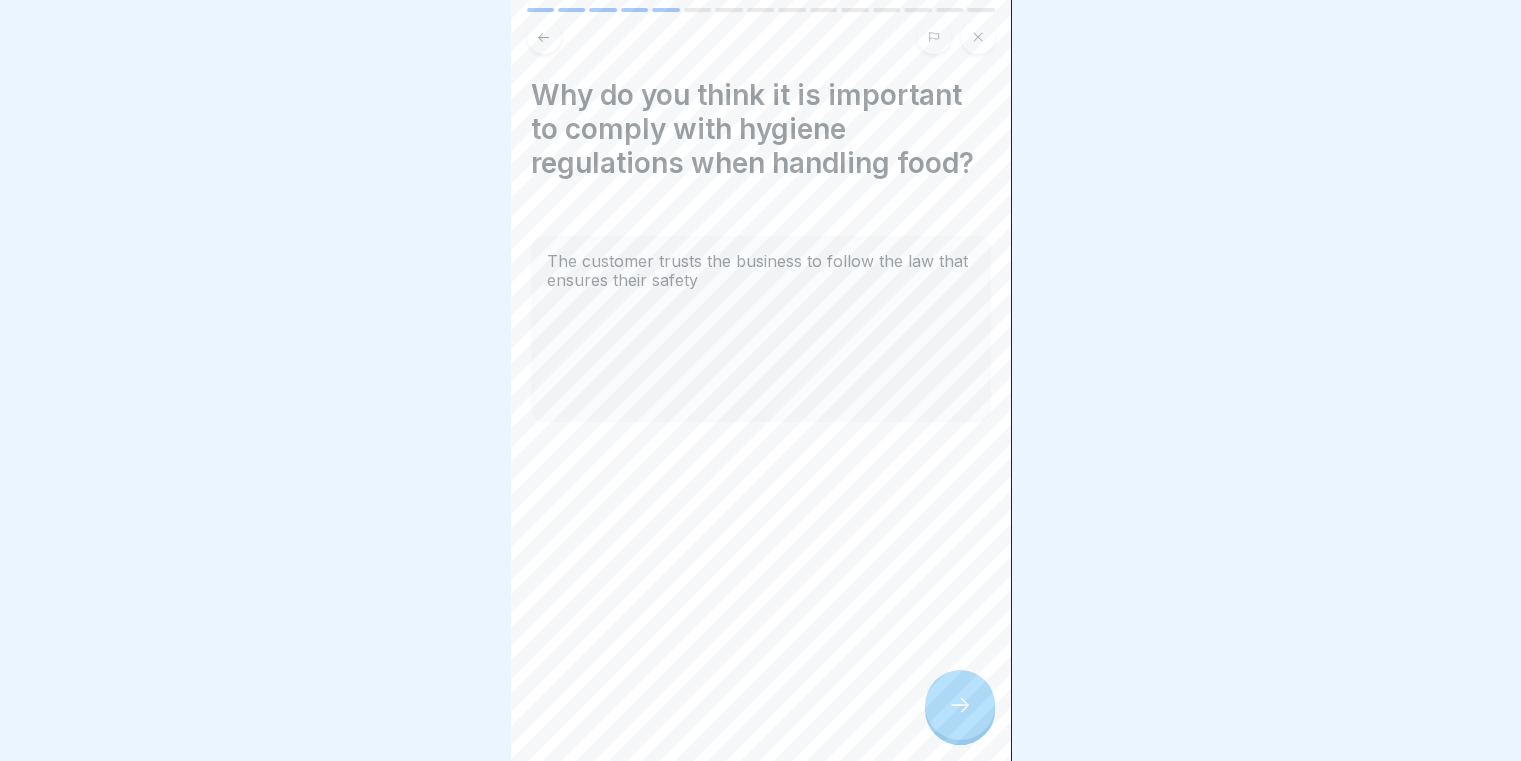 click at bounding box center (960, 705) 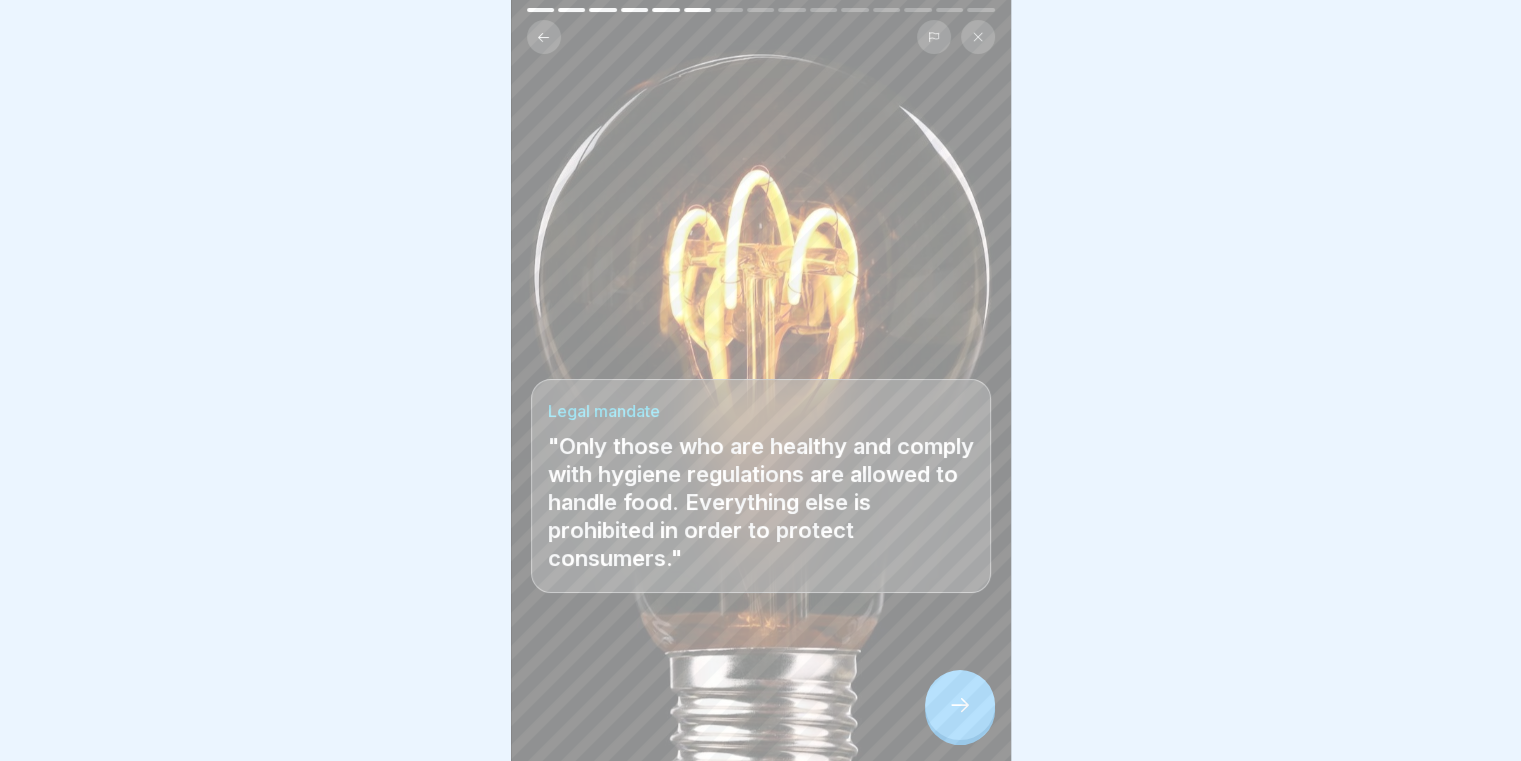 click at bounding box center (960, 705) 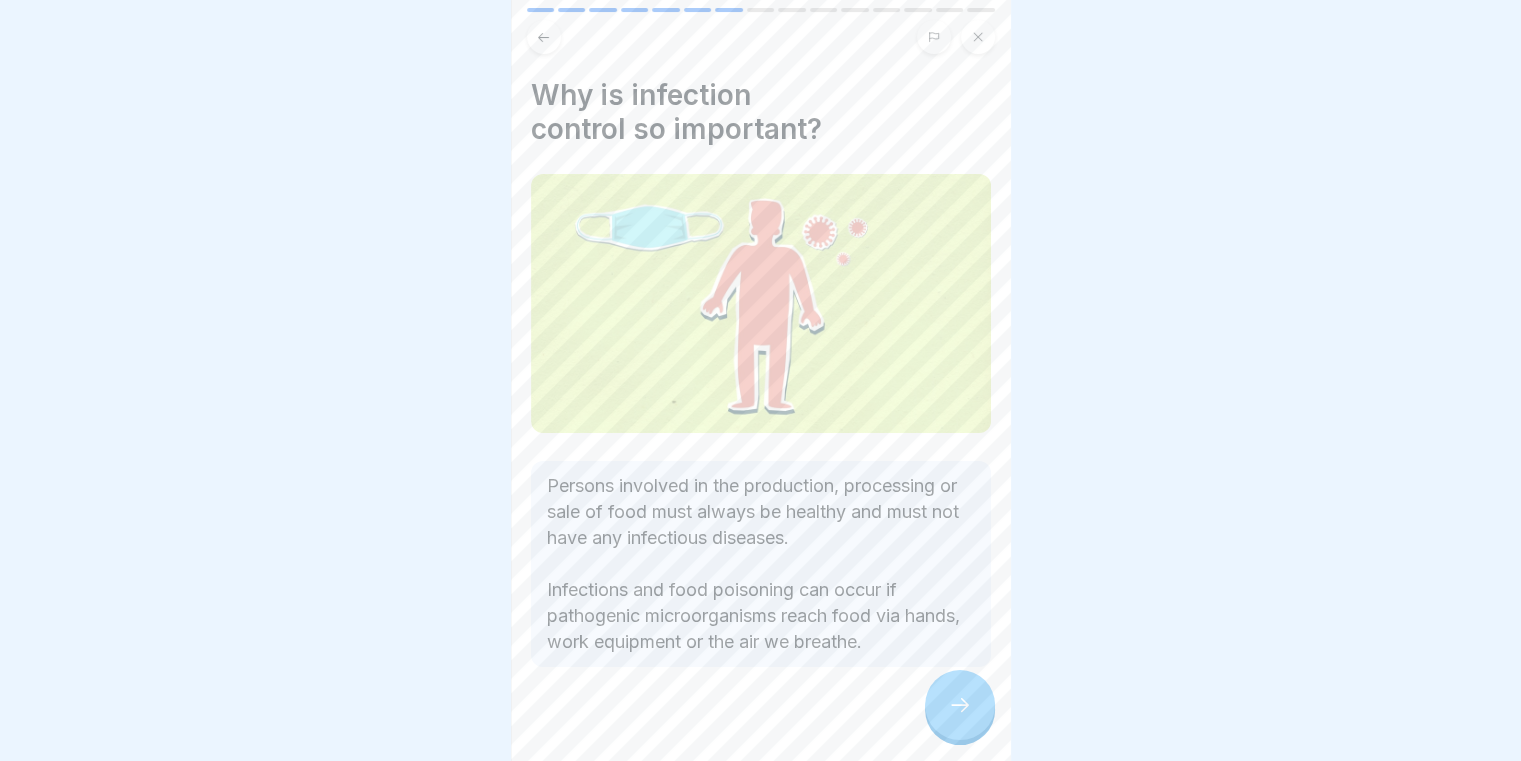 click at bounding box center (960, 705) 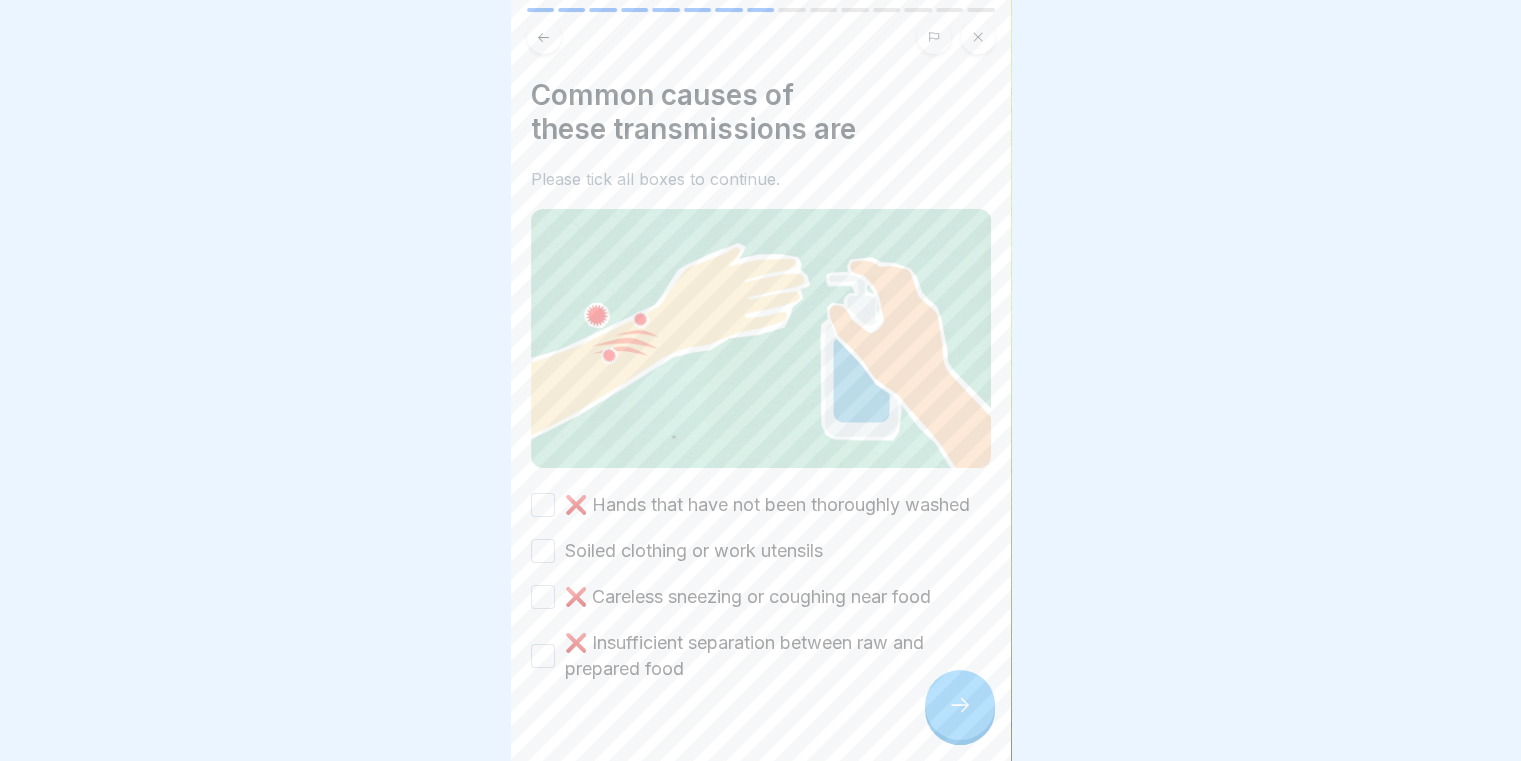 click at bounding box center (960, 705) 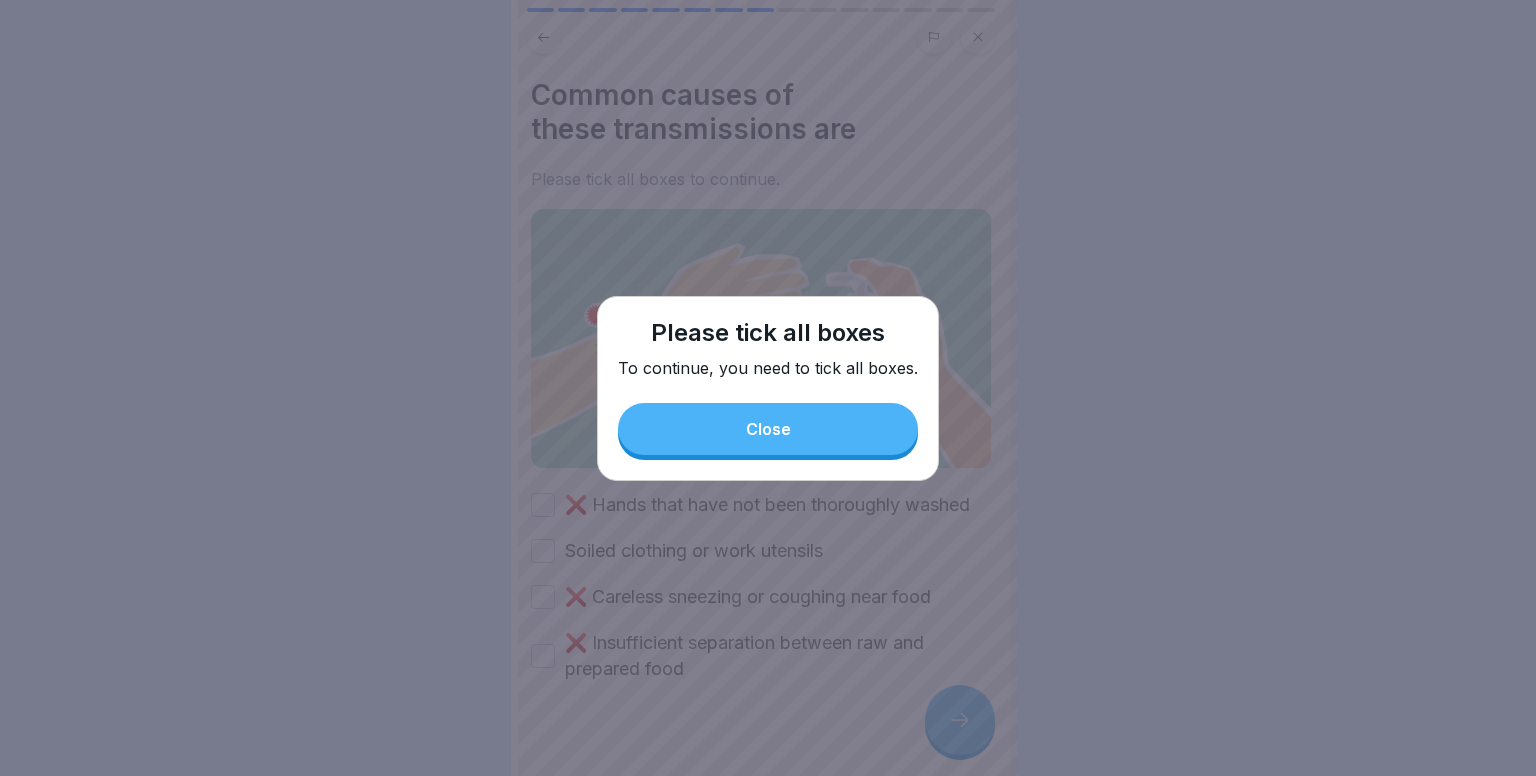 click on "Close" at bounding box center (768, 429) 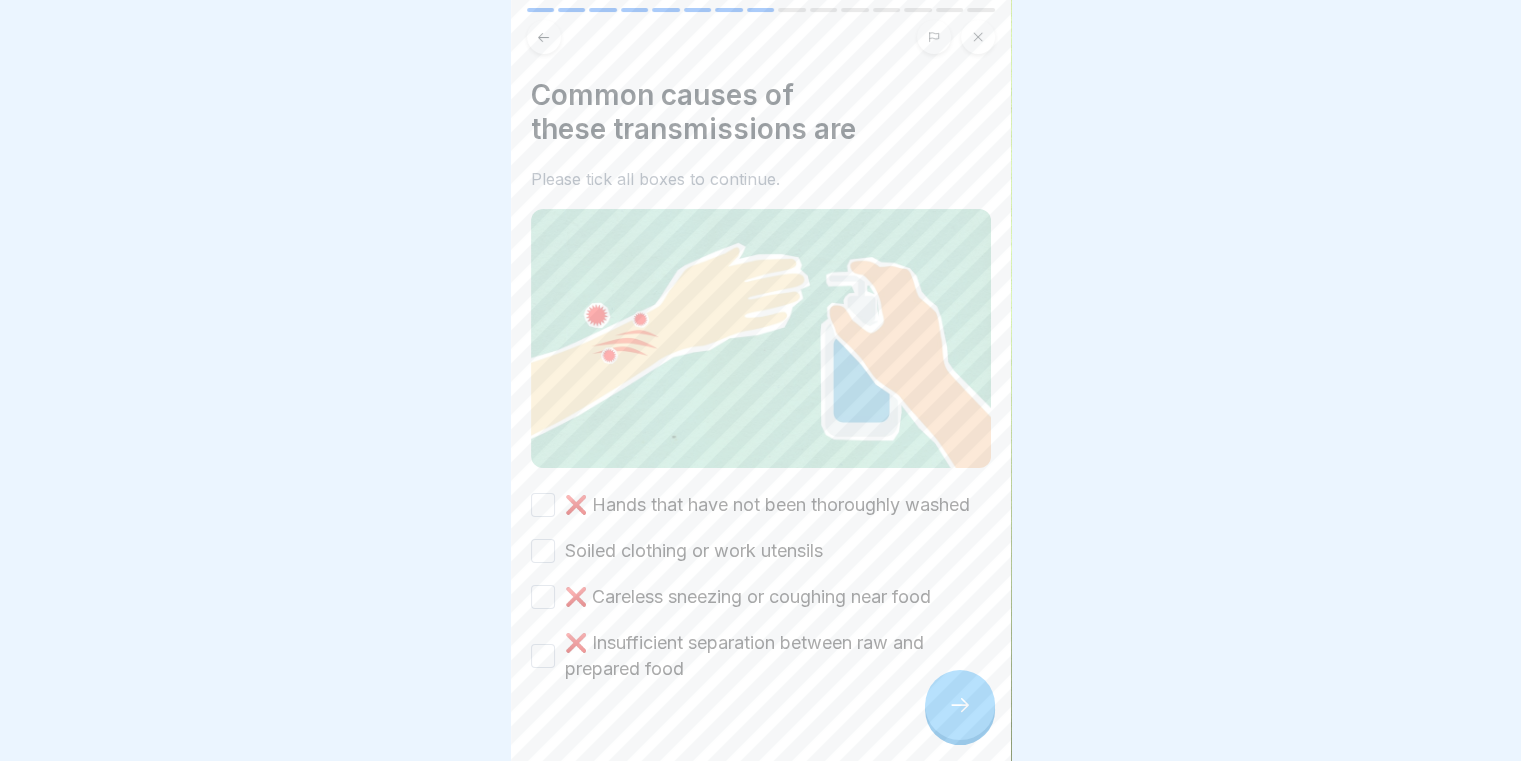 click on "❌ Hands that have not been thoroughly washed" at bounding box center (543, 505) 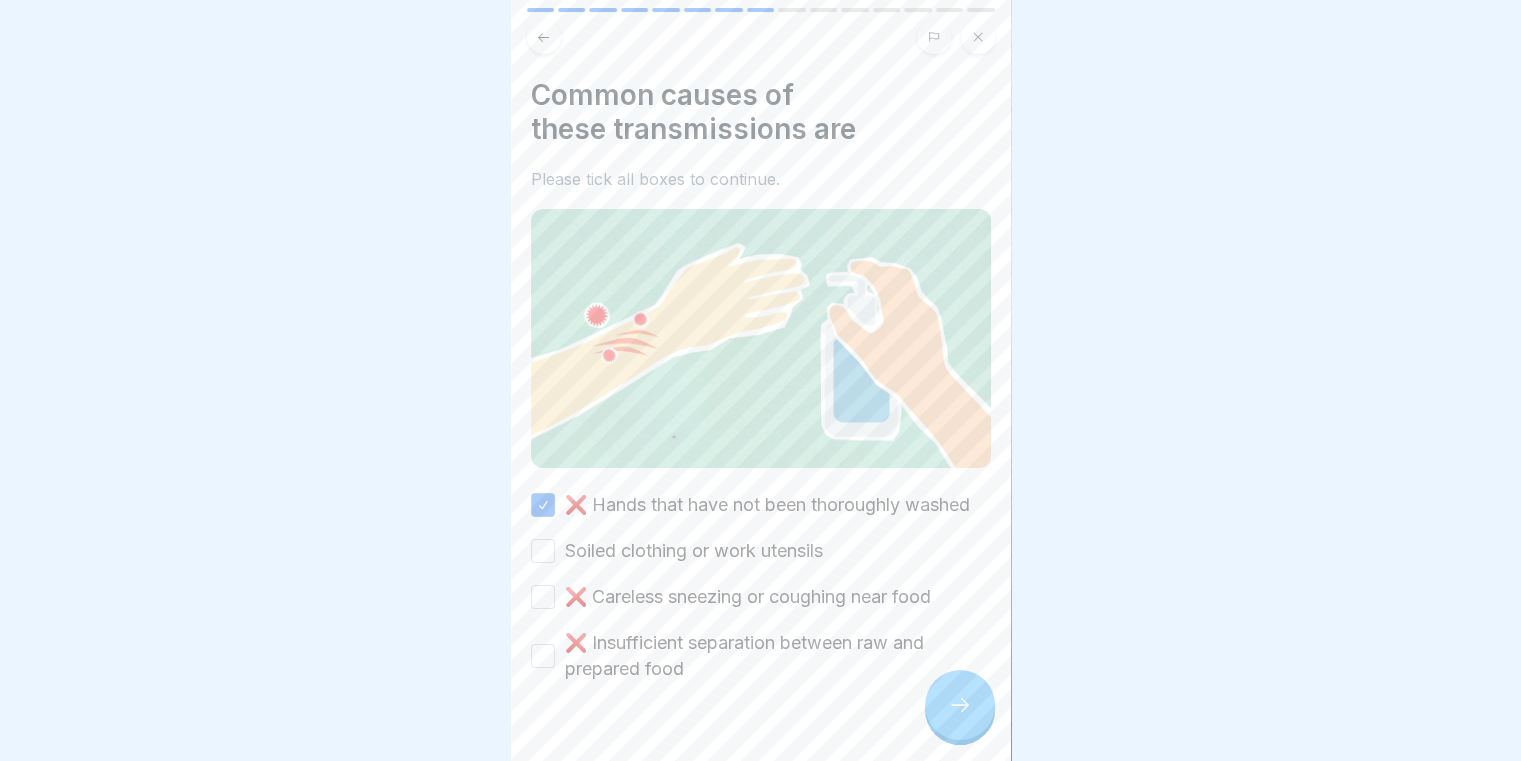 click on "Soiled clothing or work utensils" at bounding box center (761, 551) 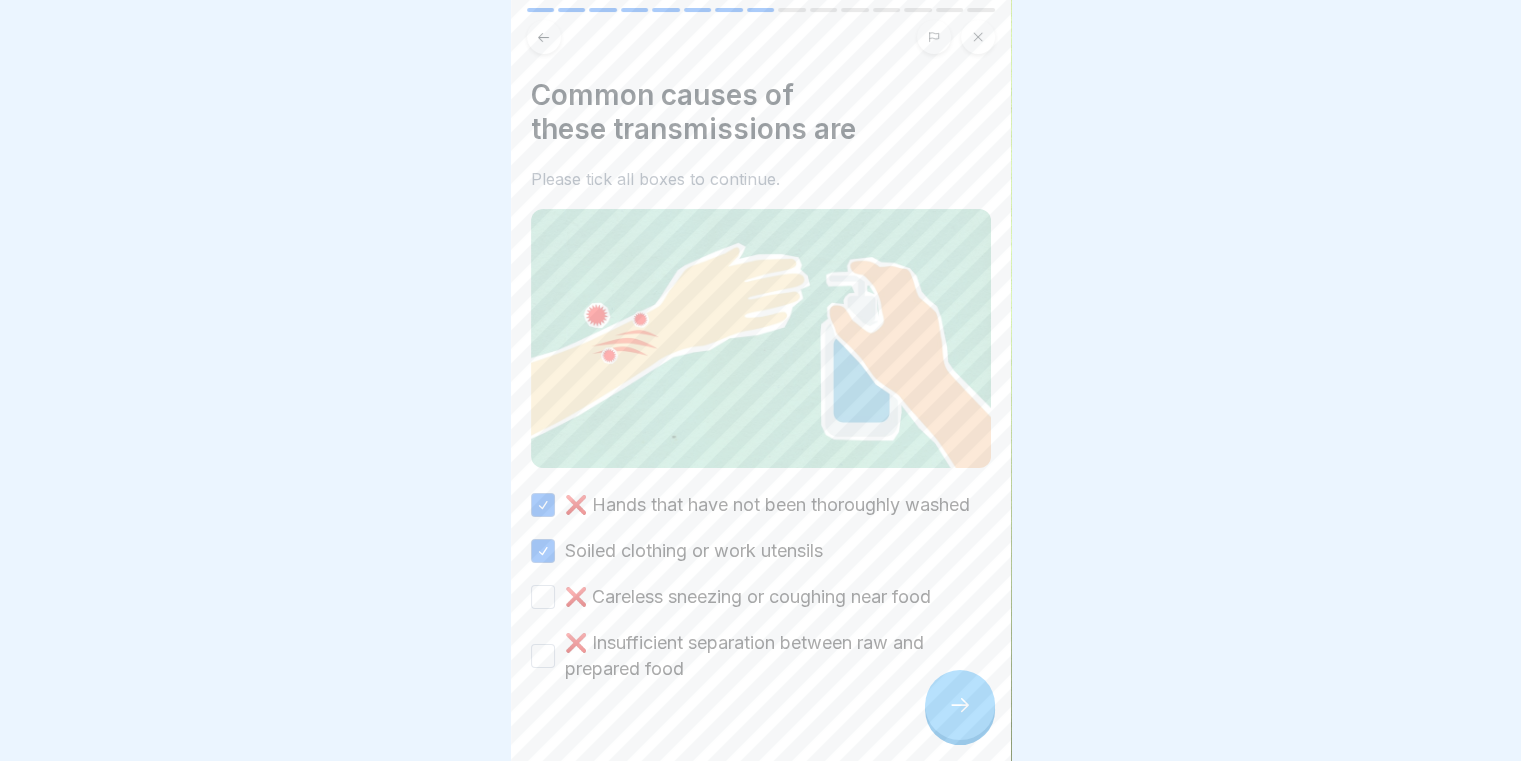 click on "❌ Careless sneezing or coughing near food" at bounding box center (543, 597) 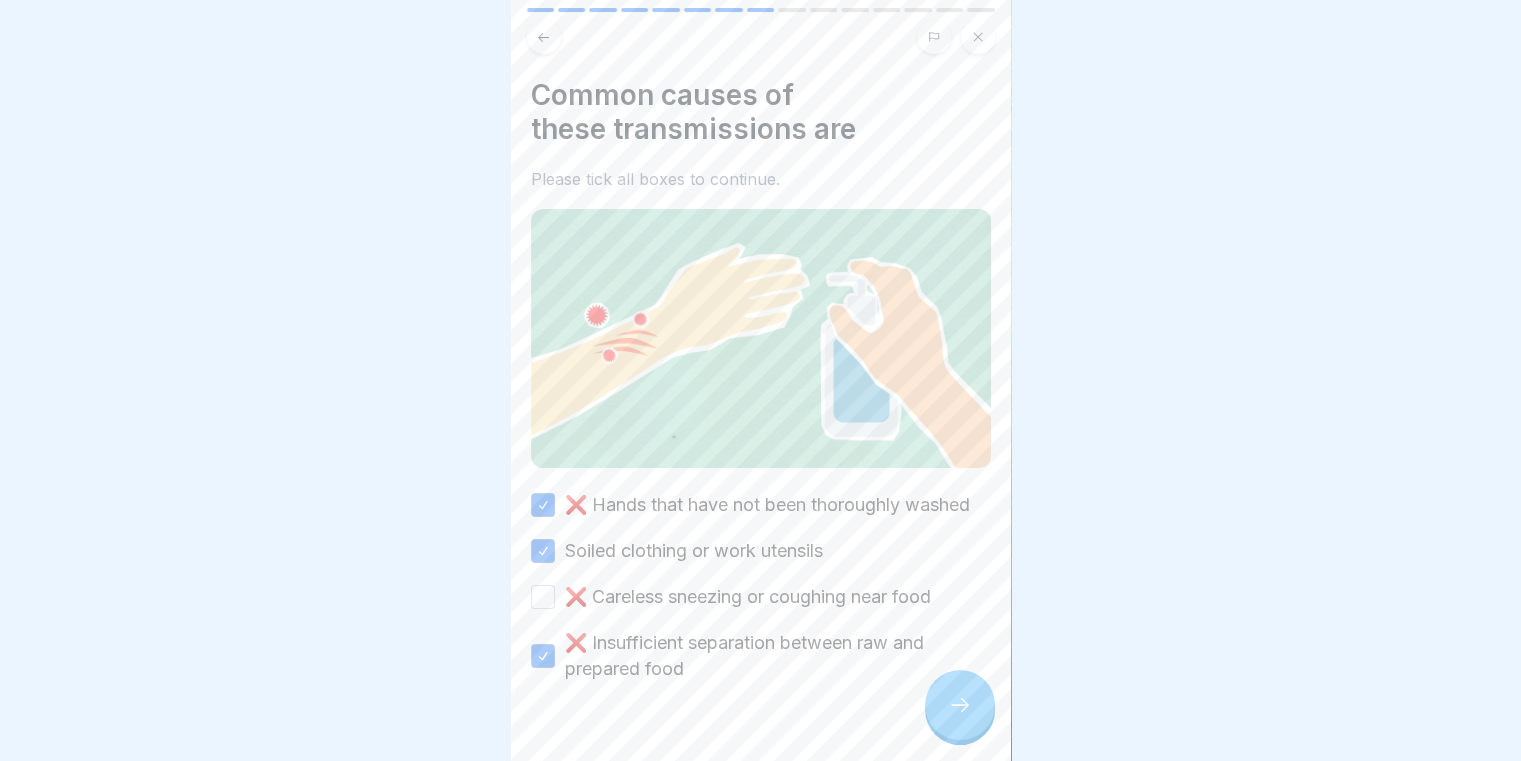 click 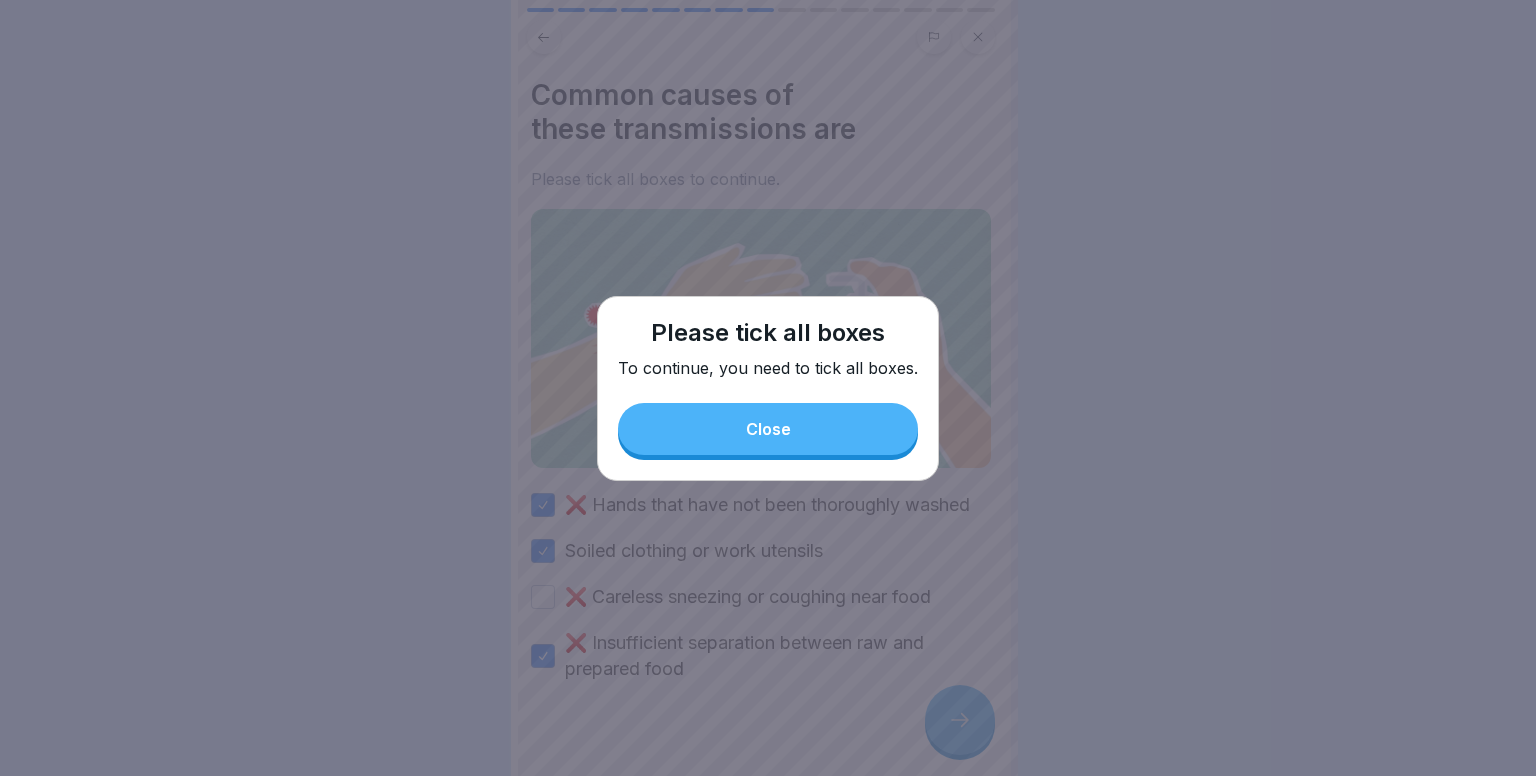 click on "Close" at bounding box center [768, 429] 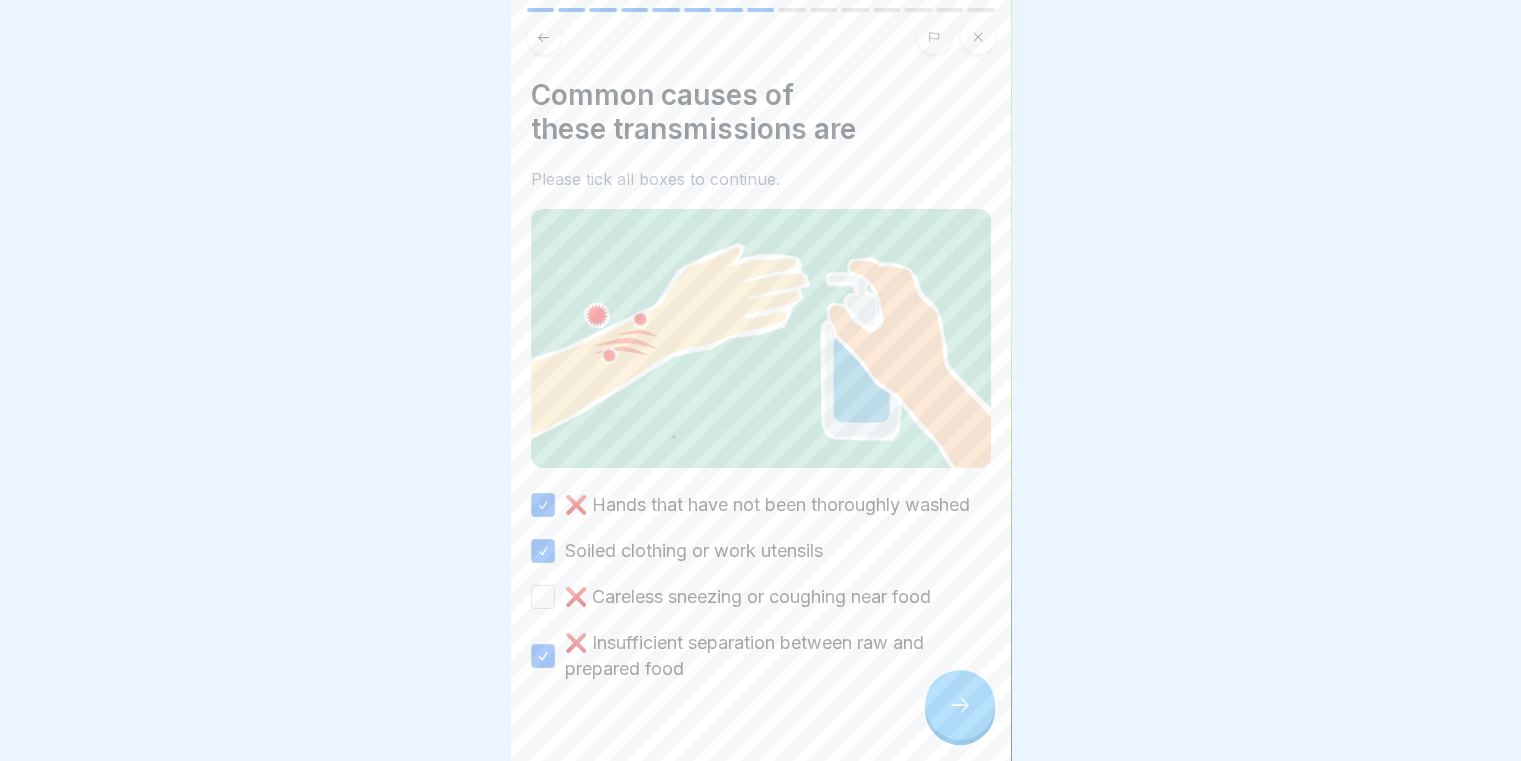 click on "❌ Careless sneezing or coughing near food" at bounding box center (543, 597) 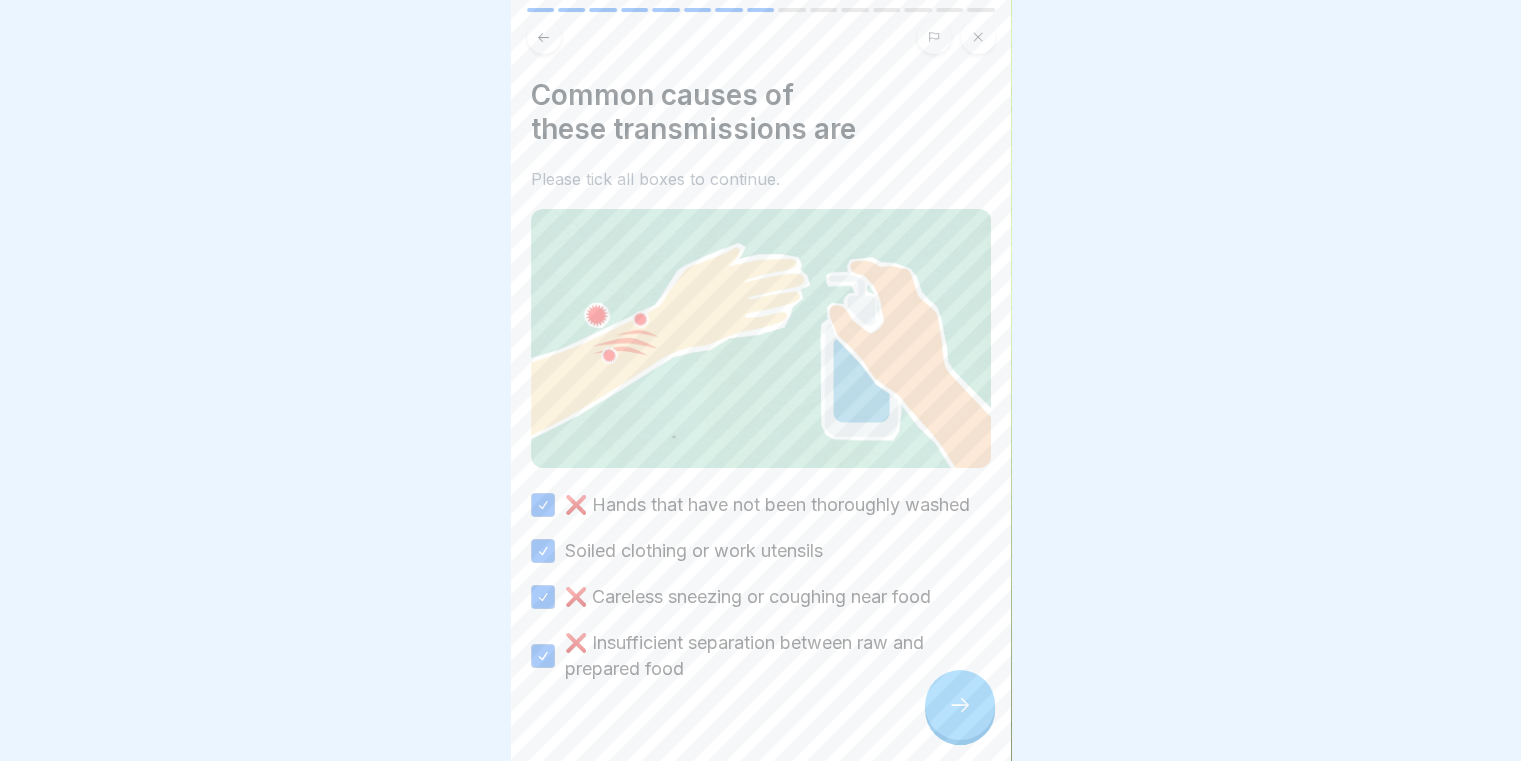 click 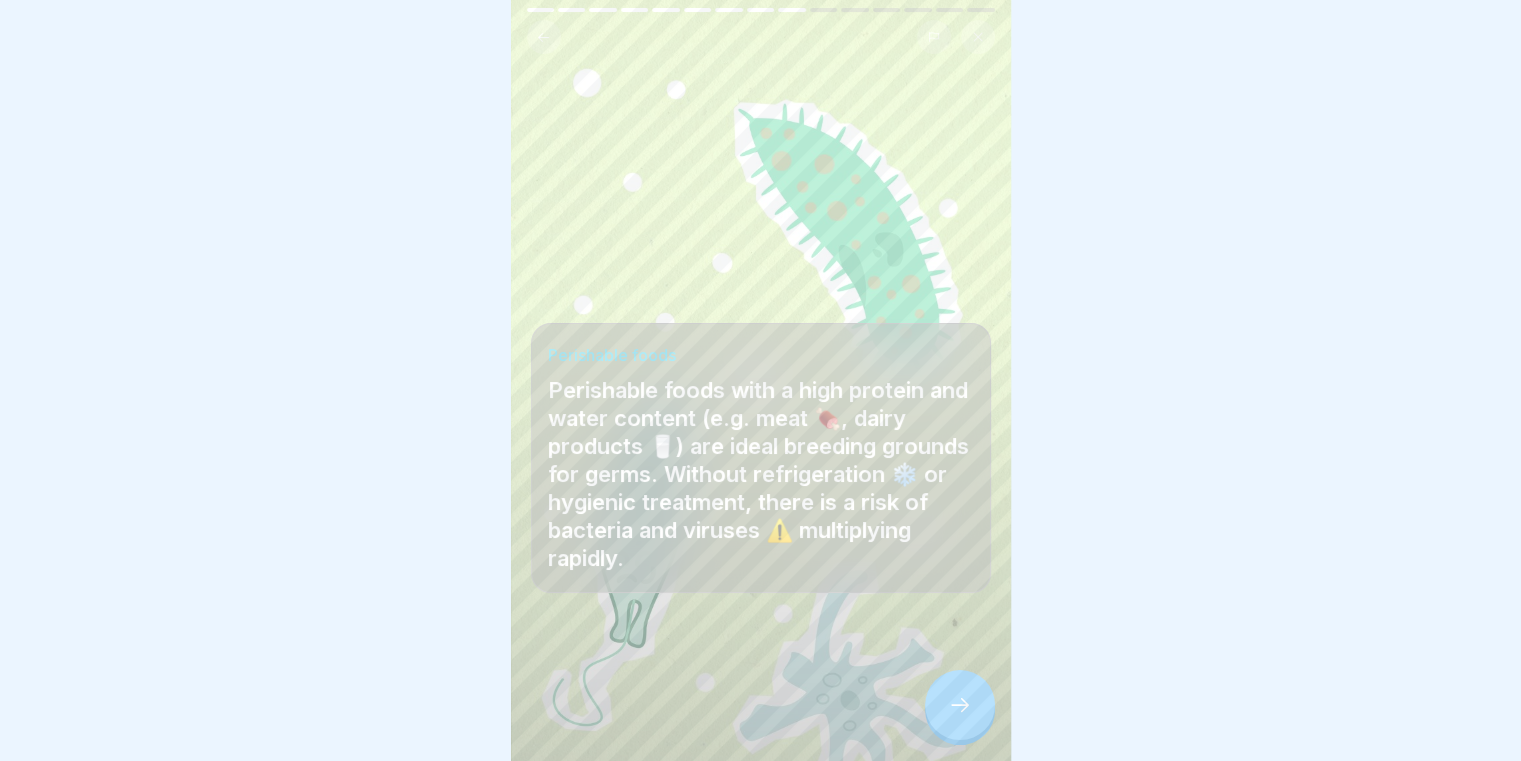 scroll, scrollTop: 15, scrollLeft: 0, axis: vertical 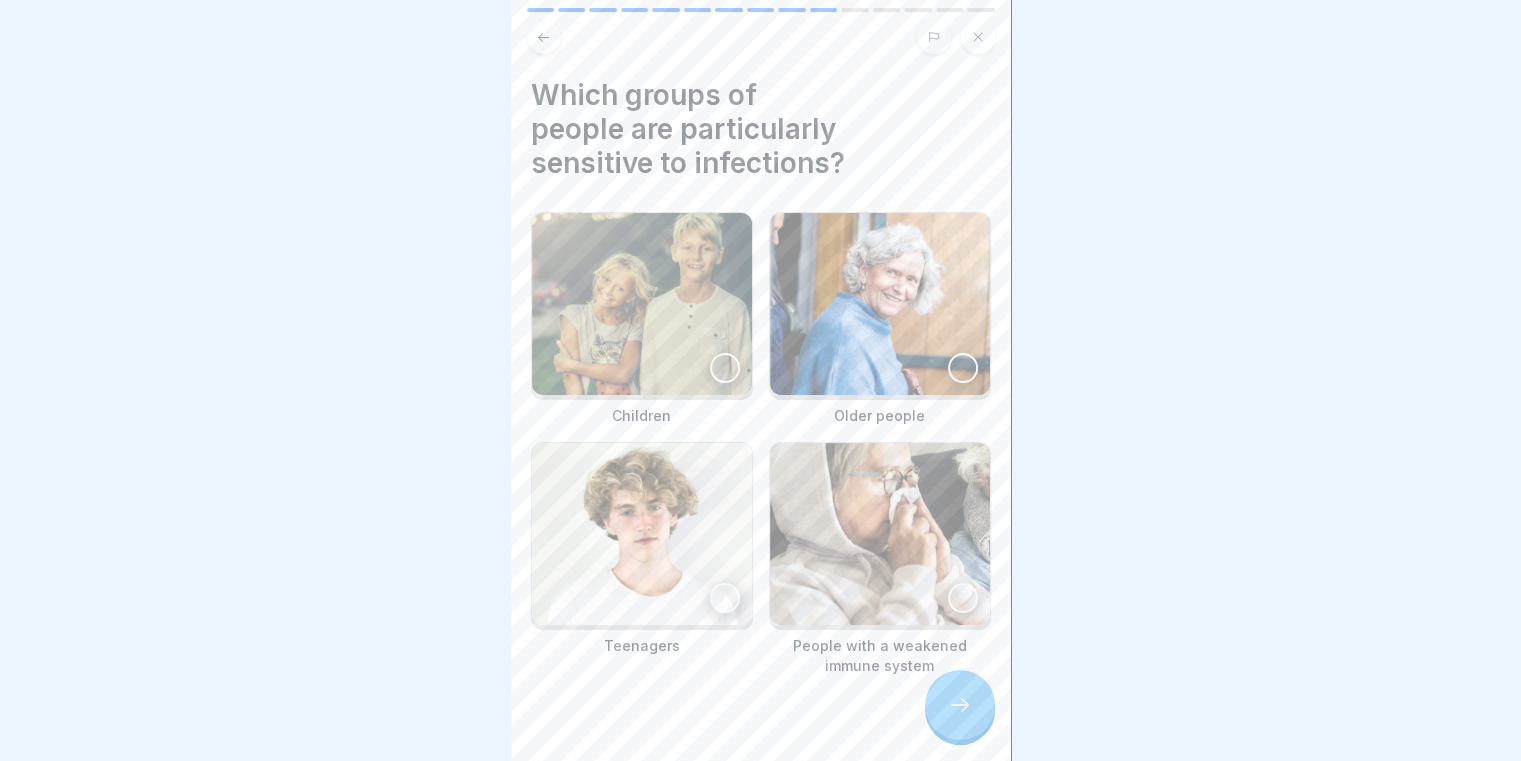 click at bounding box center [880, 304] 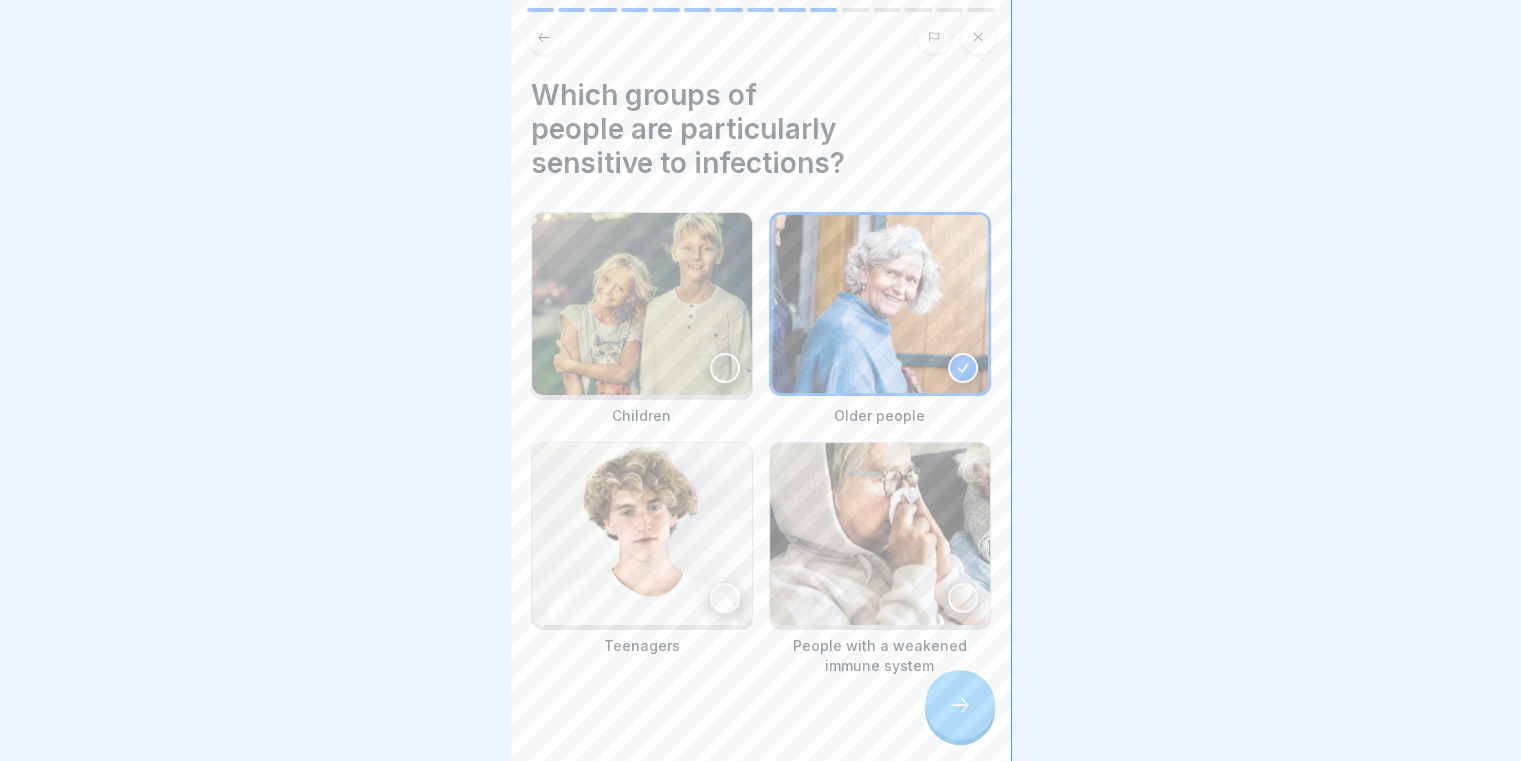 click at bounding box center [642, 304] 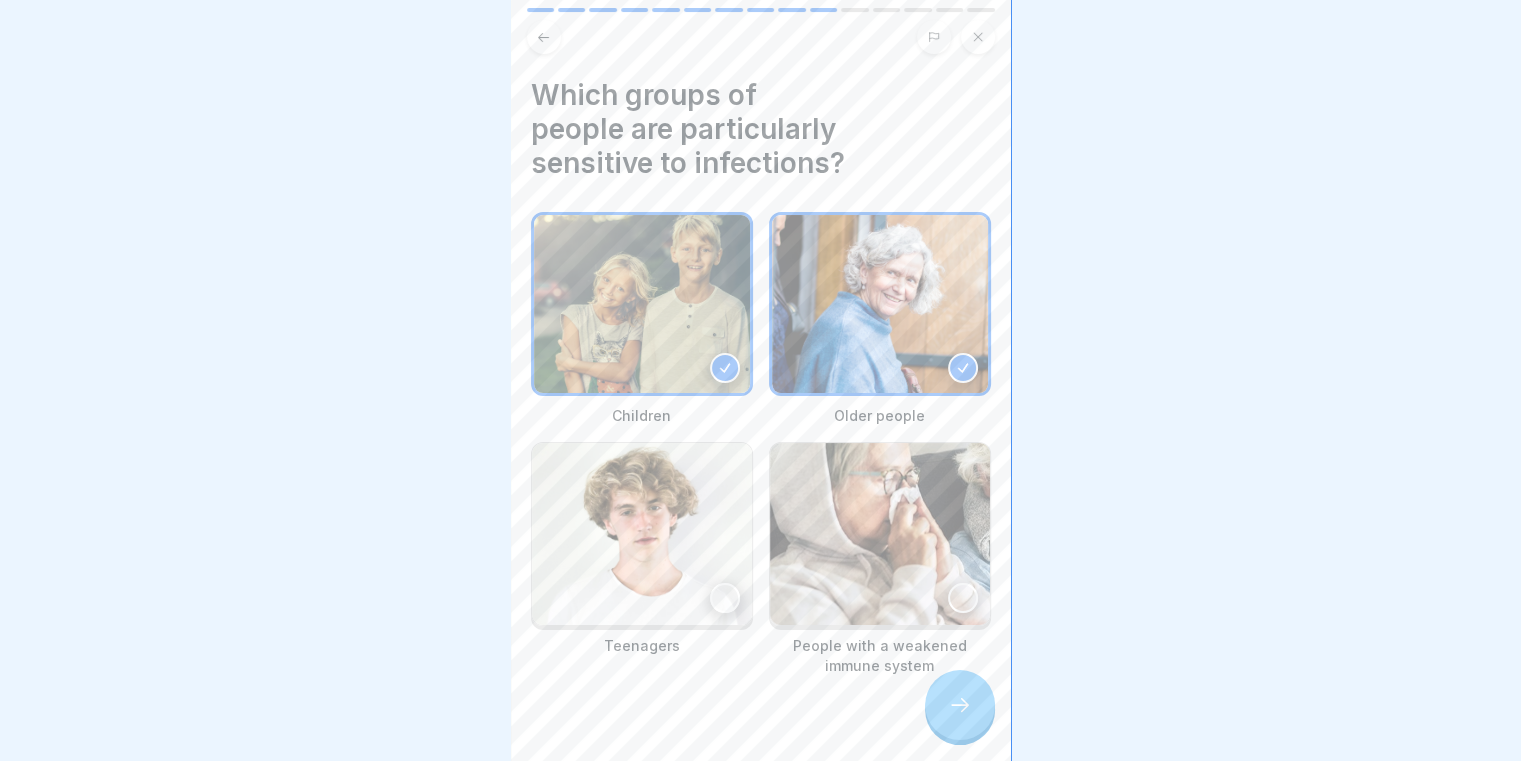 click at bounding box center (880, 534) 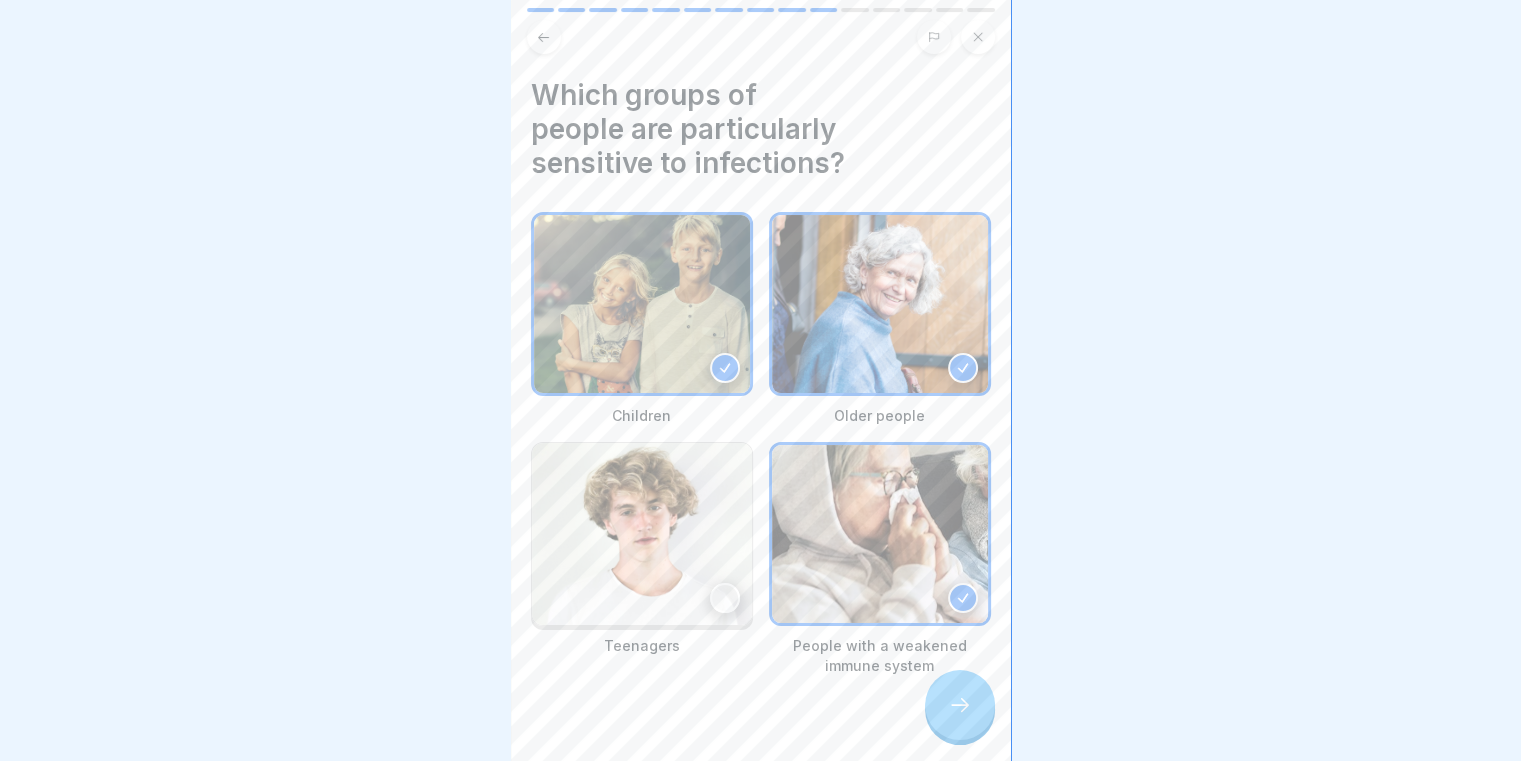 click 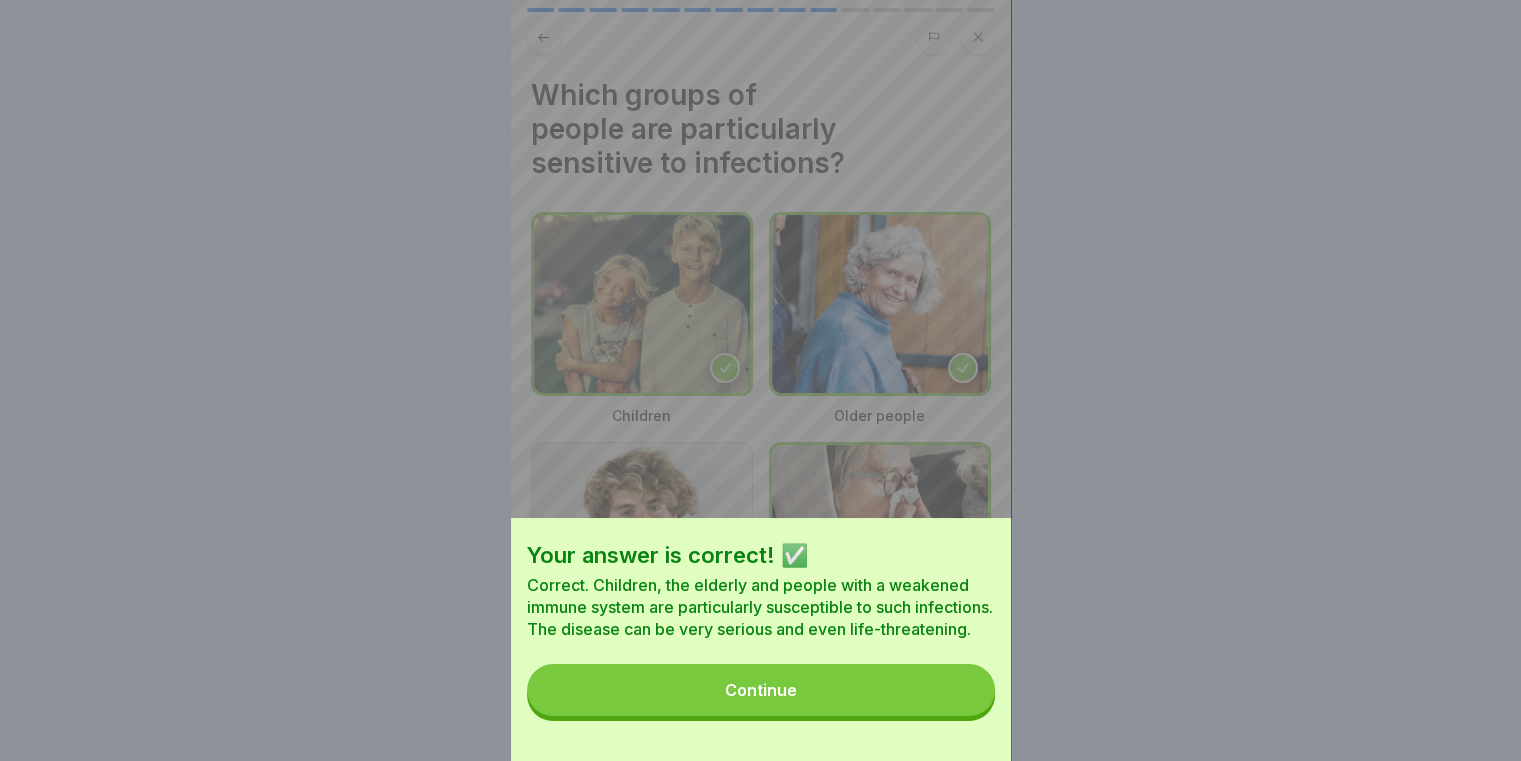 click on "Continue" at bounding box center [761, 690] 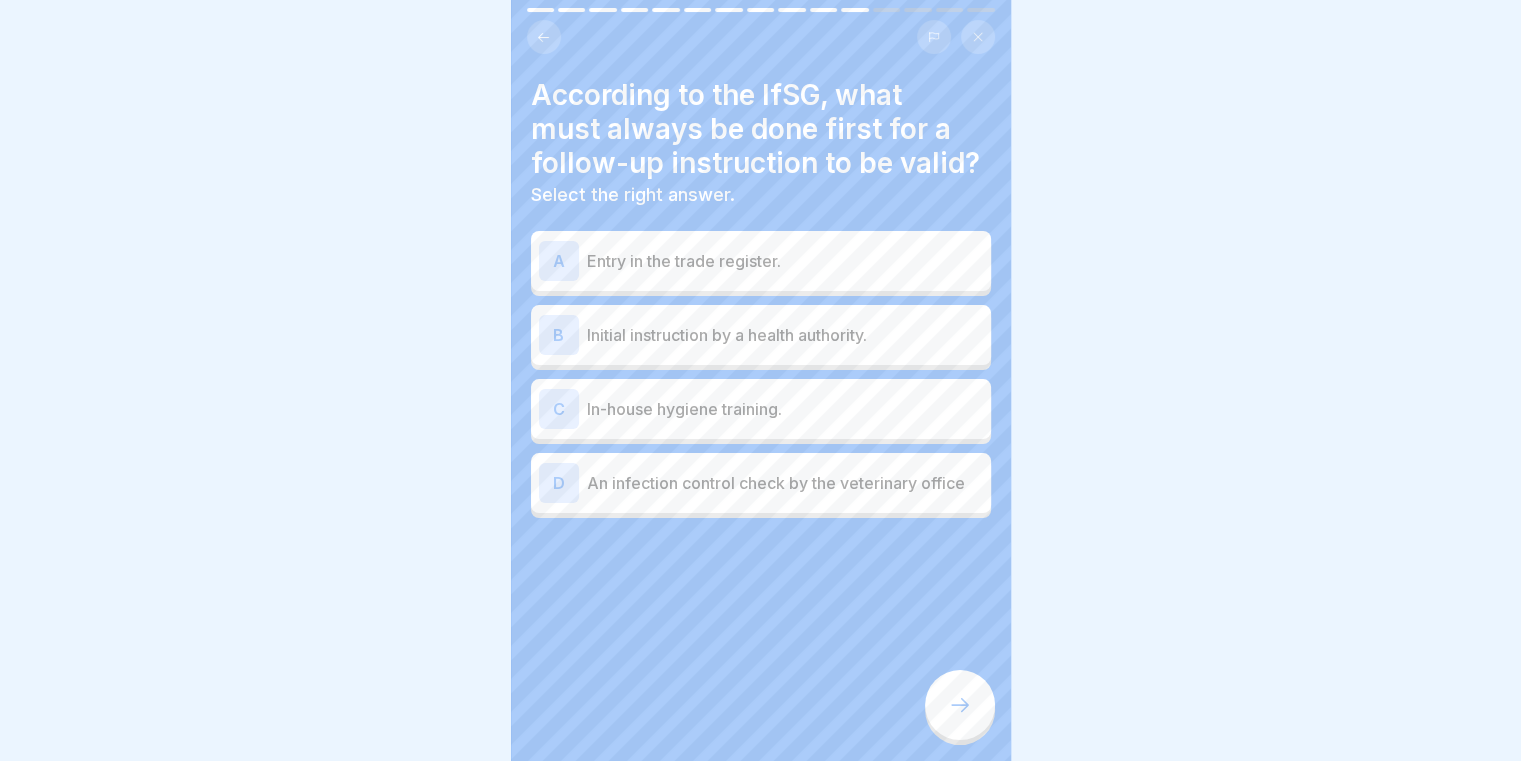 click on "Entry in the trade register." at bounding box center (785, 261) 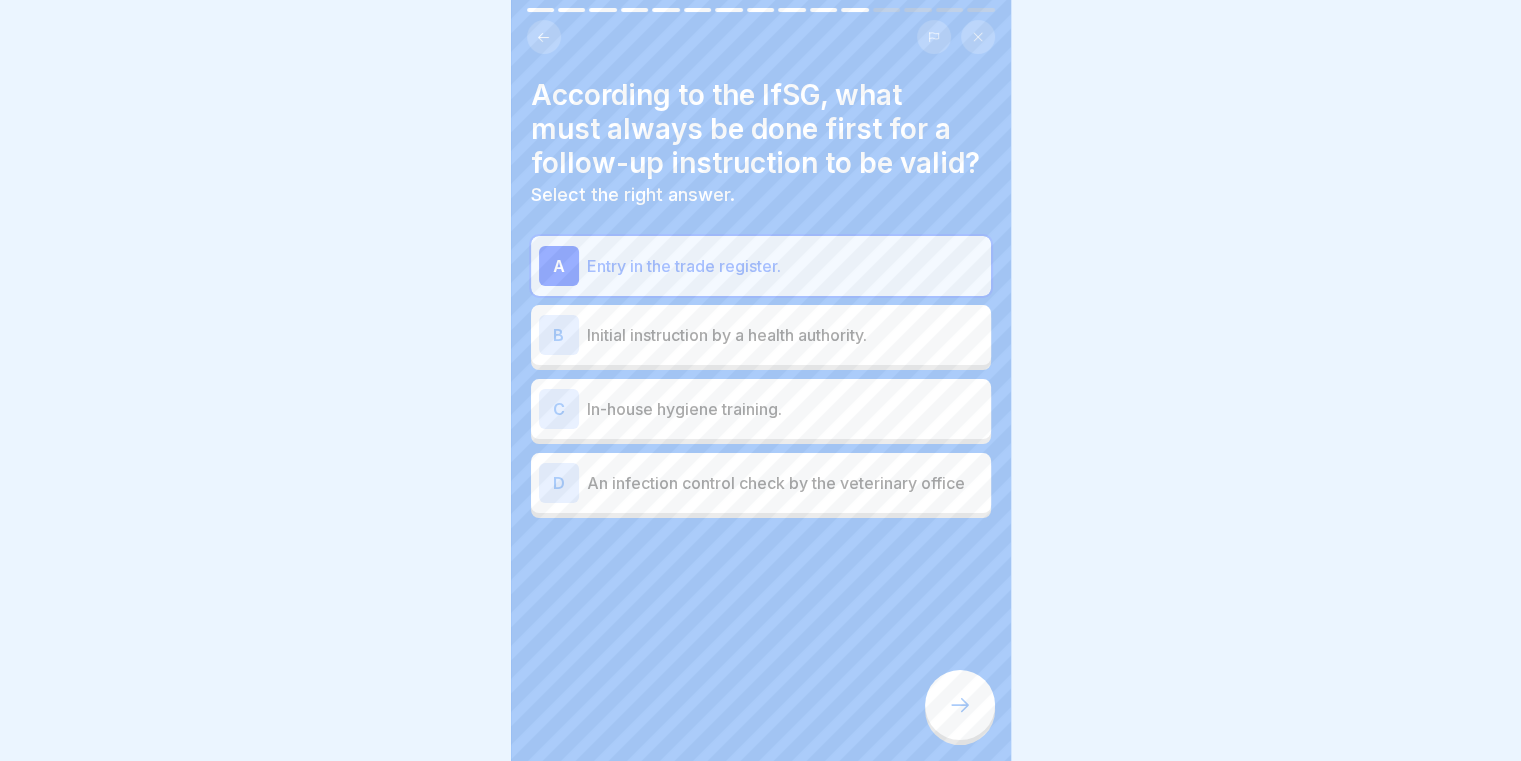 click on "A Entry in the trade register. B Initial instruction by a health authority. C In-house hygiene training. D An infection control check by the veterinary office" at bounding box center (761, 377) 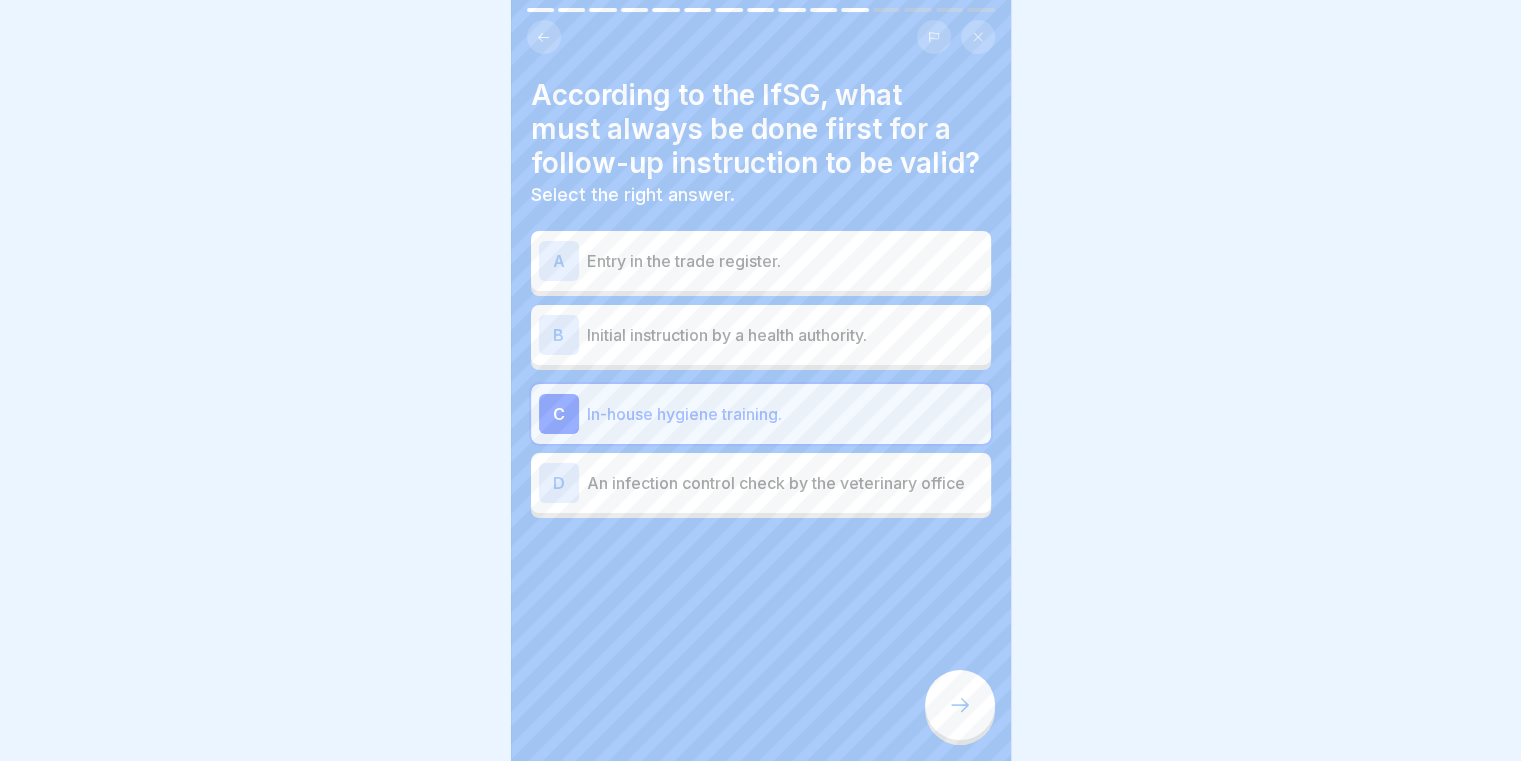 click on "B Initial instruction by a health authority." at bounding box center (761, 335) 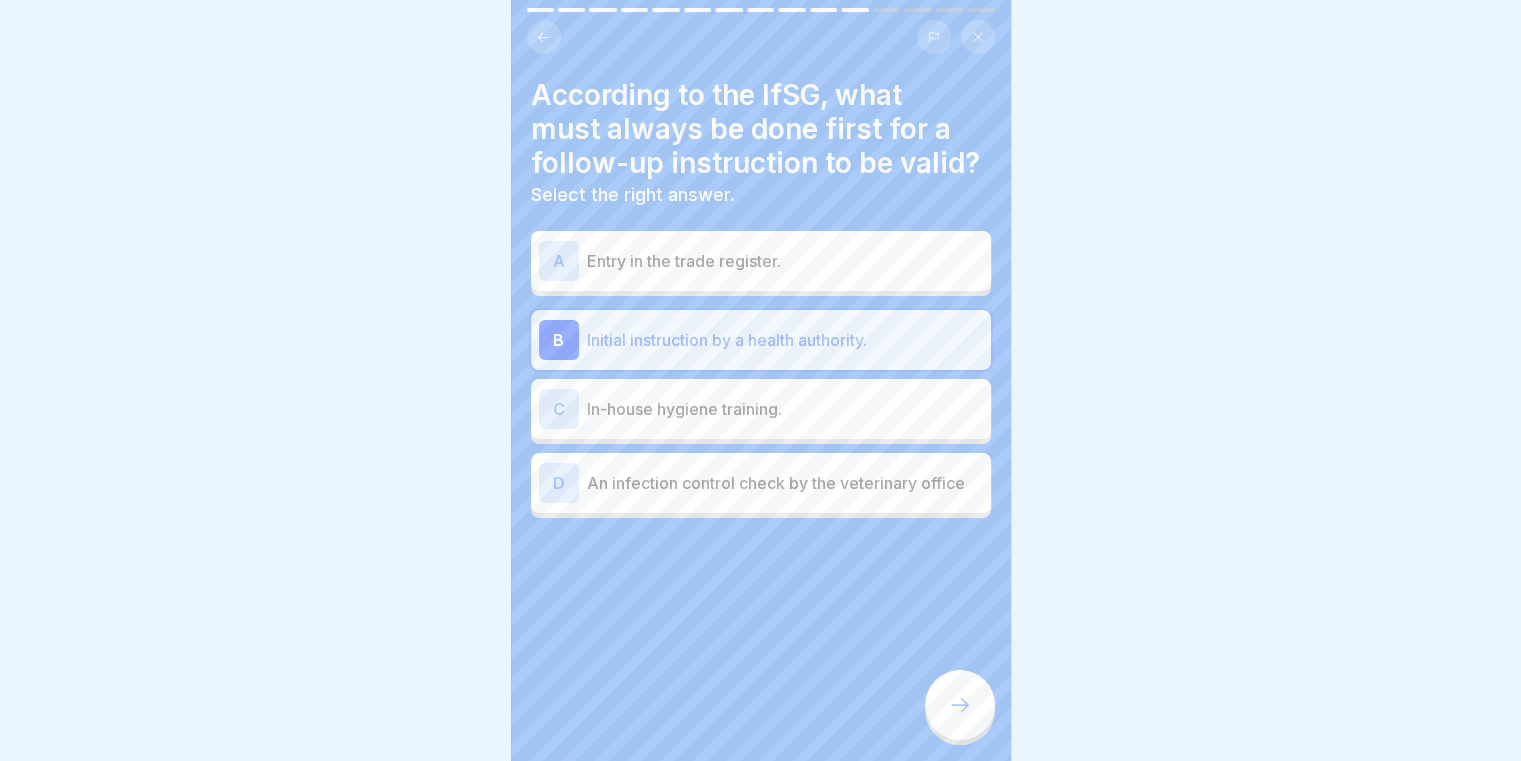 click at bounding box center [960, 705] 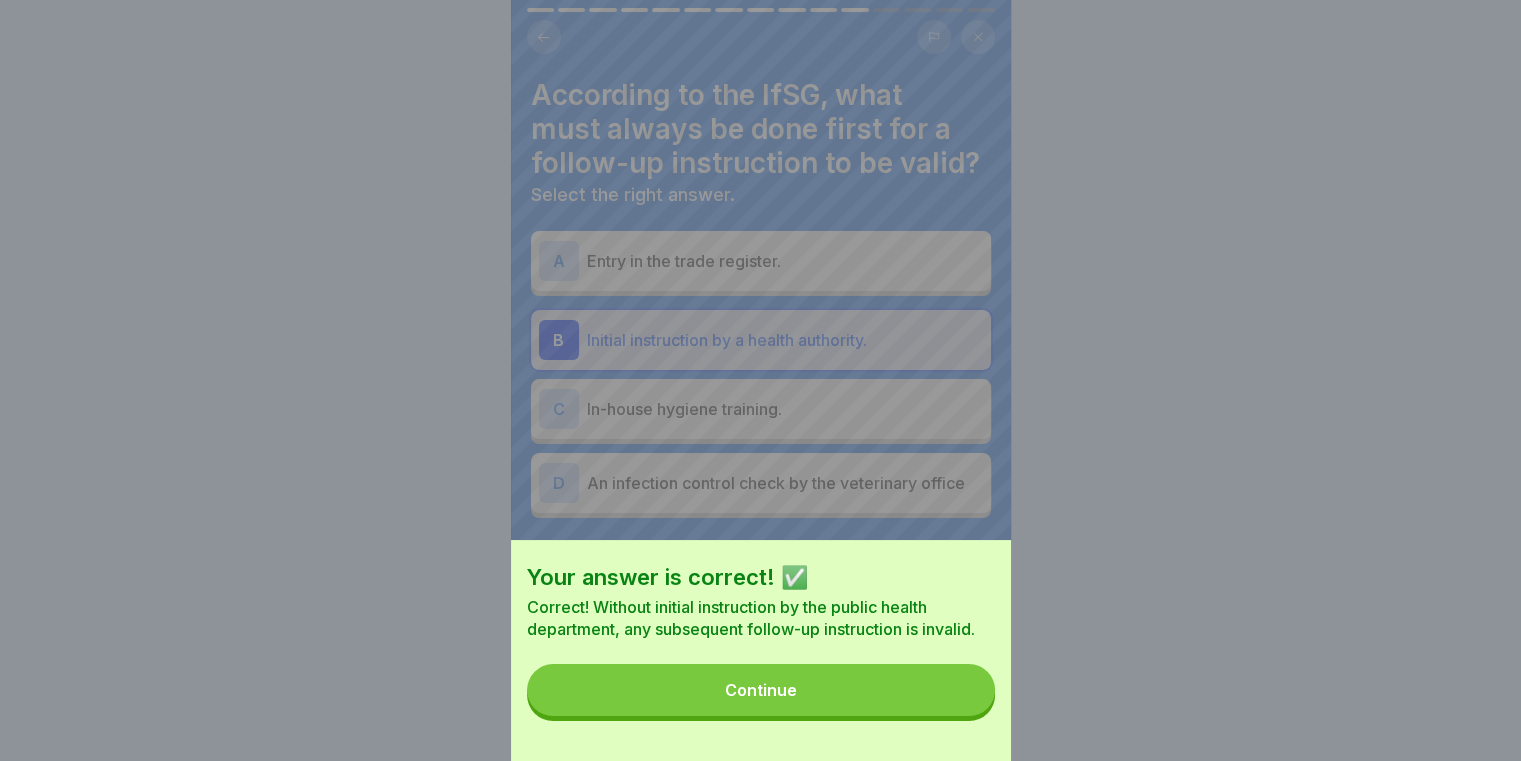 click on "Continue" at bounding box center [761, 690] 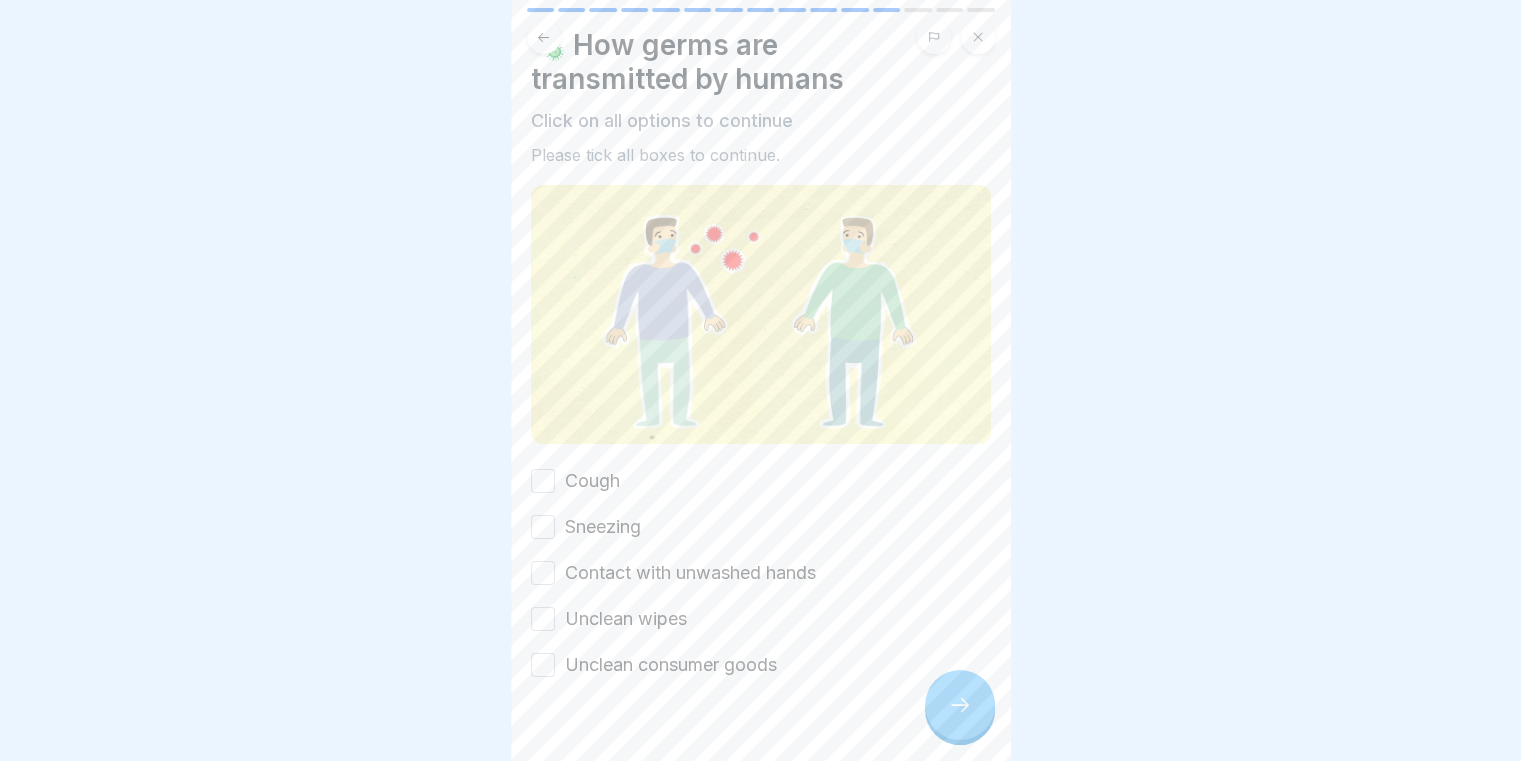 scroll, scrollTop: 78, scrollLeft: 0, axis: vertical 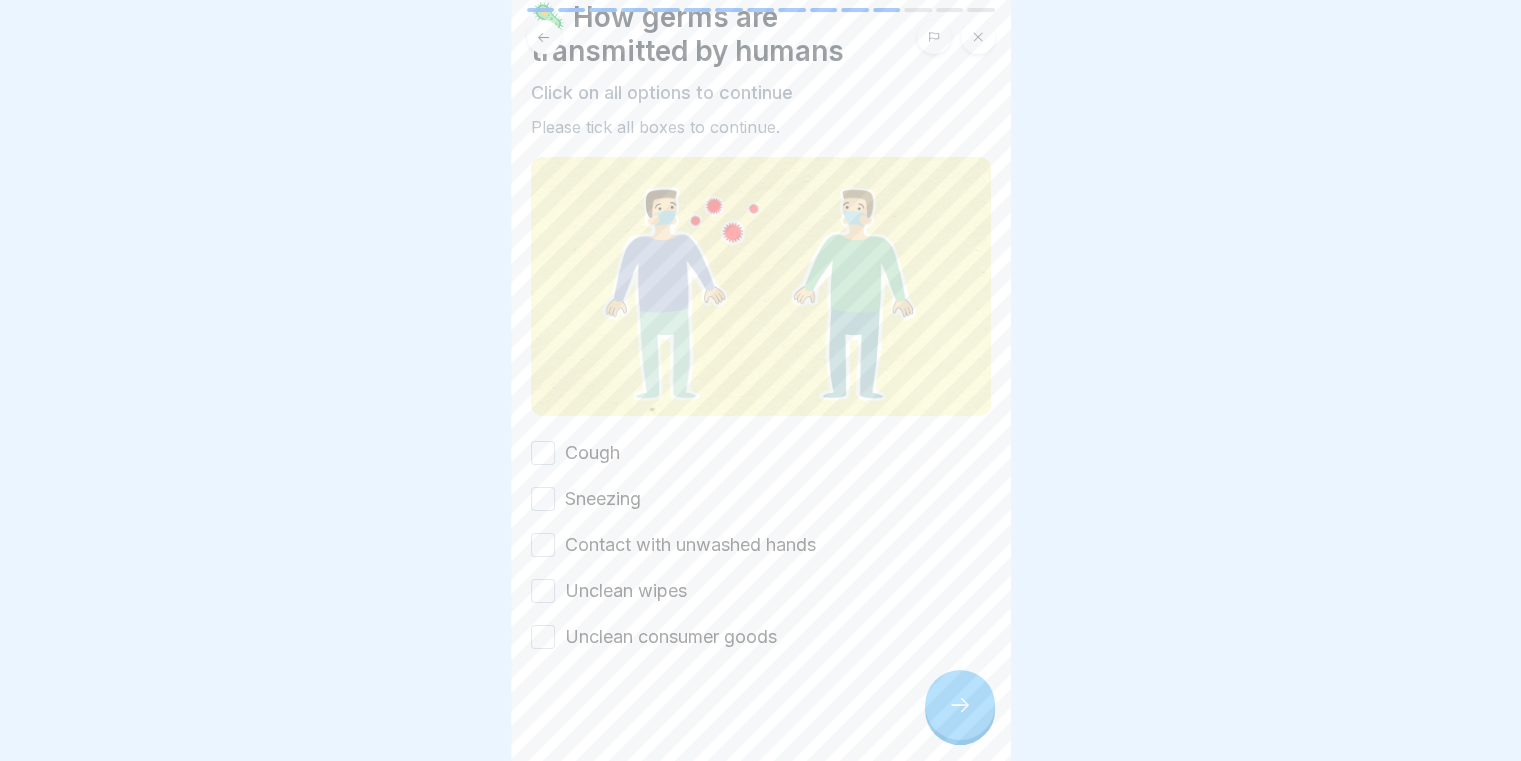 click on "Cough" at bounding box center (543, 453) 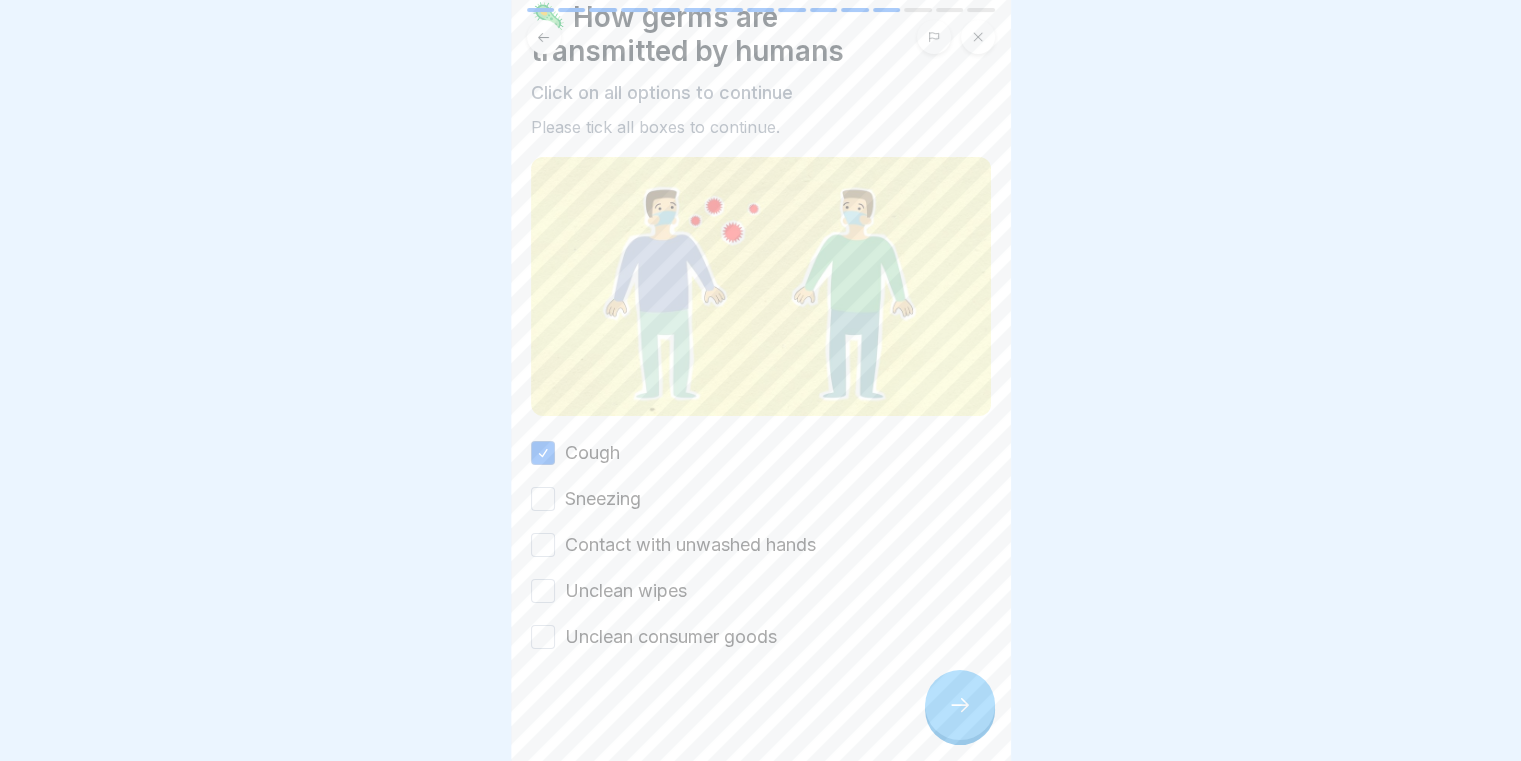 click on "Sneezing" at bounding box center (543, 499) 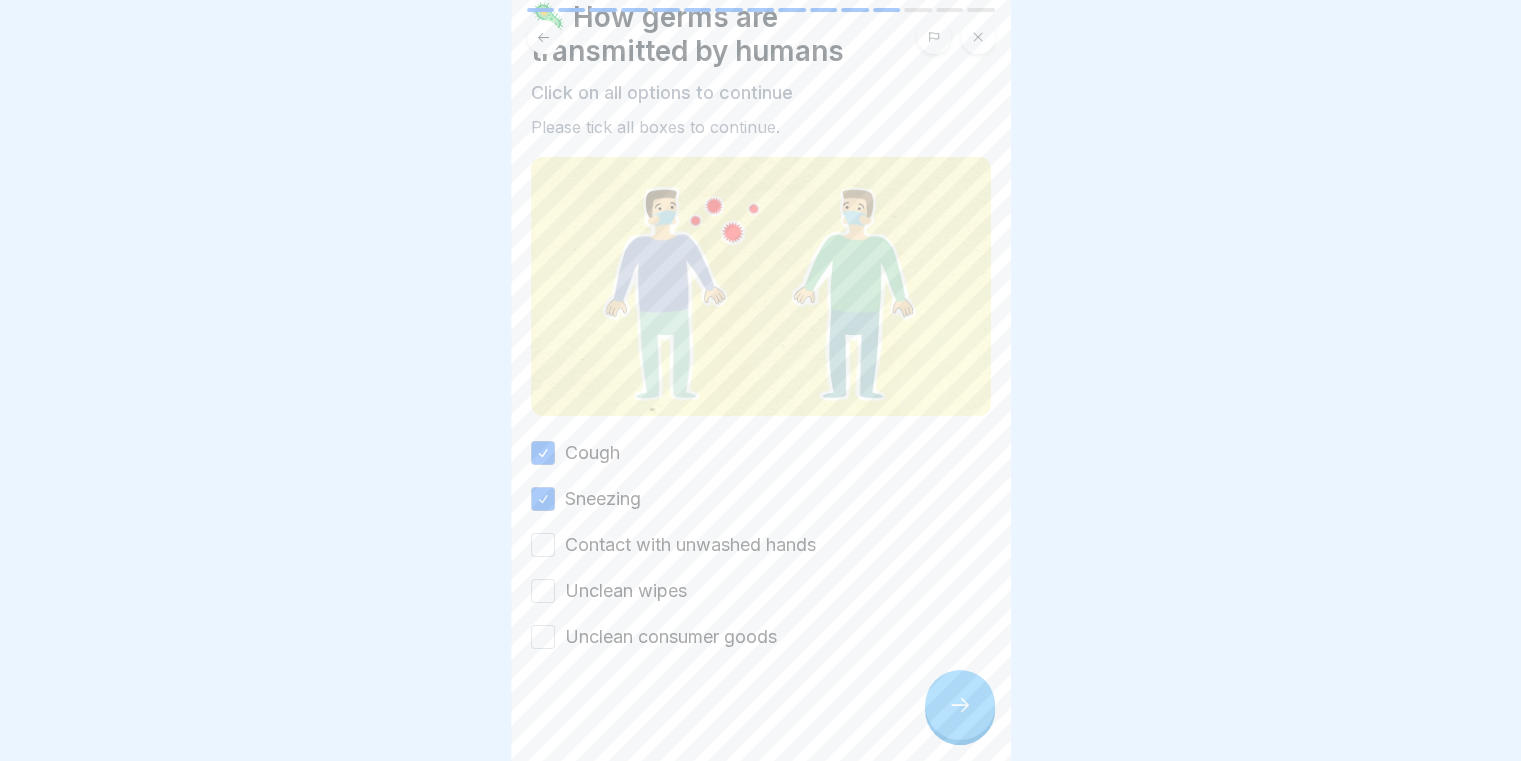 click on "Contact with unwashed hands" at bounding box center [543, 545] 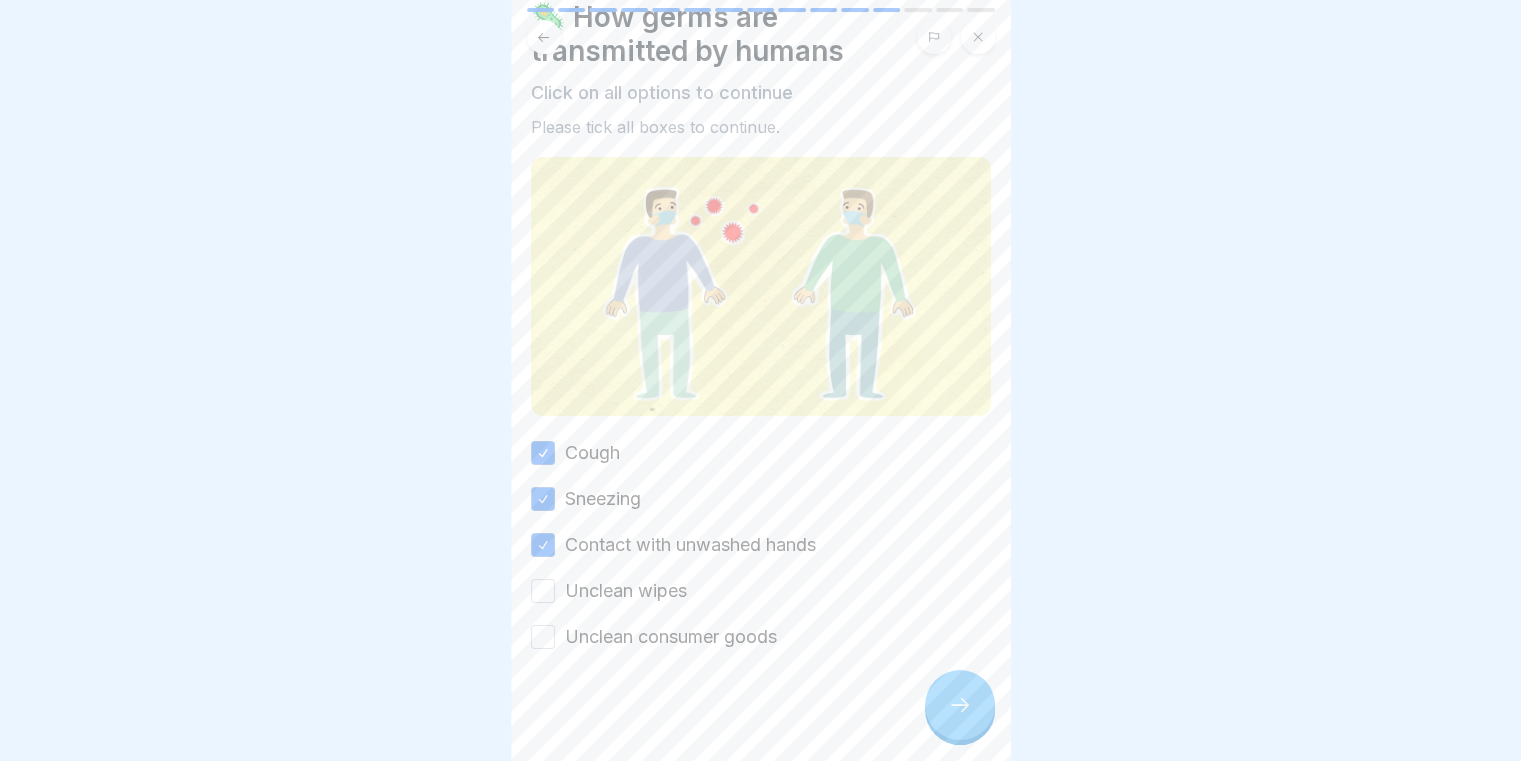 click on "Unclean wipes" at bounding box center [761, 591] 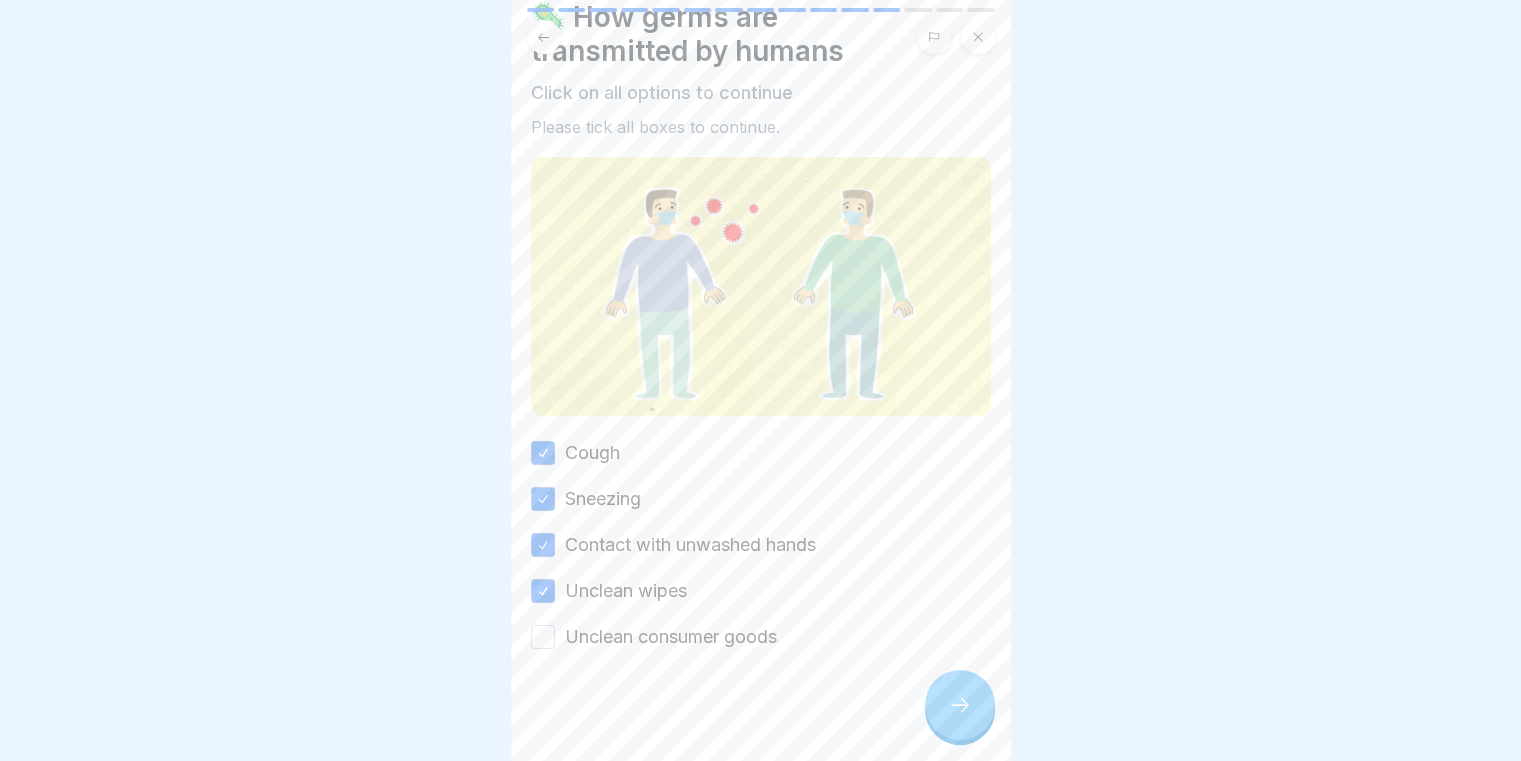 click on "Unclean consumer goods" at bounding box center (543, 637) 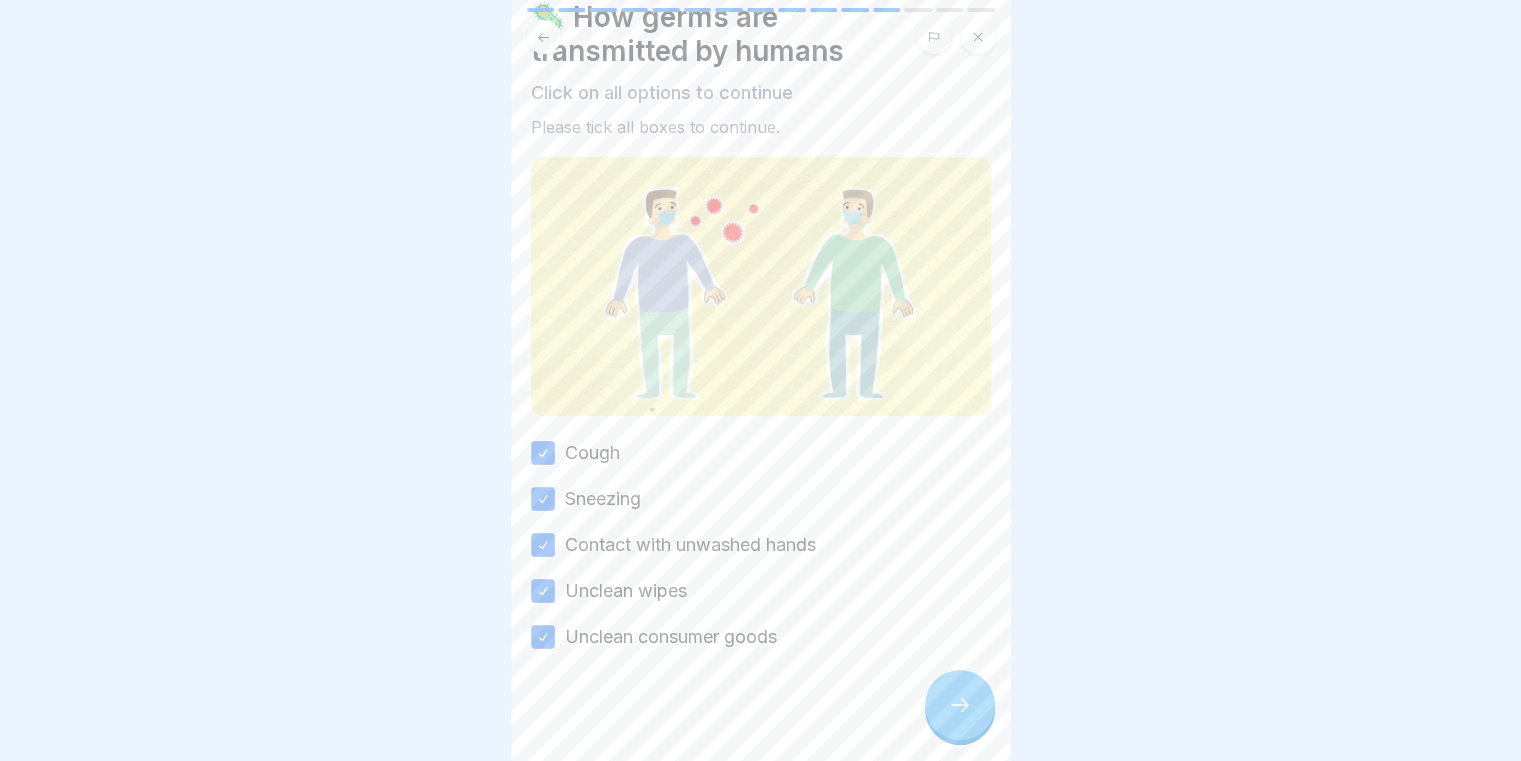 click at bounding box center (960, 705) 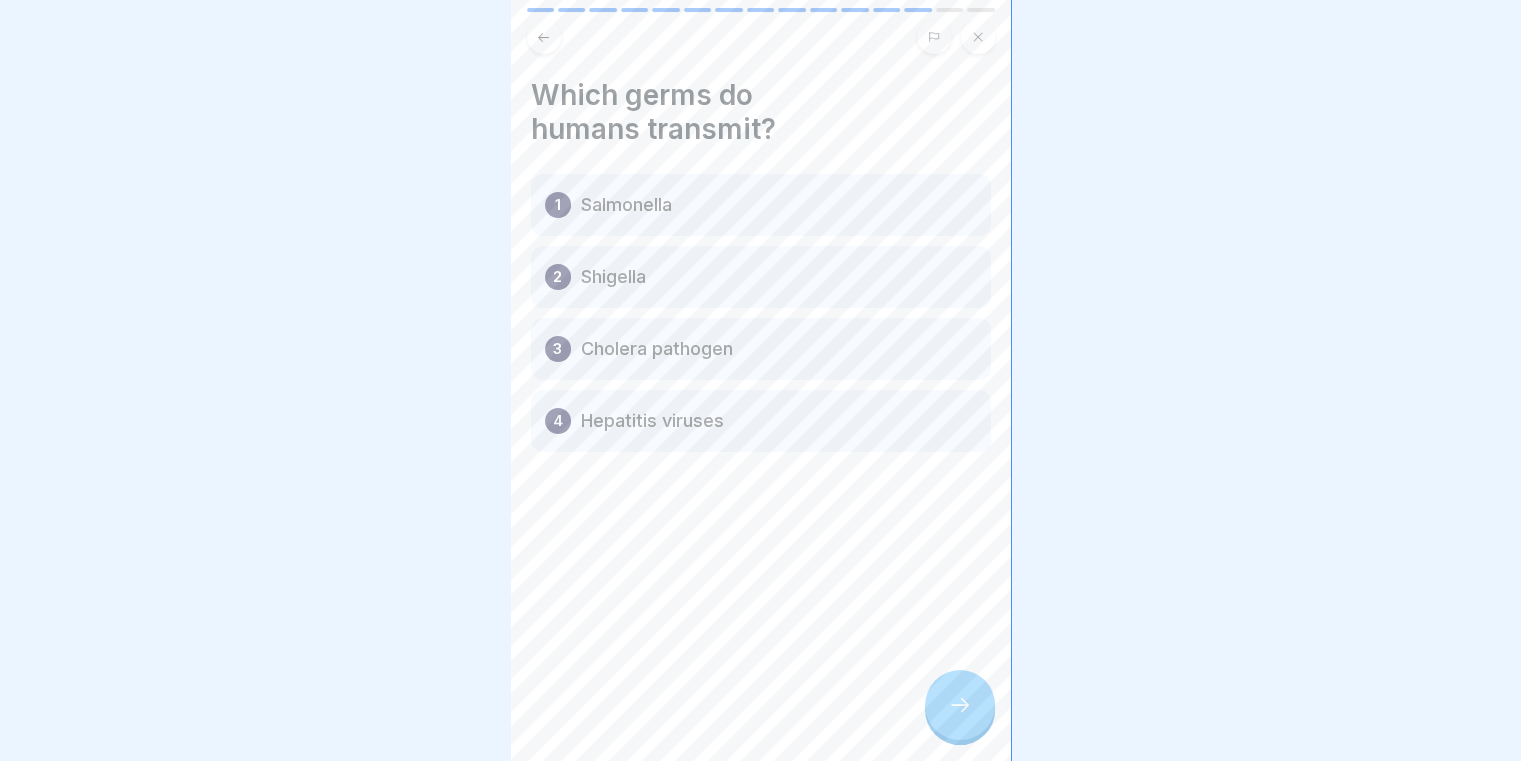 click 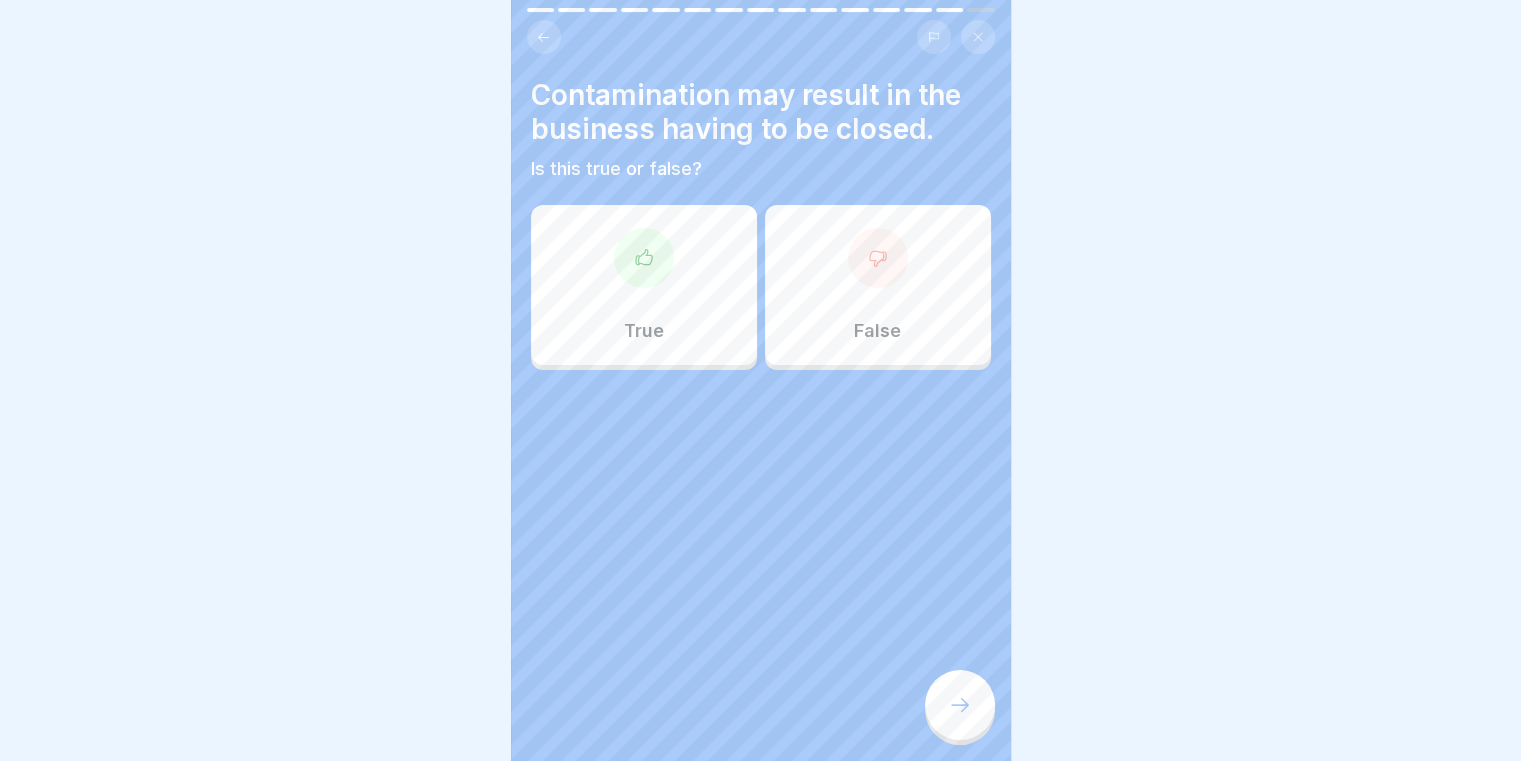 click on "True" at bounding box center (644, 285) 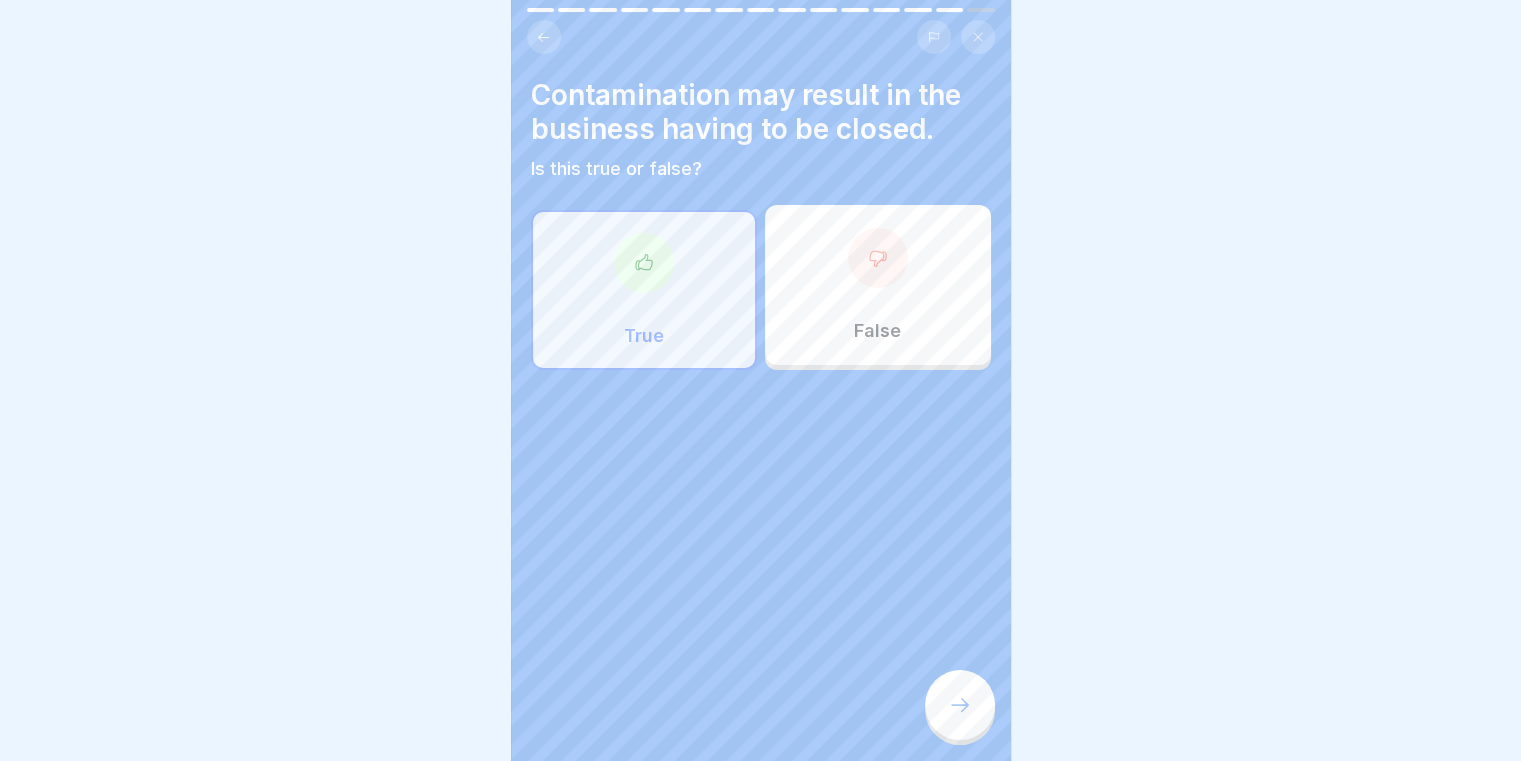 click 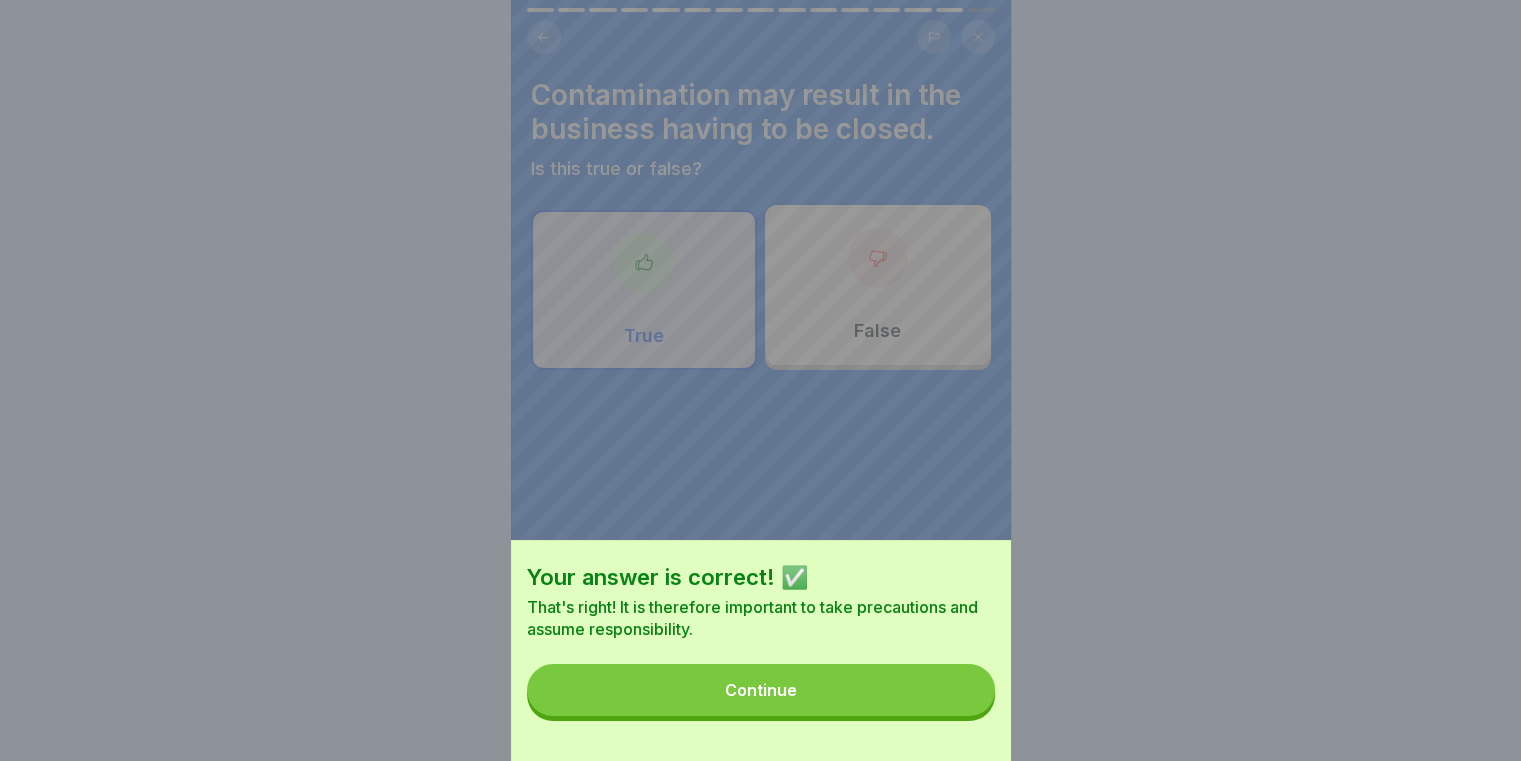 click on "Continue" at bounding box center [761, 690] 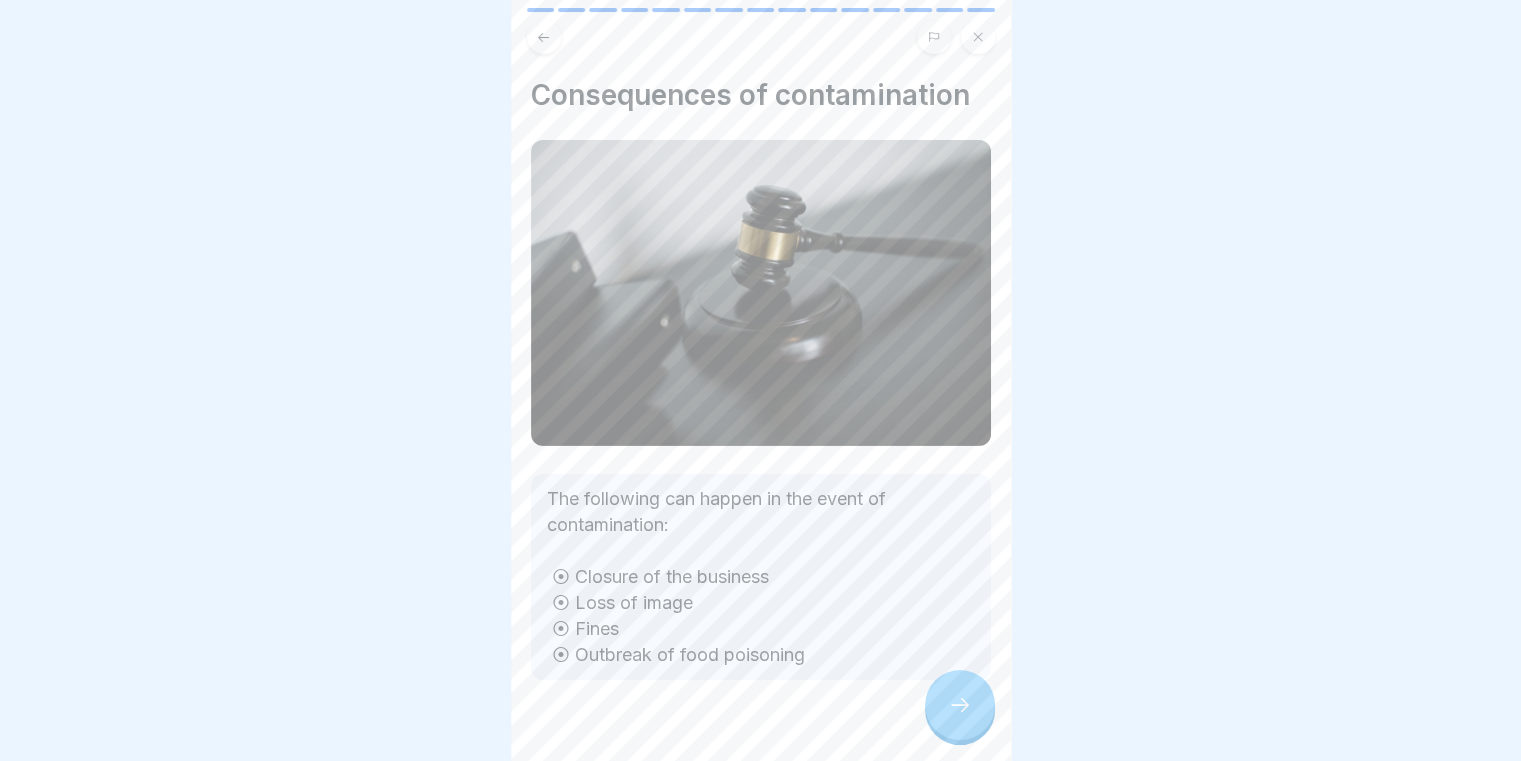 click 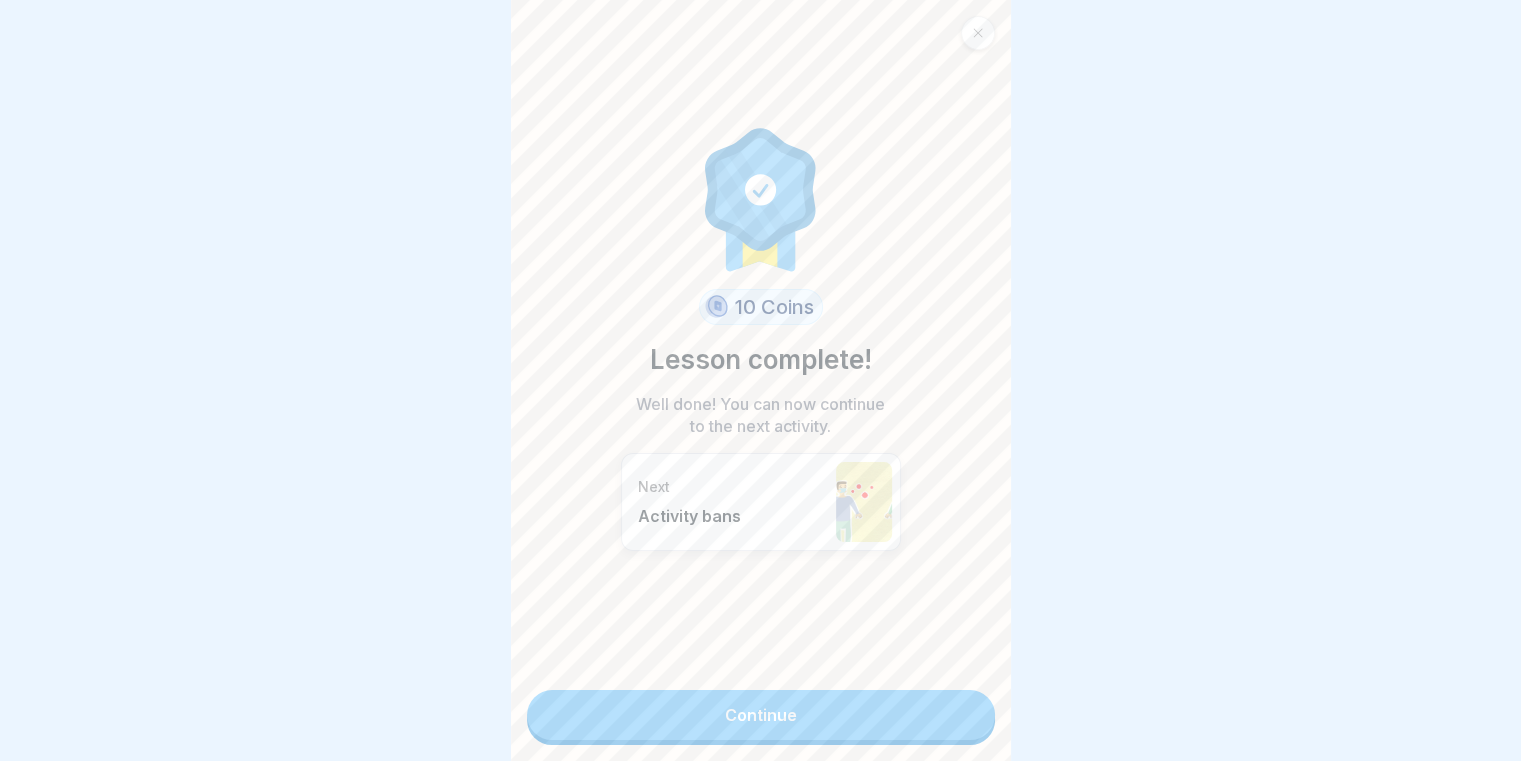click on "Continue" at bounding box center (761, 715) 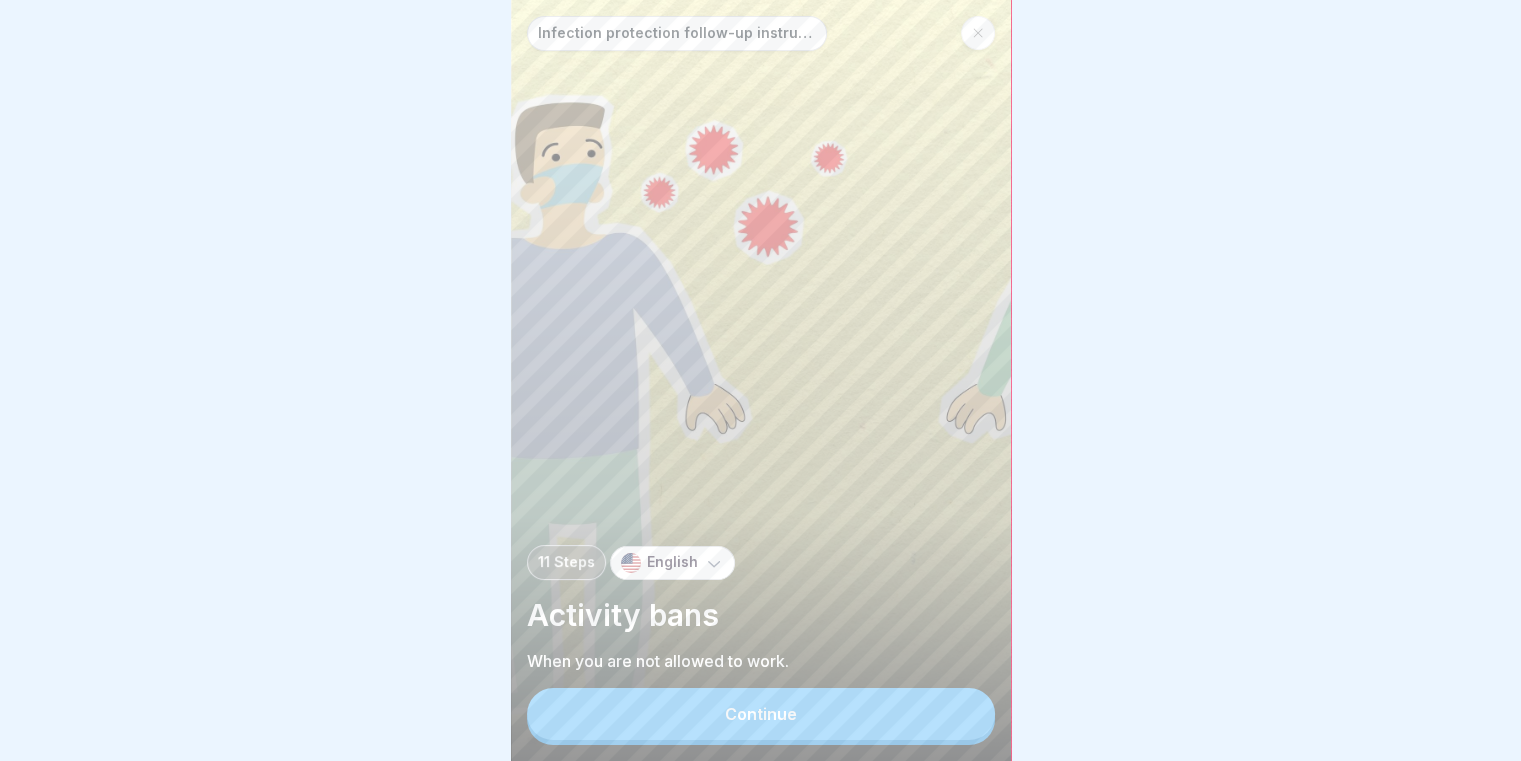 click on "Continue" at bounding box center [761, 714] 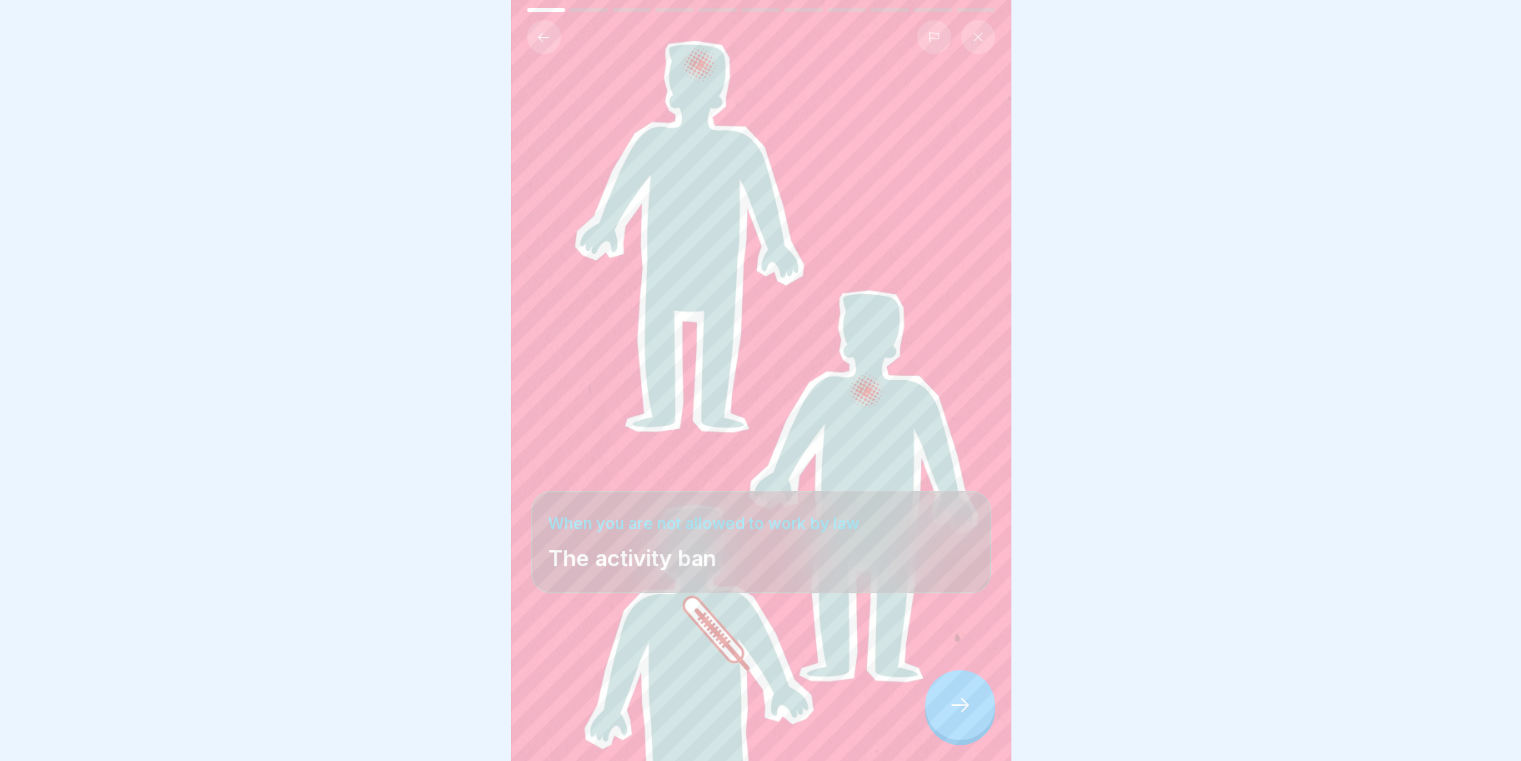 click 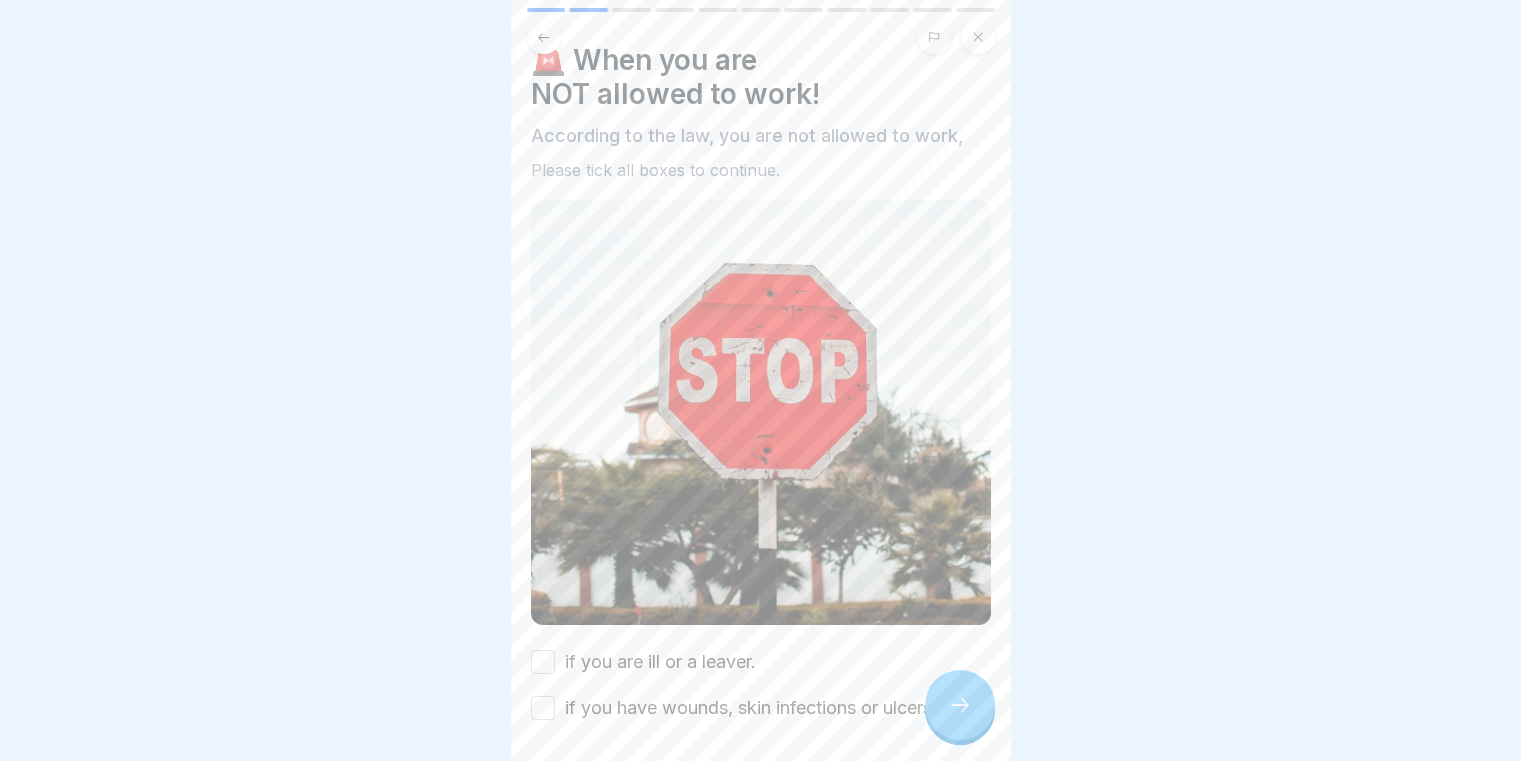 scroll, scrollTop: 0, scrollLeft: 0, axis: both 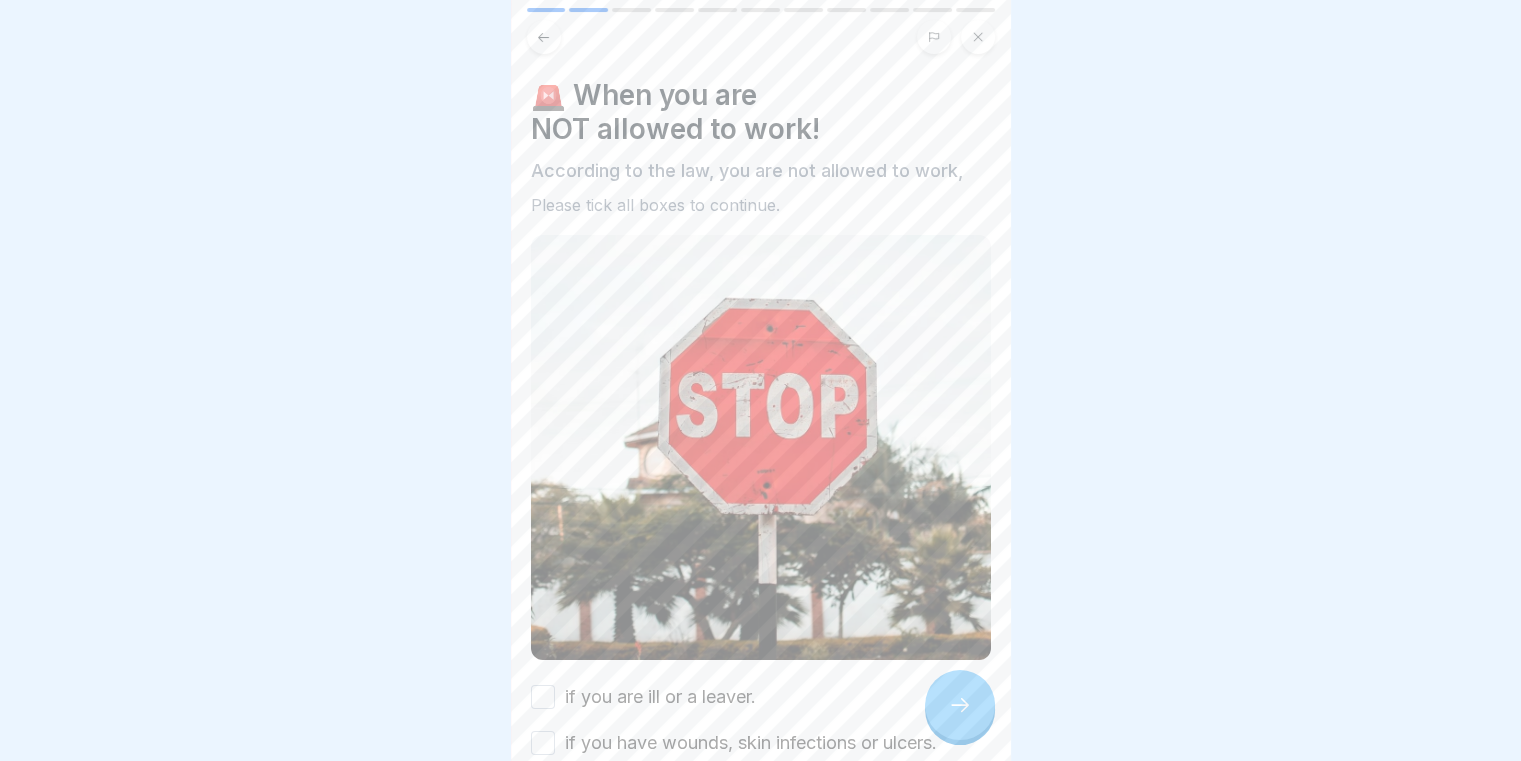 click on "if you are ill or a leaver." at bounding box center (543, 697) 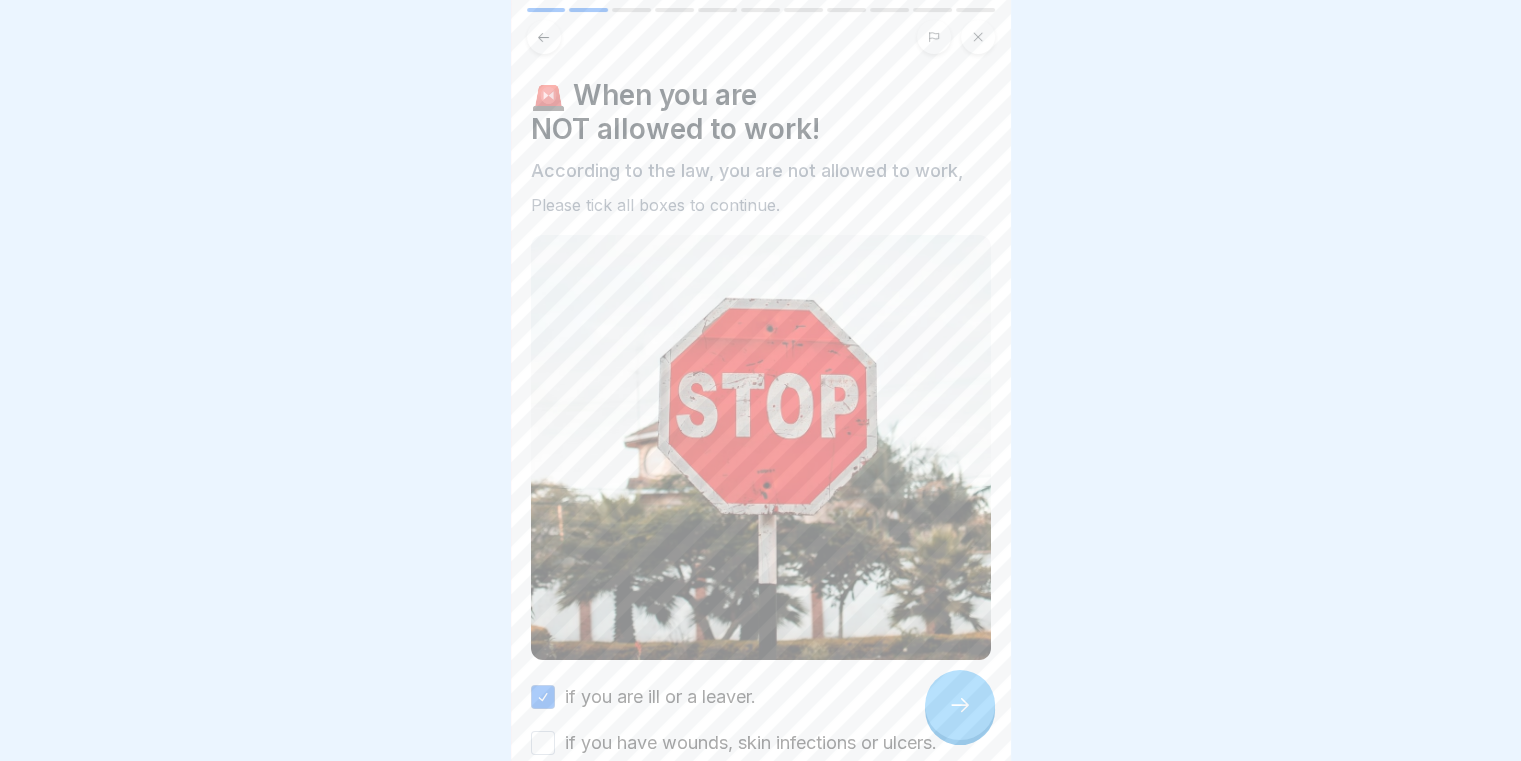 scroll, scrollTop: 100, scrollLeft: 0, axis: vertical 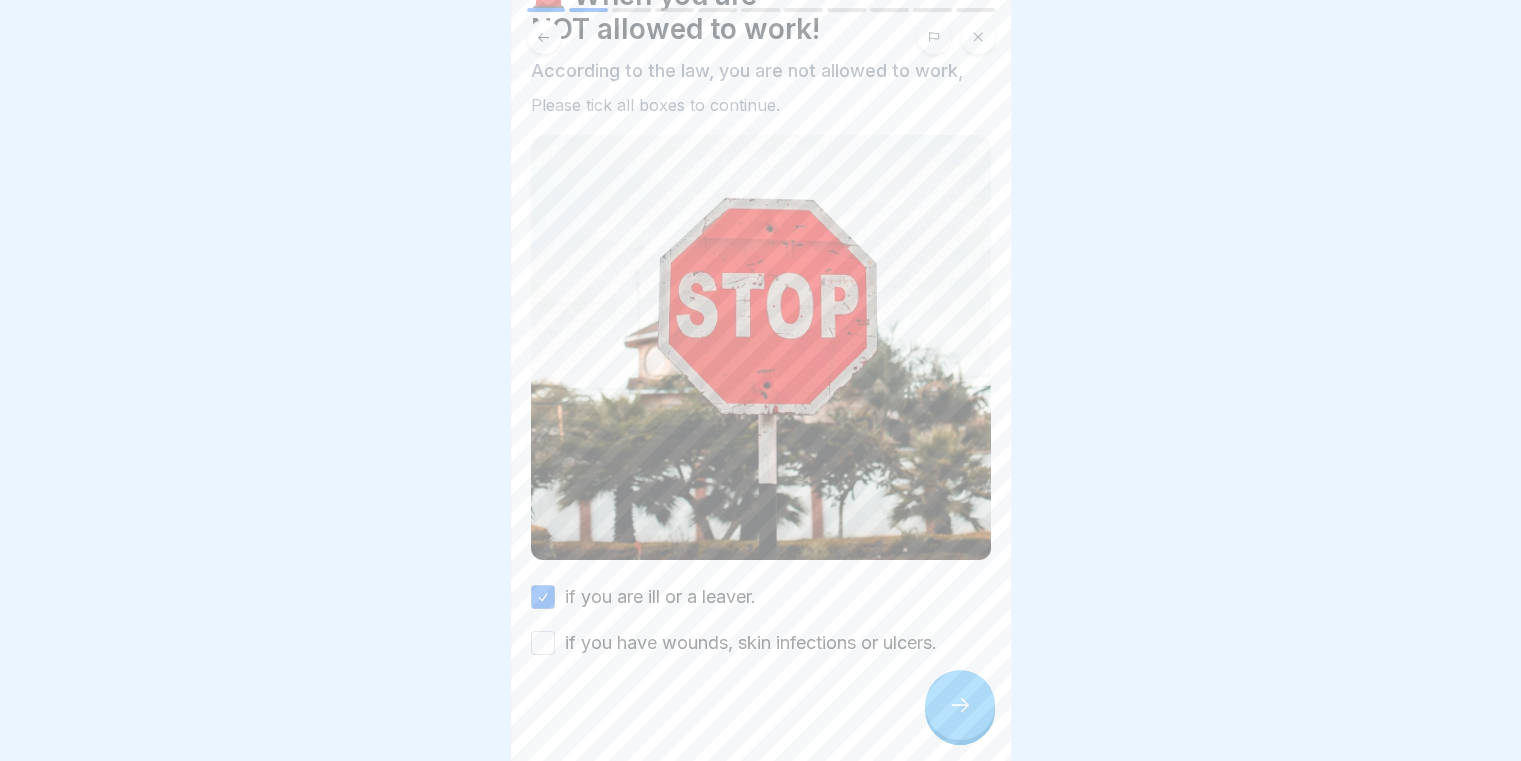 click on "if you have wounds, skin infections or ulcers." at bounding box center [543, 643] 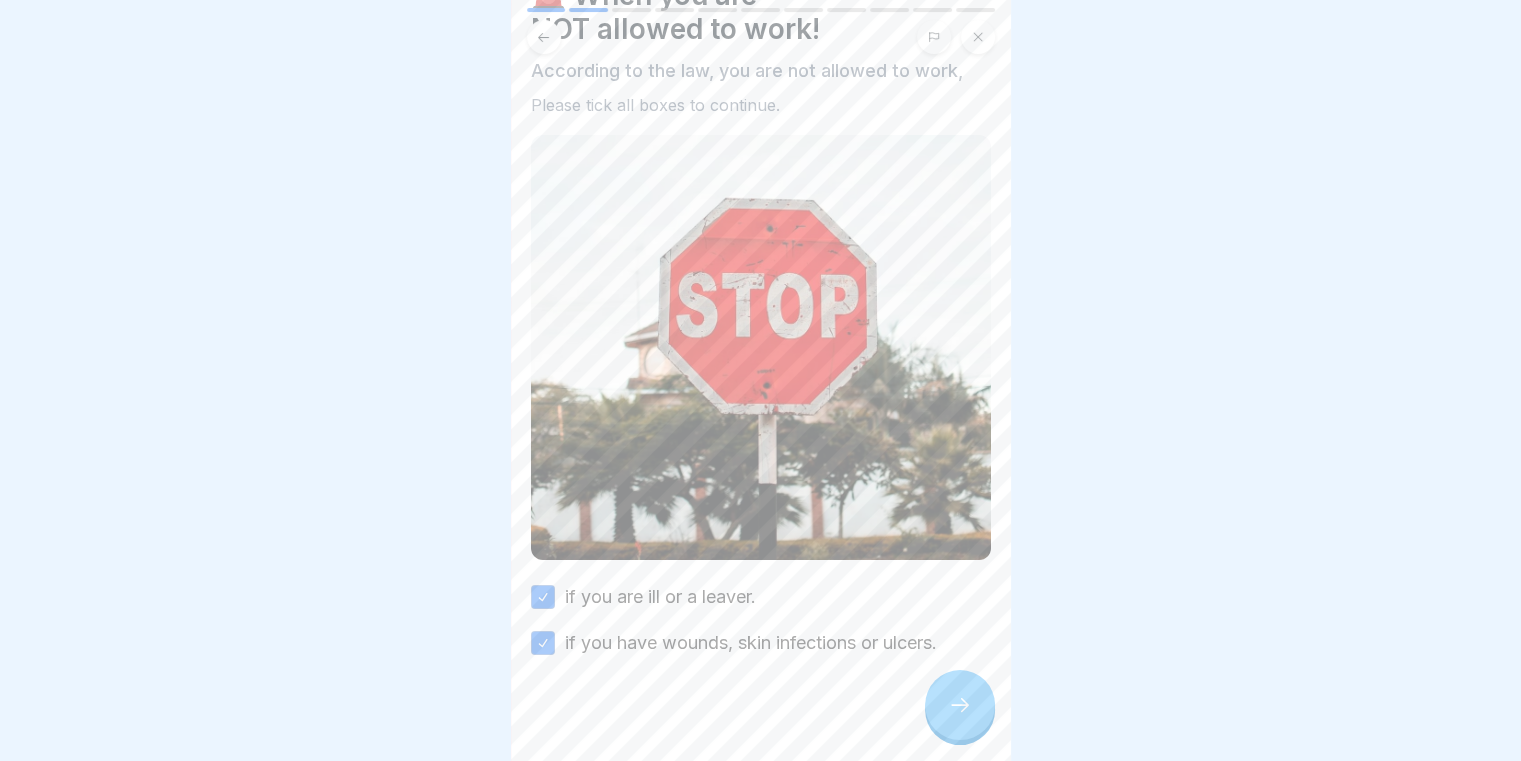 click at bounding box center (960, 705) 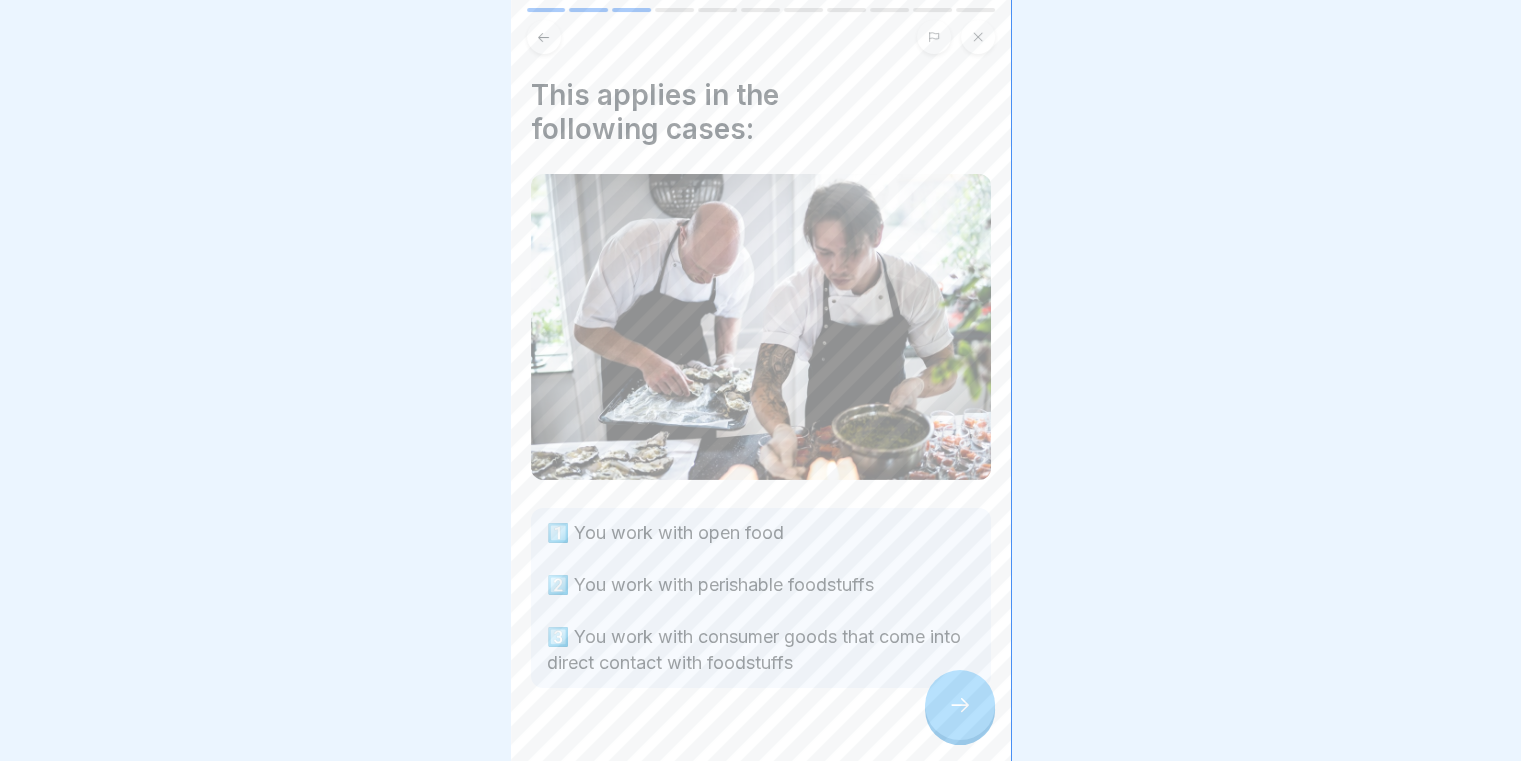scroll, scrollTop: 37, scrollLeft: 0, axis: vertical 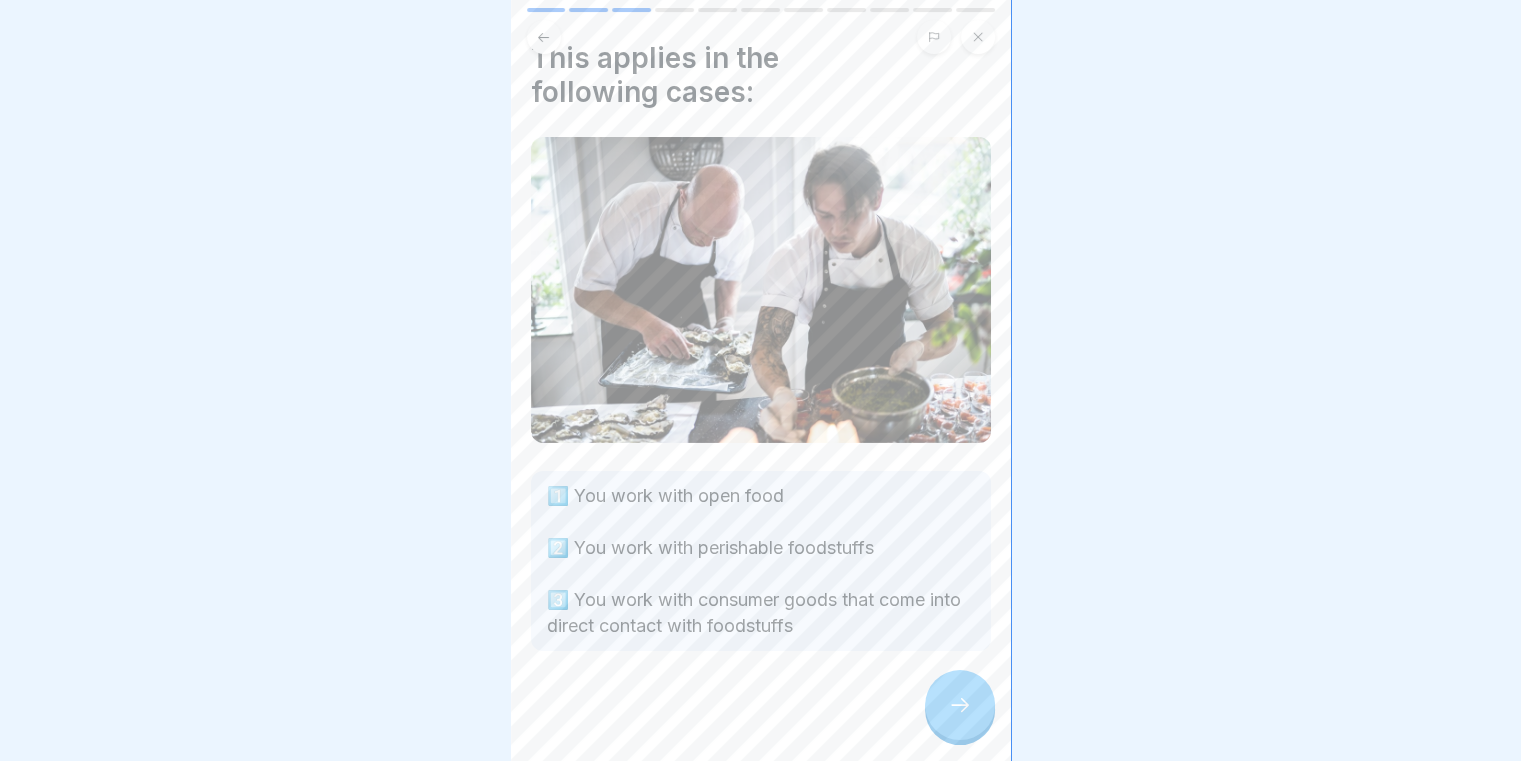 click at bounding box center [960, 705] 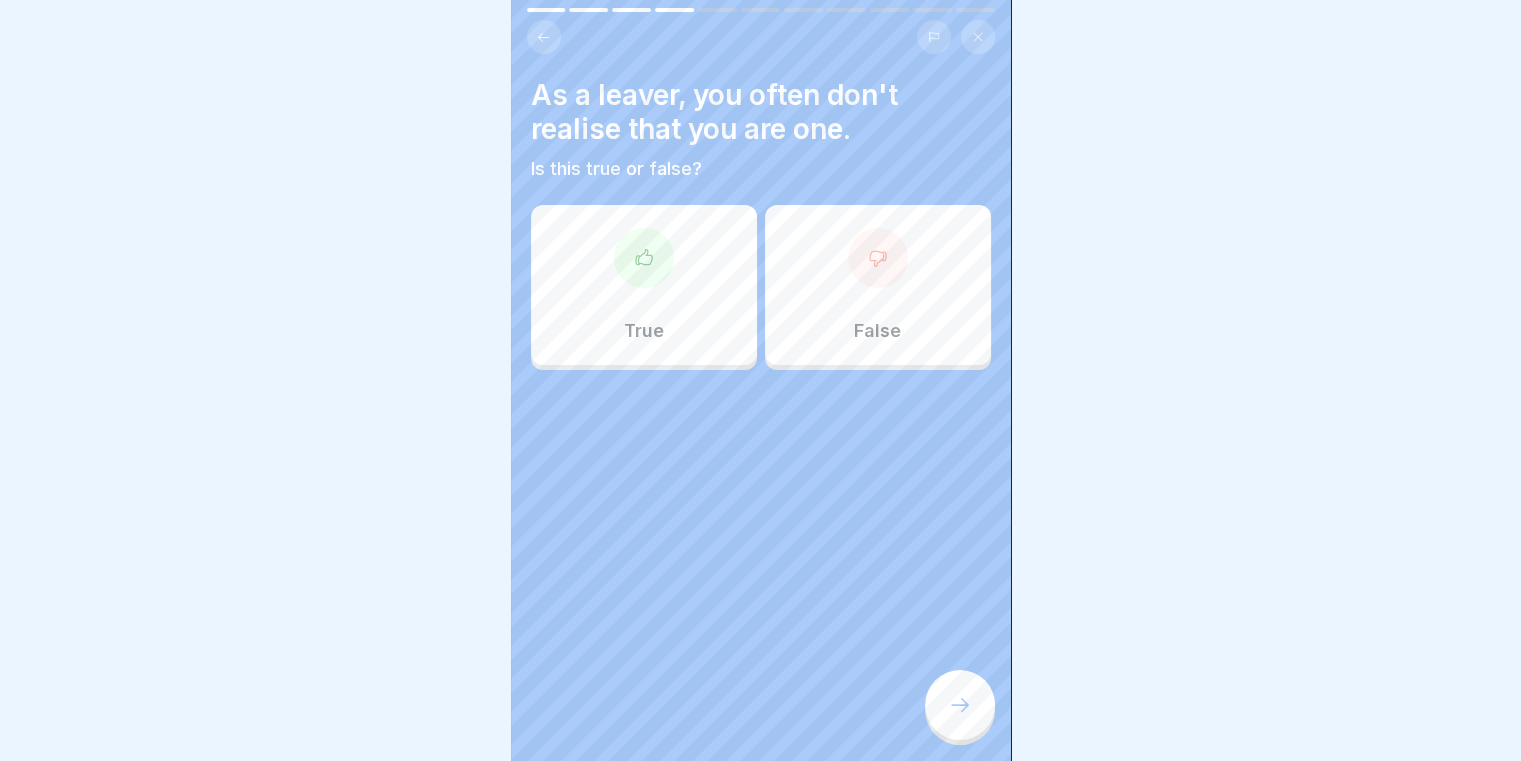 click on "True" at bounding box center (644, 285) 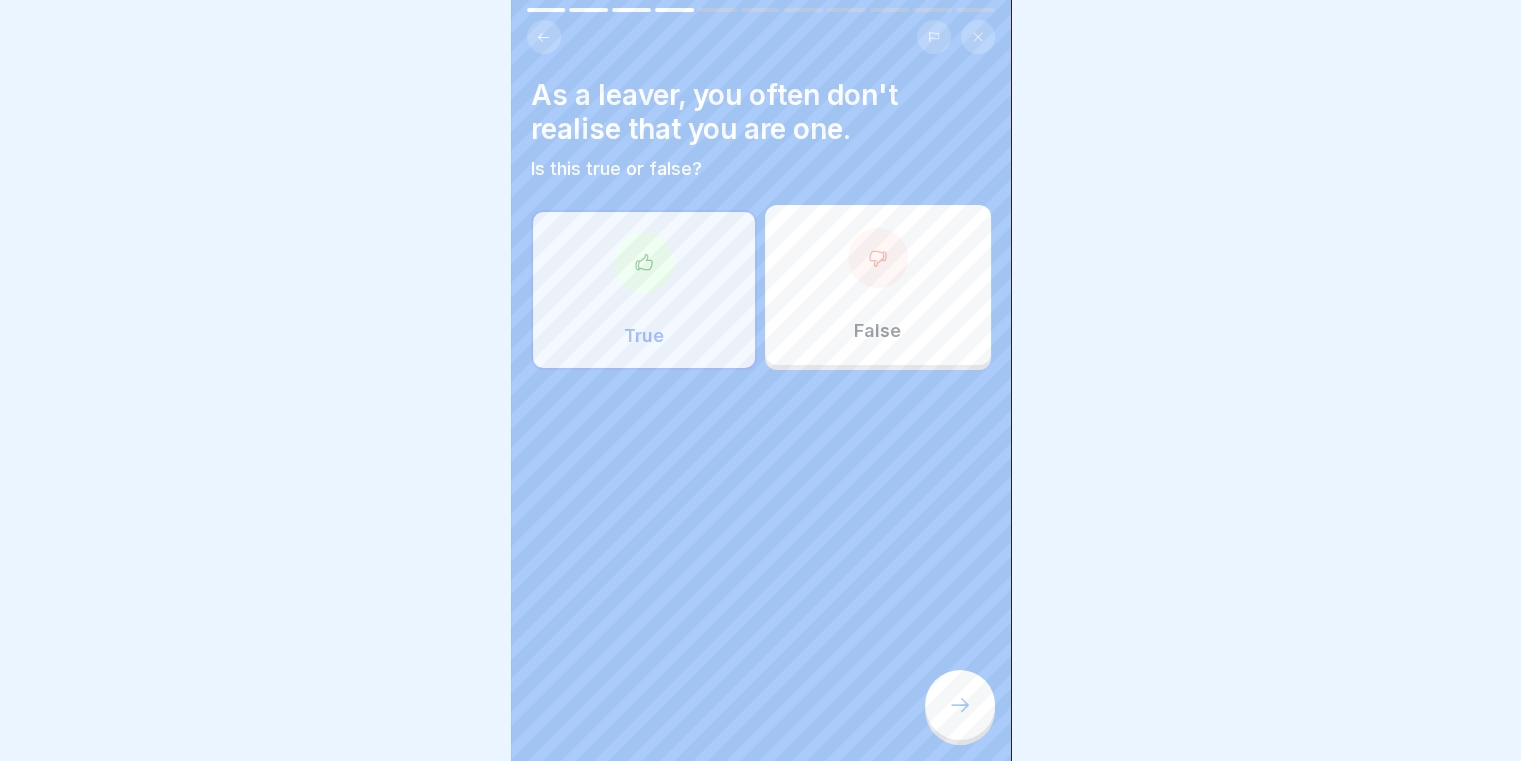 click 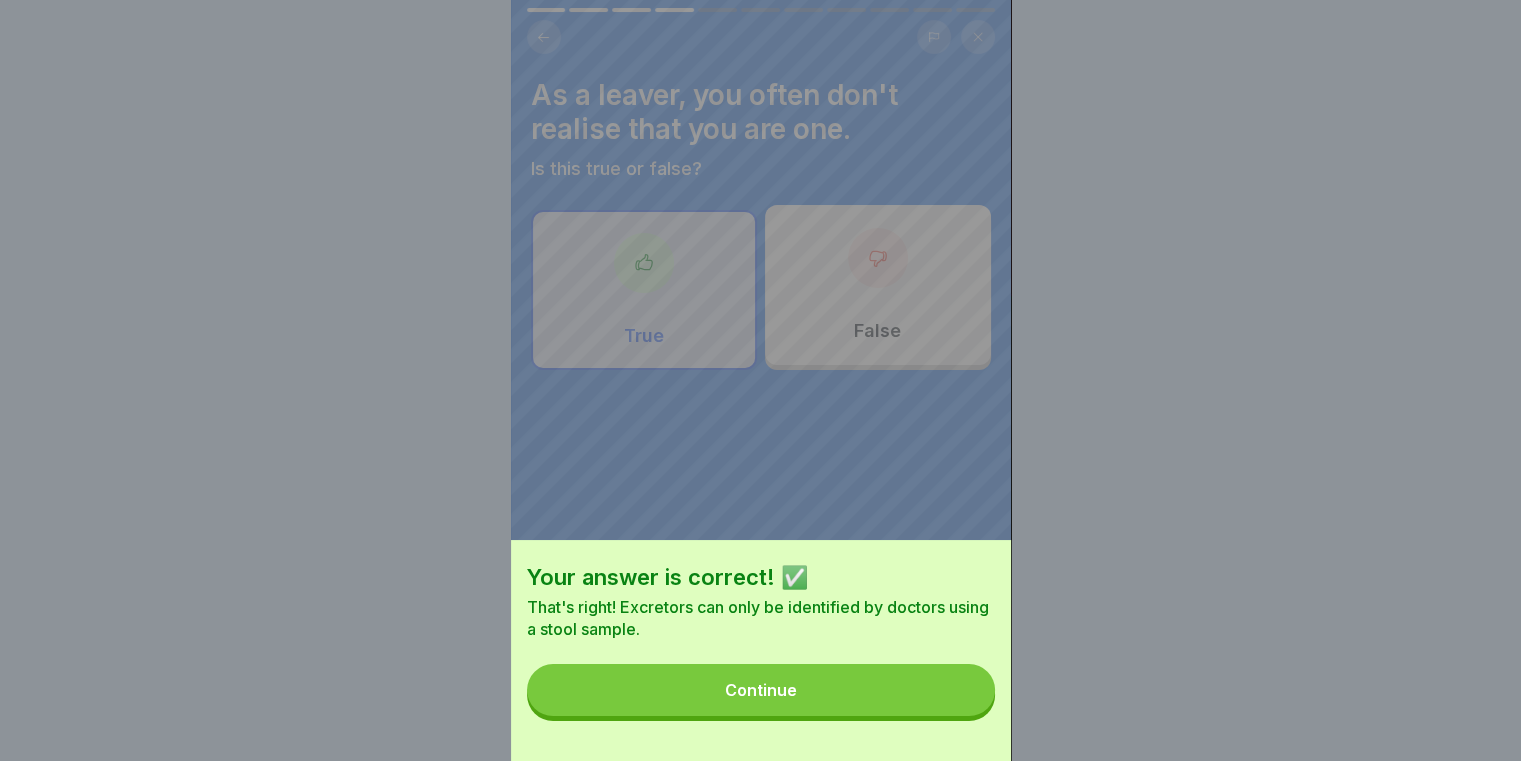 click on "Continue" at bounding box center [761, 690] 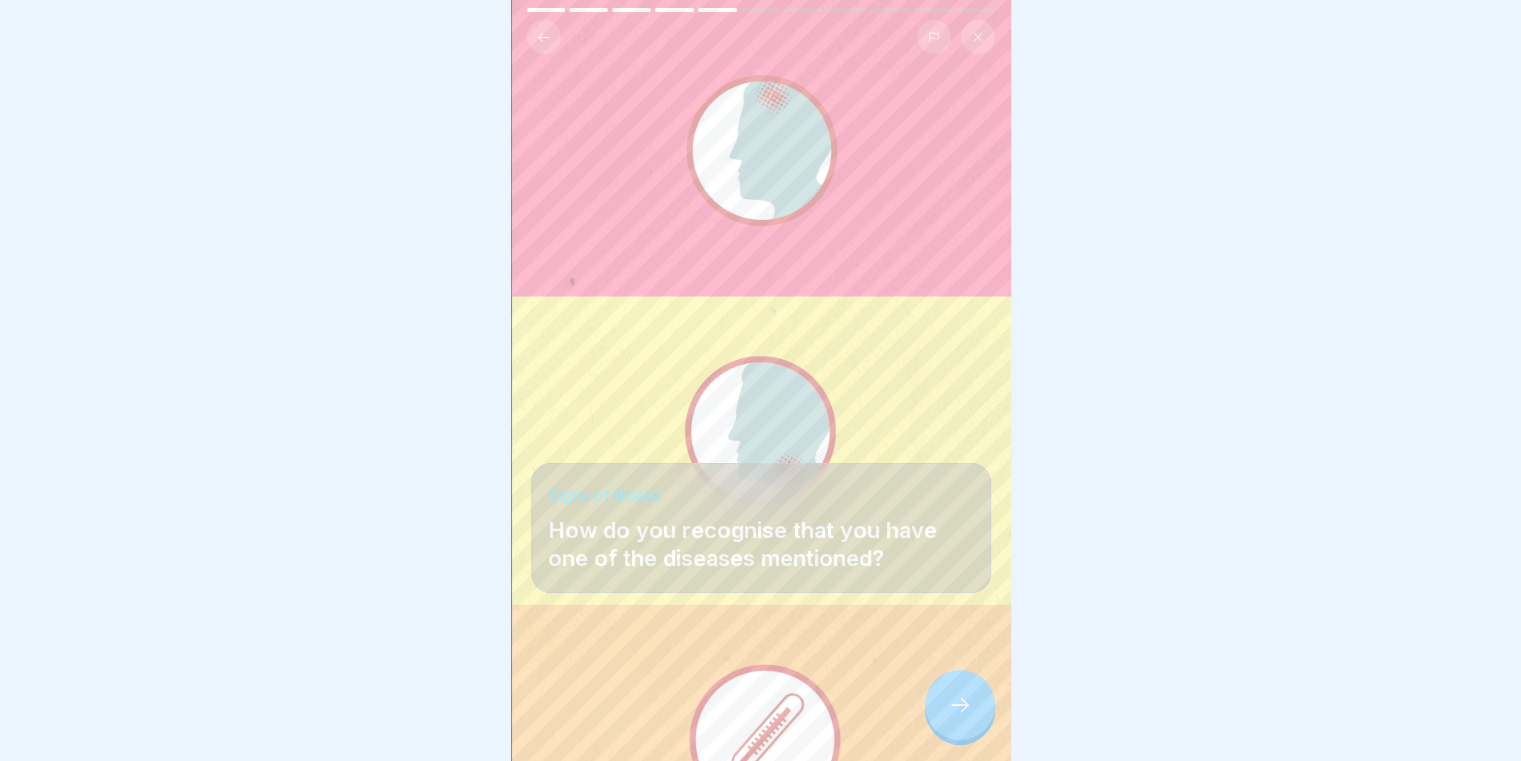 click 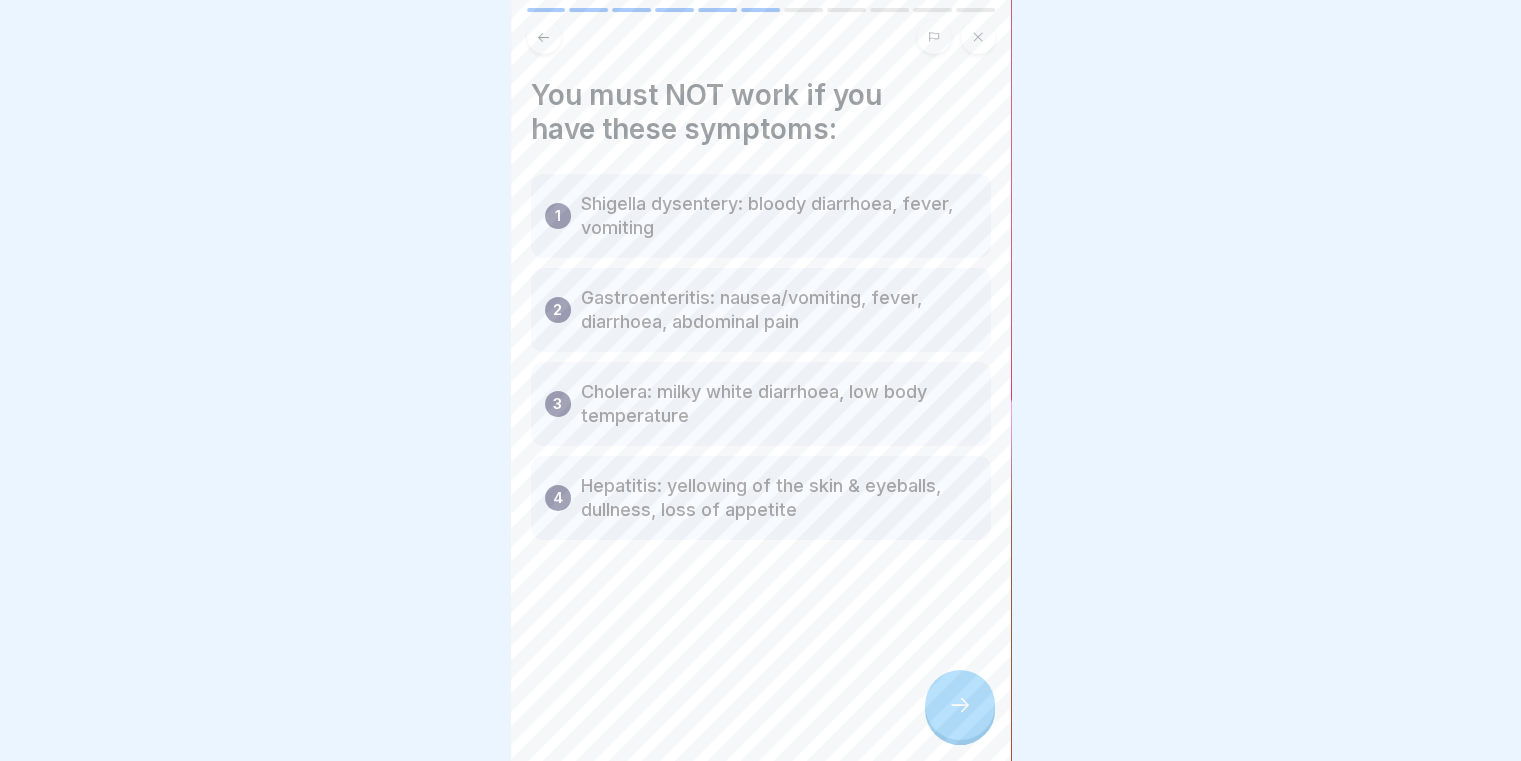 click 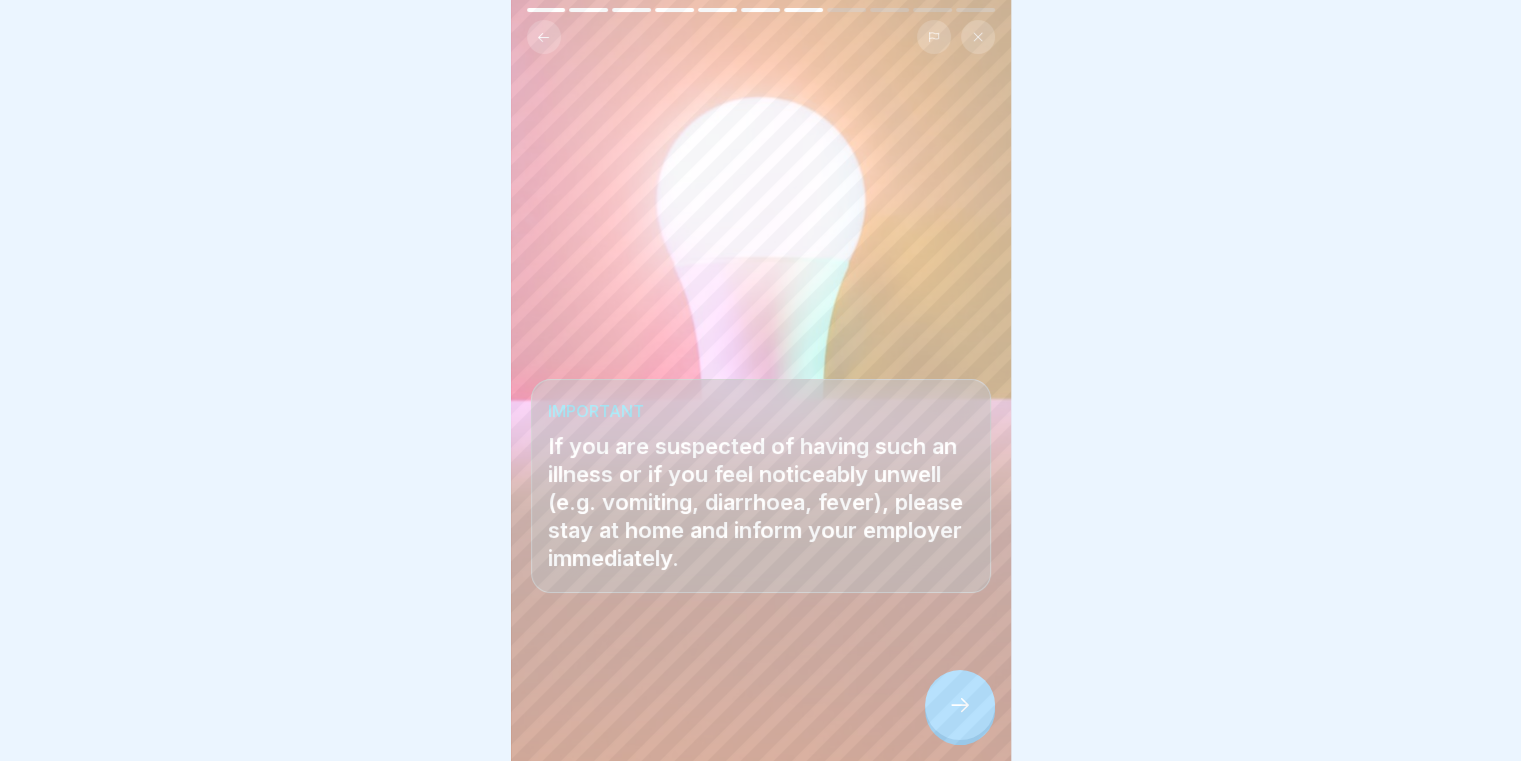 click 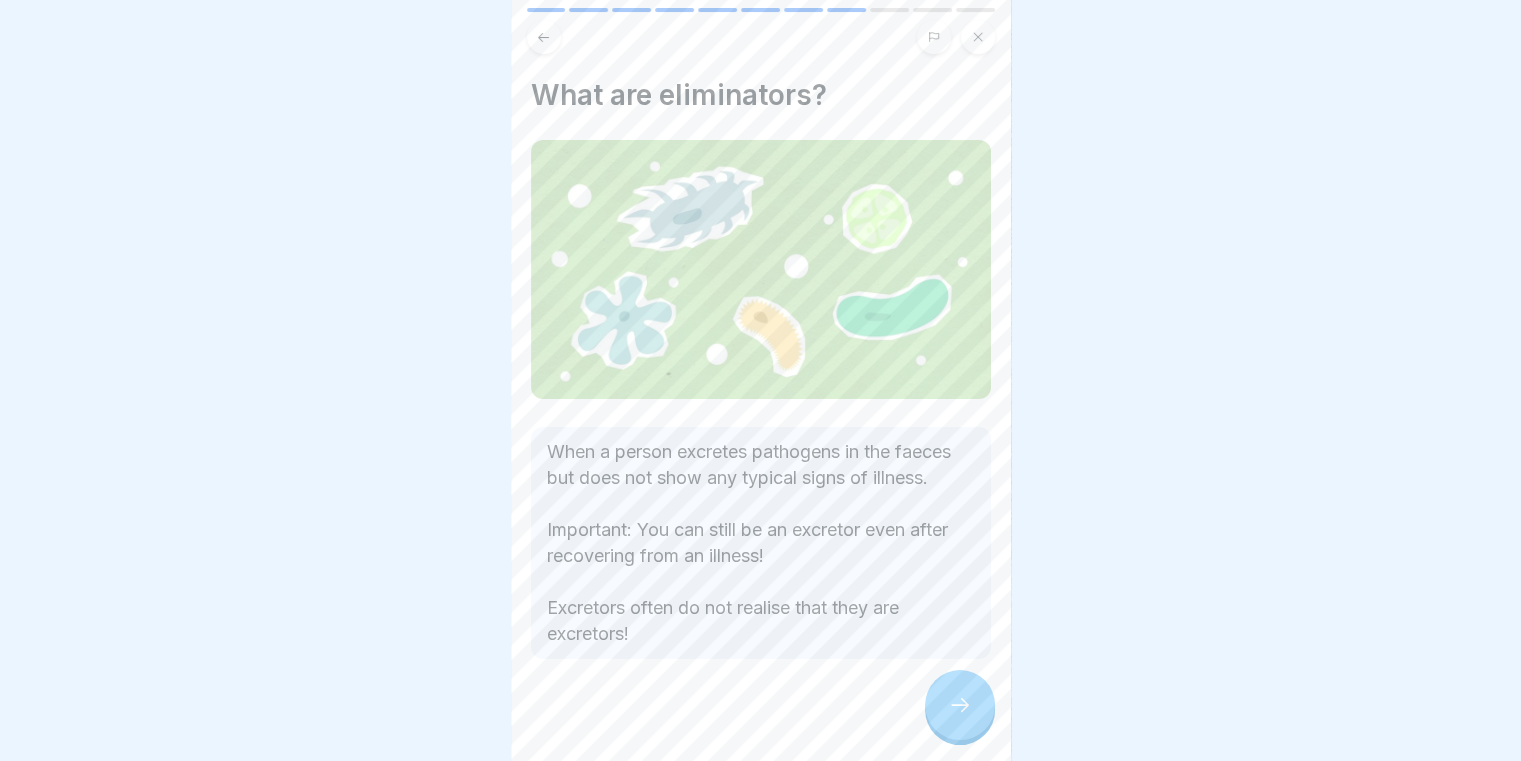 click 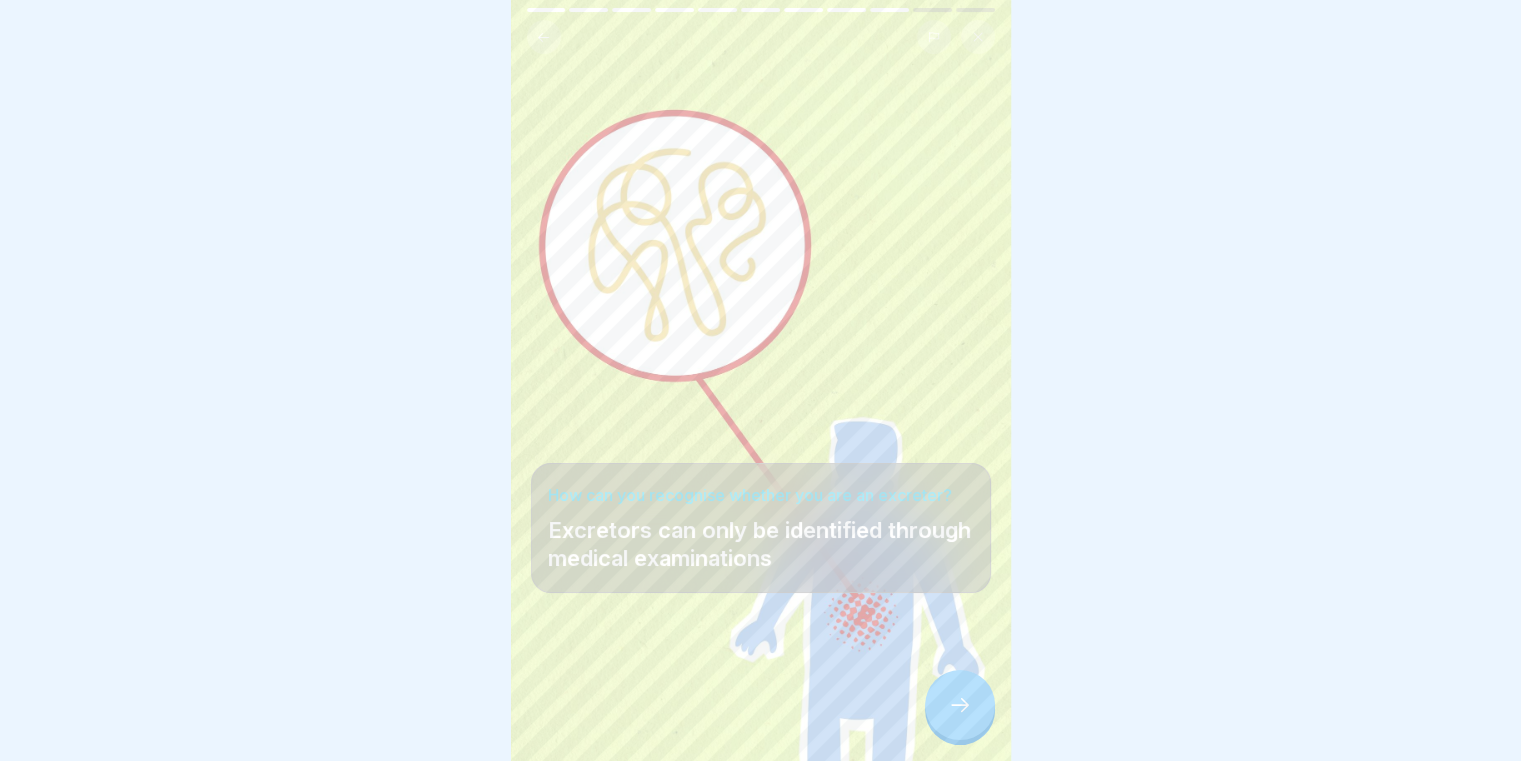 click 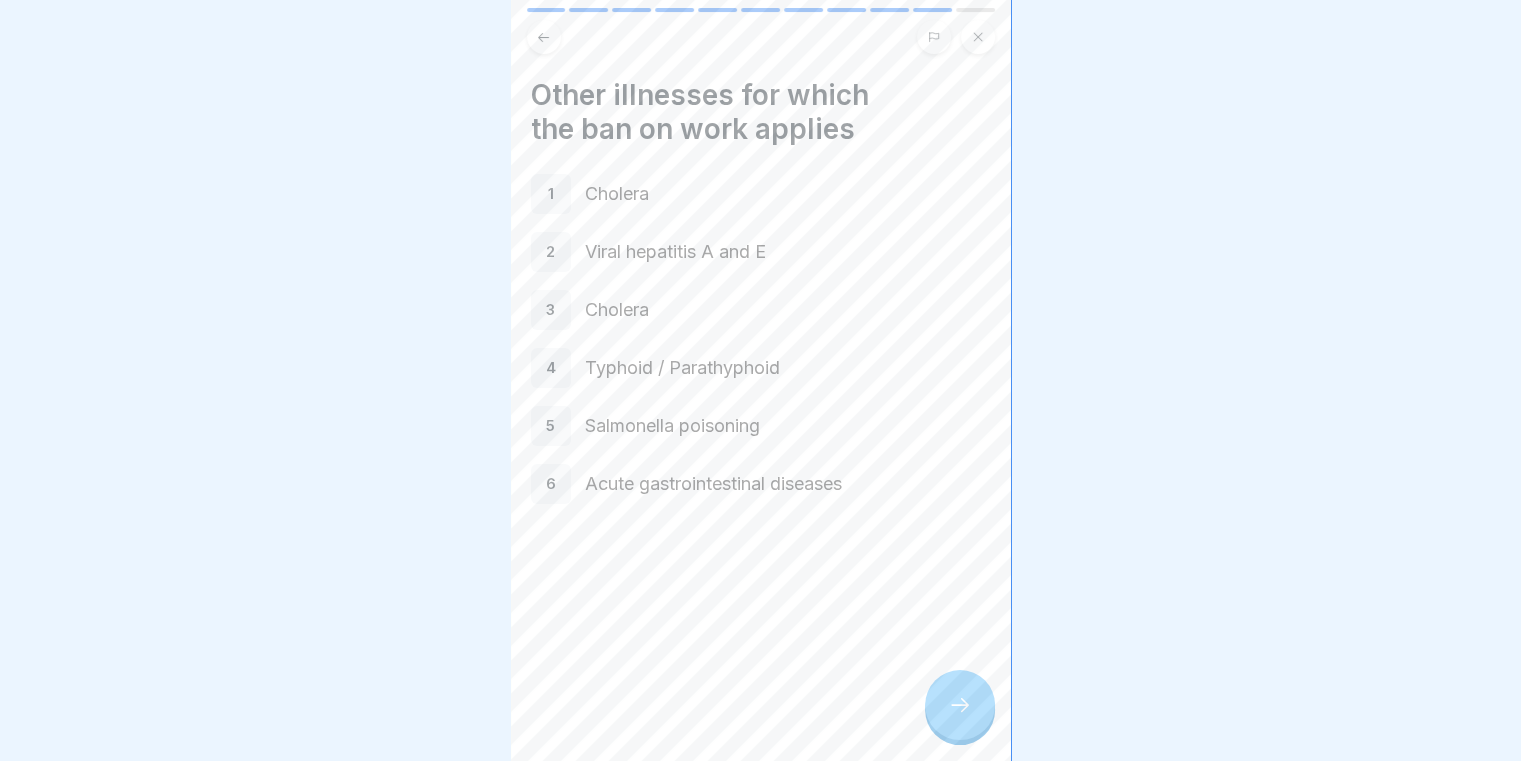 click 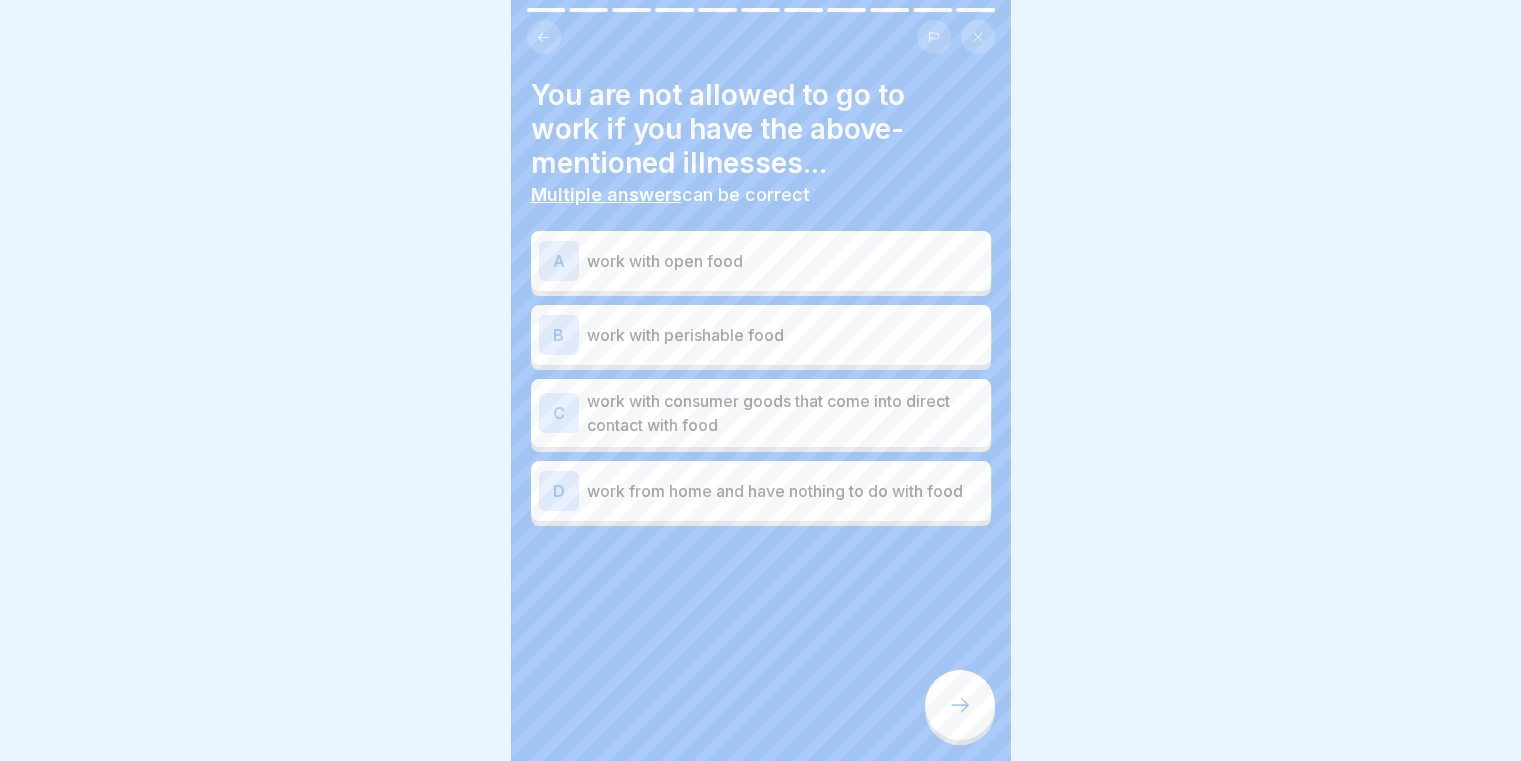 click on "work with perishable food" at bounding box center (785, 335) 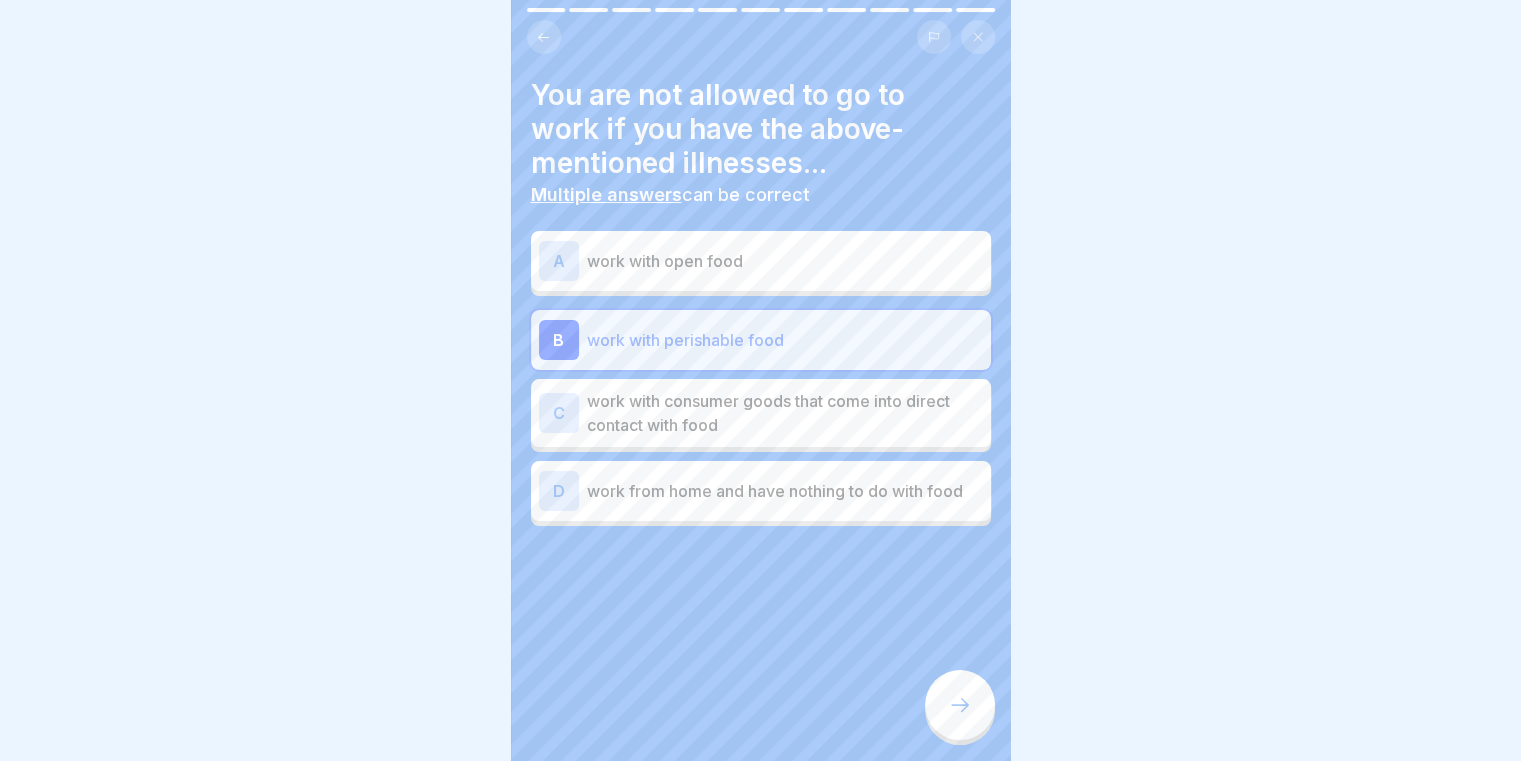click on "work with open food" at bounding box center (785, 261) 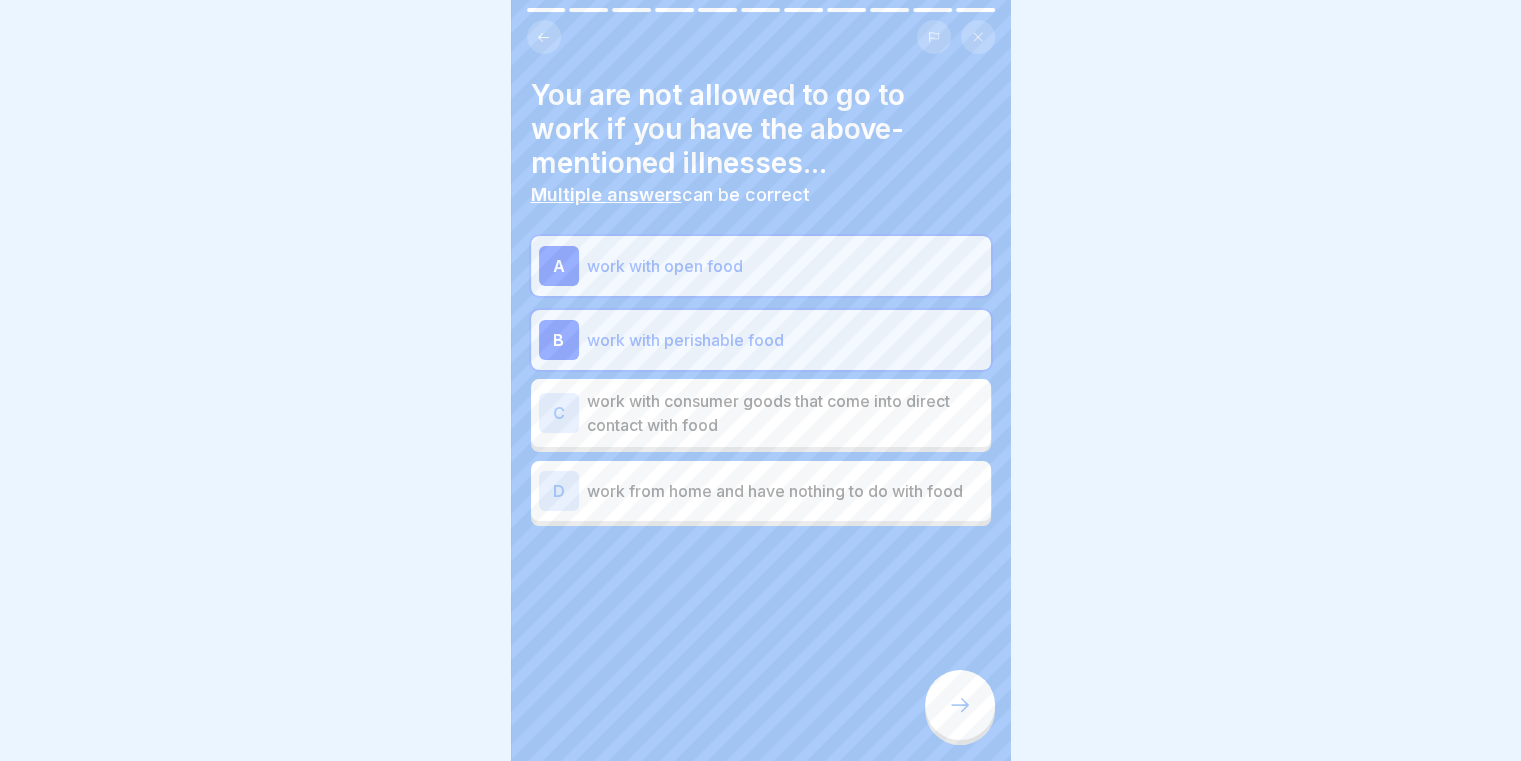 click on "work with consumer goods that come into direct contact with food" at bounding box center (785, 413) 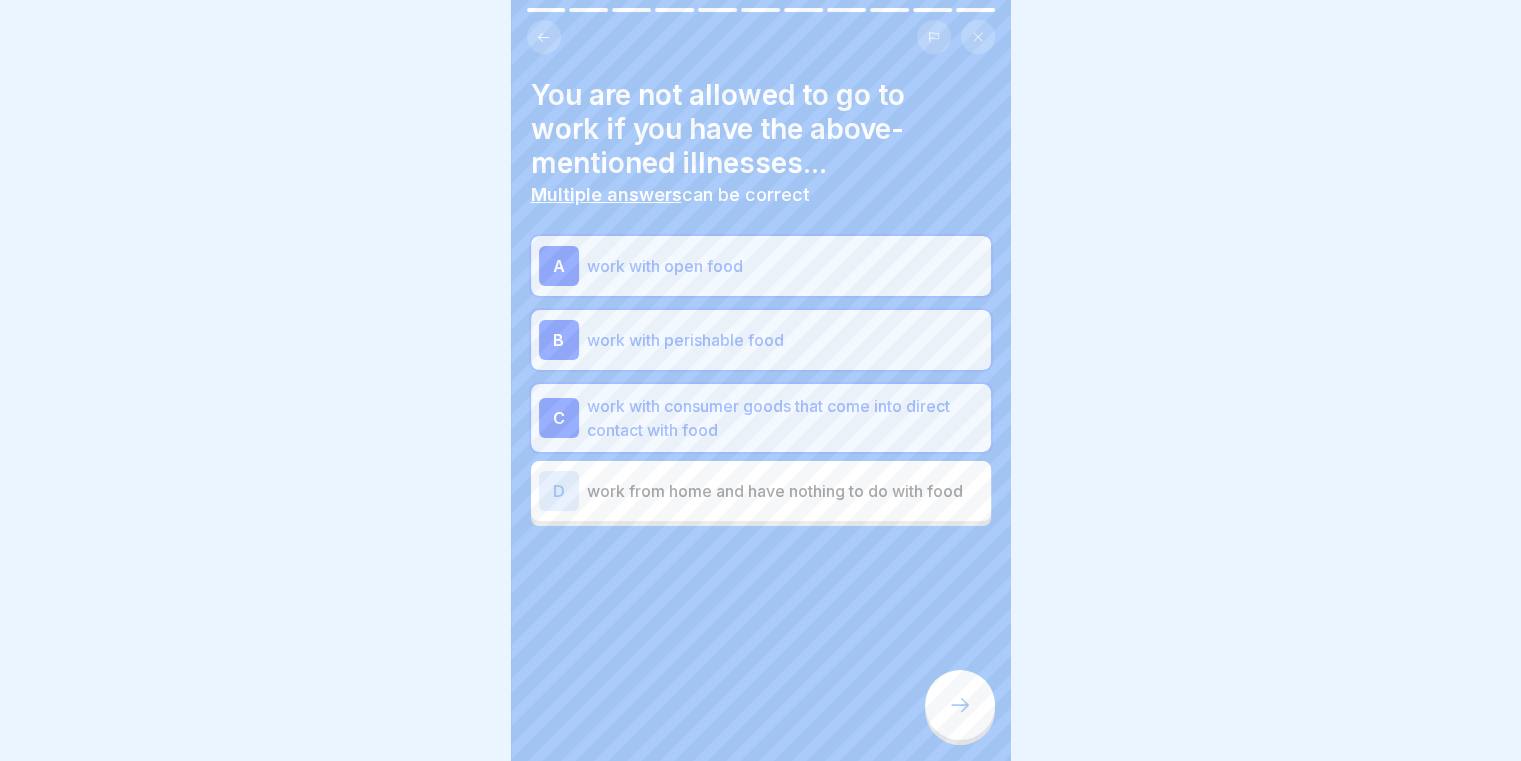 click at bounding box center [960, 705] 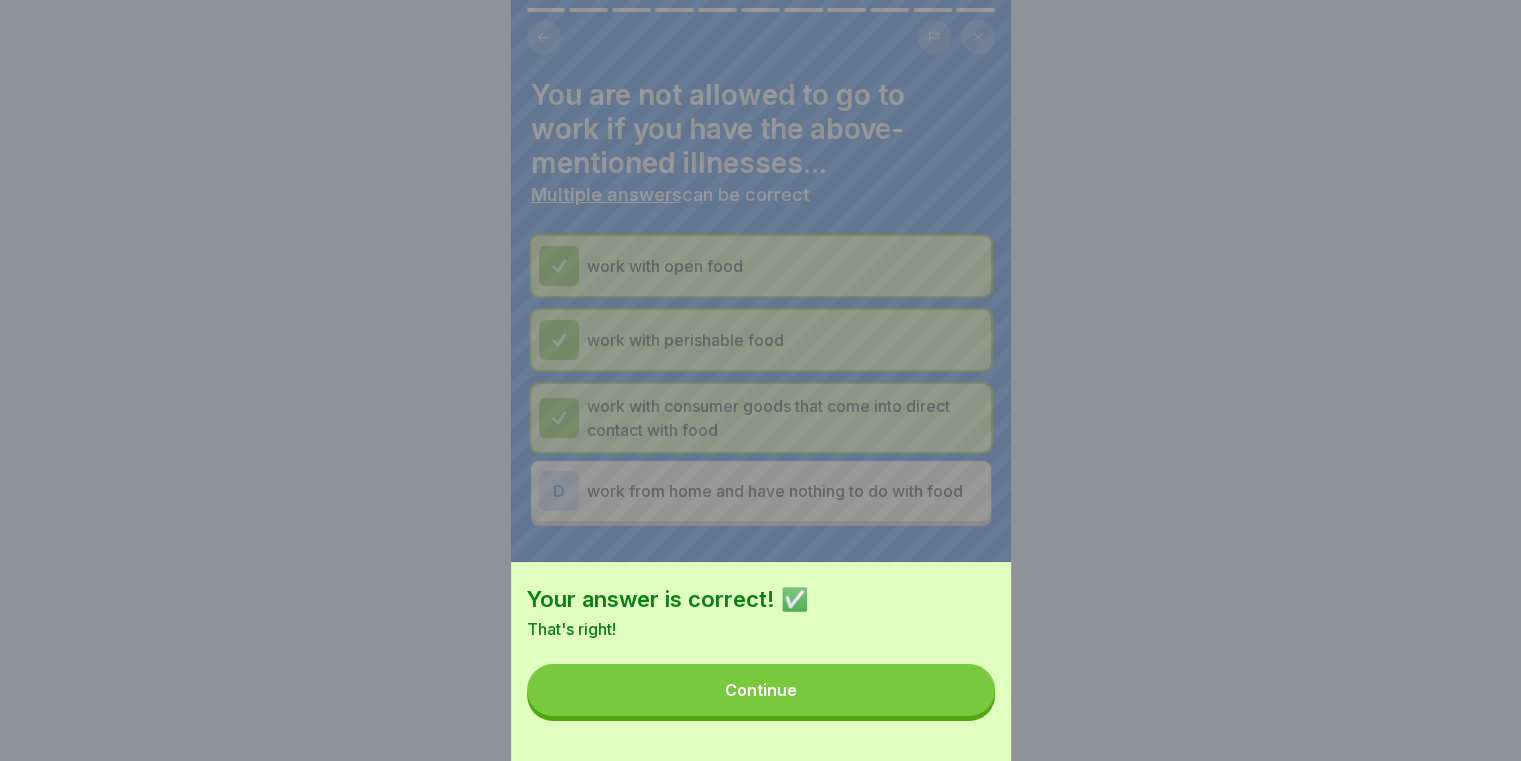 click on "Continue" at bounding box center (761, 690) 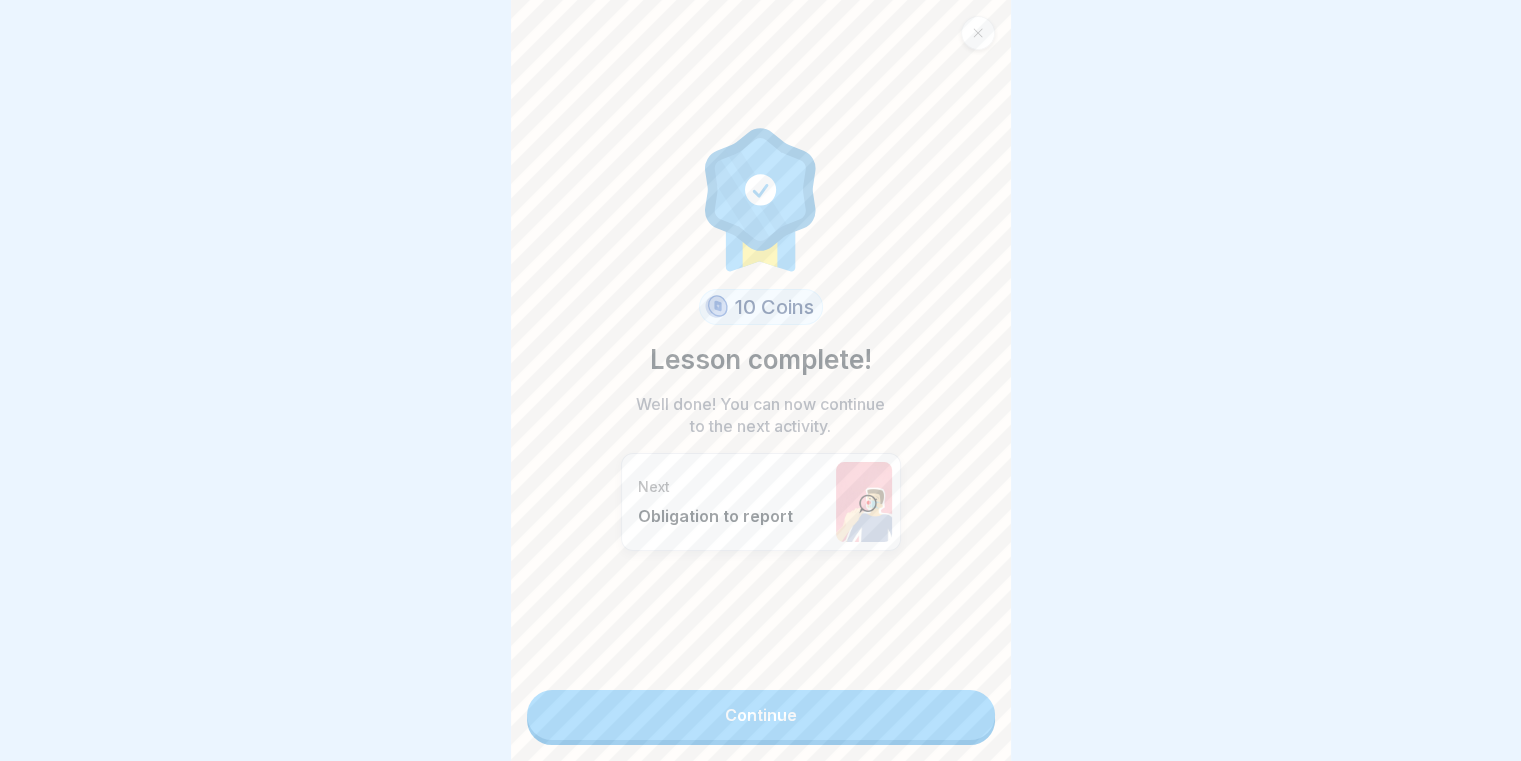 click on "Continue" at bounding box center [761, 715] 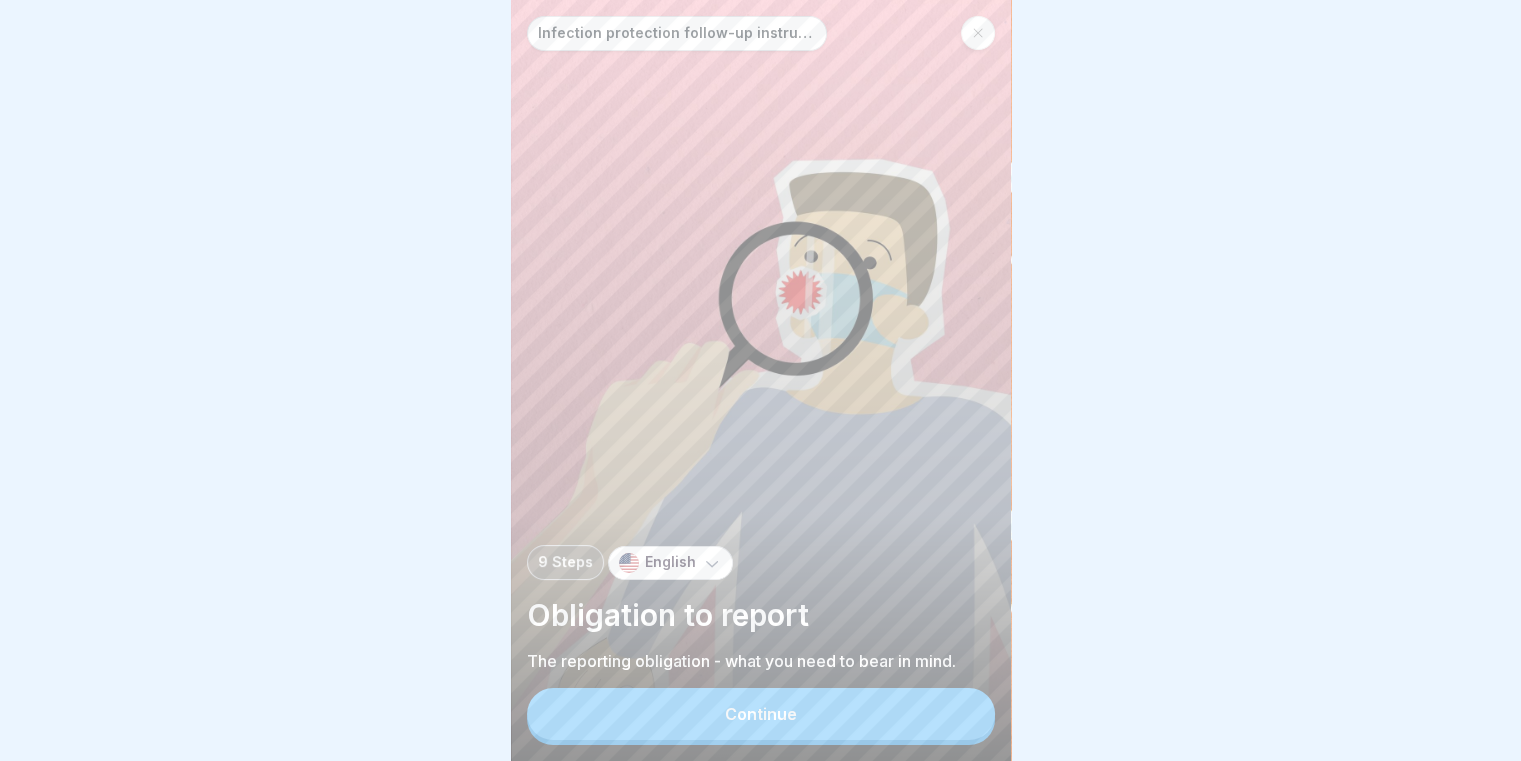 click on "Continue" at bounding box center [761, 714] 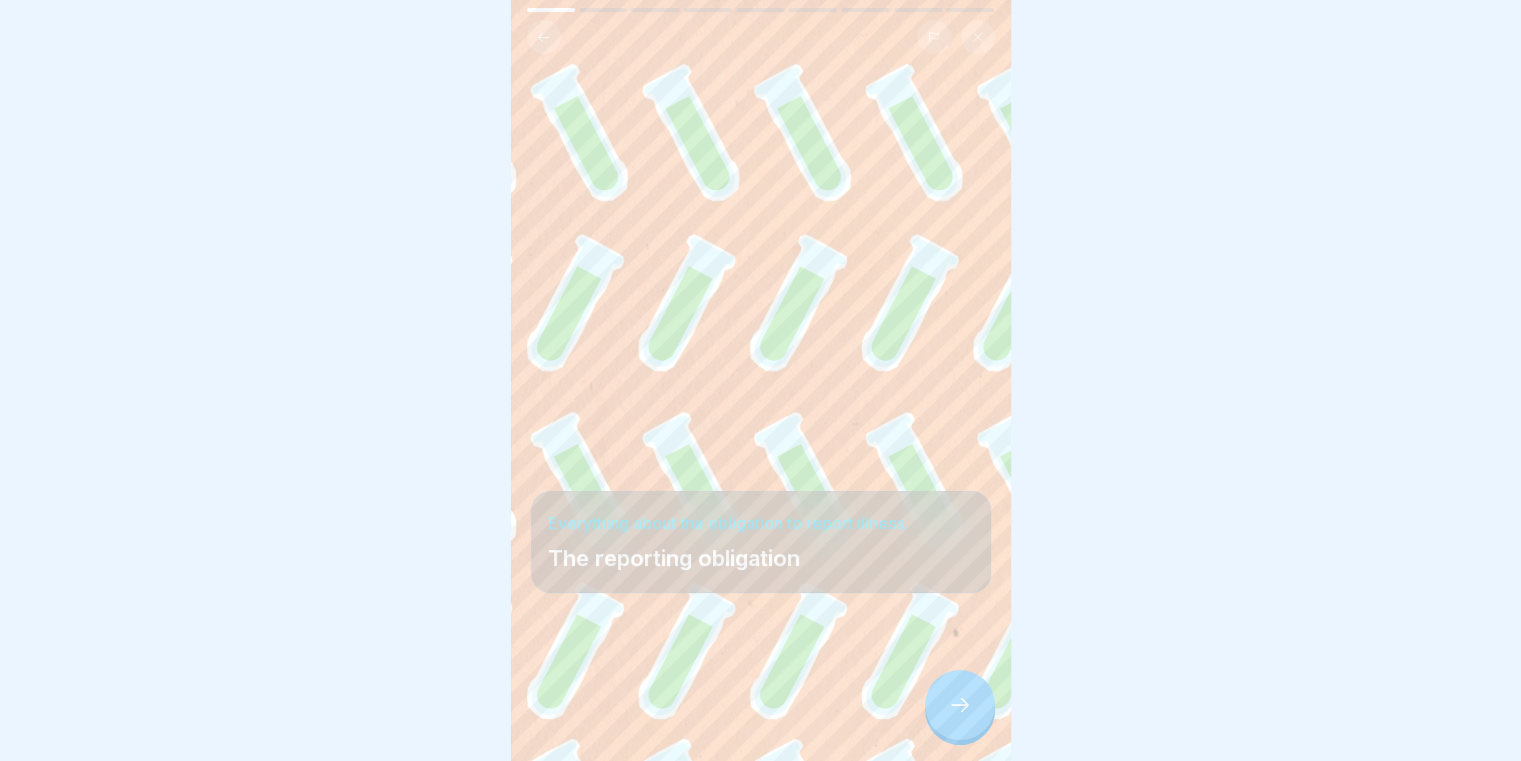 click 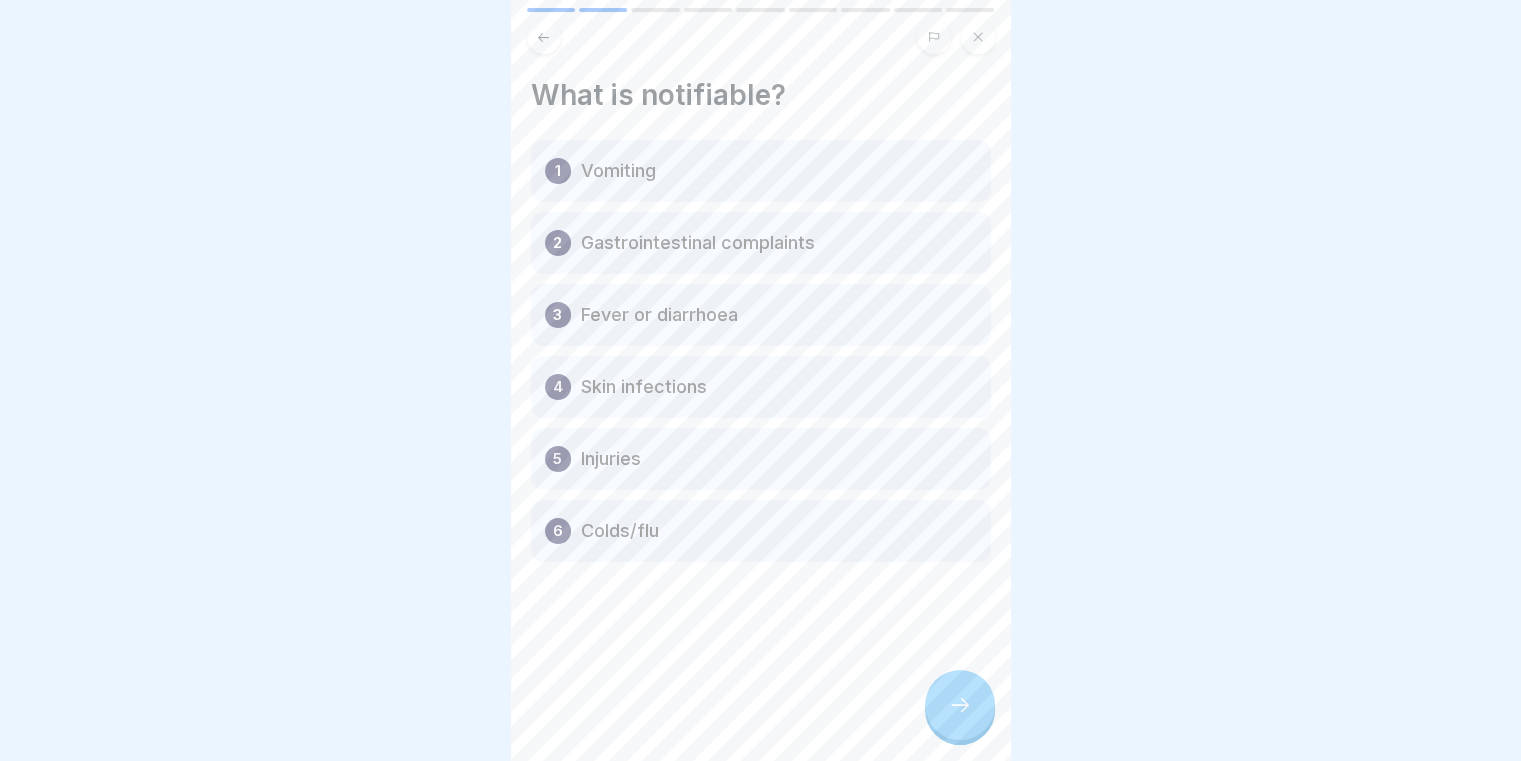 click 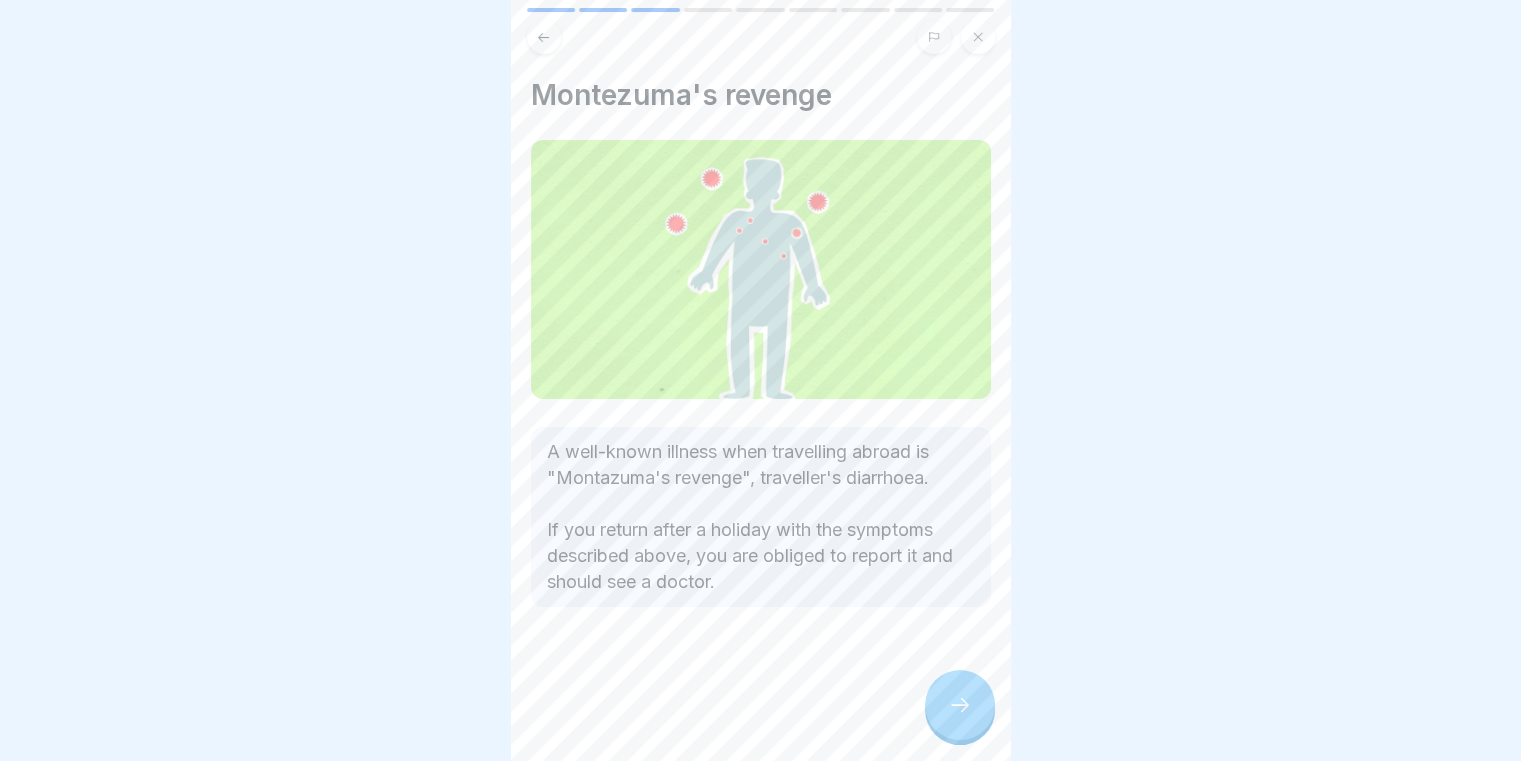 click 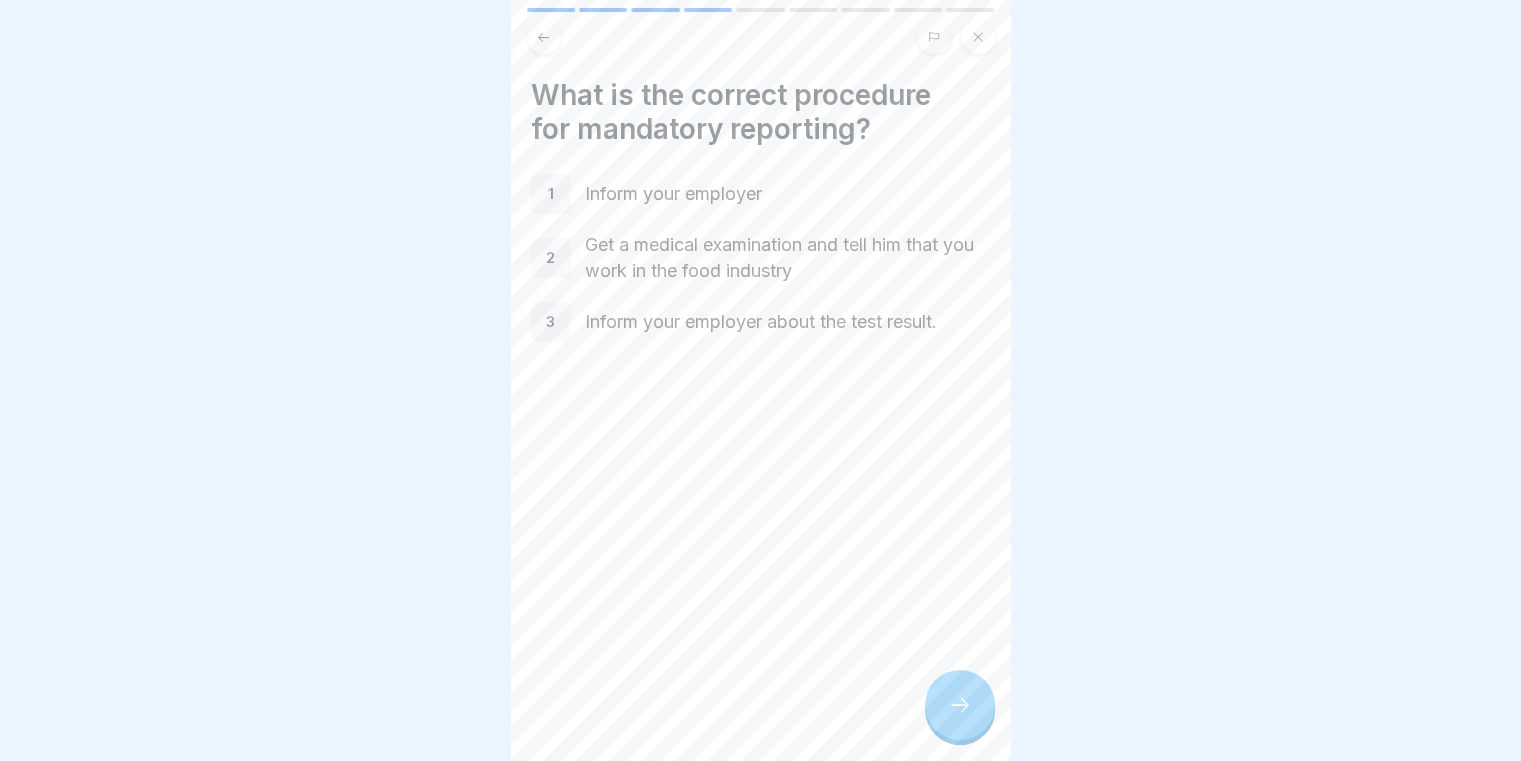 click at bounding box center (761, 31) 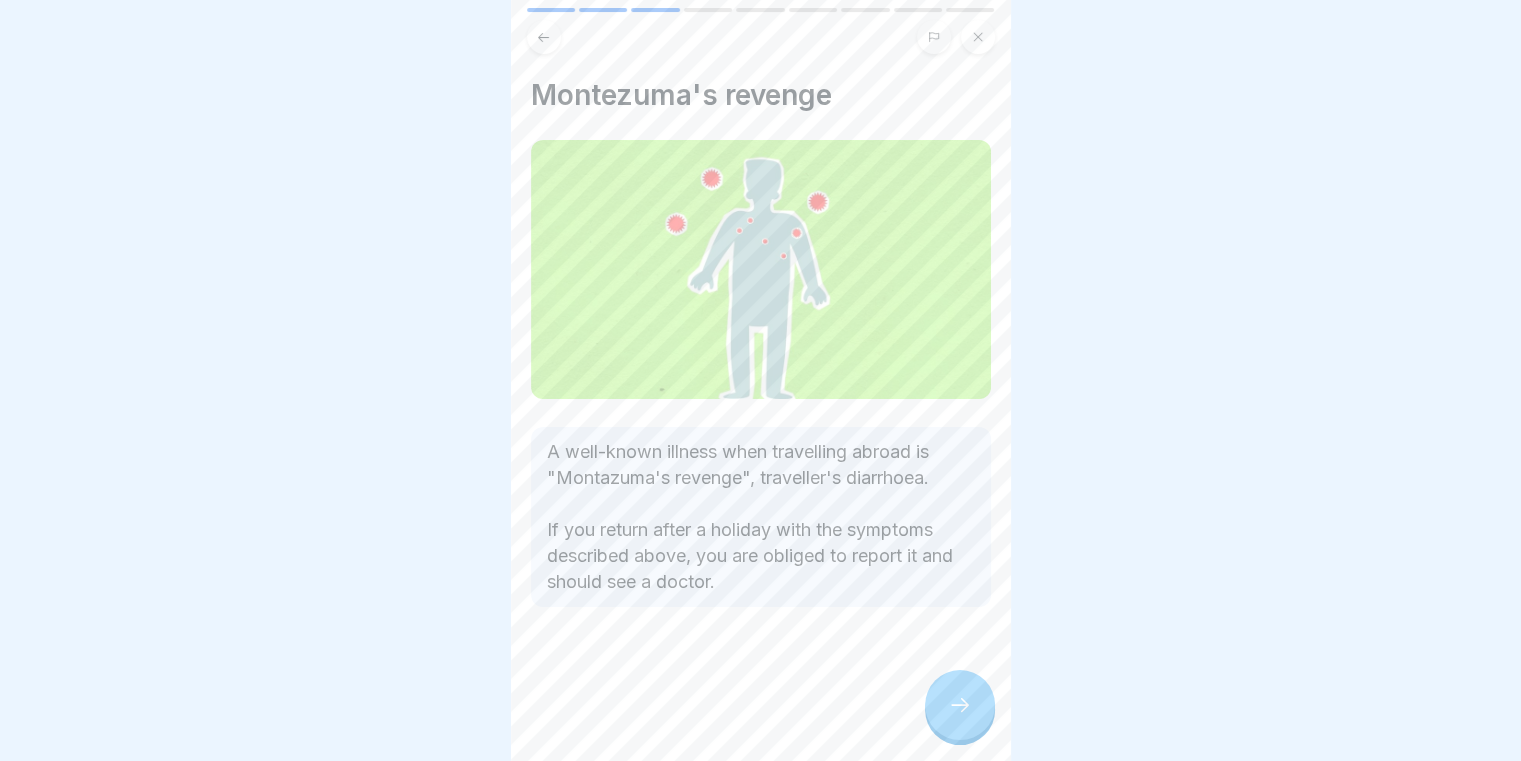 type 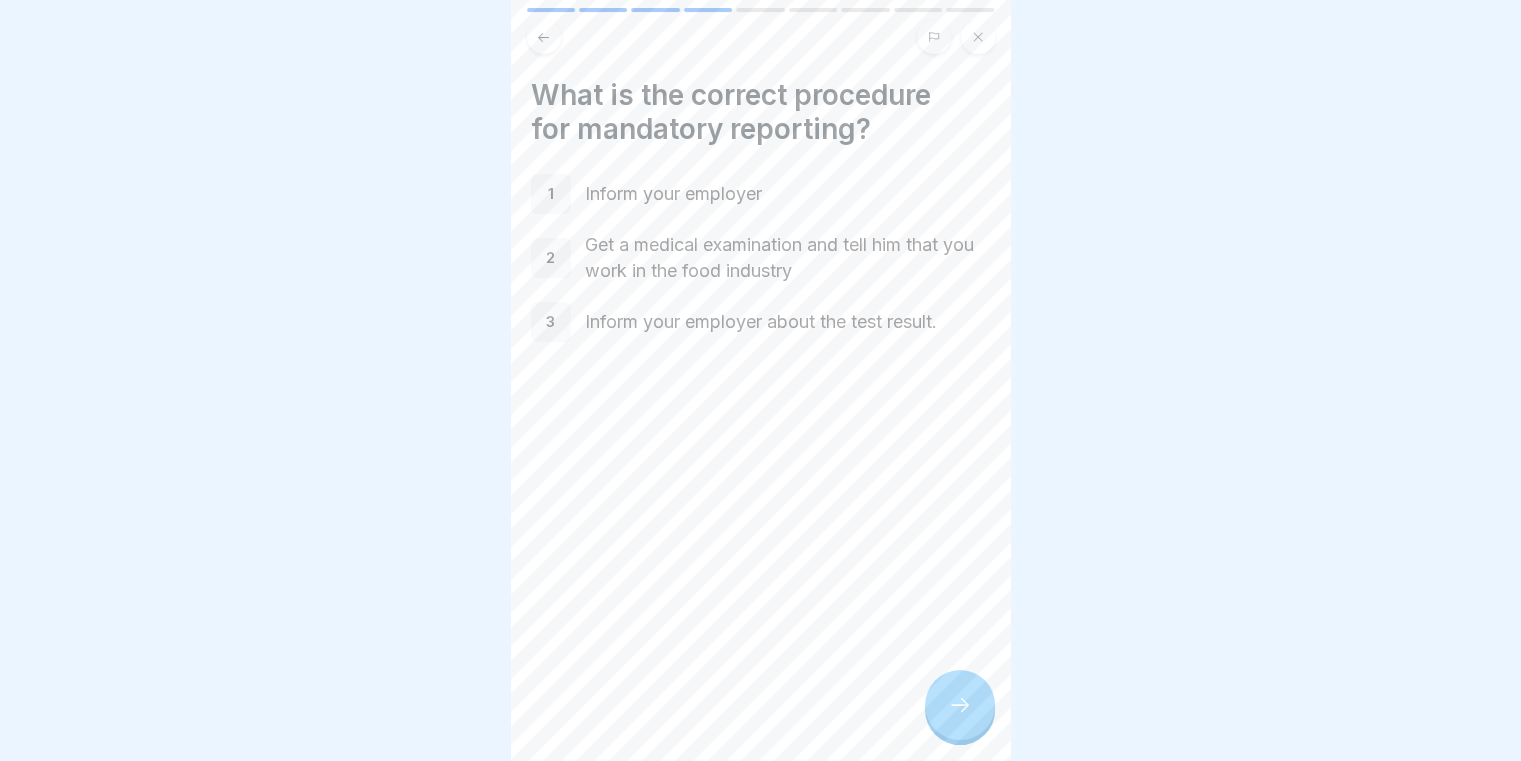 click 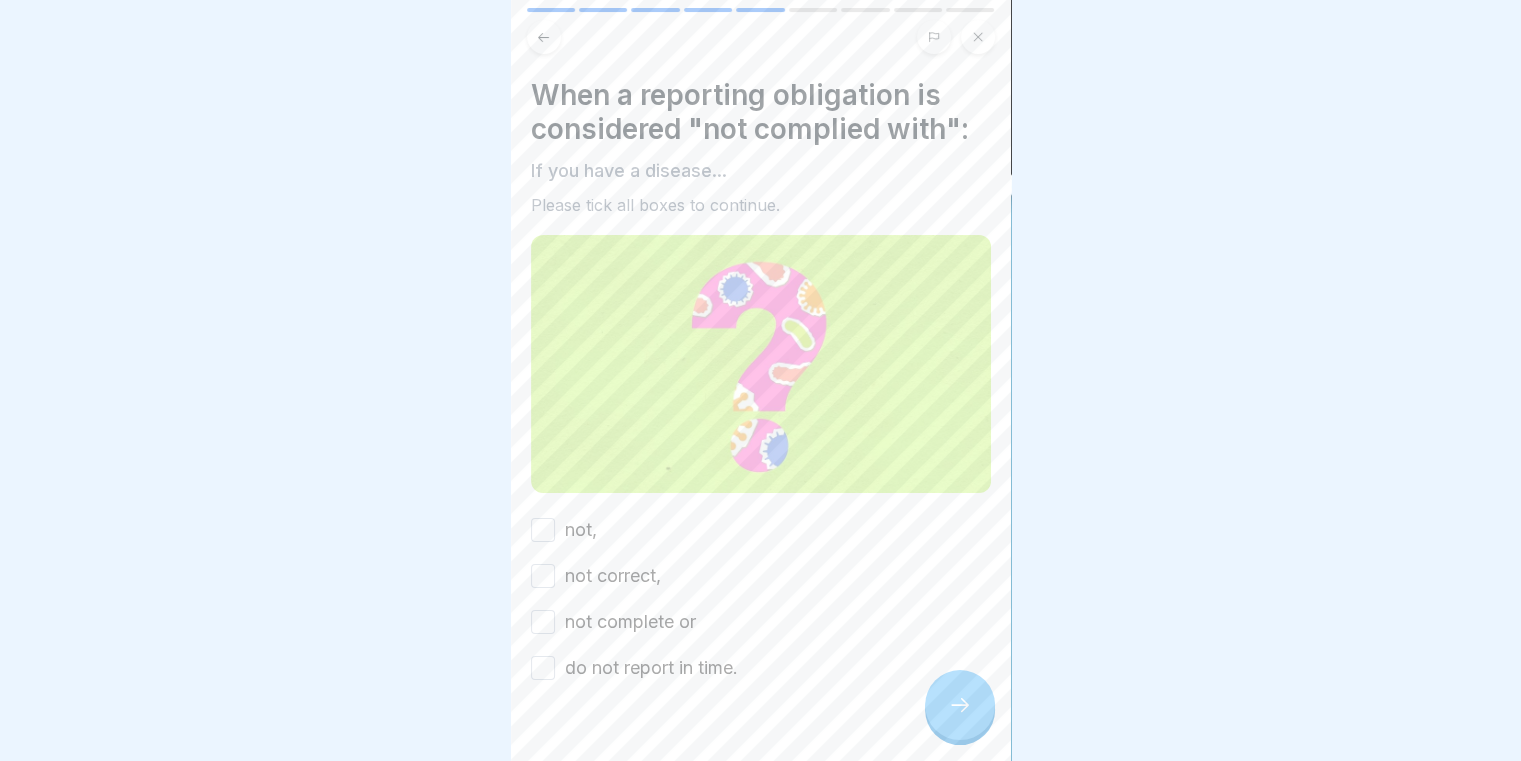 click on "not," at bounding box center (543, 530) 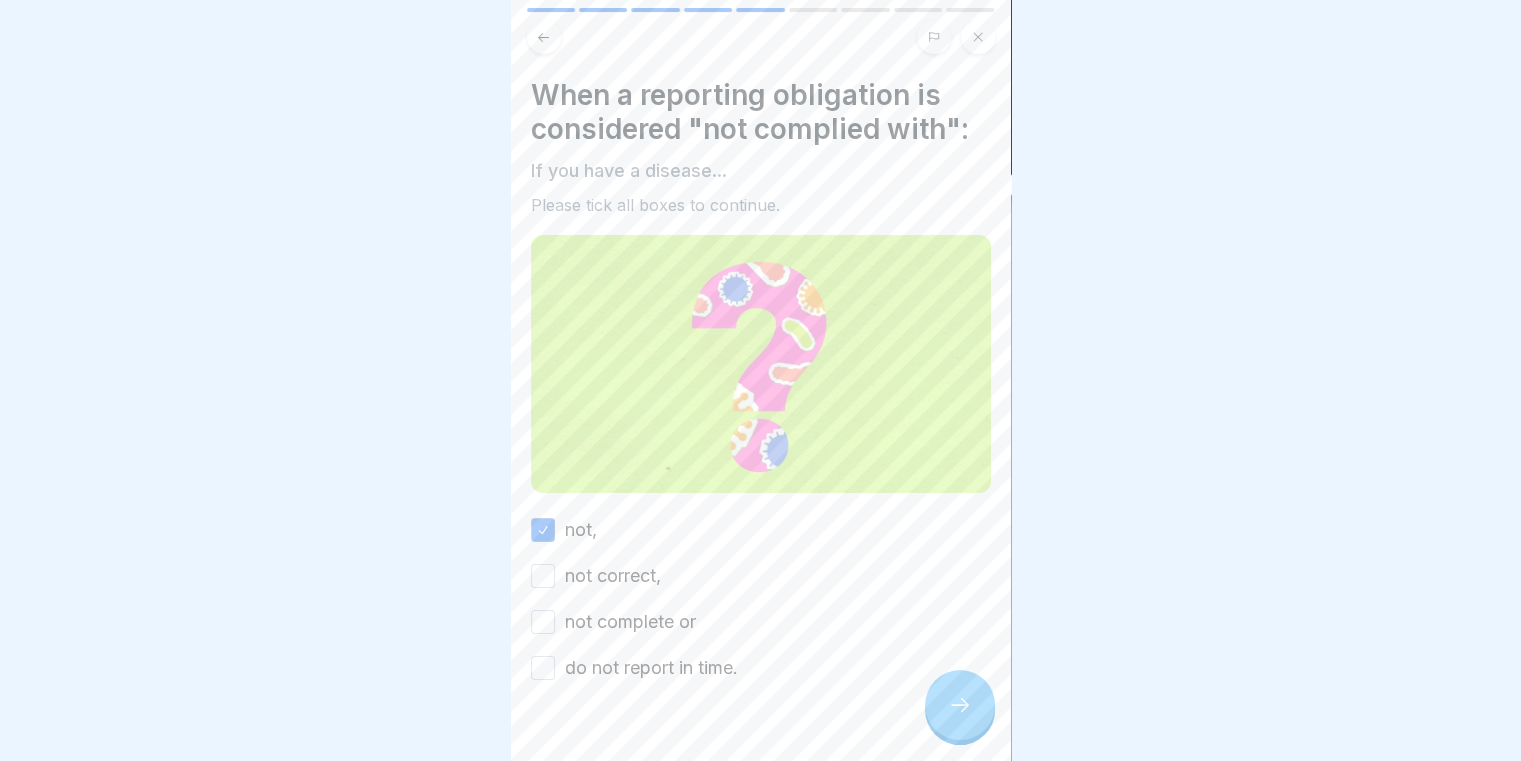 click on "not correct," at bounding box center (543, 576) 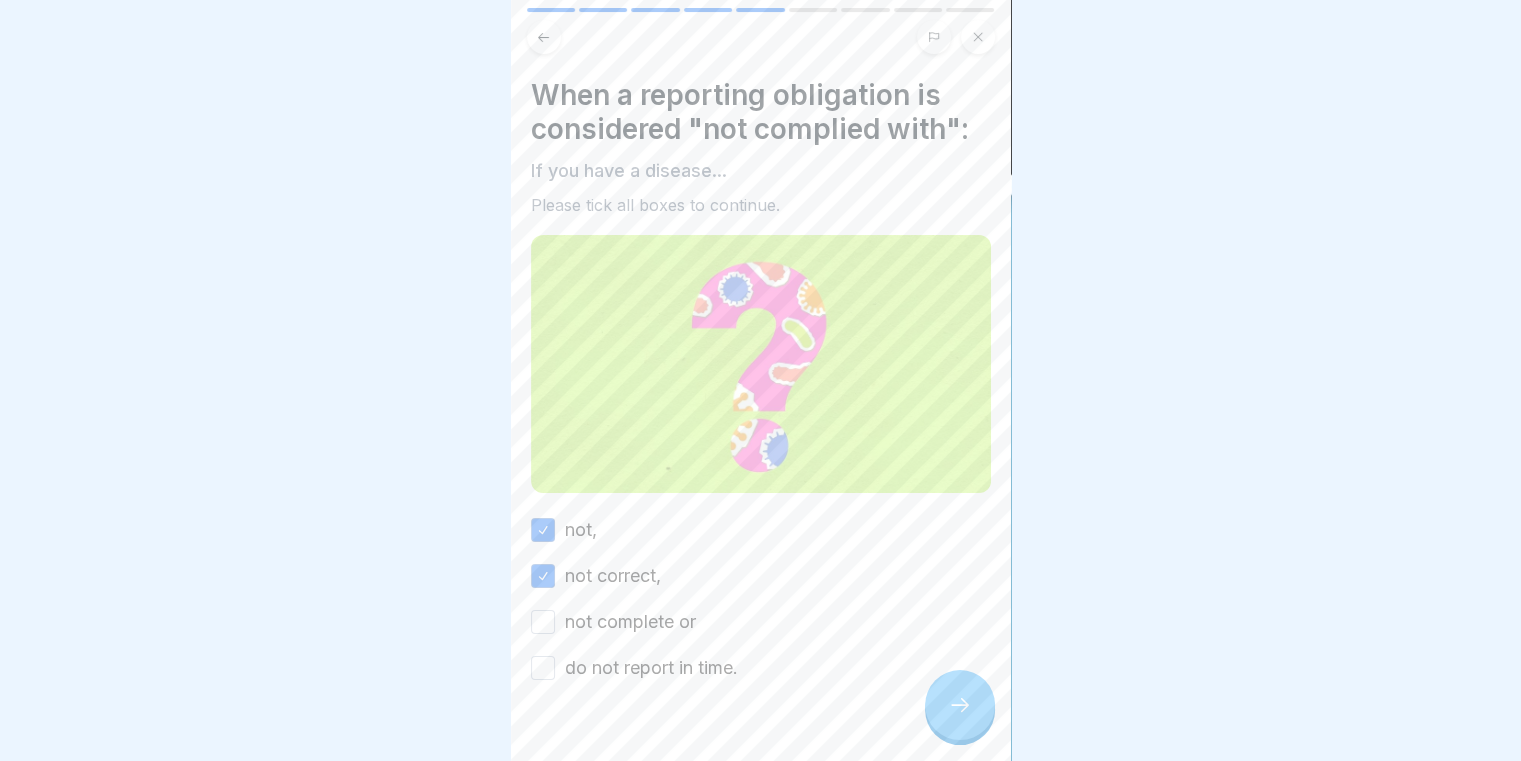 click on "not complete or" at bounding box center [543, 622] 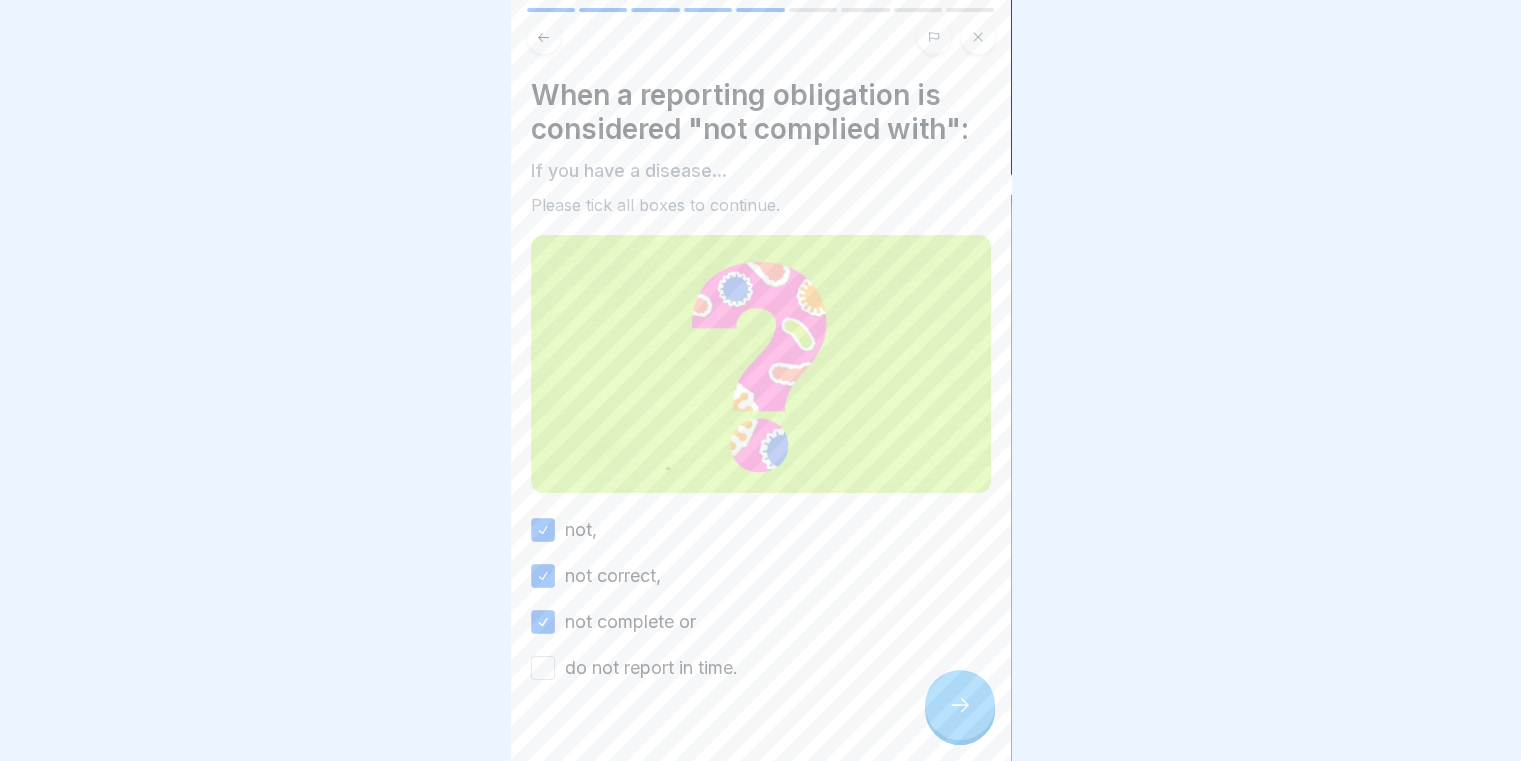 click on "do not report in time." at bounding box center [543, 668] 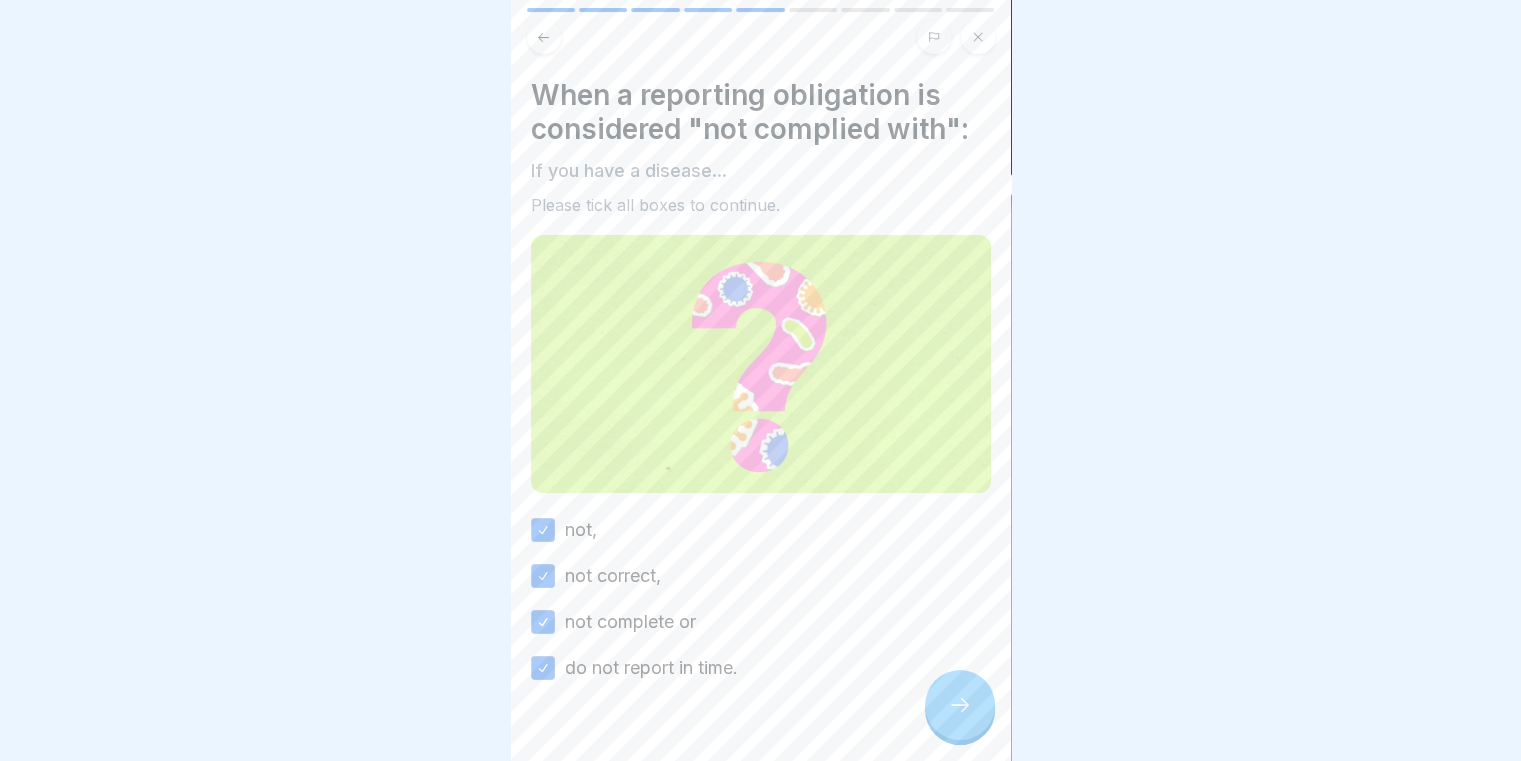 click 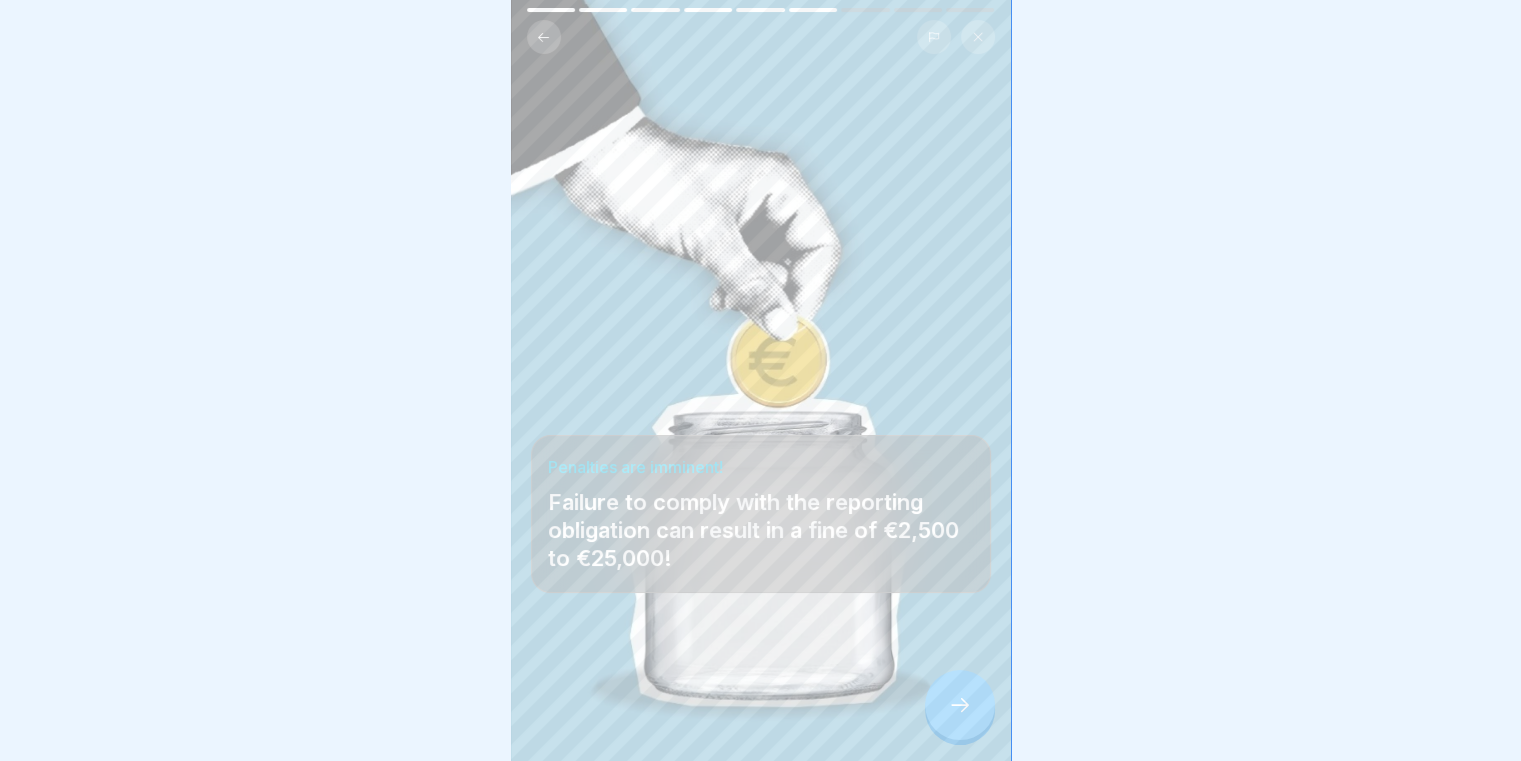 click 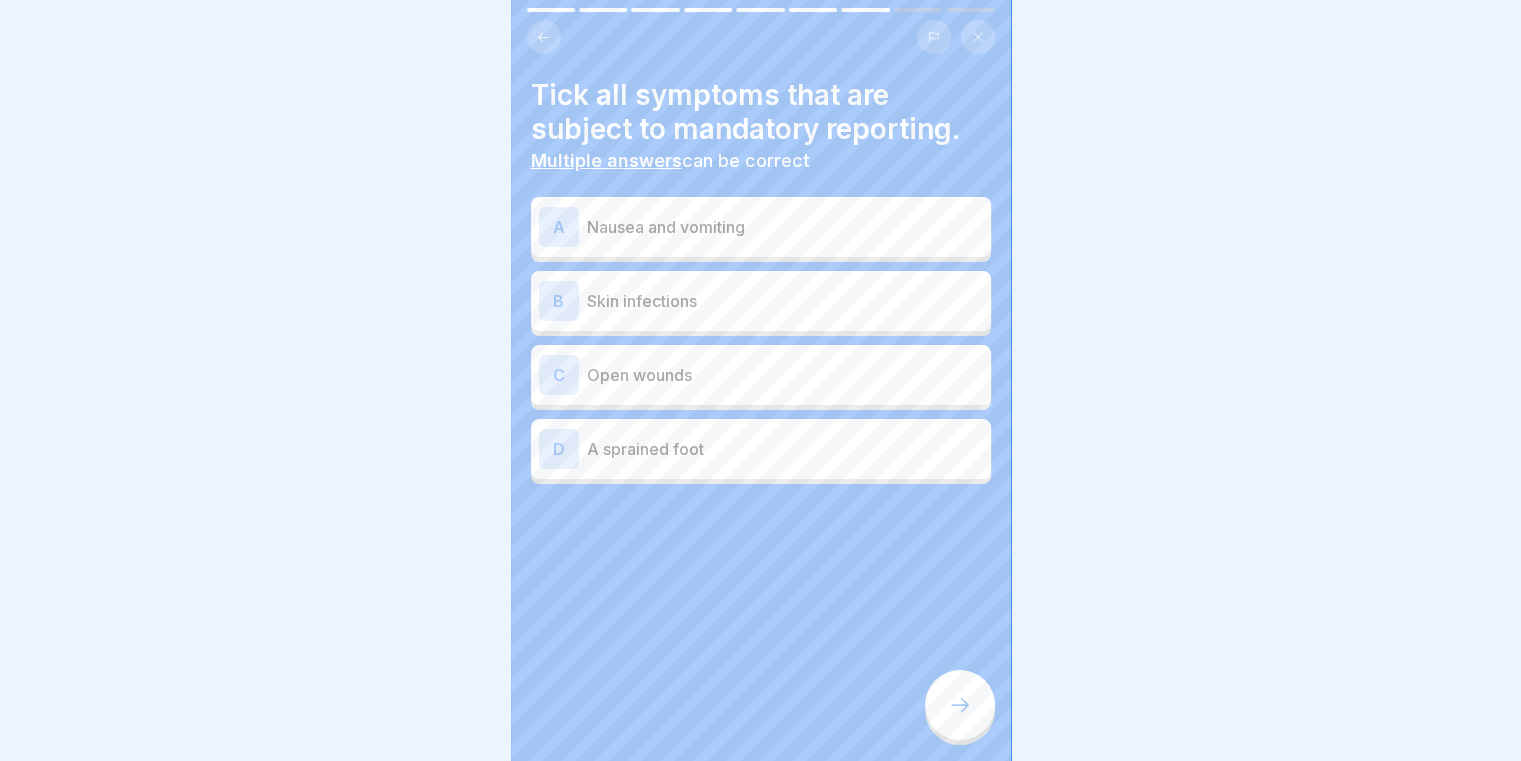click on "A Nausea and vomiting" at bounding box center (761, 227) 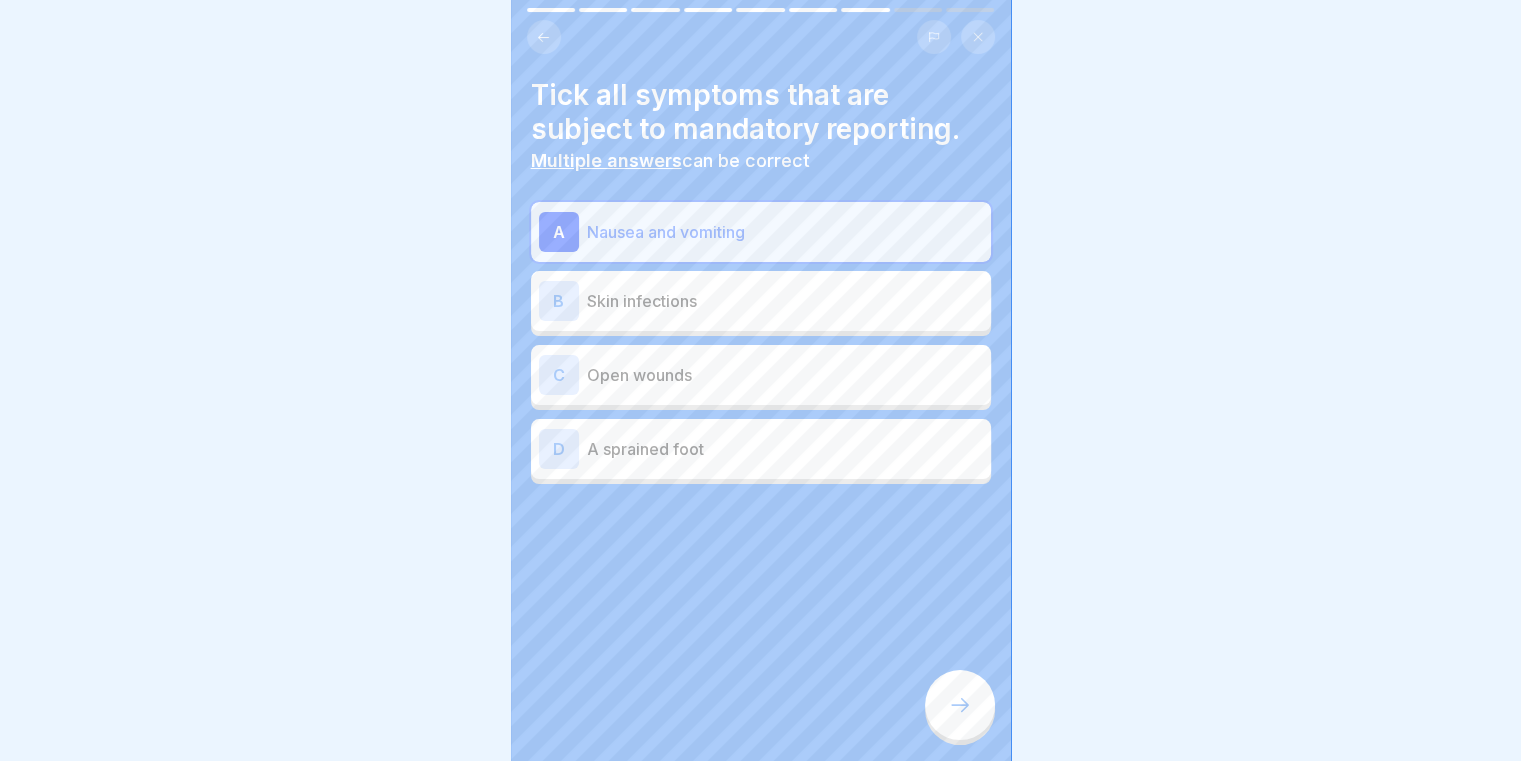 click on "B Skin infections" at bounding box center [761, 301] 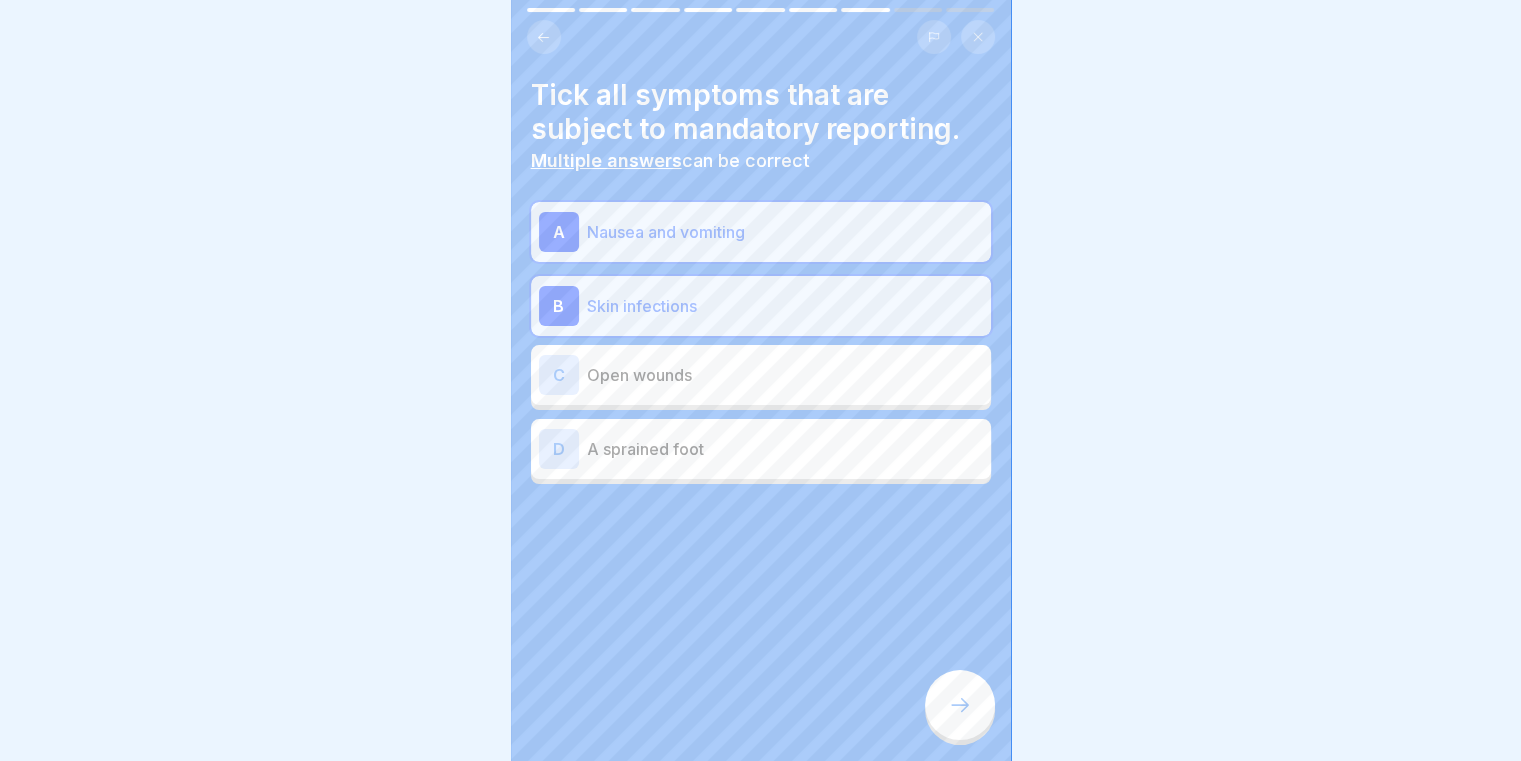 click on "C Open wounds" at bounding box center (761, 375) 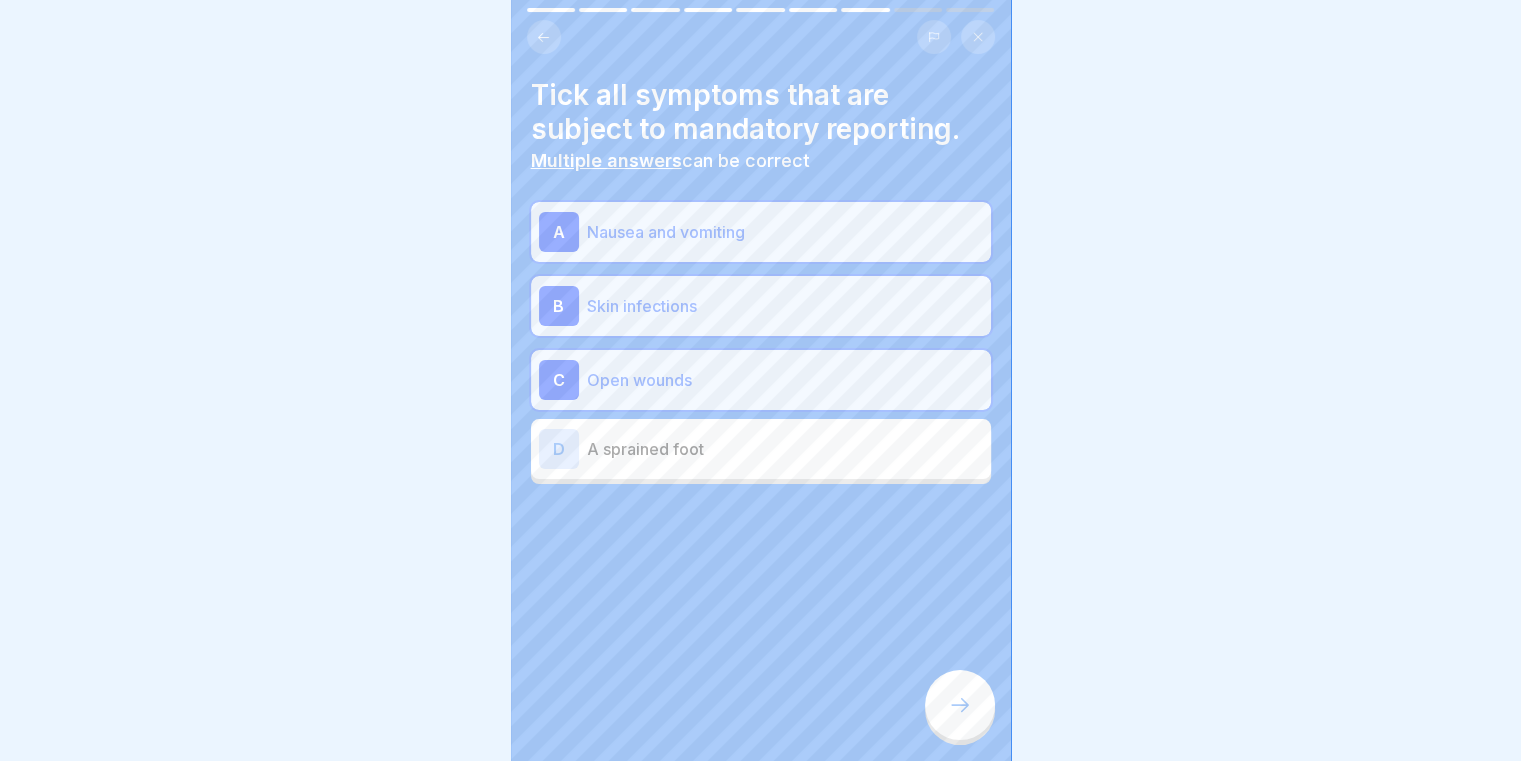 click 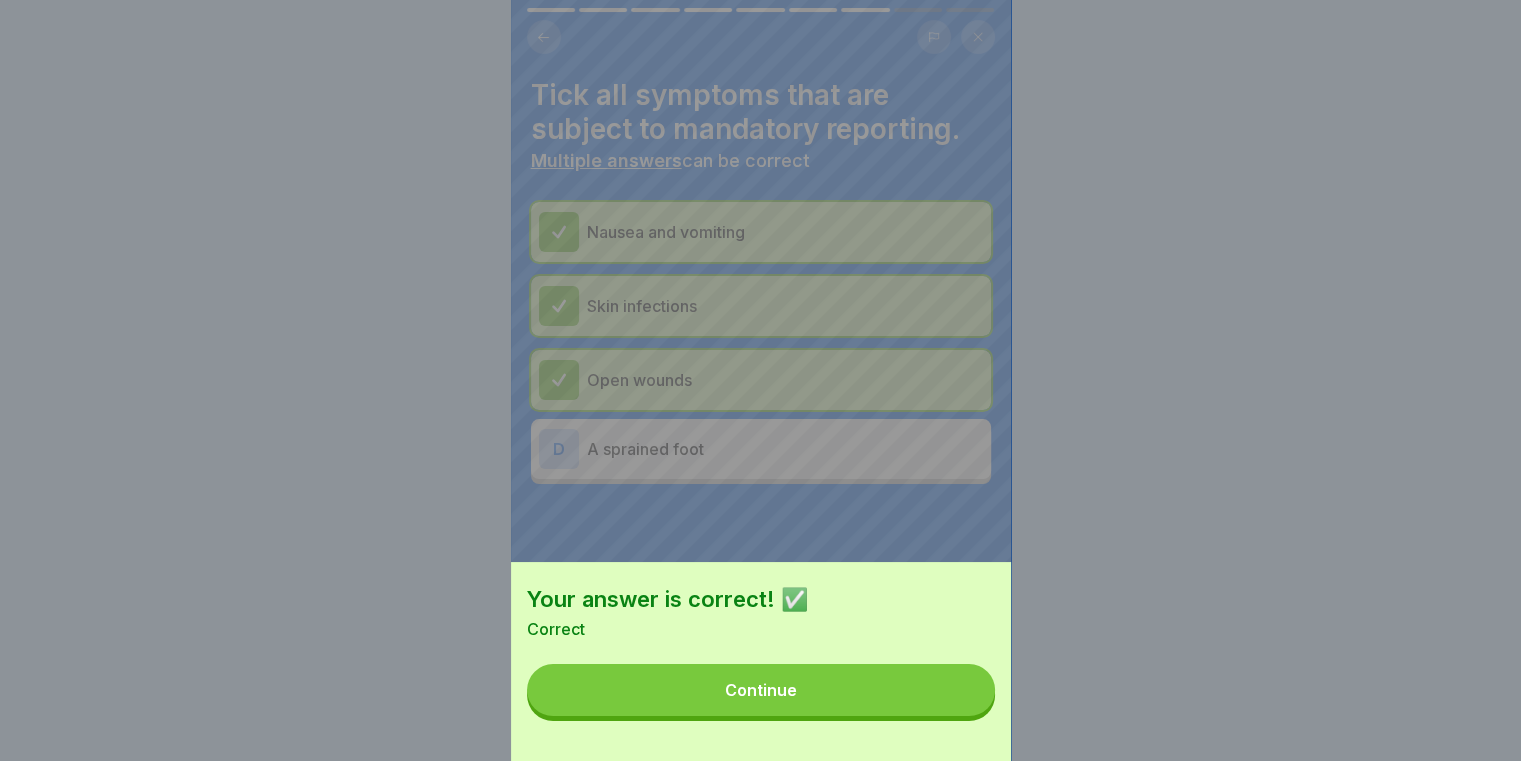 click on "Continue" at bounding box center (761, 690) 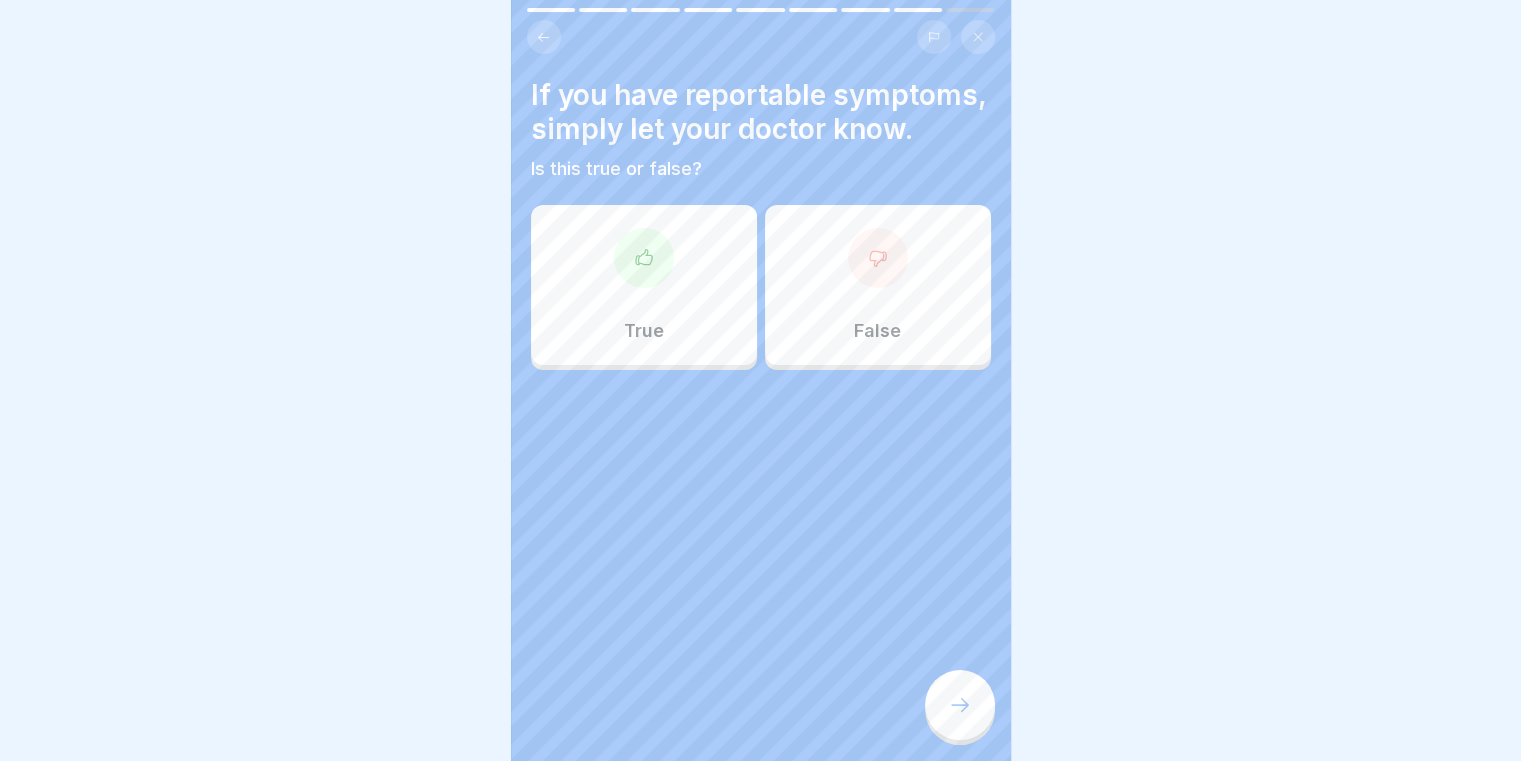 click on "True" at bounding box center [644, 285] 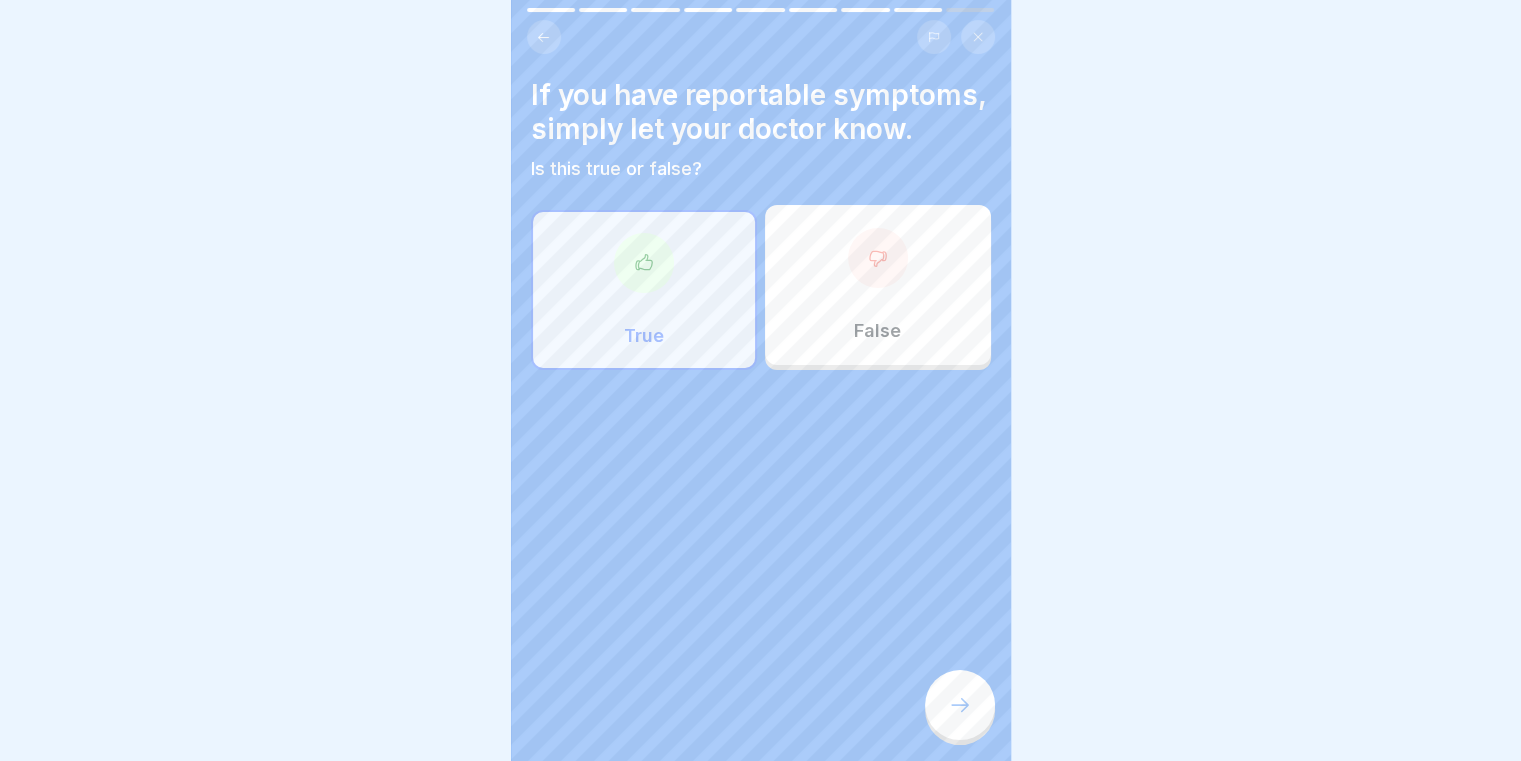 click at bounding box center [960, 705] 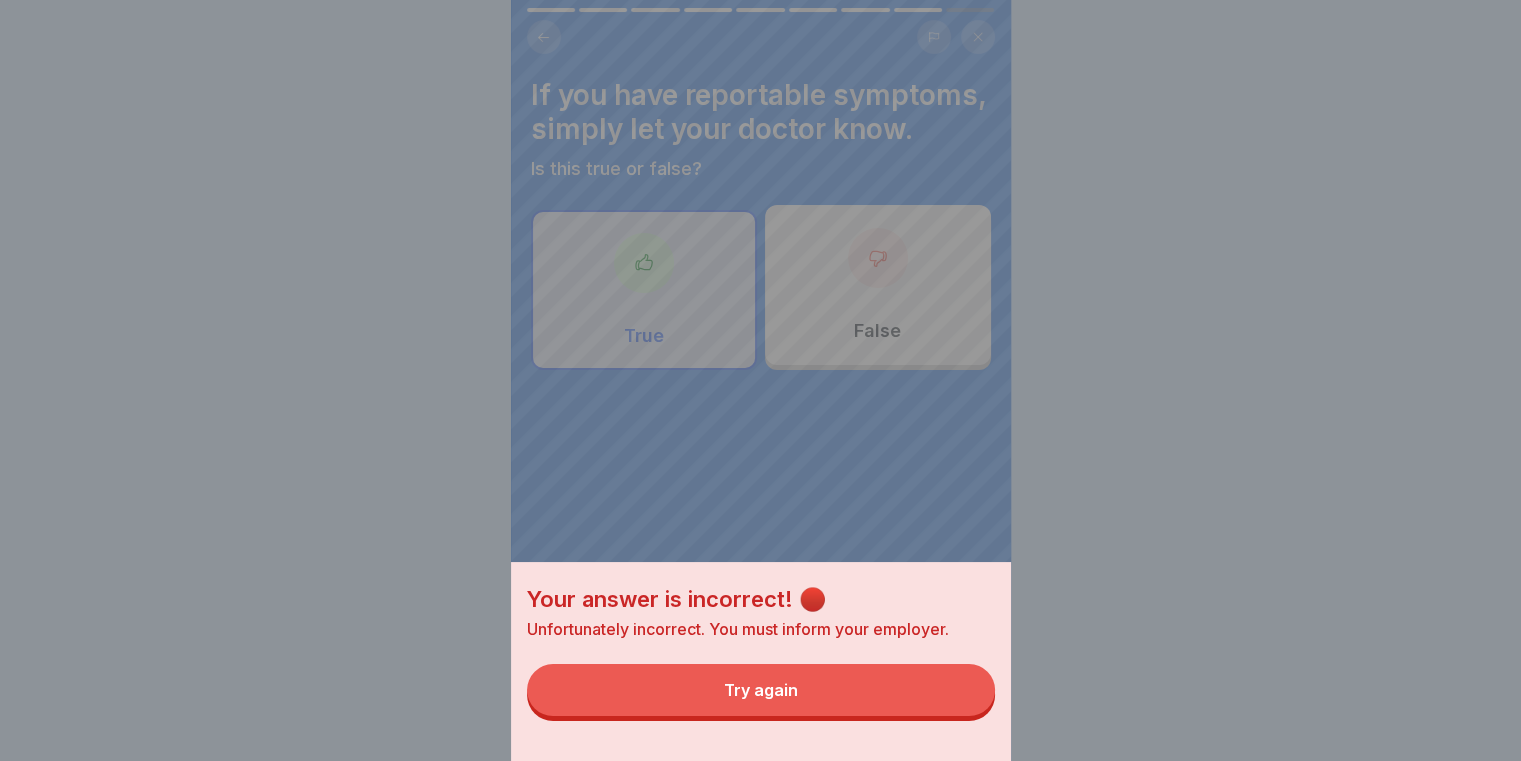 click on "Try again" at bounding box center (761, 690) 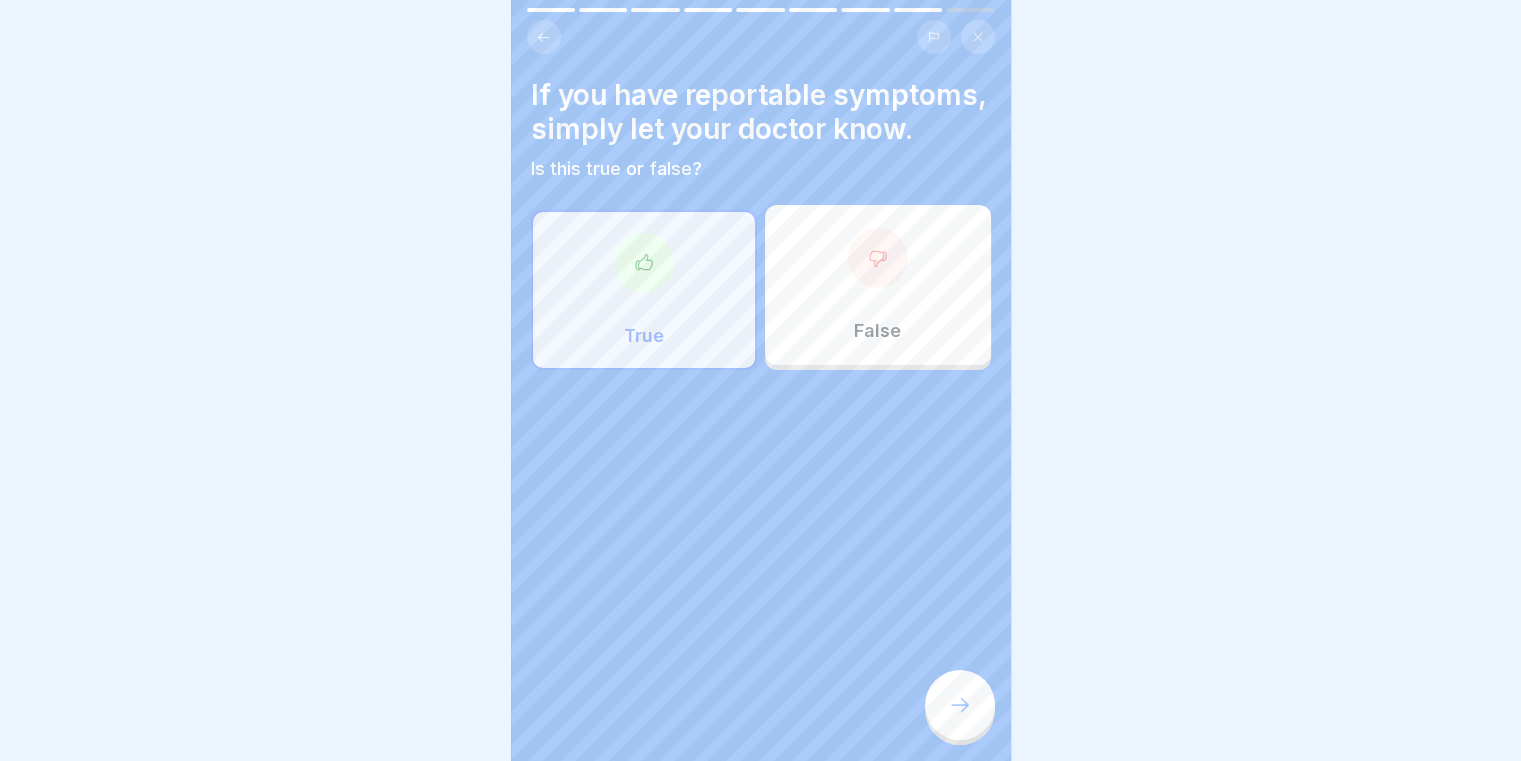 click at bounding box center (878, 258) 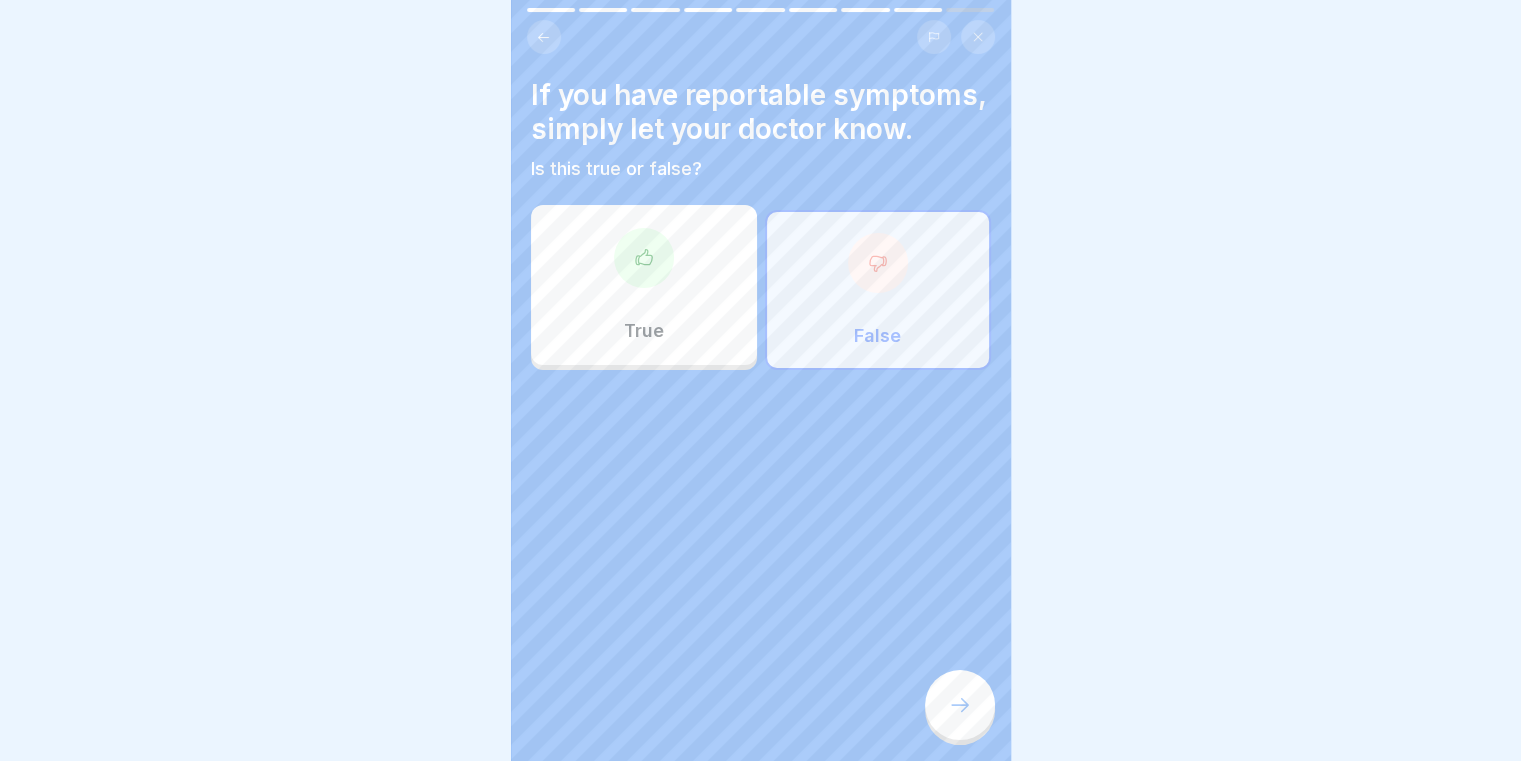 click on "If you have reportable symptoms, simply let your doctor know. Is this true or false? True False" at bounding box center (761, 380) 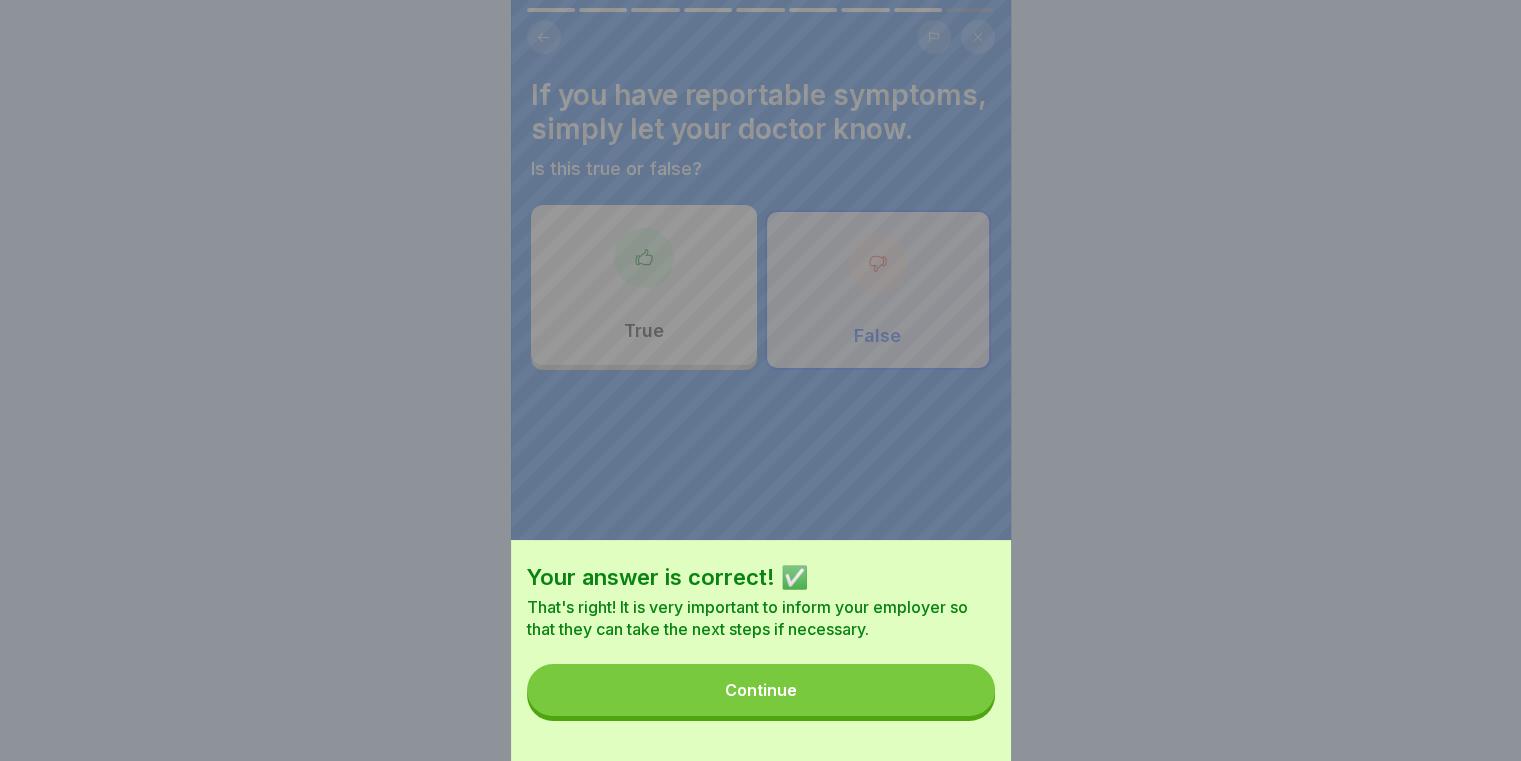 click on "Continue" at bounding box center (761, 690) 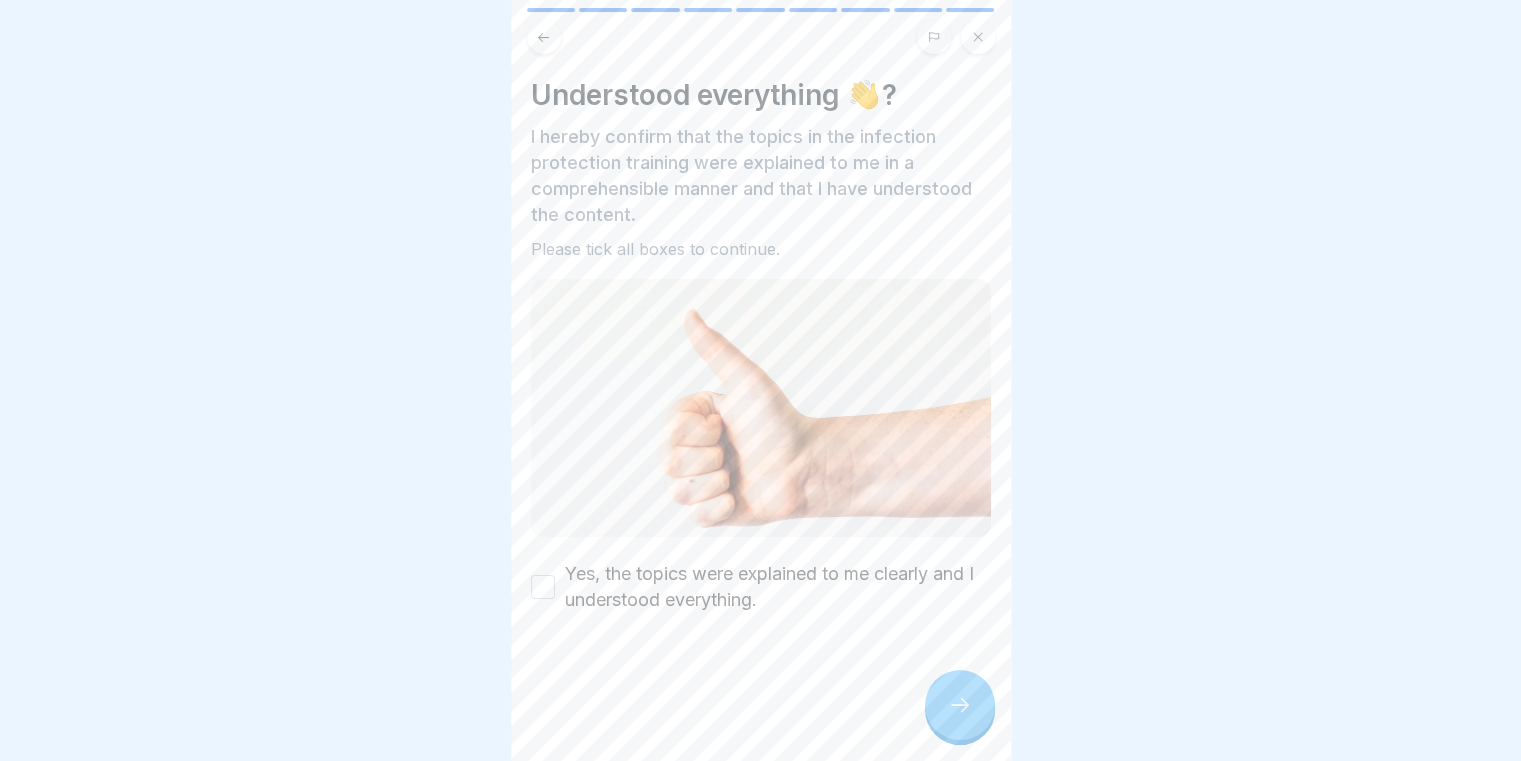 click on "Yes, the topics were explained to me clearly and I understood everything." at bounding box center [778, 587] 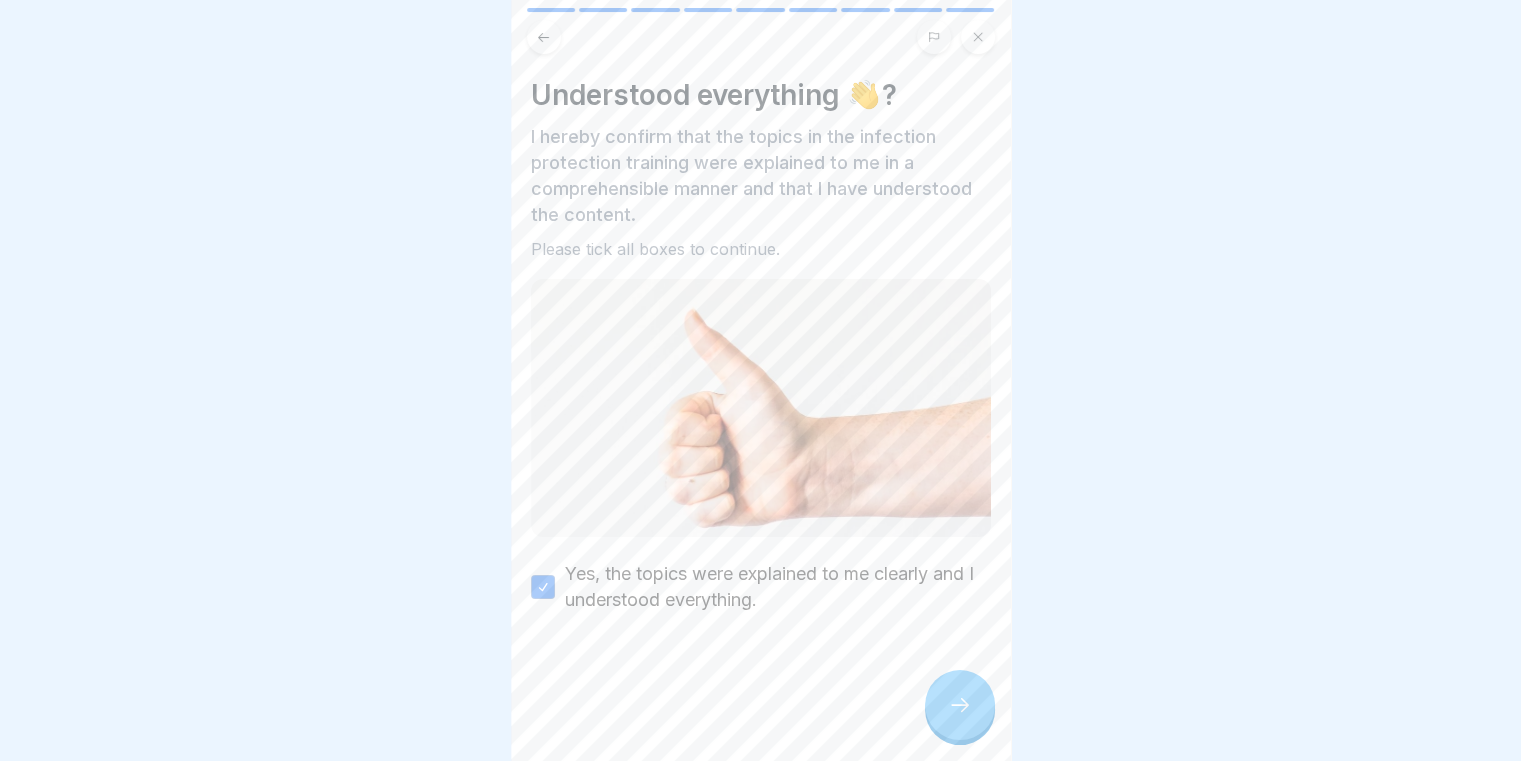 click at bounding box center (960, 705) 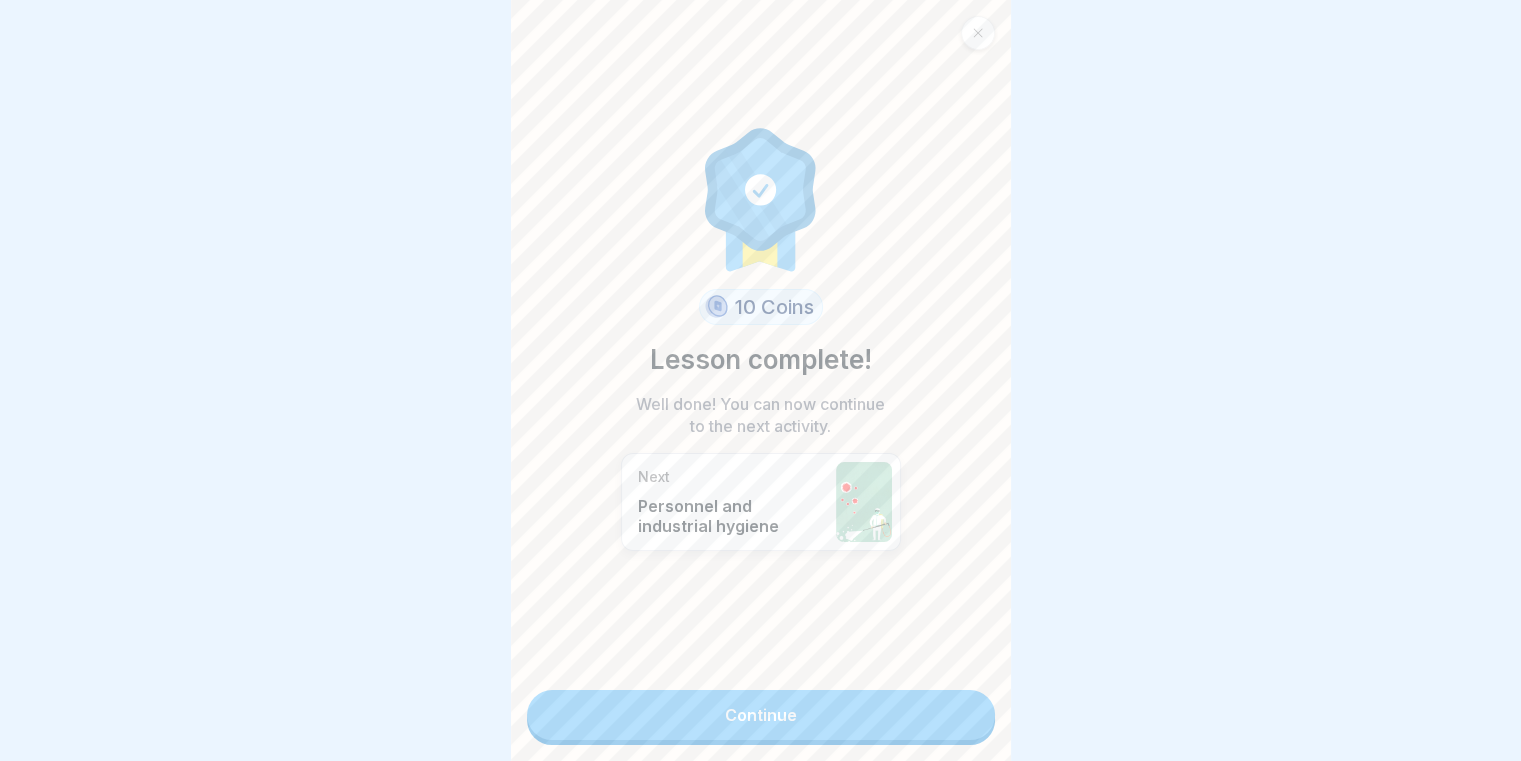 click on "Continue" at bounding box center [761, 715] 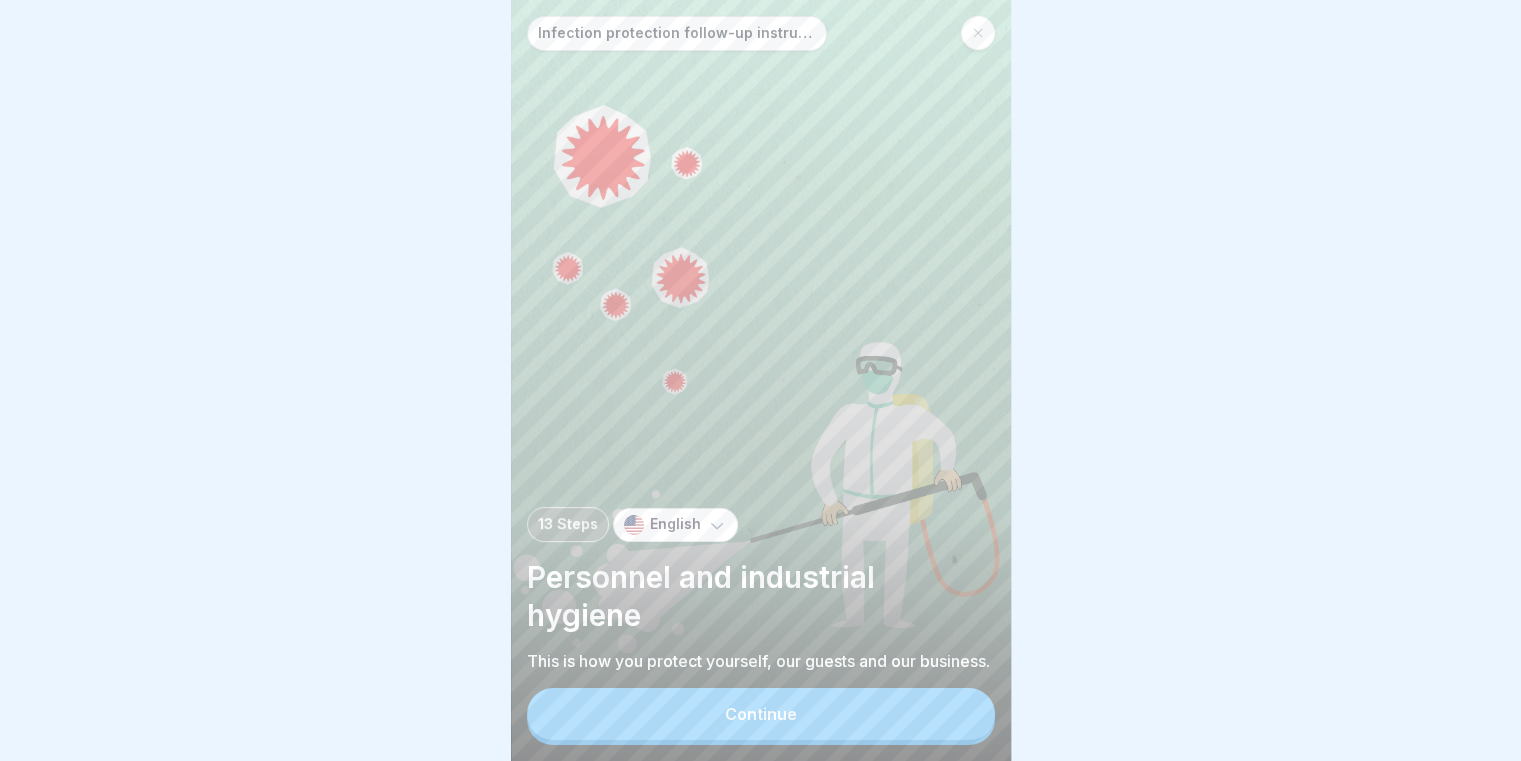 click on "Continue" at bounding box center (761, 714) 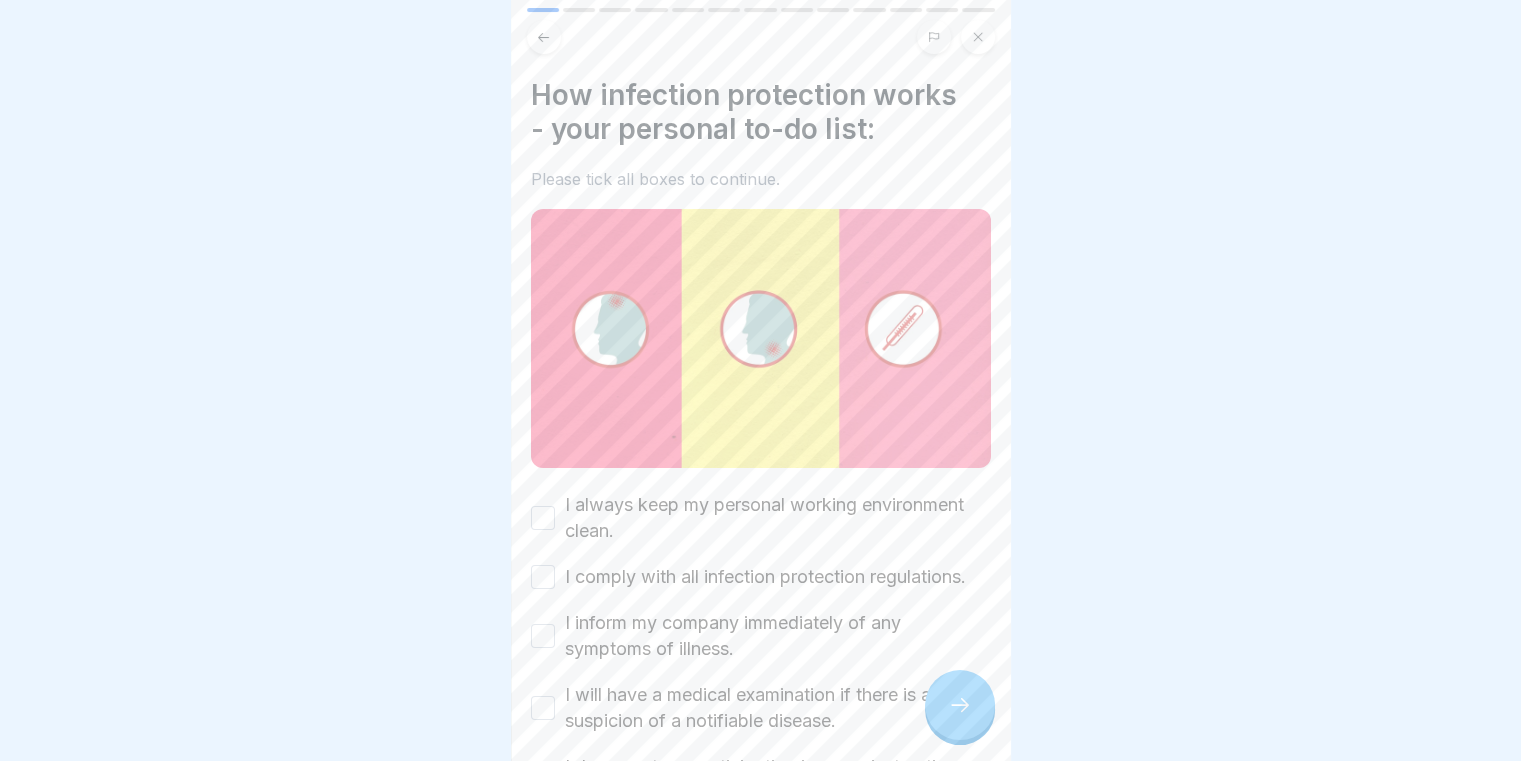 scroll, scrollTop: 100, scrollLeft: 0, axis: vertical 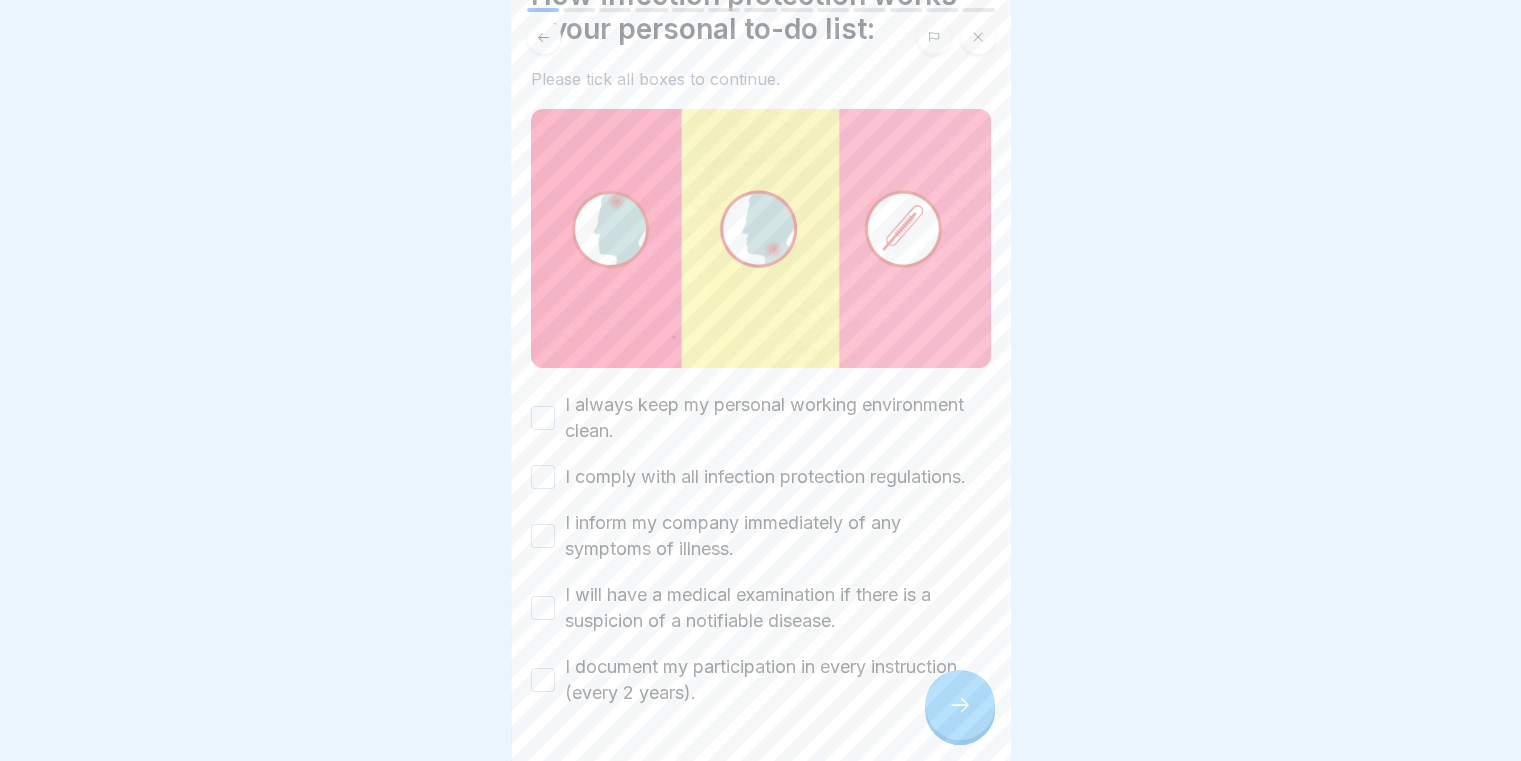 click on "I always keep my personal working environment clean." at bounding box center (543, 418) 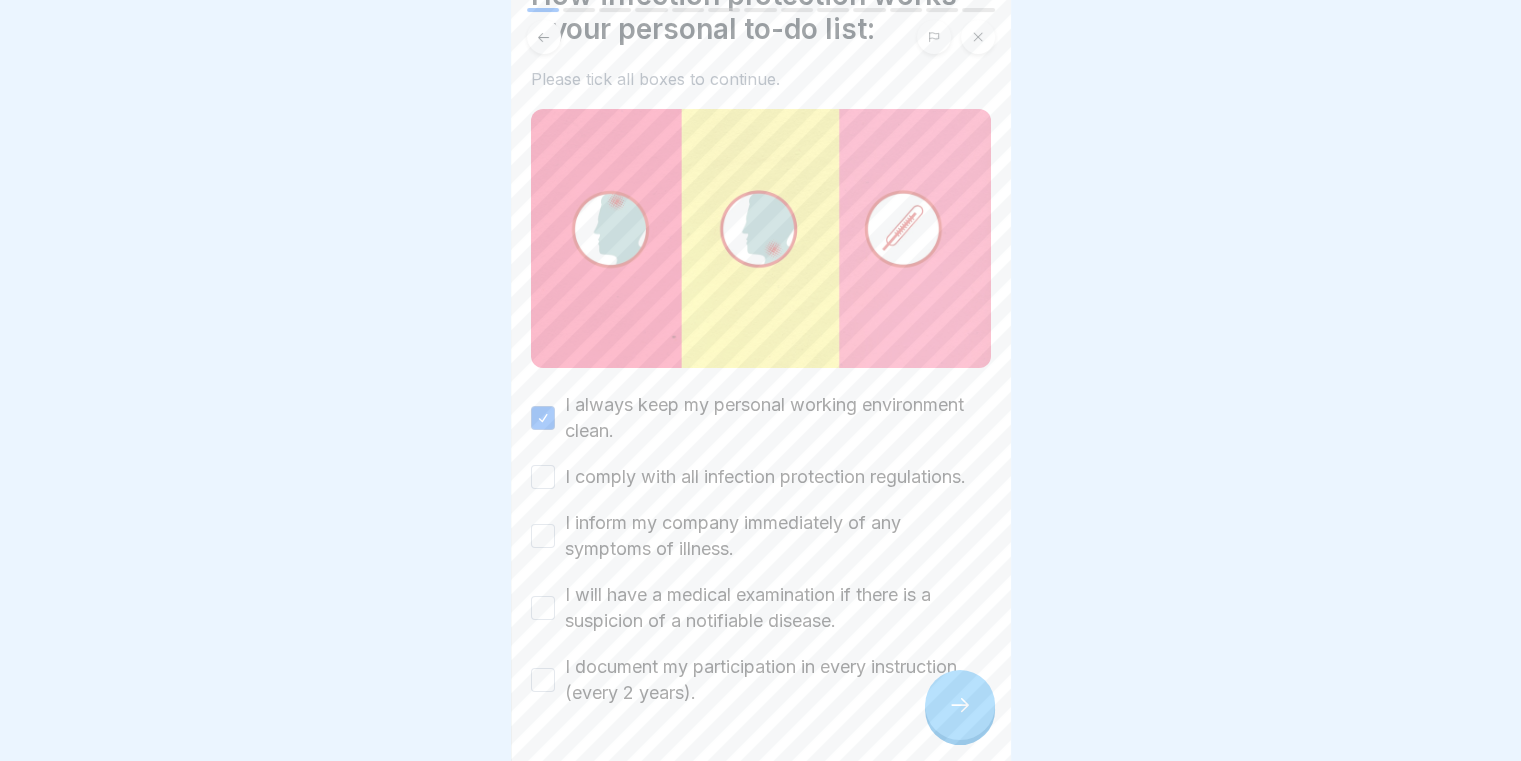 click on "I comply with all infection protection regulations." at bounding box center (543, 477) 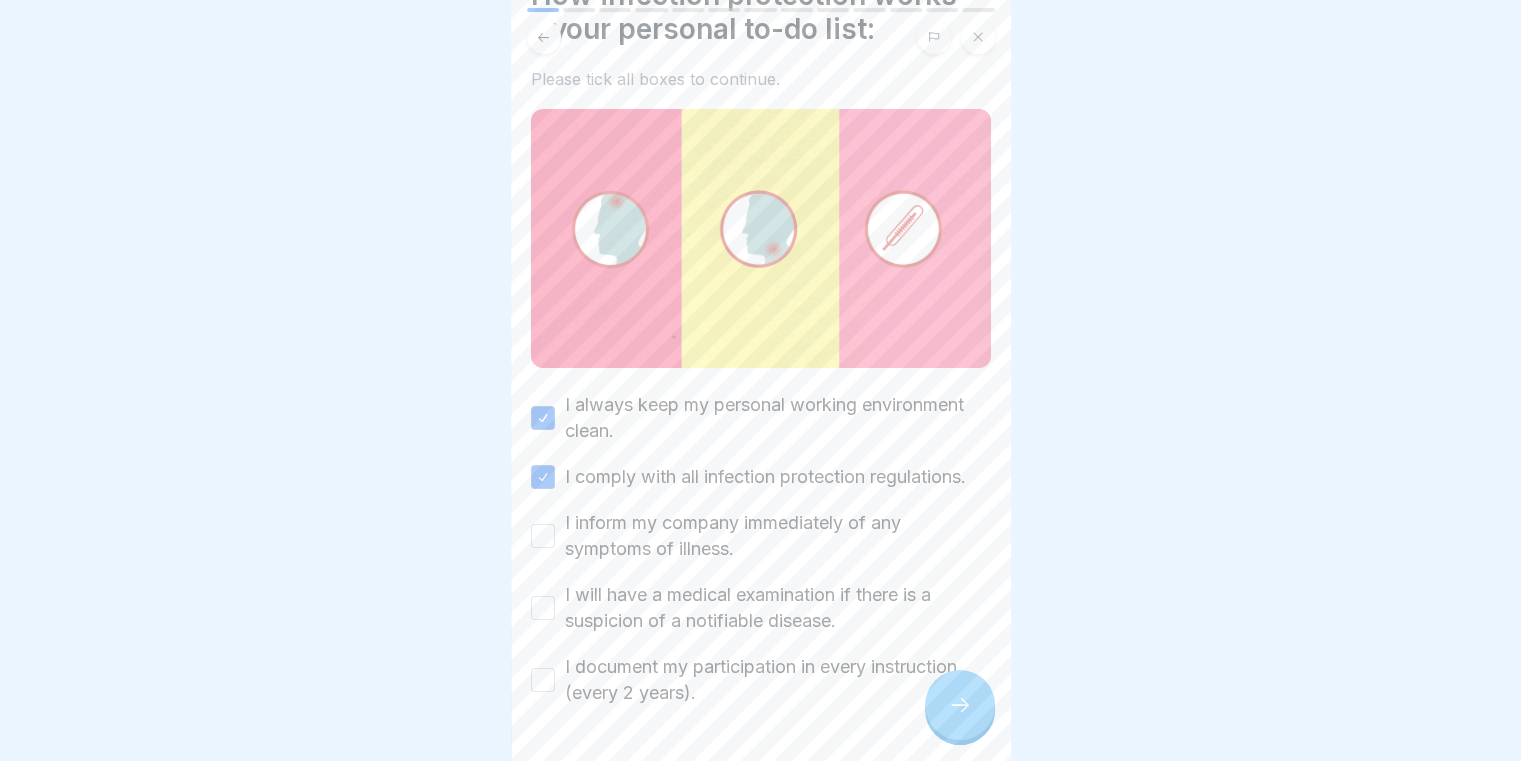 click on "I inform my company immediately of any symptoms of illness." at bounding box center [543, 536] 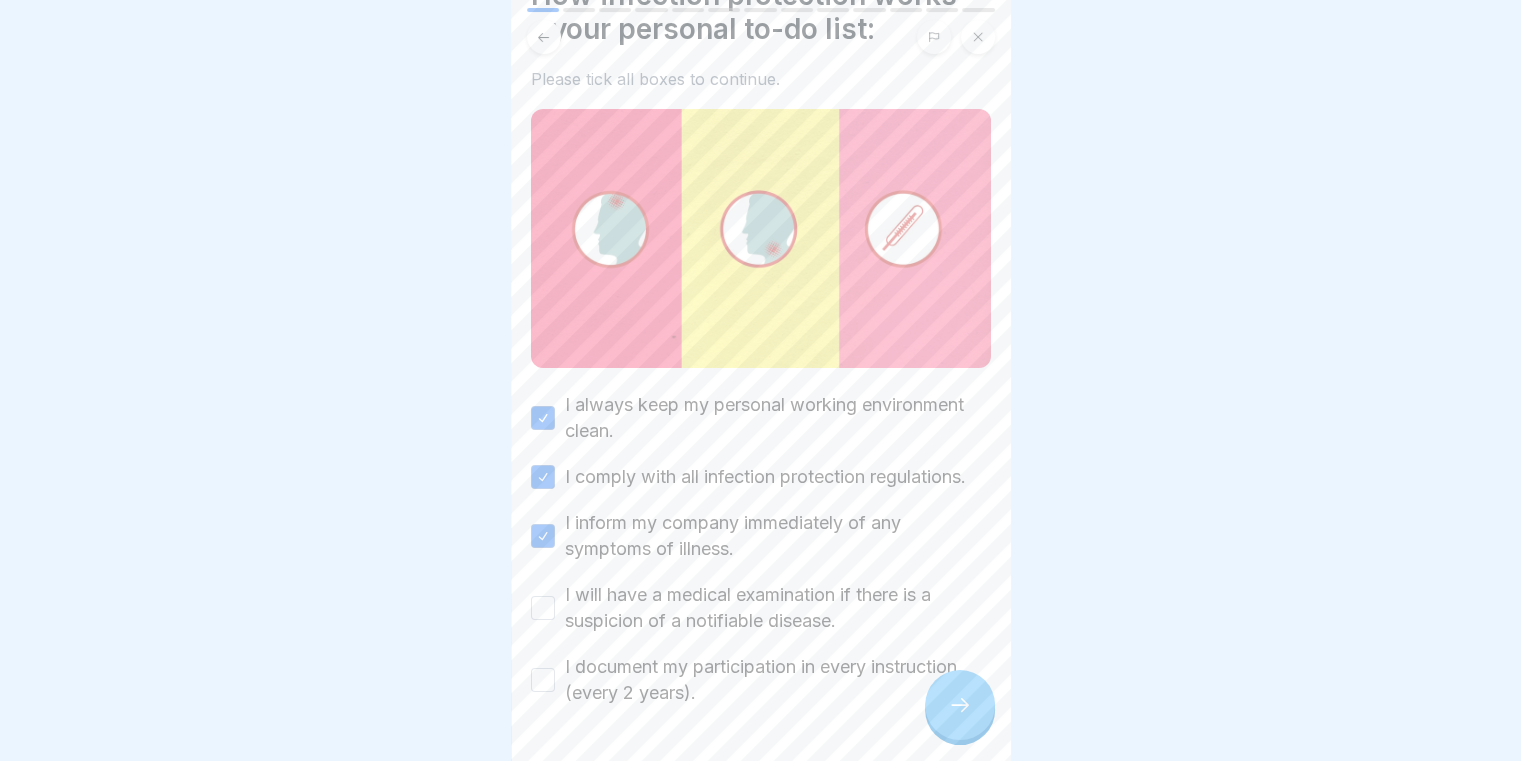 click on "I will have a medical examination if there is a suspicion of a notifiable disease." at bounding box center [543, 608] 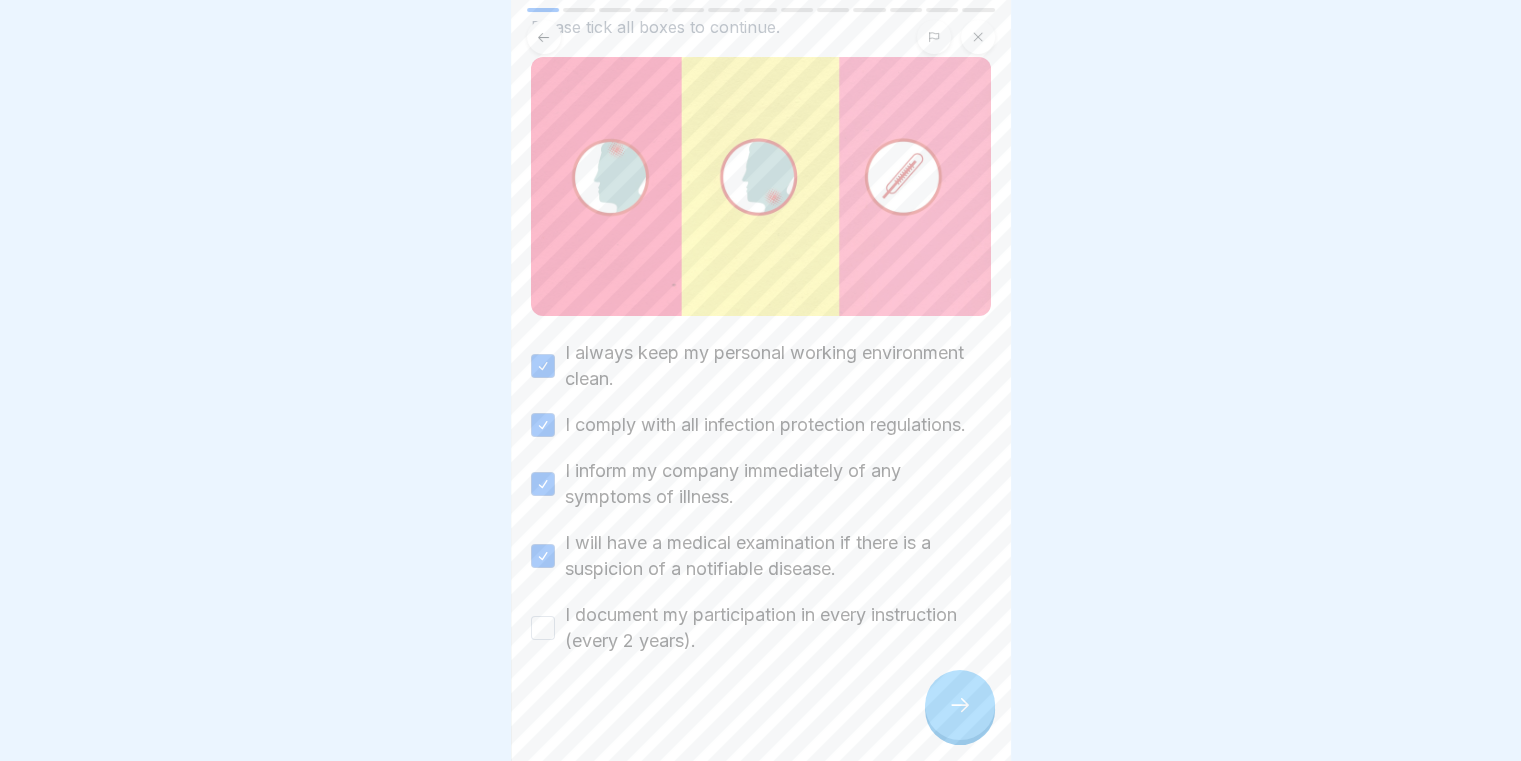 scroll, scrollTop: 182, scrollLeft: 0, axis: vertical 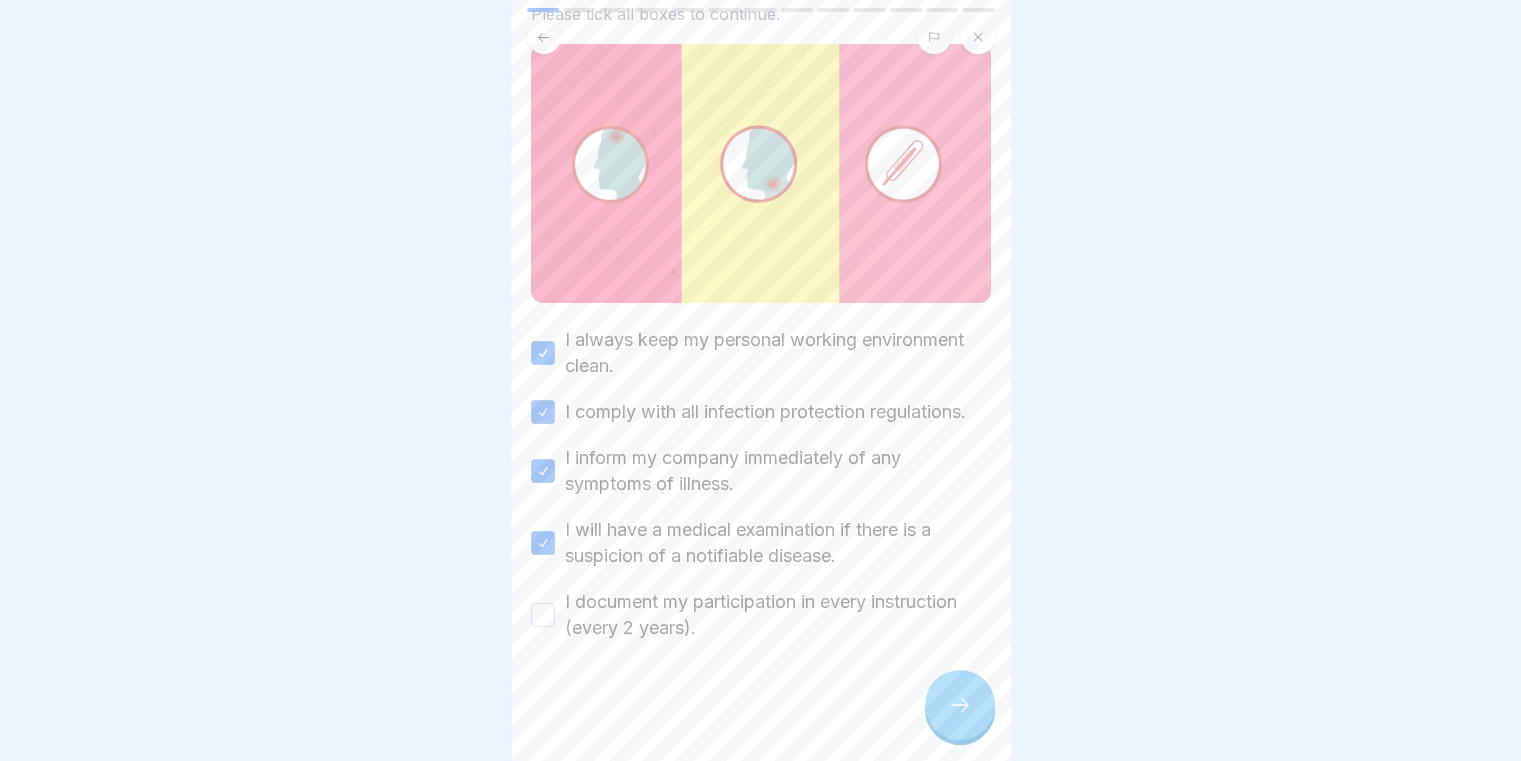 click on "I document my participation in every instruction (every 2 years)." at bounding box center [543, 615] 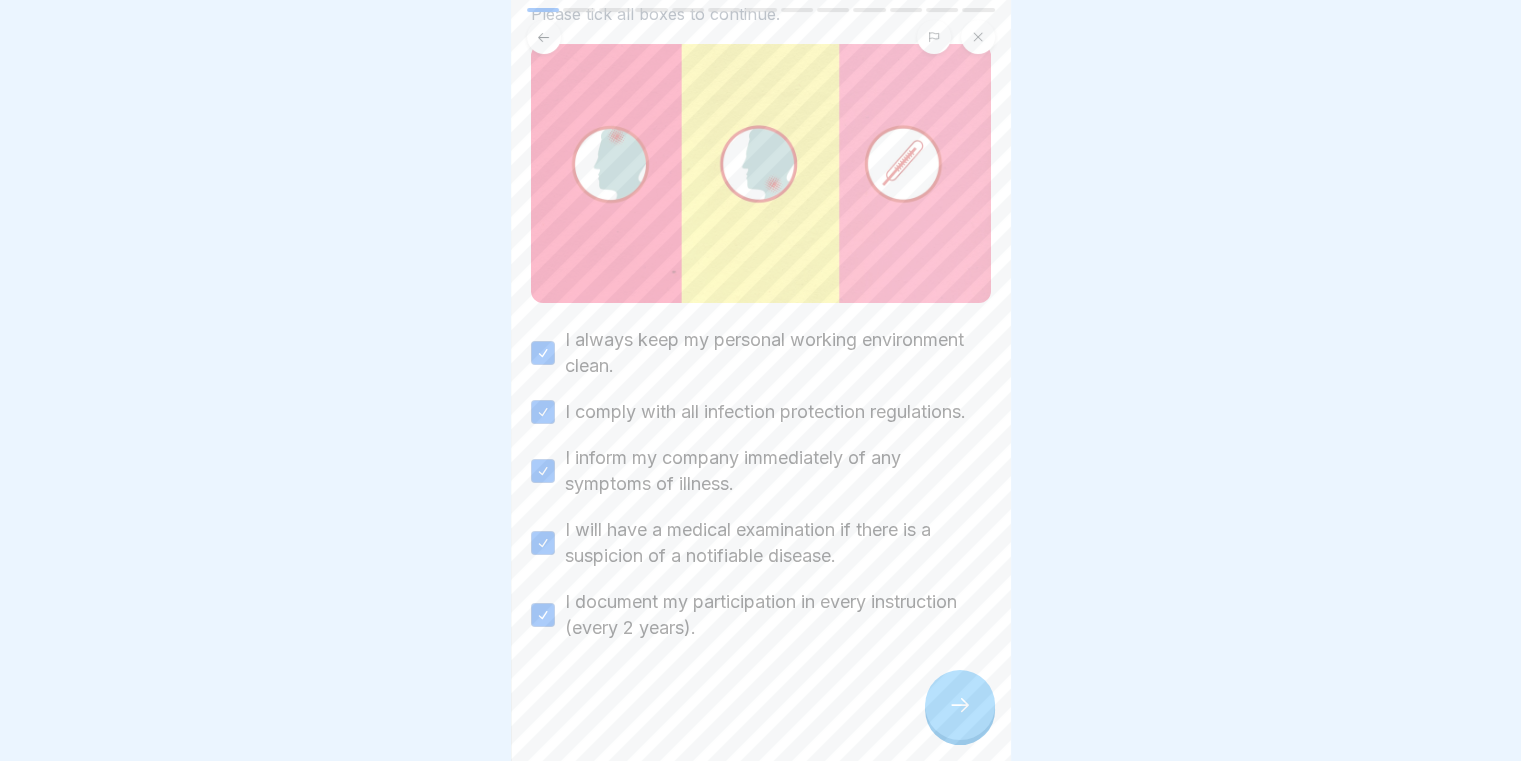 click at bounding box center (960, 705) 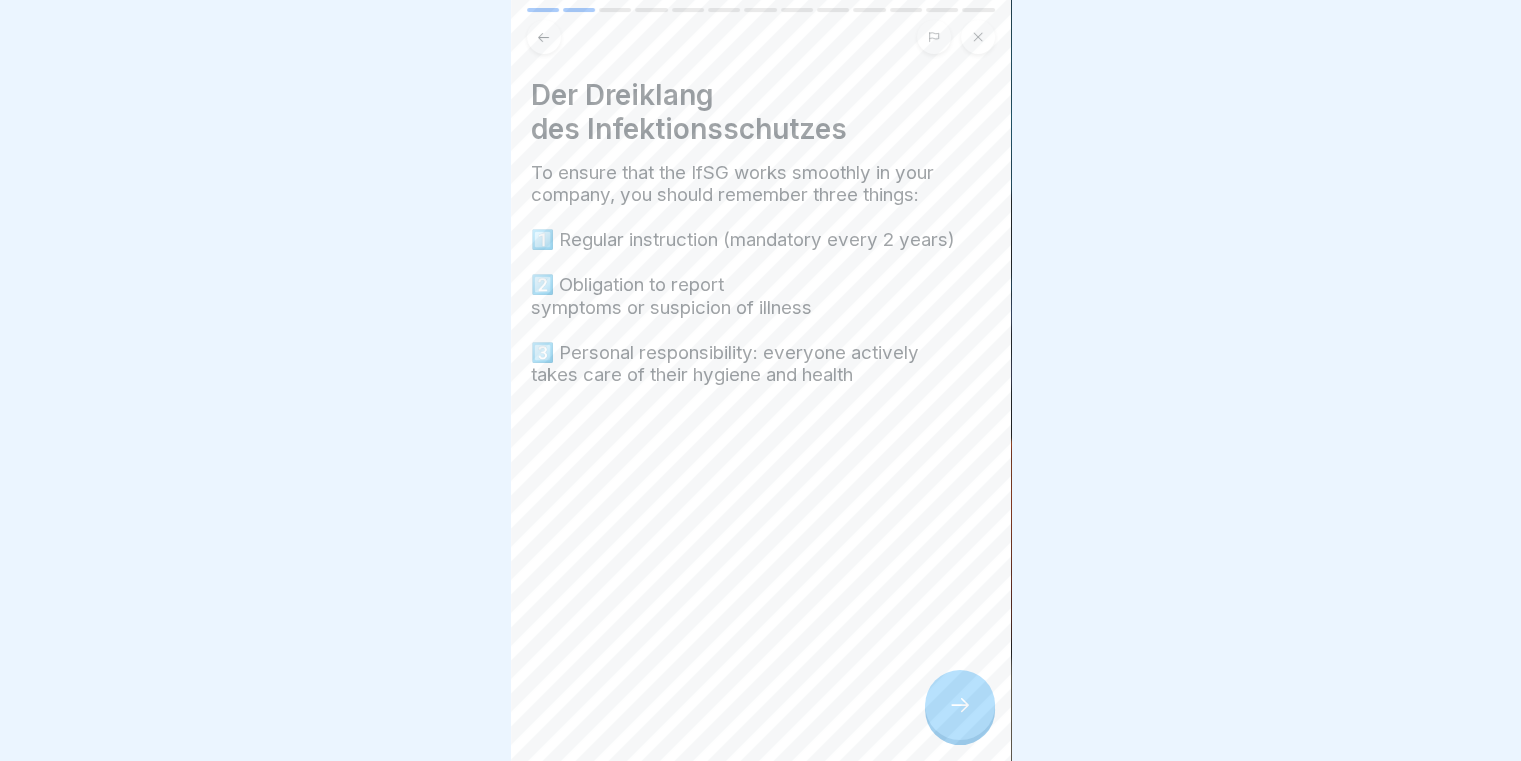 click at bounding box center [960, 705] 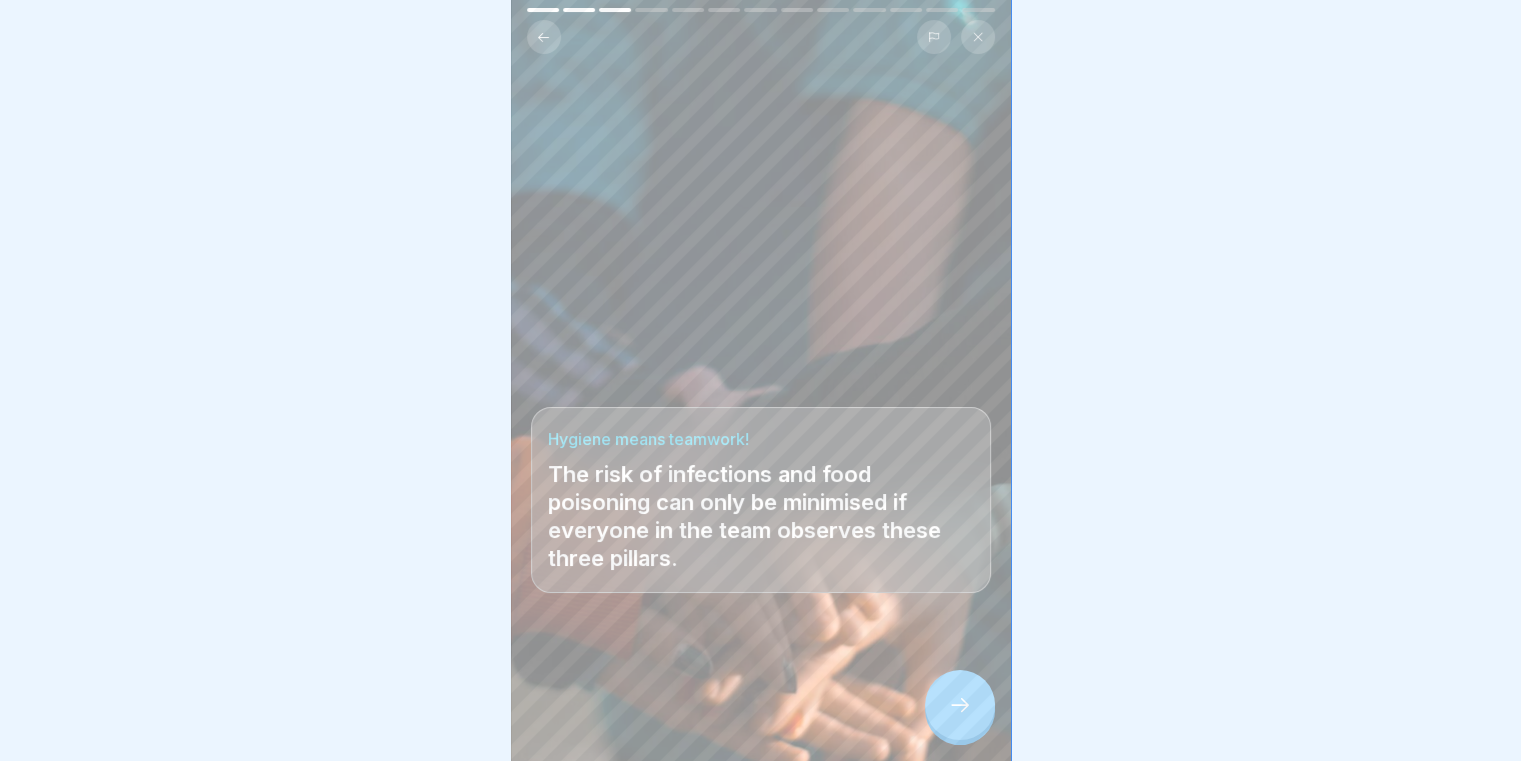 click at bounding box center [960, 705] 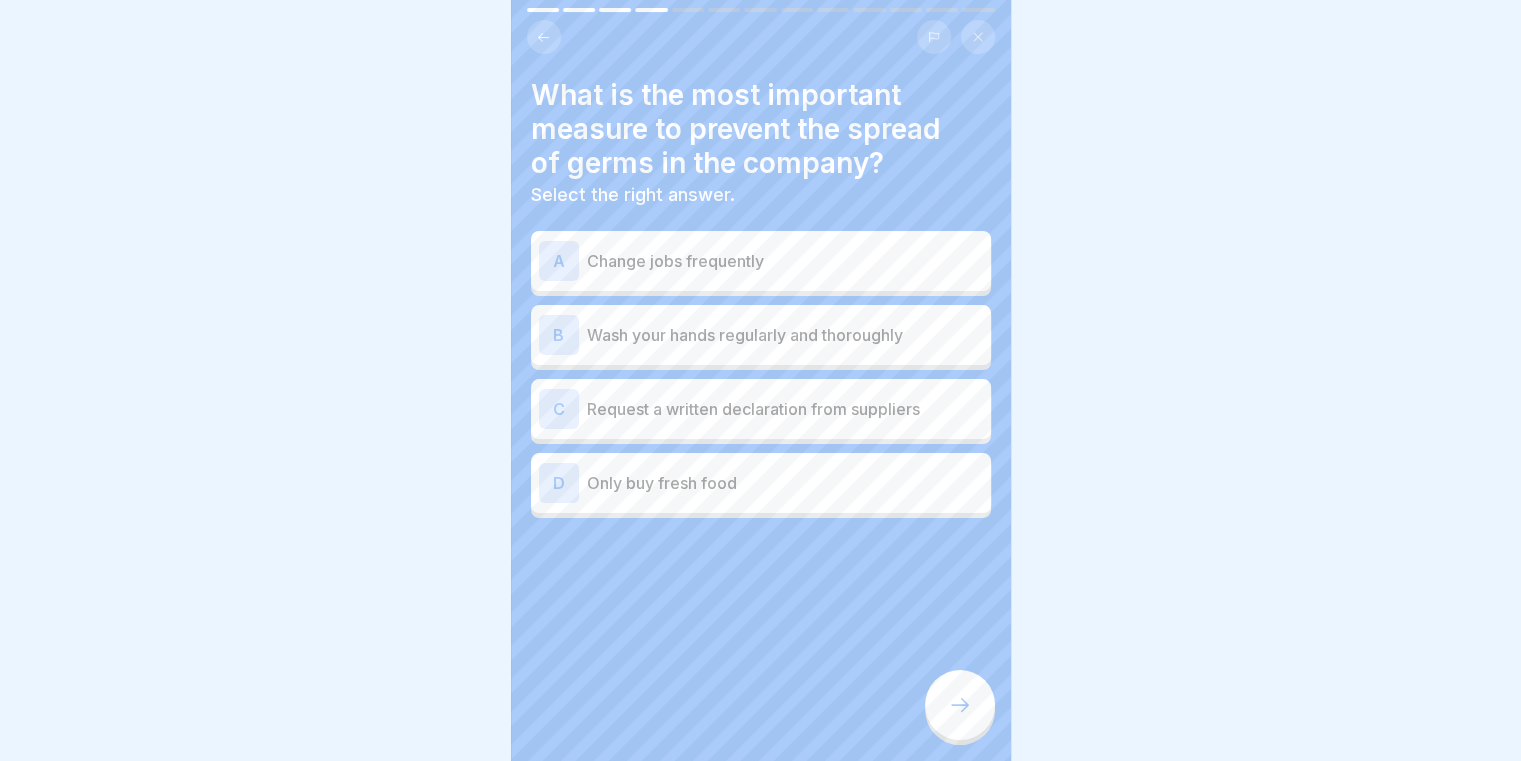 click on "Wash your hands regularly and thoroughly" at bounding box center [785, 335] 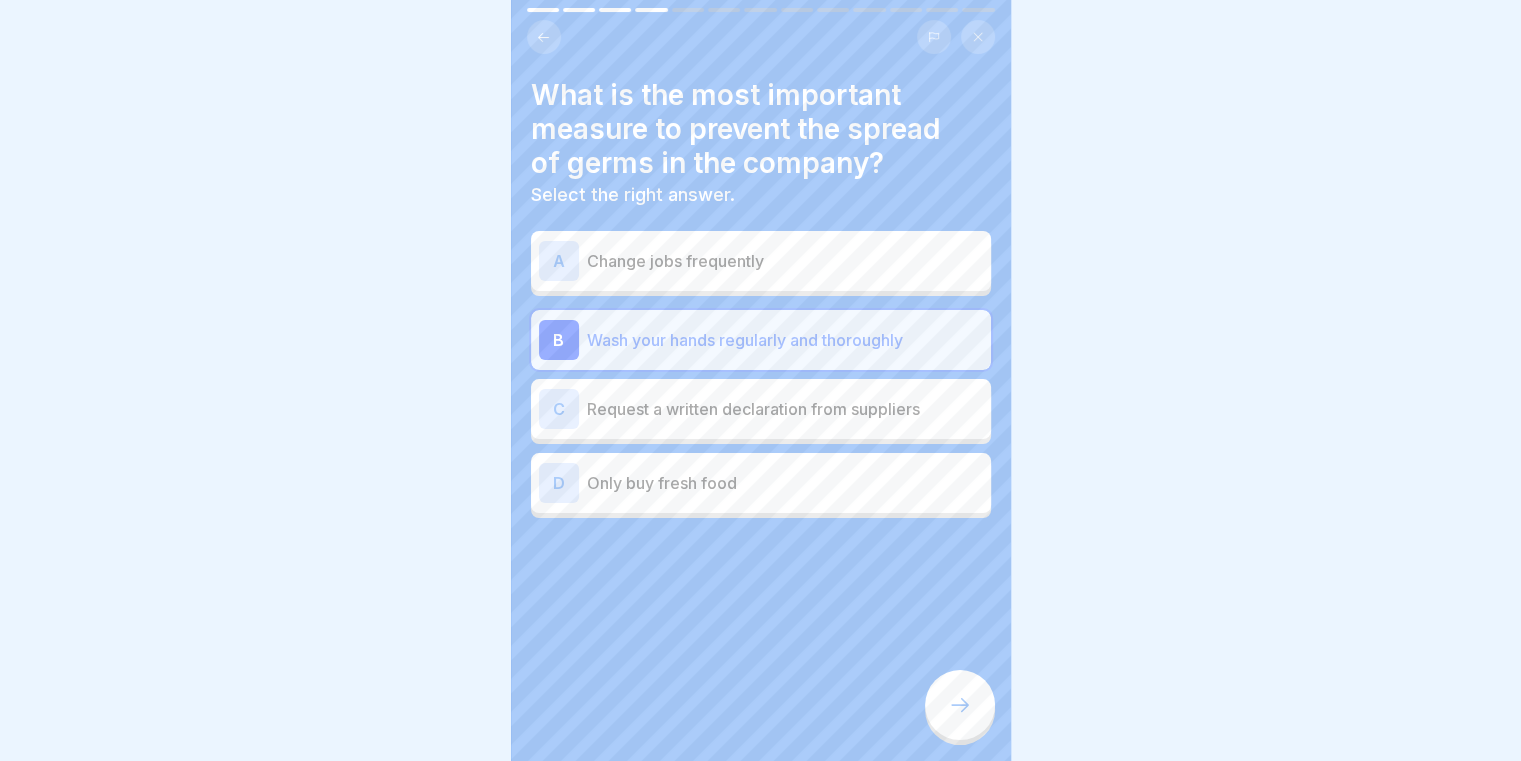 click on "Only buy fresh food" at bounding box center (785, 483) 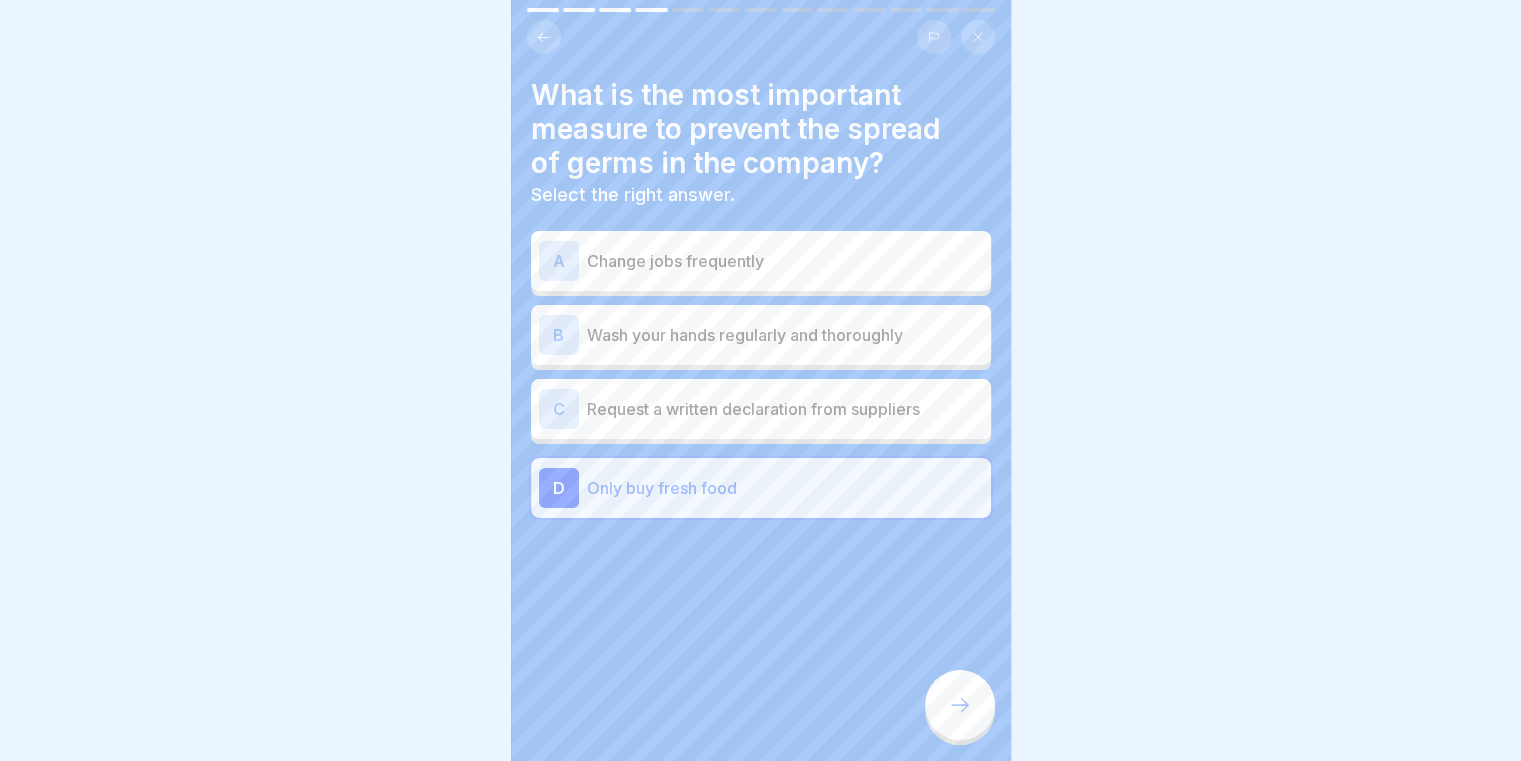 click on "B Wash your hands regularly and thoroughly" at bounding box center (761, 335) 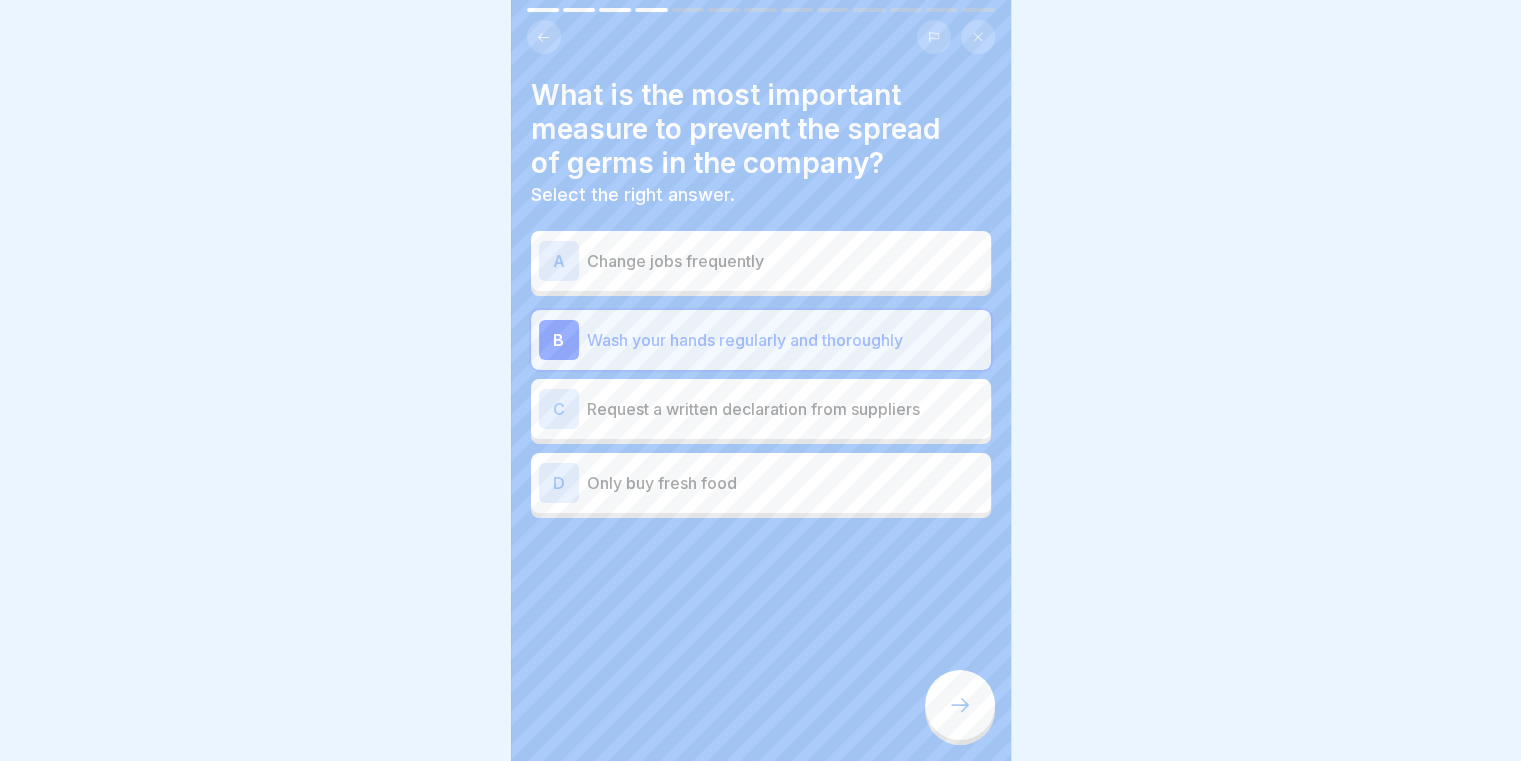 click at bounding box center [960, 705] 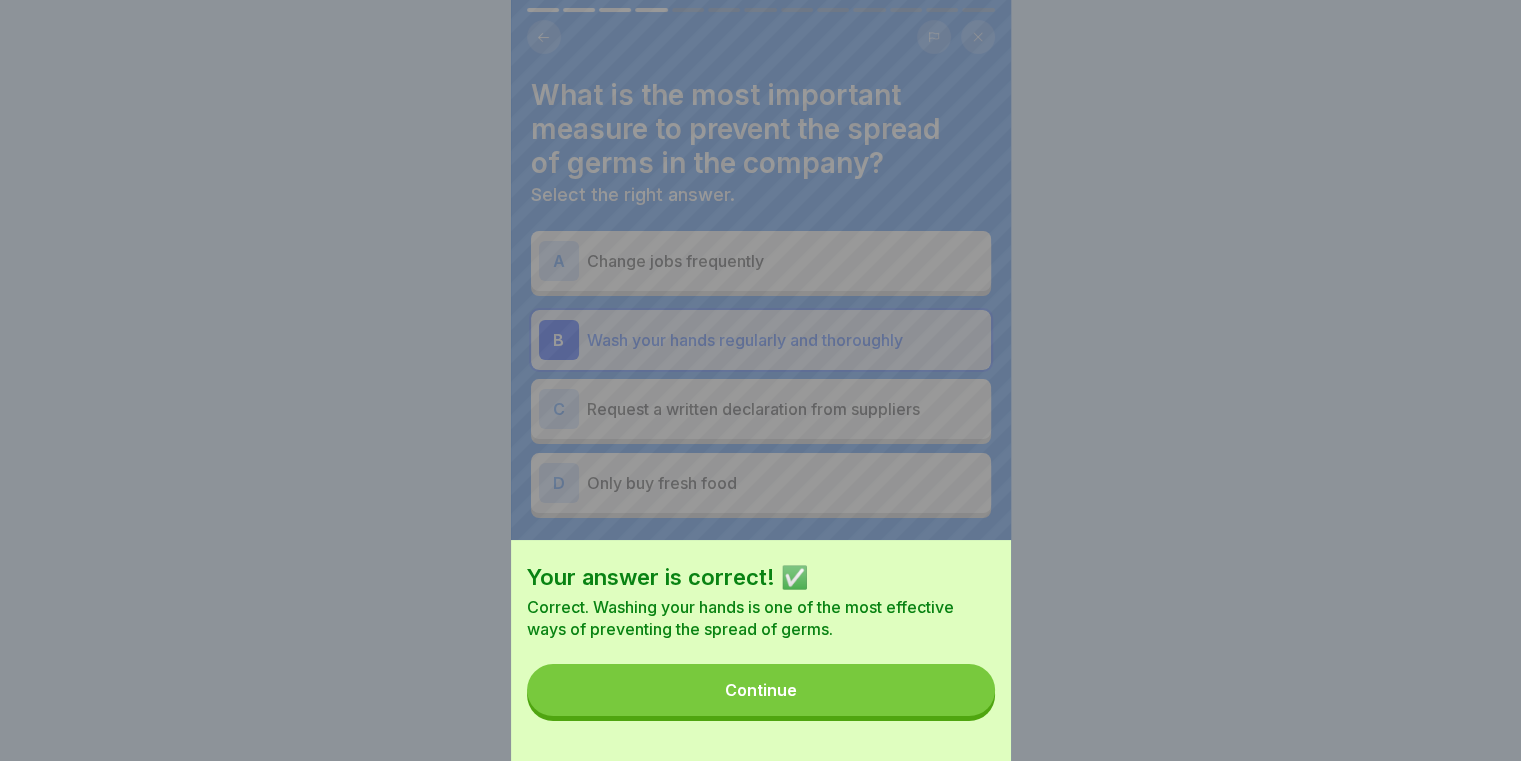 click on "Continue" at bounding box center [761, 690] 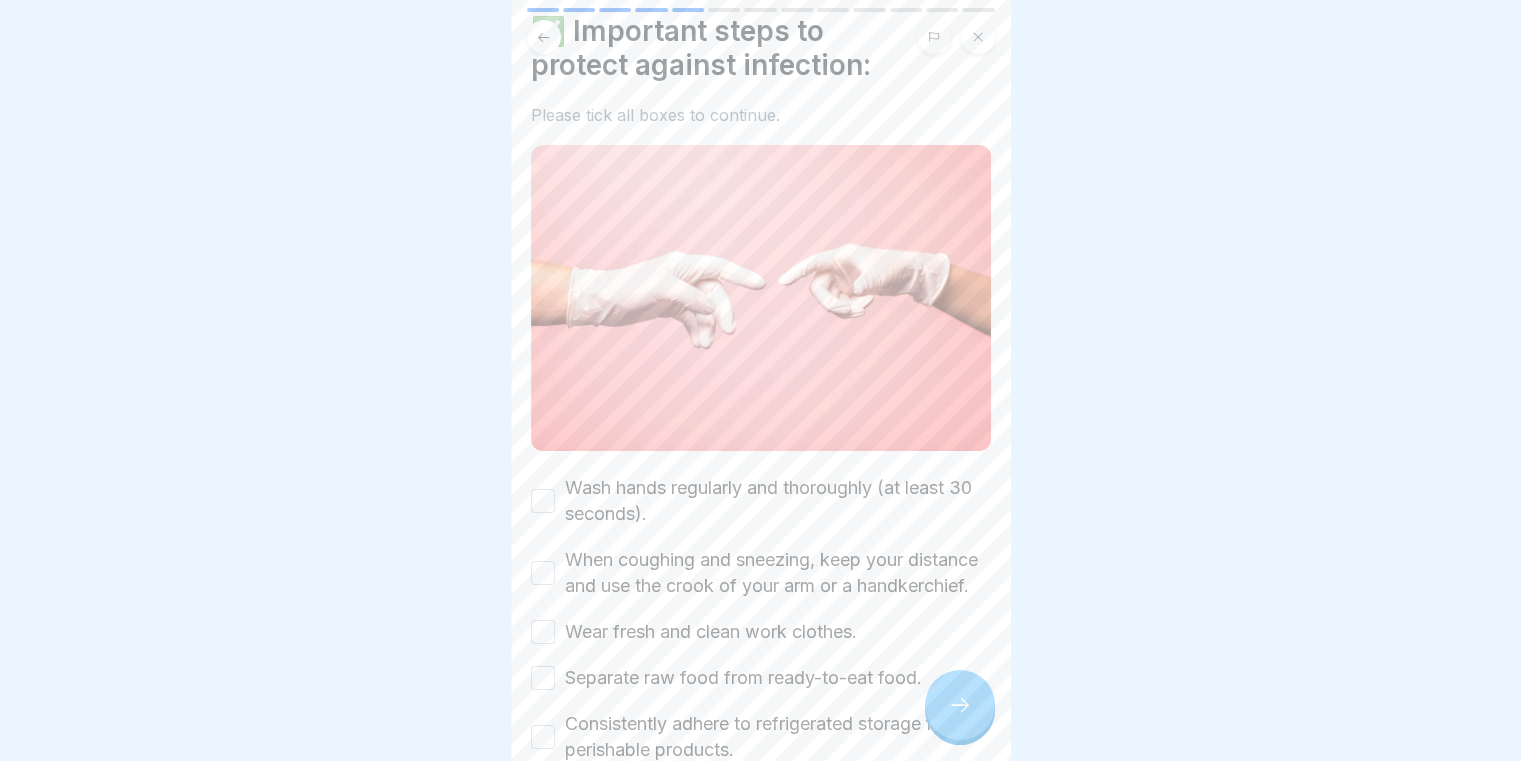 scroll, scrollTop: 100, scrollLeft: 0, axis: vertical 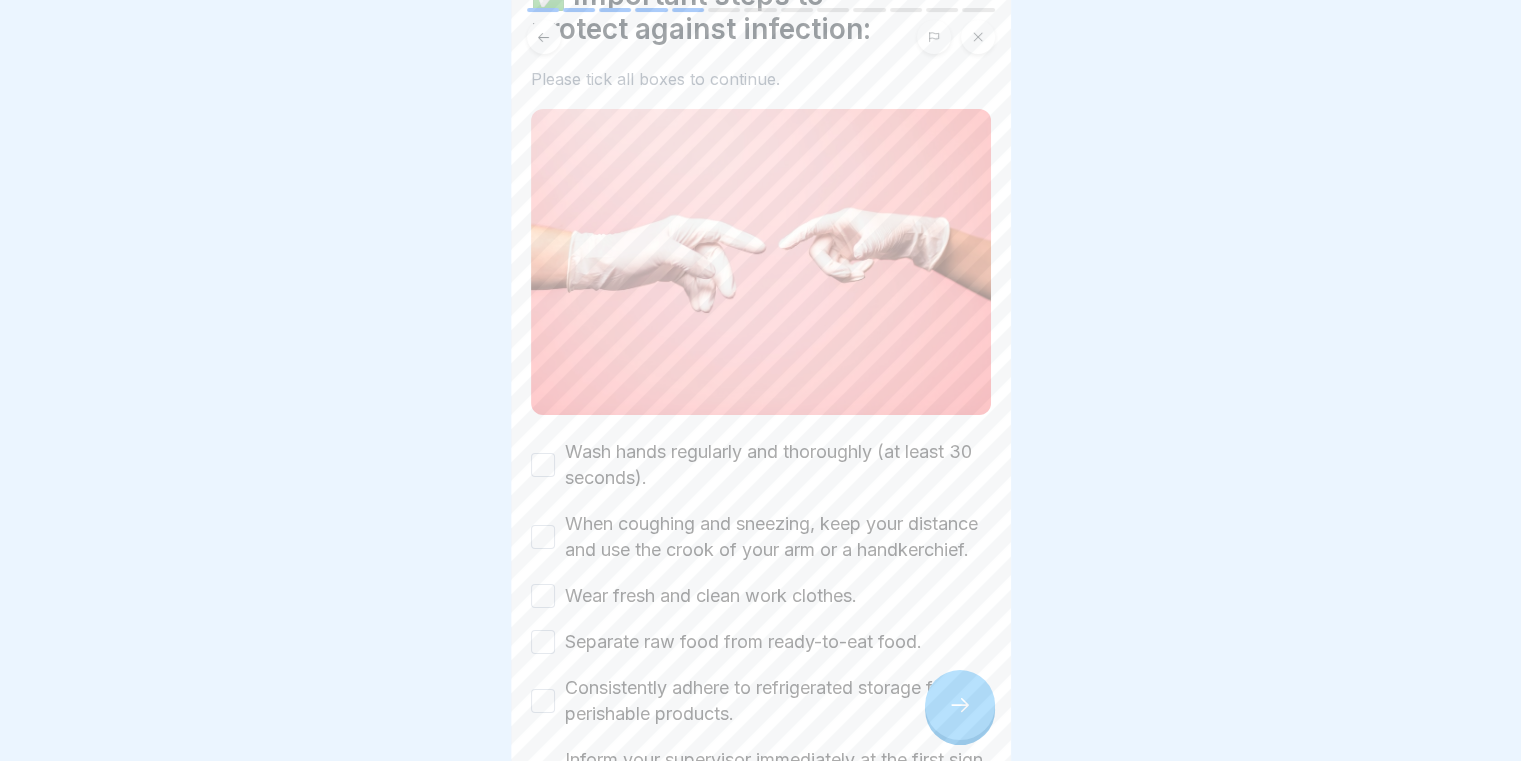 click on "Wash hands regularly and thoroughly (at least 30 seconds)." at bounding box center [543, 465] 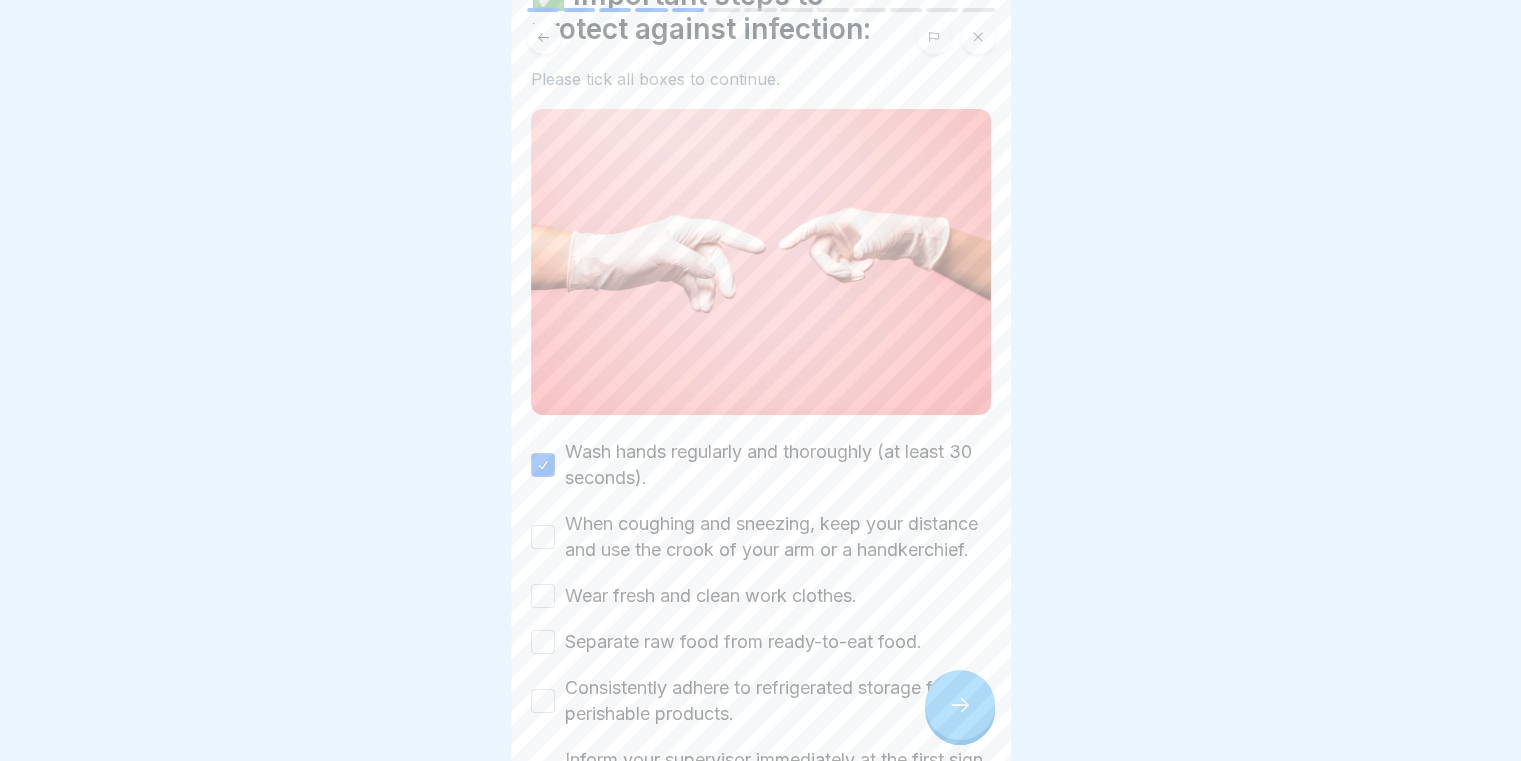 click on "When coughing and sneezing, keep your distance and use the crook of your arm or a handkerchief." at bounding box center (543, 537) 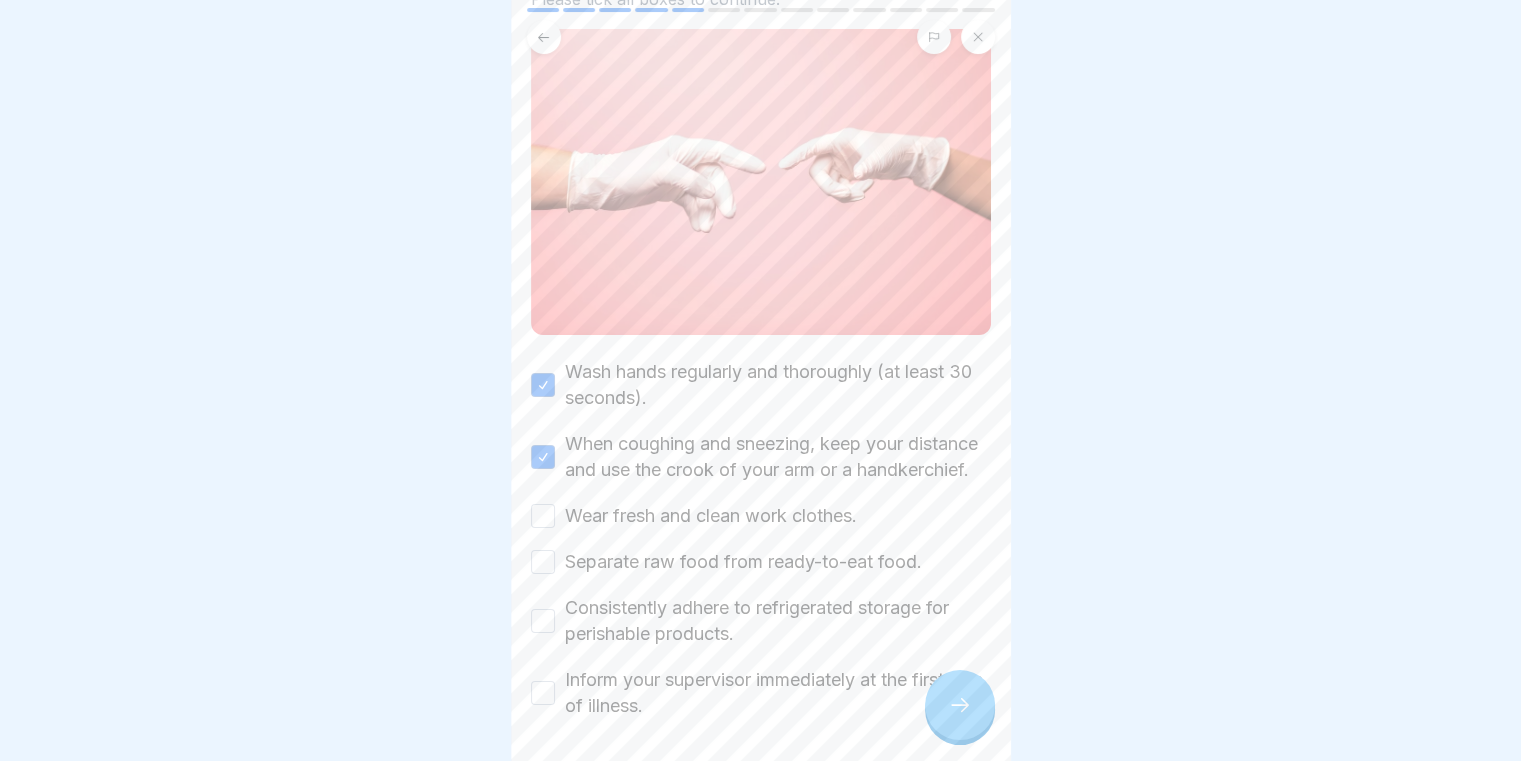 scroll, scrollTop: 274, scrollLeft: 0, axis: vertical 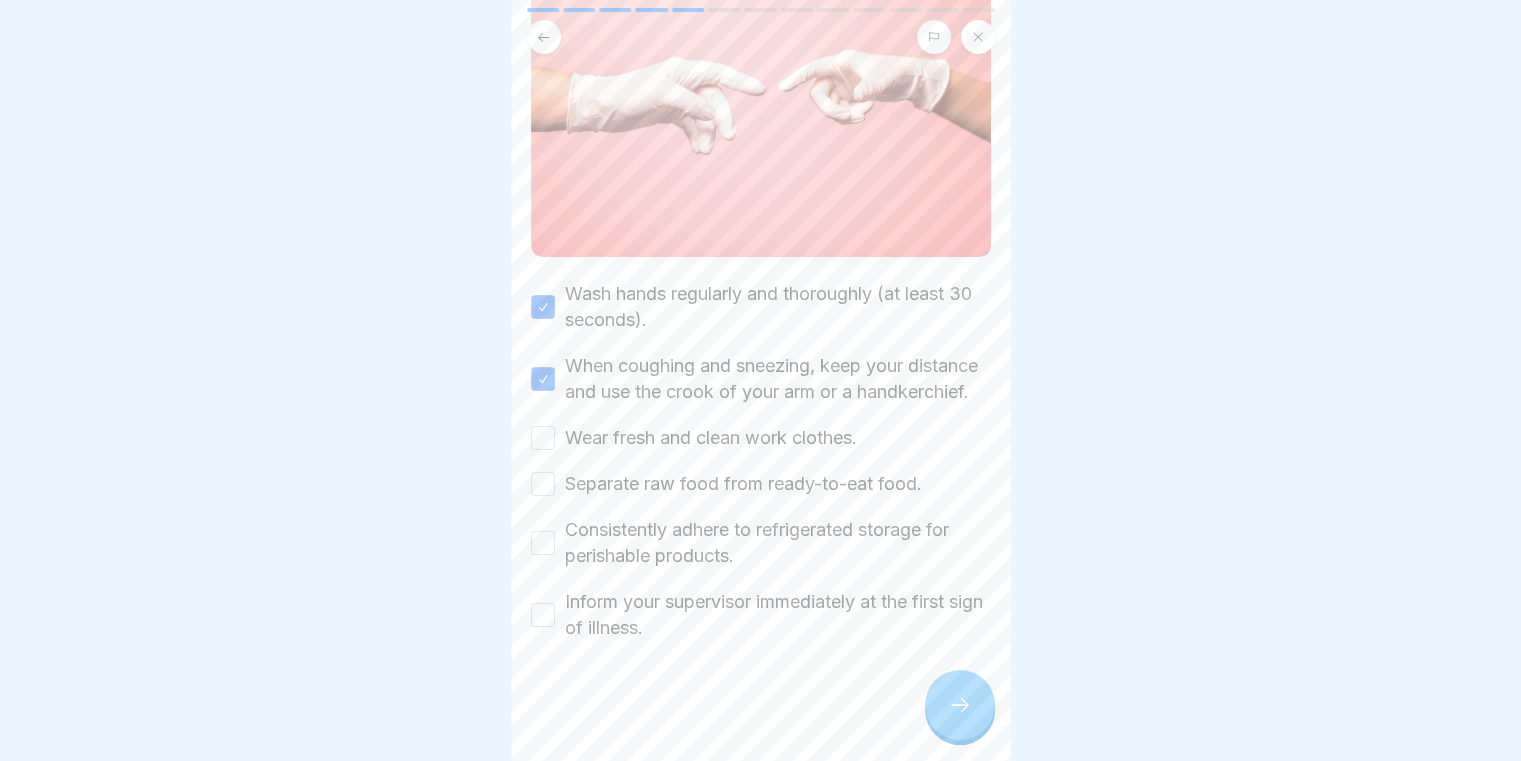 click on "Wear fresh and clean work clothes." at bounding box center (543, 438) 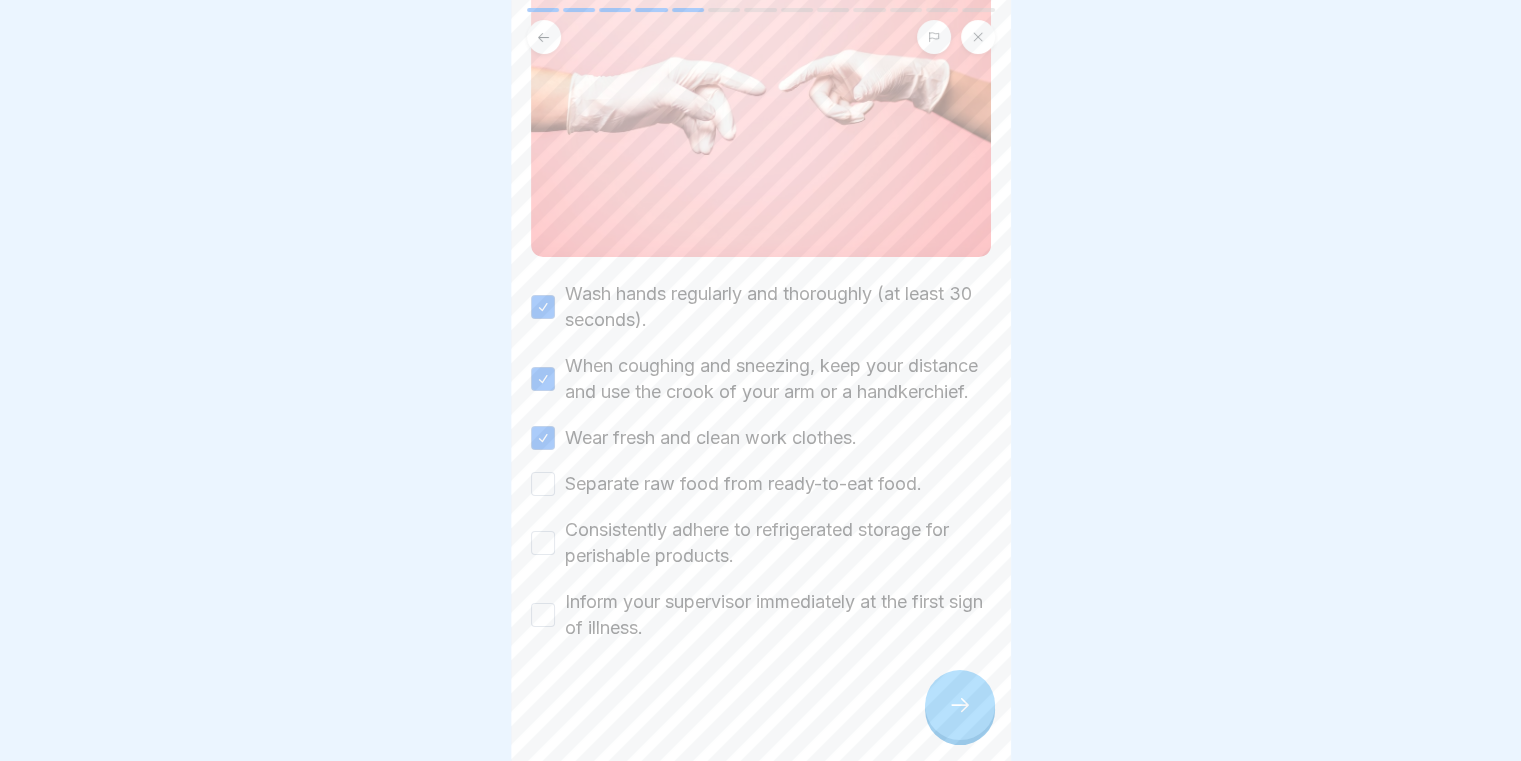 click on "Wash hands regularly and thoroughly (at least 30 seconds). When coughing and sneezing, keep your distance and use the crook of your arm or a handkerchief. Wear fresh and clean work clothes. Separate raw food from ready-to-eat food. Consistently adhere to refrigerated storage for perishable products. Inform your supervisor immediately at the first sign of illness." at bounding box center [761, 461] 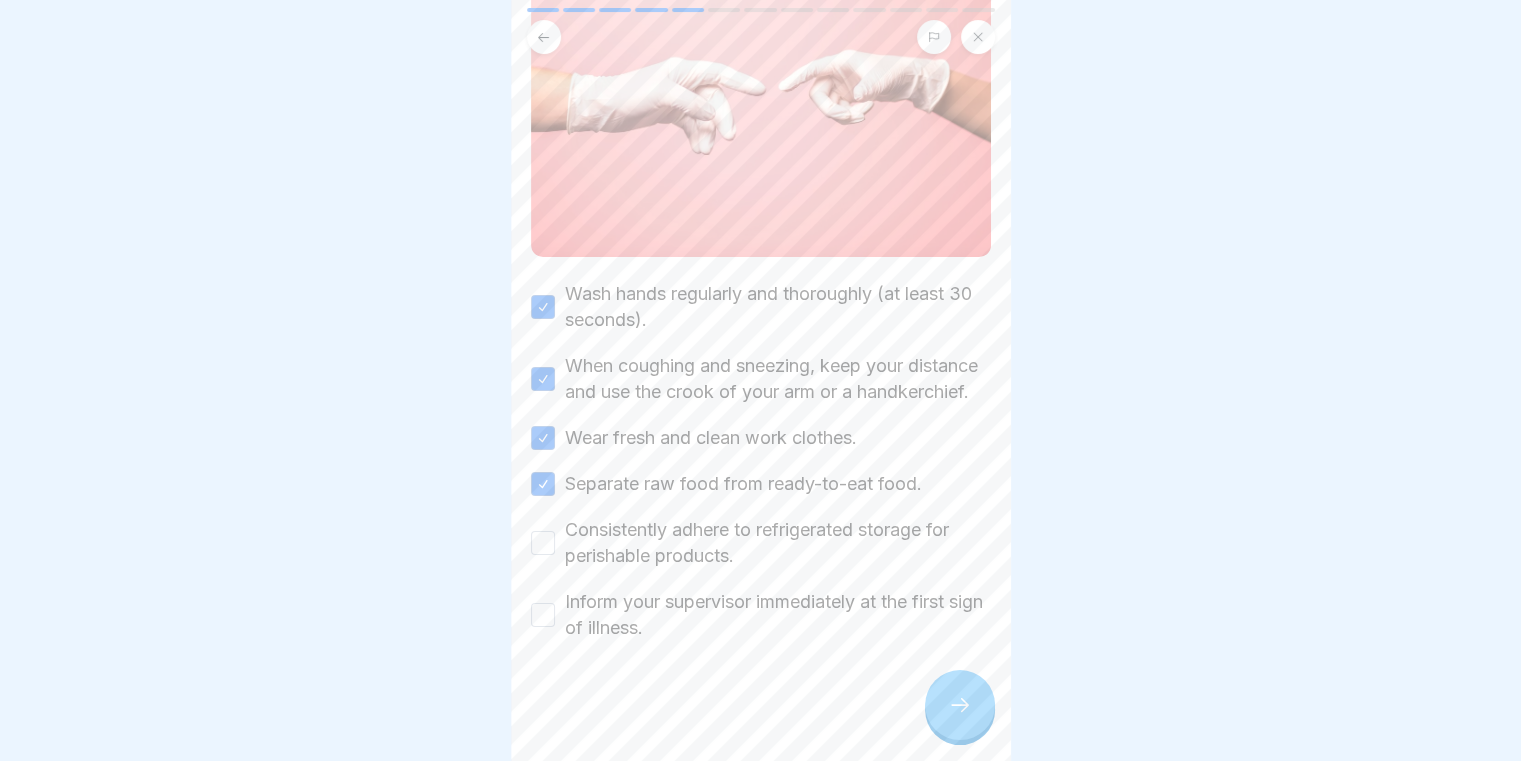 click on "Consistently adhere to refrigerated storage for perishable products." at bounding box center (543, 543) 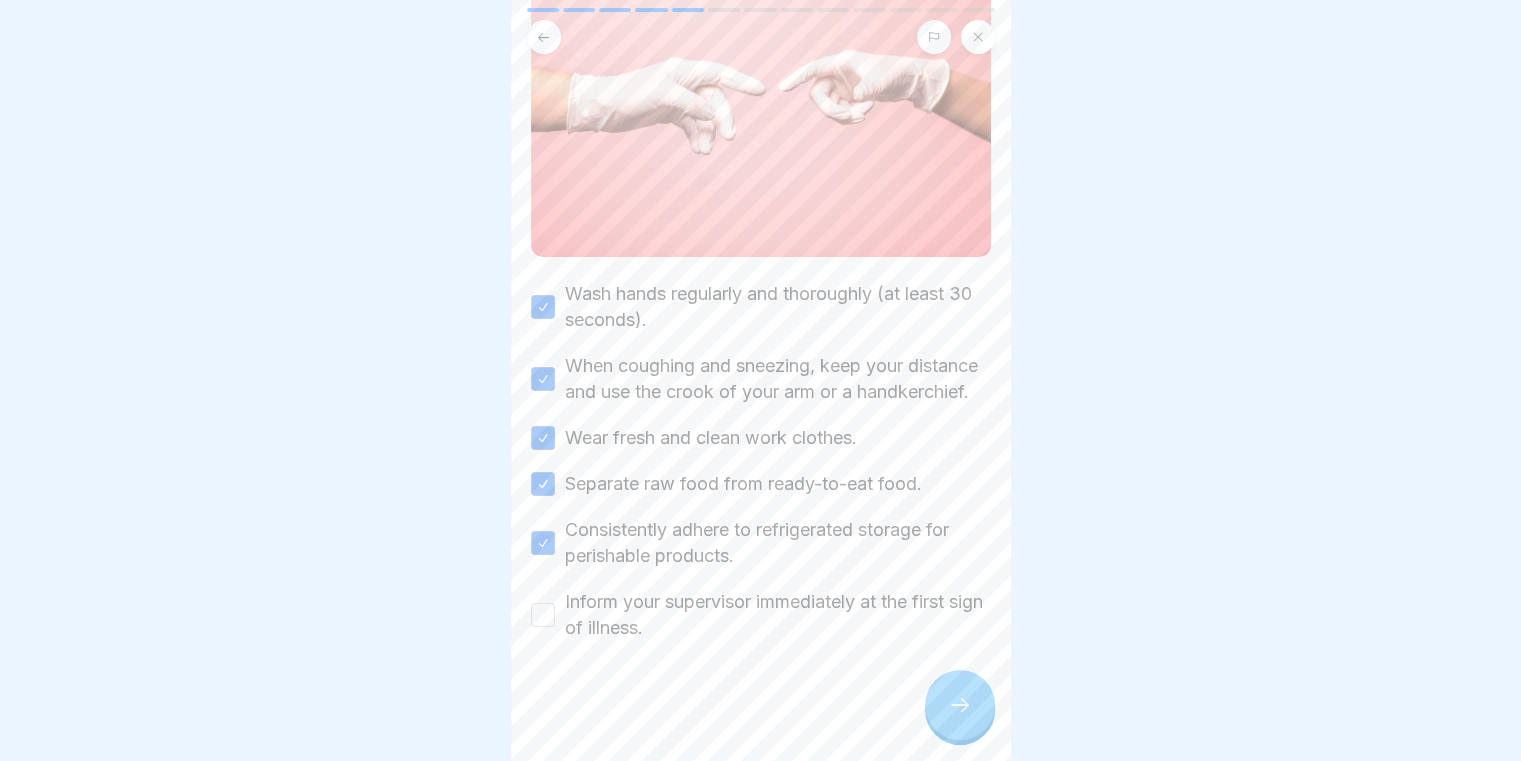 click on "Inform your supervisor immediately at the first sign of illness." at bounding box center [761, 615] 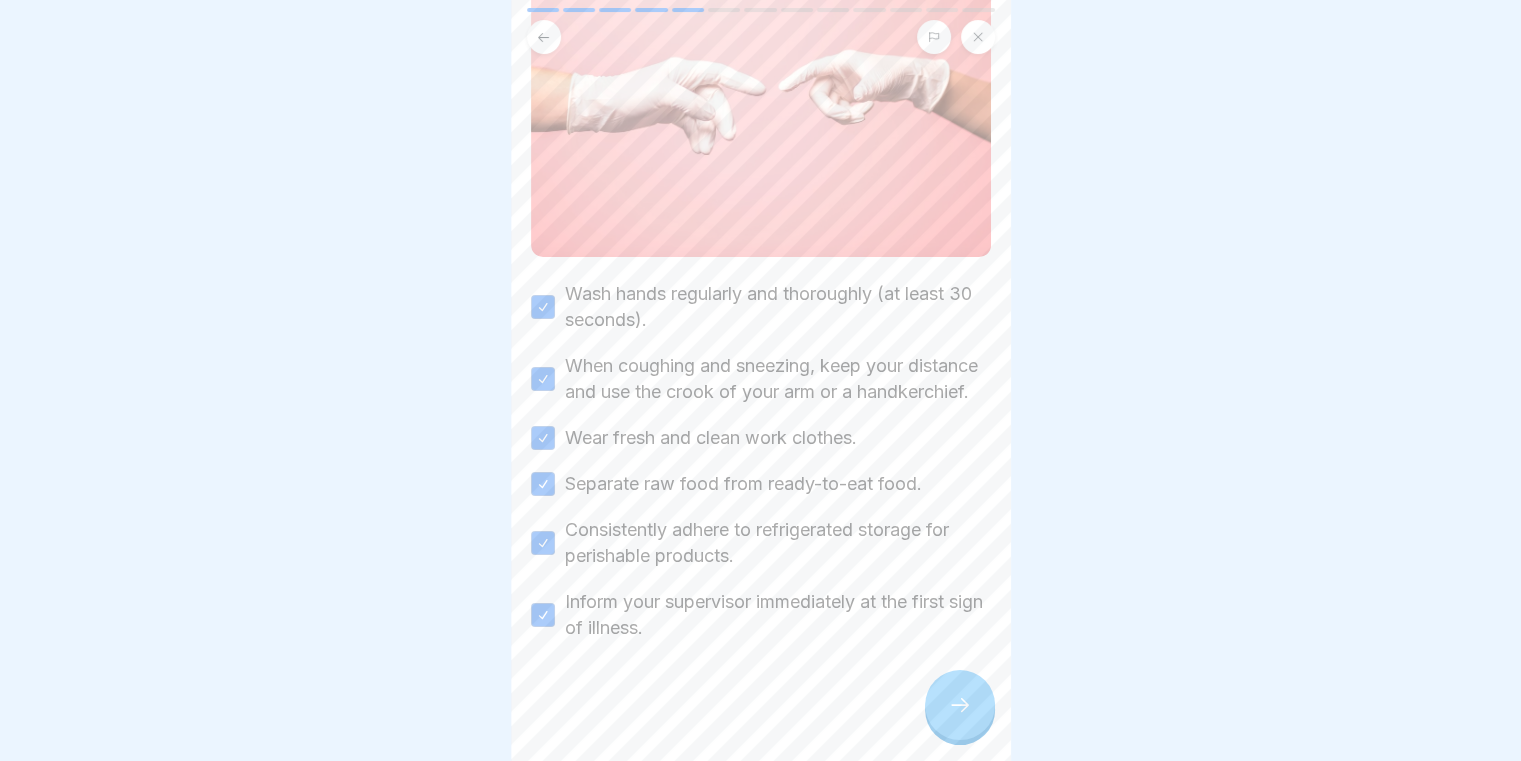 click at bounding box center (960, 705) 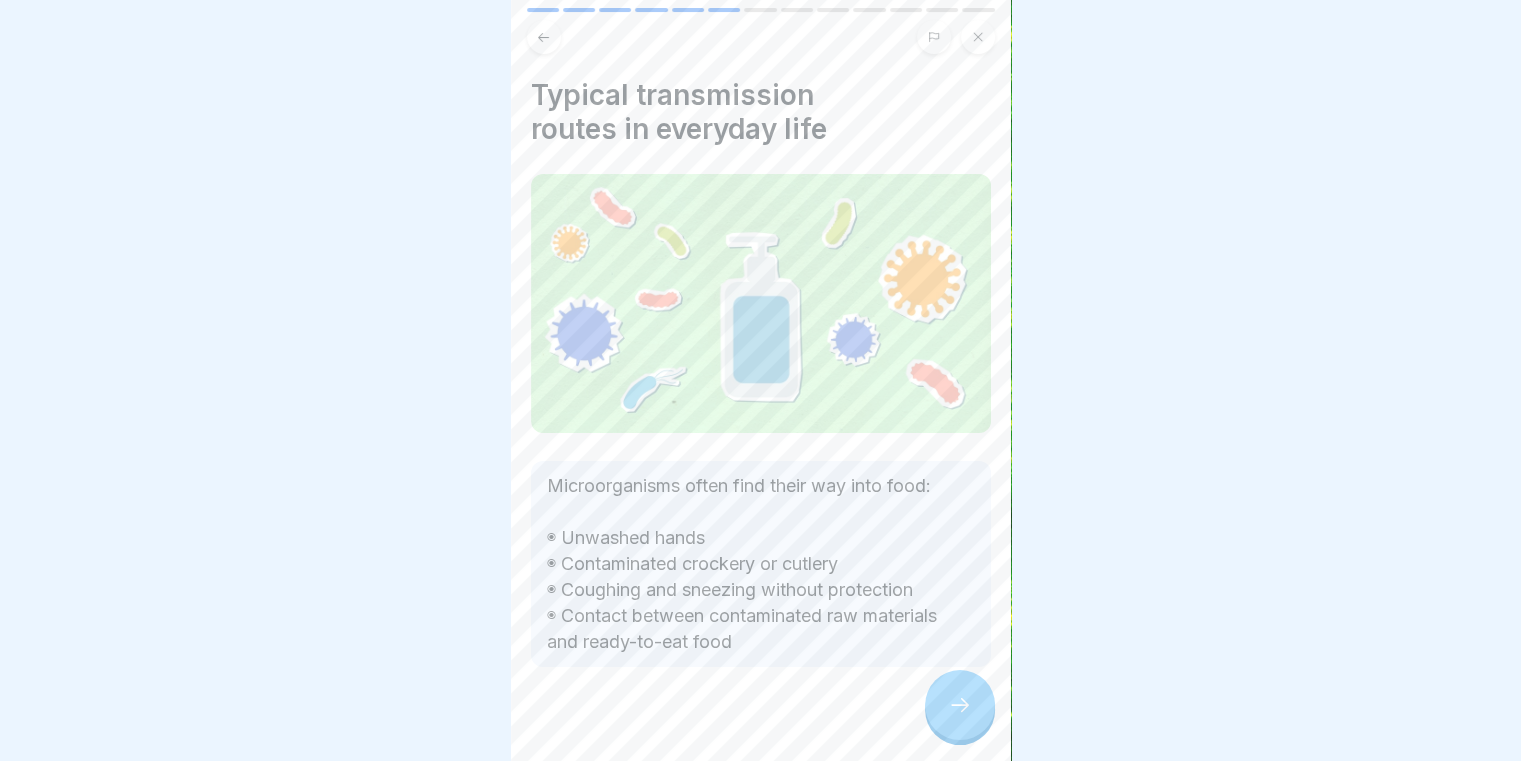 click at bounding box center [960, 705] 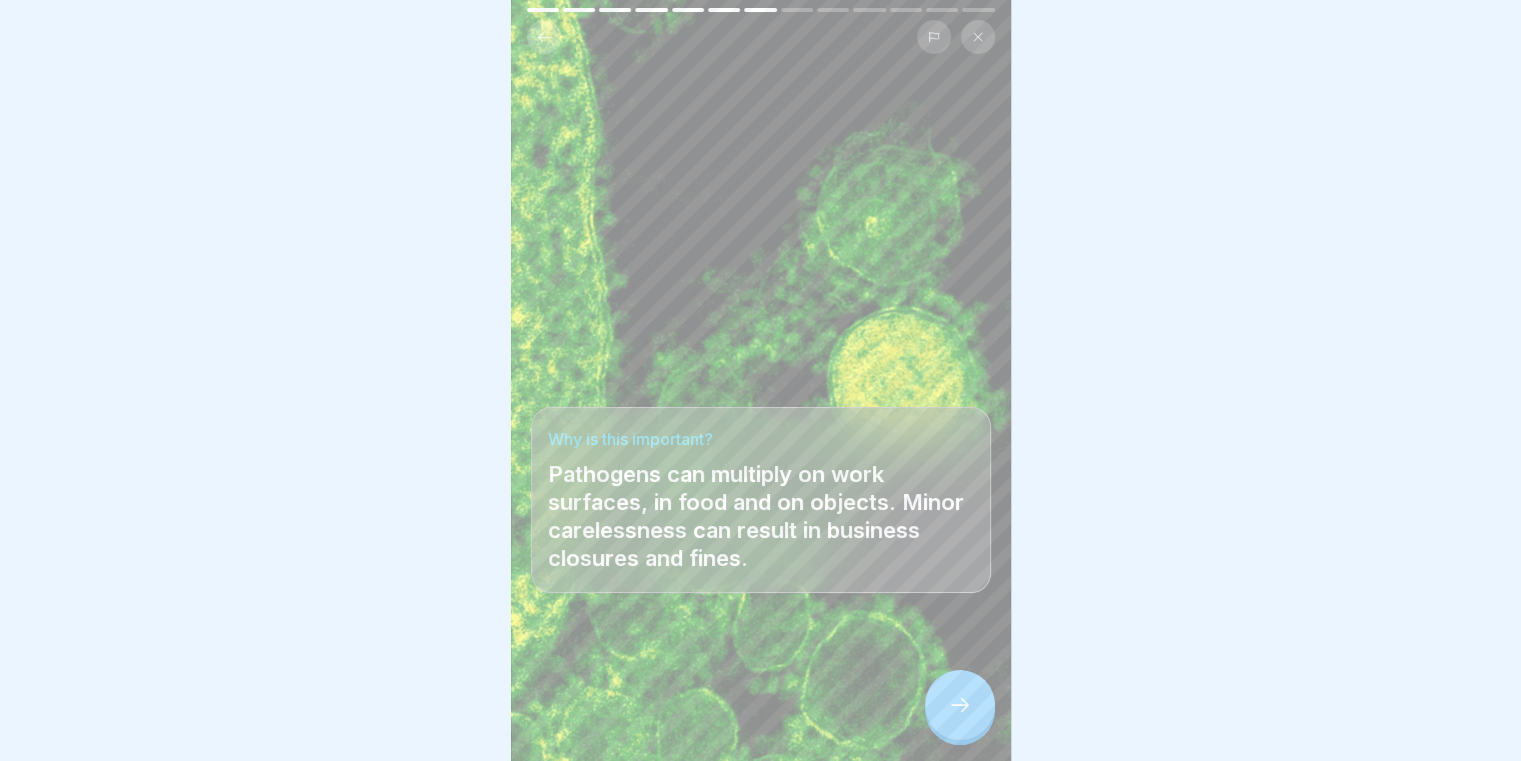 click at bounding box center [960, 705] 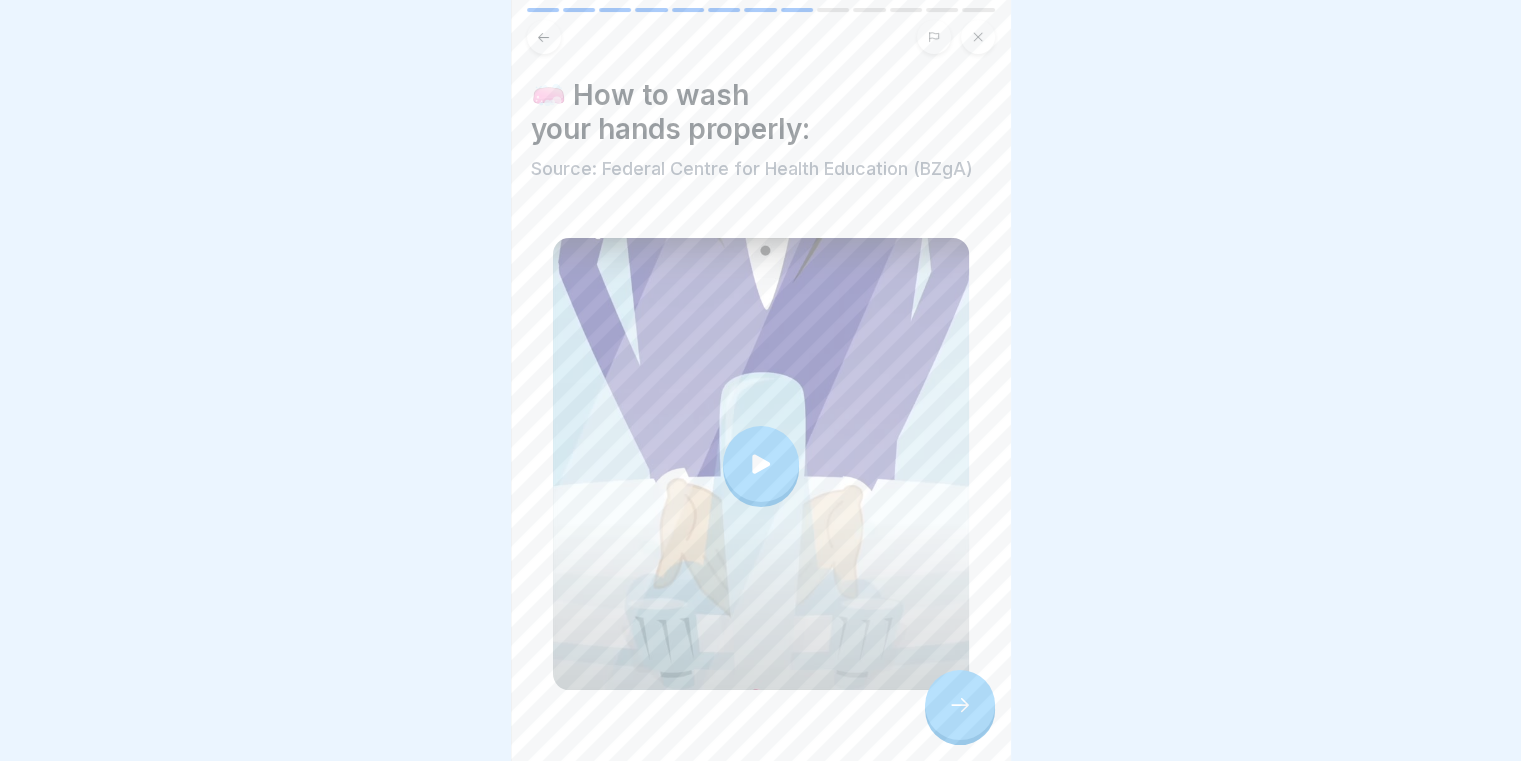 click at bounding box center (960, 705) 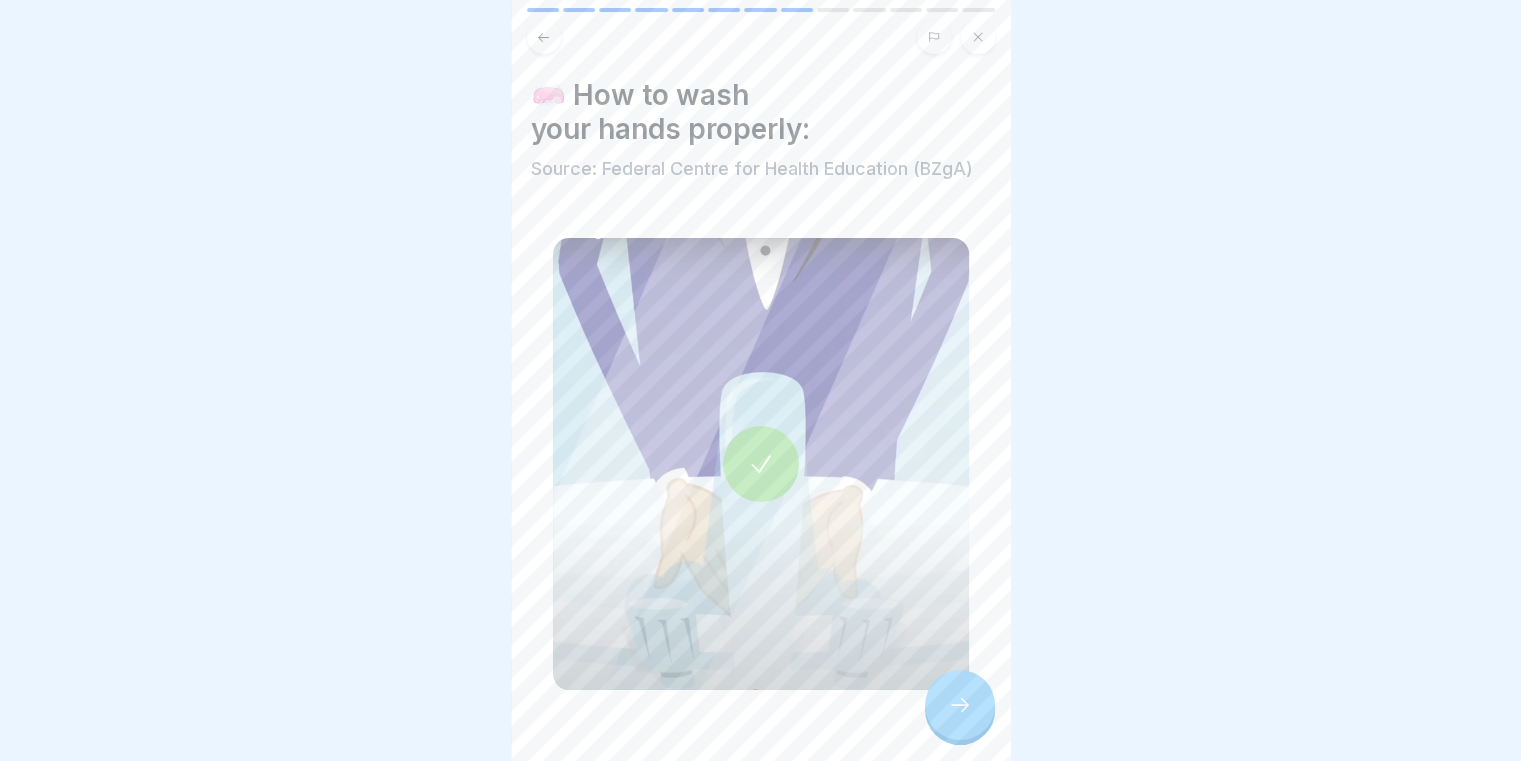 click at bounding box center [960, 705] 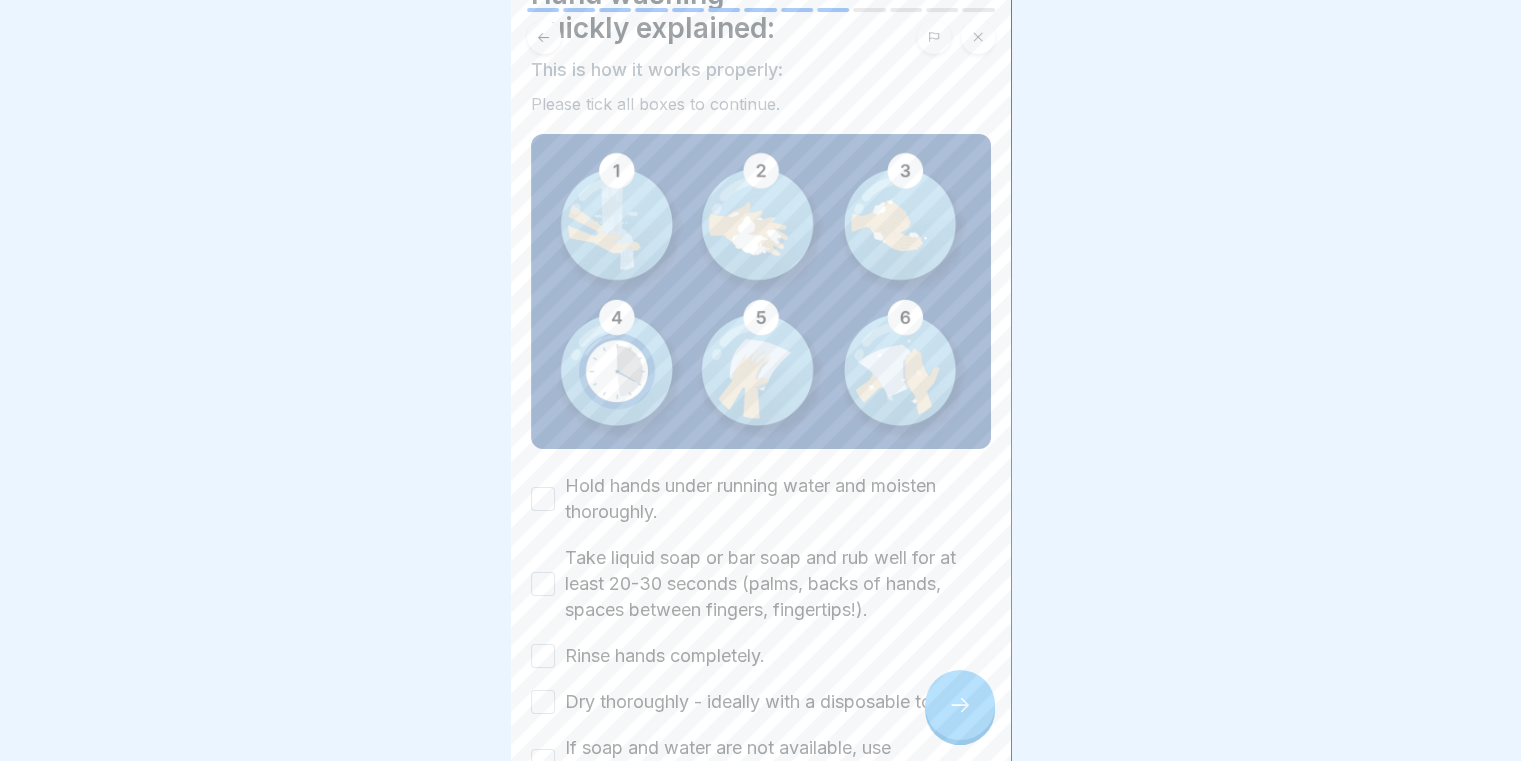 scroll, scrollTop: 200, scrollLeft: 0, axis: vertical 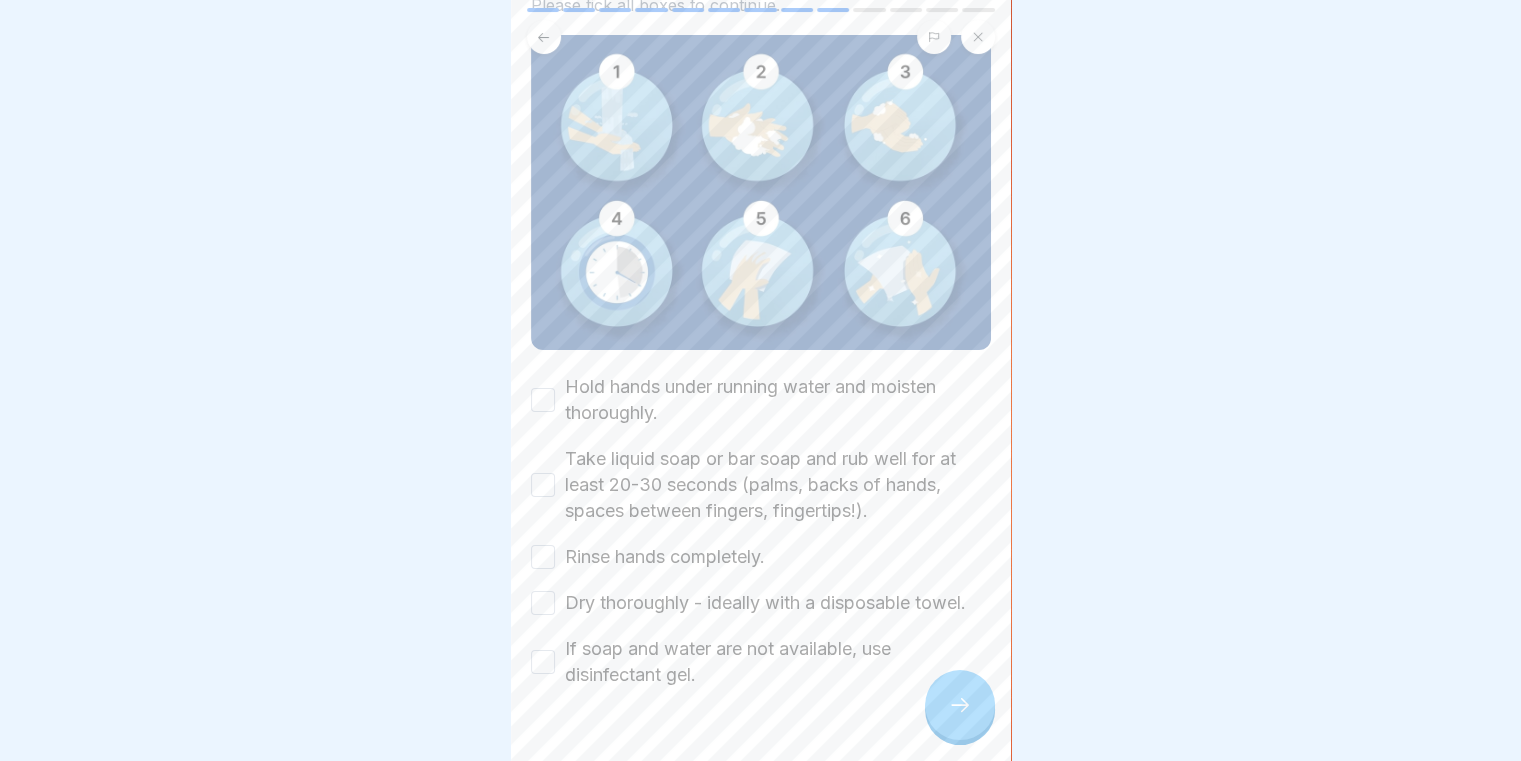 click on "Hold hands under running water and moisten thoroughly." at bounding box center (543, 400) 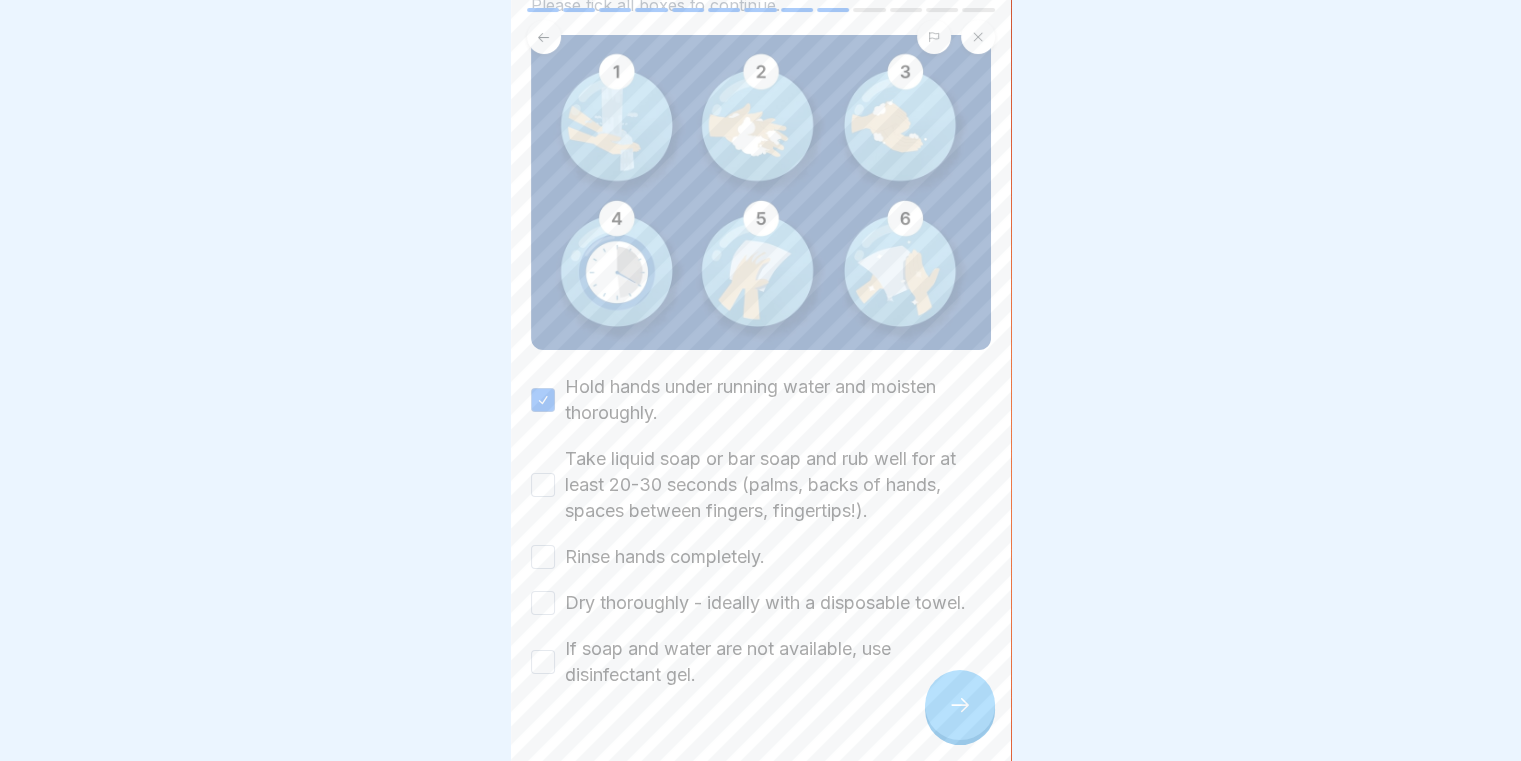 click on "Take liquid soap or bar soap and rub well for at least 20-30 seconds (palms, backs of hands, spaces between fingers, fingertips!)." at bounding box center [543, 485] 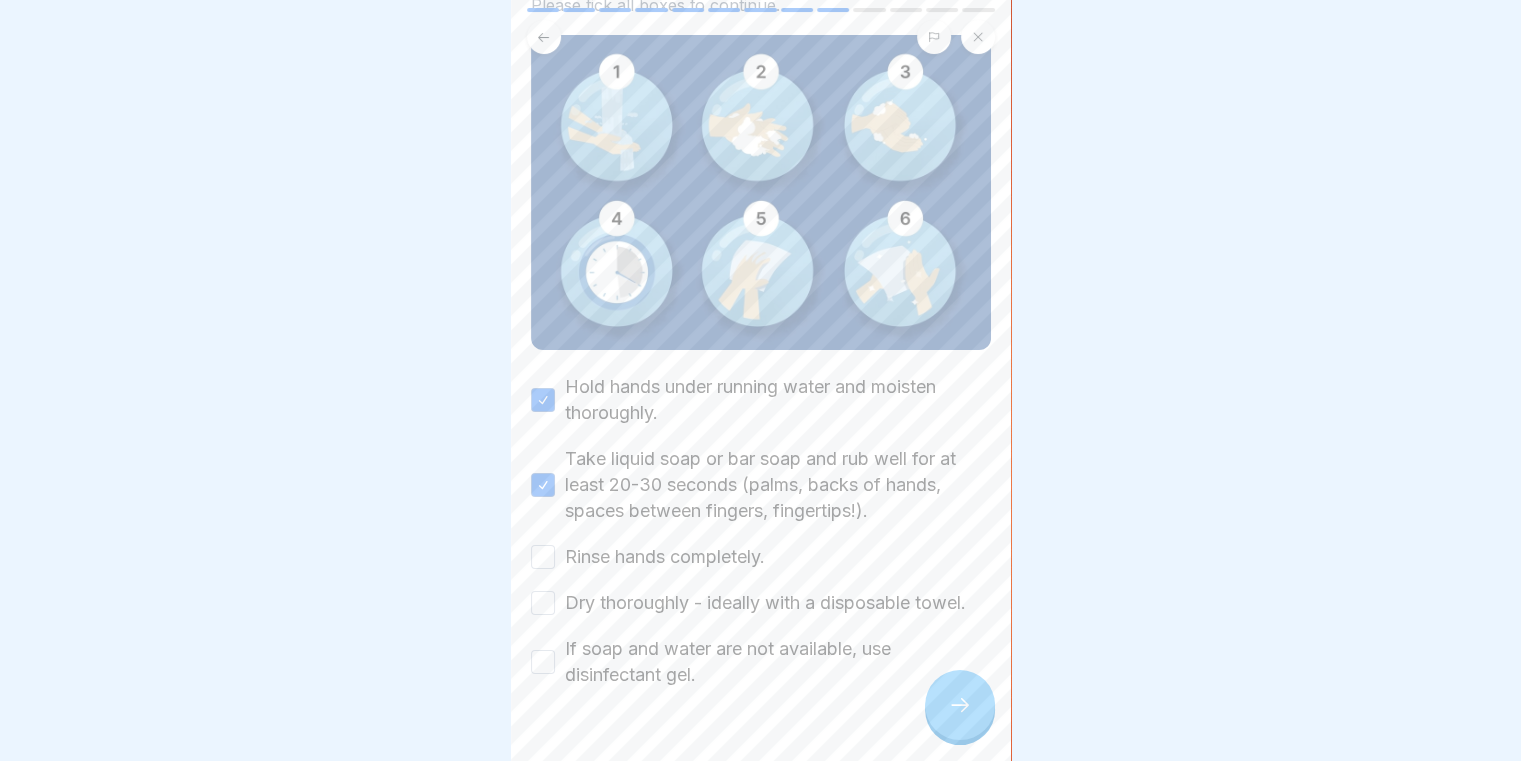 click on "Rinse hands completely." at bounding box center (543, 557) 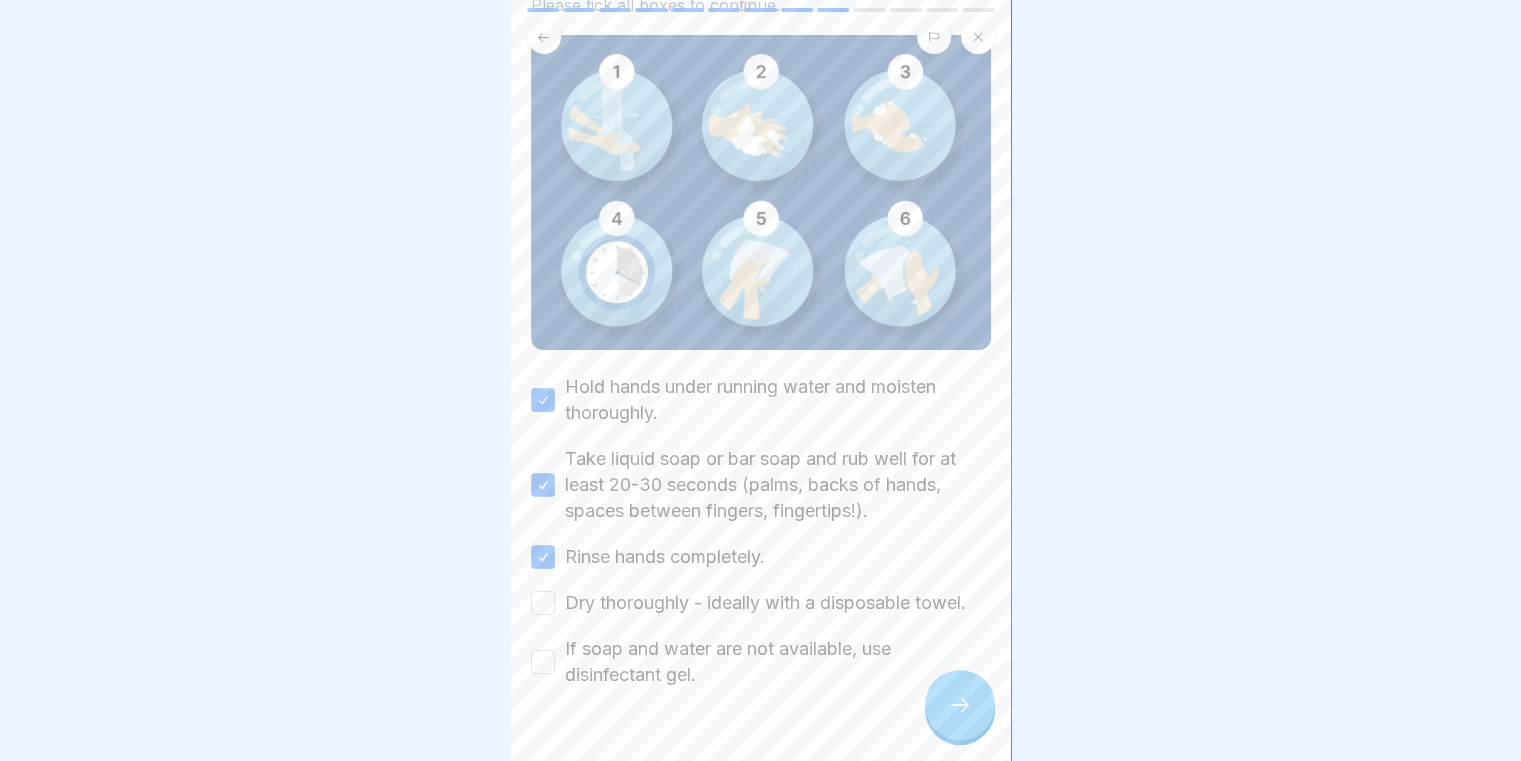 click on "Dry thoroughly - ideally with a disposable towel." at bounding box center (543, 603) 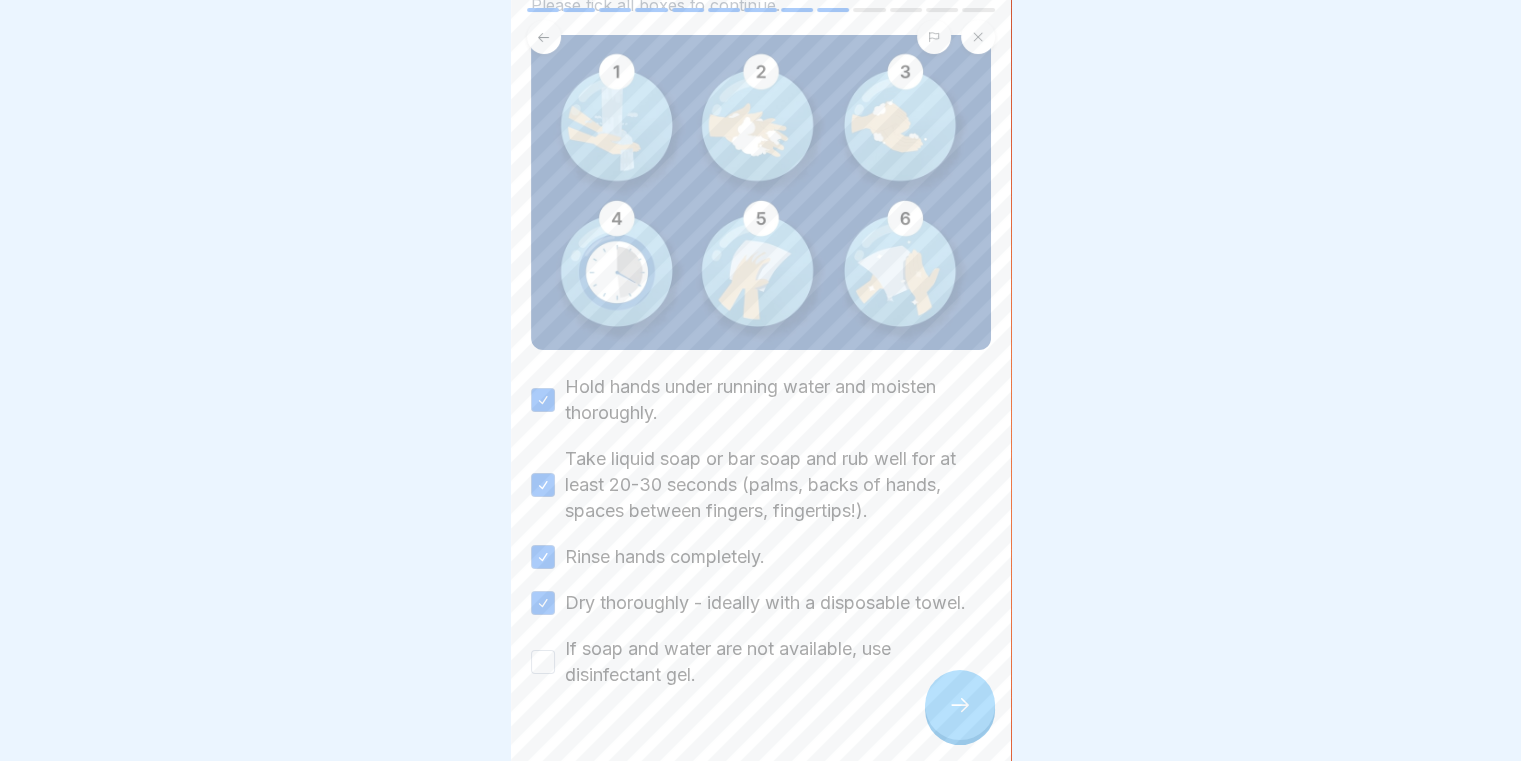 click on "If soap and water are not available, use disinfectant gel." at bounding box center (543, 662) 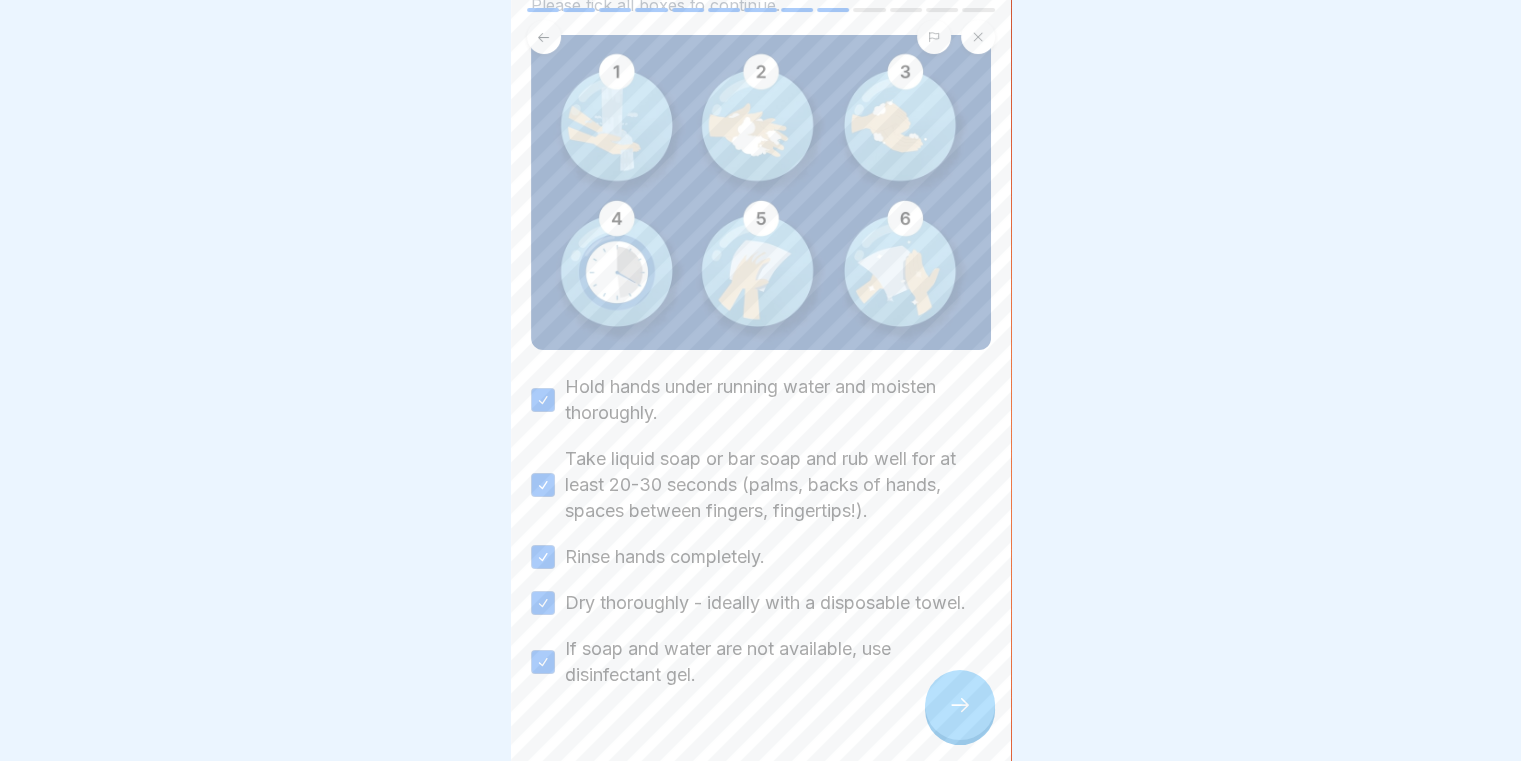 click 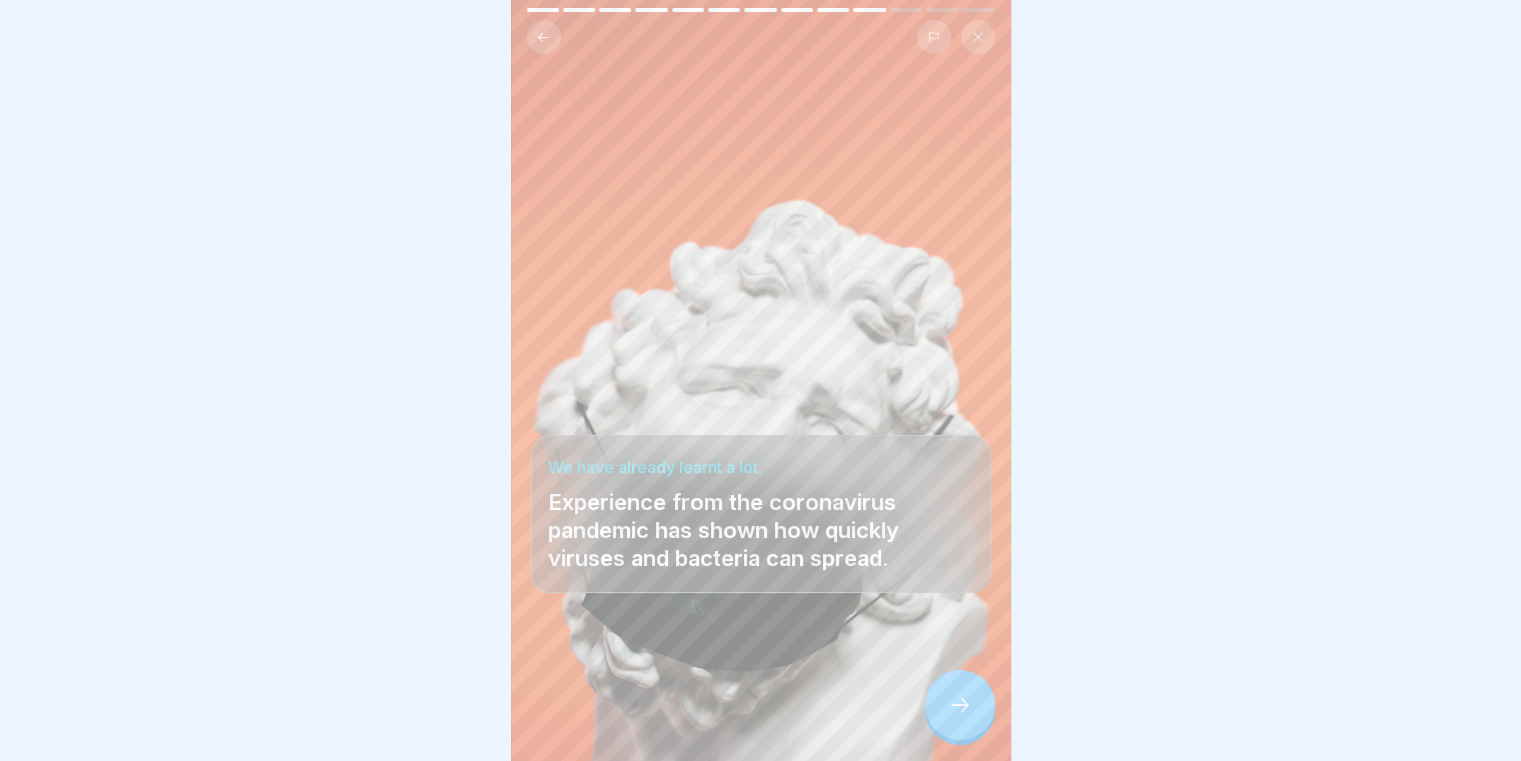 click 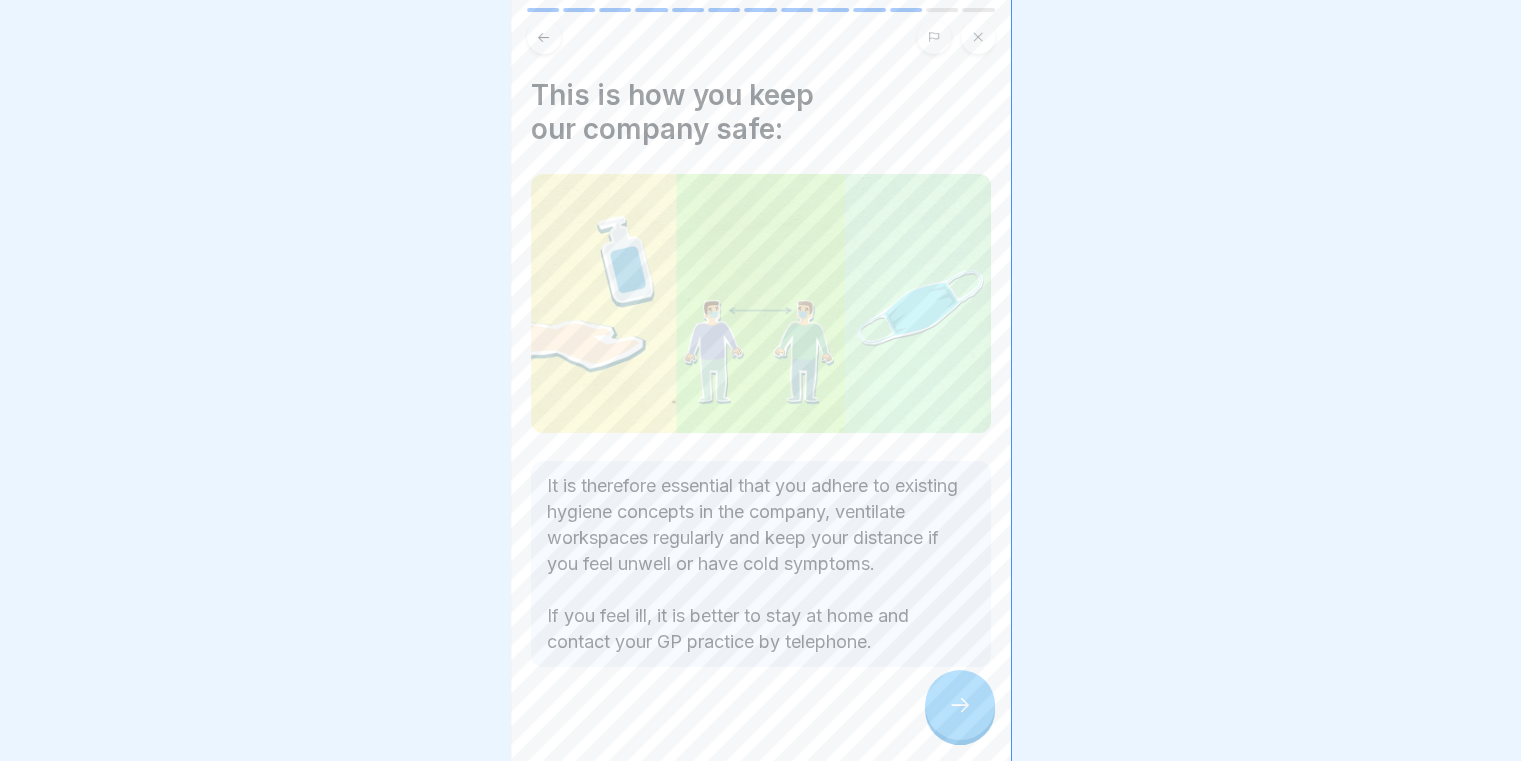 click 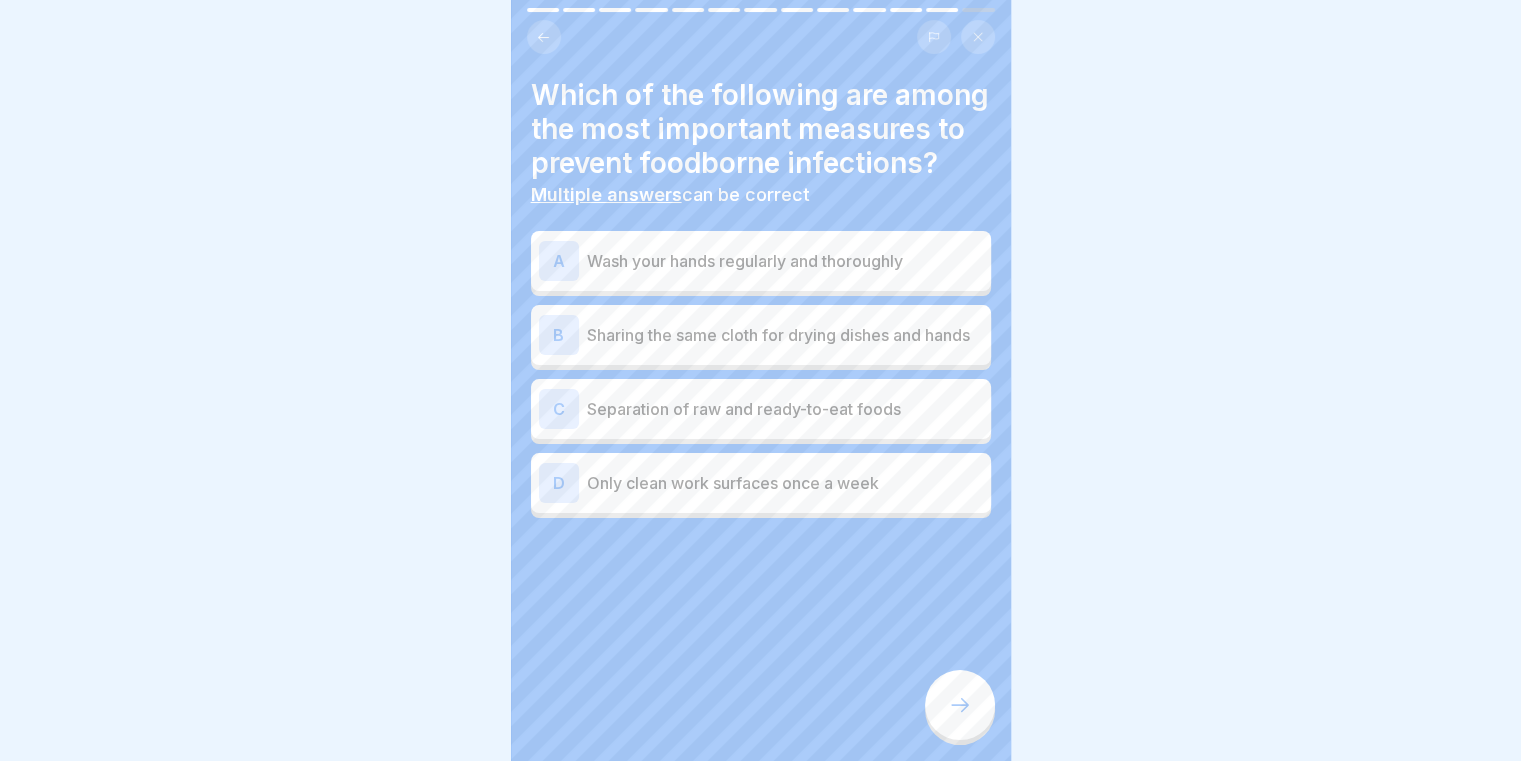 click on "A  Wash your hands regularly and thoroughly" at bounding box center (761, 261) 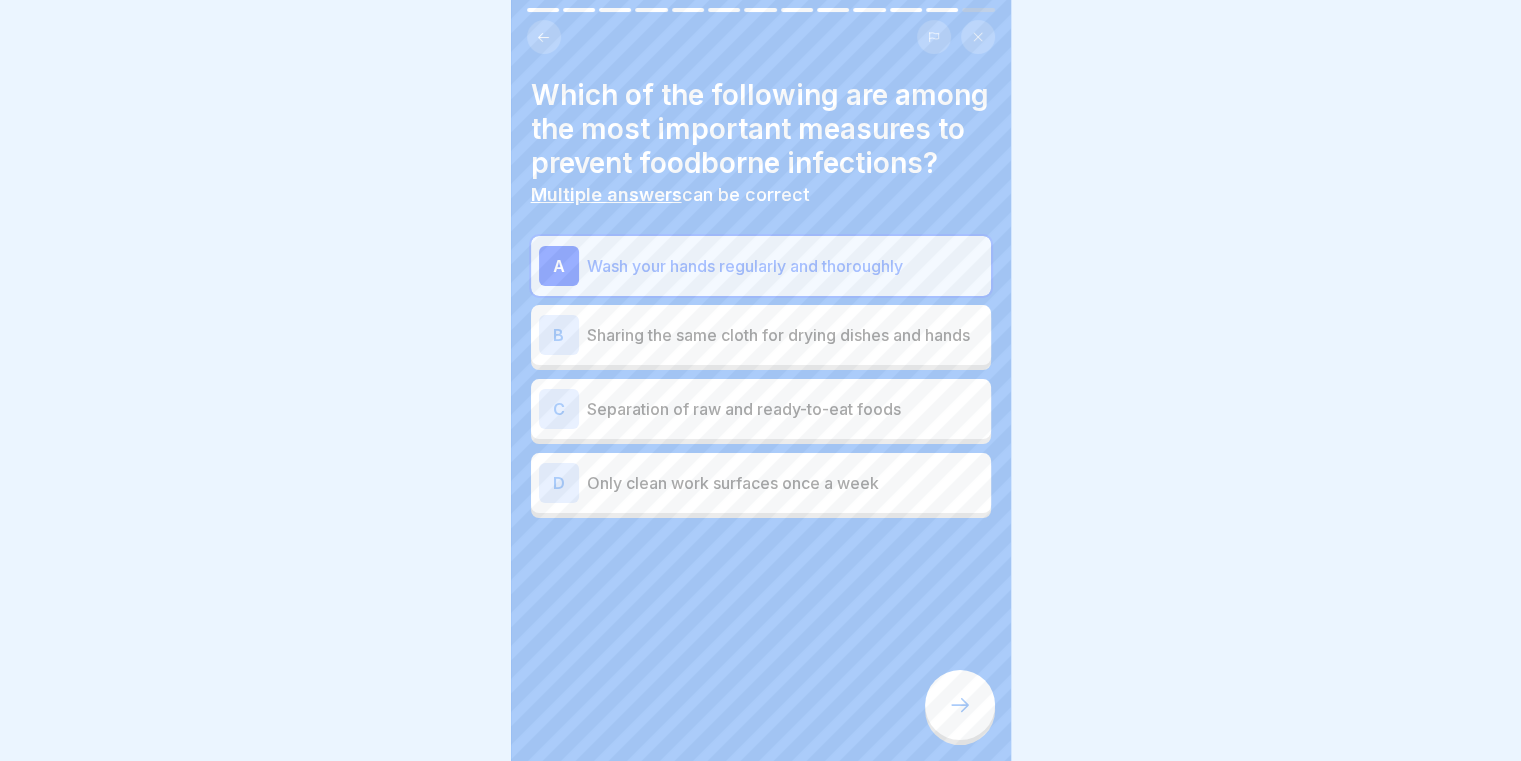 click on "Separation of raw and ready-to-eat foods" at bounding box center (785, 409) 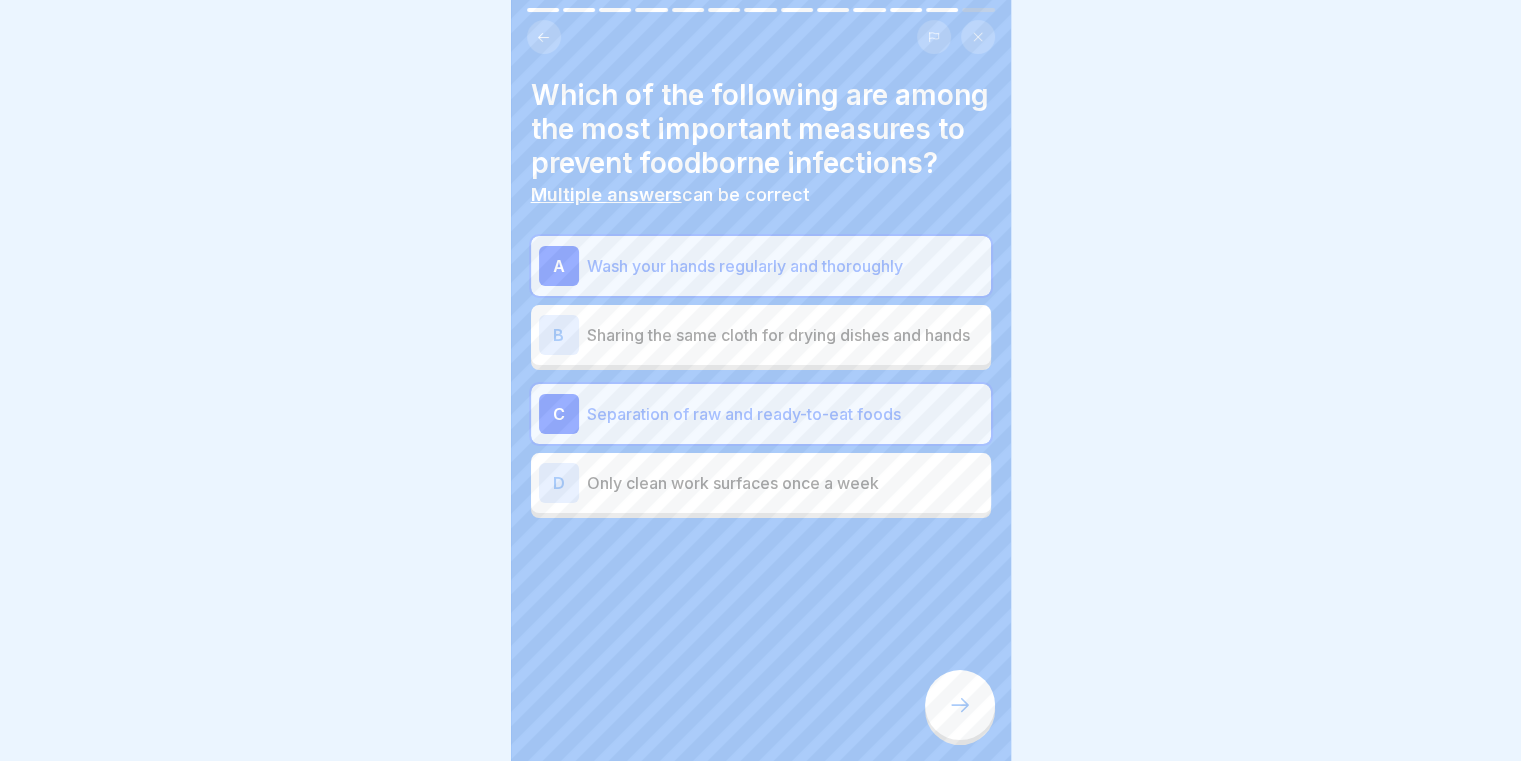 click on "D  Only clean work surfaces once a week" at bounding box center [761, 483] 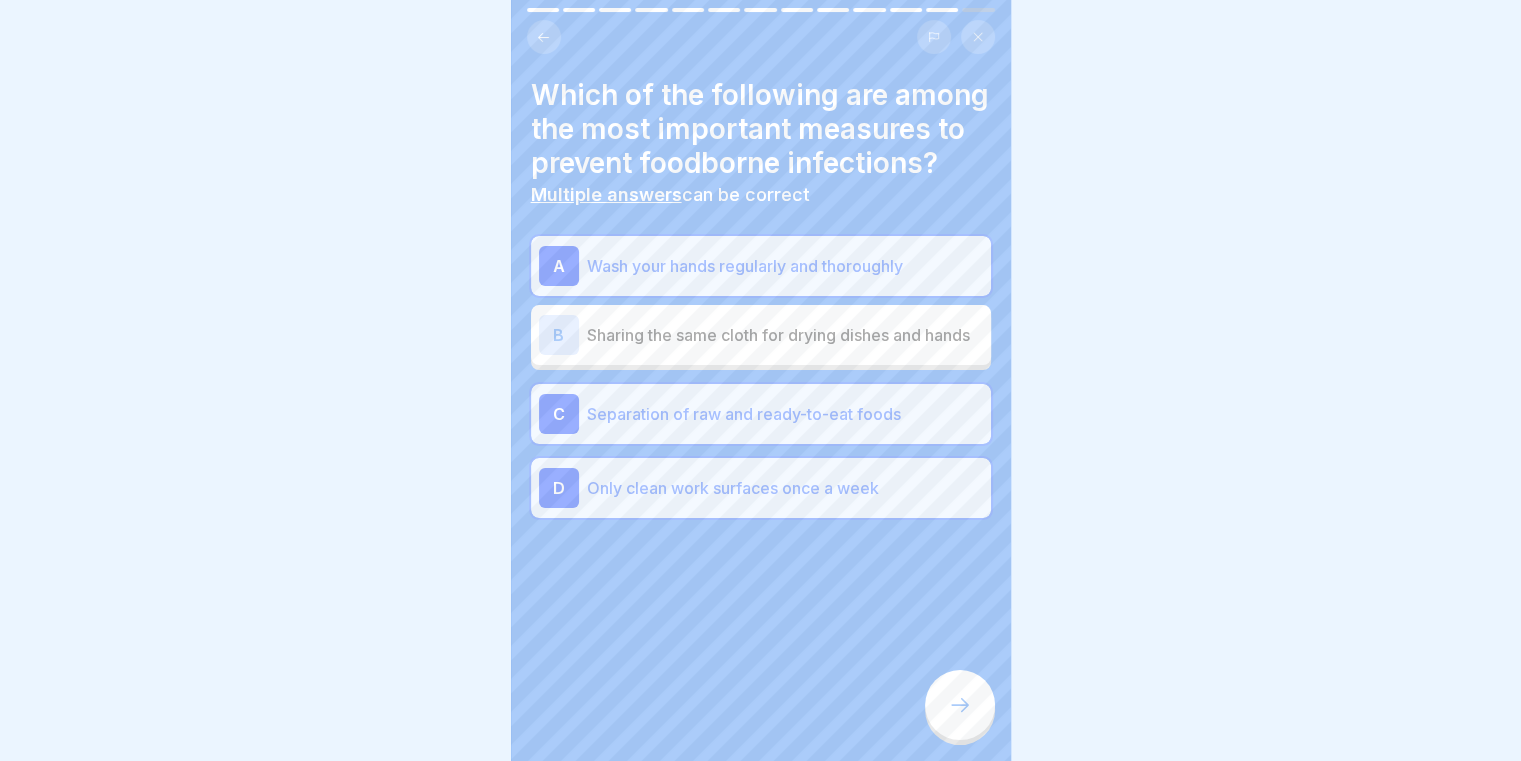click on "D  Only clean work surfaces once a week" at bounding box center [761, 488] 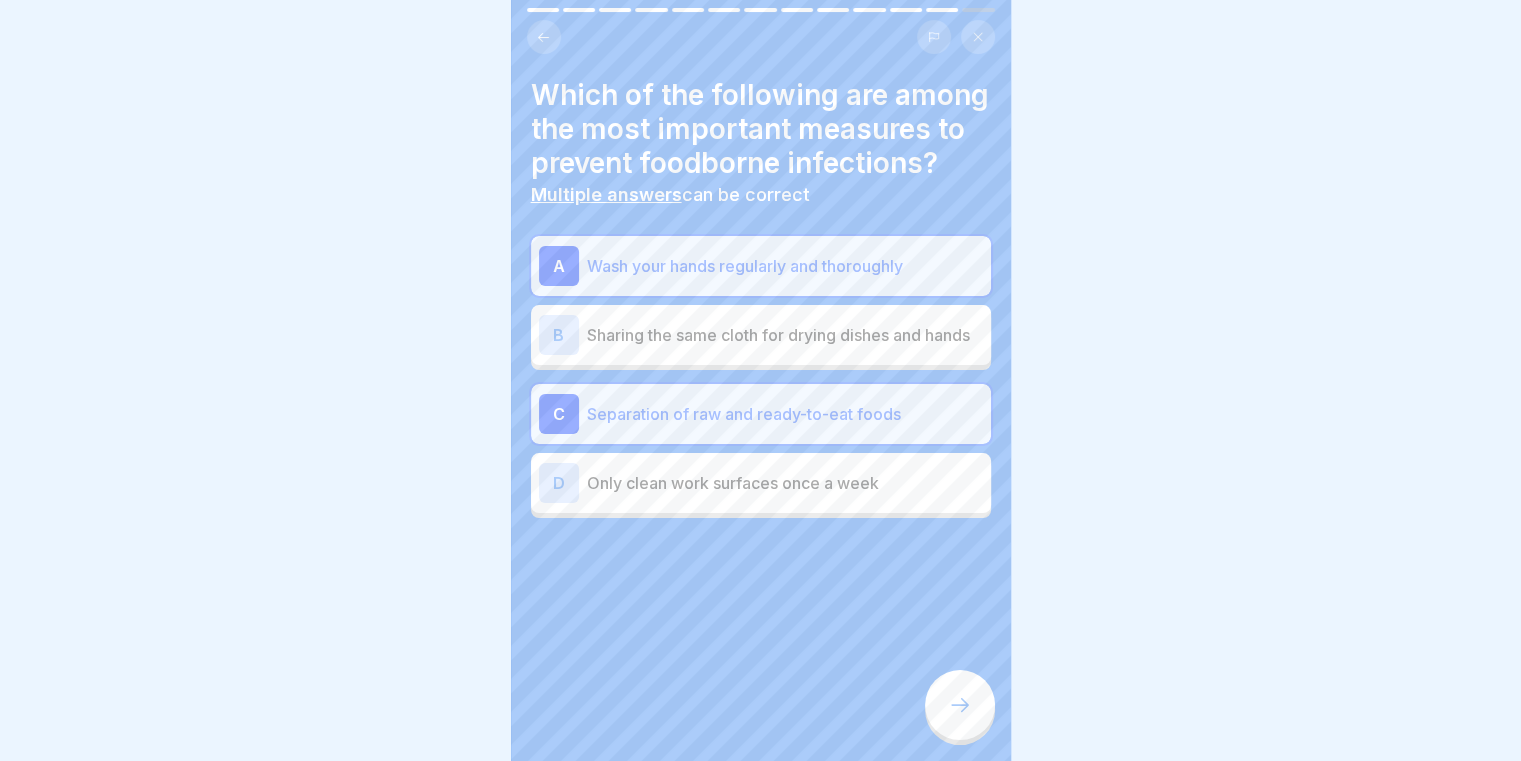 click at bounding box center (960, 705) 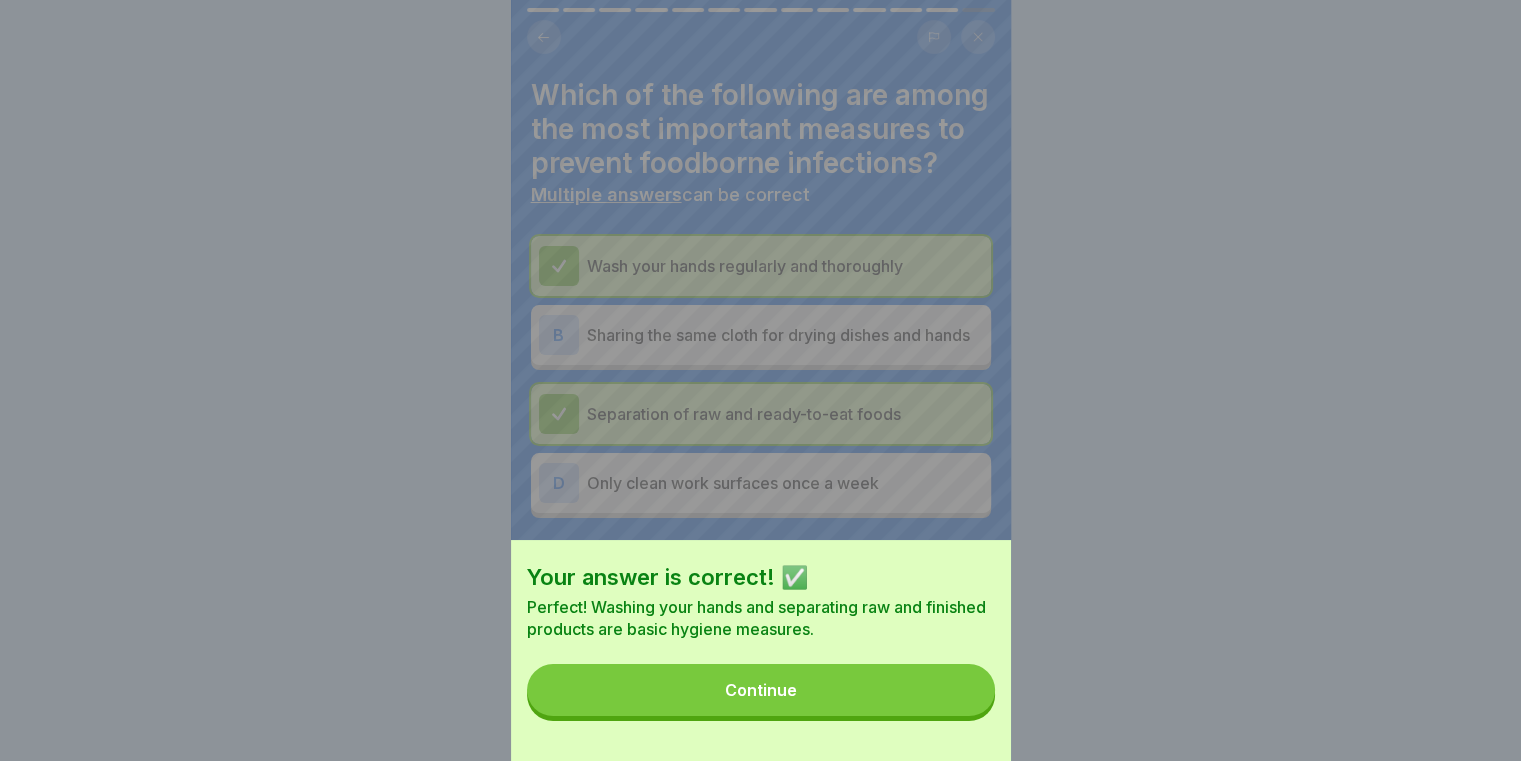 click on "Continue" at bounding box center (761, 690) 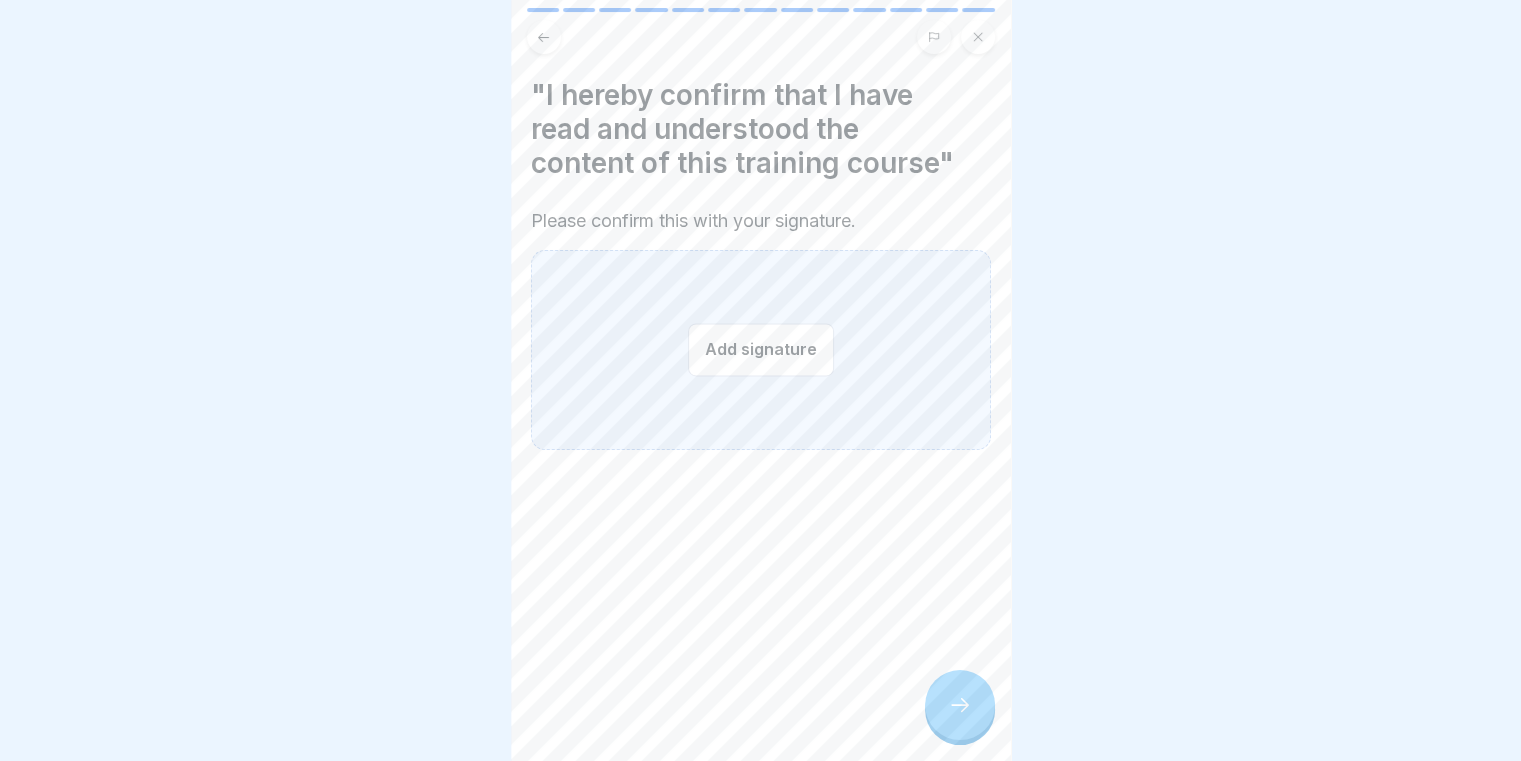 click on "Add signature" at bounding box center (761, 349) 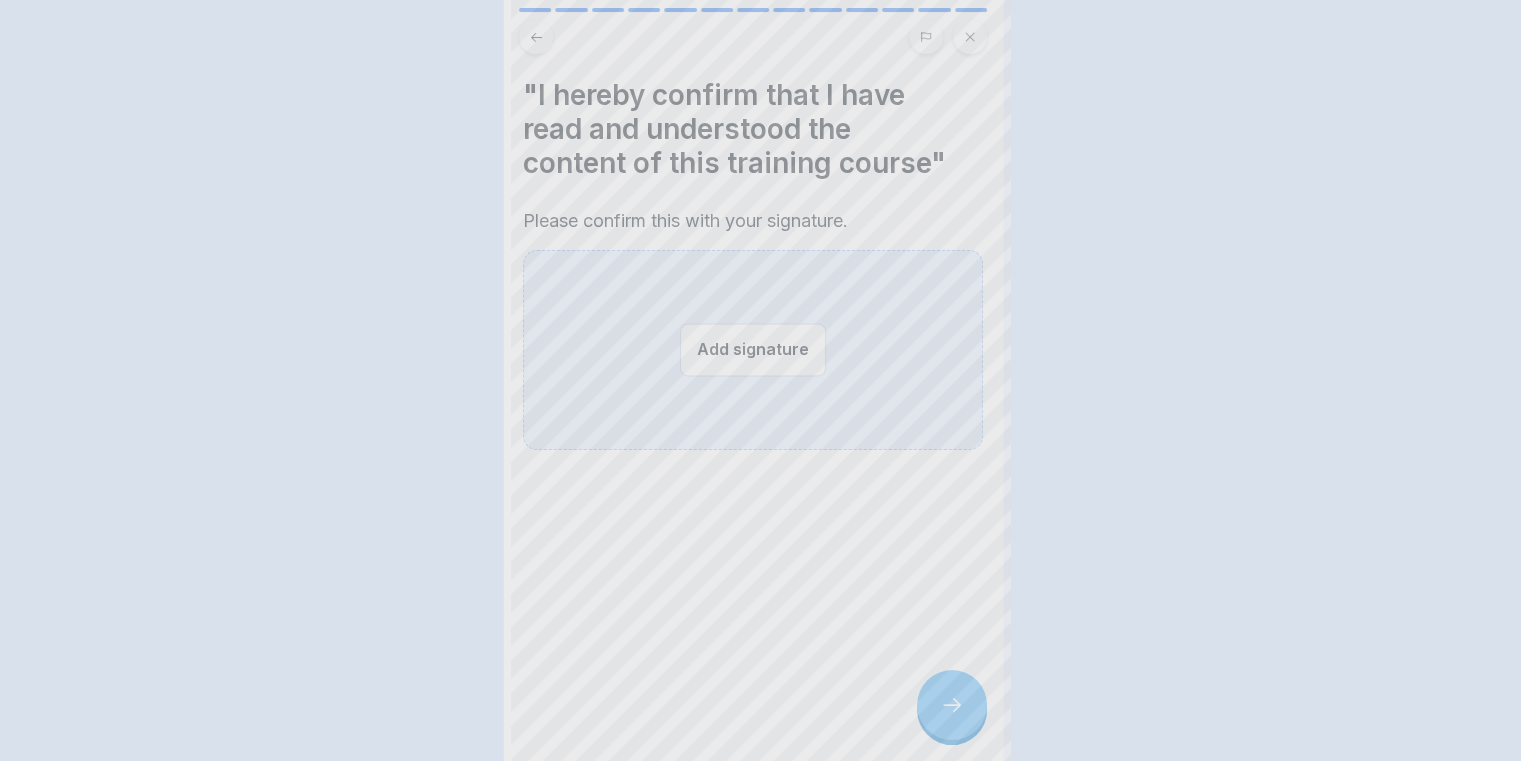 scroll, scrollTop: 0, scrollLeft: 0, axis: both 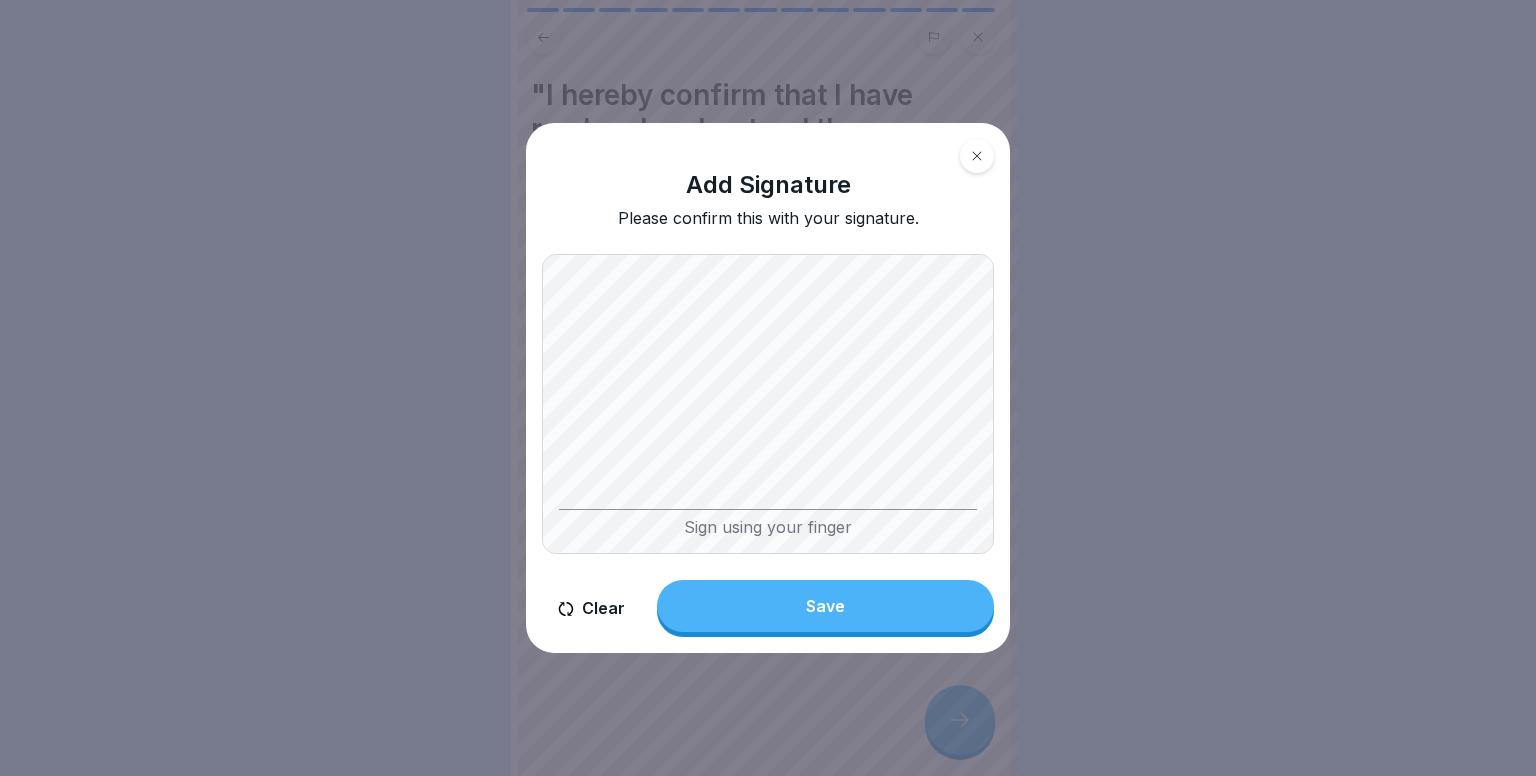 click on "Save" at bounding box center (825, 606) 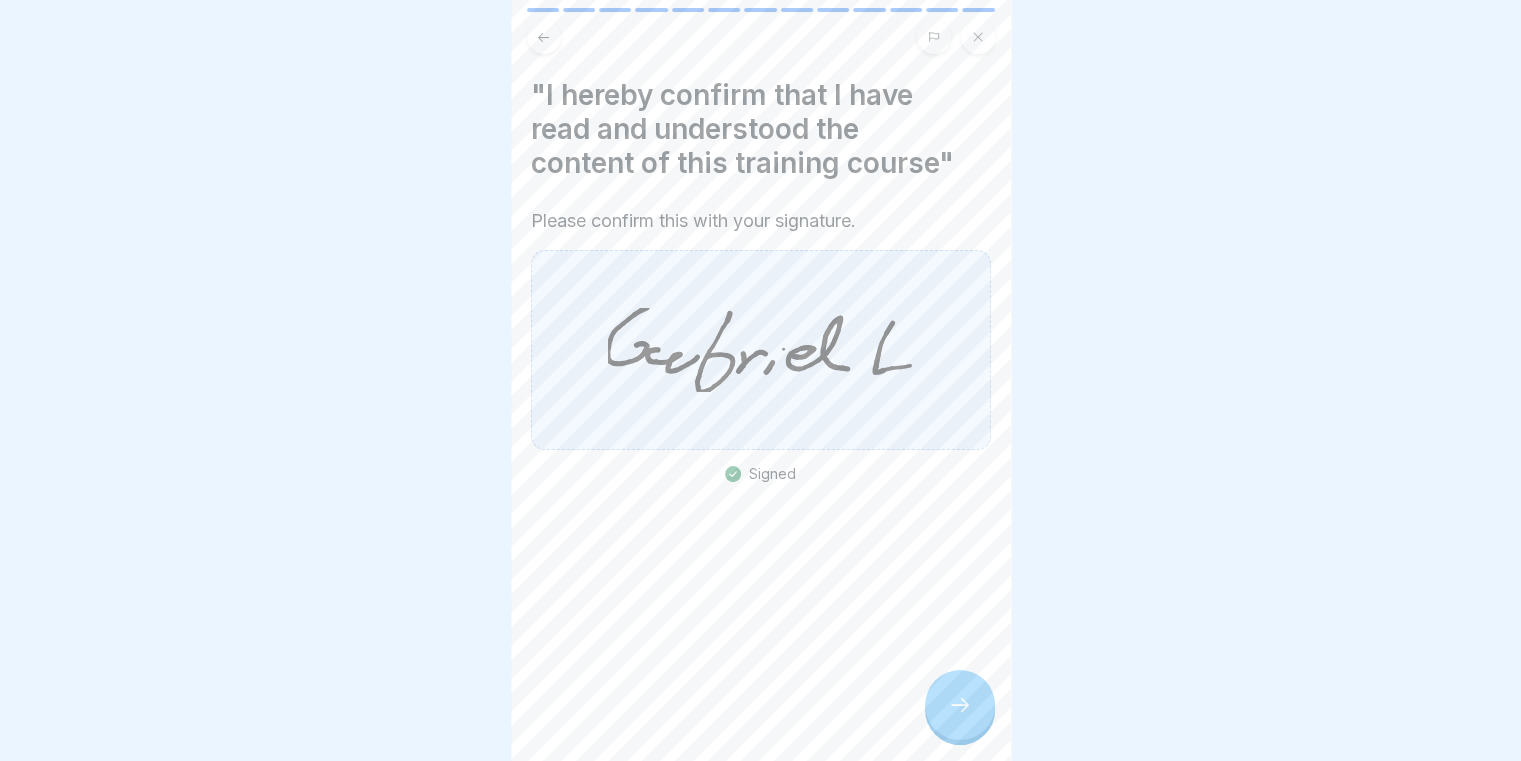 click on ""I hereby confirm that I have read and understood the content of this training course" Please confirm this with your signature. Signed" at bounding box center (761, 380) 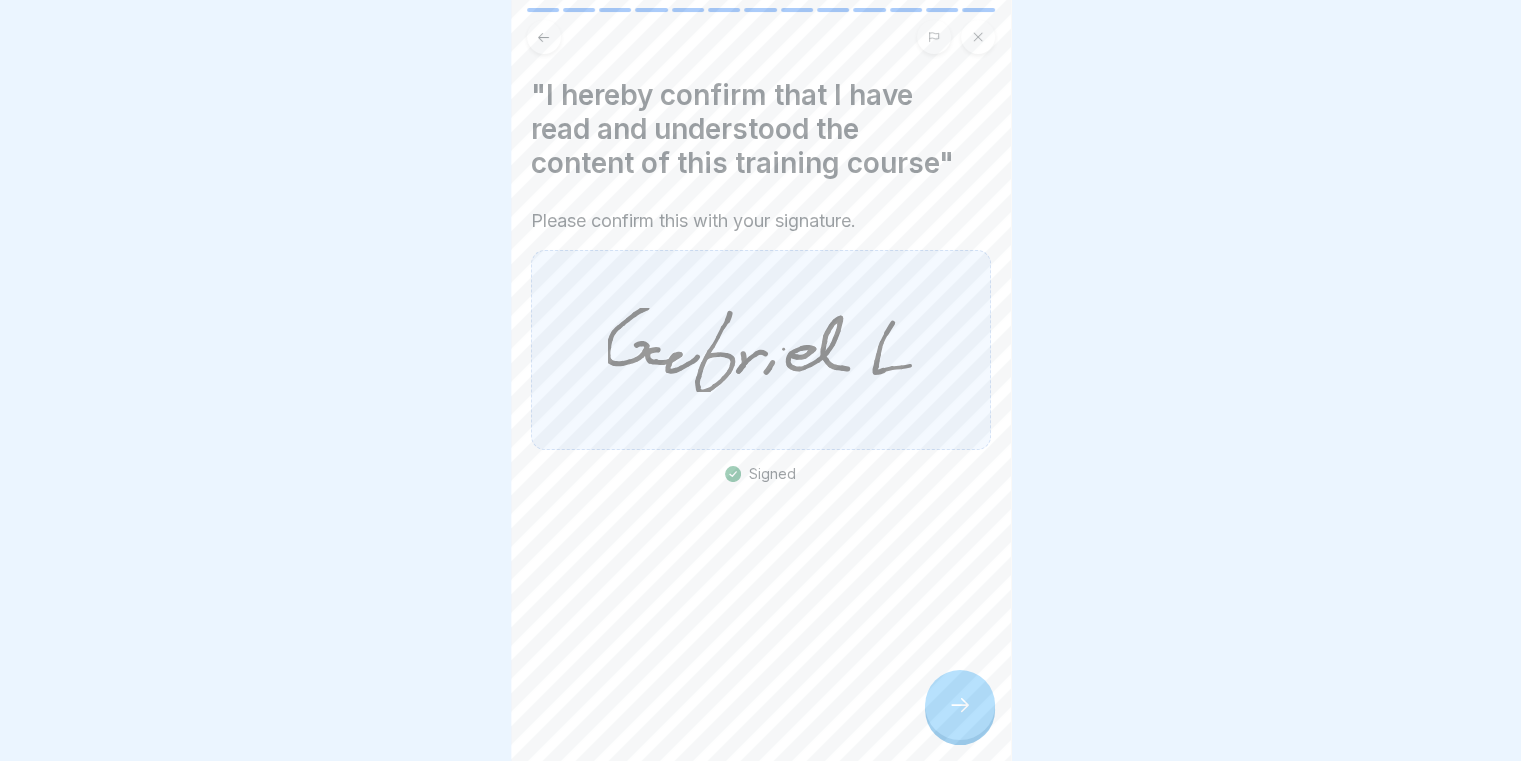 click at bounding box center (960, 705) 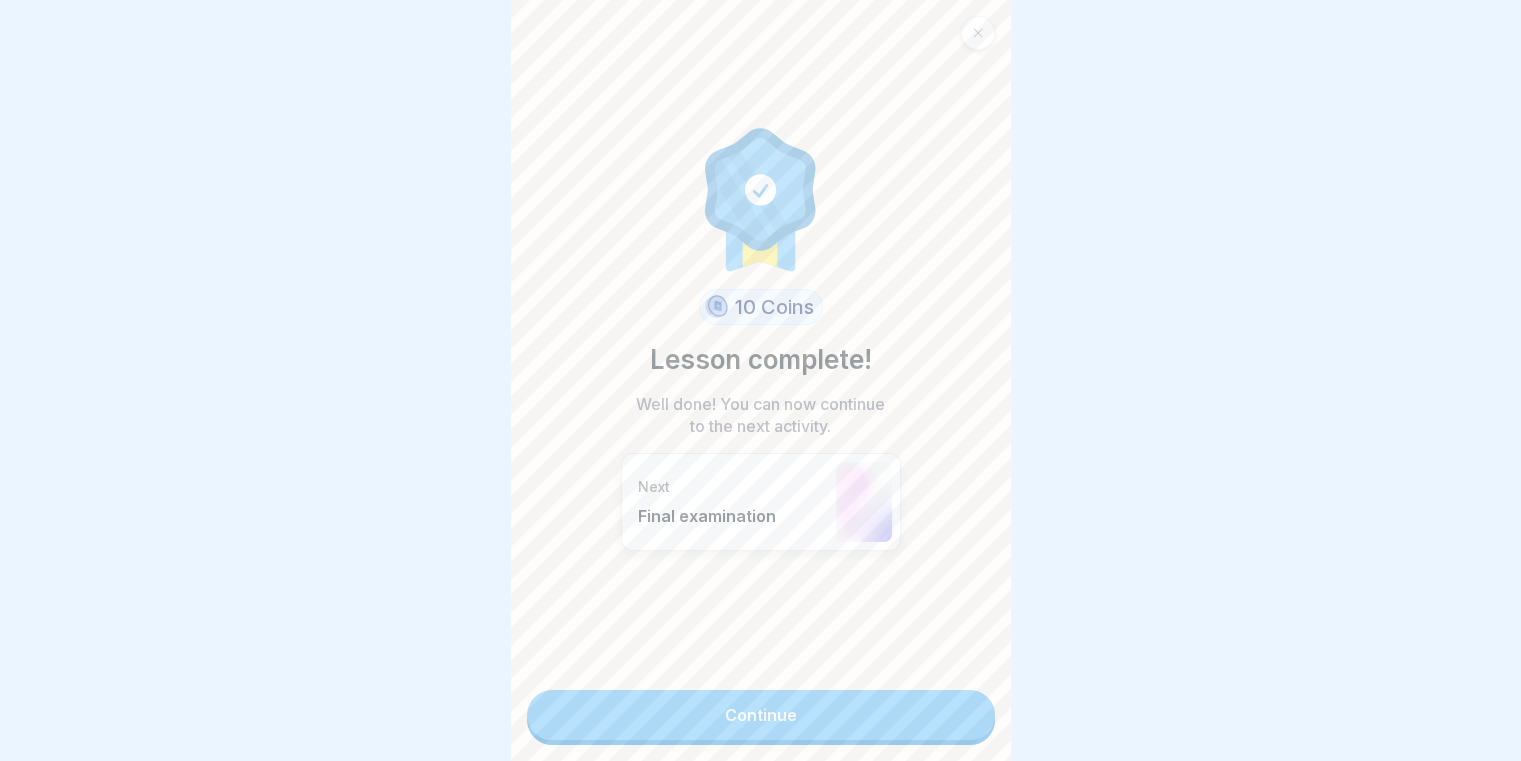 click on "Continue" at bounding box center [761, 715] 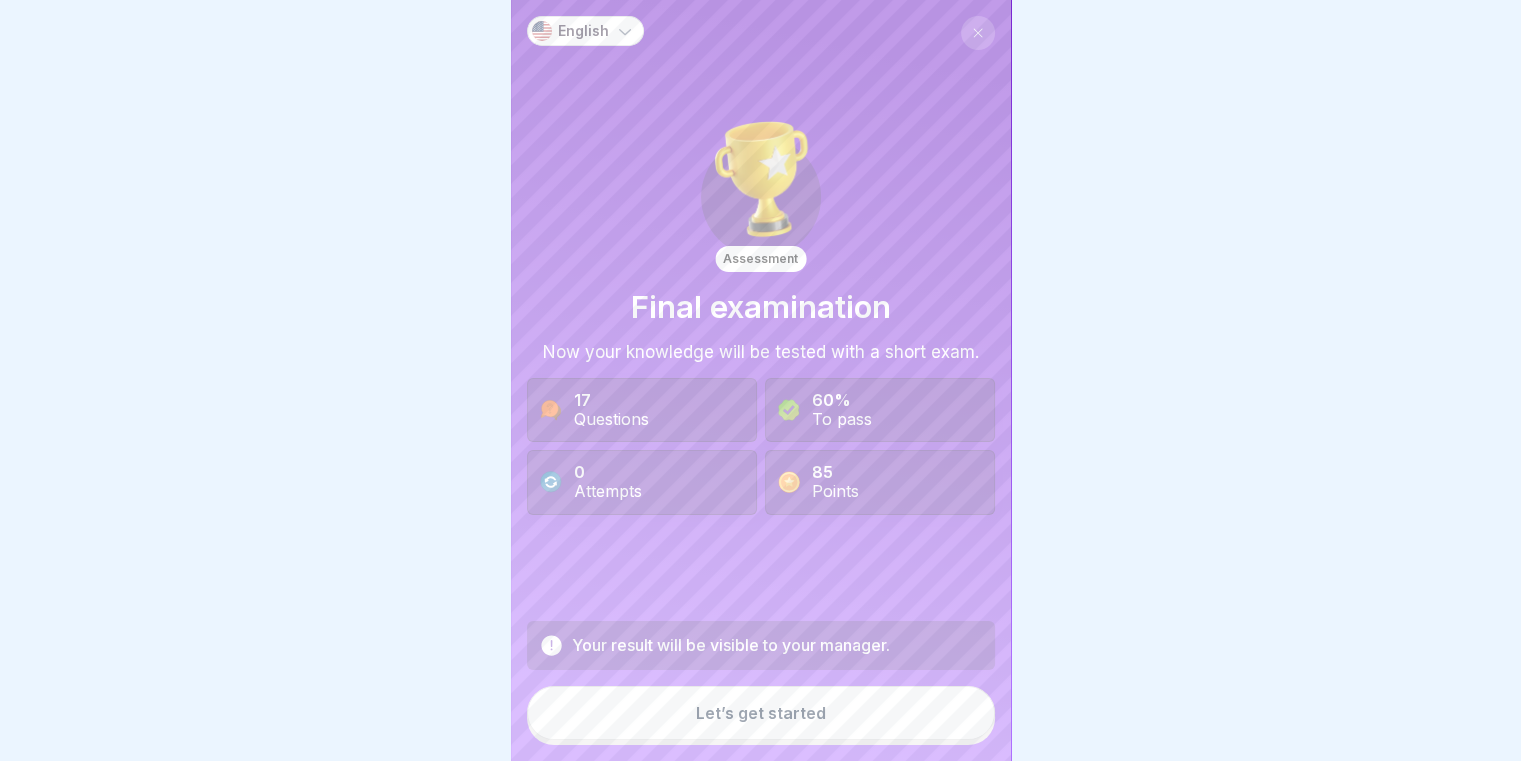 click on "Let’s get started" at bounding box center [761, 713] 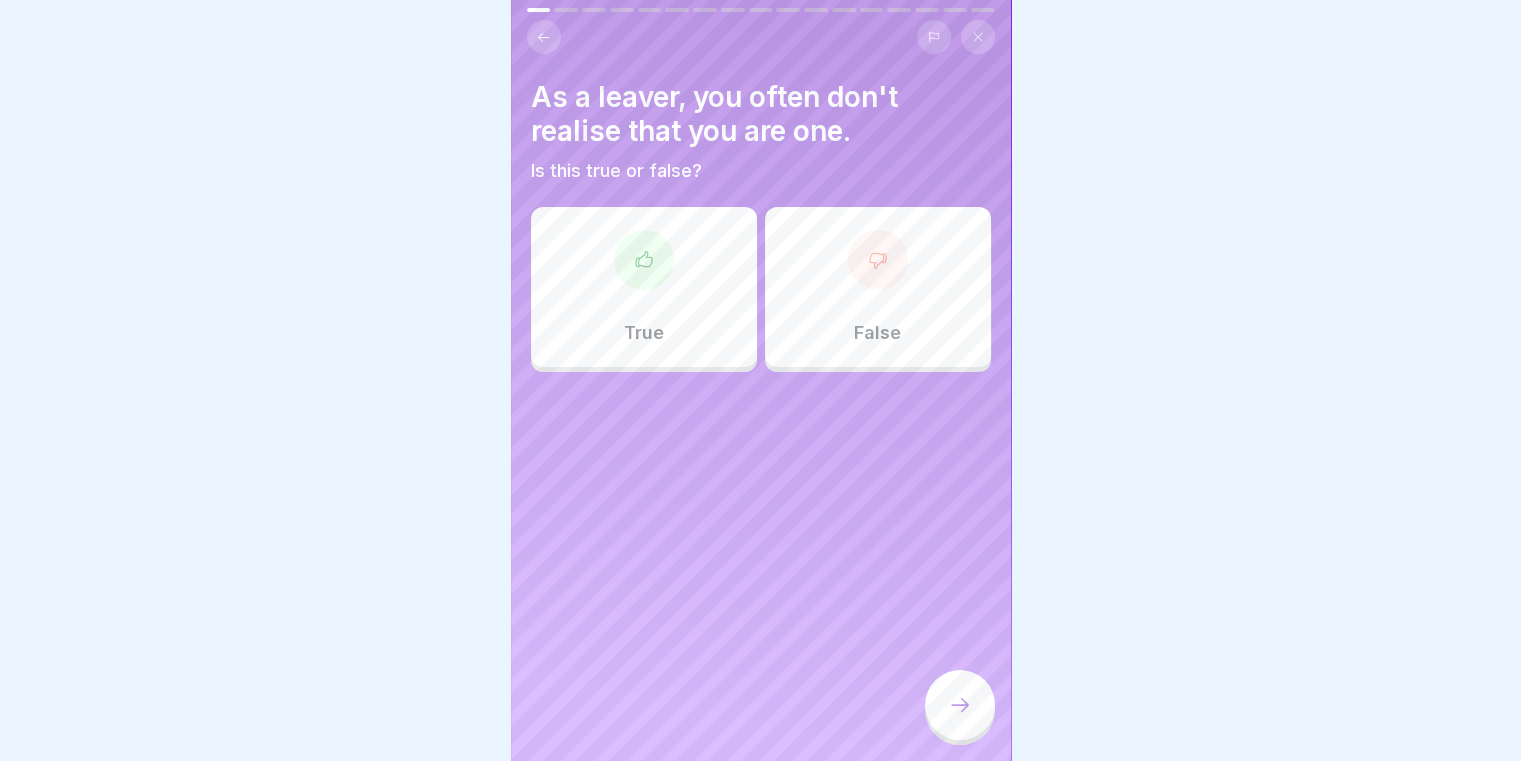click on "True" at bounding box center (644, 287) 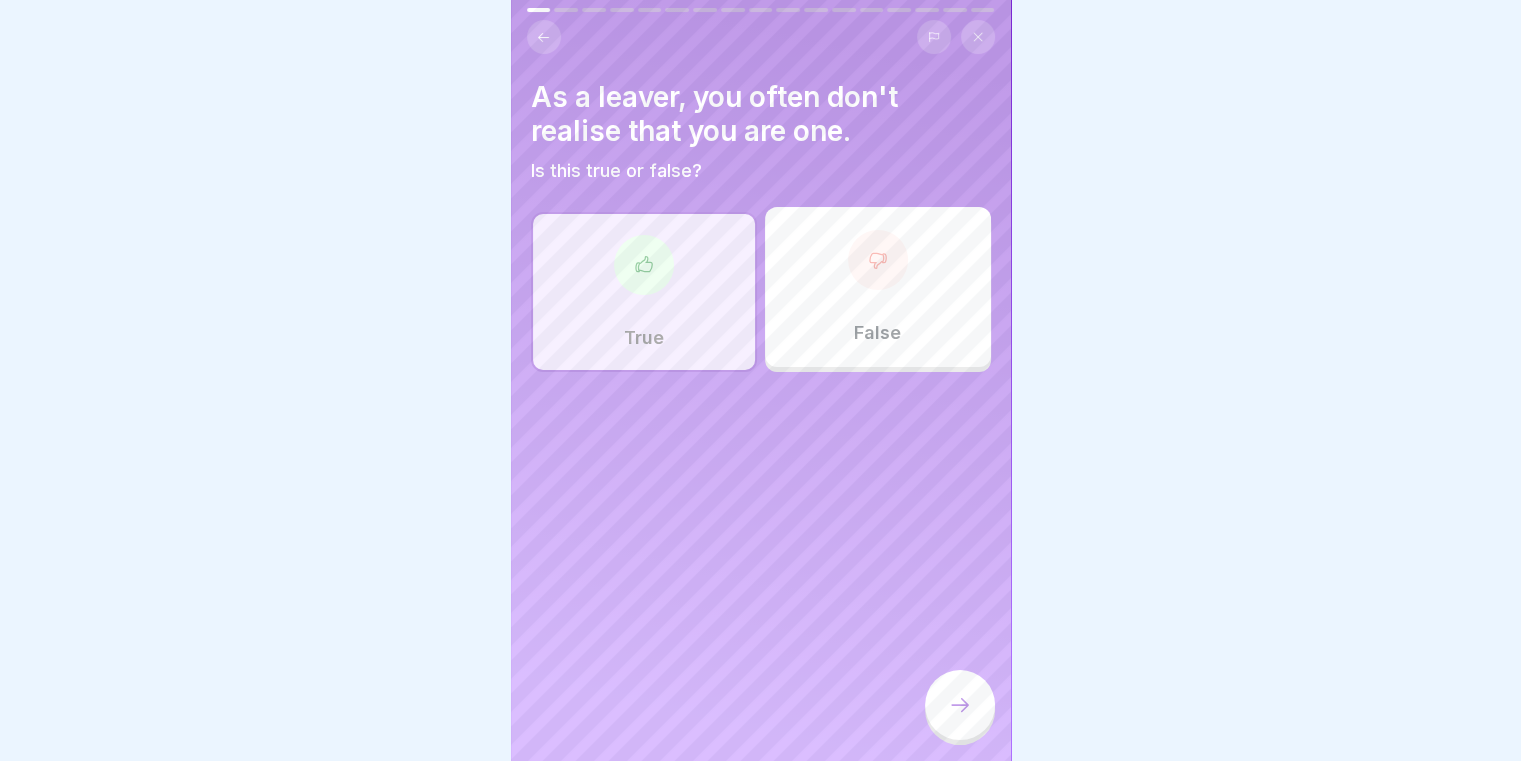 click at bounding box center (960, 705) 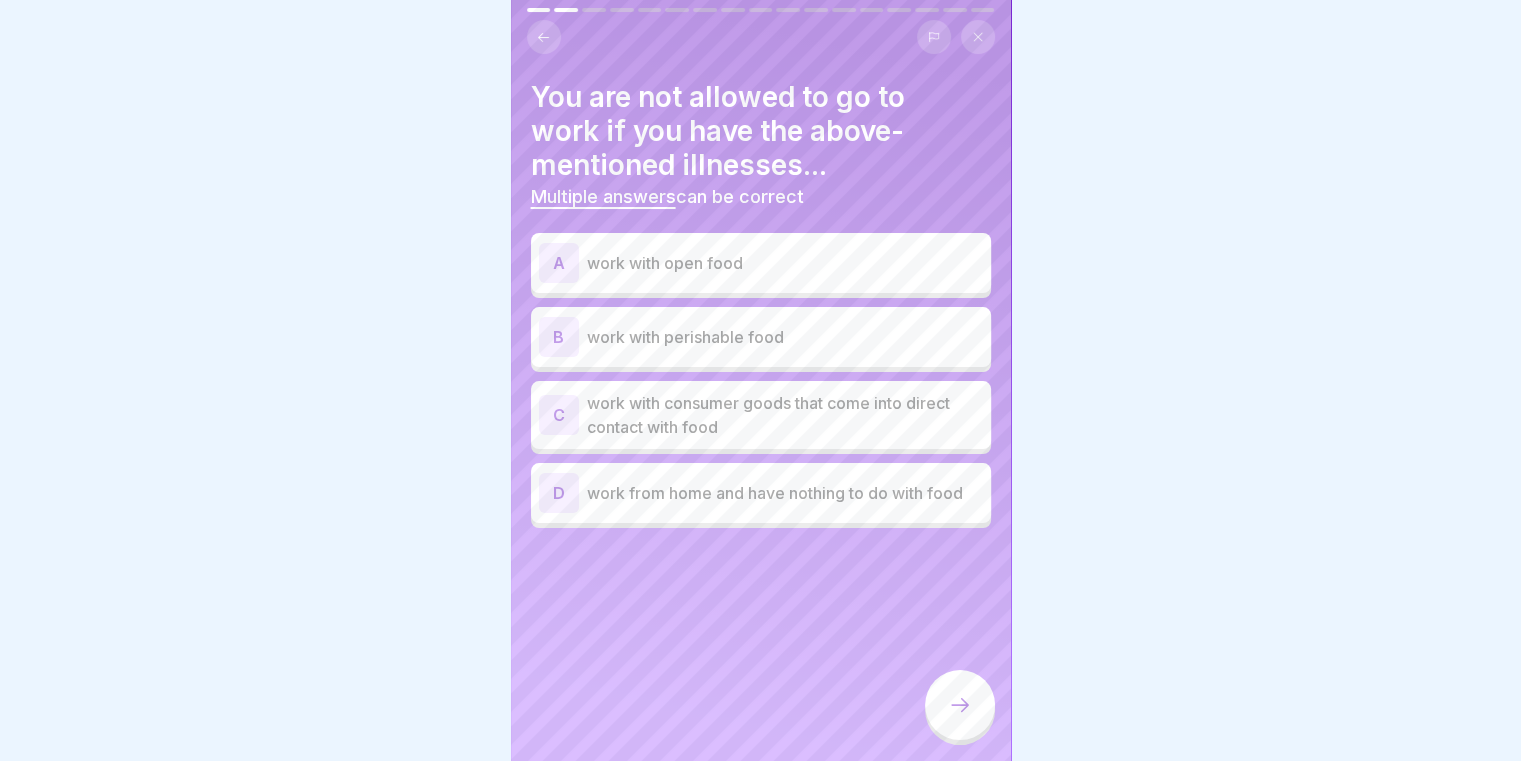 click on "work with perishable food" at bounding box center [785, 337] 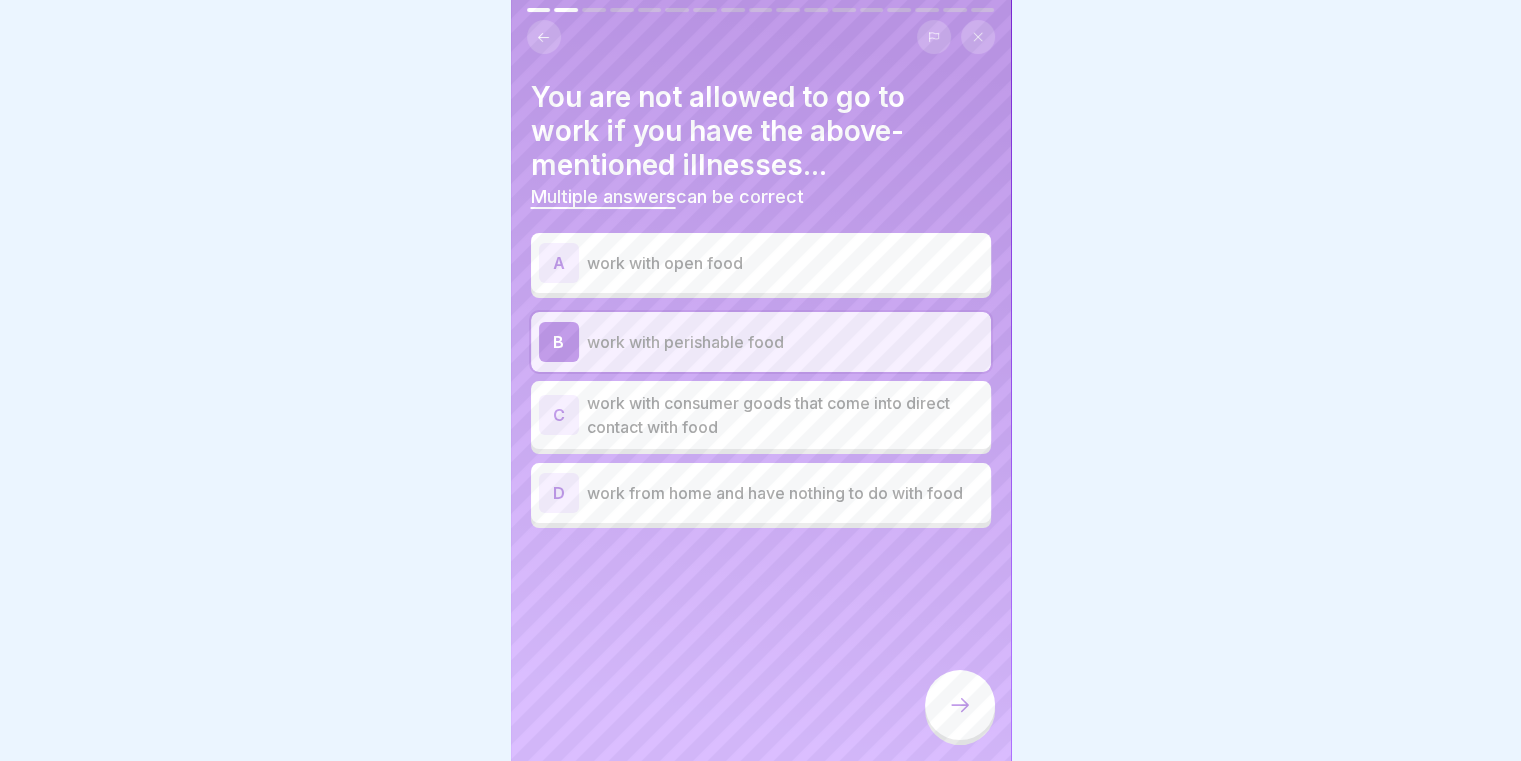click on "work with open food" at bounding box center [785, 263] 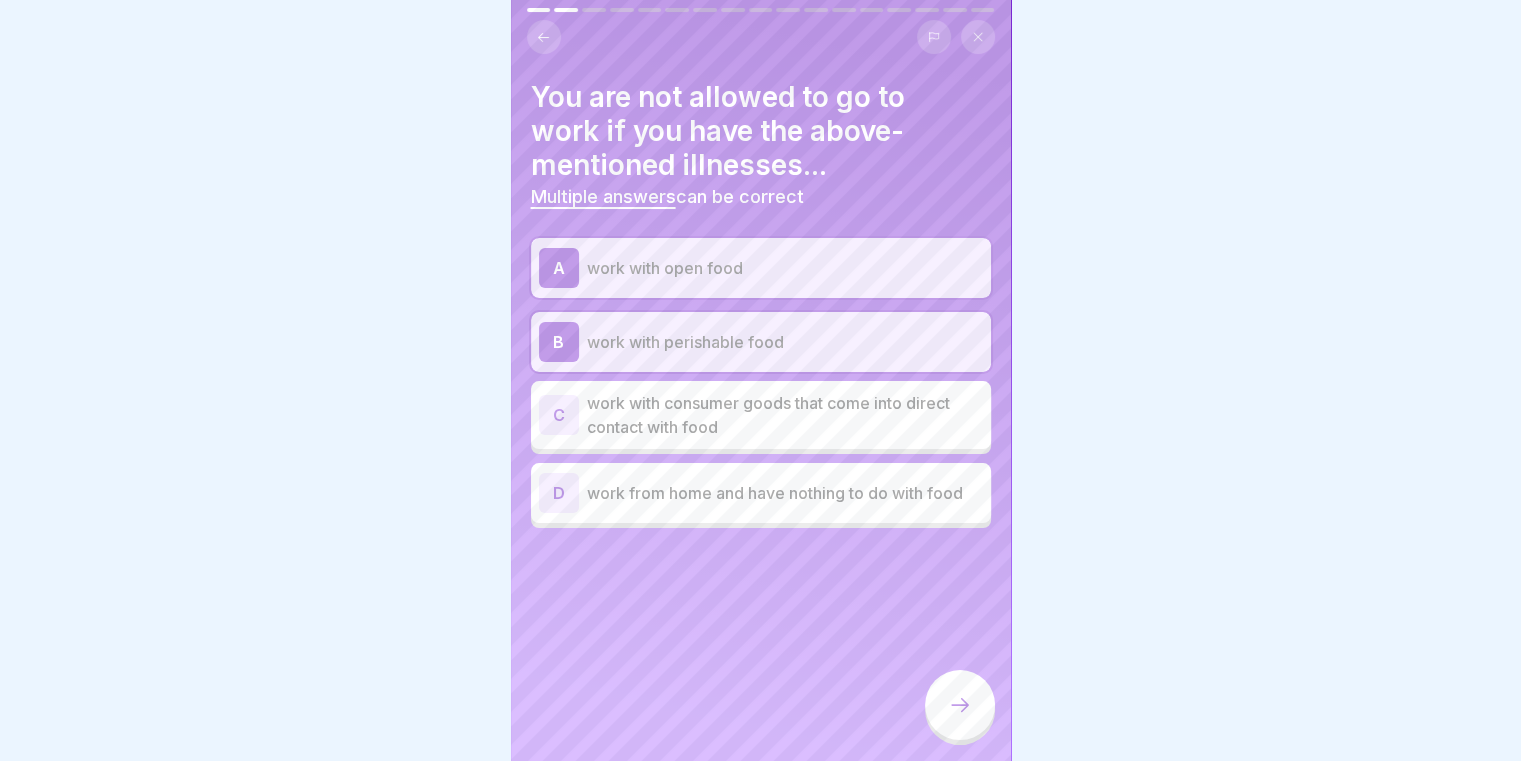 click on "work with consumer goods that come into direct contact with food" at bounding box center [785, 415] 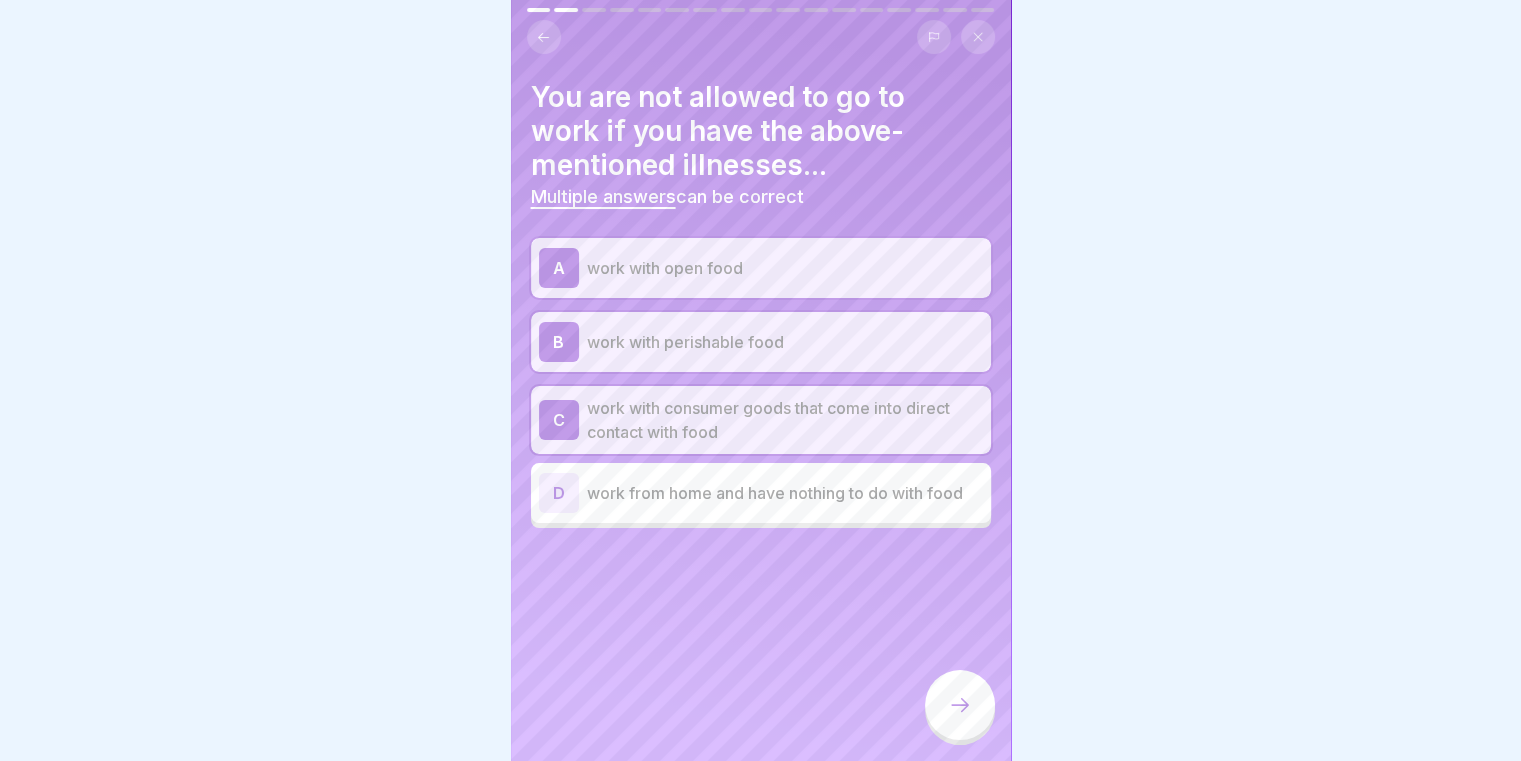 click at bounding box center (960, 705) 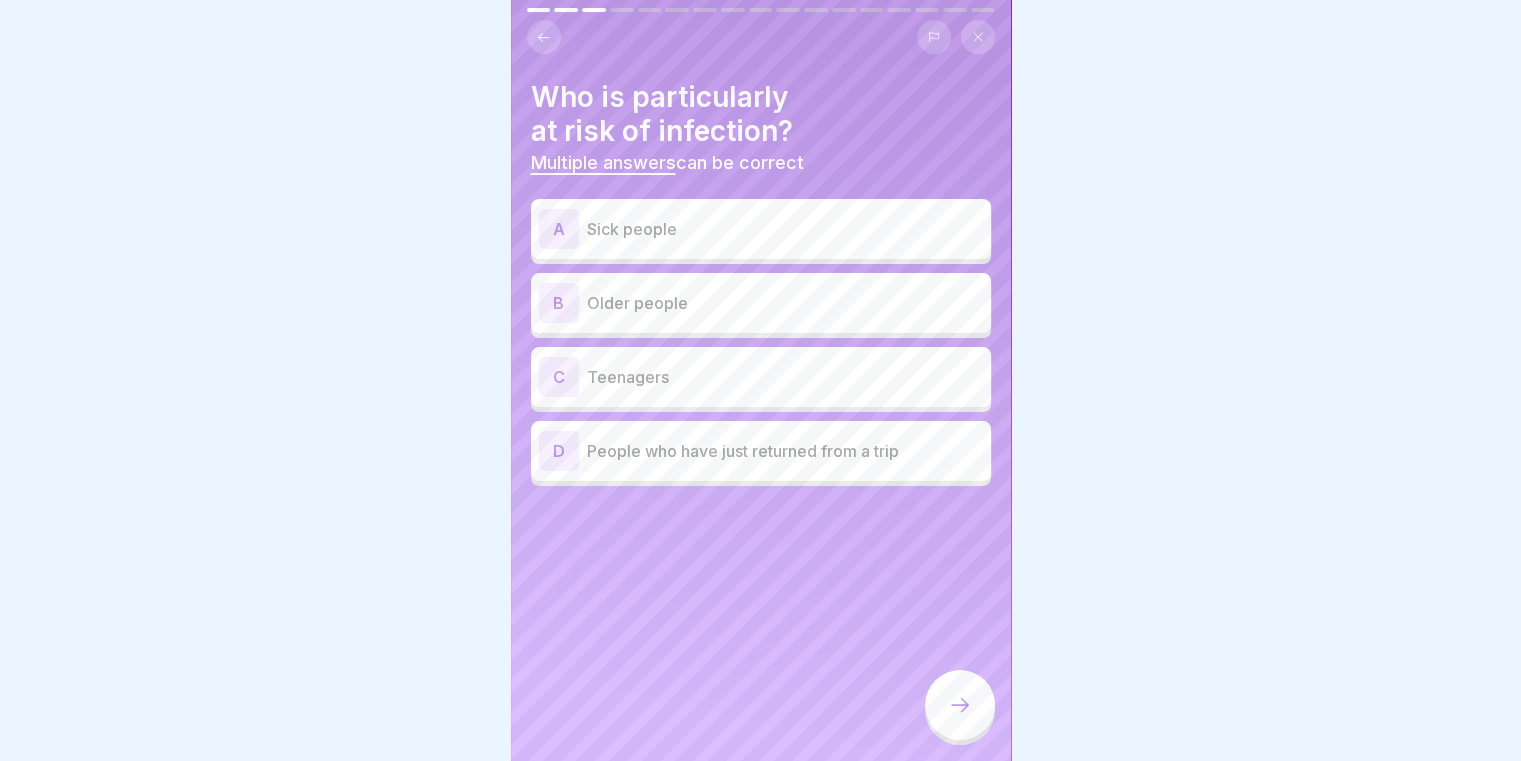 click on "Sick people" at bounding box center (785, 229) 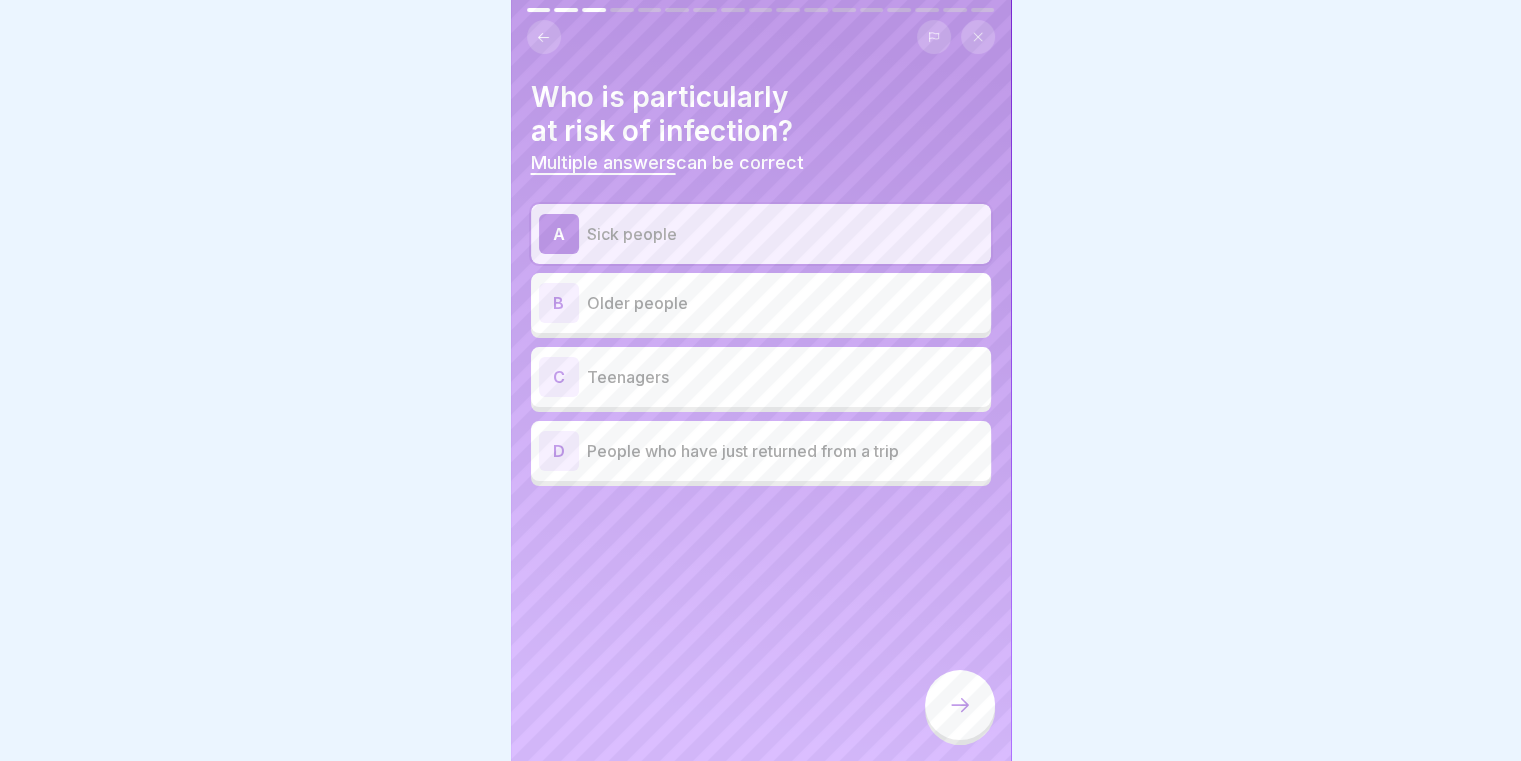 click on "Older people" at bounding box center [785, 303] 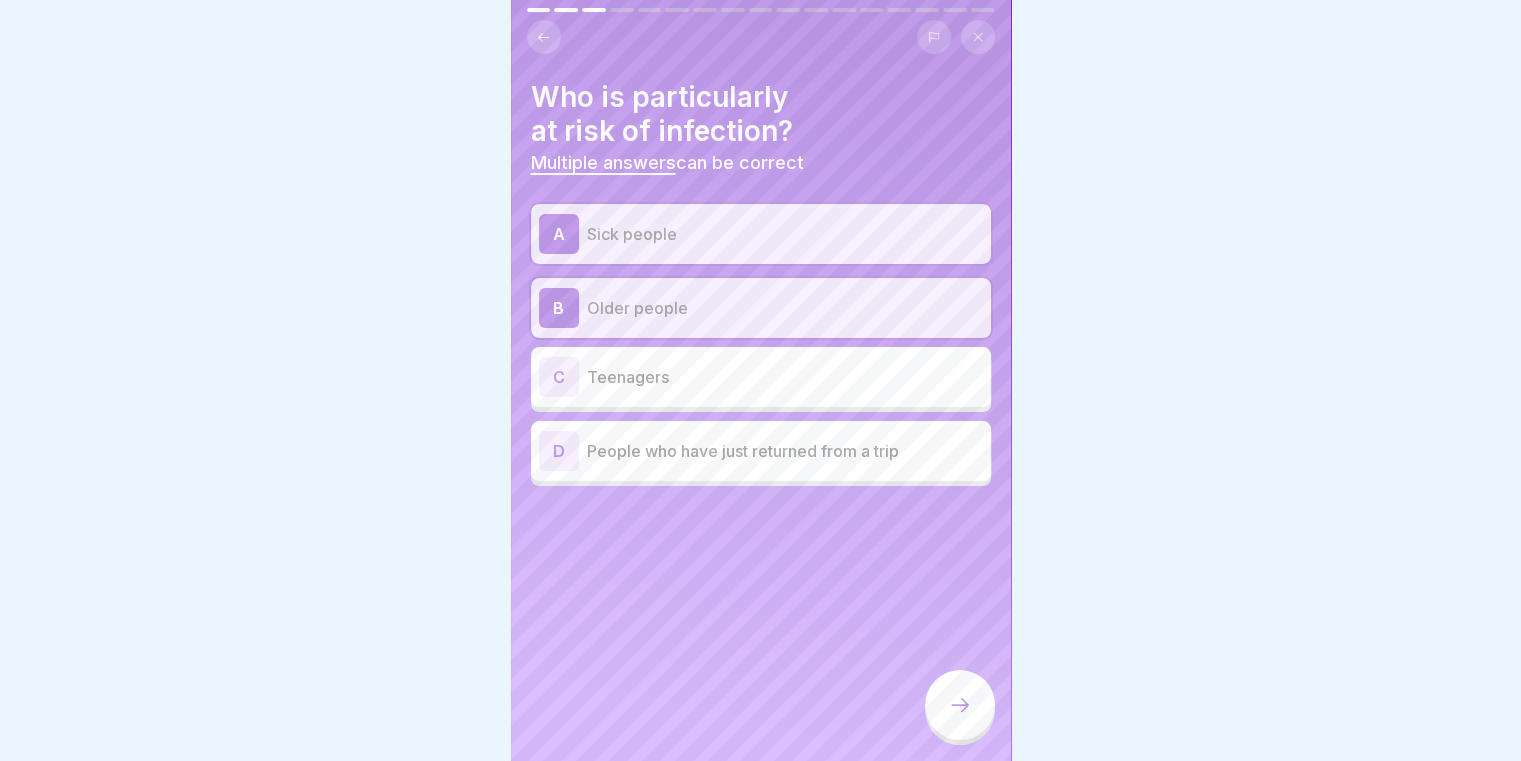 click on "People who have just returned from a trip" at bounding box center [785, 451] 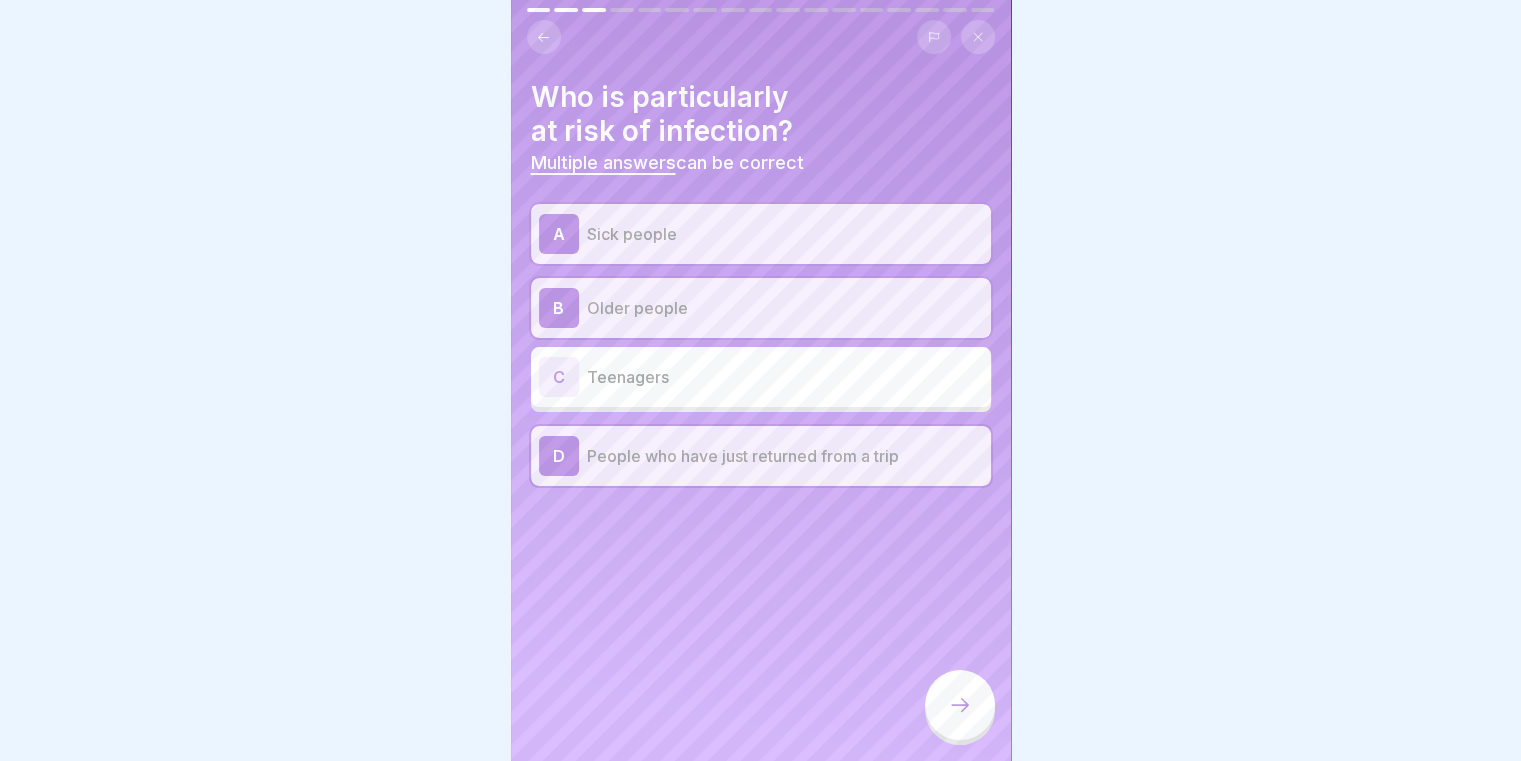 click on "People who have just returned from a trip" at bounding box center [785, 456] 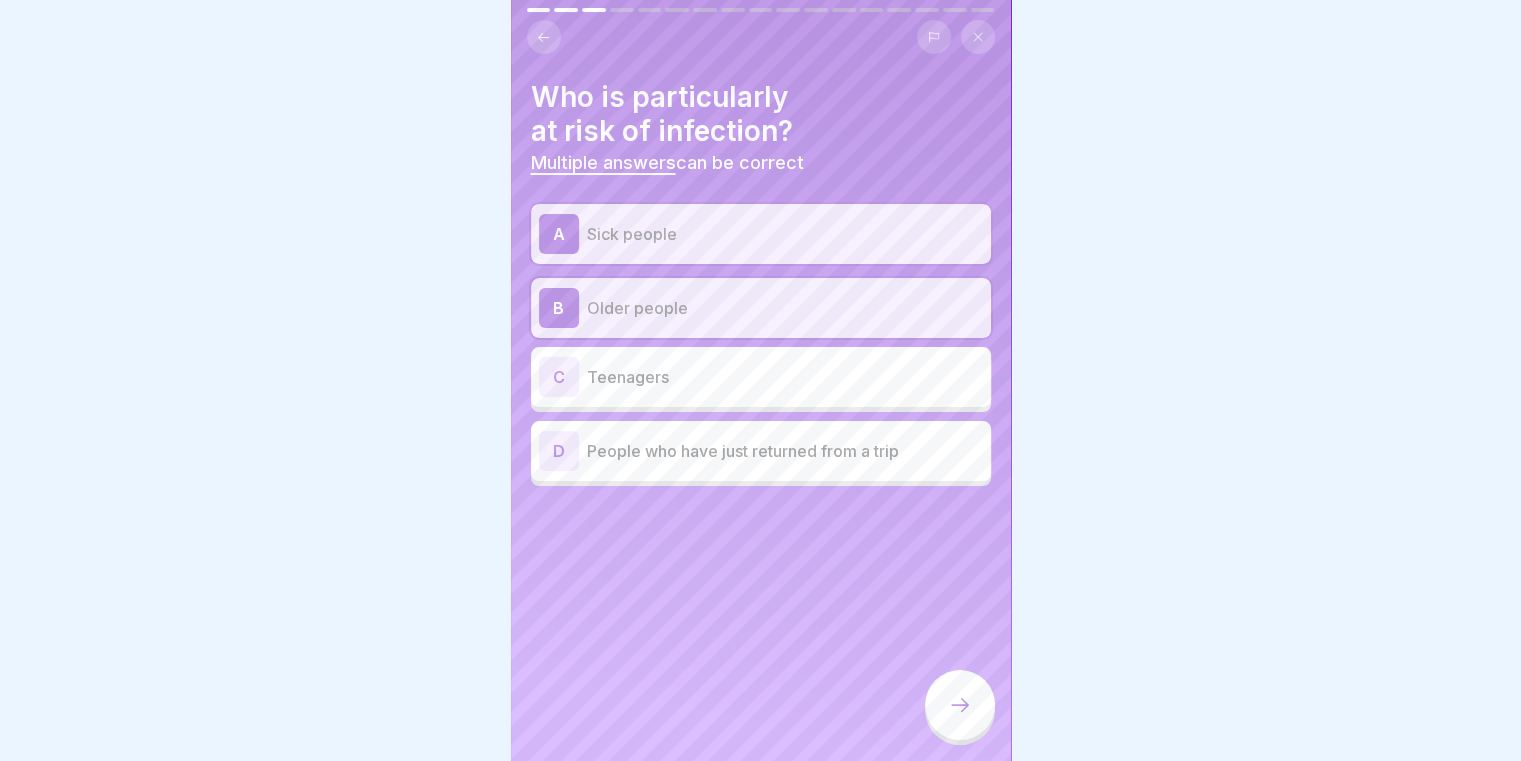 click on "People who have just returned from a trip" at bounding box center (785, 451) 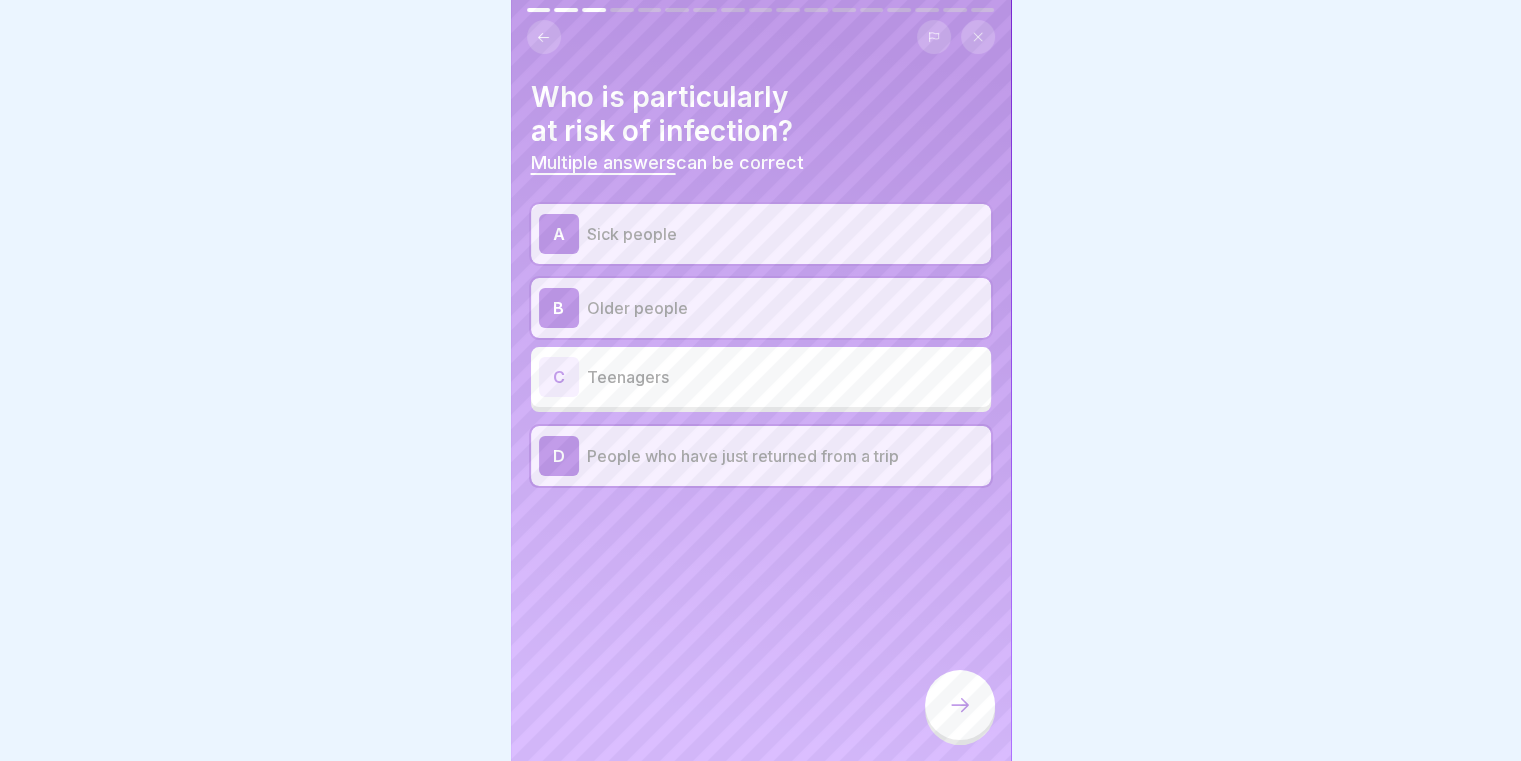 click 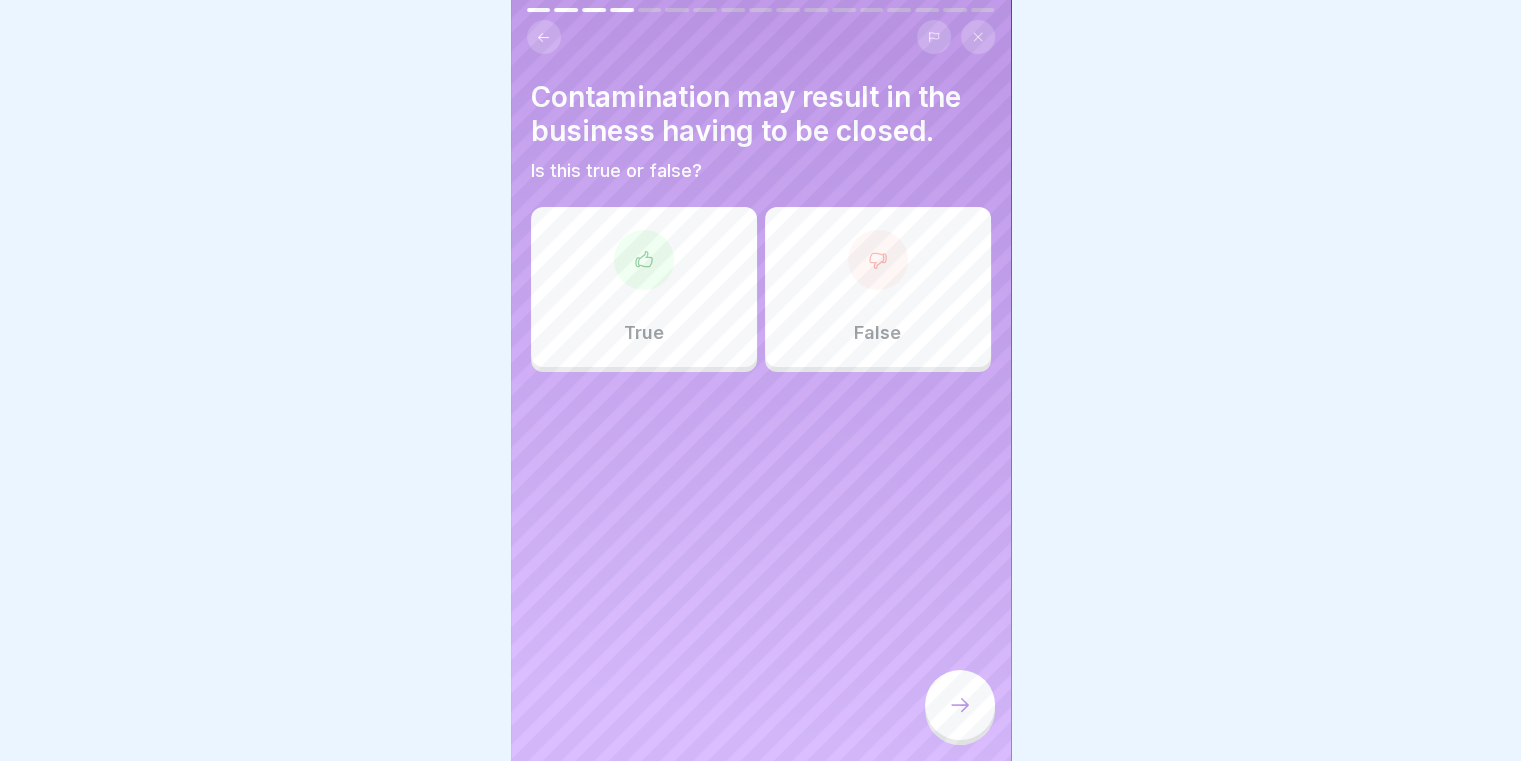 click on "True" at bounding box center [644, 287] 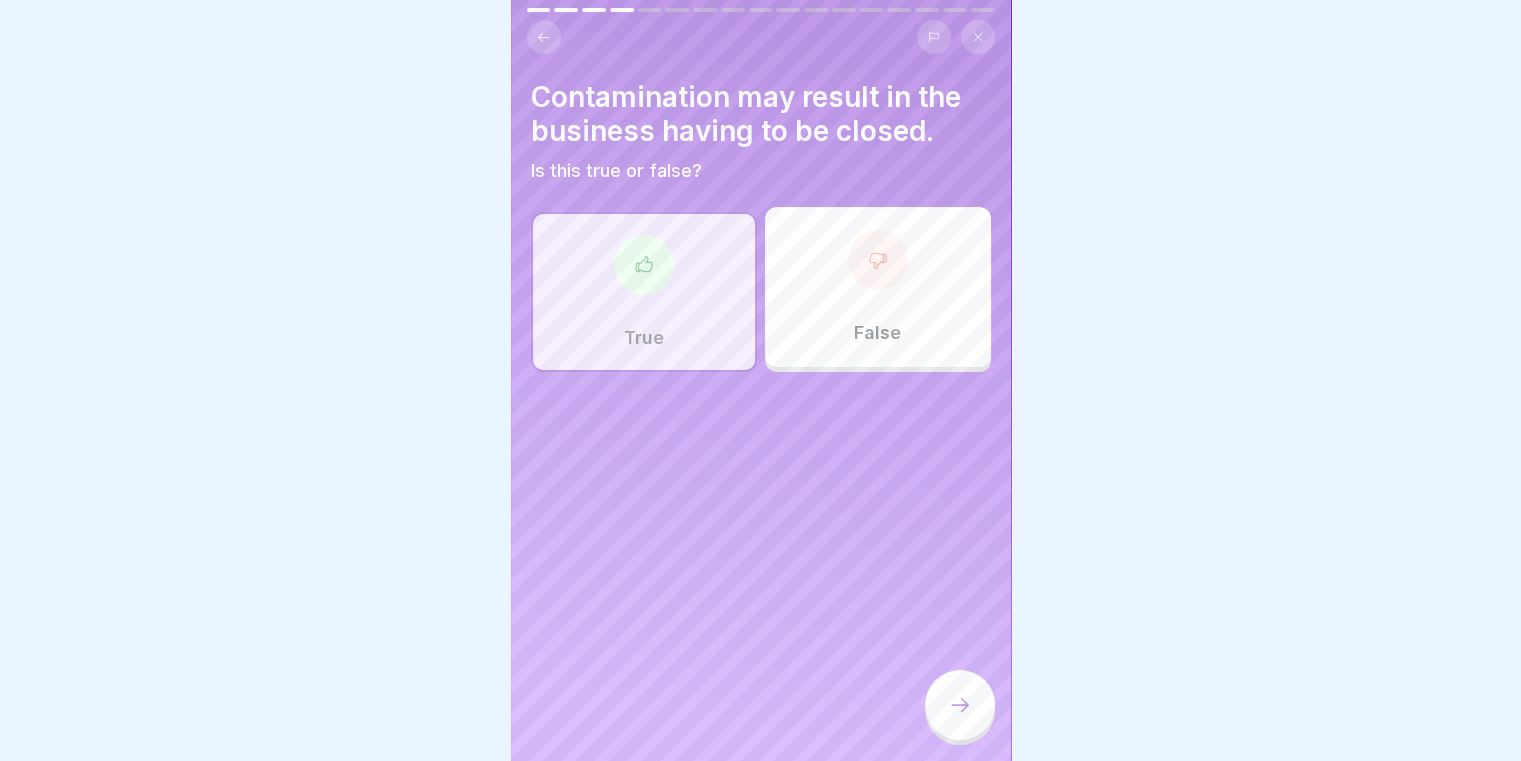 click at bounding box center [960, 705] 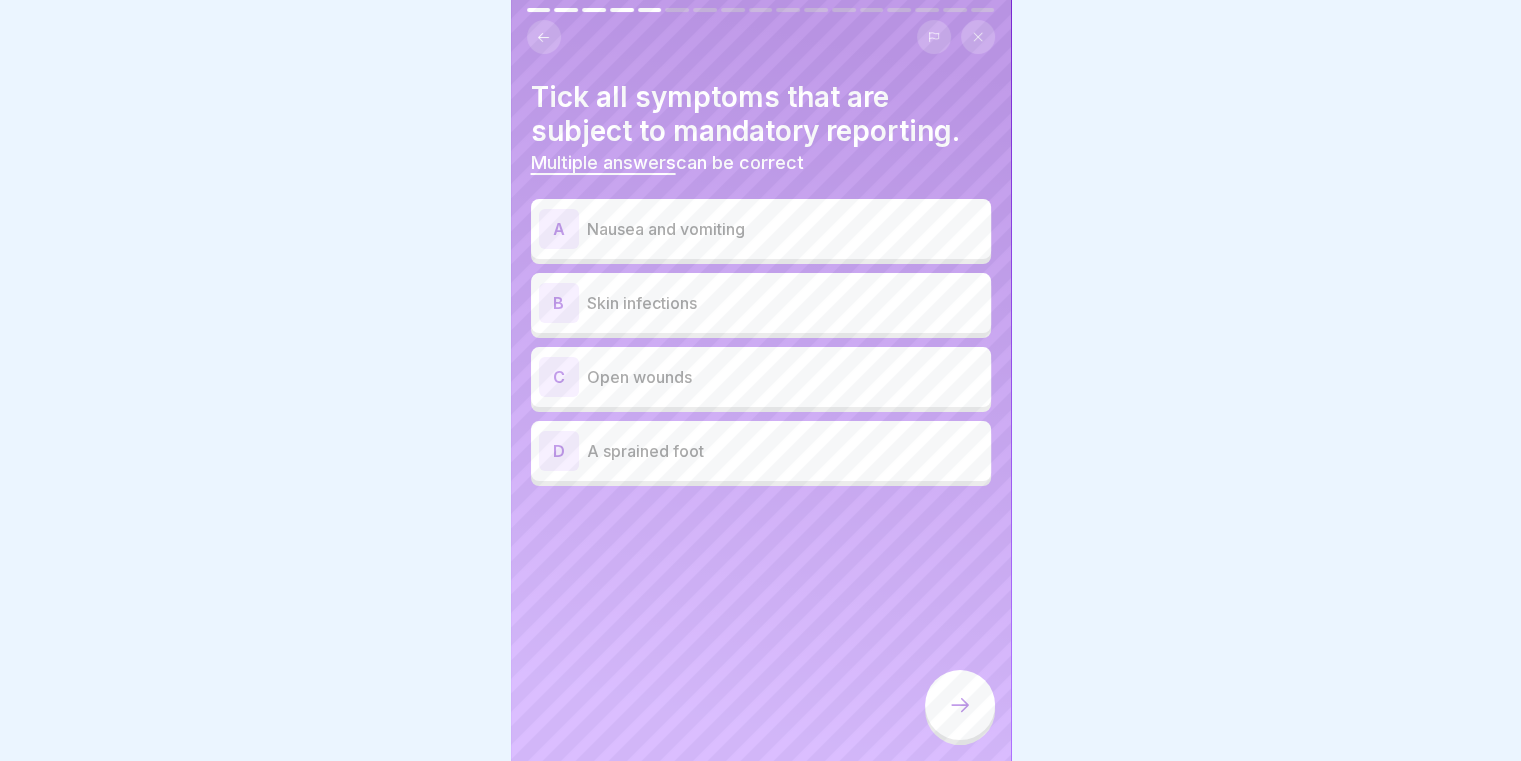 click on "Nausea and vomiting" at bounding box center (785, 229) 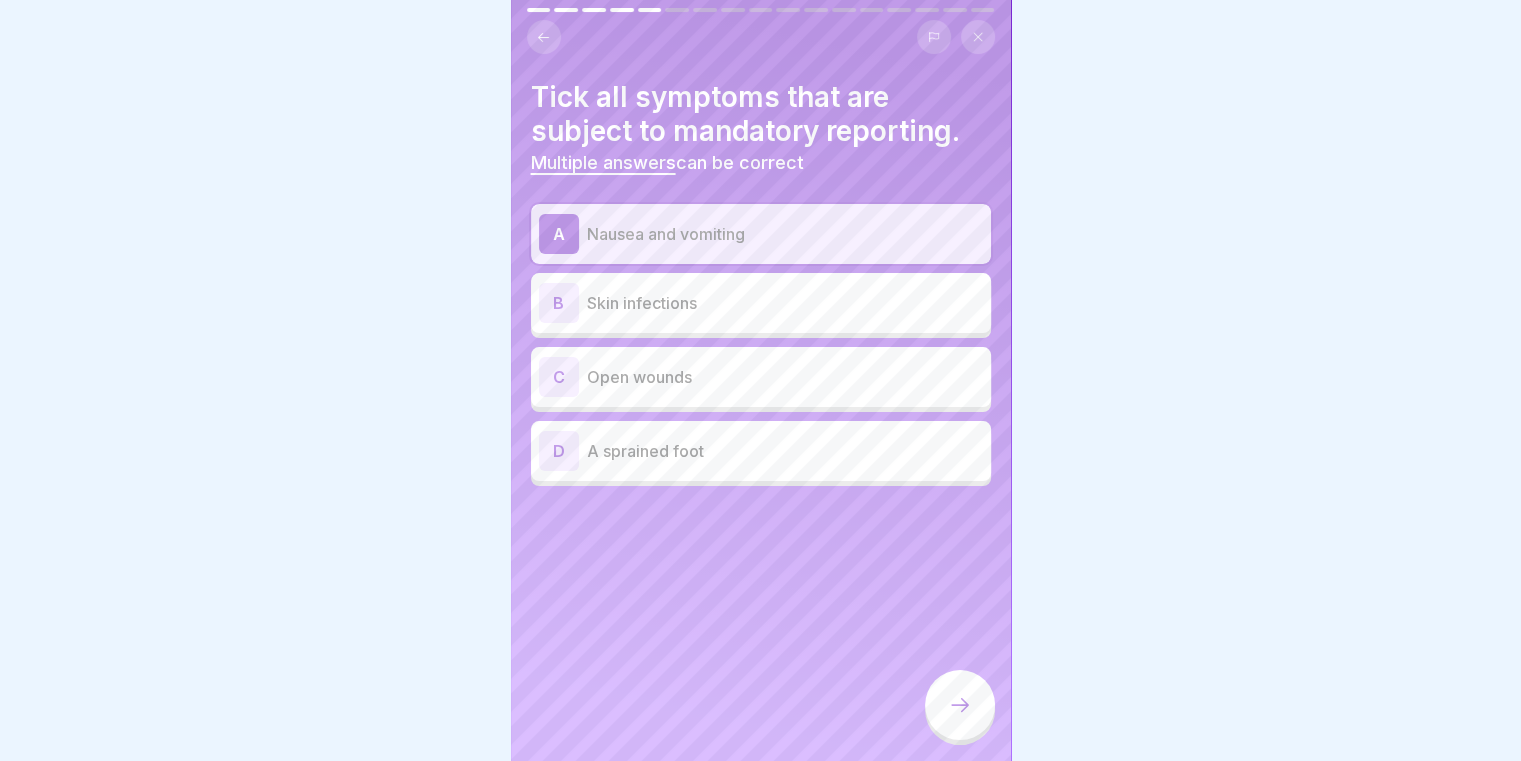 click on "B Skin infections" at bounding box center (761, 303) 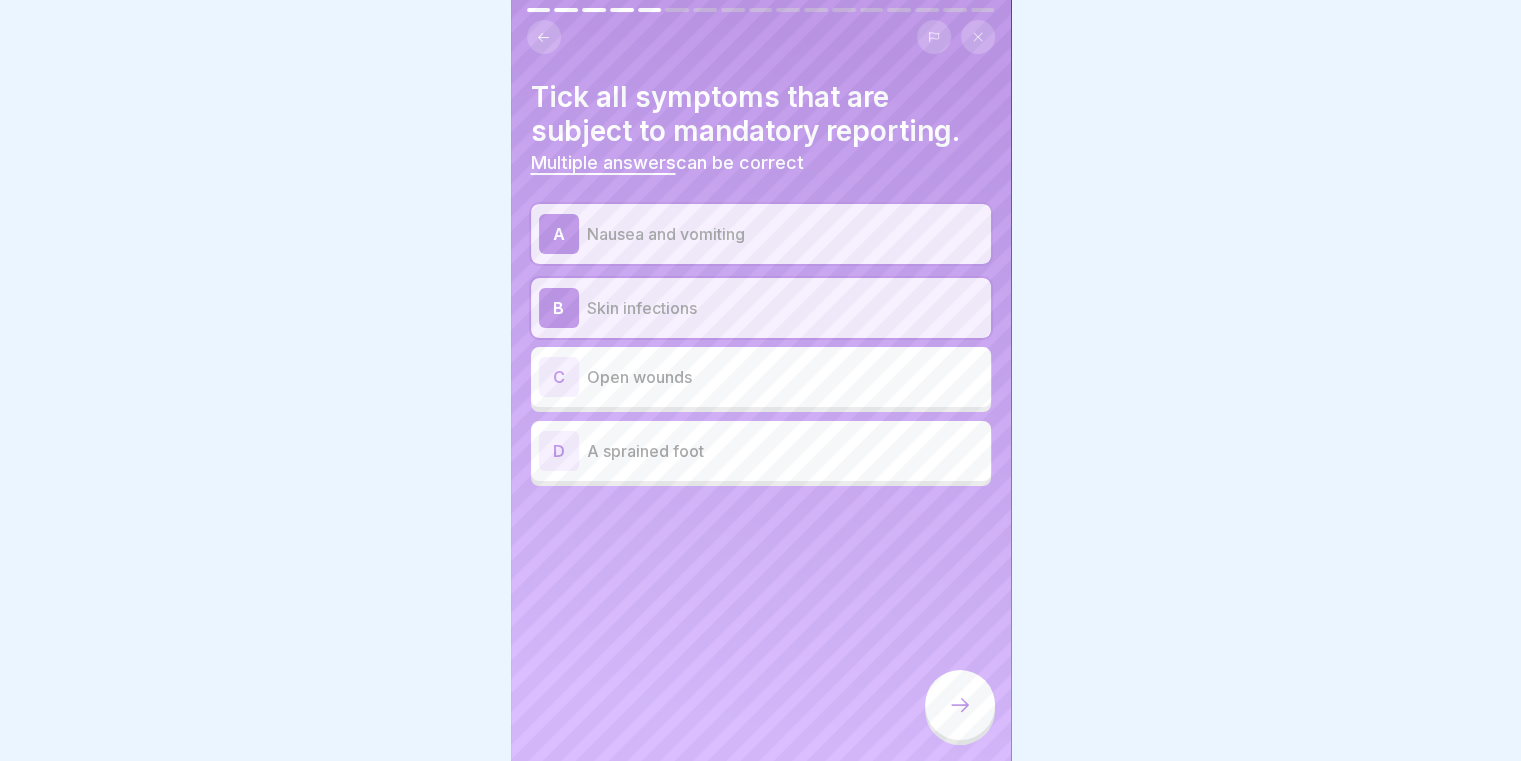 click on "Open wounds" at bounding box center (785, 377) 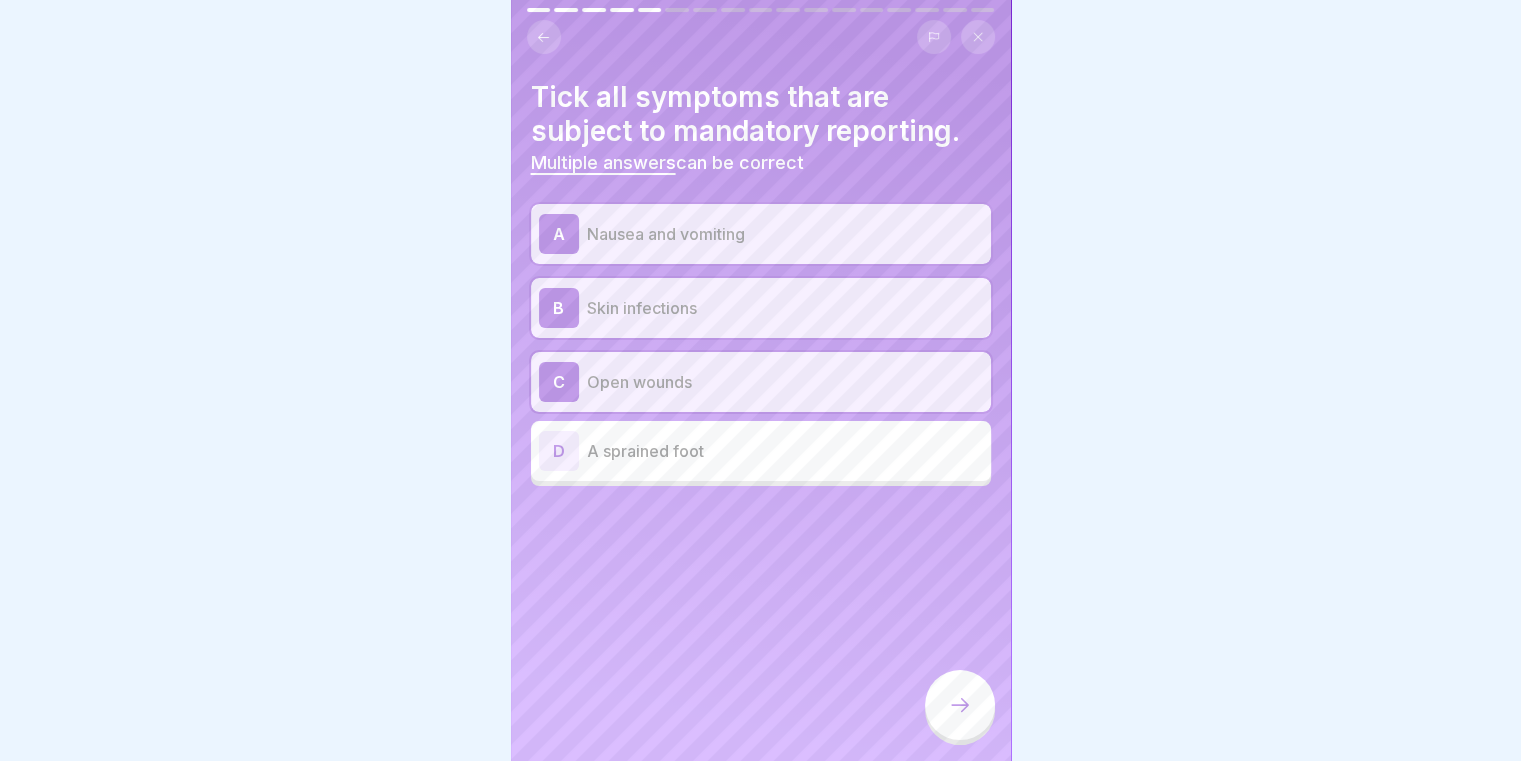click at bounding box center (960, 705) 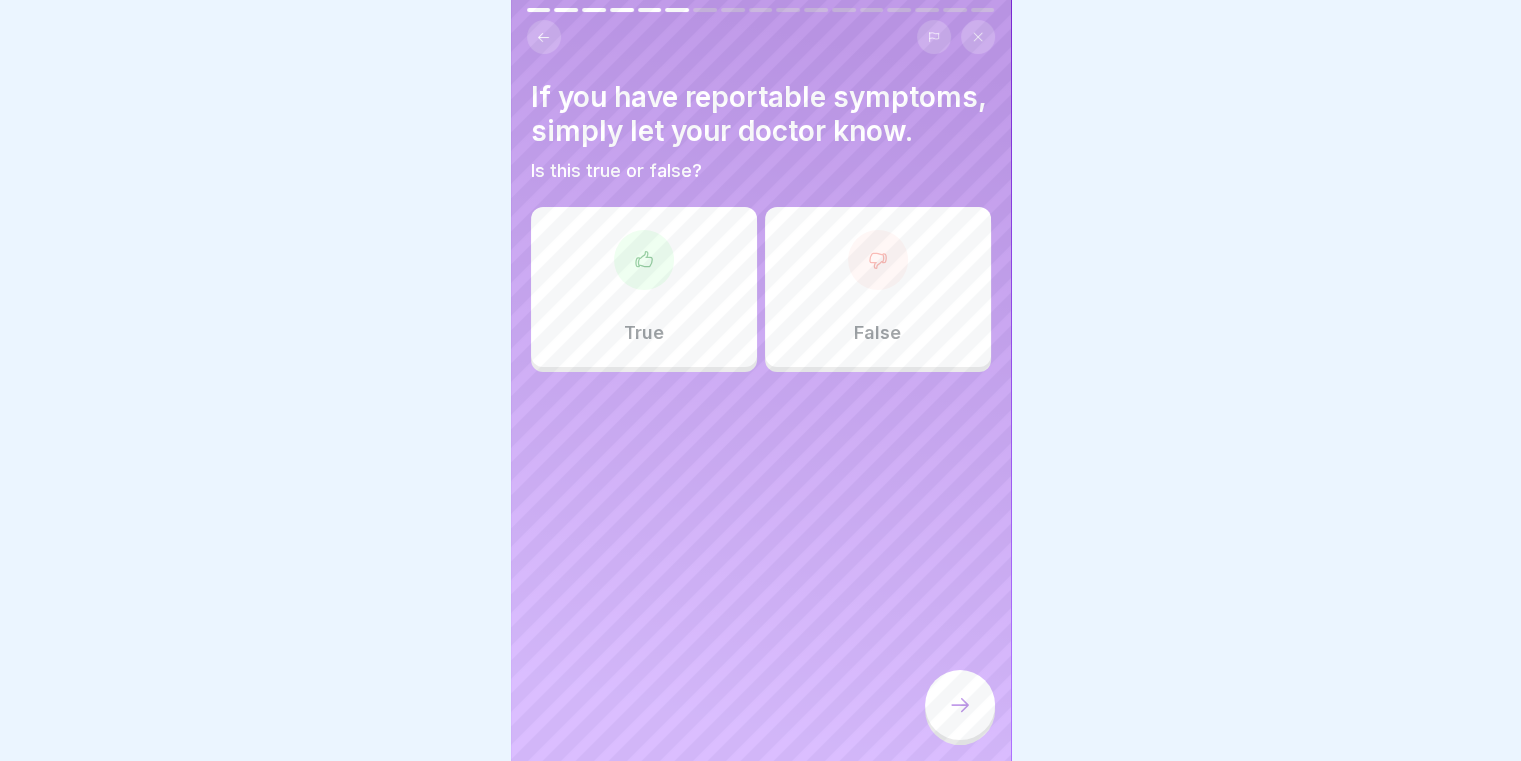 click on "False" at bounding box center [878, 287] 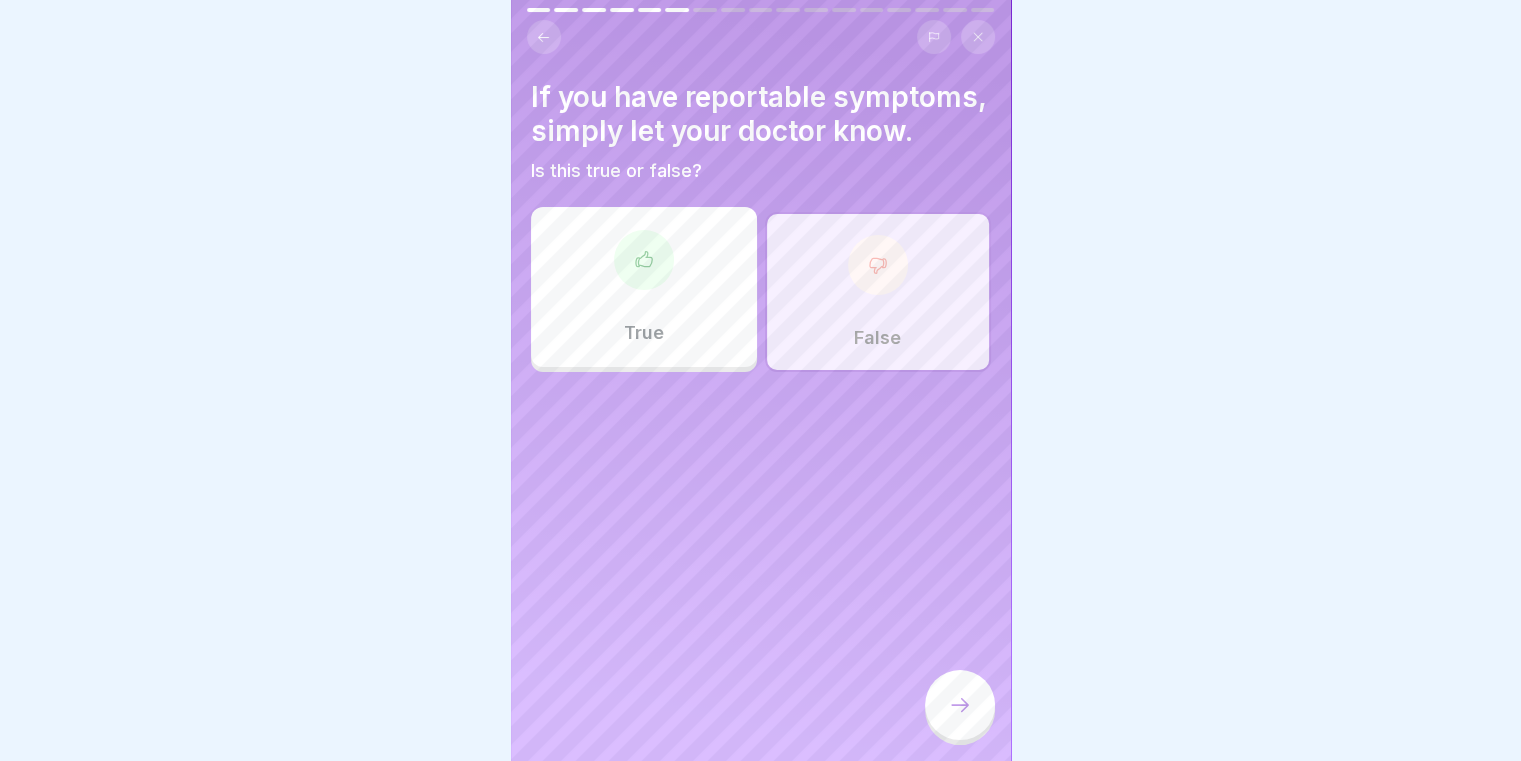 click at bounding box center [960, 705] 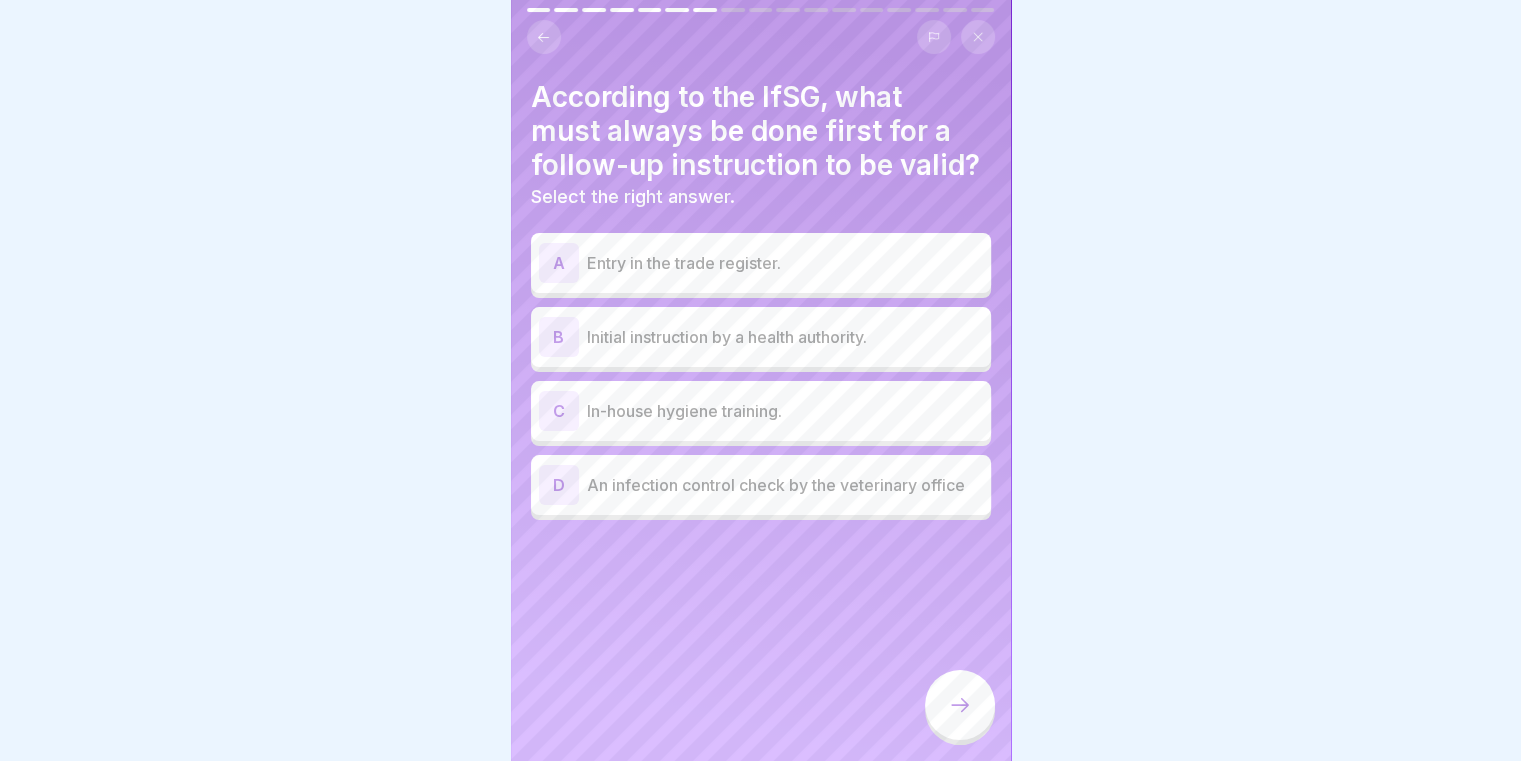 click on "Initial instruction by a health authority." at bounding box center (785, 337) 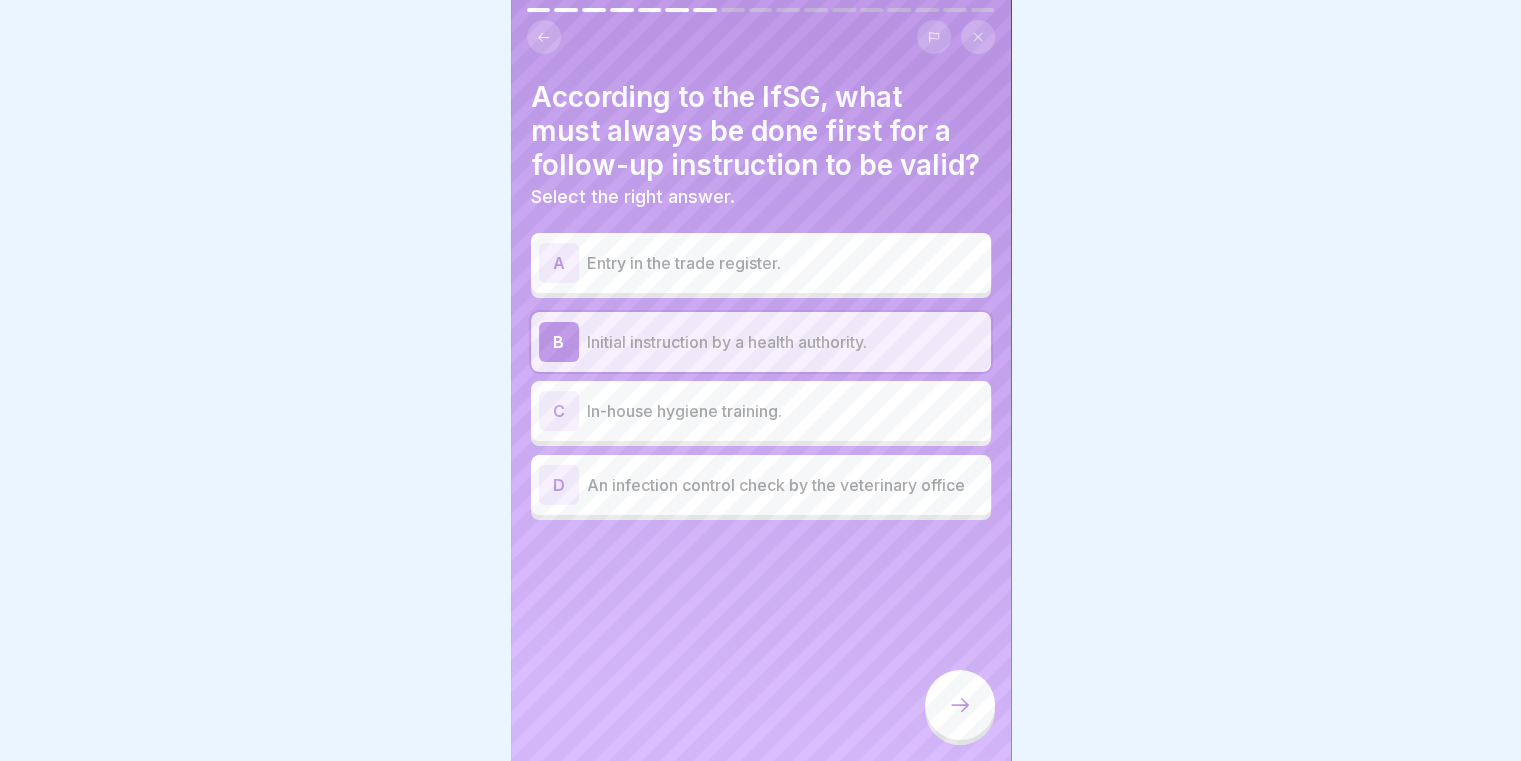 click at bounding box center (960, 707) 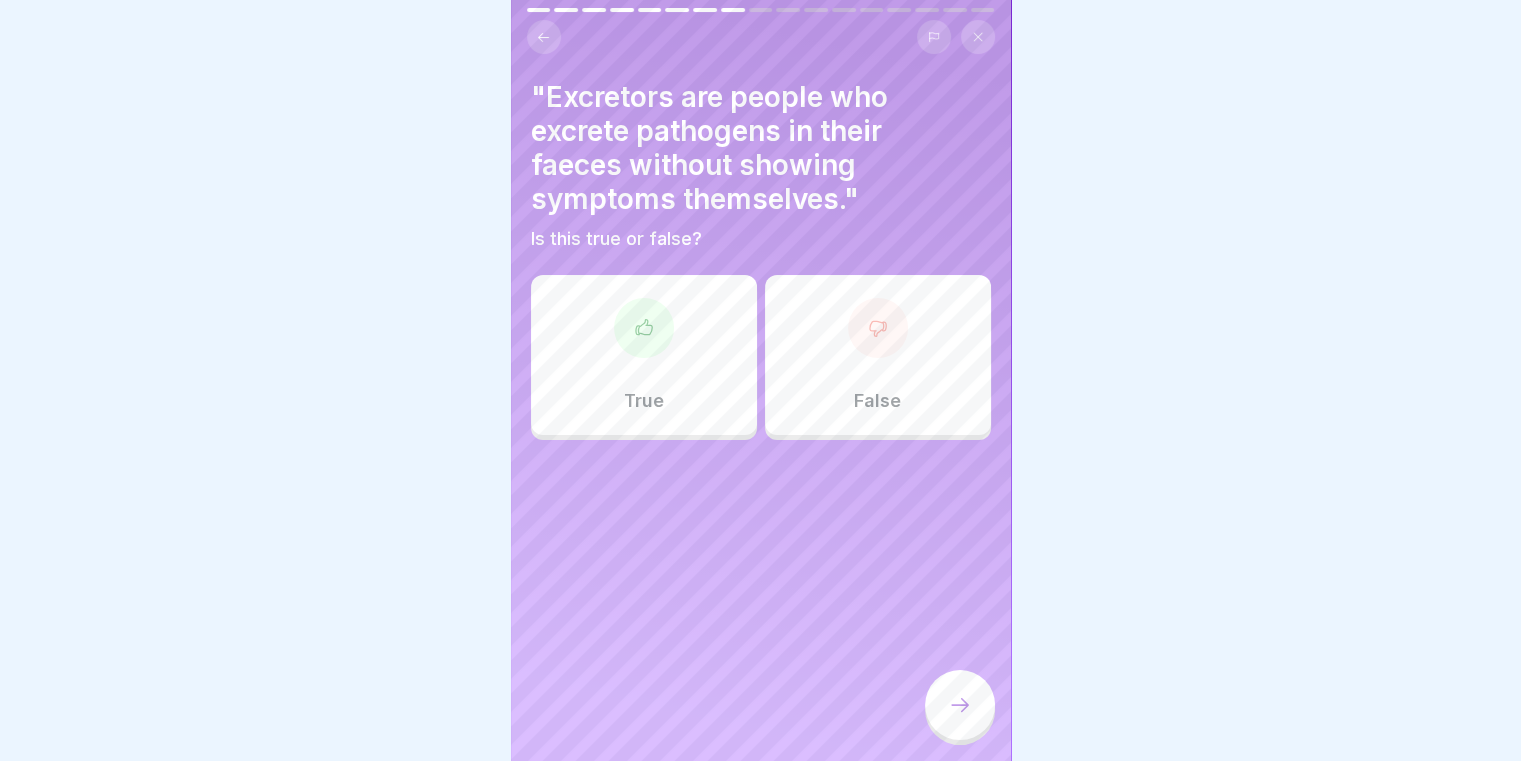 click on "True" at bounding box center (644, 355) 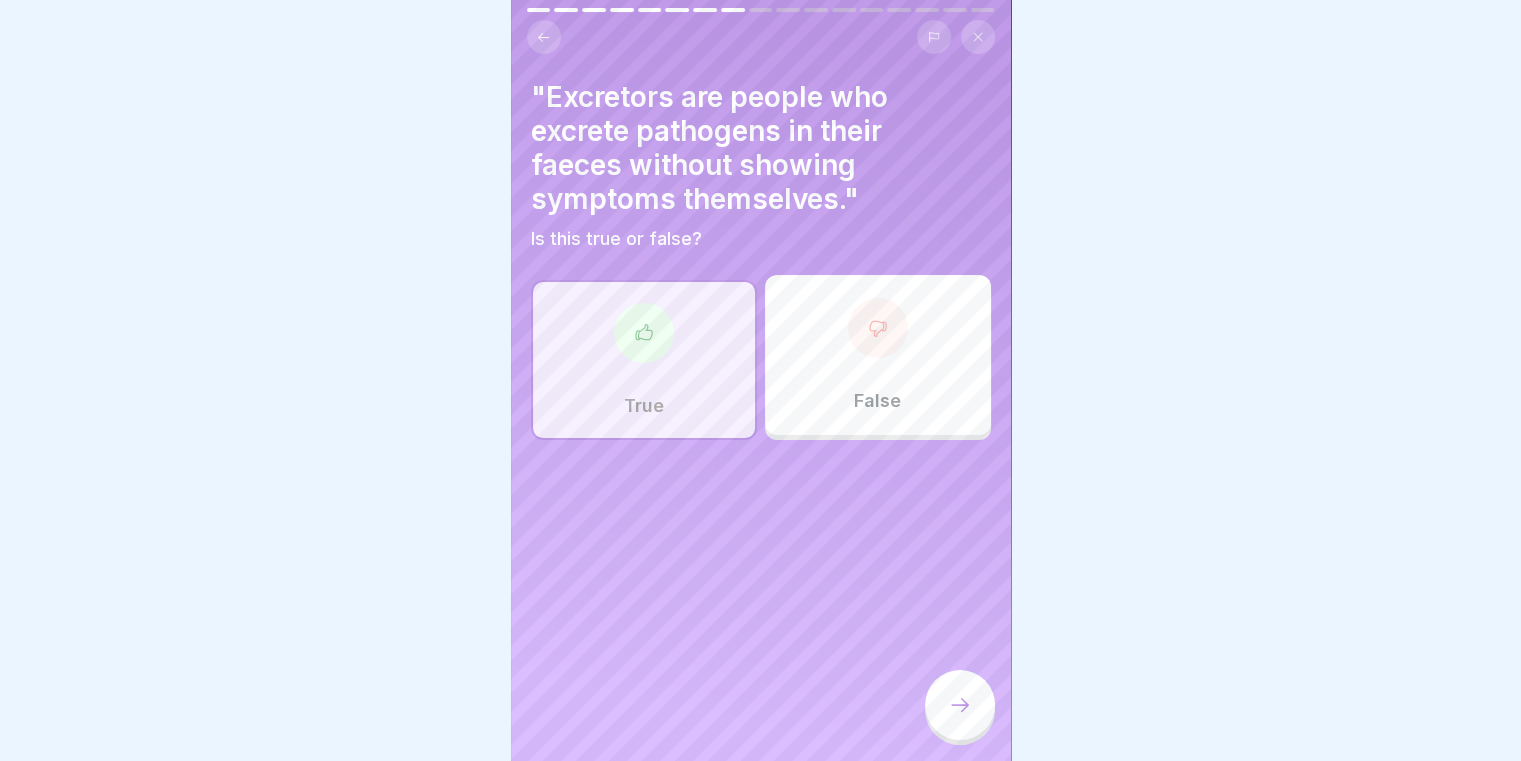 click 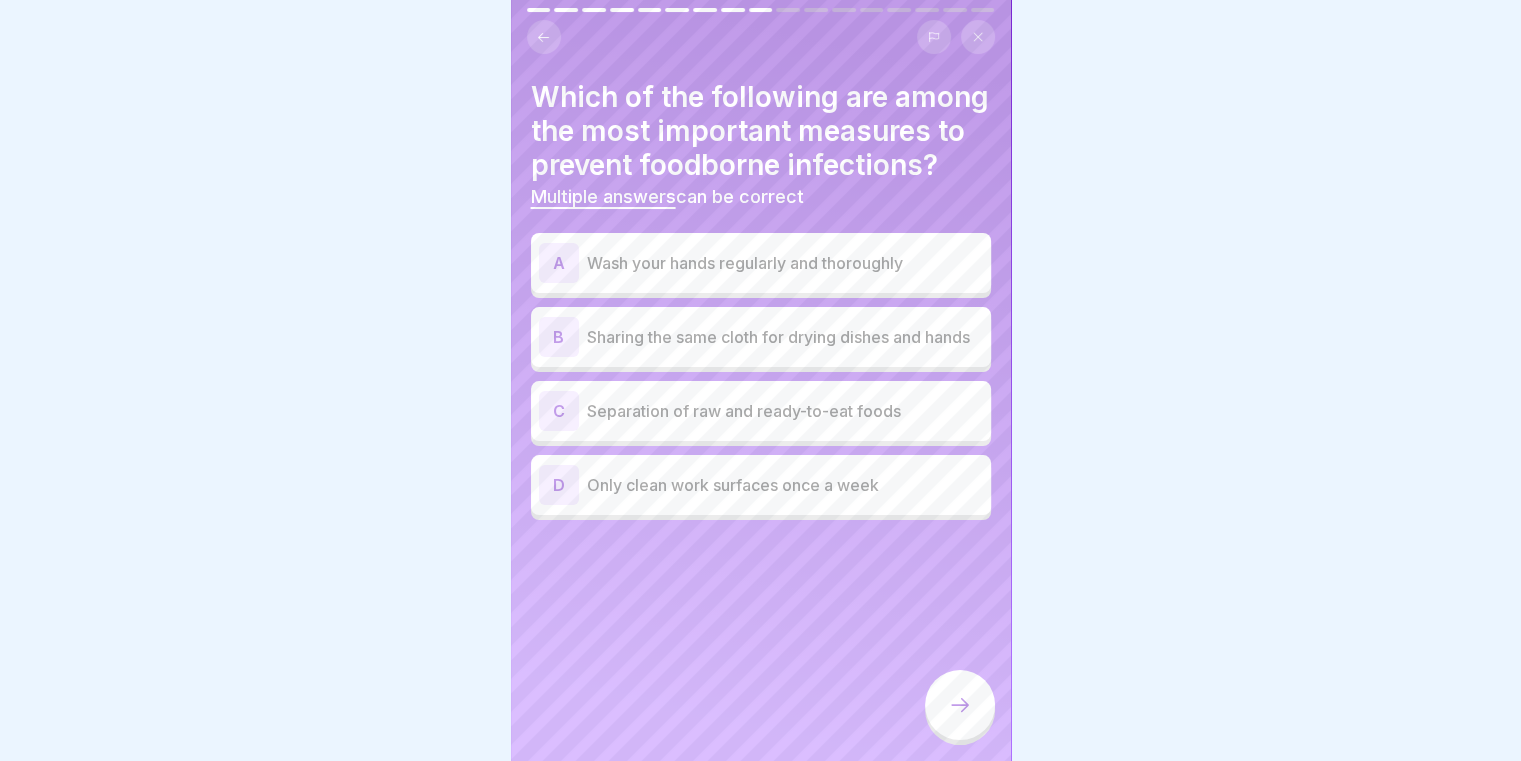 click on "A  Wash your hands regularly and thoroughly" at bounding box center (761, 263) 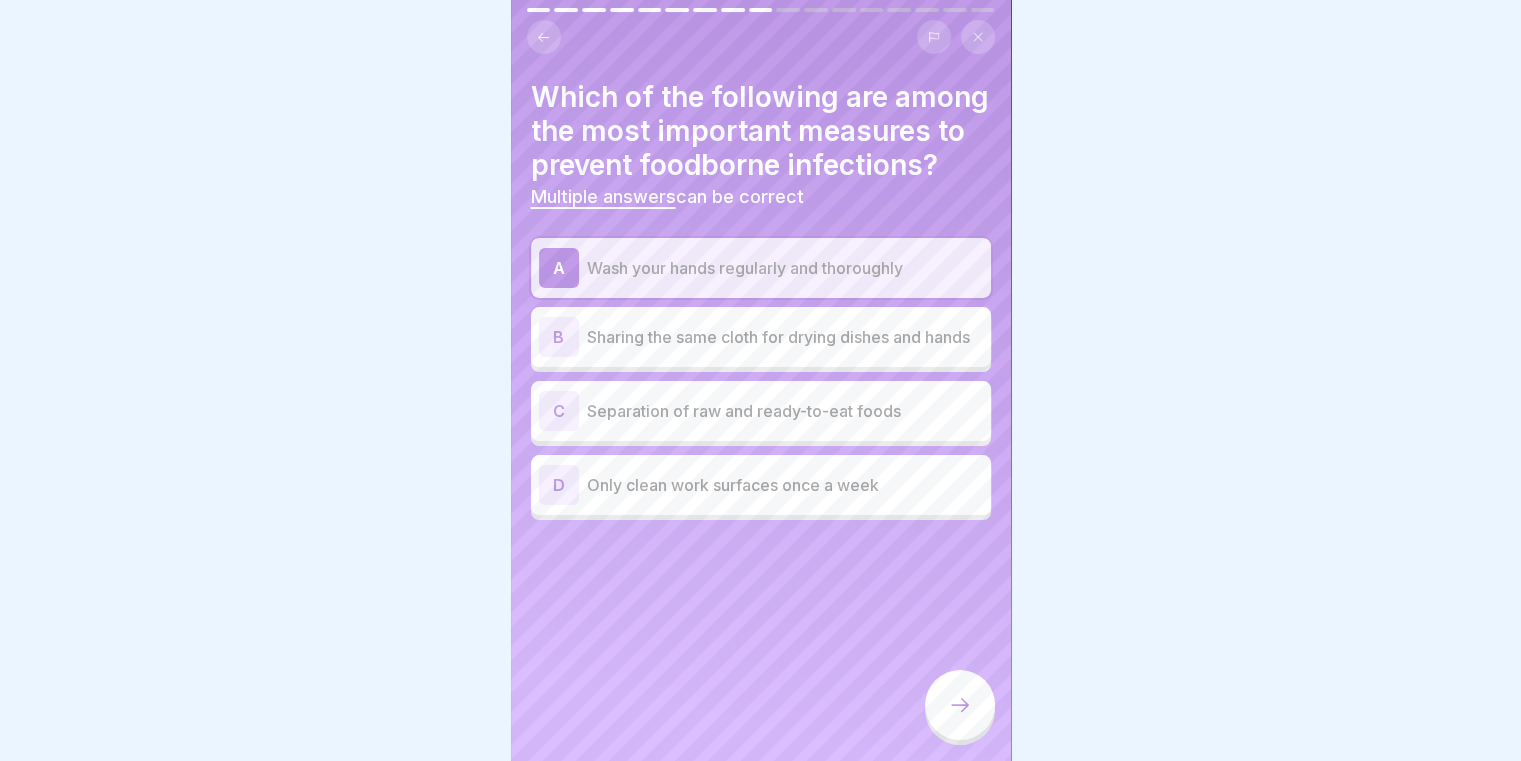 click on "Separation of raw and ready-to-eat foods" at bounding box center [785, 411] 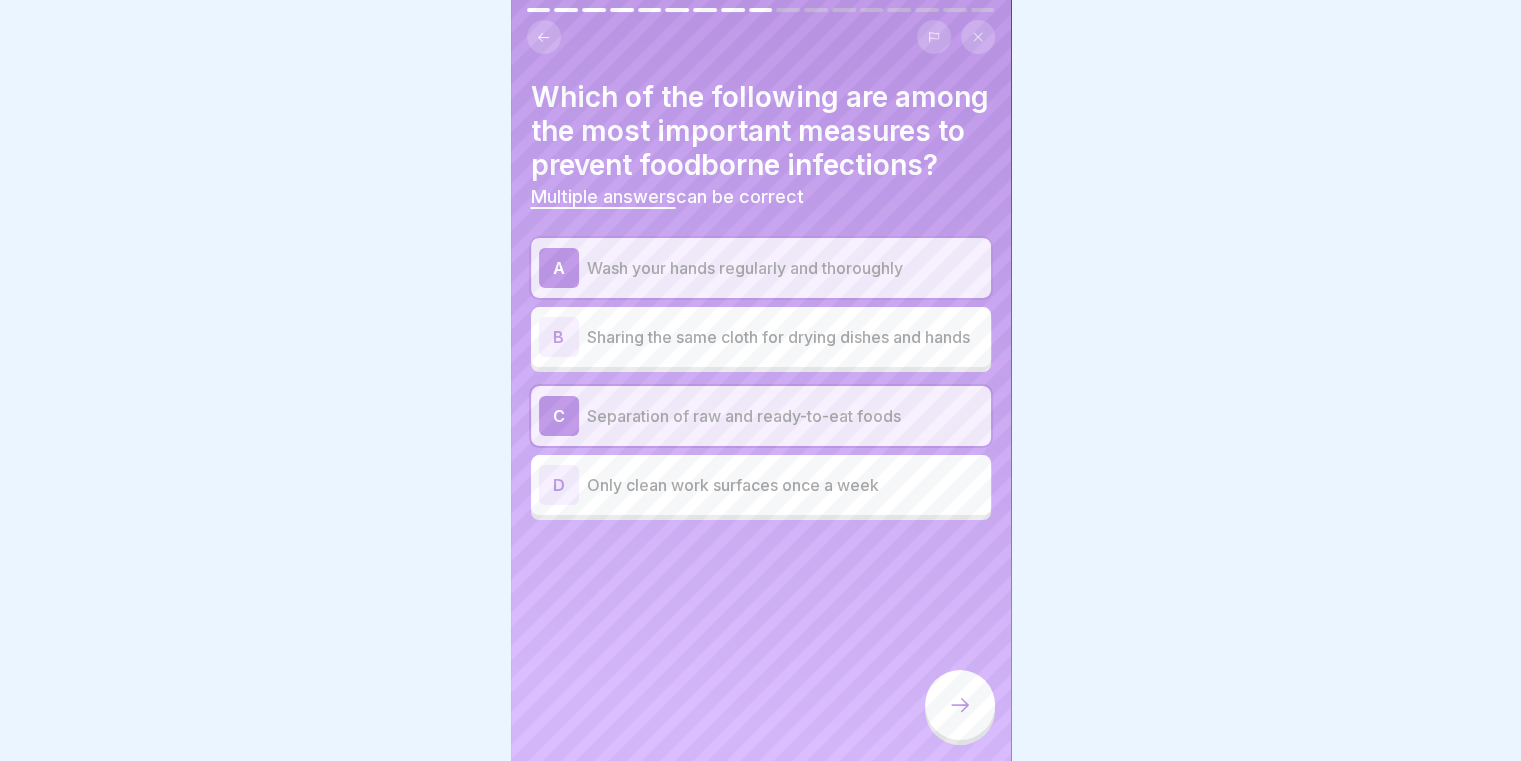 click 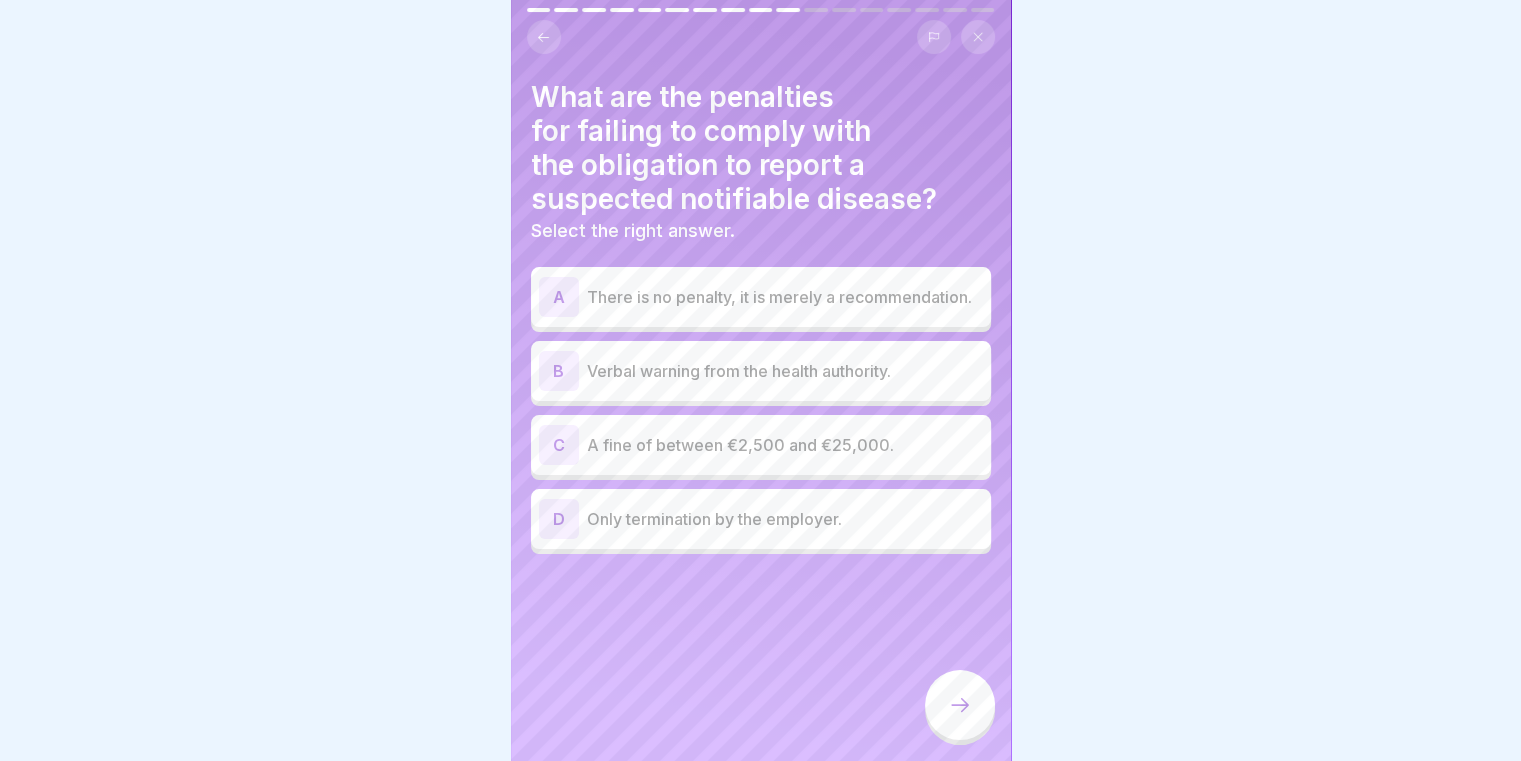 click on "A fine of between €2,500 and €25,000." at bounding box center [785, 445] 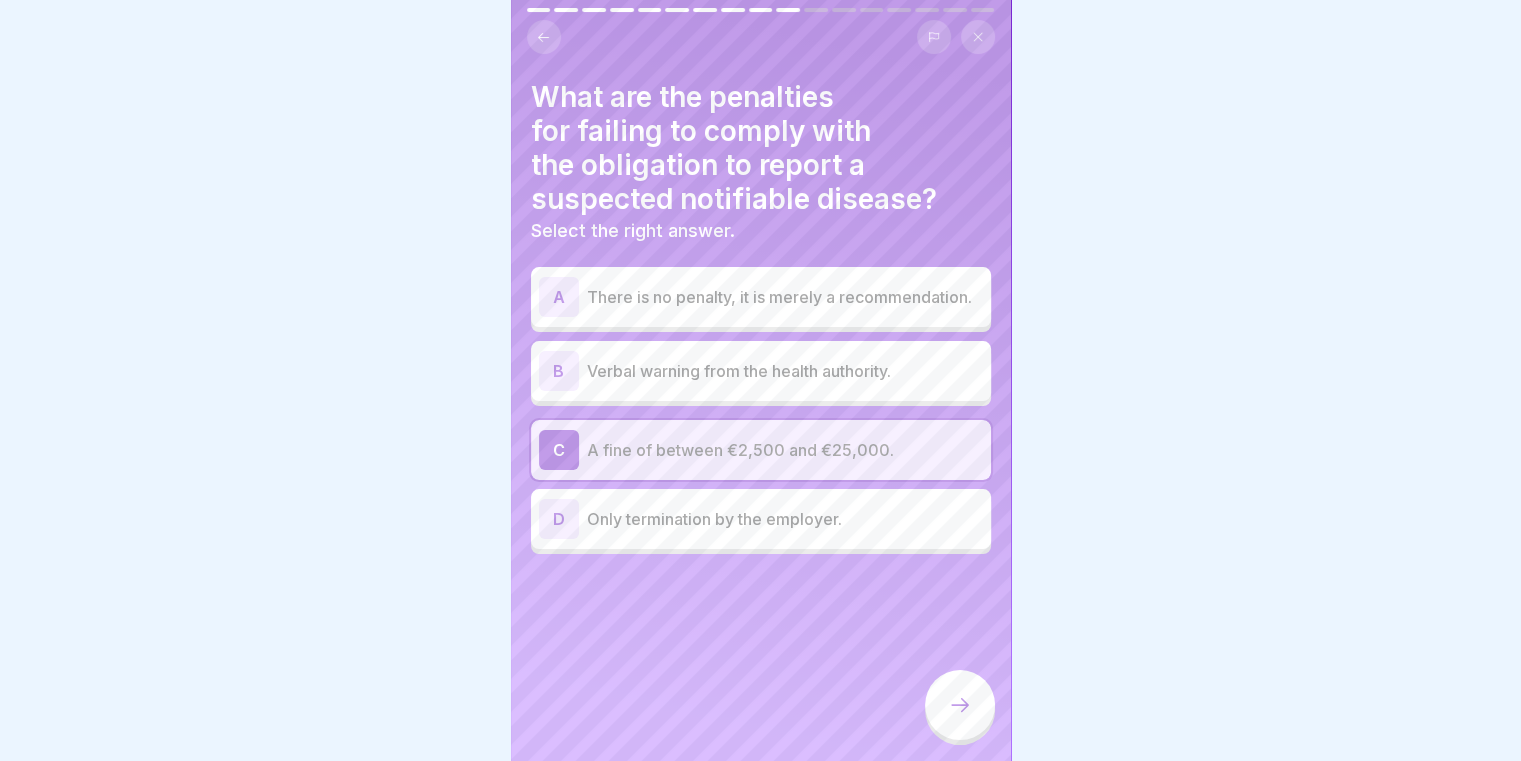click 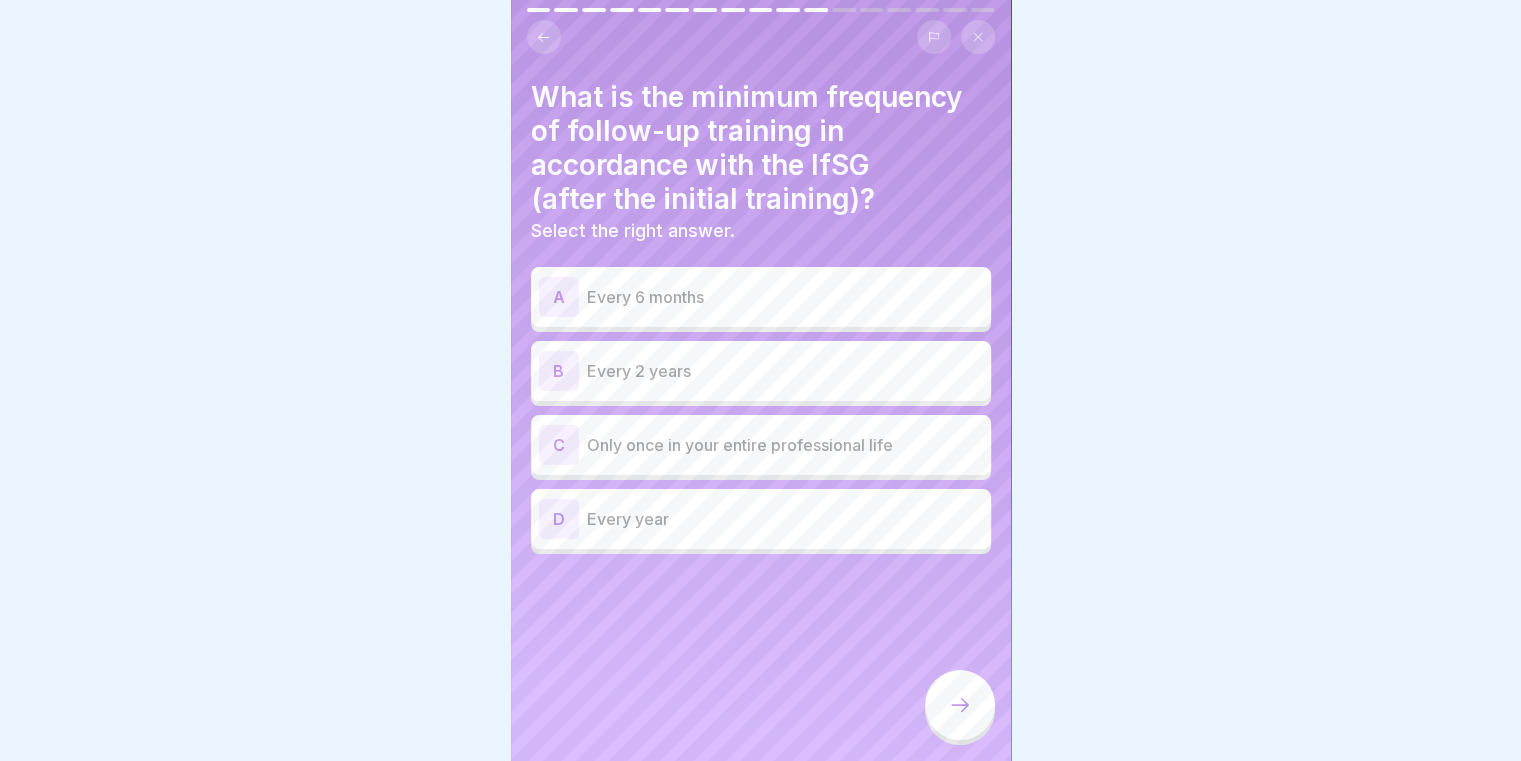 click on "Every 2 years" at bounding box center (785, 371) 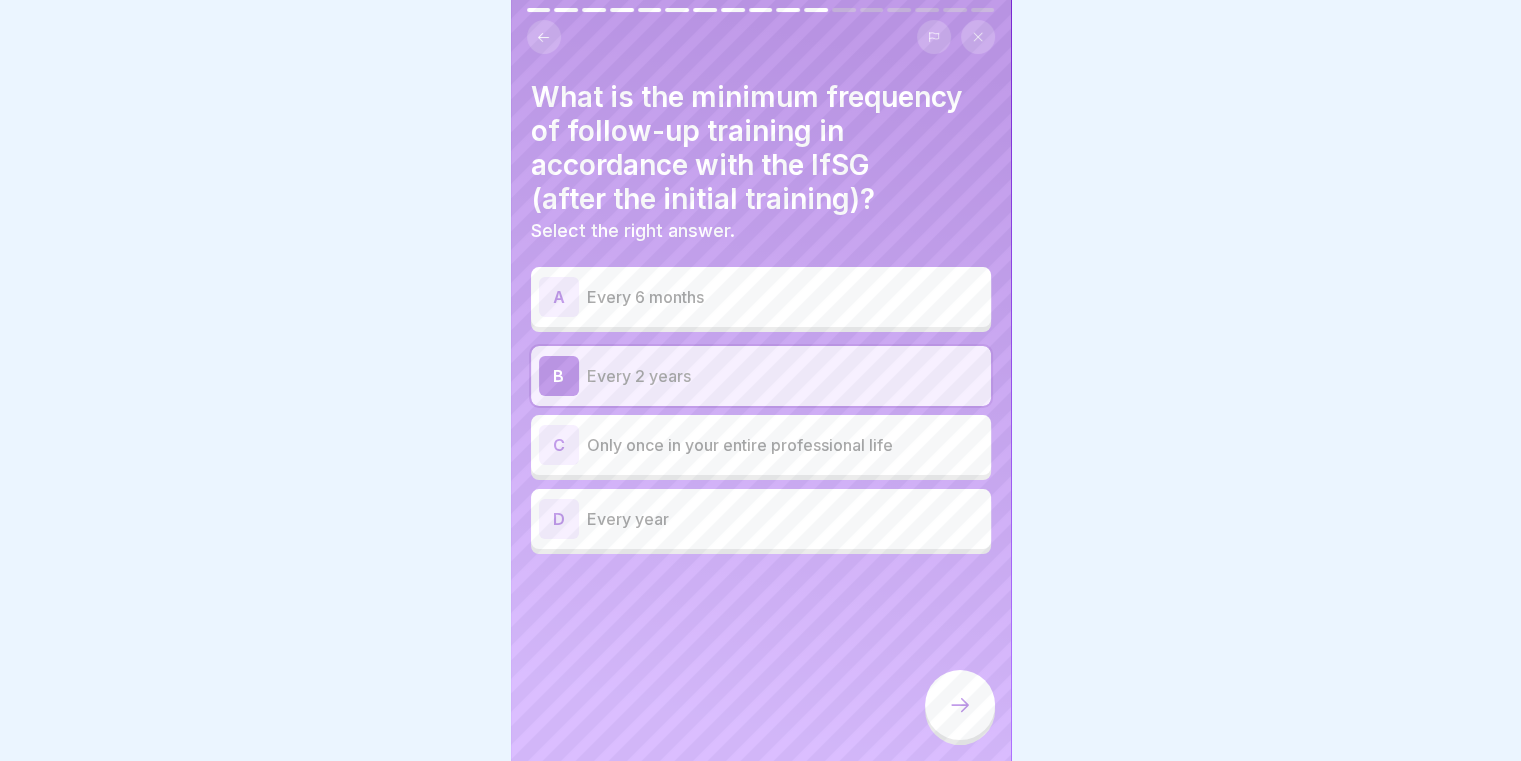 click on "Only once in your entire professional life" at bounding box center [785, 445] 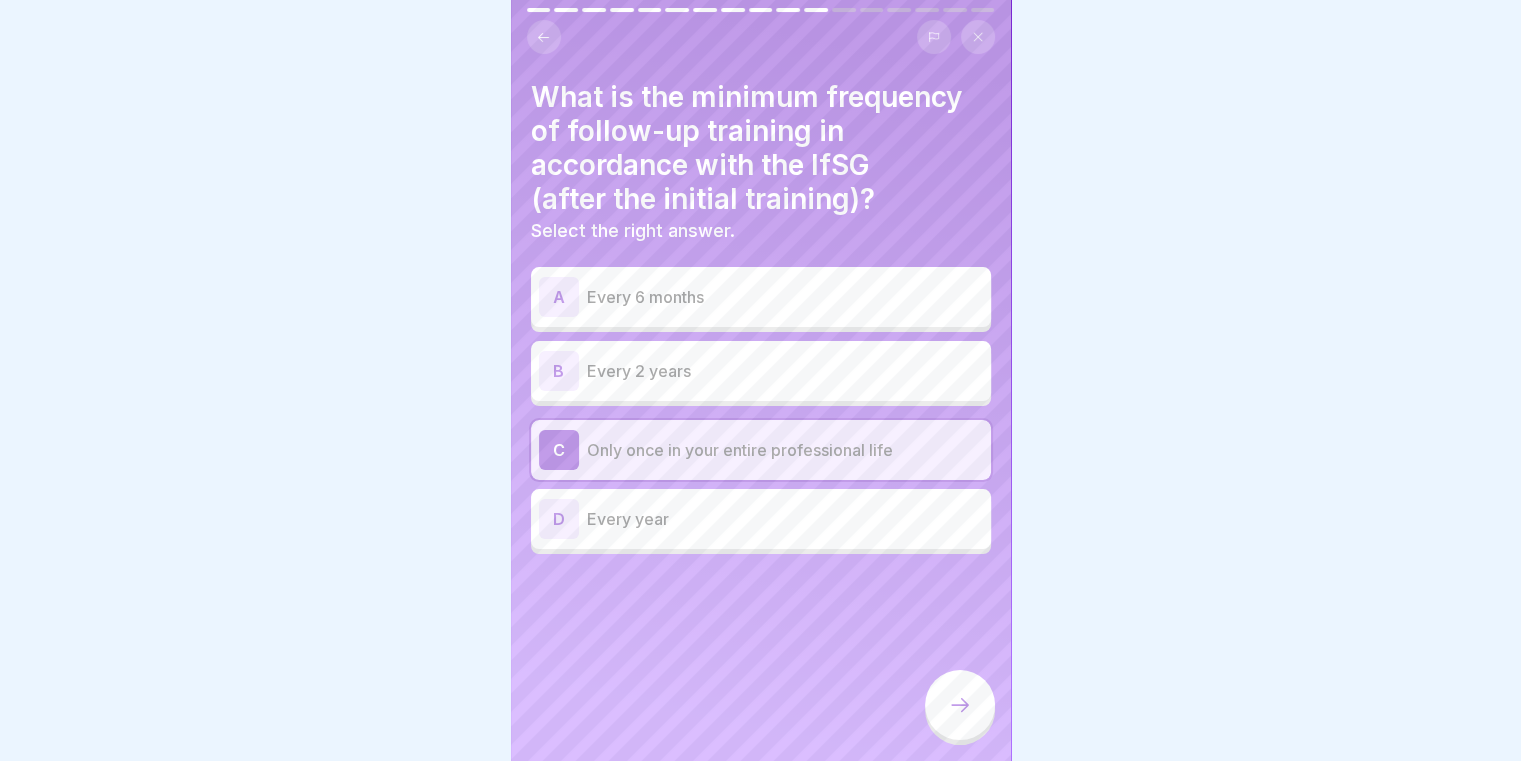 click at bounding box center (960, 705) 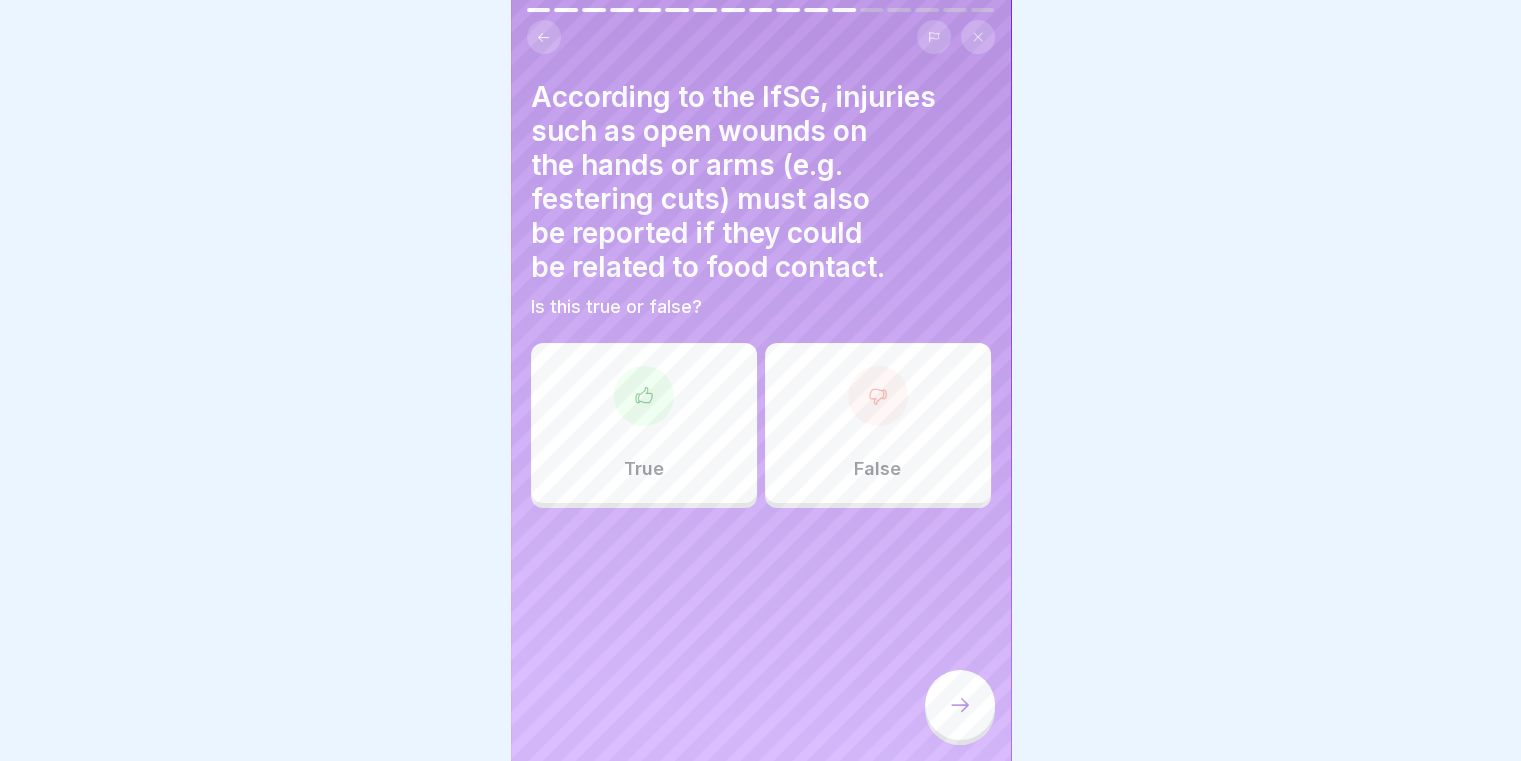 click on "True" at bounding box center [644, 423] 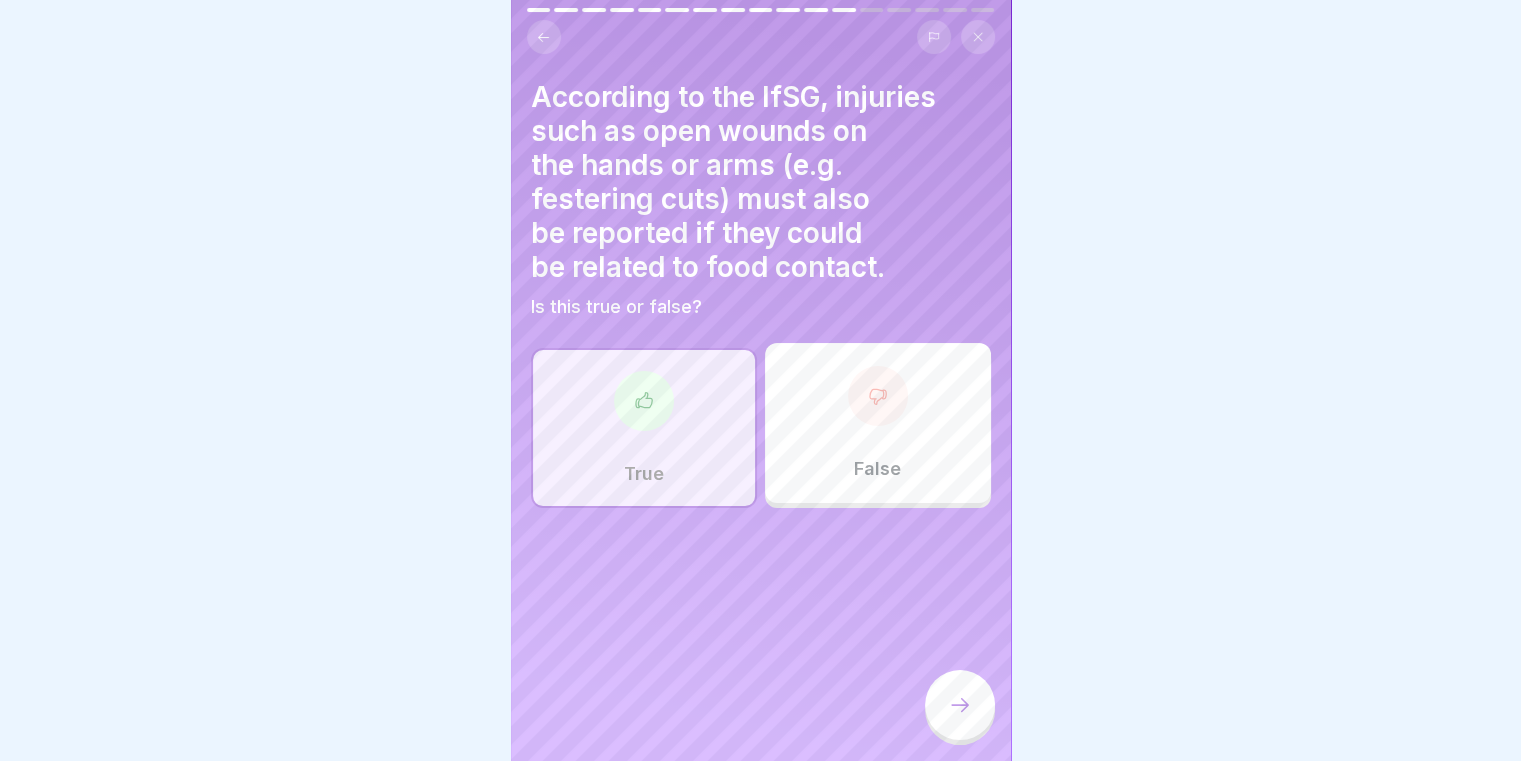 click at bounding box center (960, 705) 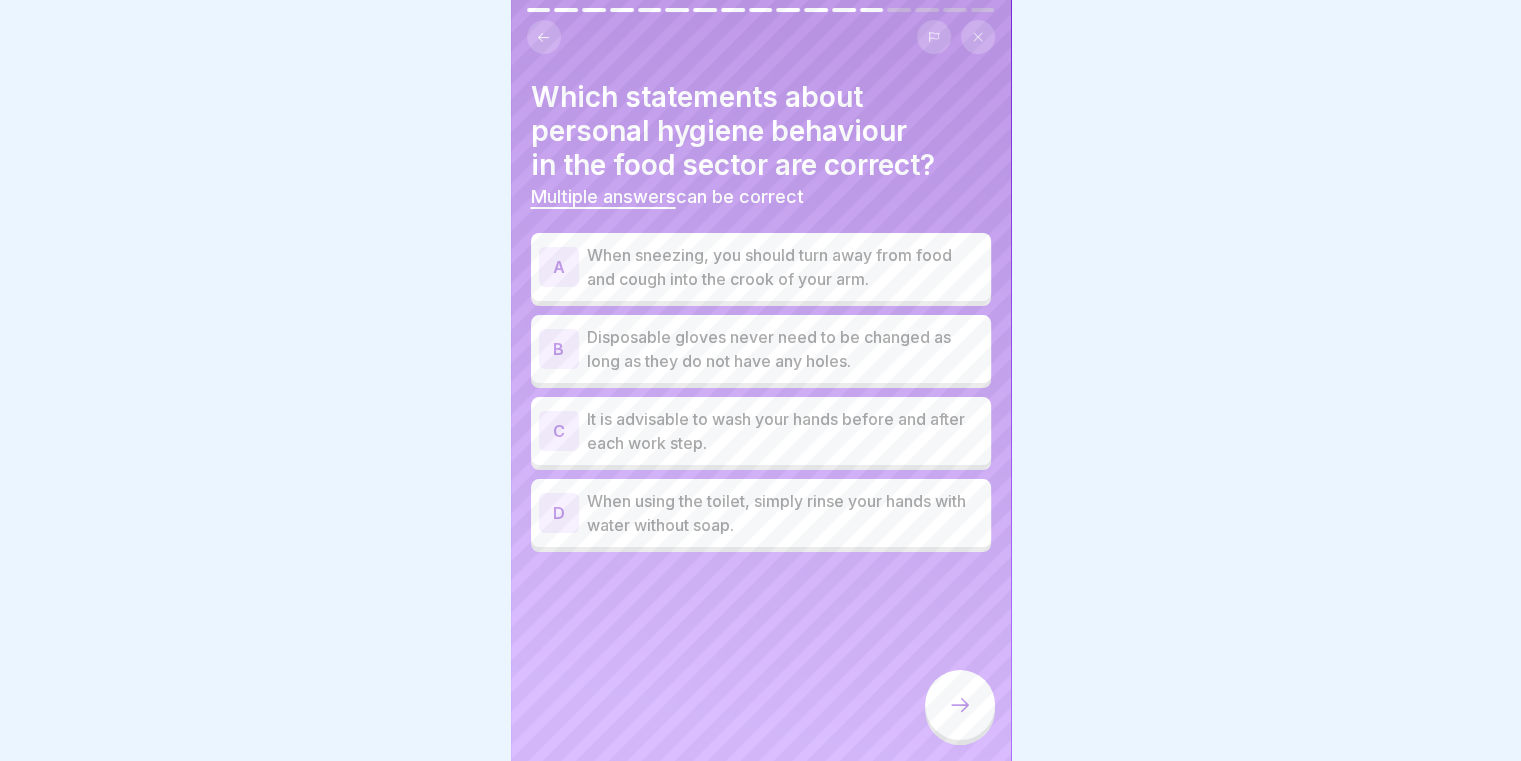 click on "When sneezing, you should turn away from food and cough into the crook of your arm." at bounding box center (785, 267) 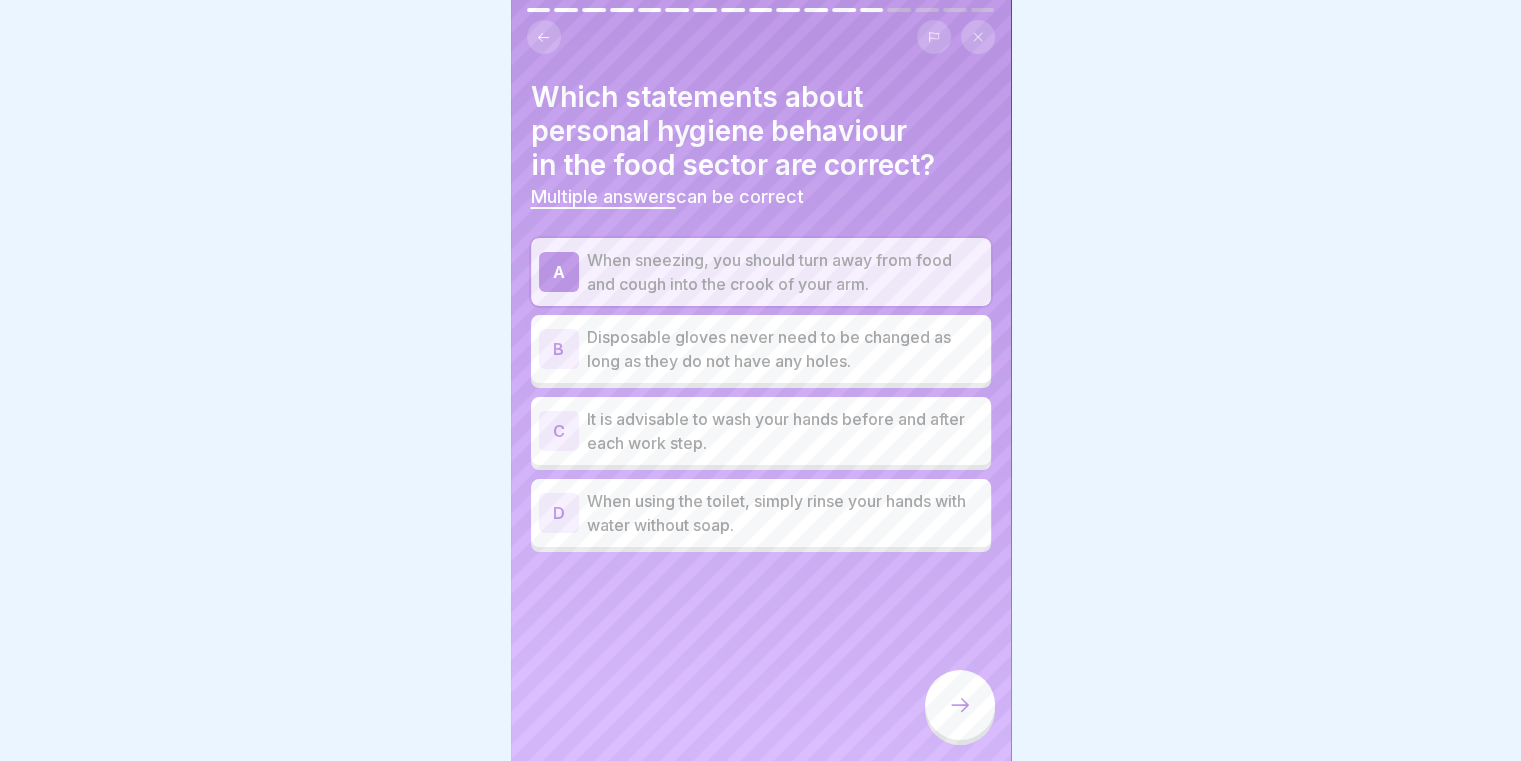 click on "It is advisable to wash your hands before and after each work step." at bounding box center [785, 431] 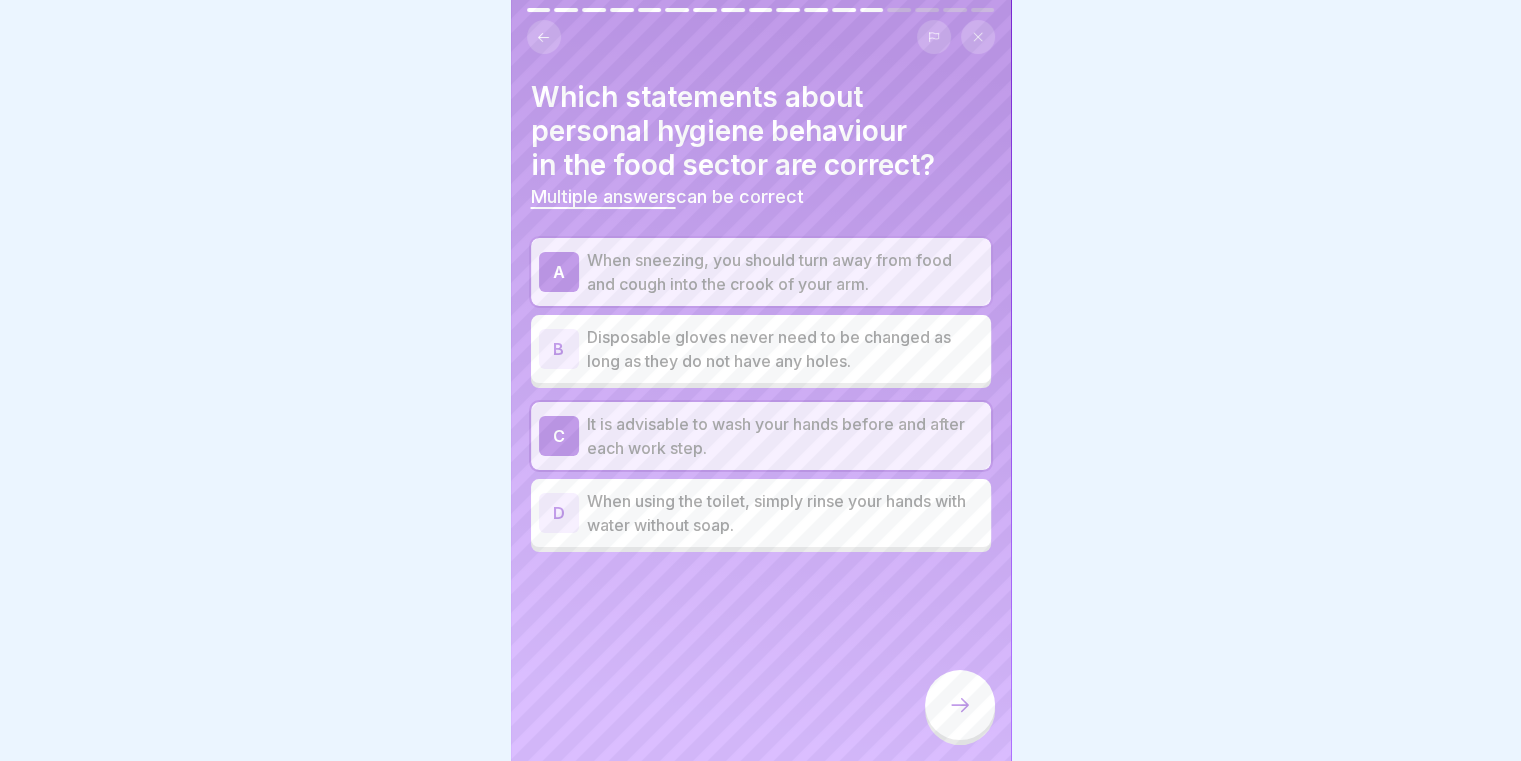 click 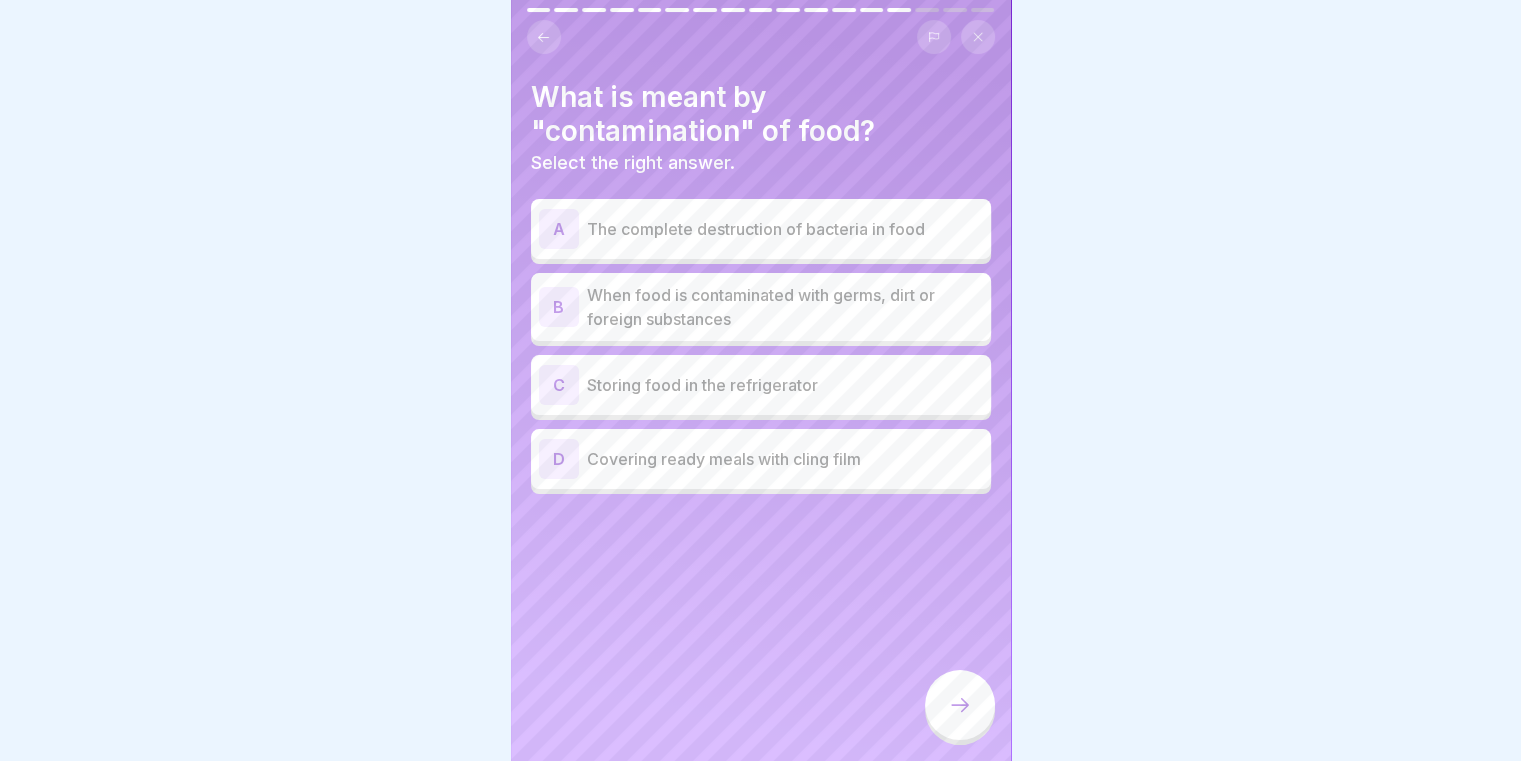 click on "When food is contaminated with germs, dirt or foreign substances" at bounding box center [785, 307] 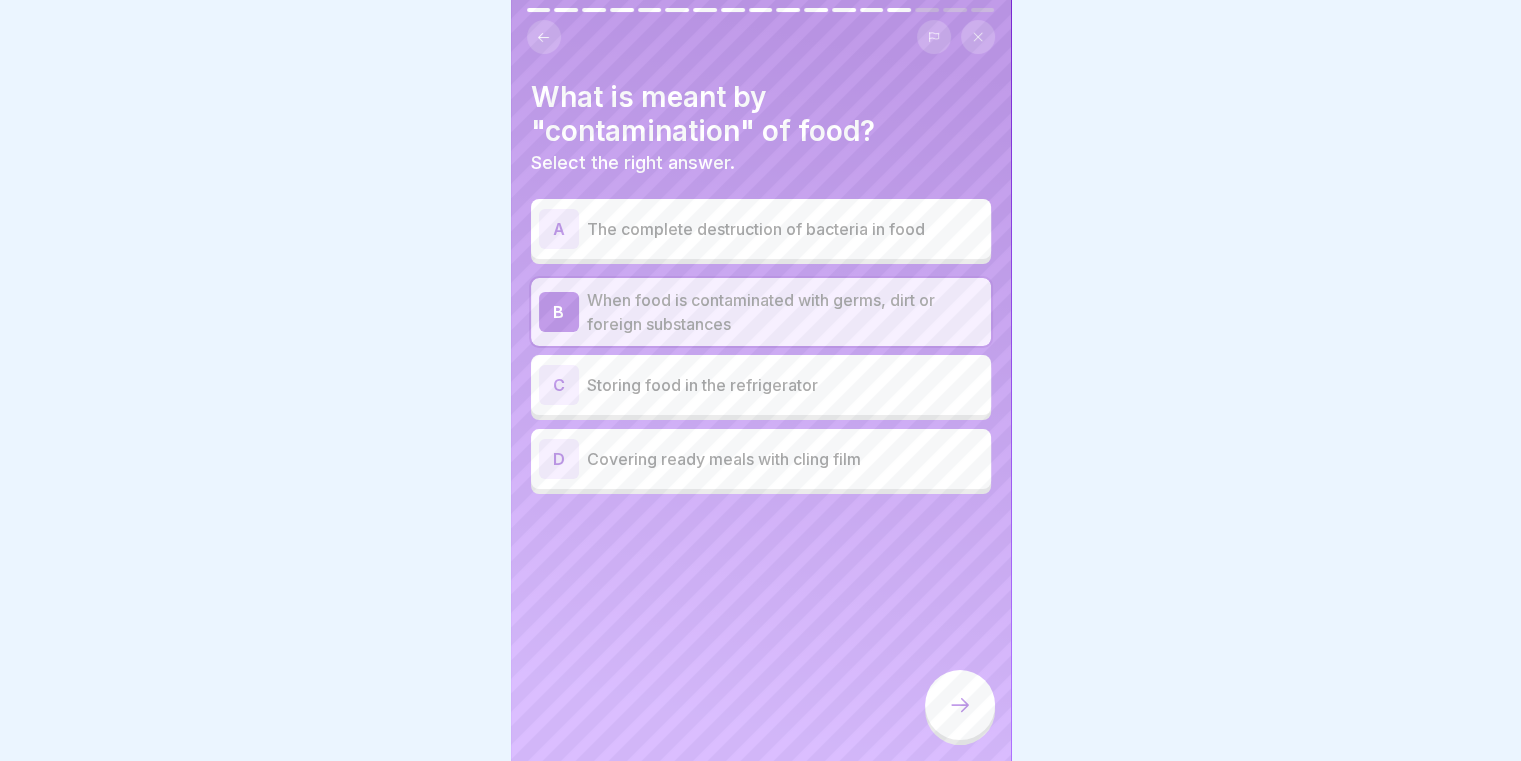 click 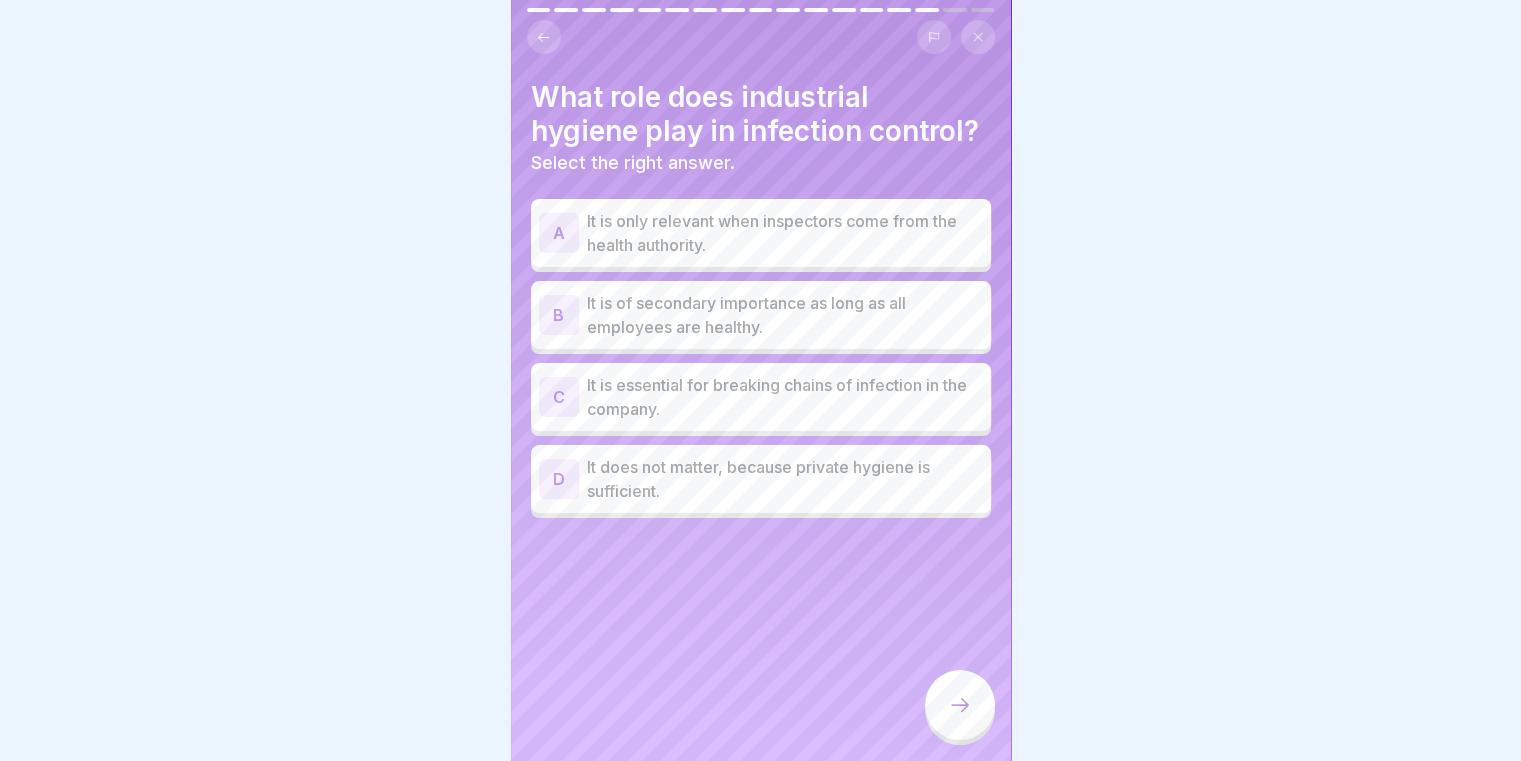 click at bounding box center [544, 37] 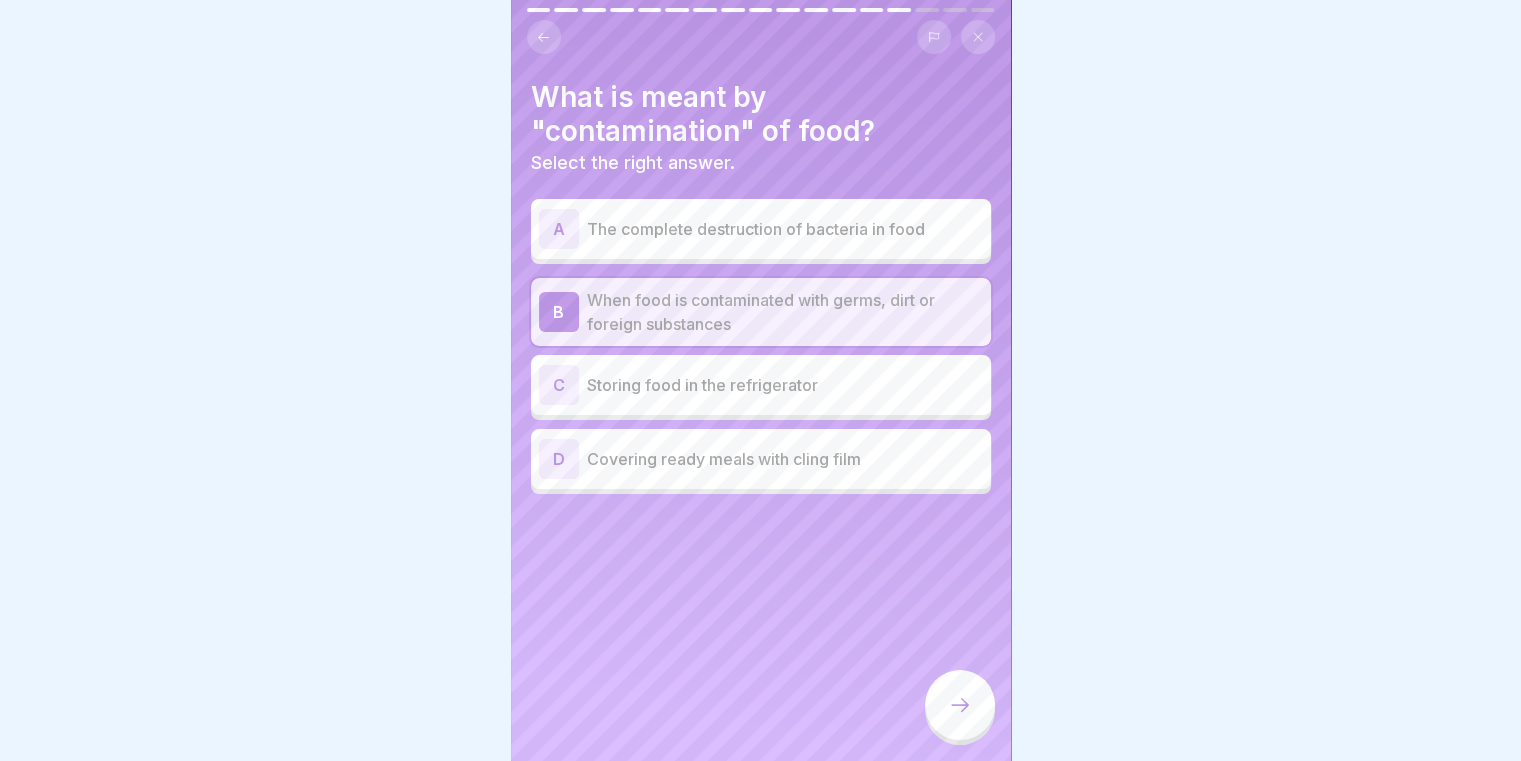 drag, startPoint x: 963, startPoint y: 726, endPoint x: 952, endPoint y: 726, distance: 11 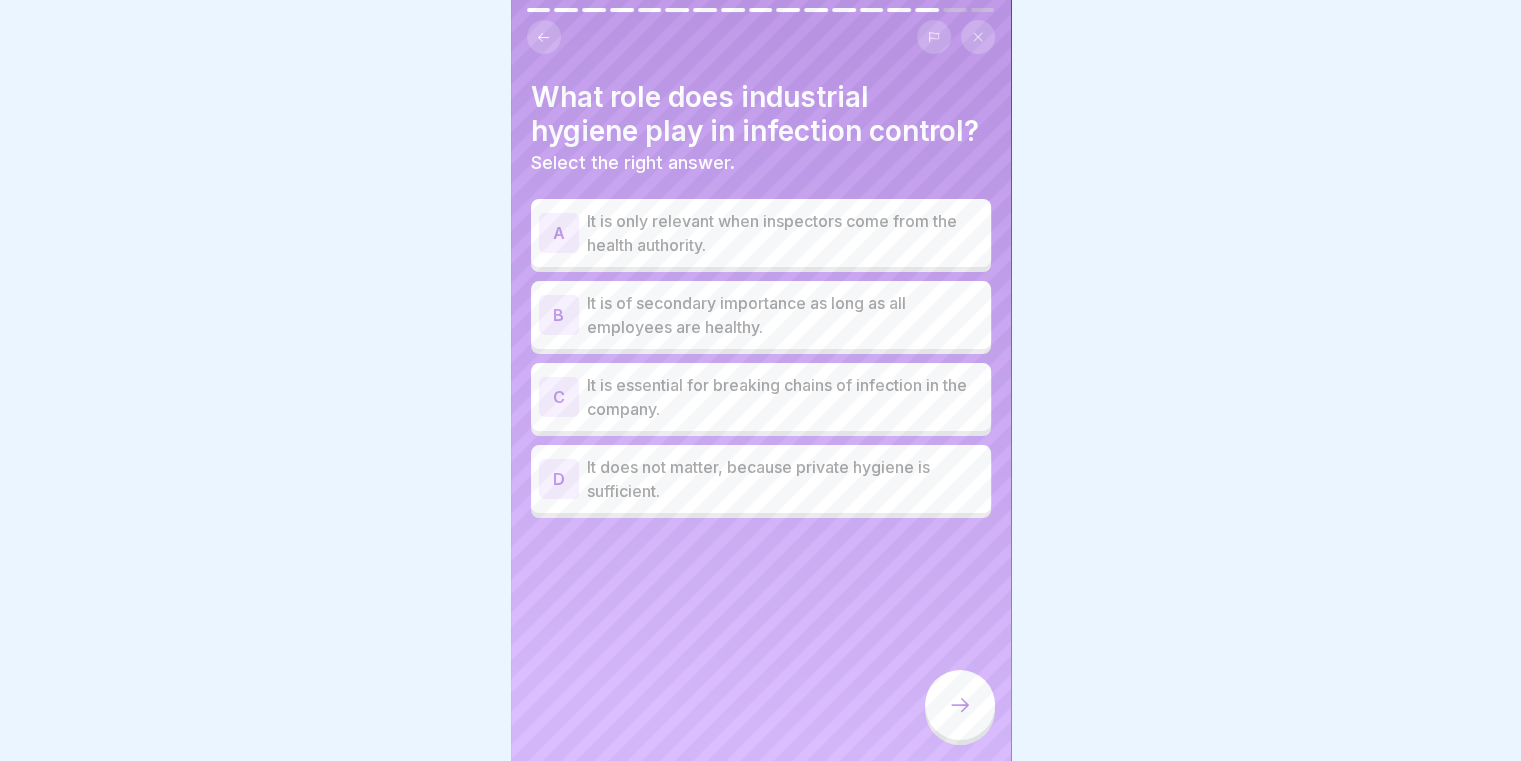 click on "It is essential for breaking chains of infection in the company." at bounding box center [785, 397] 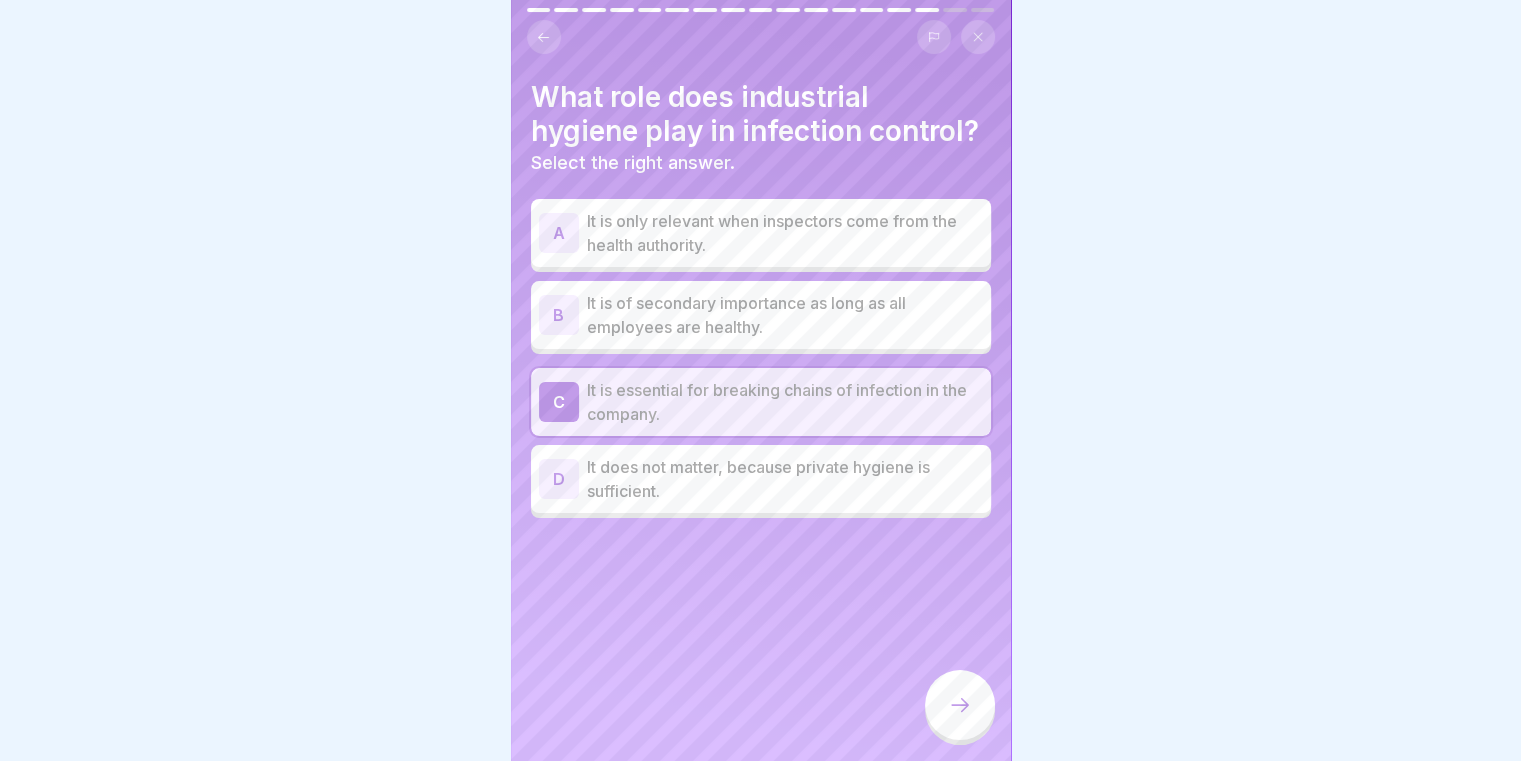click 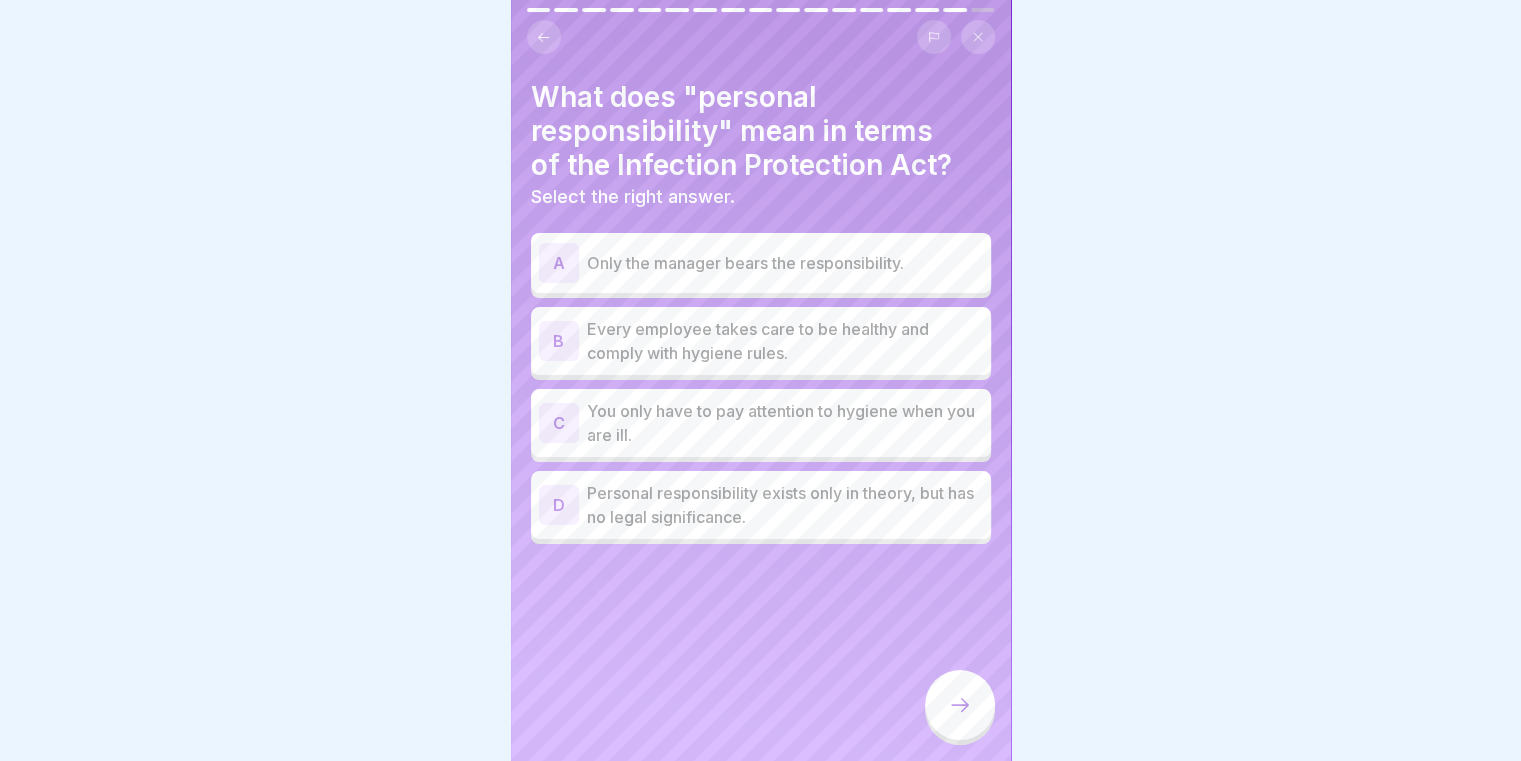 click on "Every employee takes care to be healthy and comply with hygiene rules." at bounding box center (785, 341) 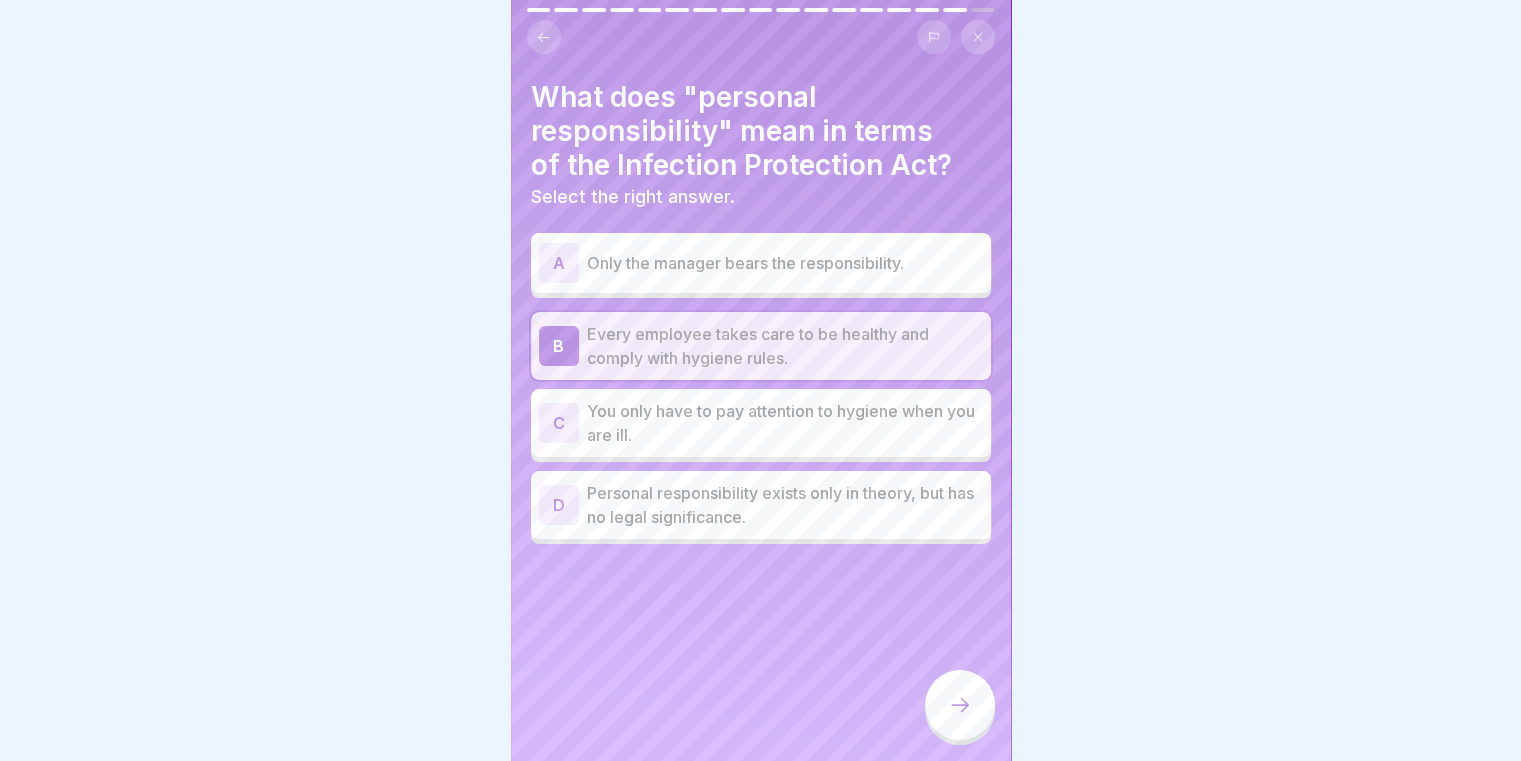 click 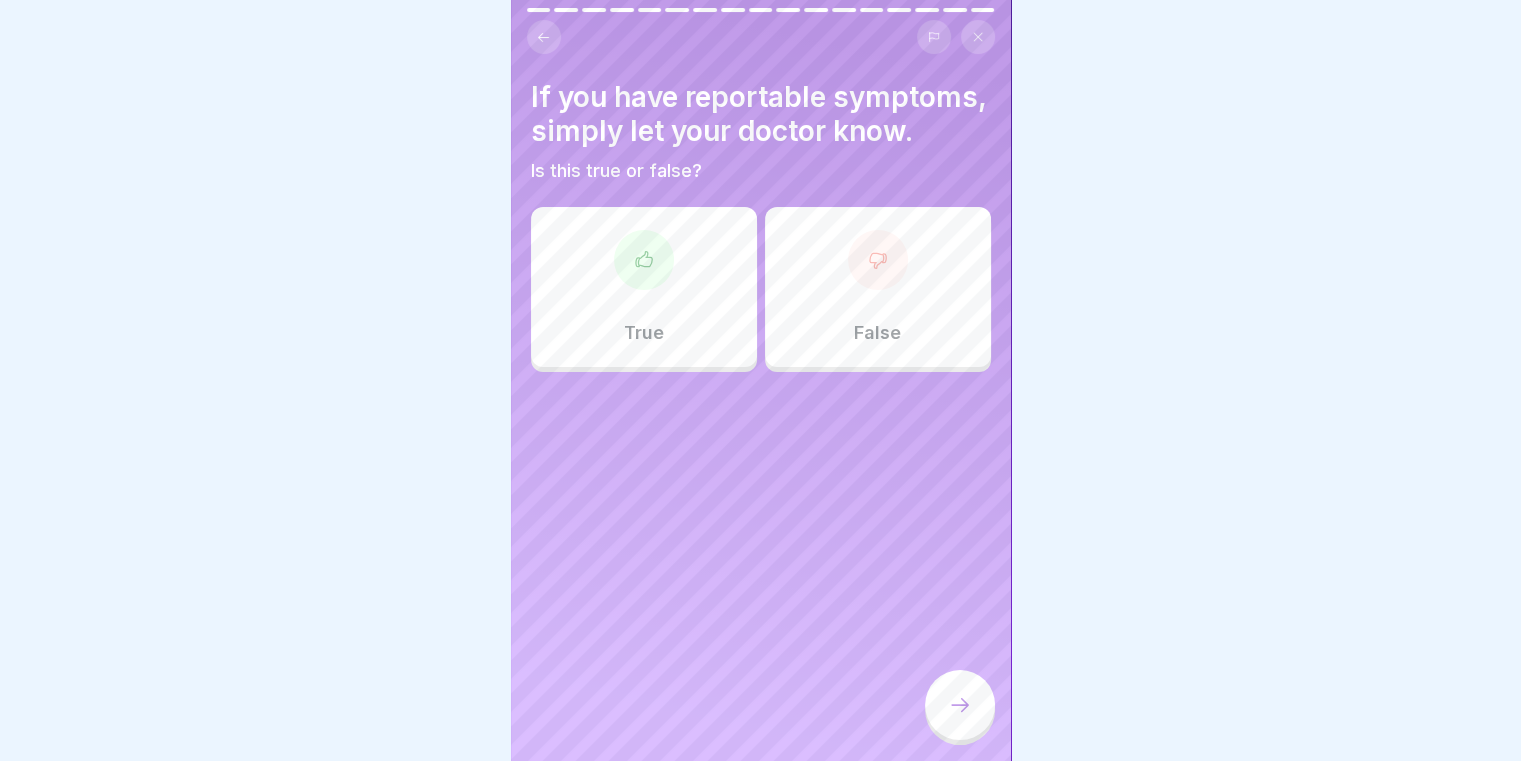 click on "False" at bounding box center (878, 287) 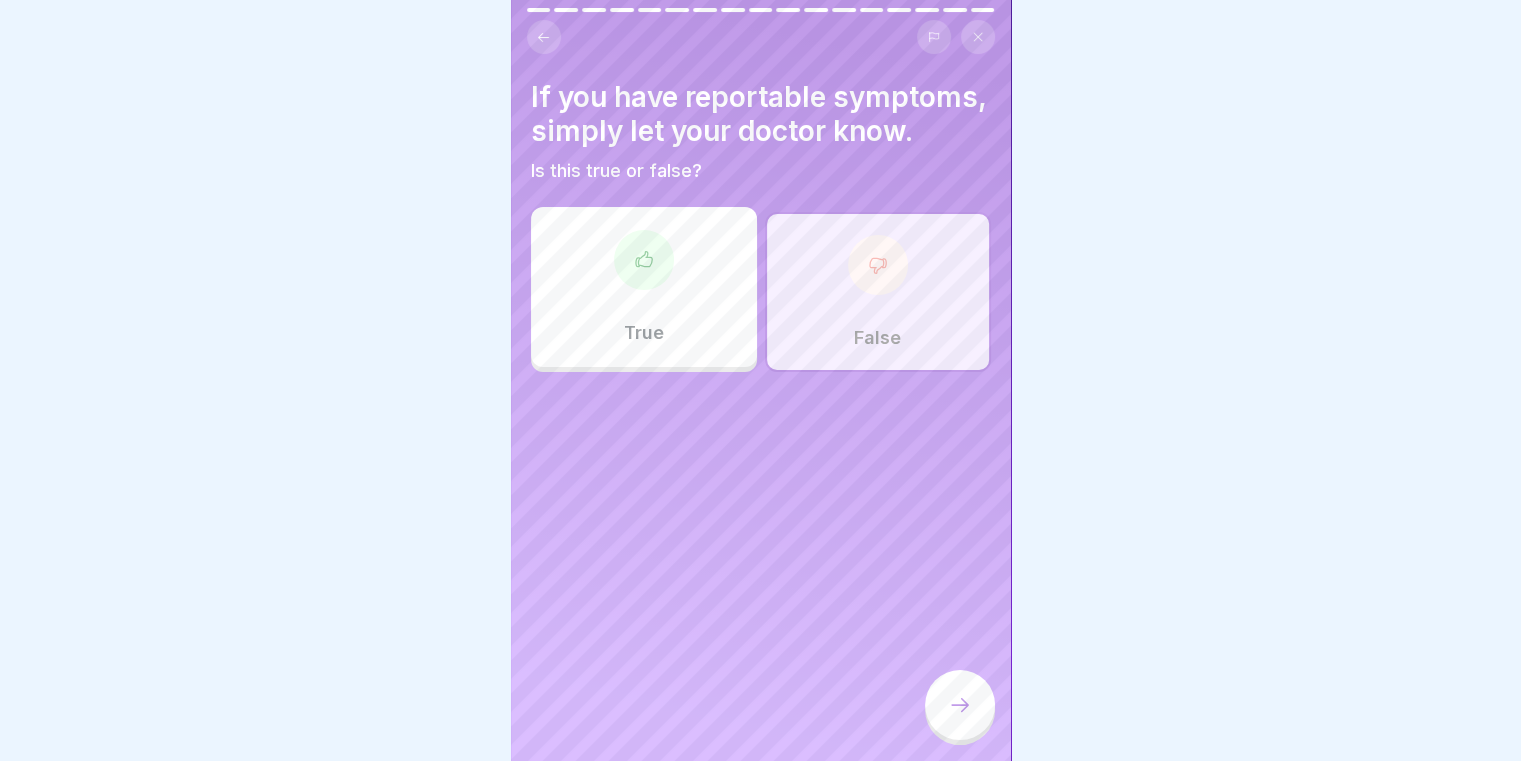 click at bounding box center [960, 705] 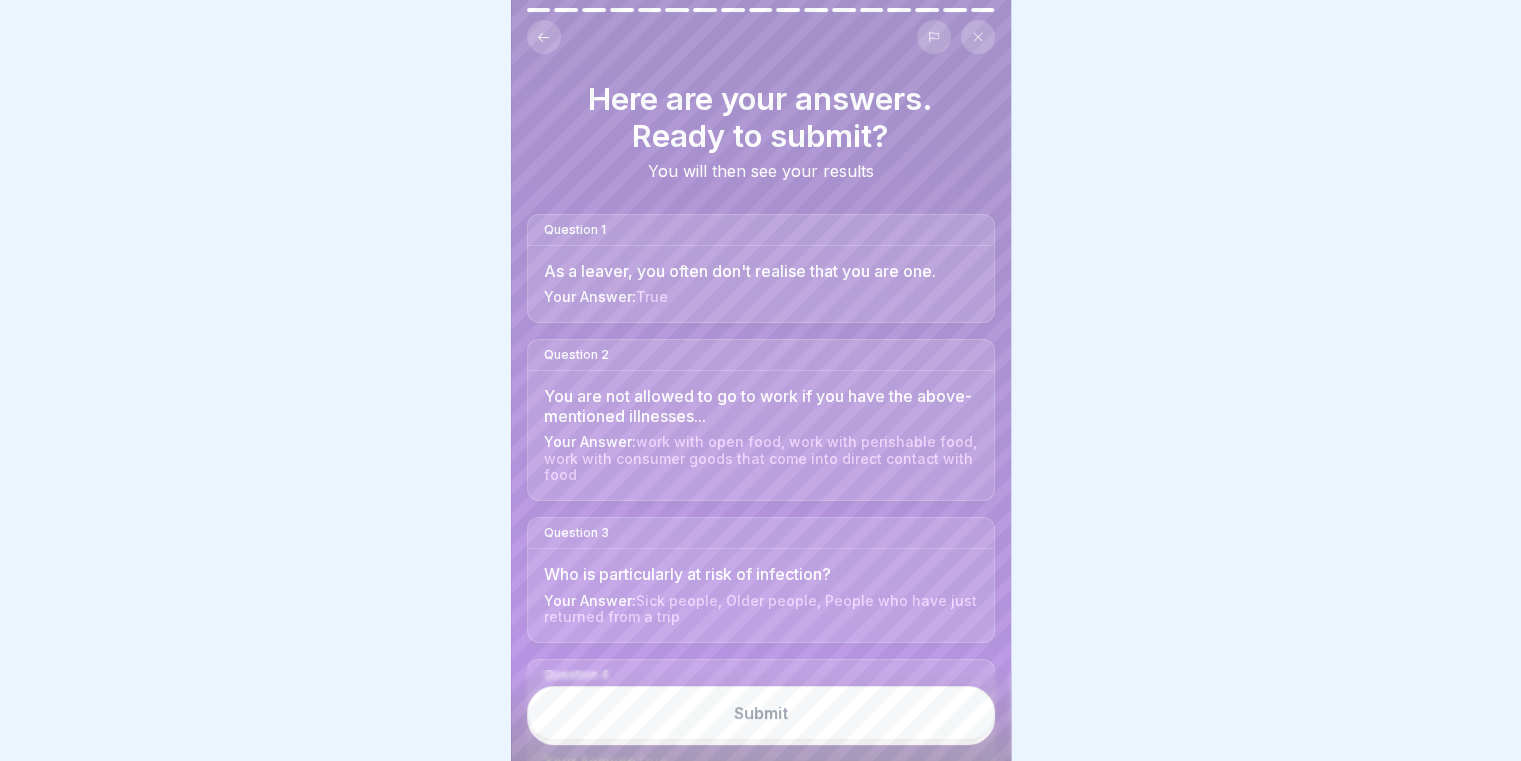 click on "Submit" at bounding box center (761, 715) 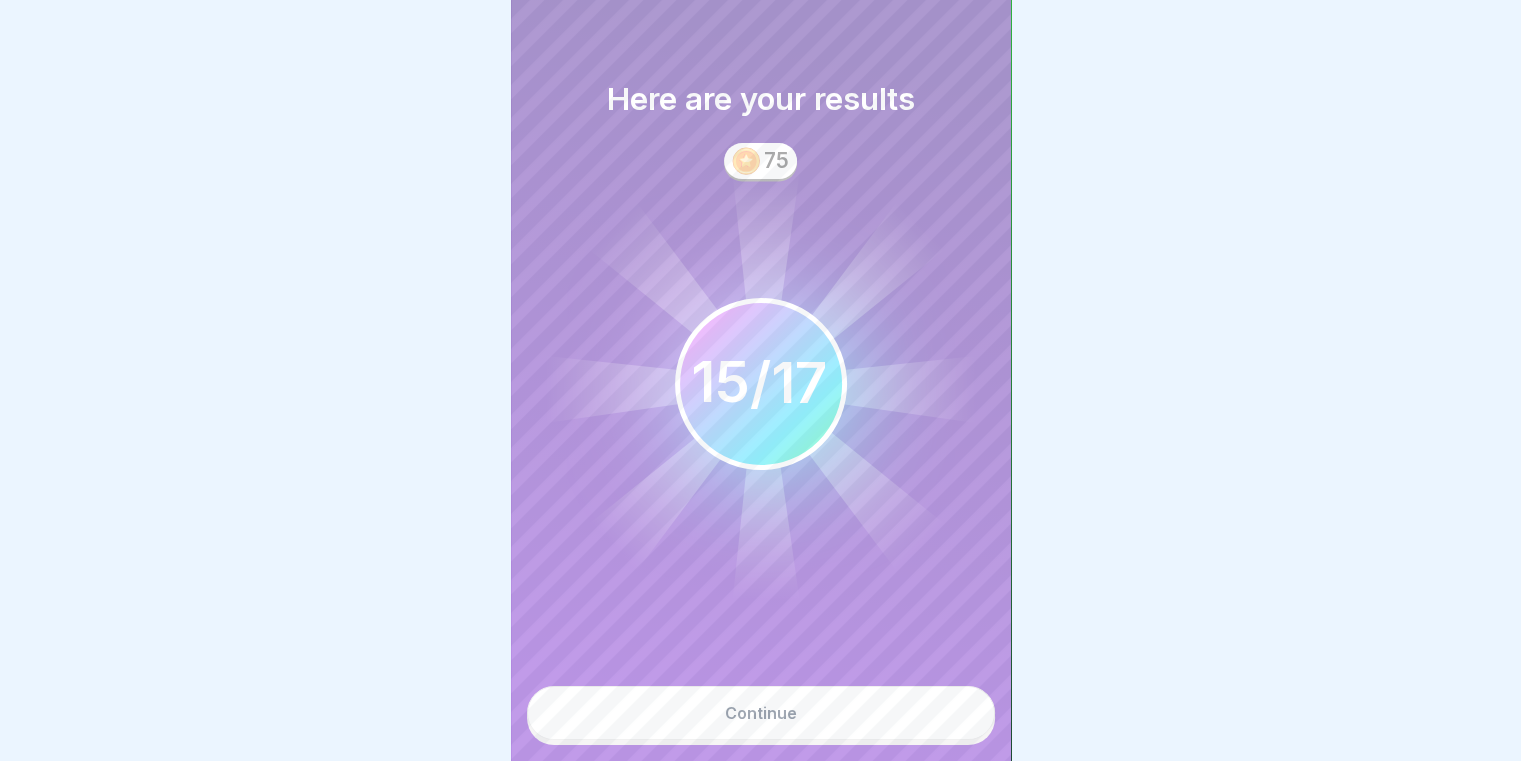 click on "Continue" at bounding box center (761, 713) 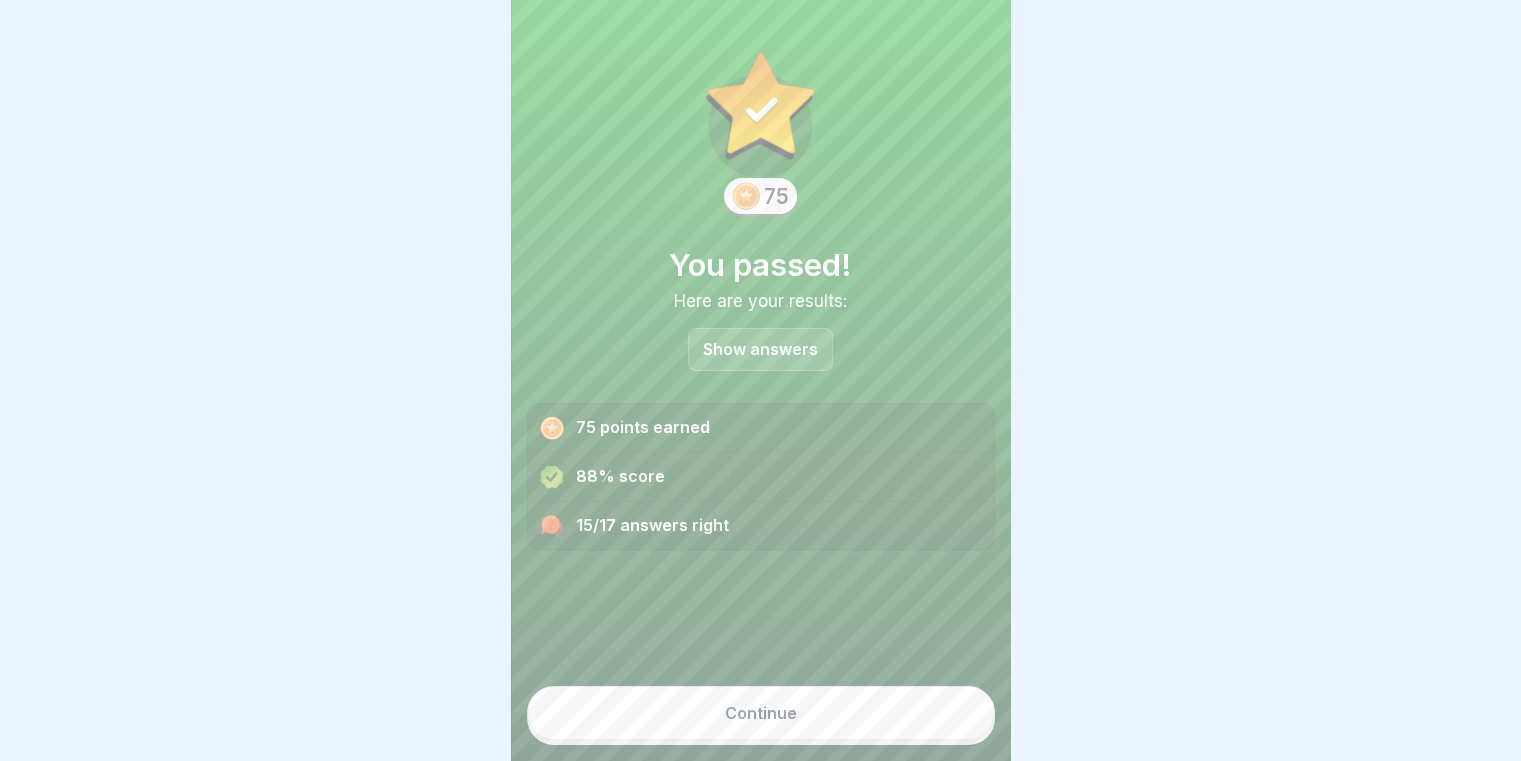 click on "Continue" at bounding box center [761, 713] 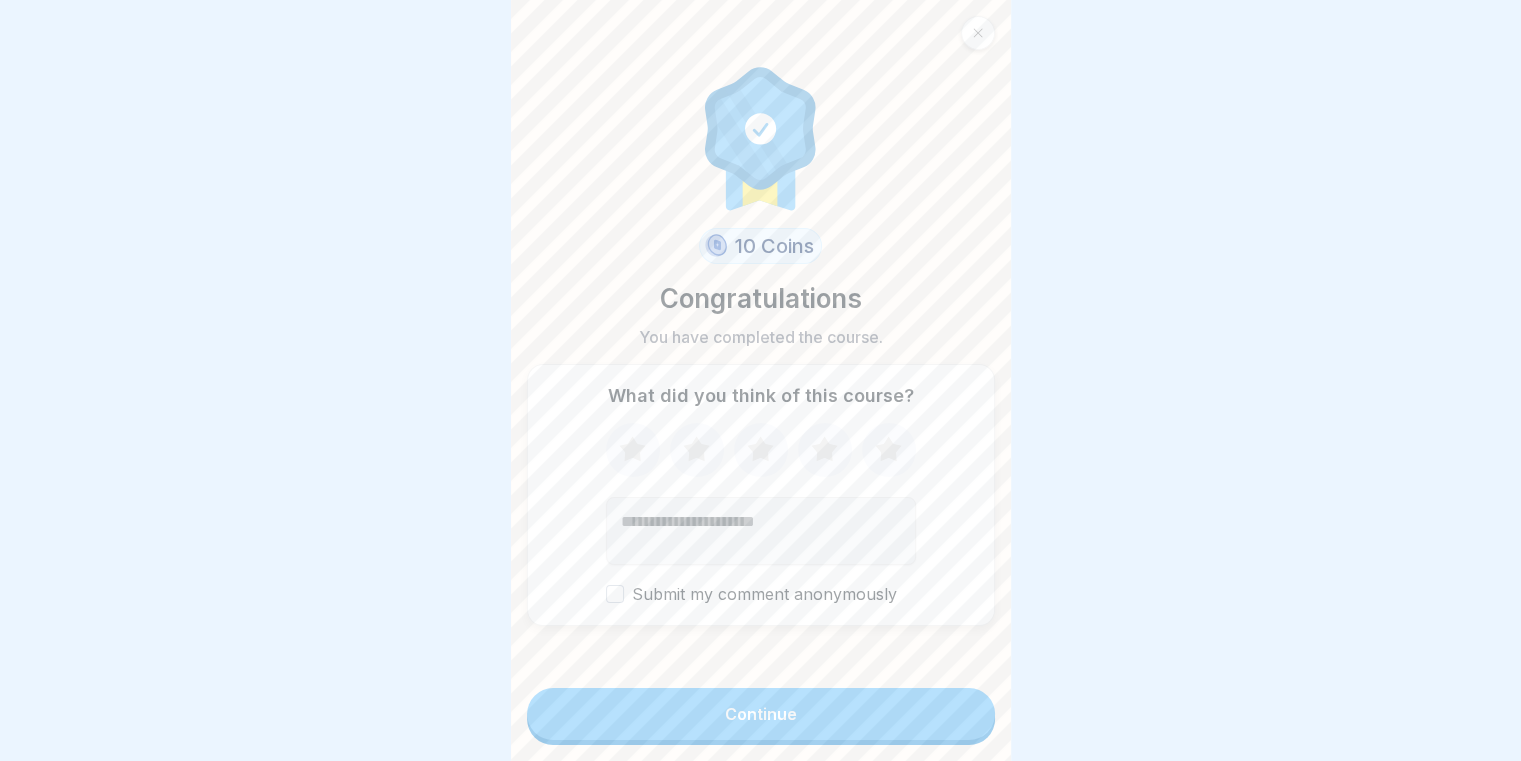 click on "Continue" at bounding box center [761, 714] 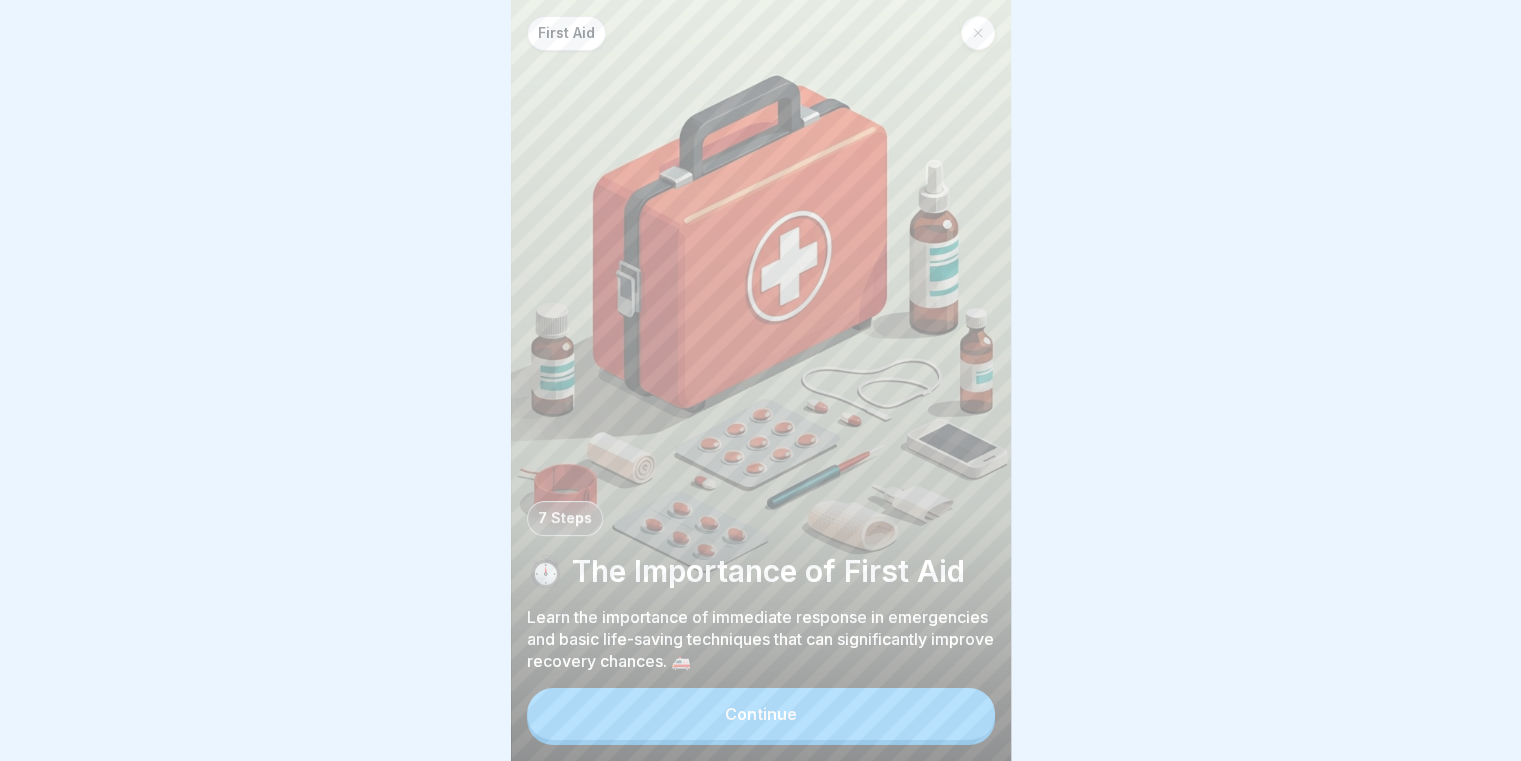 click on "Continue" at bounding box center (761, 714) 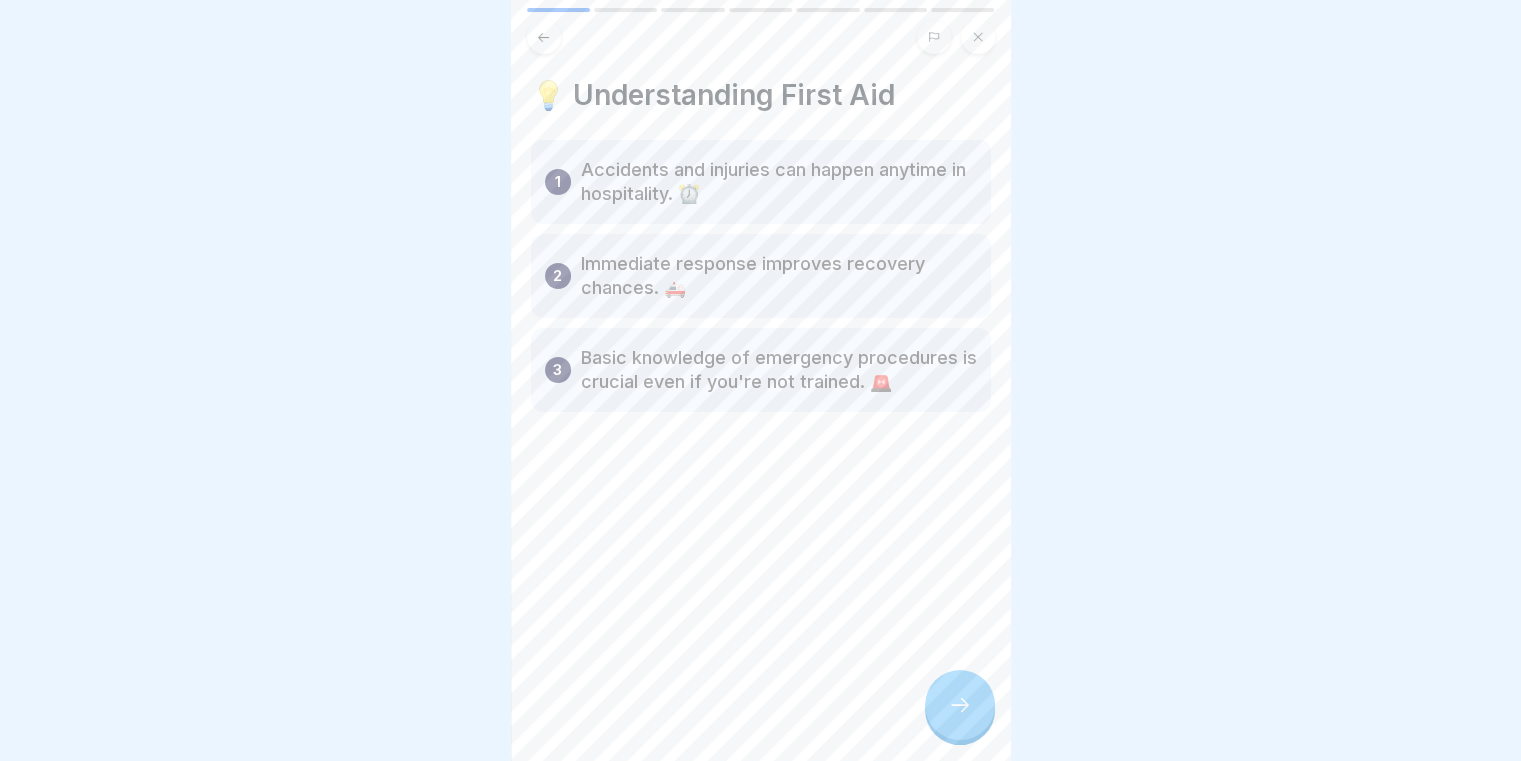 click at bounding box center (960, 705) 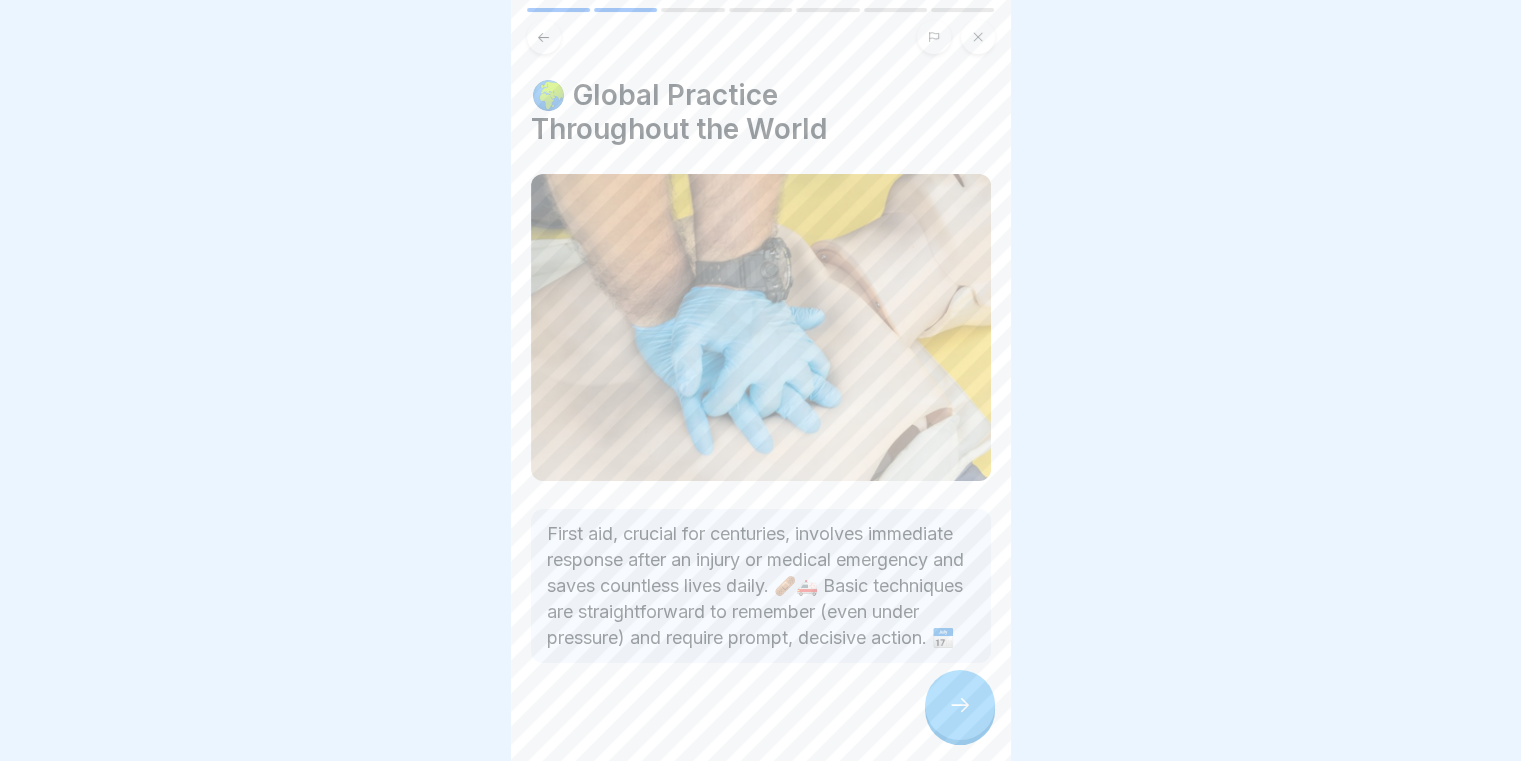 click at bounding box center [960, 705] 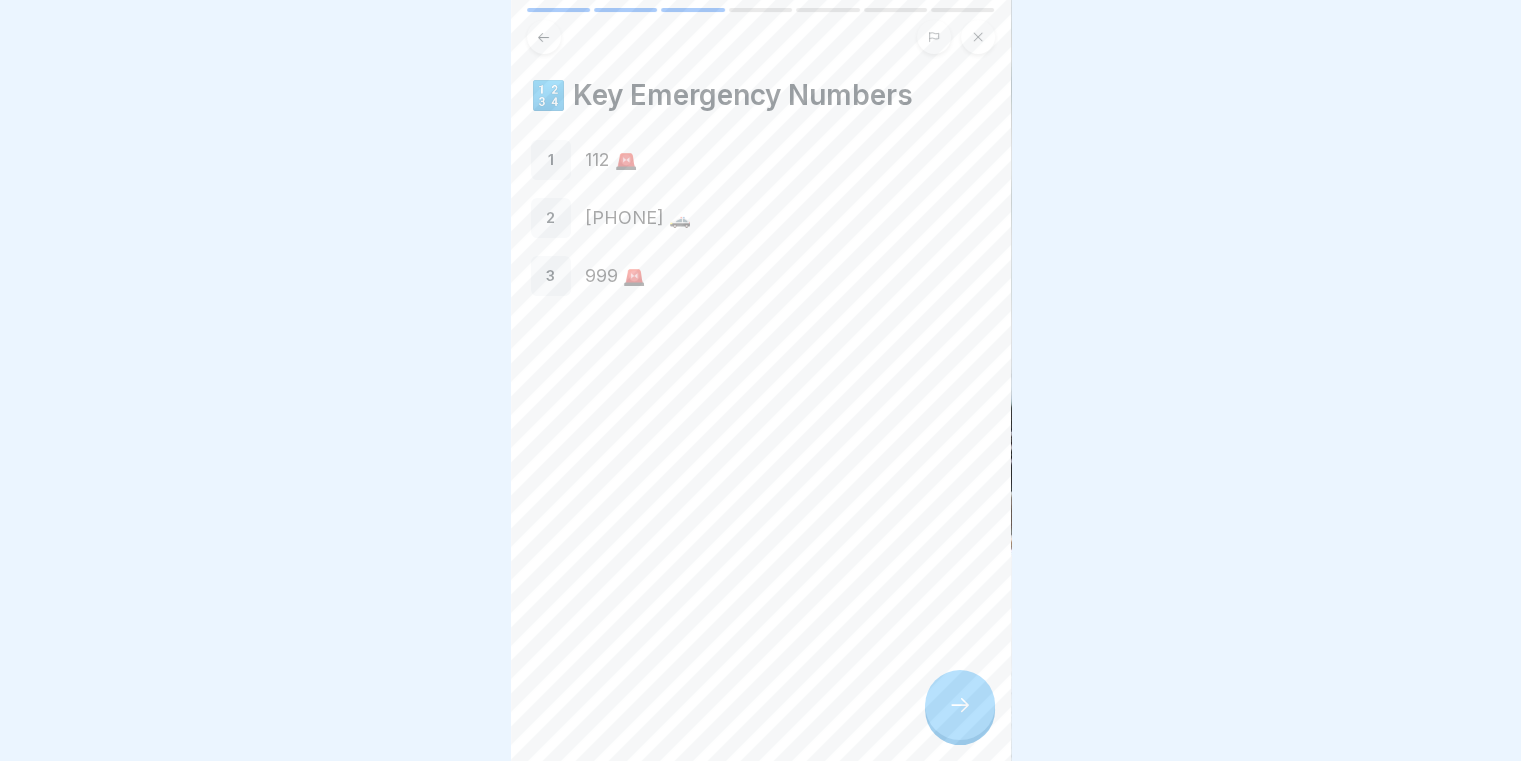 click at bounding box center (960, 705) 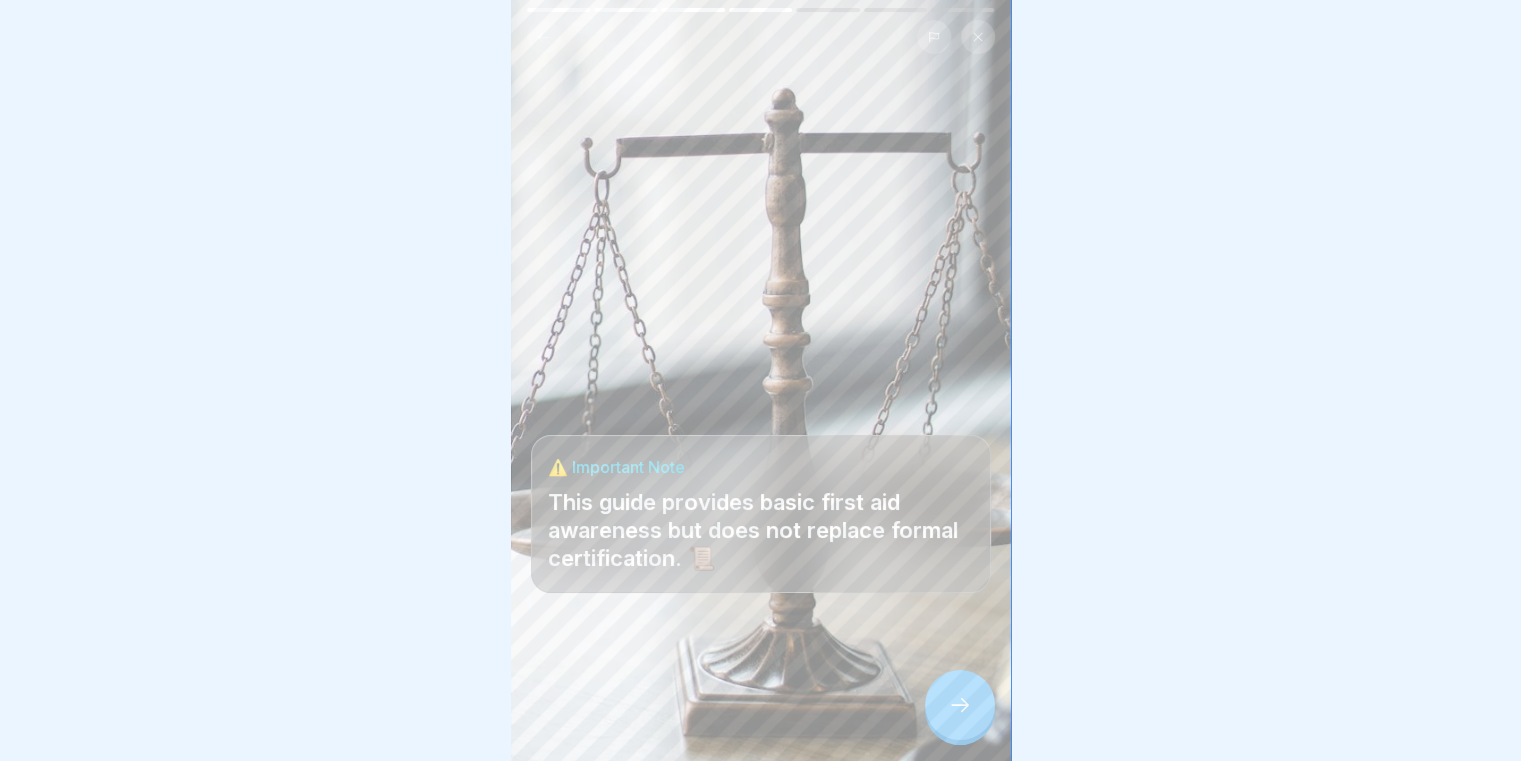 click at bounding box center [960, 705] 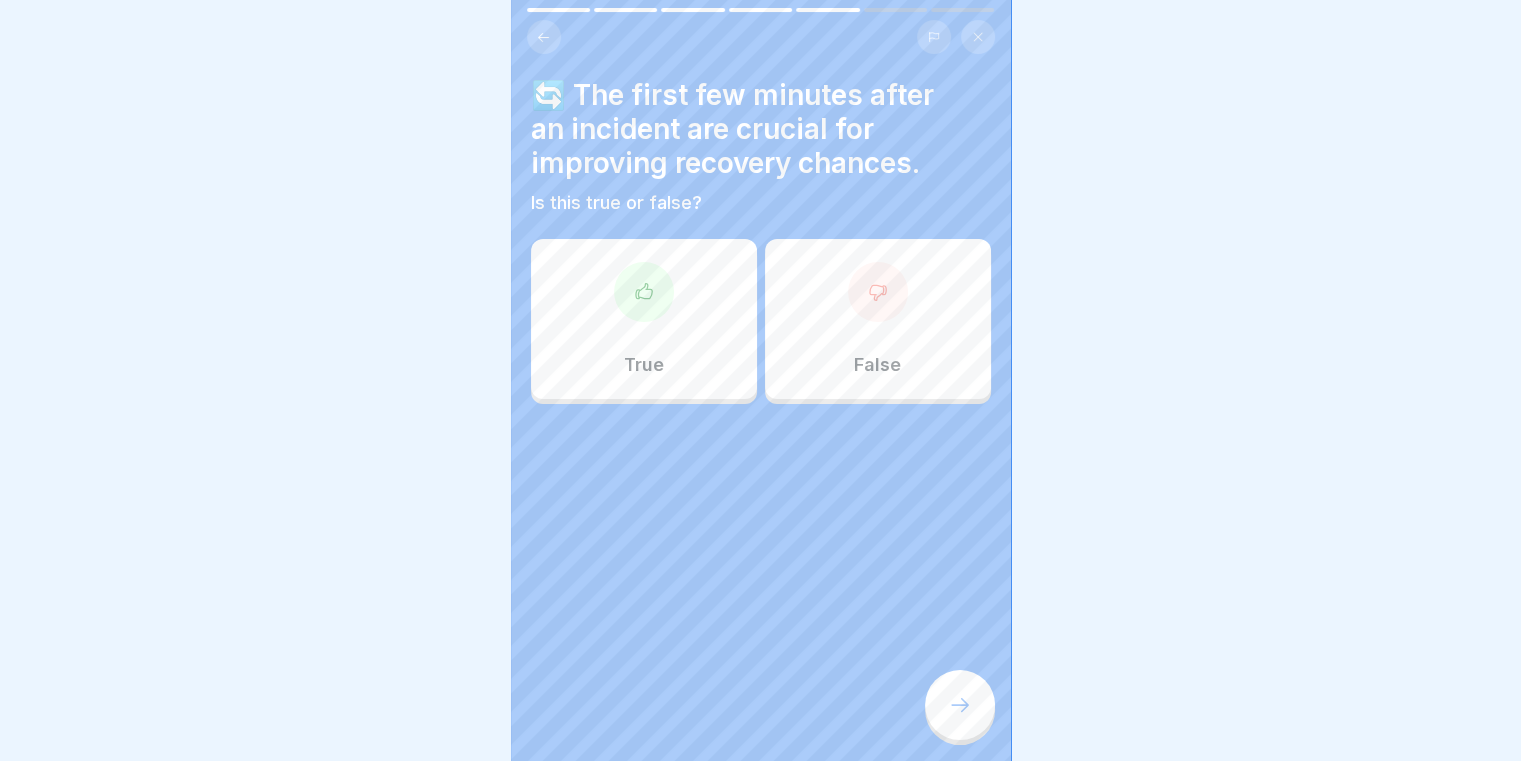 click at bounding box center (644, 292) 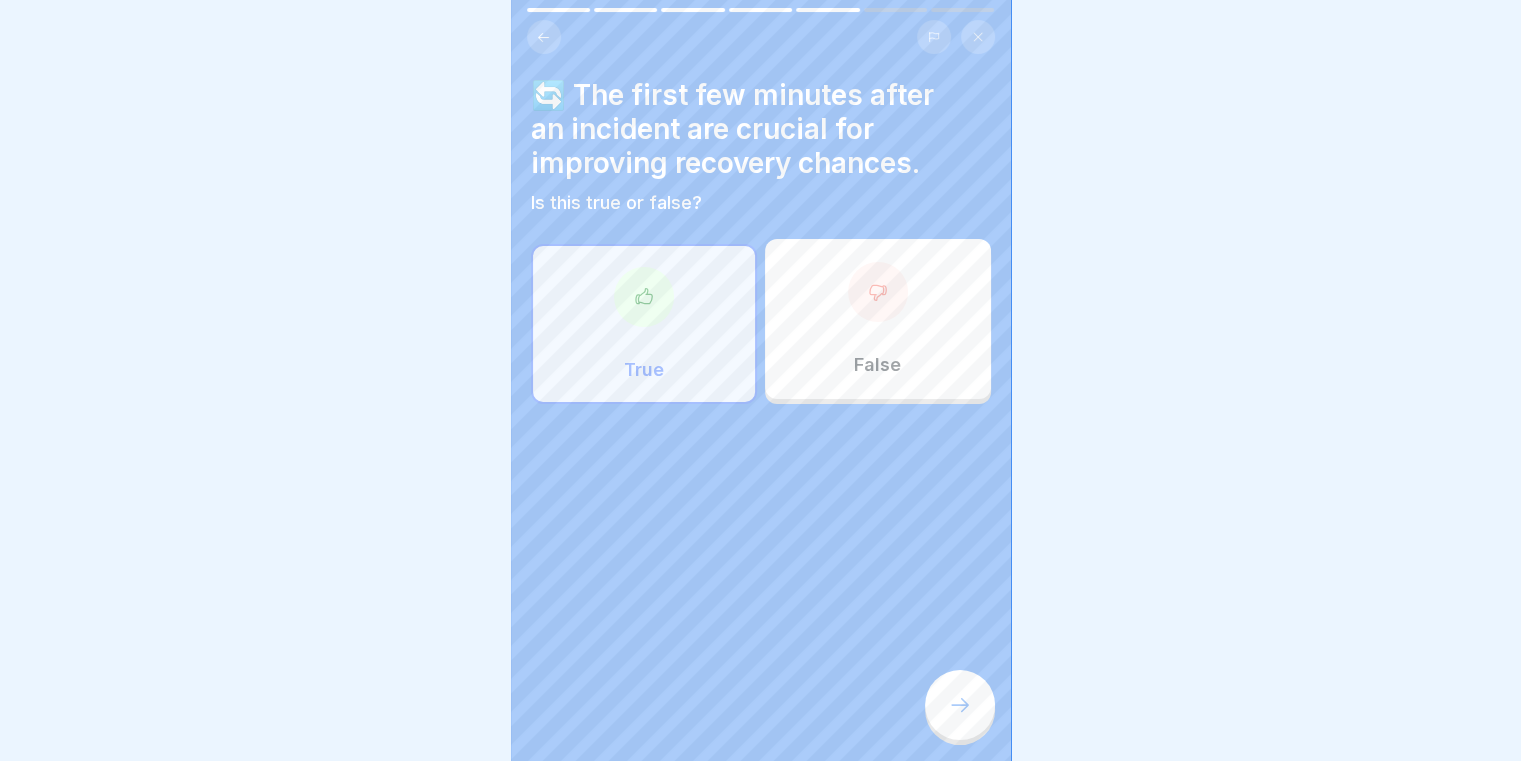 click 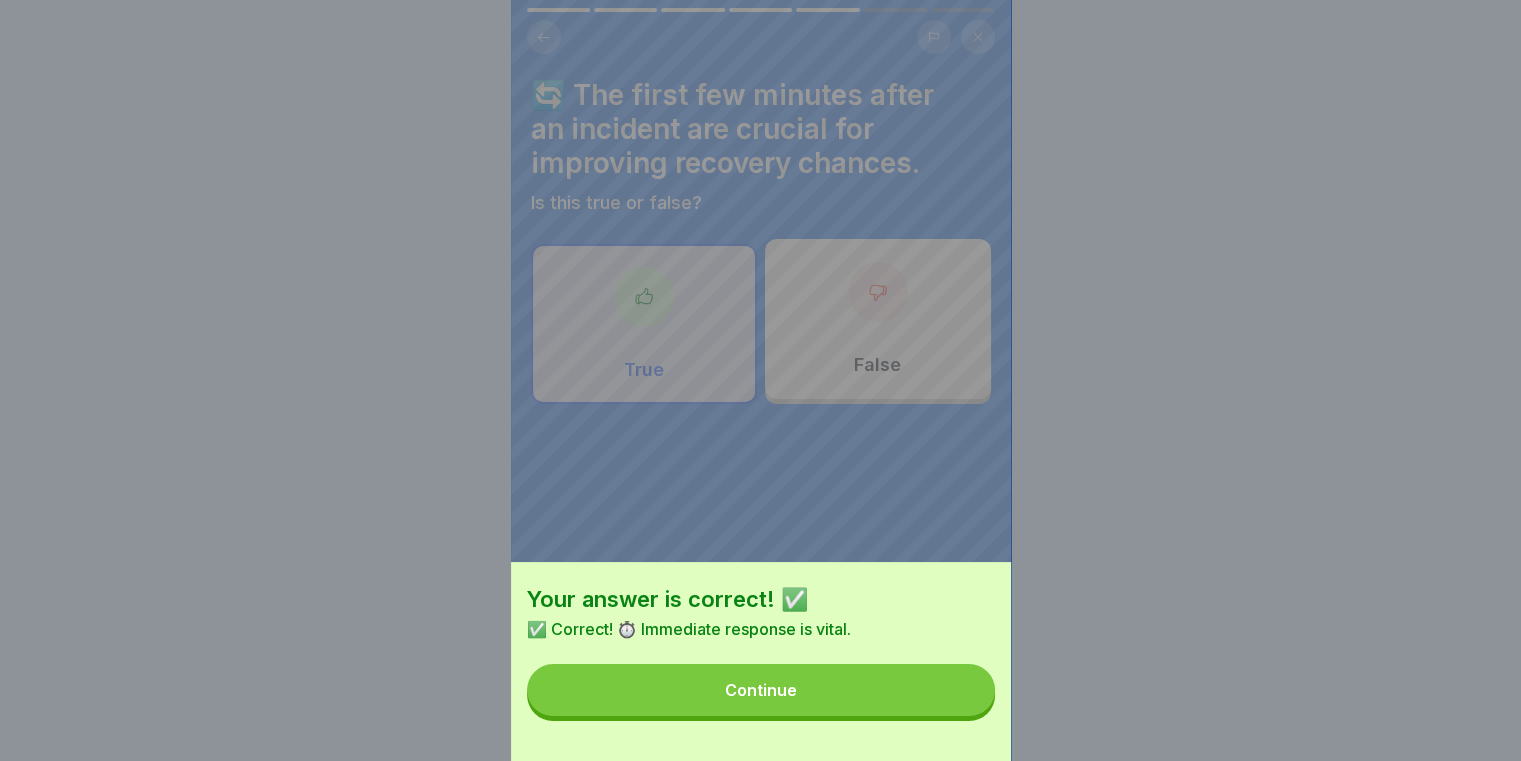 click on "Continue" at bounding box center (761, 690) 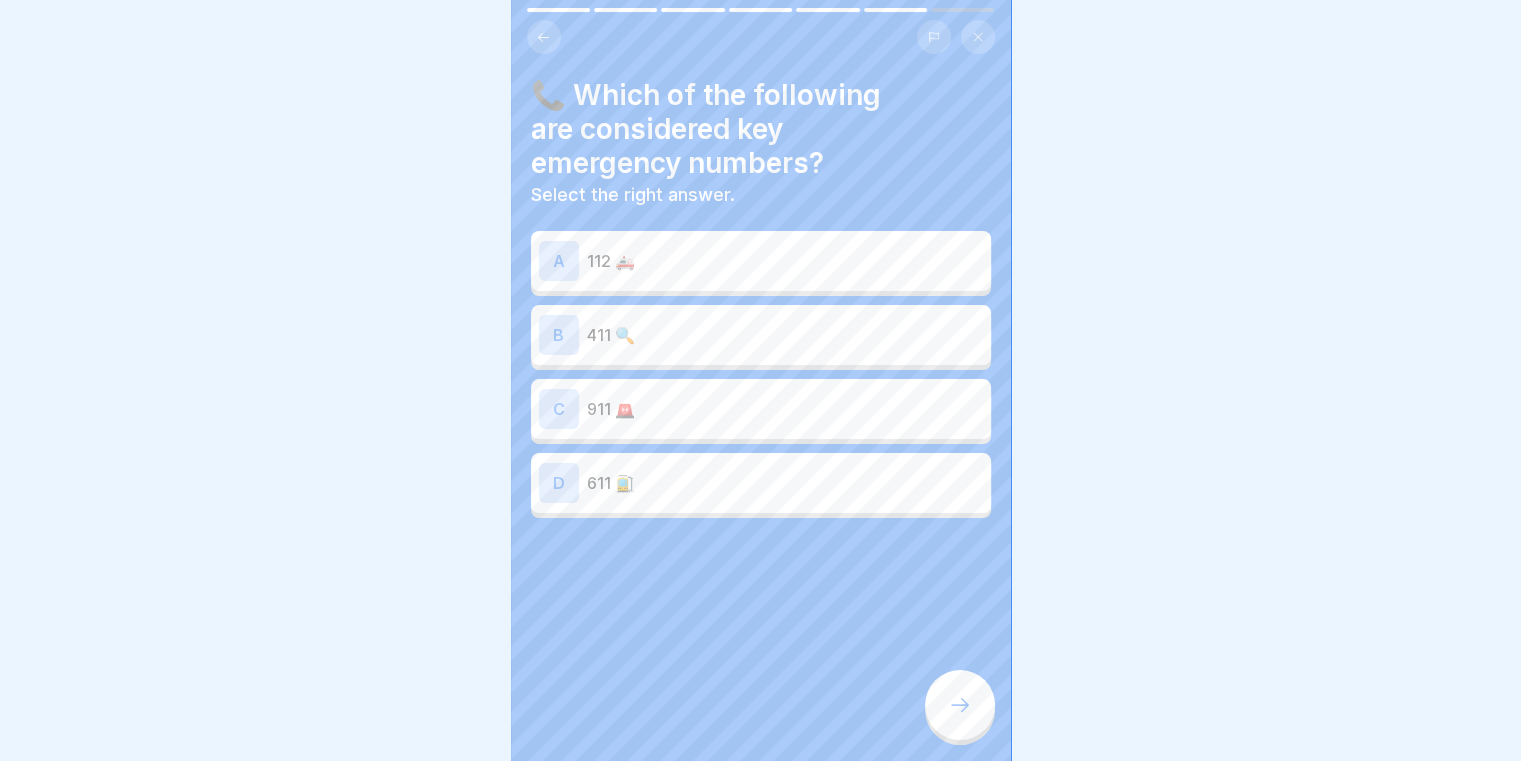 click on "112 🚑" at bounding box center (785, 261) 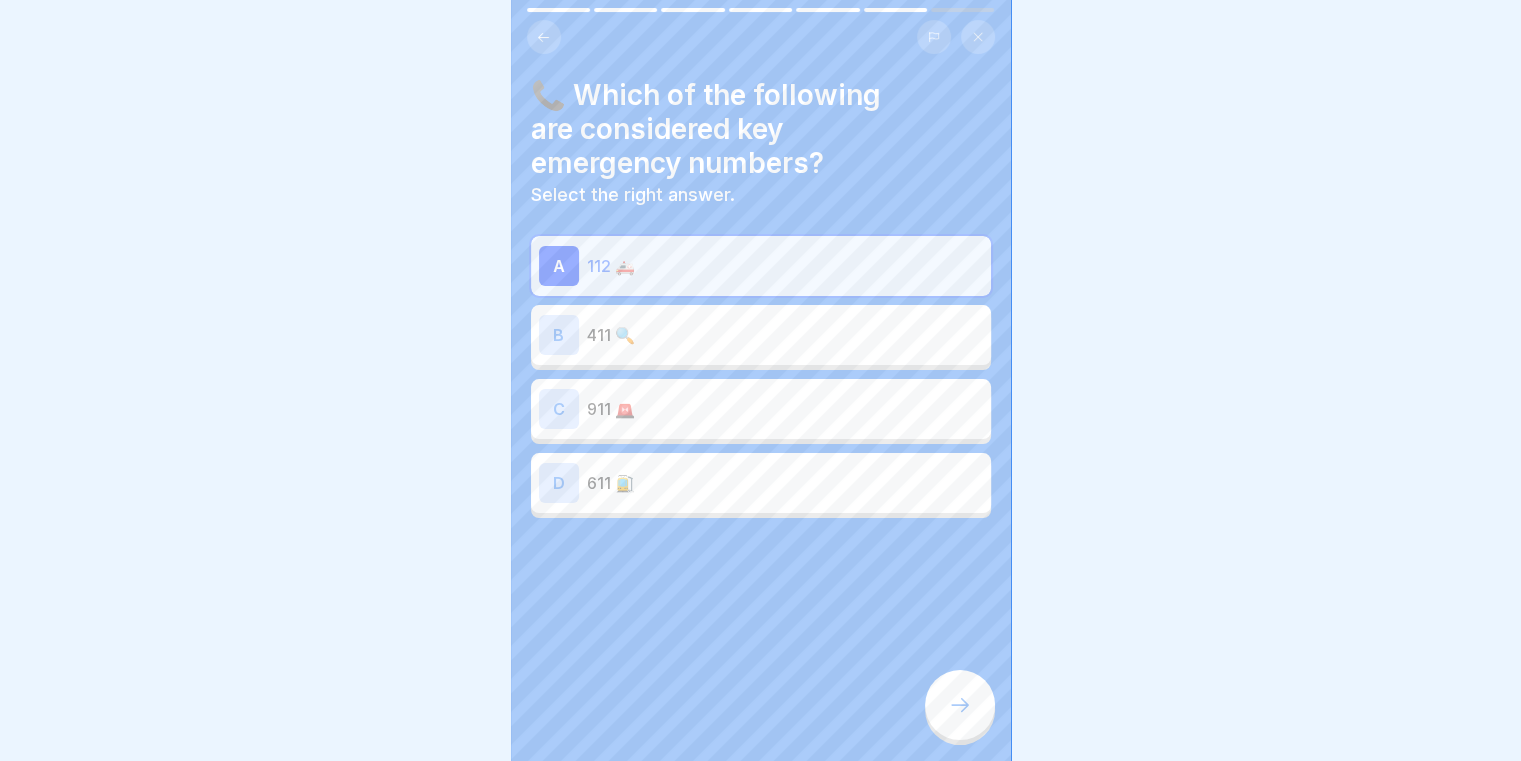 click at bounding box center [960, 705] 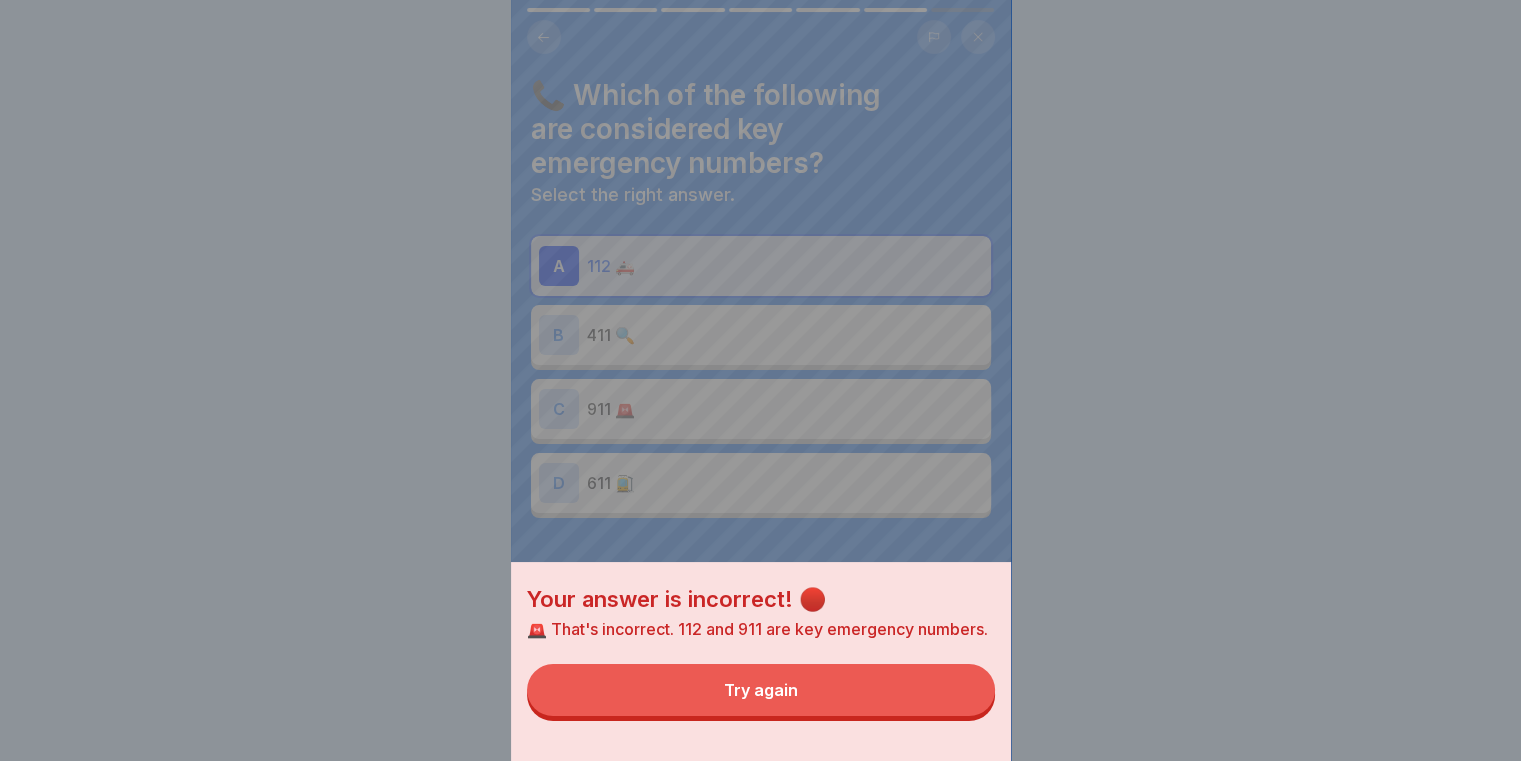 click on "Try again" at bounding box center [761, 690] 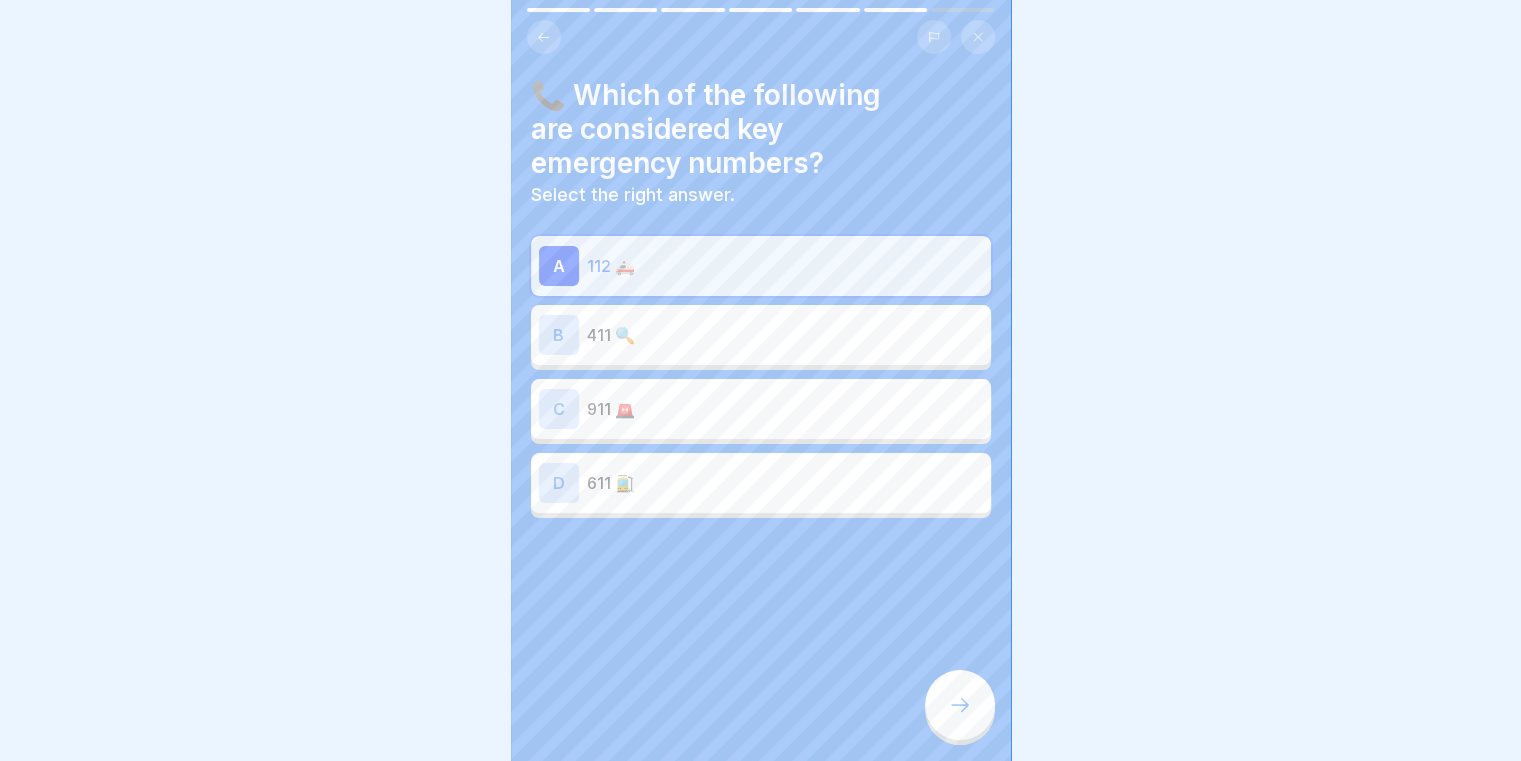 click on "911 🚨" at bounding box center [785, 409] 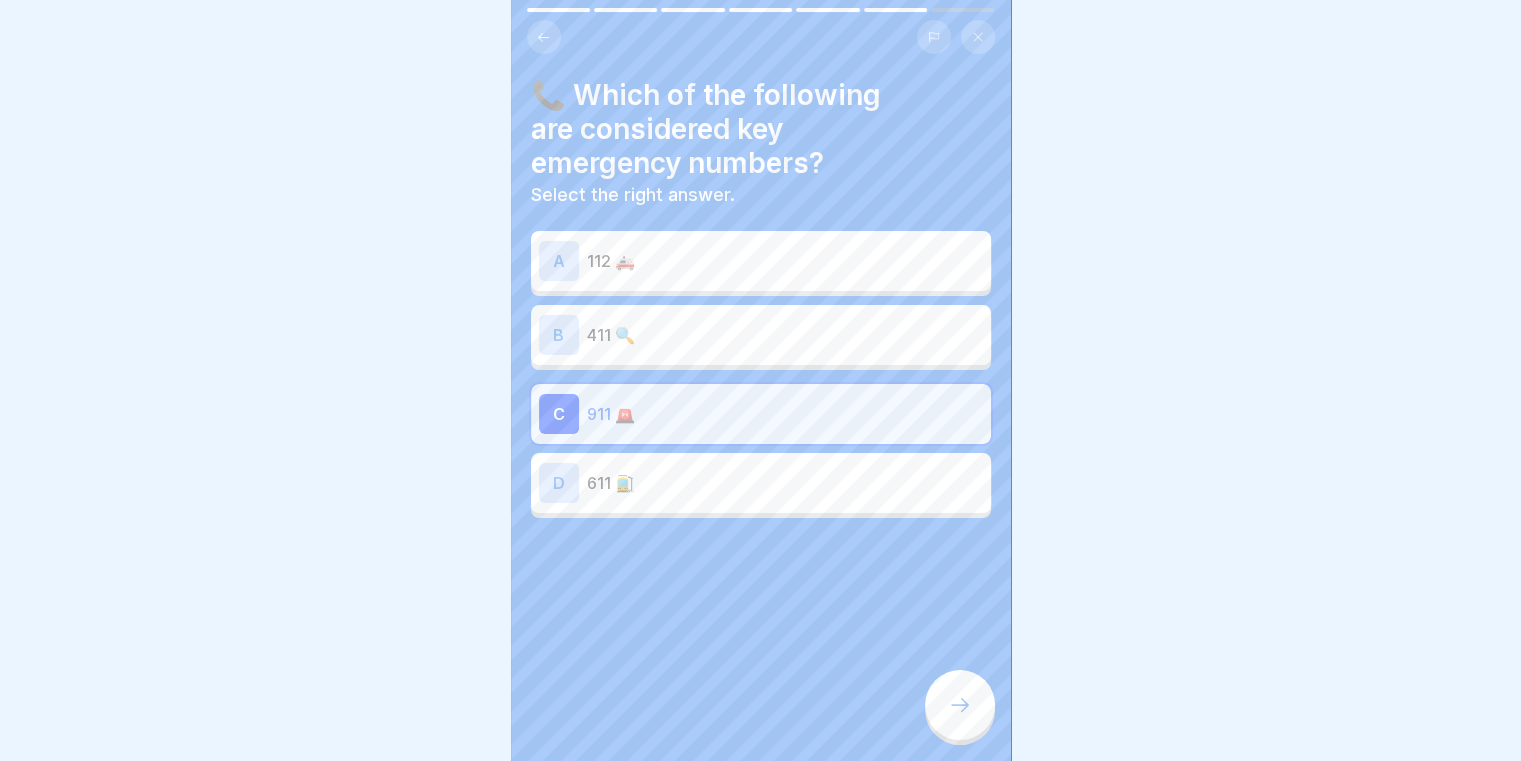 click on "112 🚑" at bounding box center (785, 261) 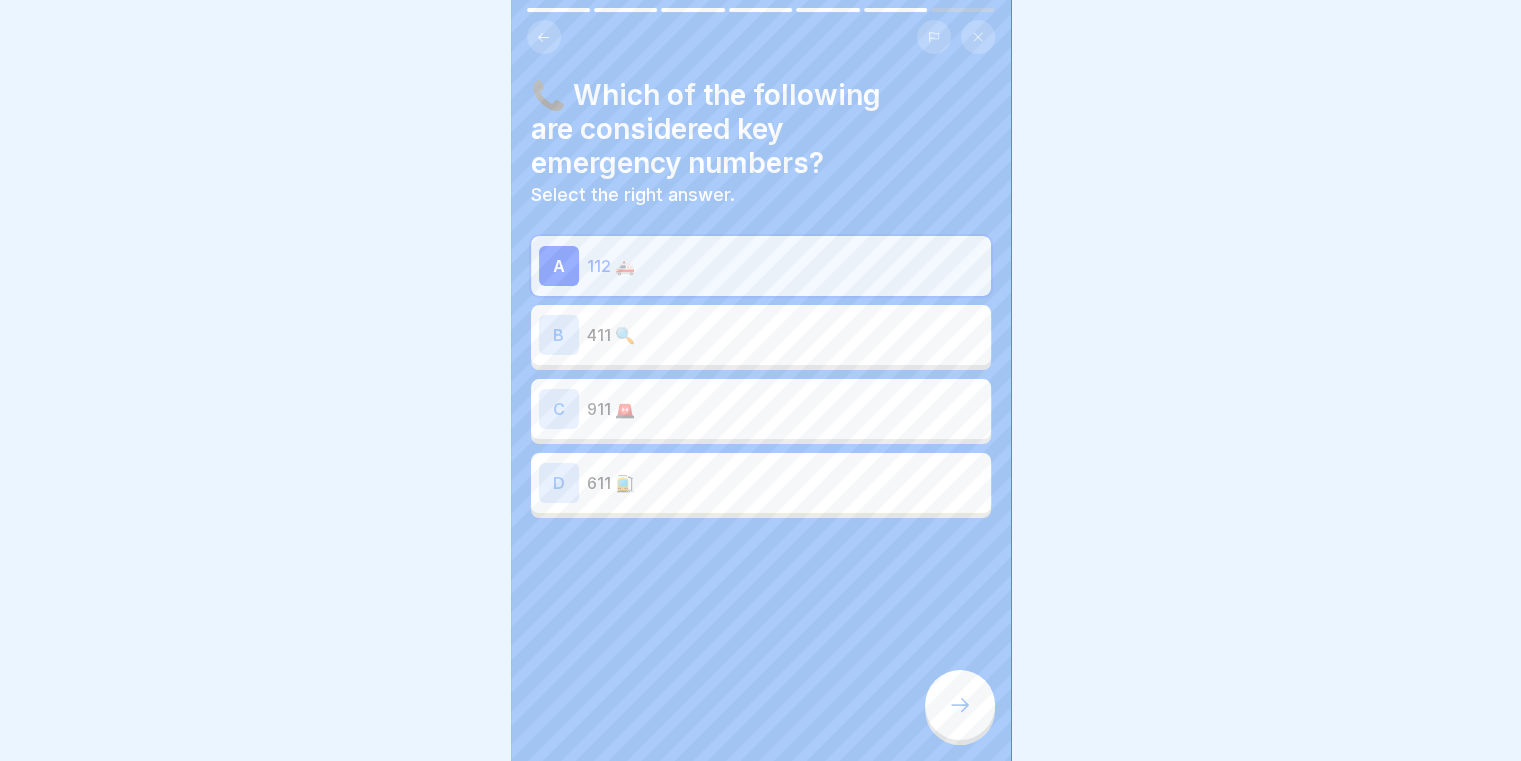 click at bounding box center [960, 705] 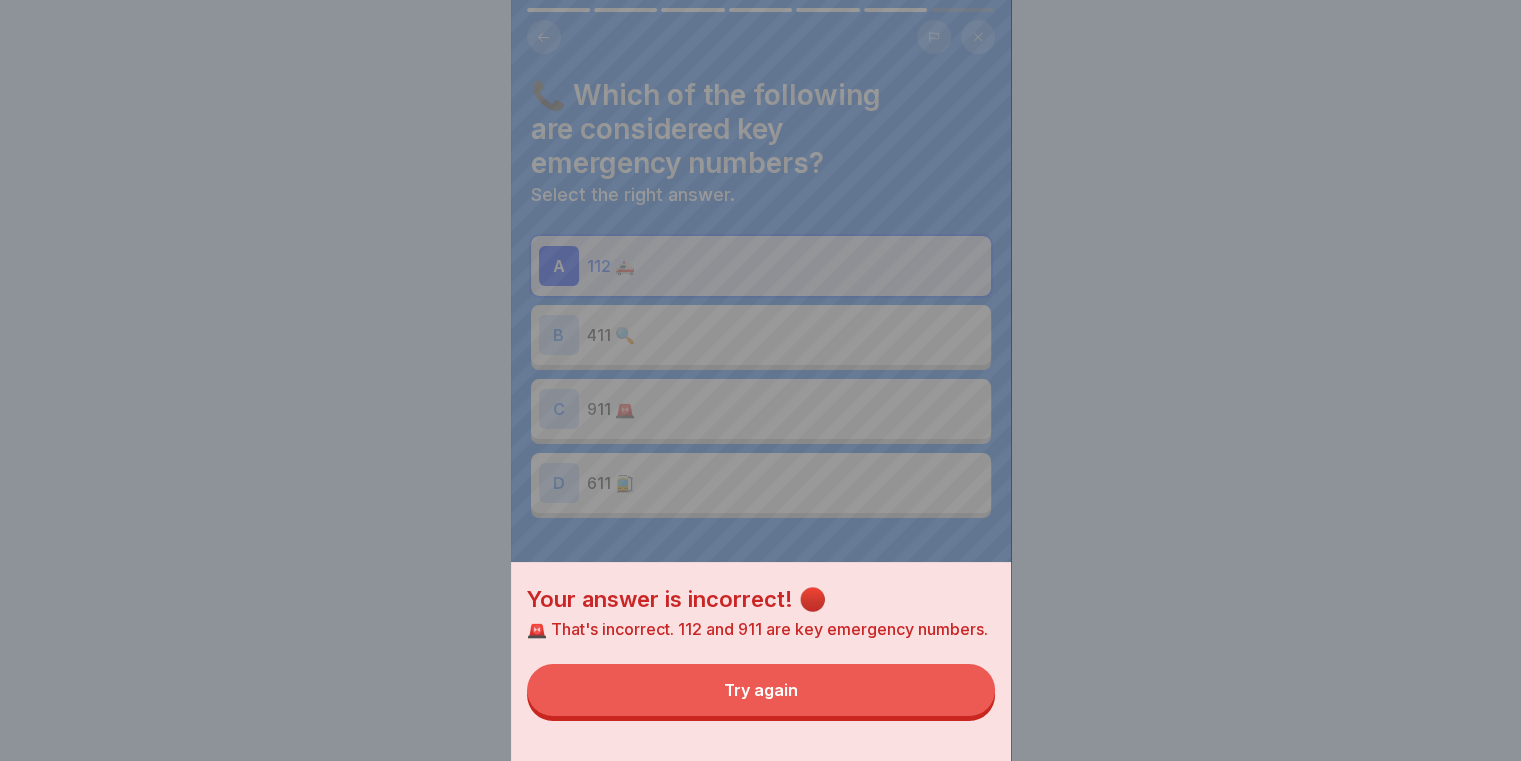click on "Try again" at bounding box center [761, 690] 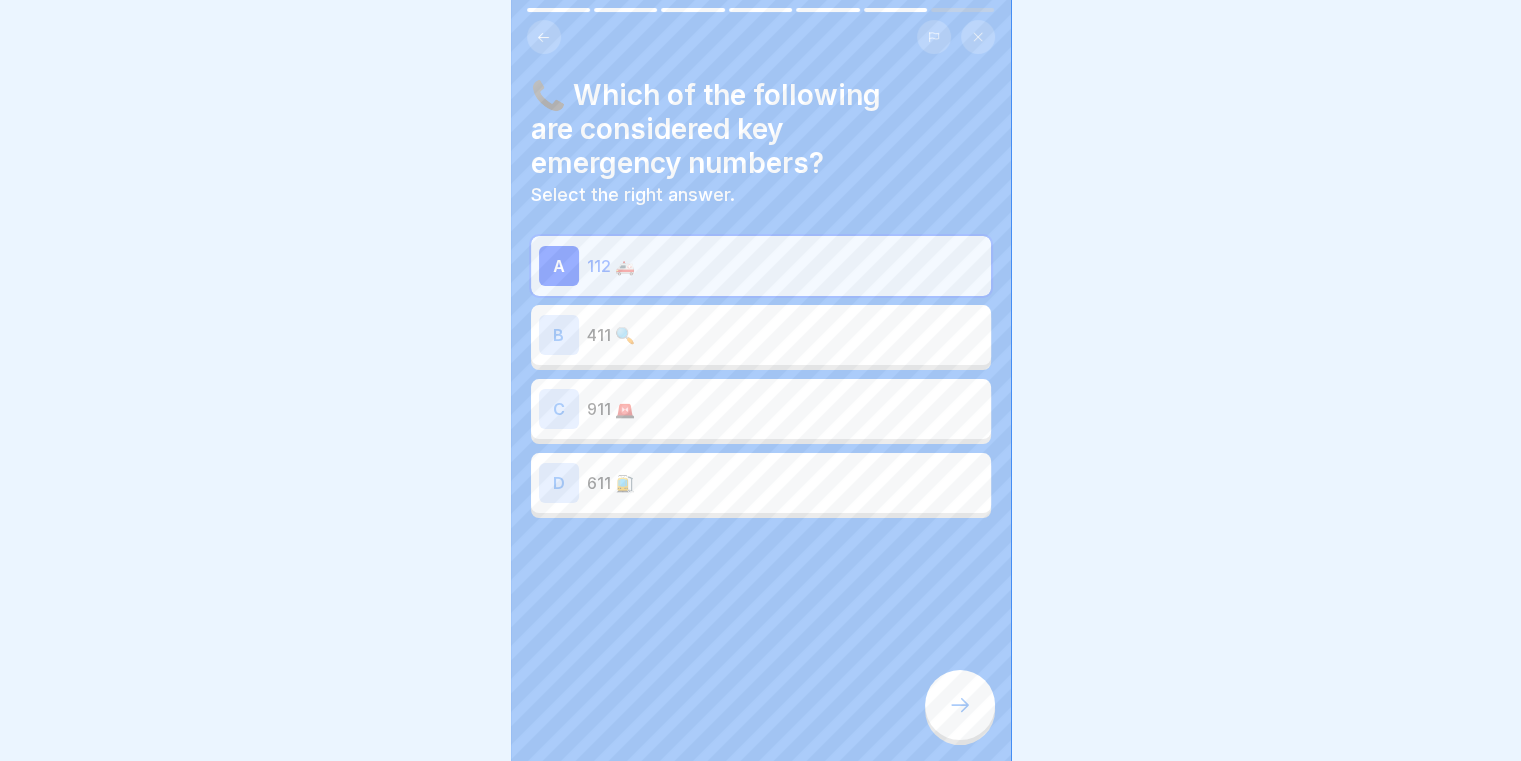 click on "911 🚨" at bounding box center (785, 409) 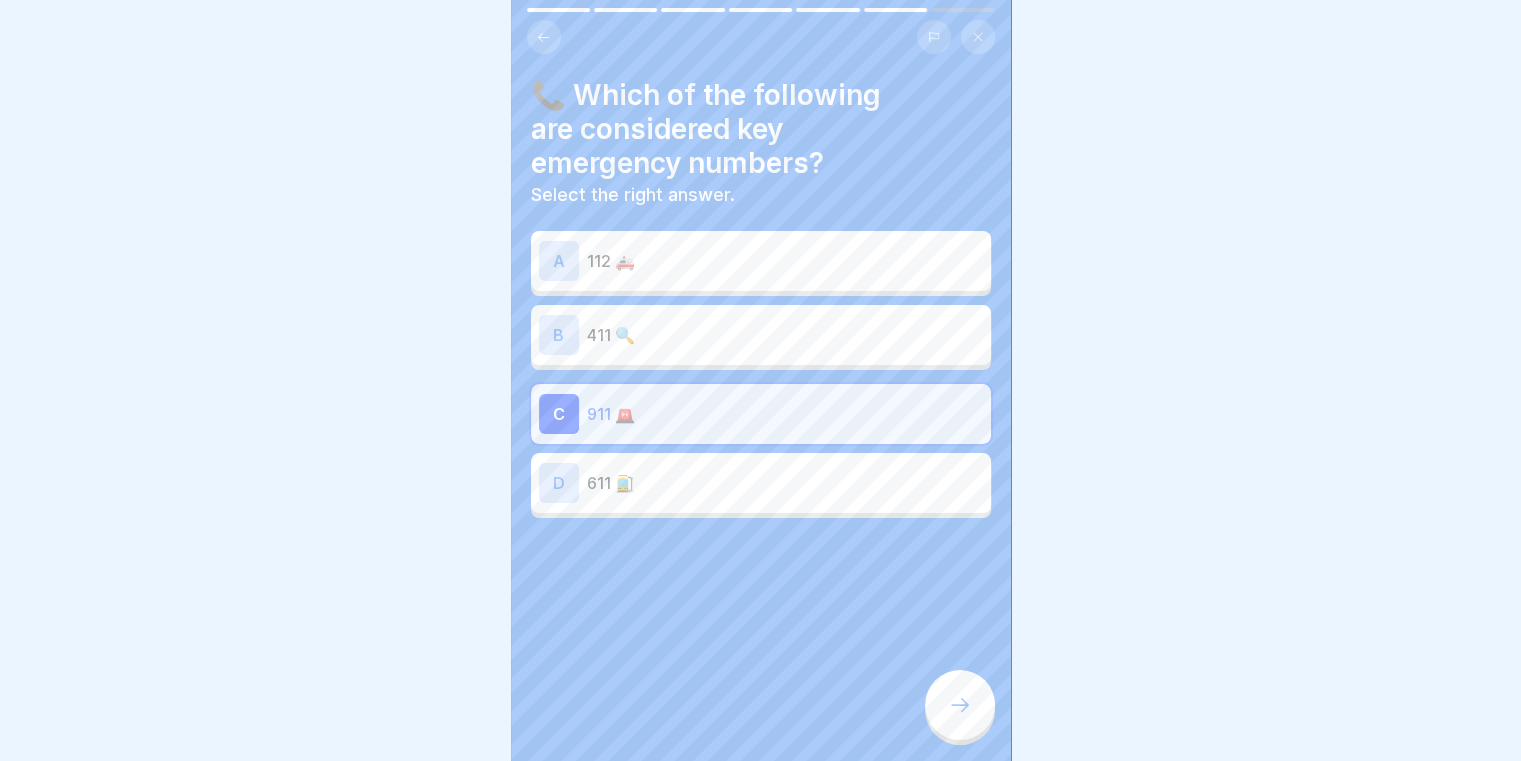 click at bounding box center [960, 705] 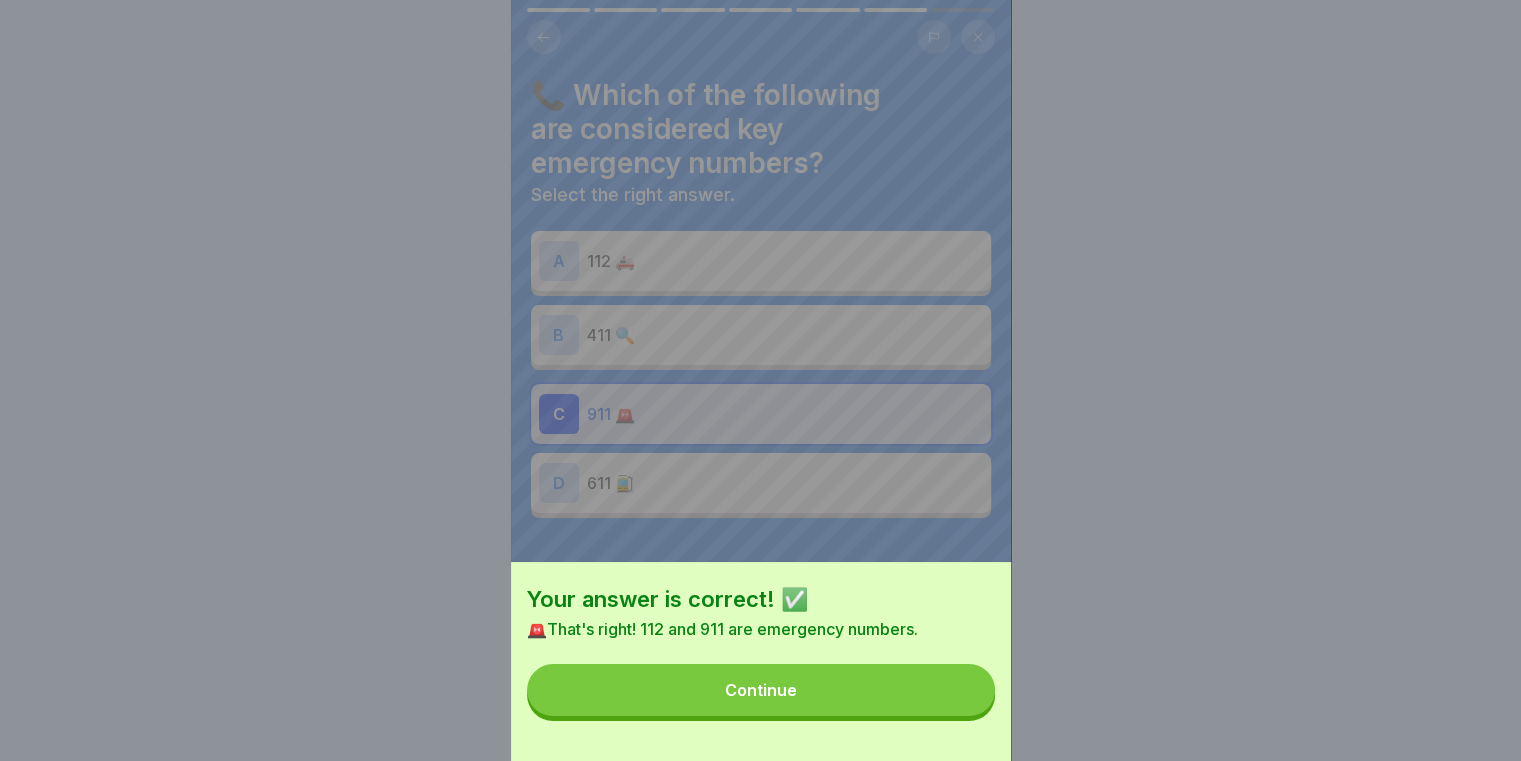 click on "Continue" at bounding box center (761, 690) 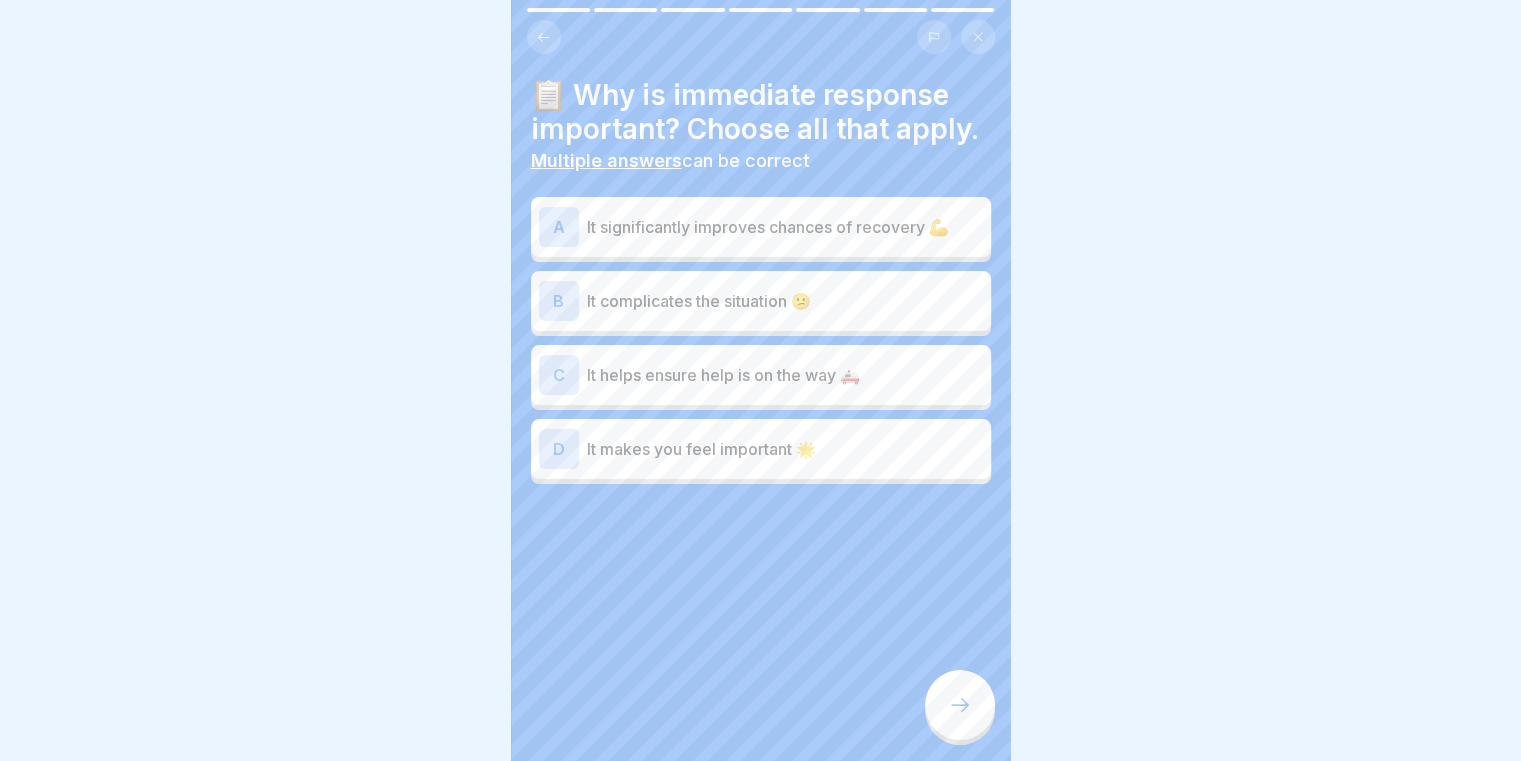 click on "A It significantly improves chances of recovery 💪" at bounding box center [761, 227] 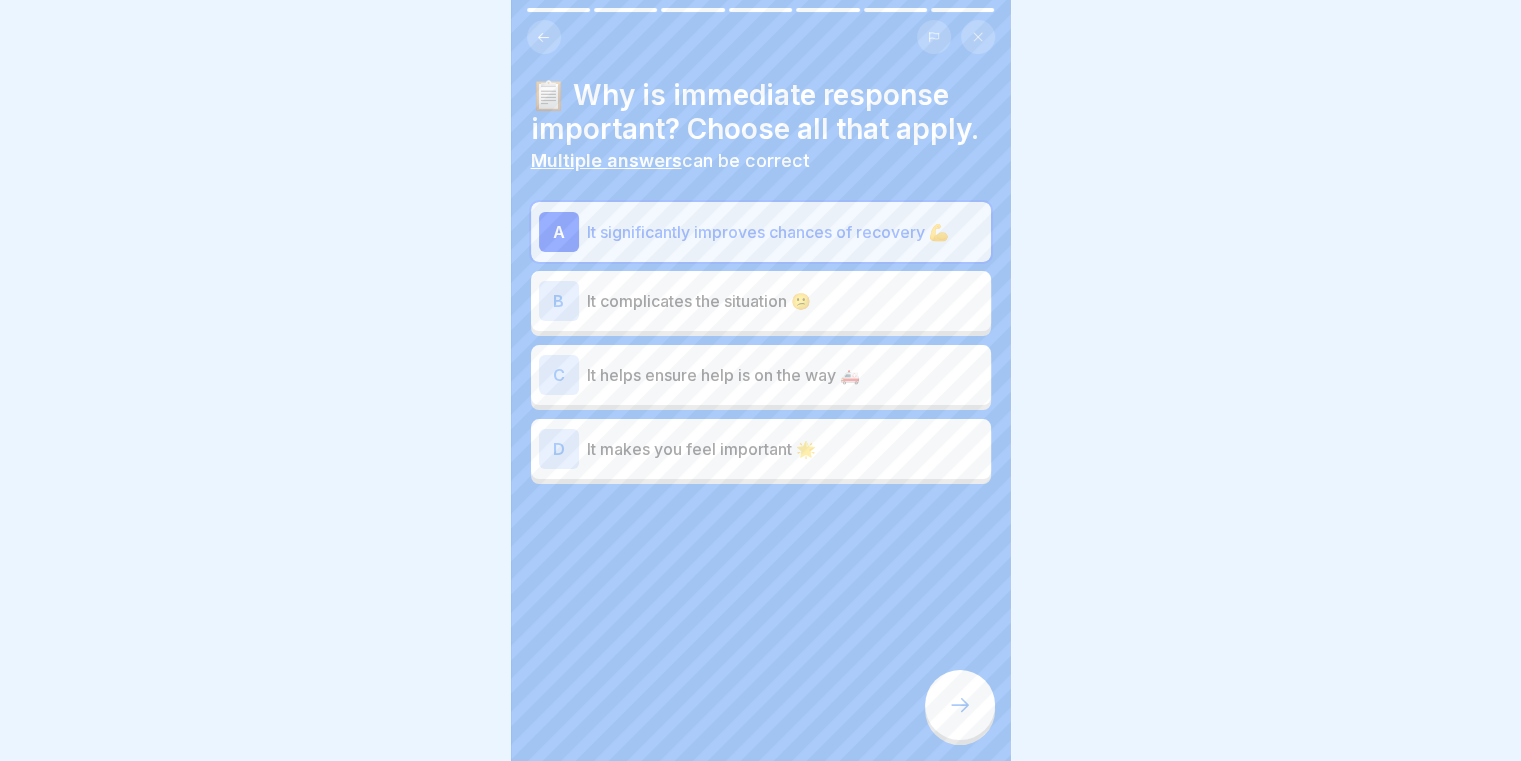 click on "It helps ensure help is on the way 🚑" at bounding box center [785, 375] 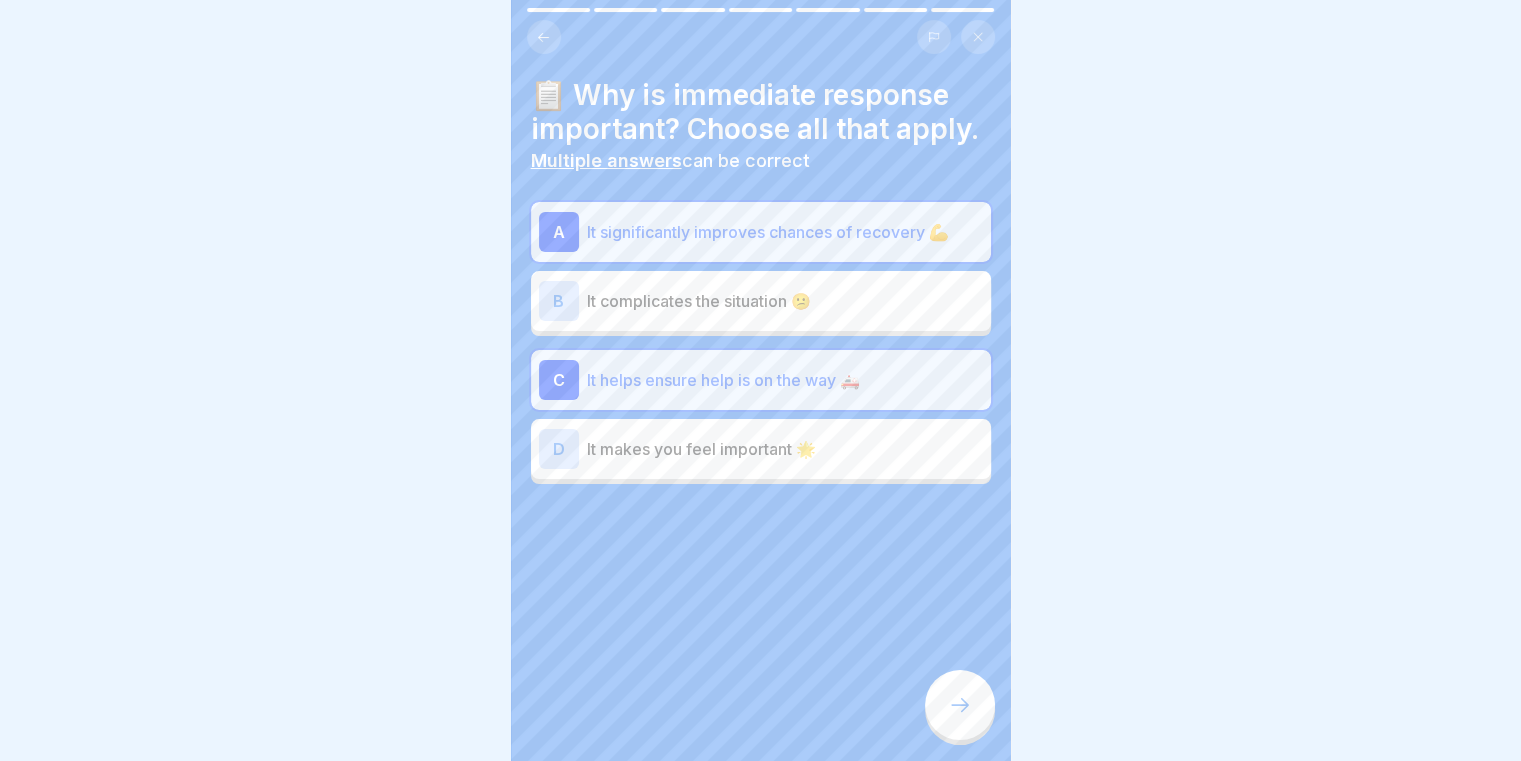 click at bounding box center (960, 705) 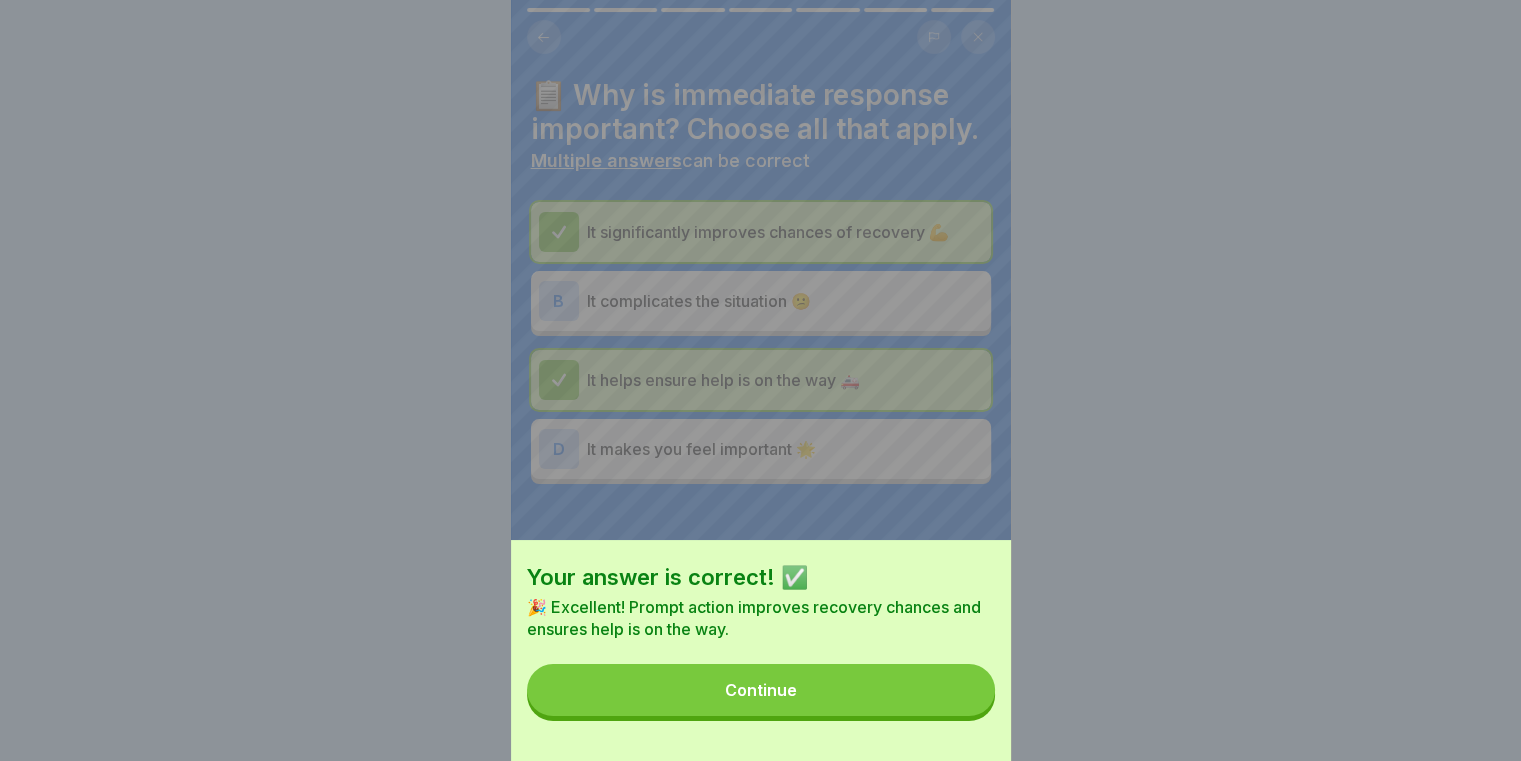 click on "Continue" at bounding box center [761, 690] 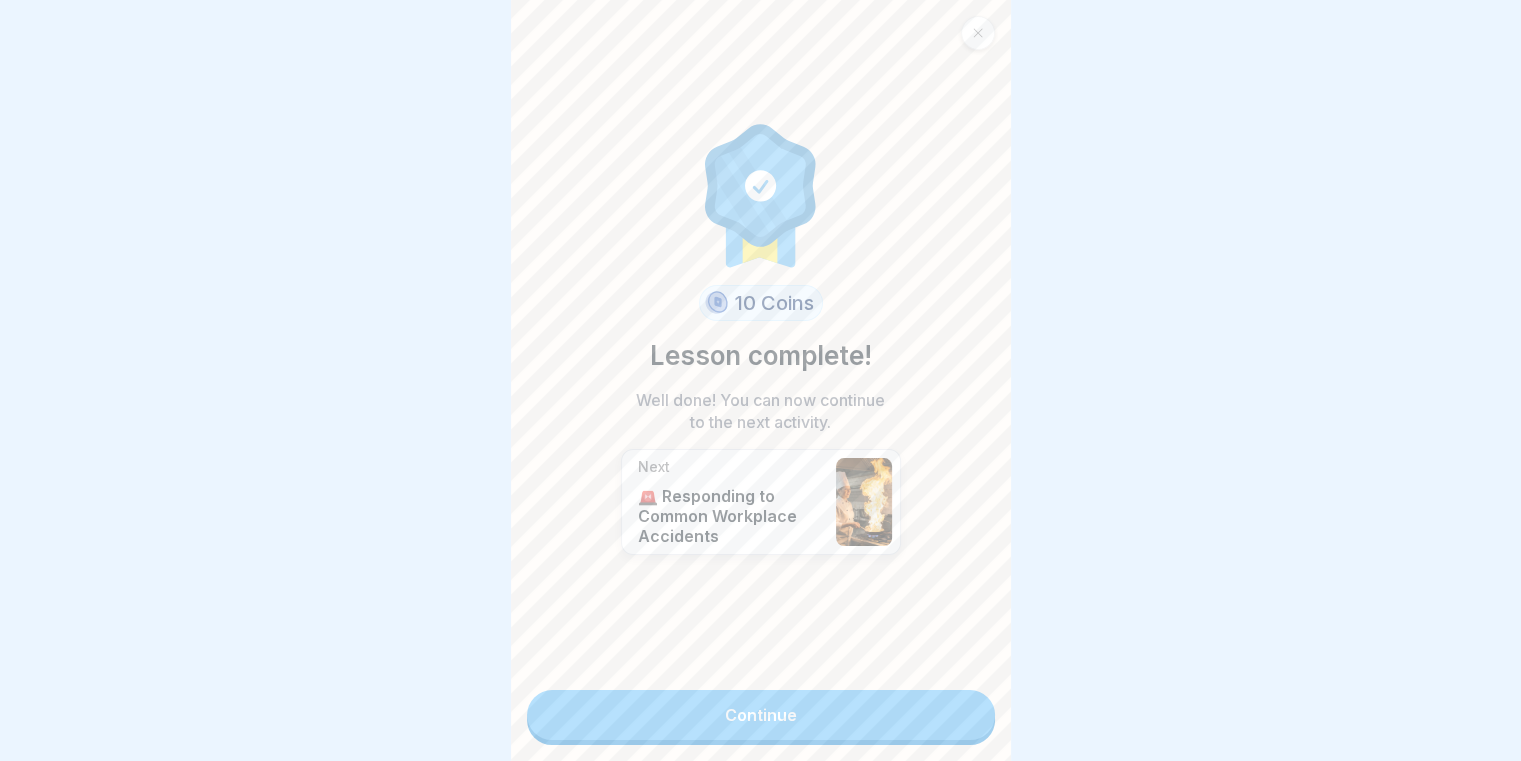 click on "Continue" at bounding box center (761, 715) 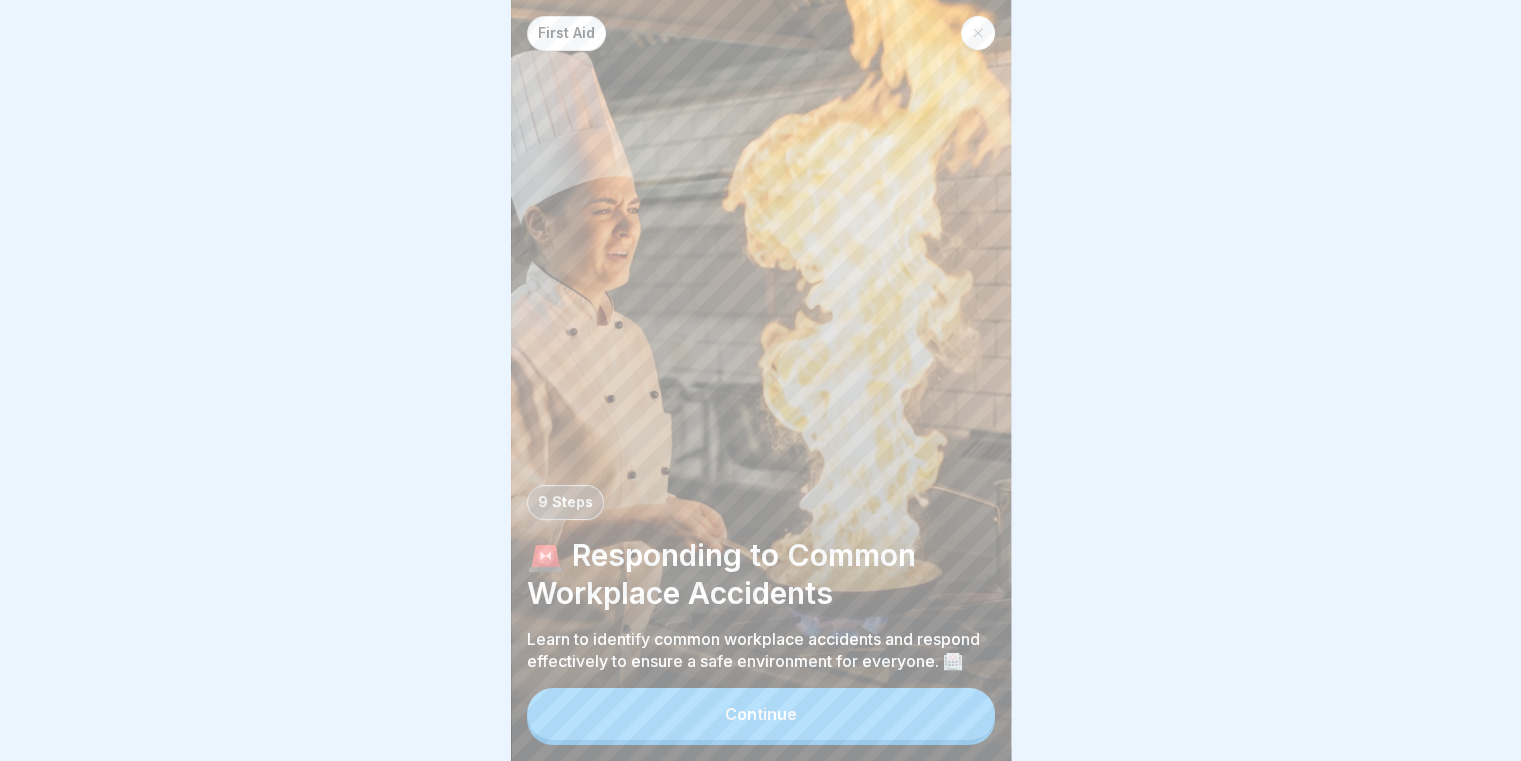 click on "Continue" at bounding box center [761, 714] 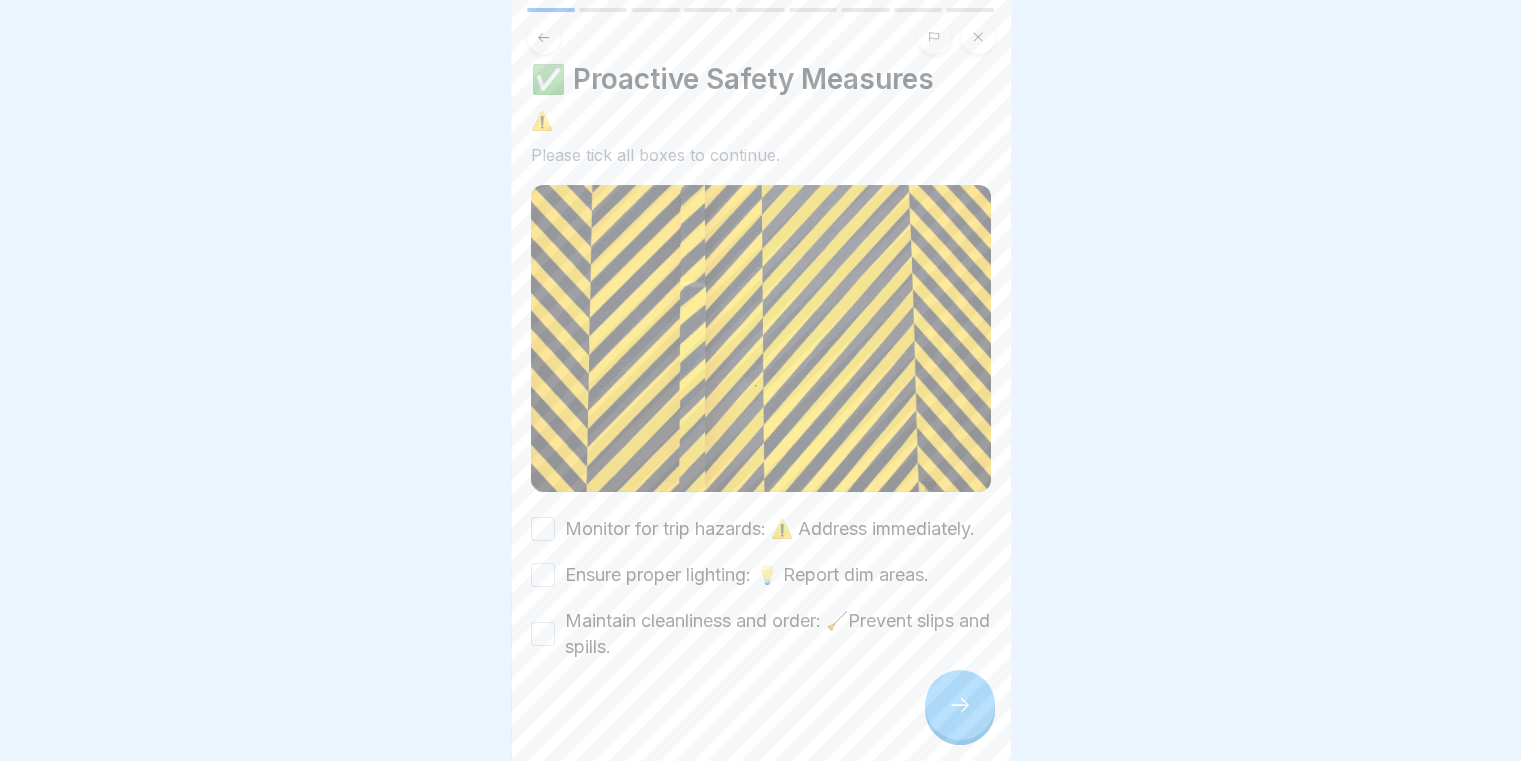 scroll, scrollTop: 0, scrollLeft: 0, axis: both 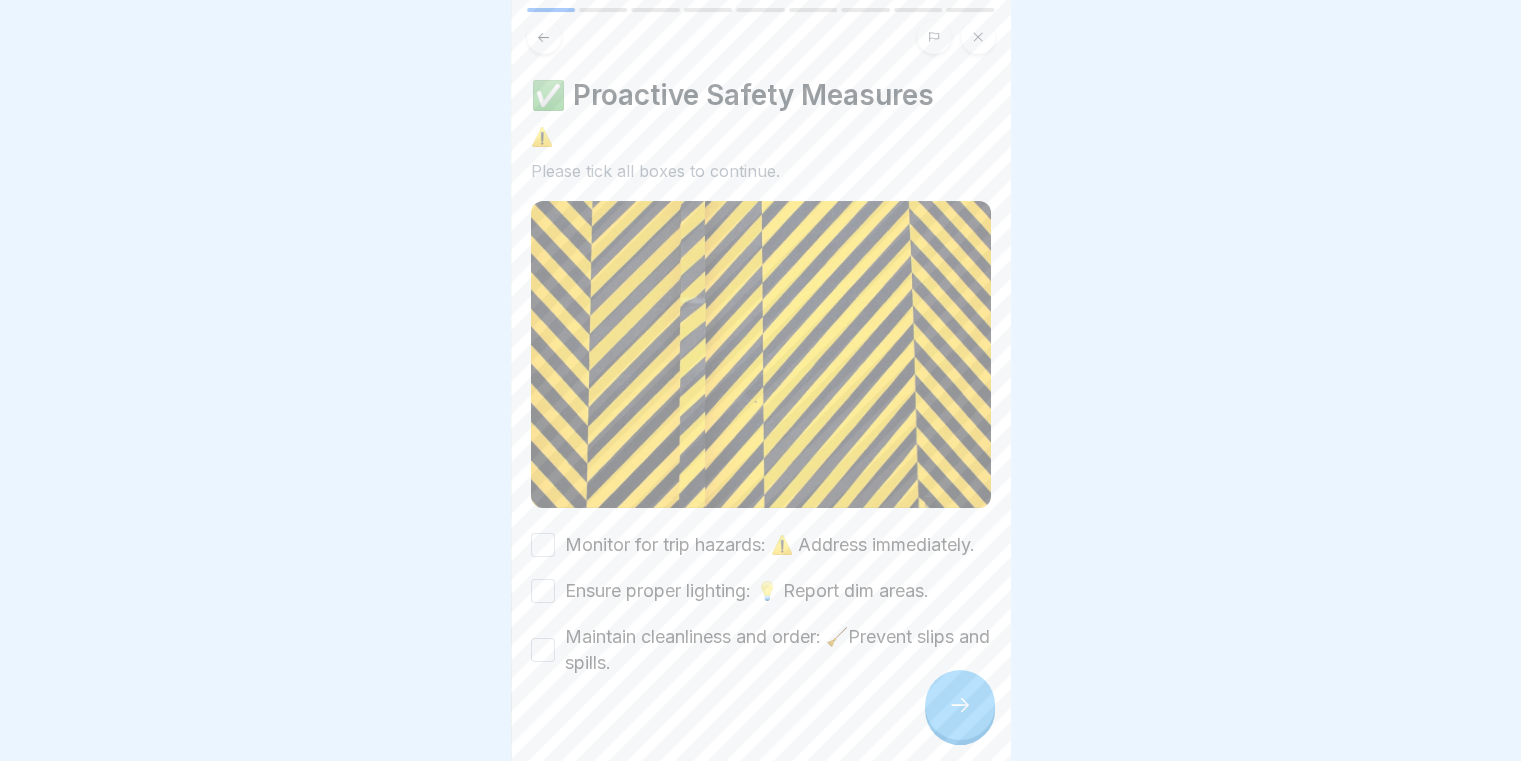 click on "Monitor for trip hazards: ⚠️ Address immediately." at bounding box center (543, 545) 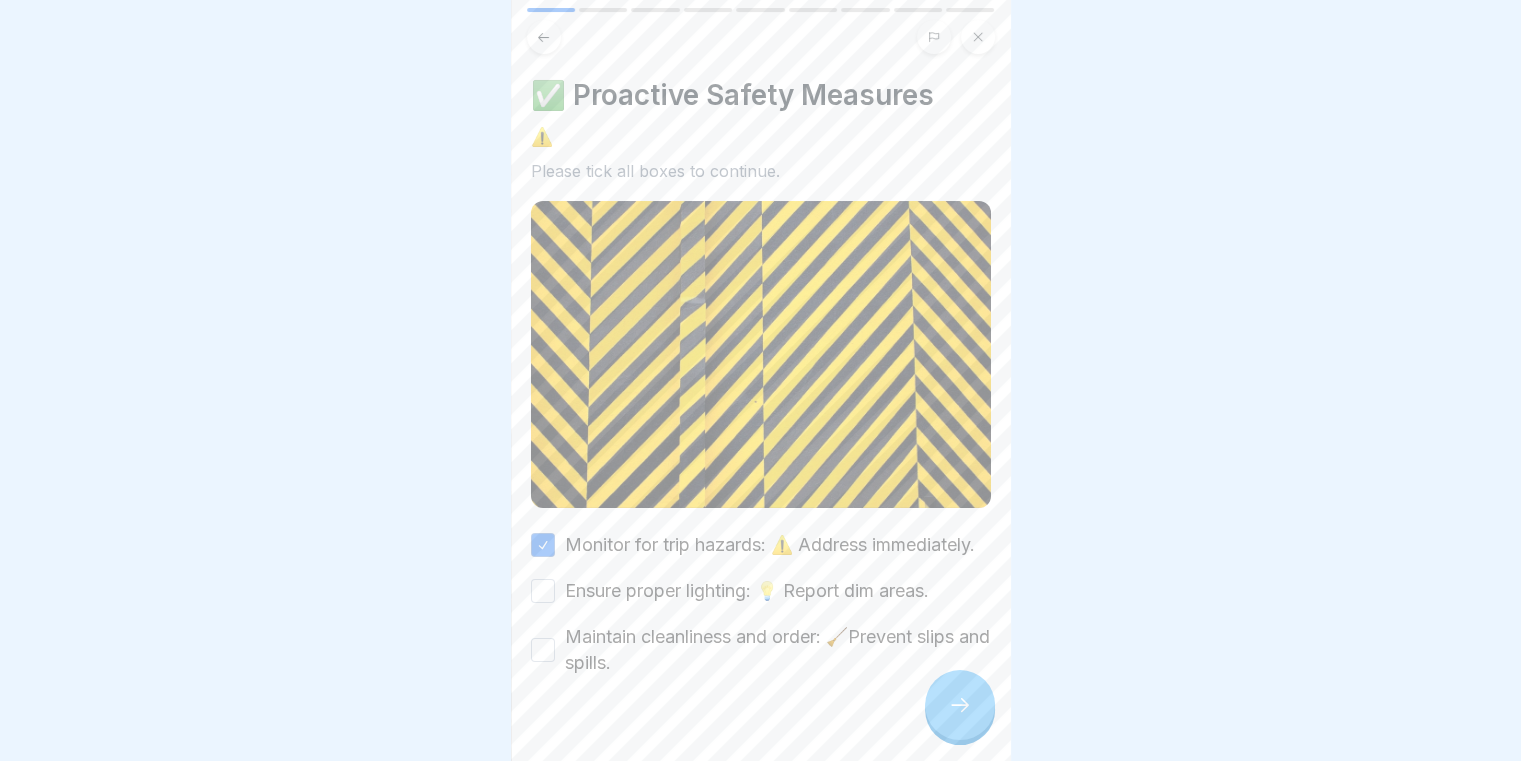 click on "Ensure proper lighting: 💡 Report dim areas." at bounding box center [543, 591] 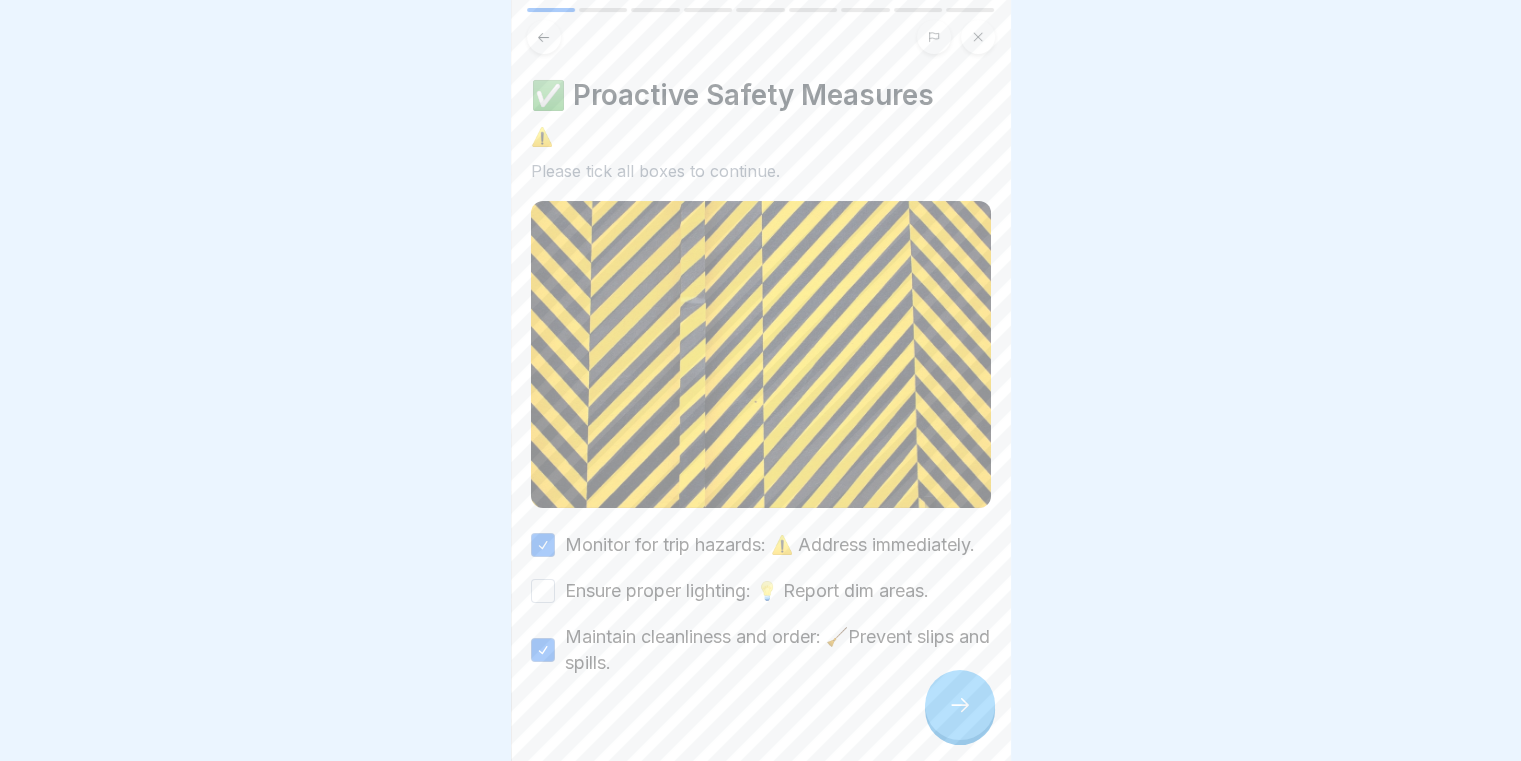 click on "Ensure proper lighting: 💡 Report dim areas." at bounding box center [543, 591] 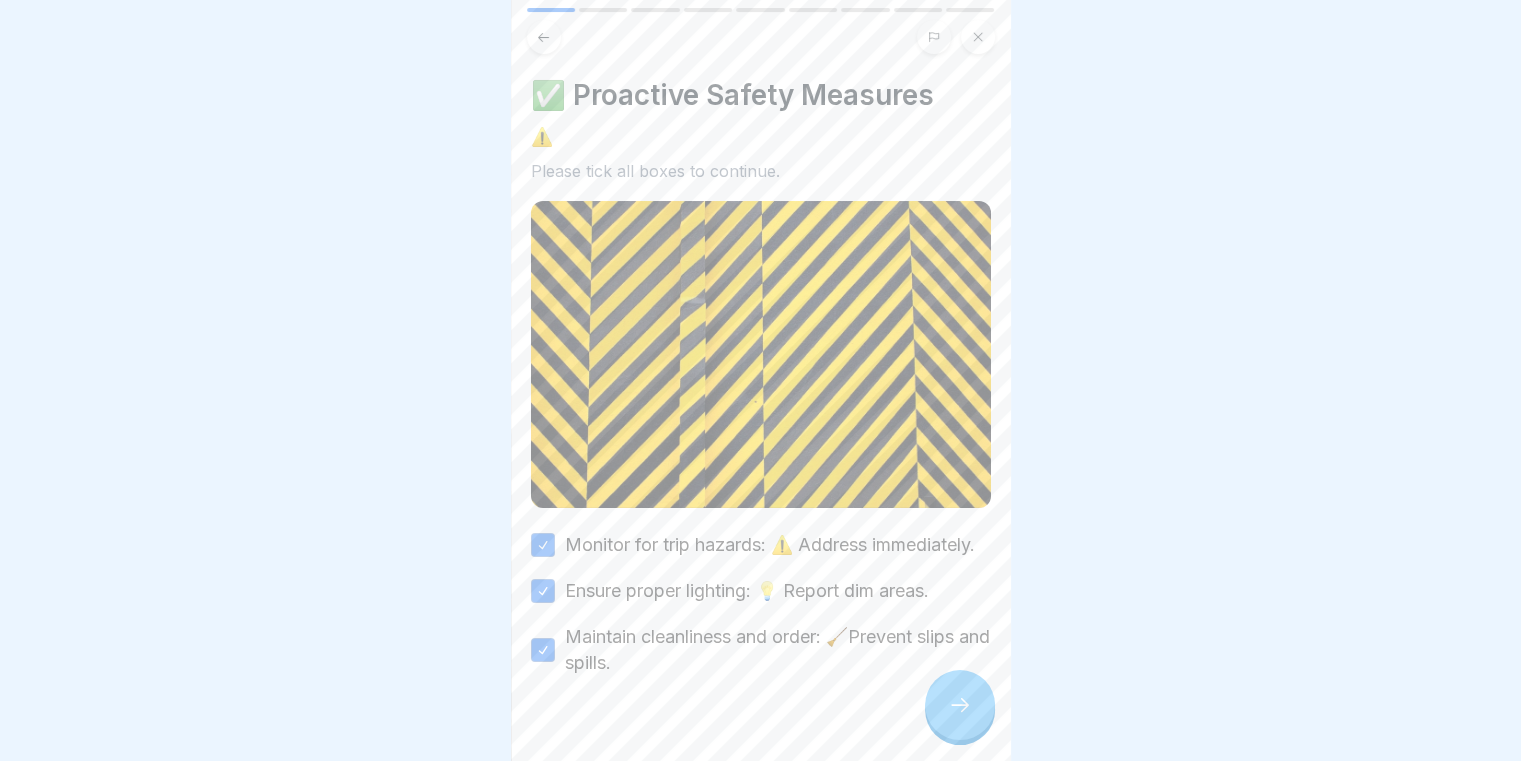 click at bounding box center (960, 705) 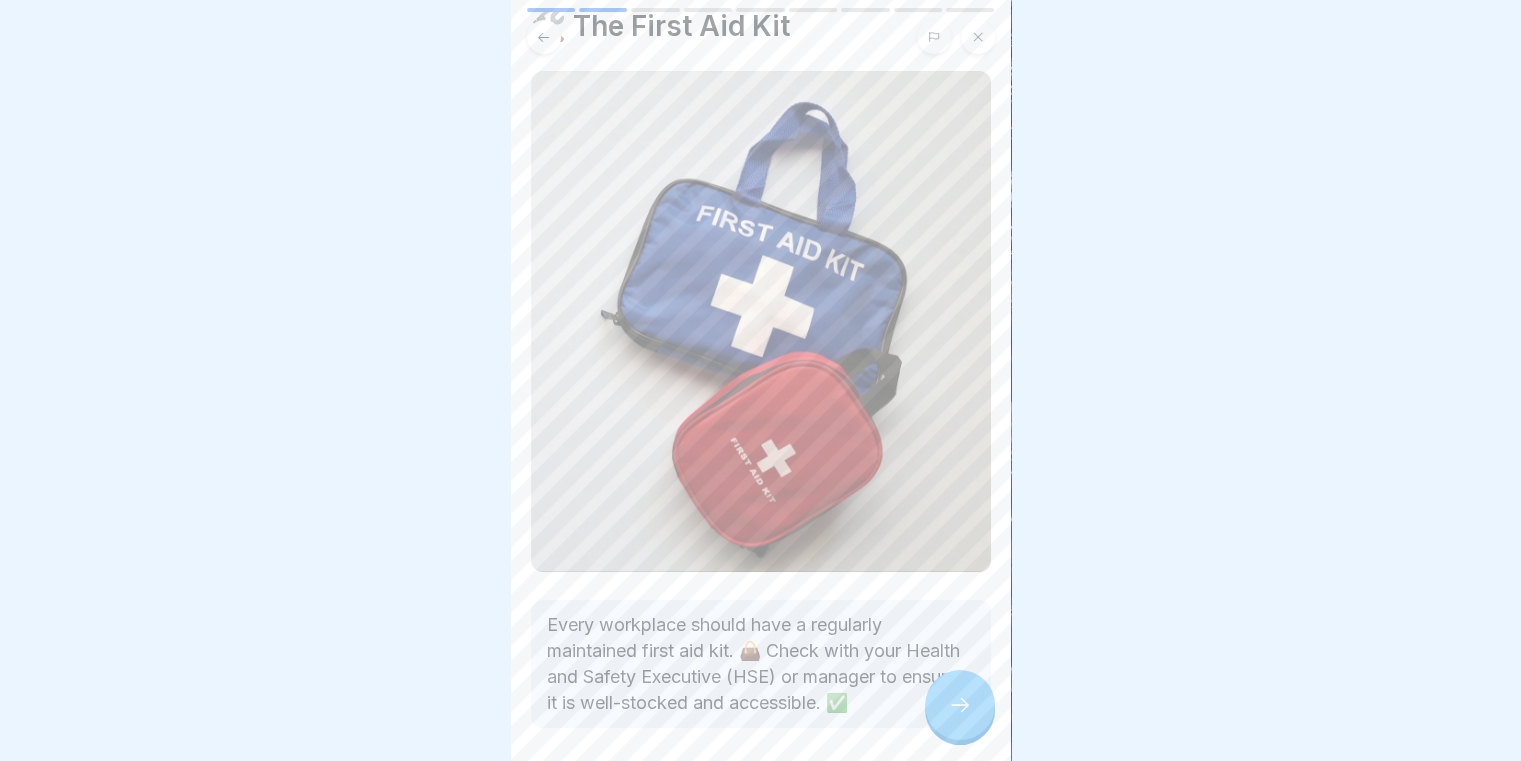 scroll, scrollTop: 140, scrollLeft: 0, axis: vertical 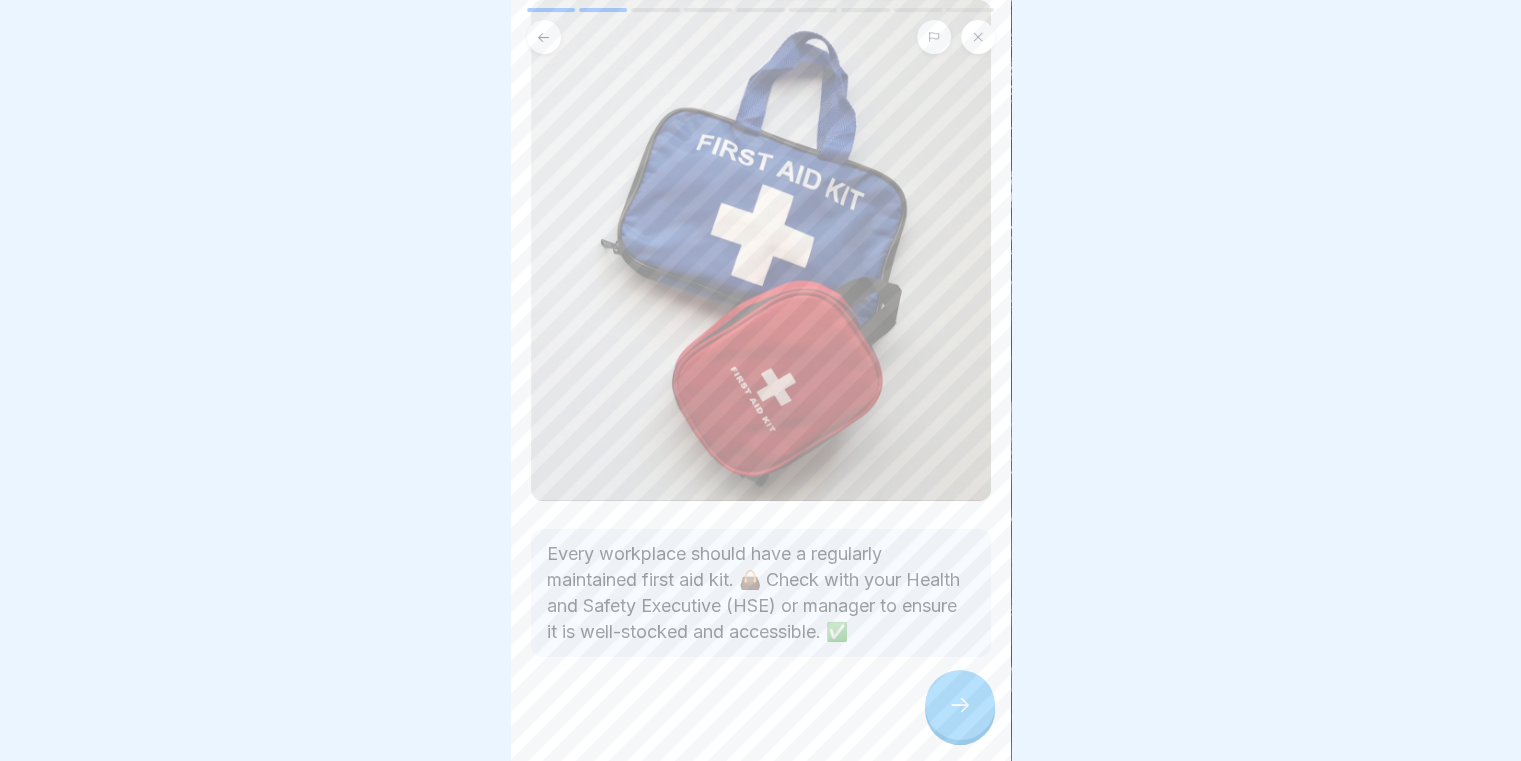 click at bounding box center [960, 705] 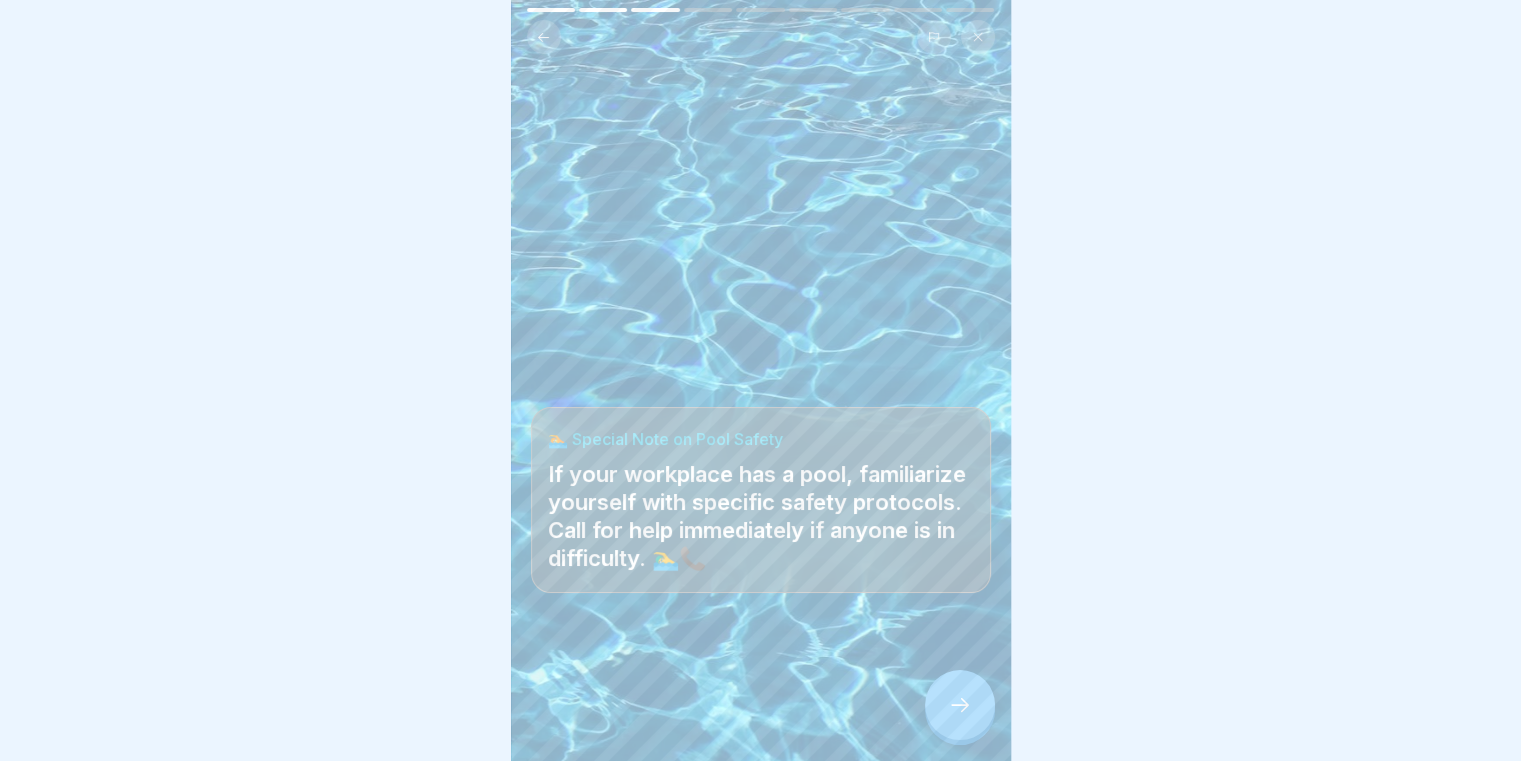click at bounding box center [960, 705] 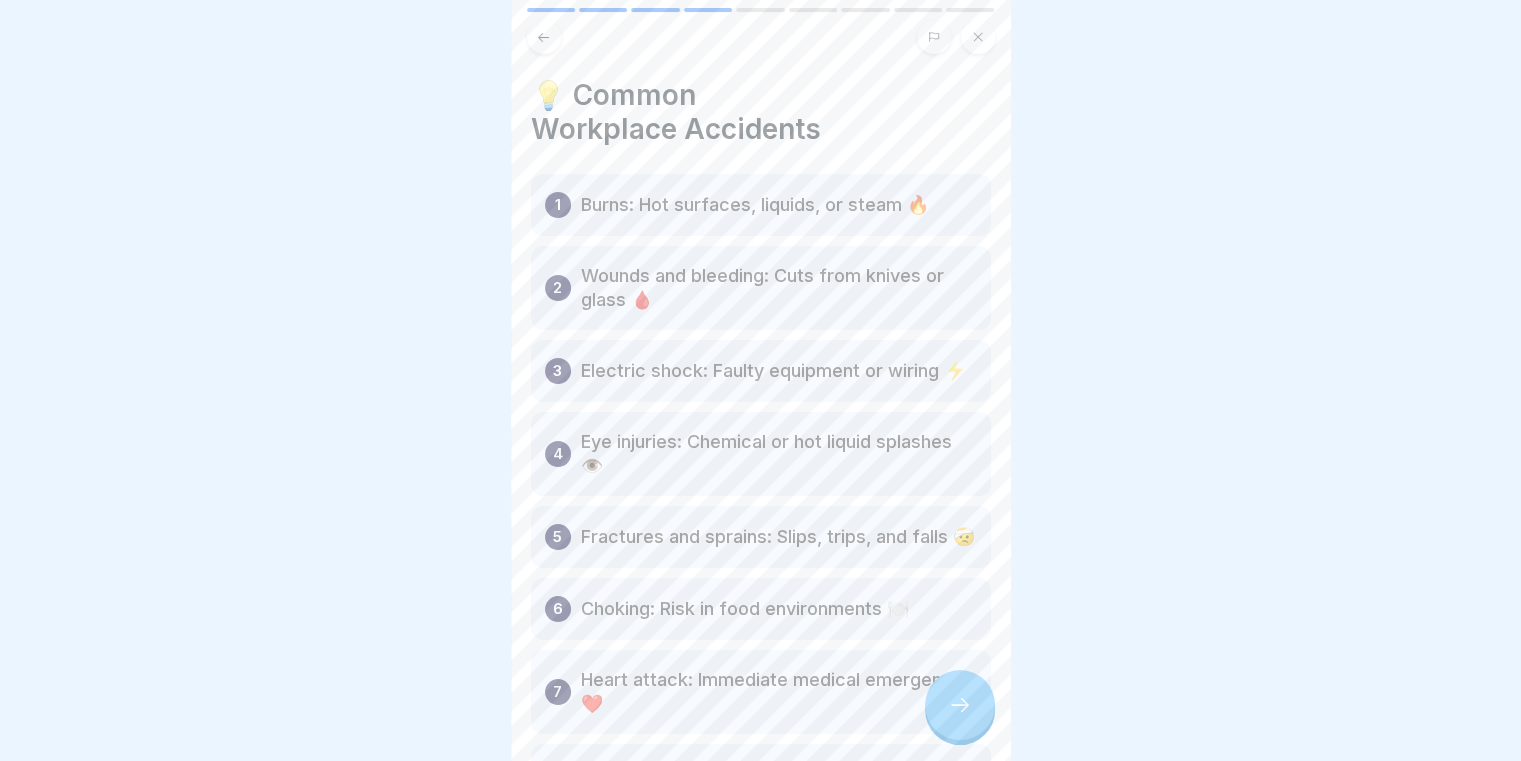 click 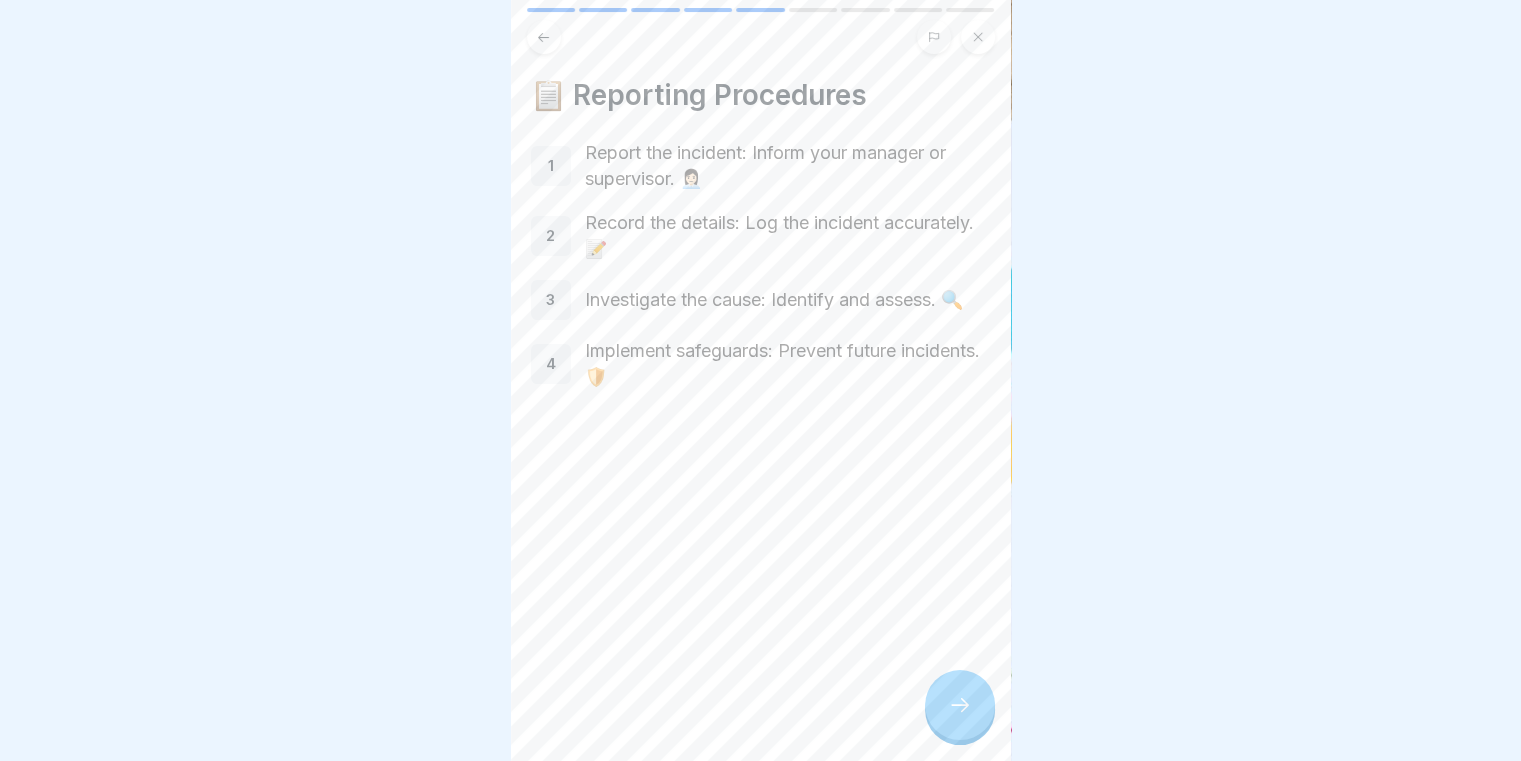 click 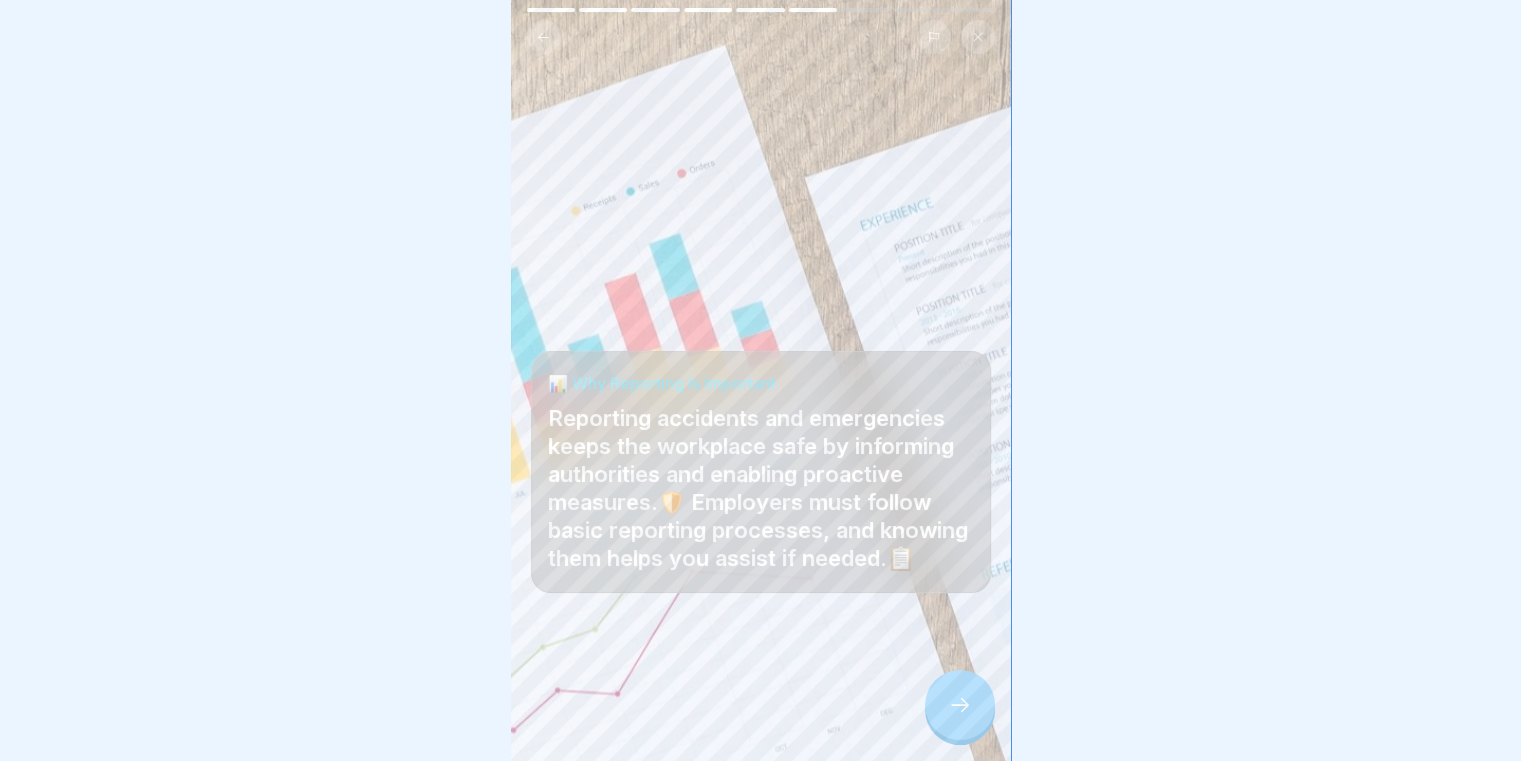 click 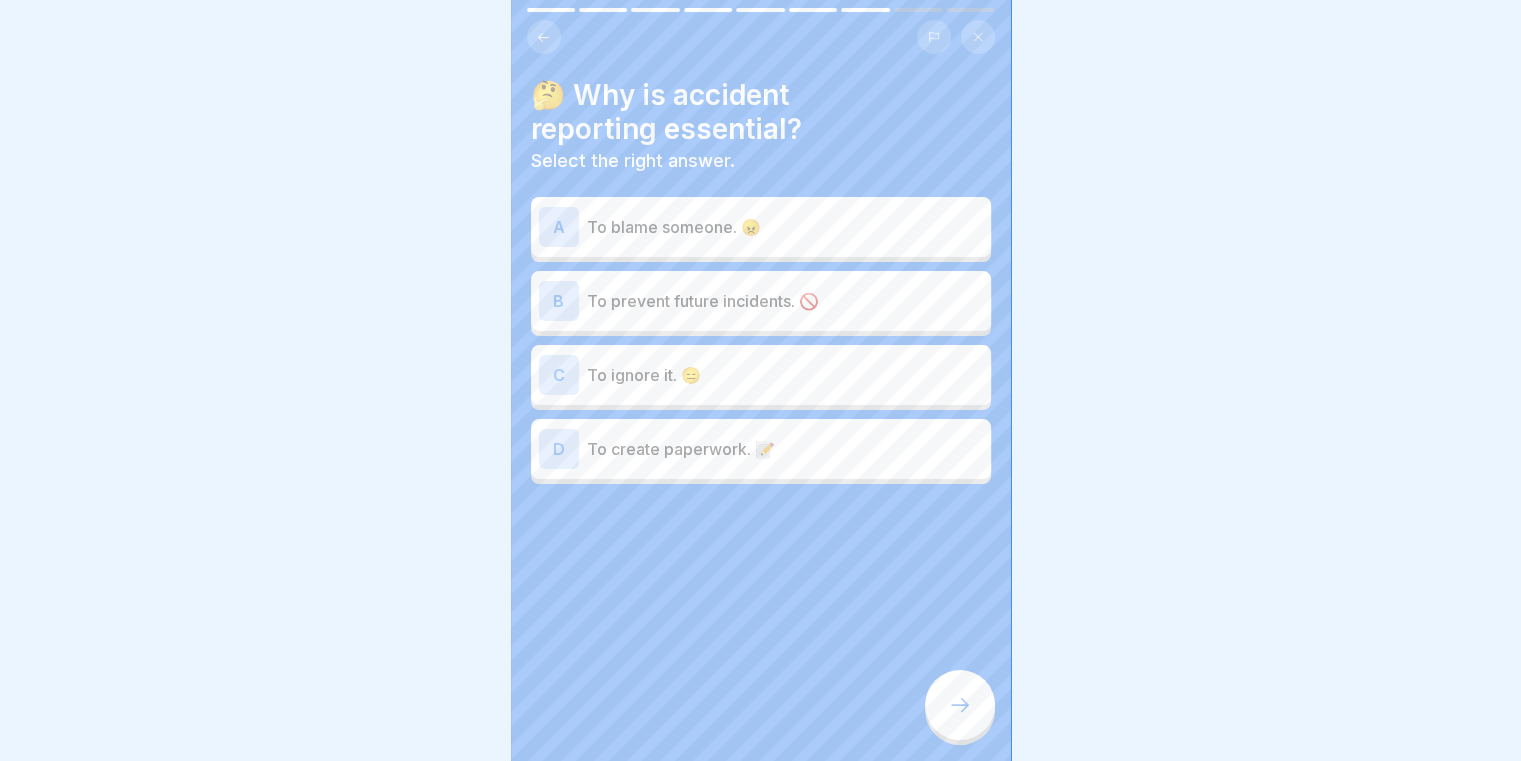click on "To prevent future incidents. 🚫" at bounding box center (785, 301) 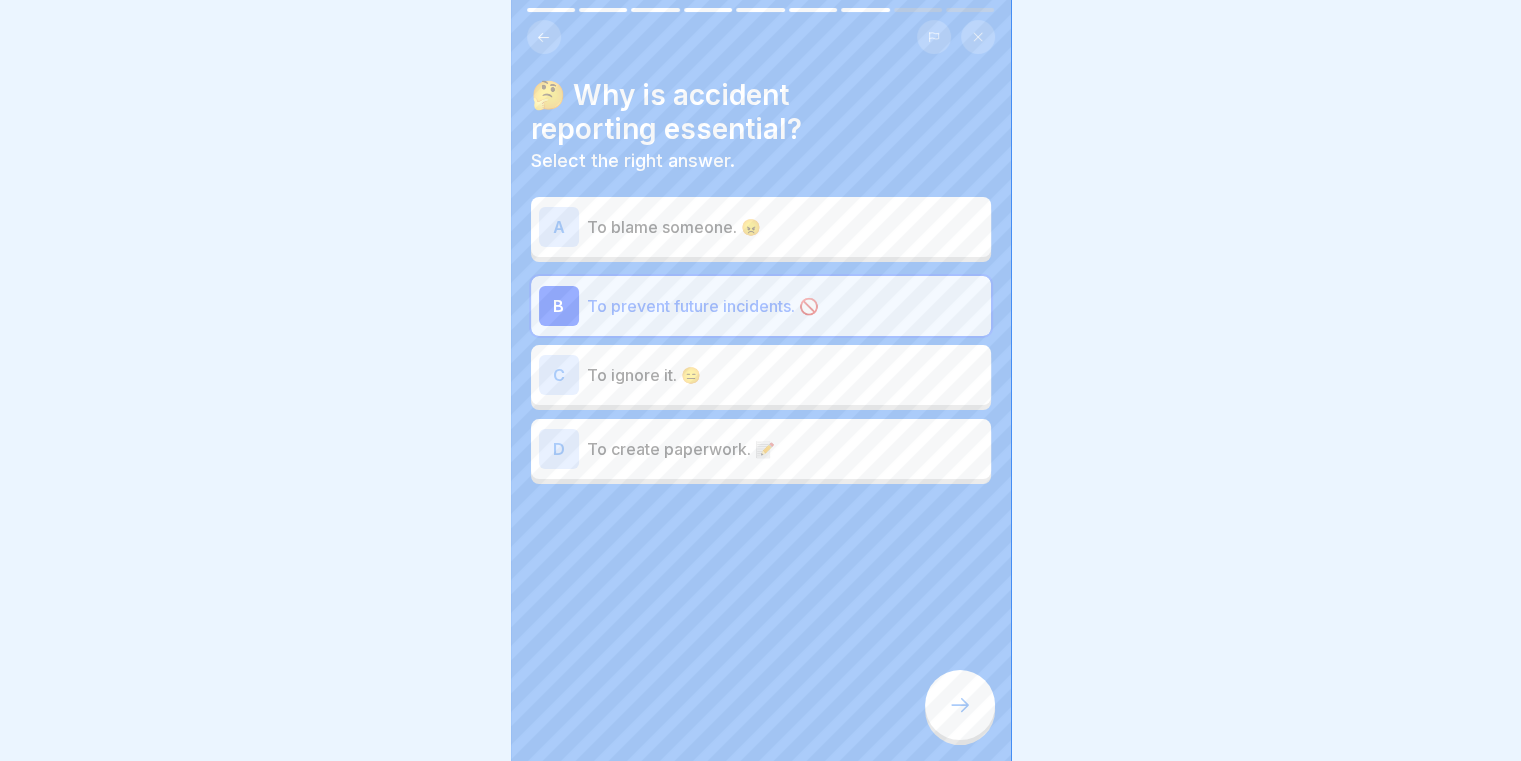 click 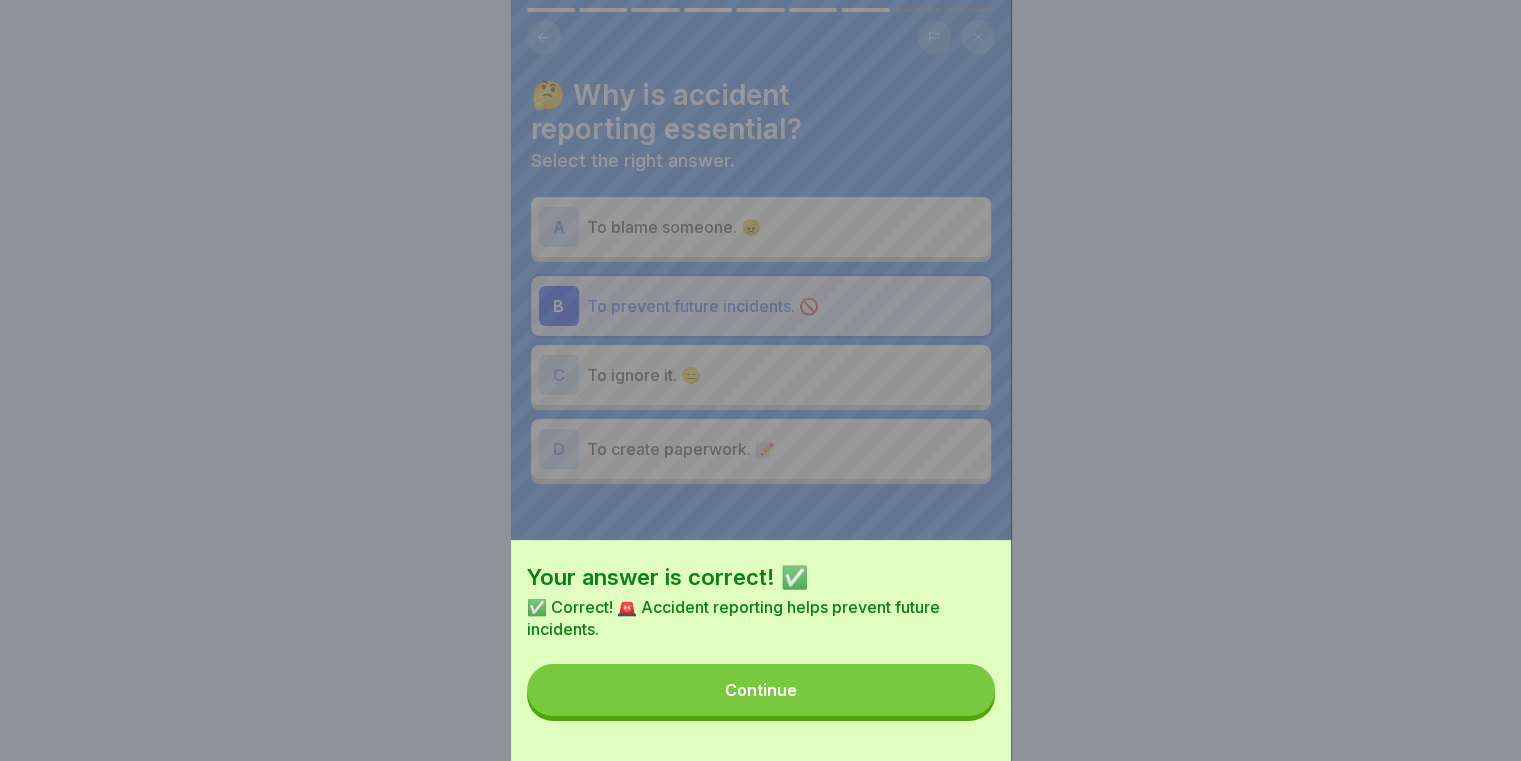 click on "Continue" at bounding box center (761, 690) 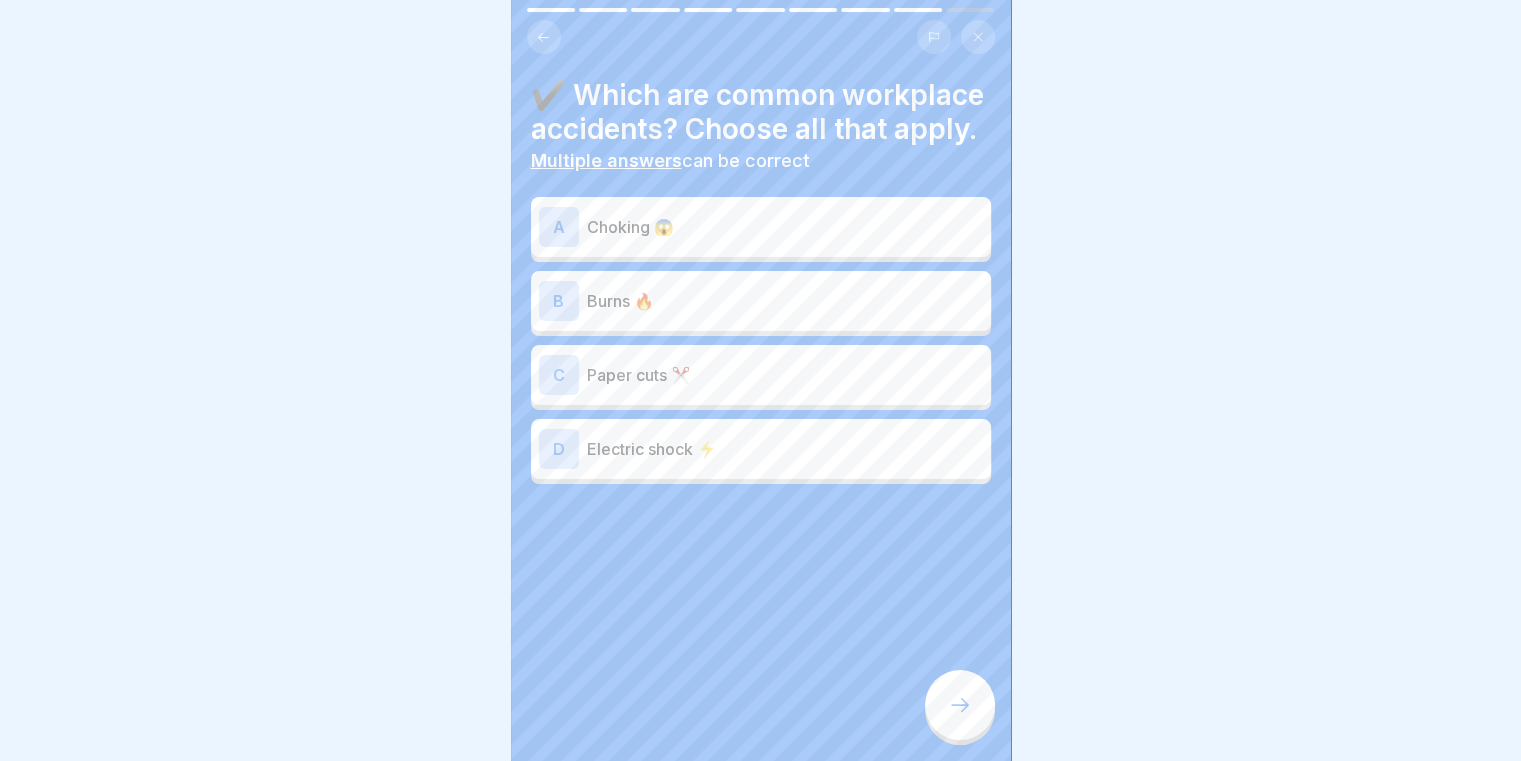 click on "Electric shock ⚡" at bounding box center [785, 449] 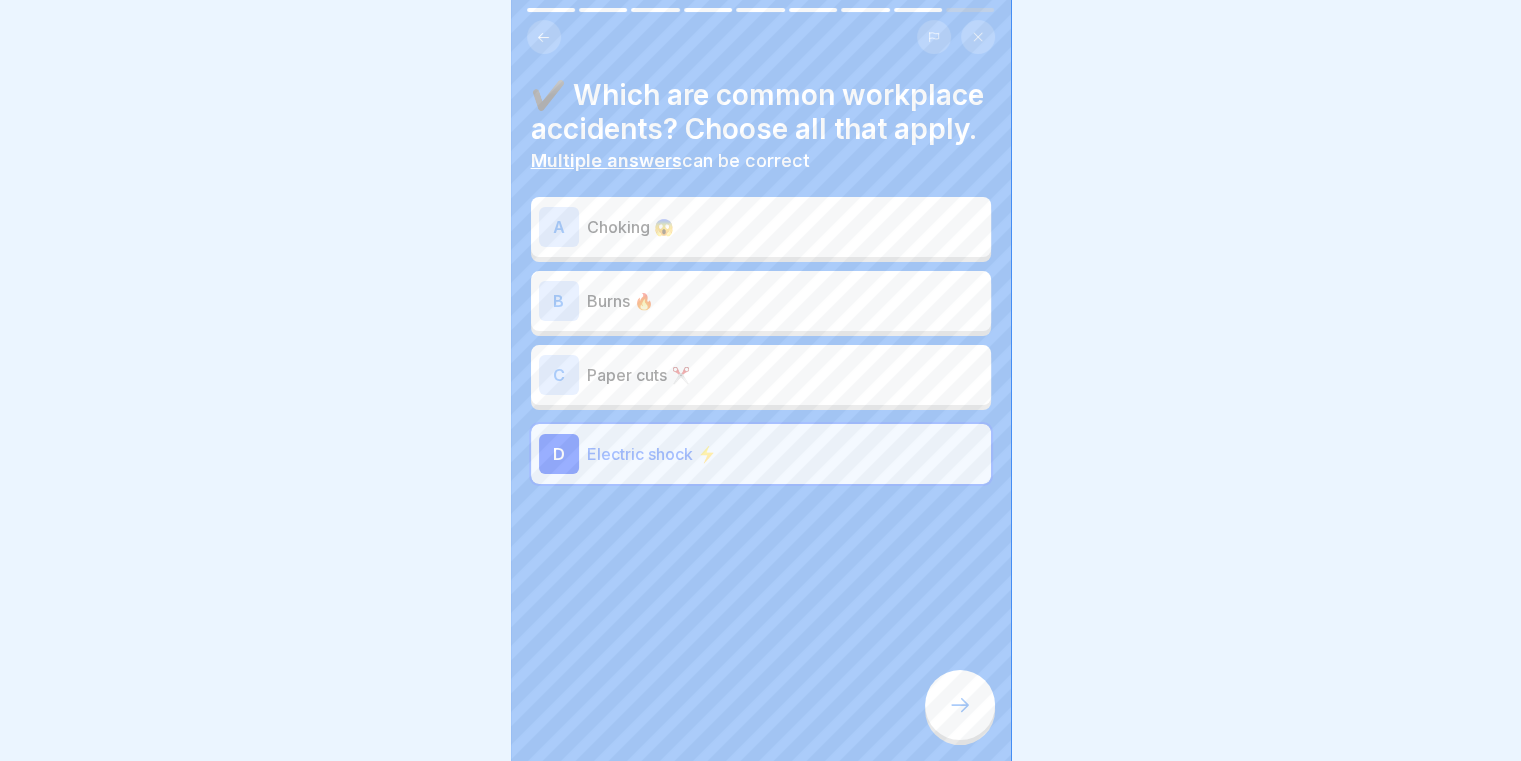 click on "Burns 🔥" at bounding box center (785, 301) 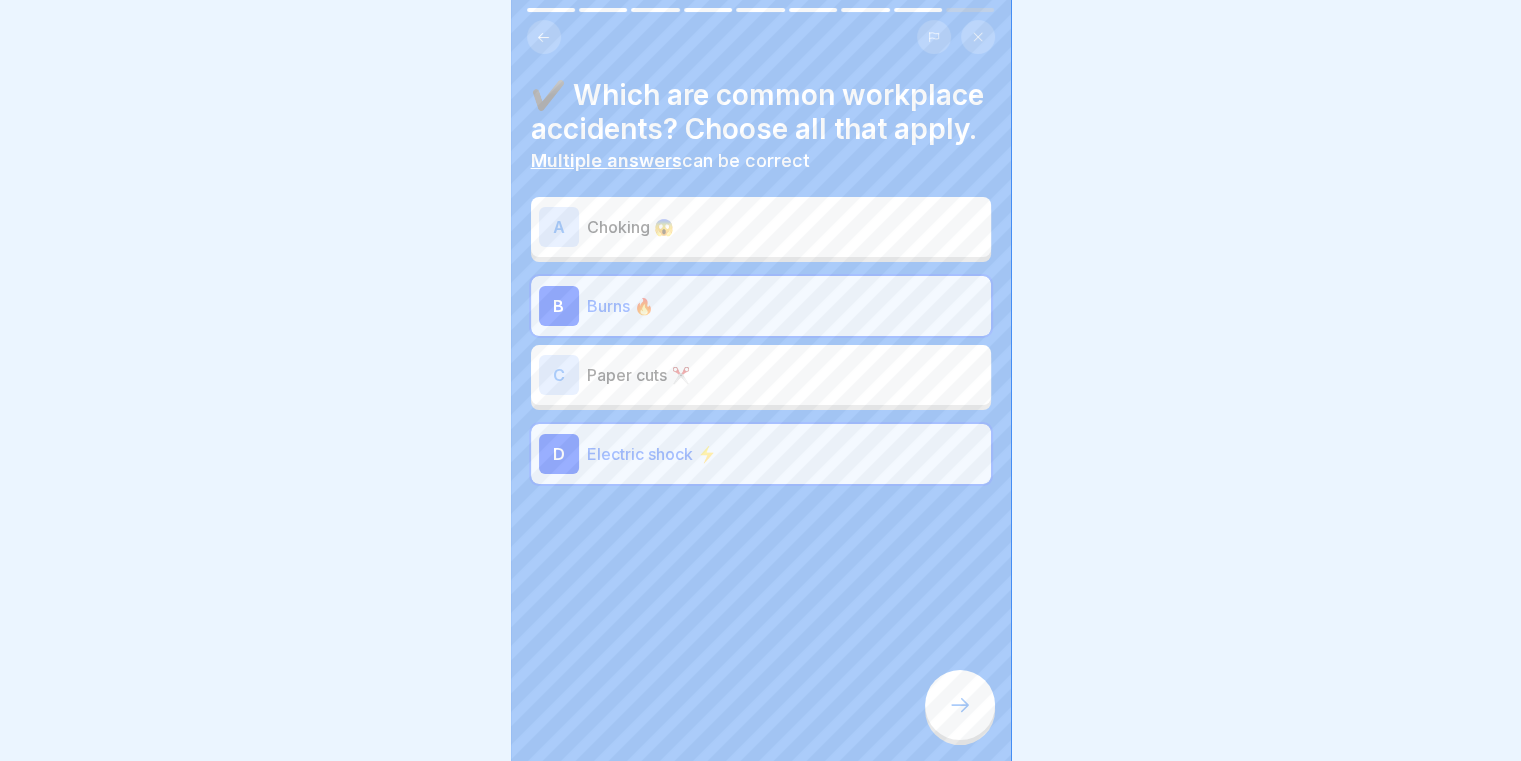 click on "Paper cuts ✂️" at bounding box center (785, 375) 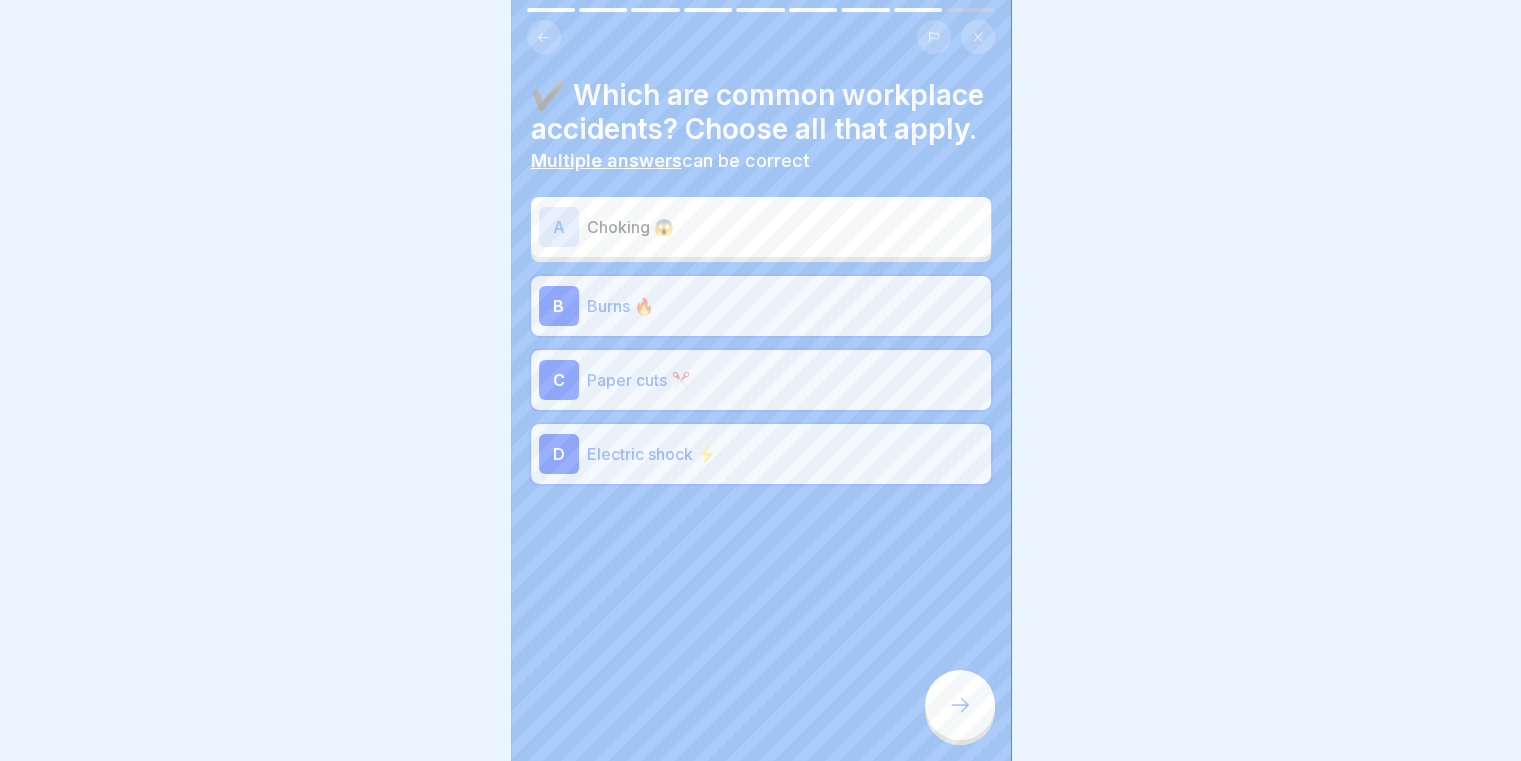 click at bounding box center (960, 705) 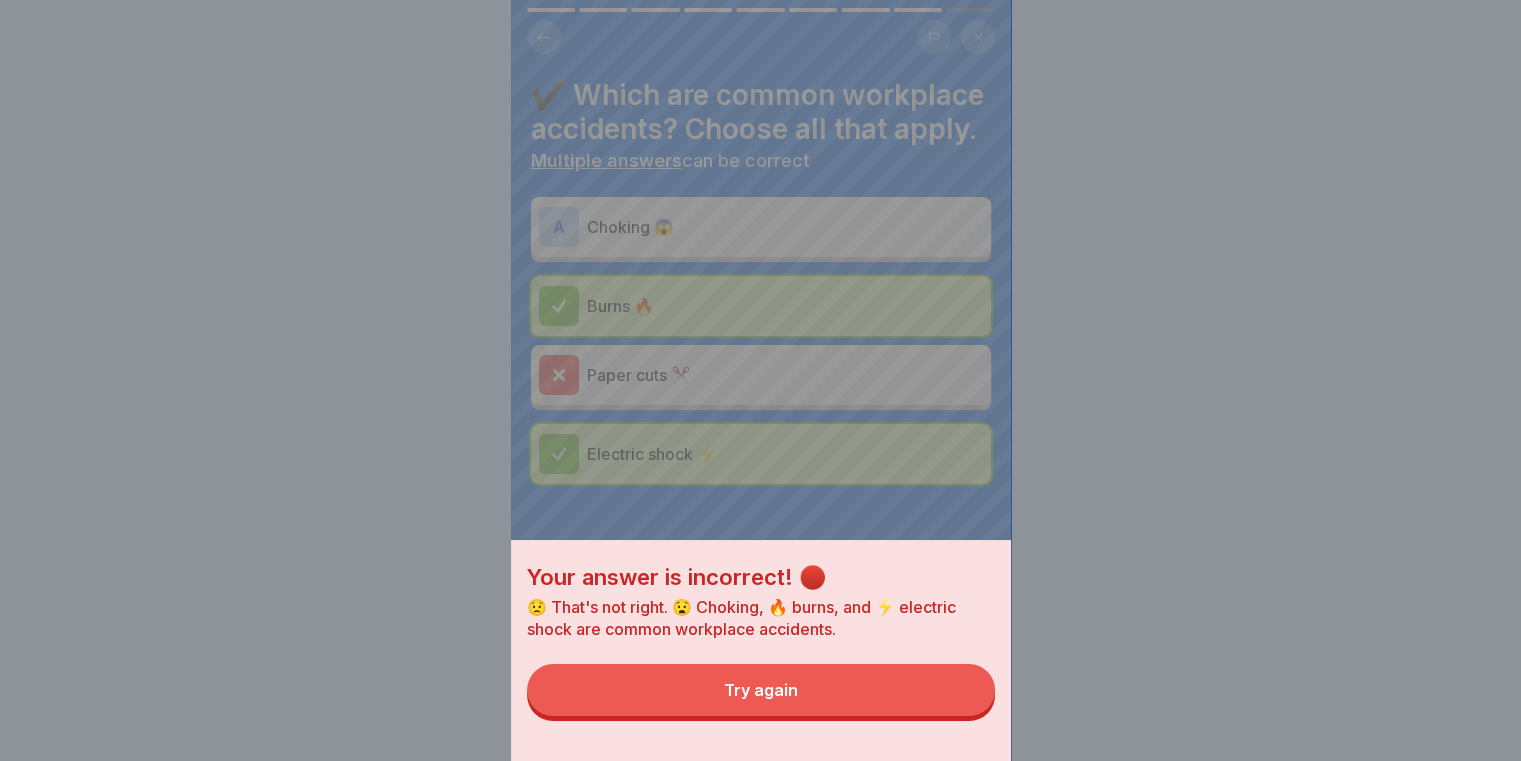 click on "Try again" at bounding box center [761, 690] 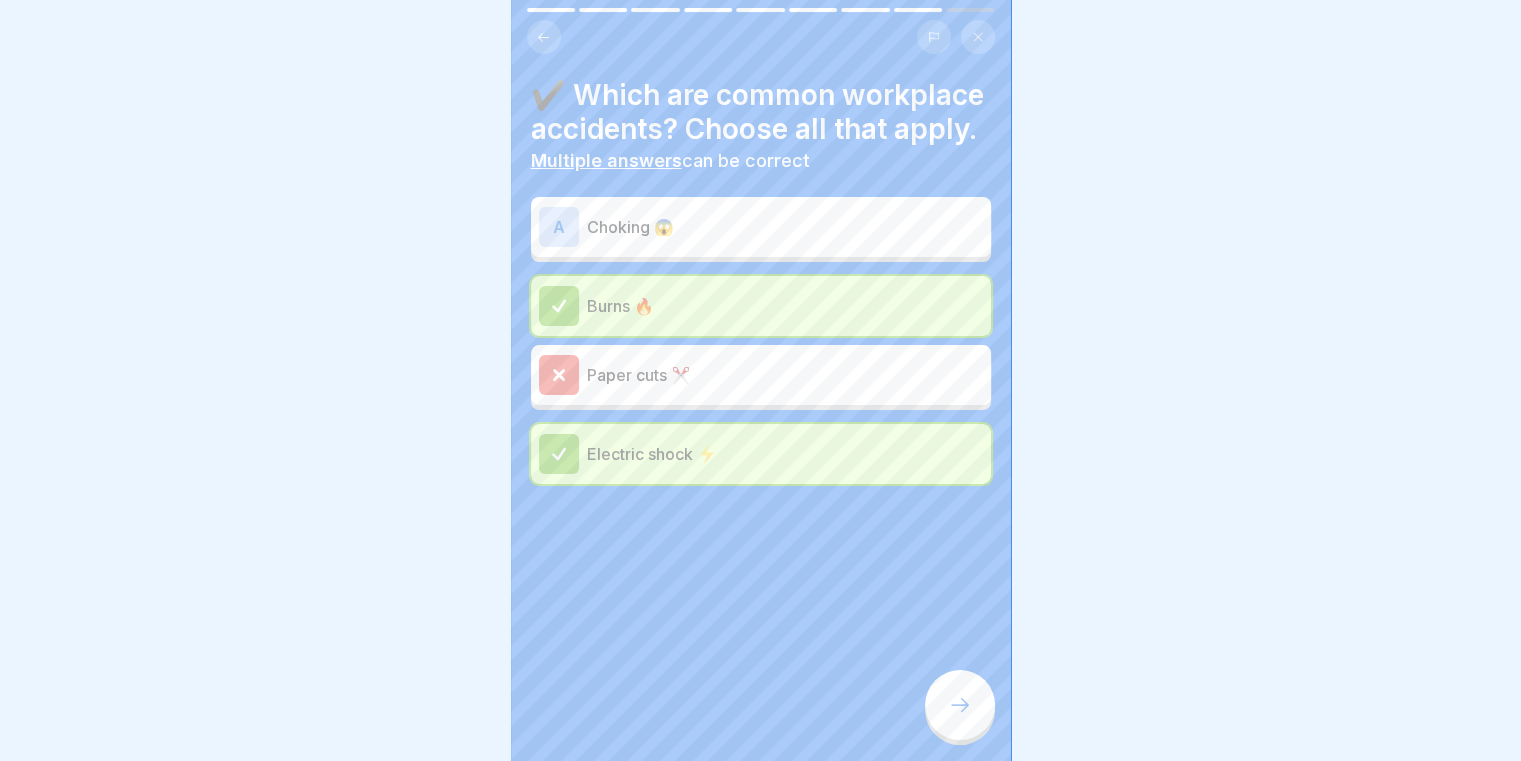 click at bounding box center (960, 705) 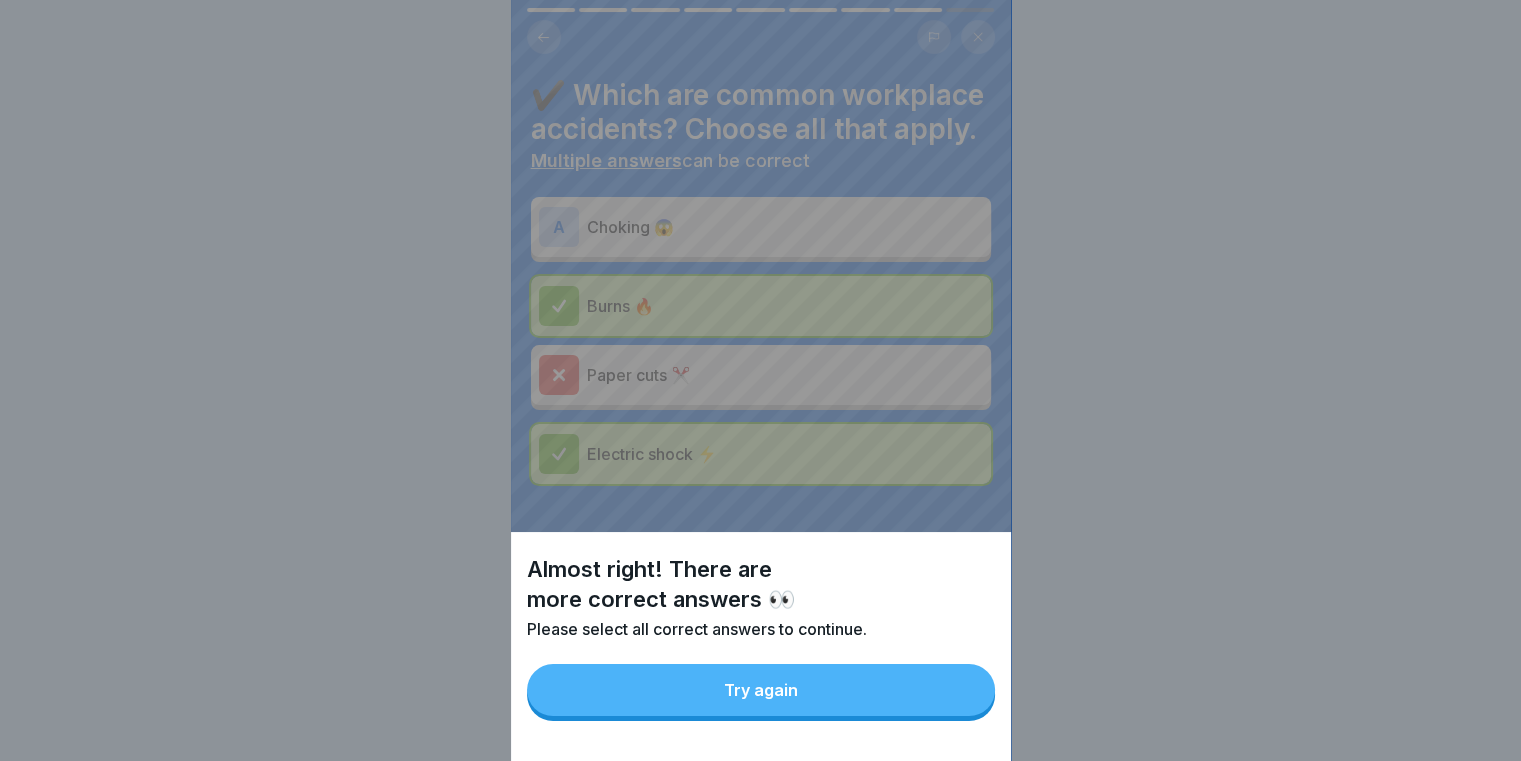 click on "Try again" at bounding box center (761, 690) 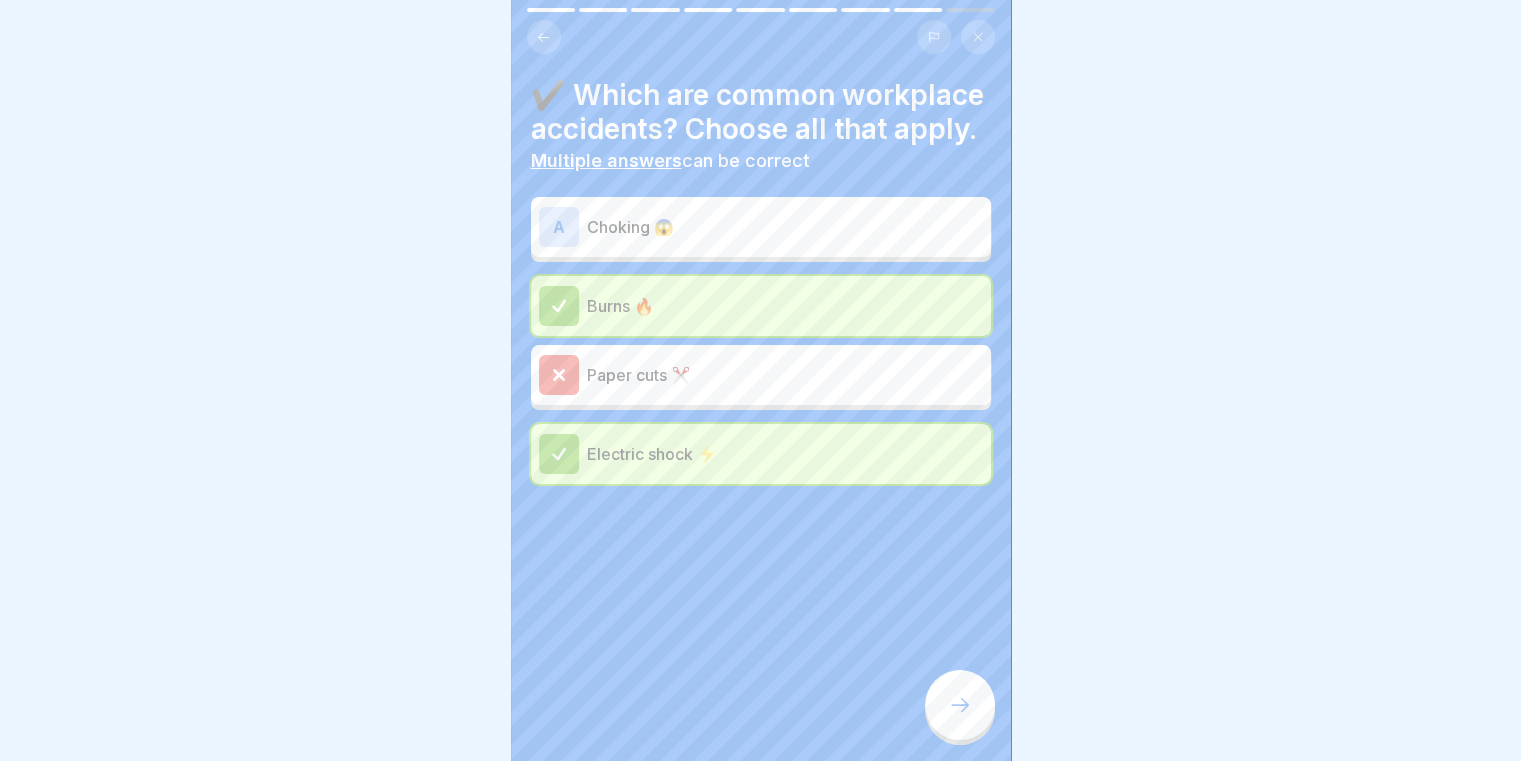 click on "A Choking 😱" at bounding box center (761, 227) 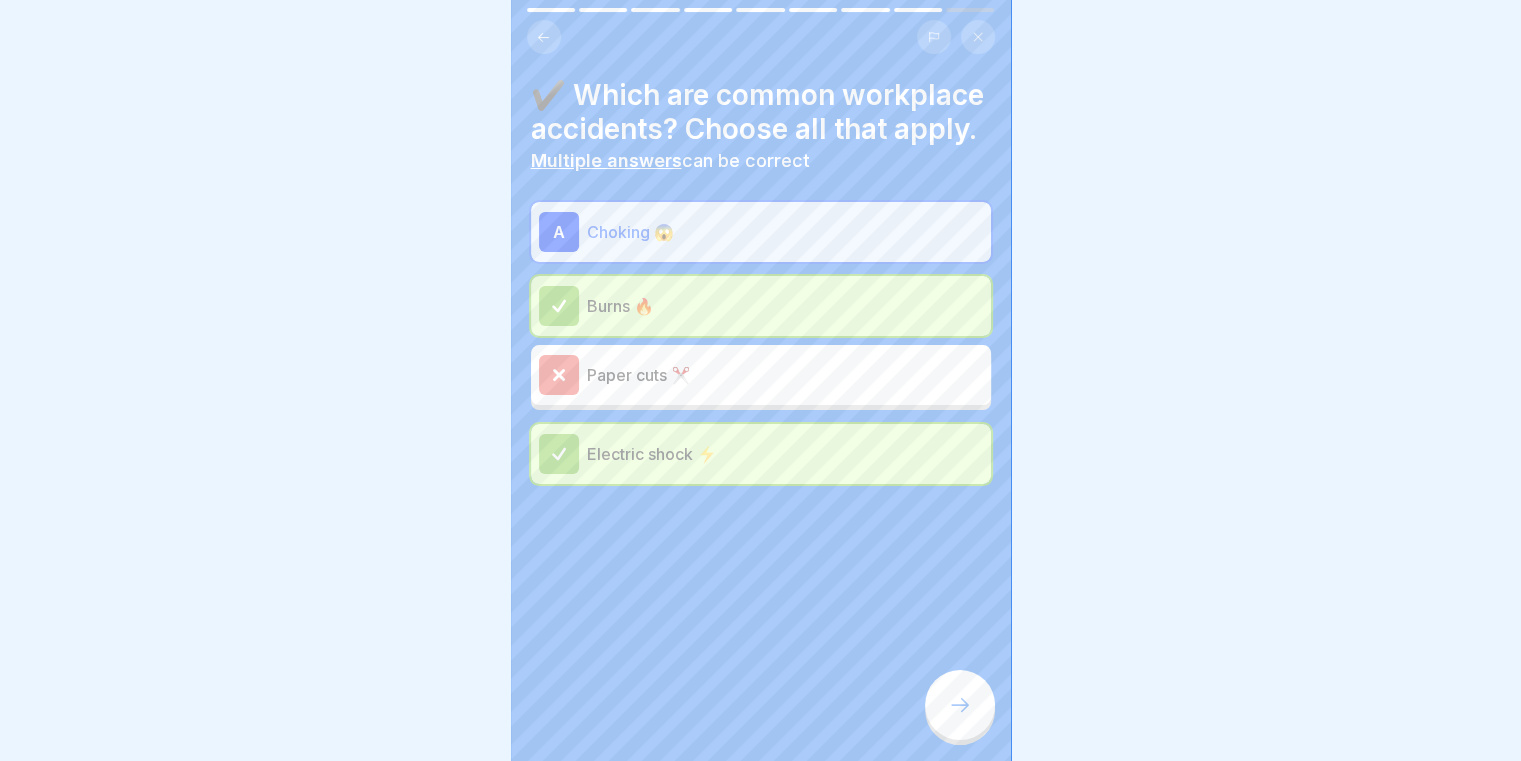 click 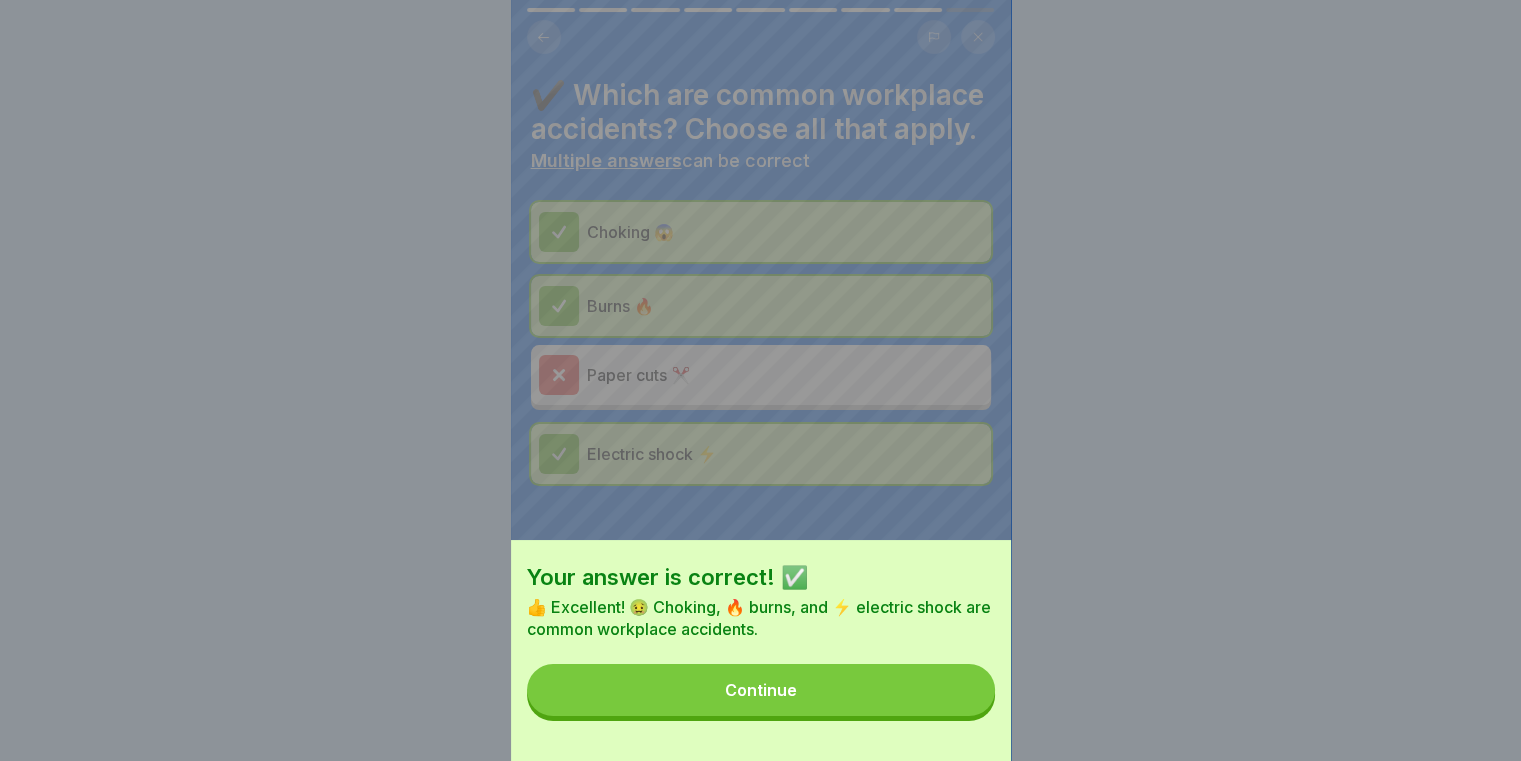click on "Continue" at bounding box center [761, 690] 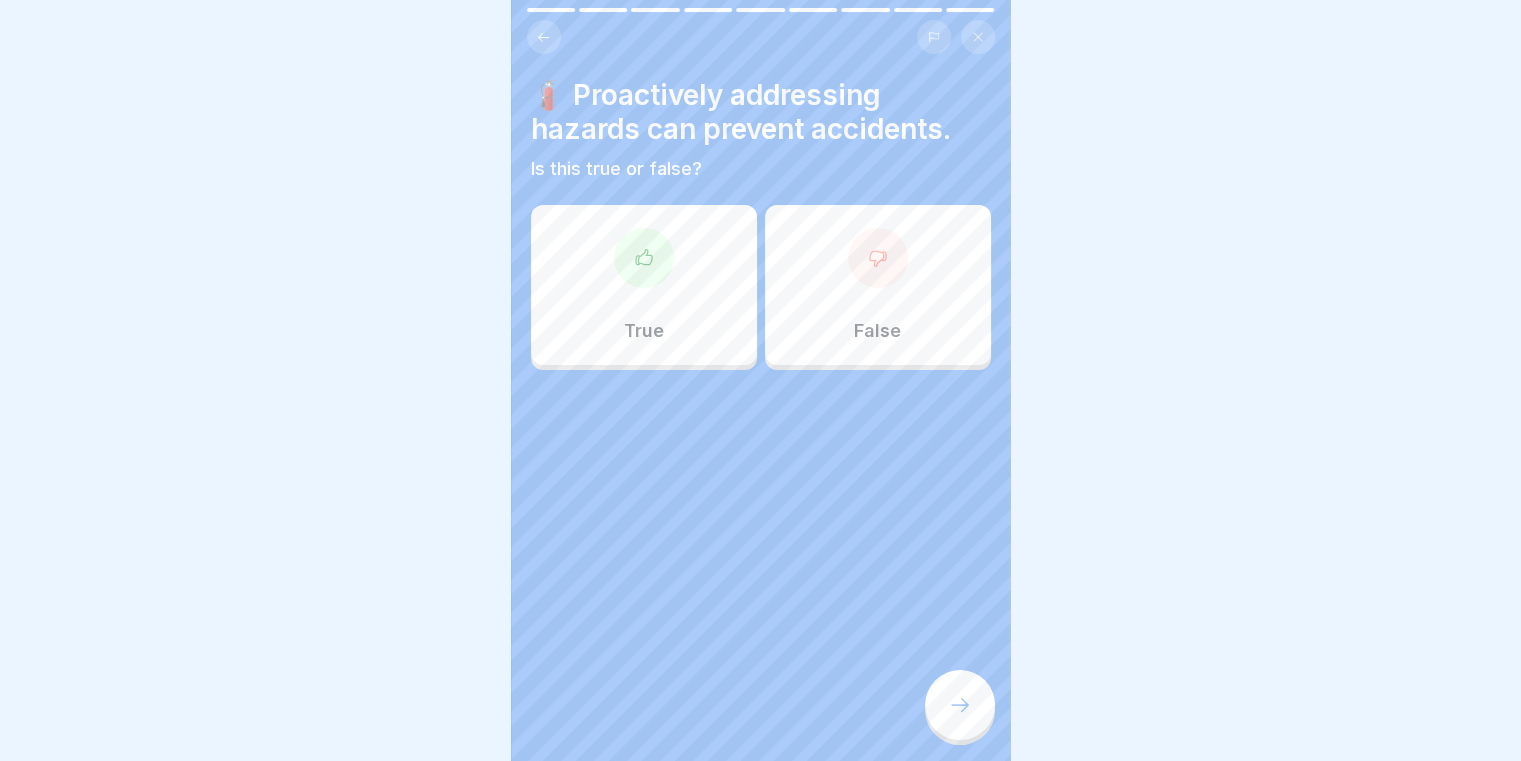 click on "True" at bounding box center [644, 285] 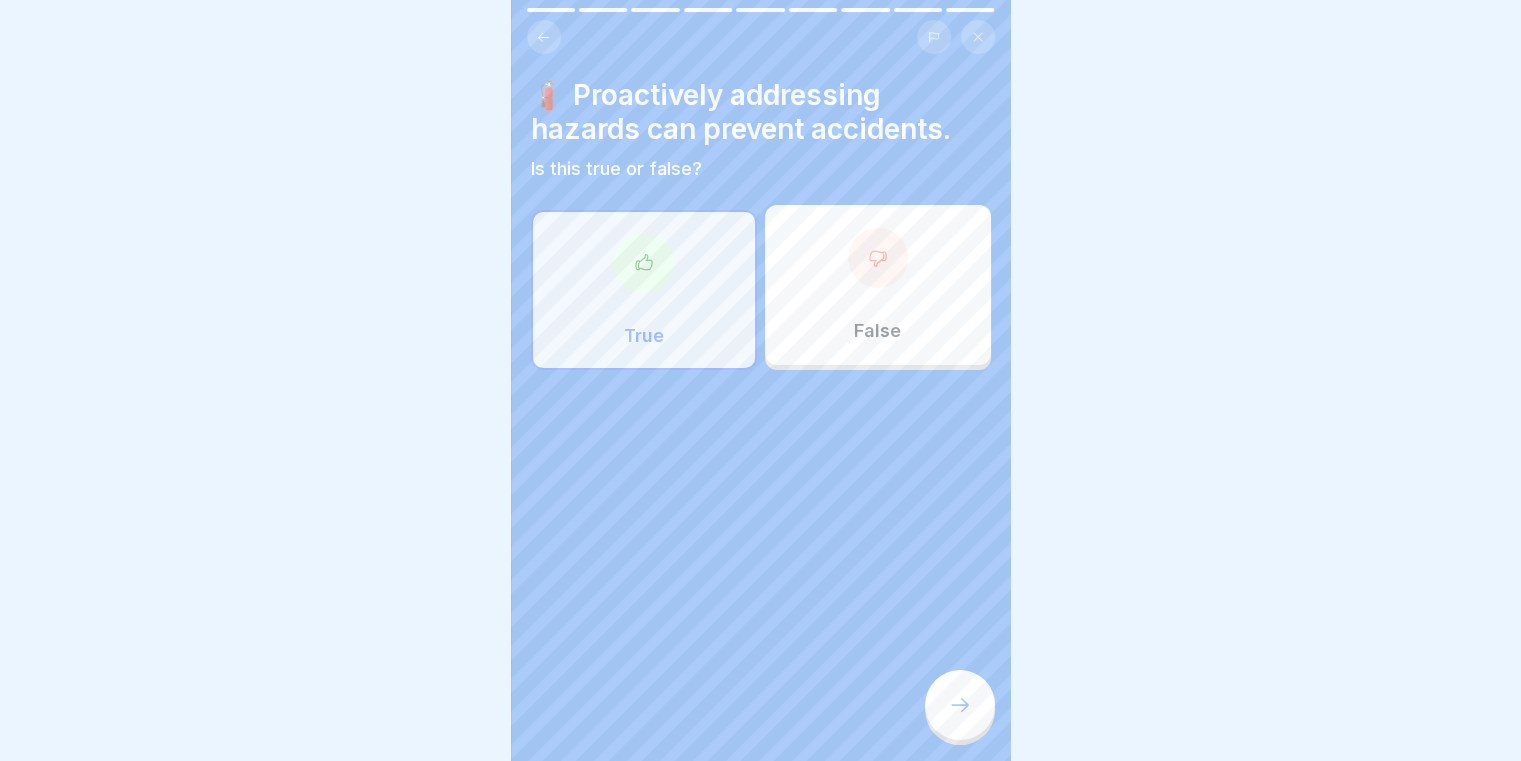 click 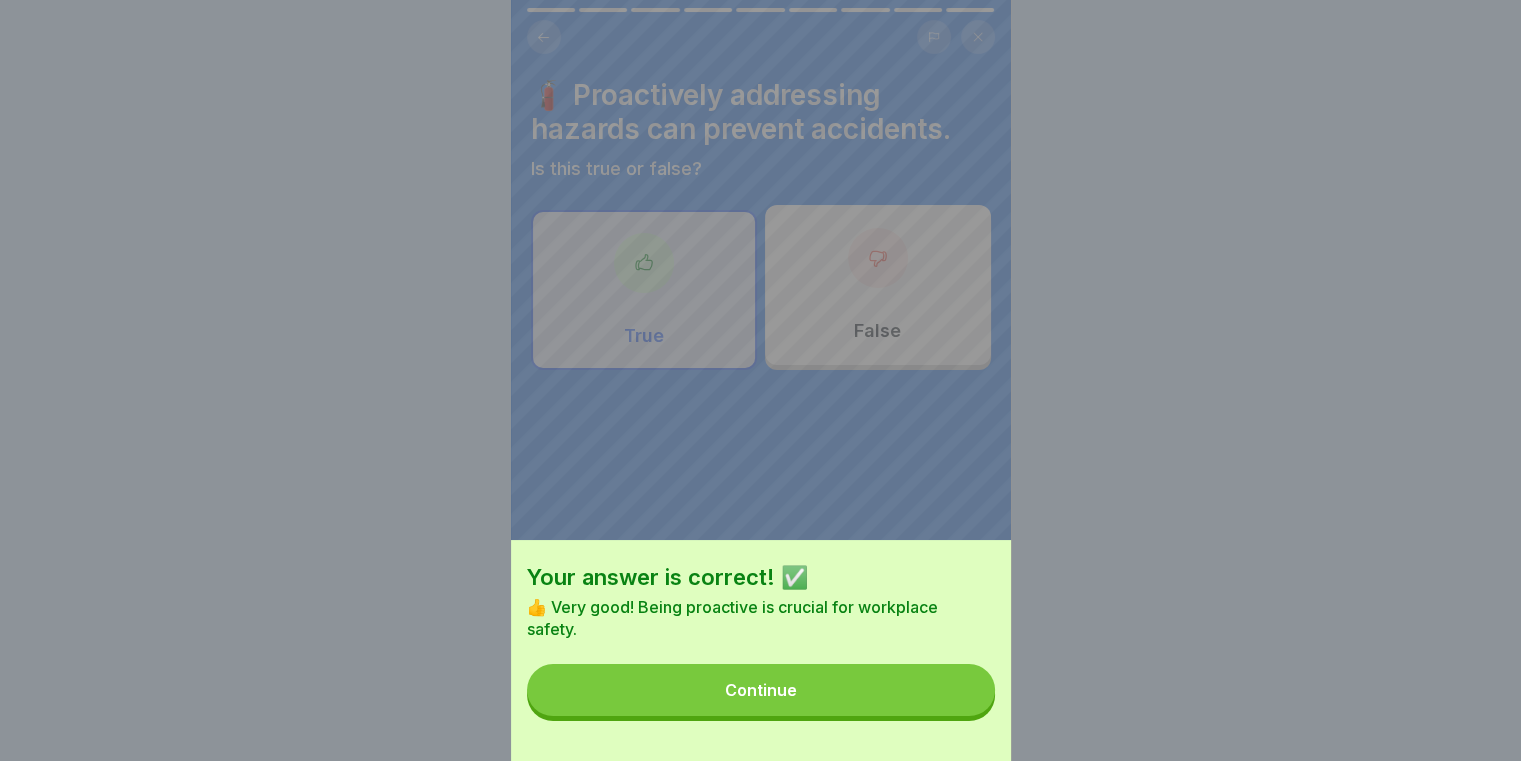 click on "Continue" at bounding box center (761, 690) 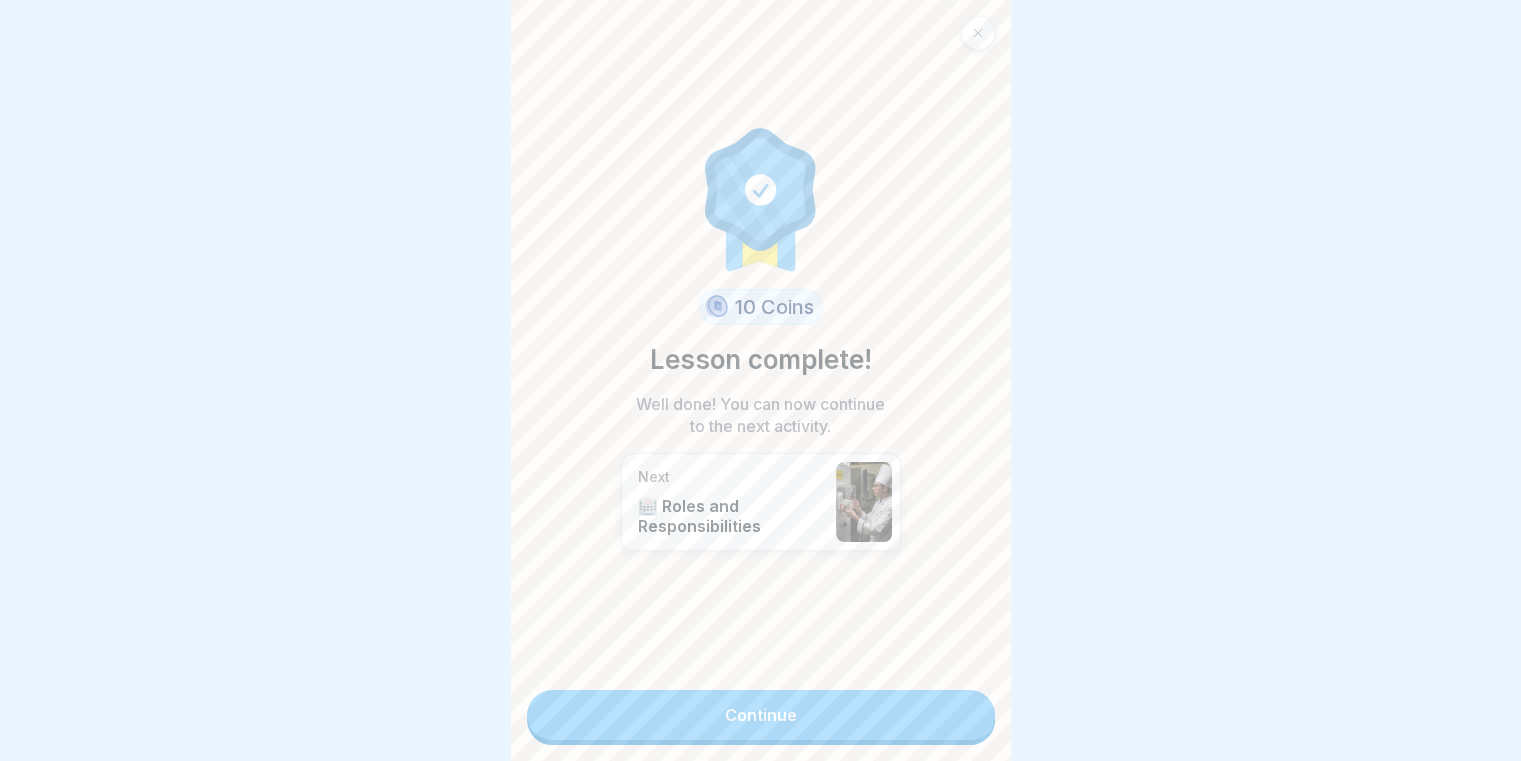 click on "Continue" at bounding box center [761, 715] 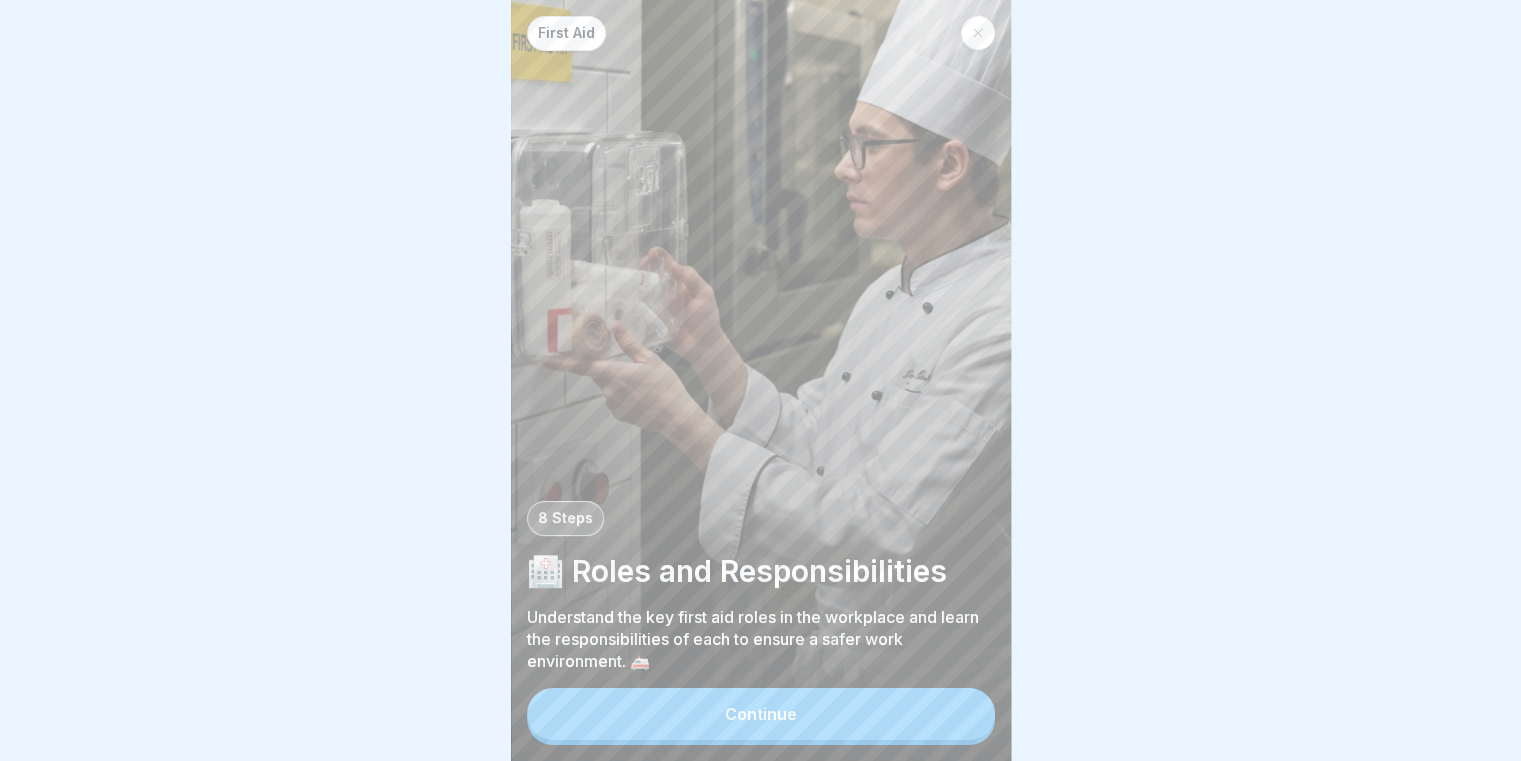 click on "Continue" at bounding box center (761, 714) 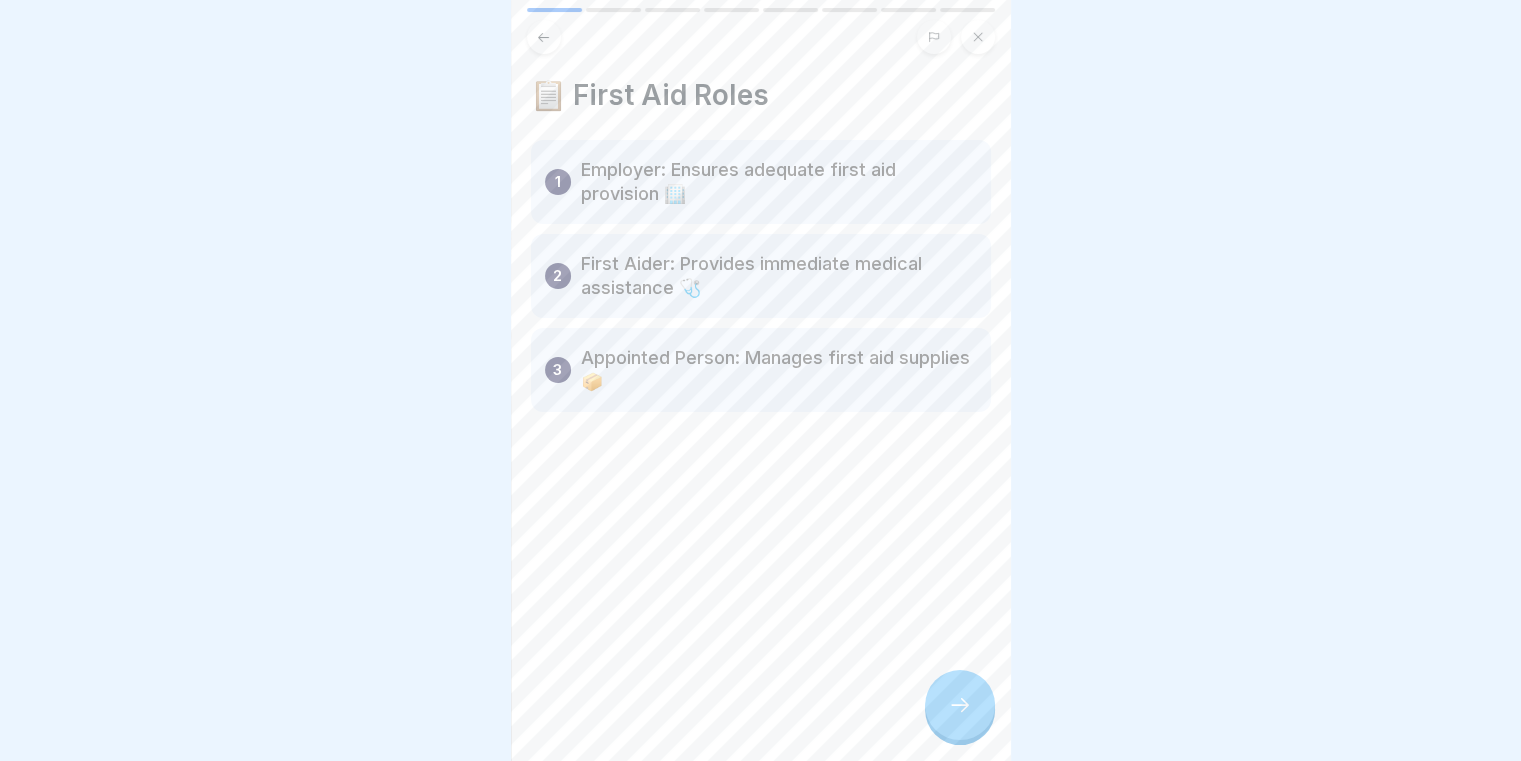 click 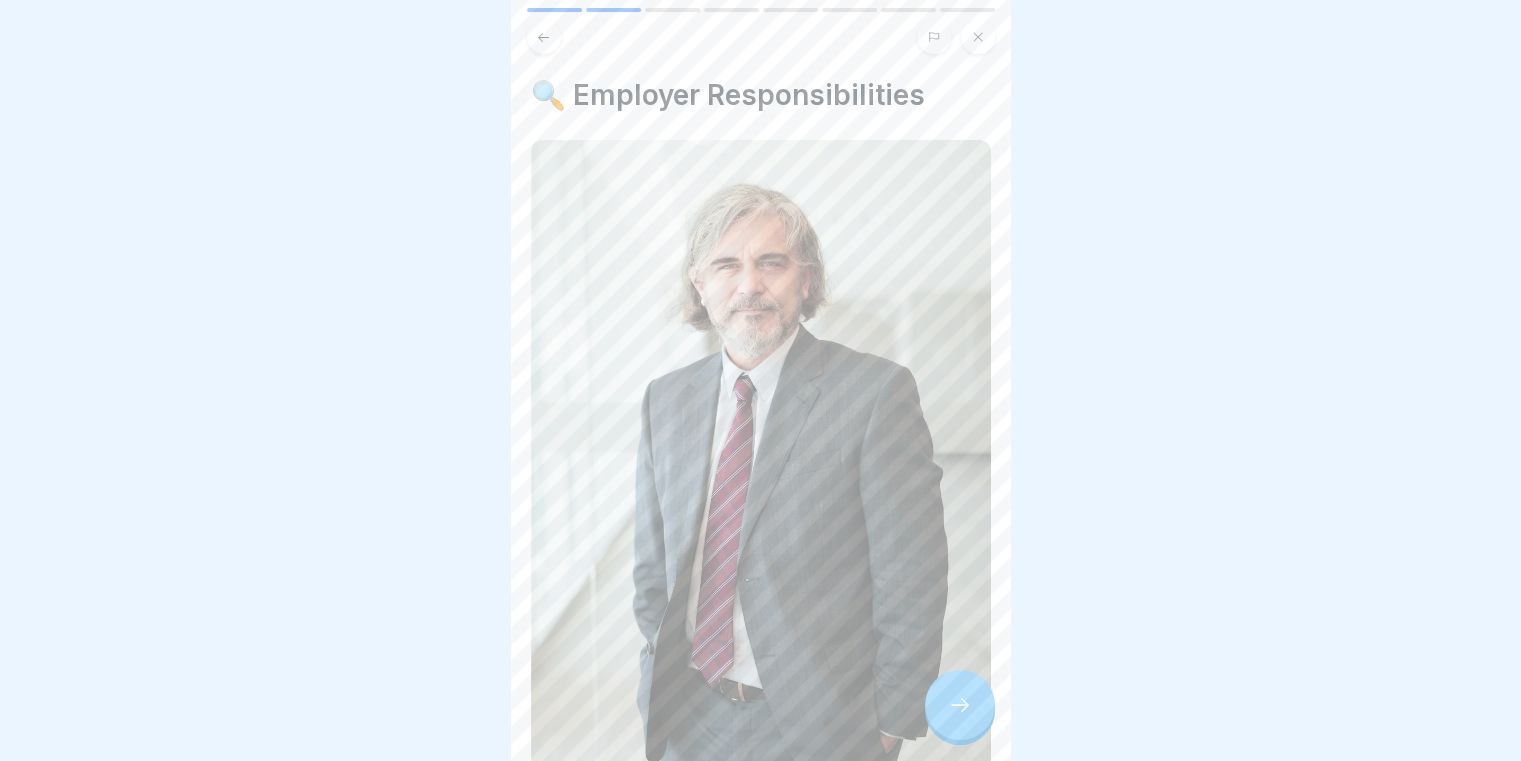 click 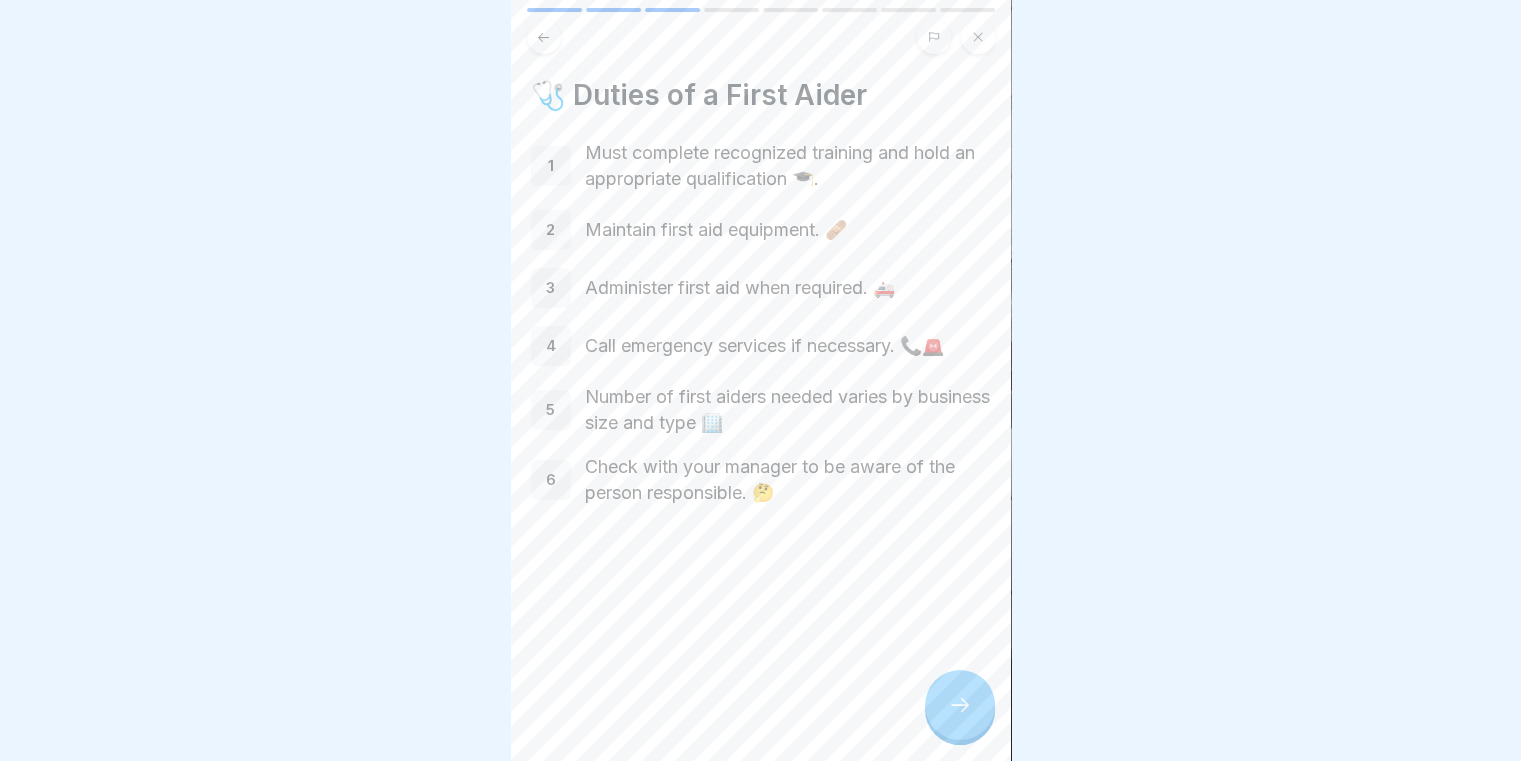 click 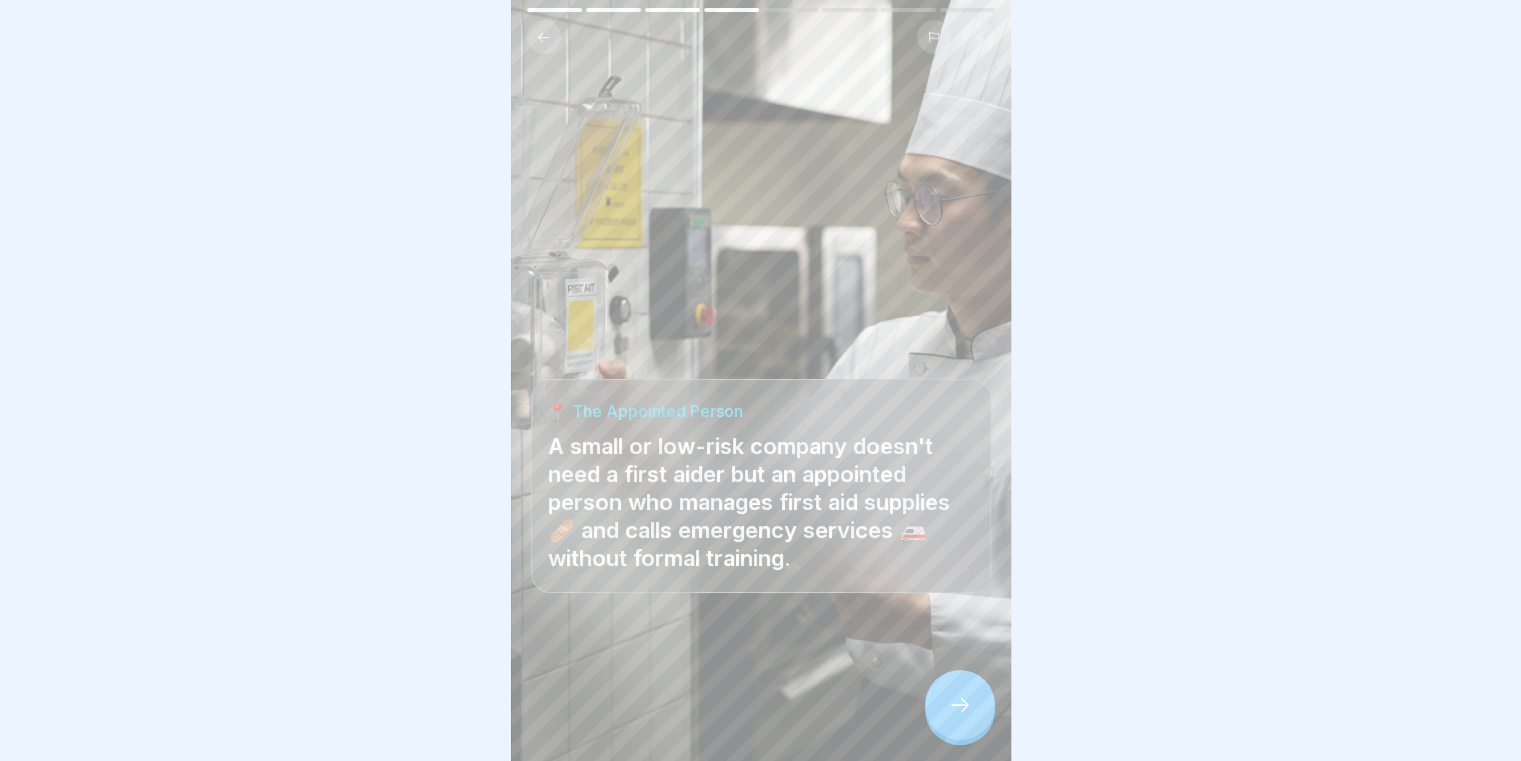 click 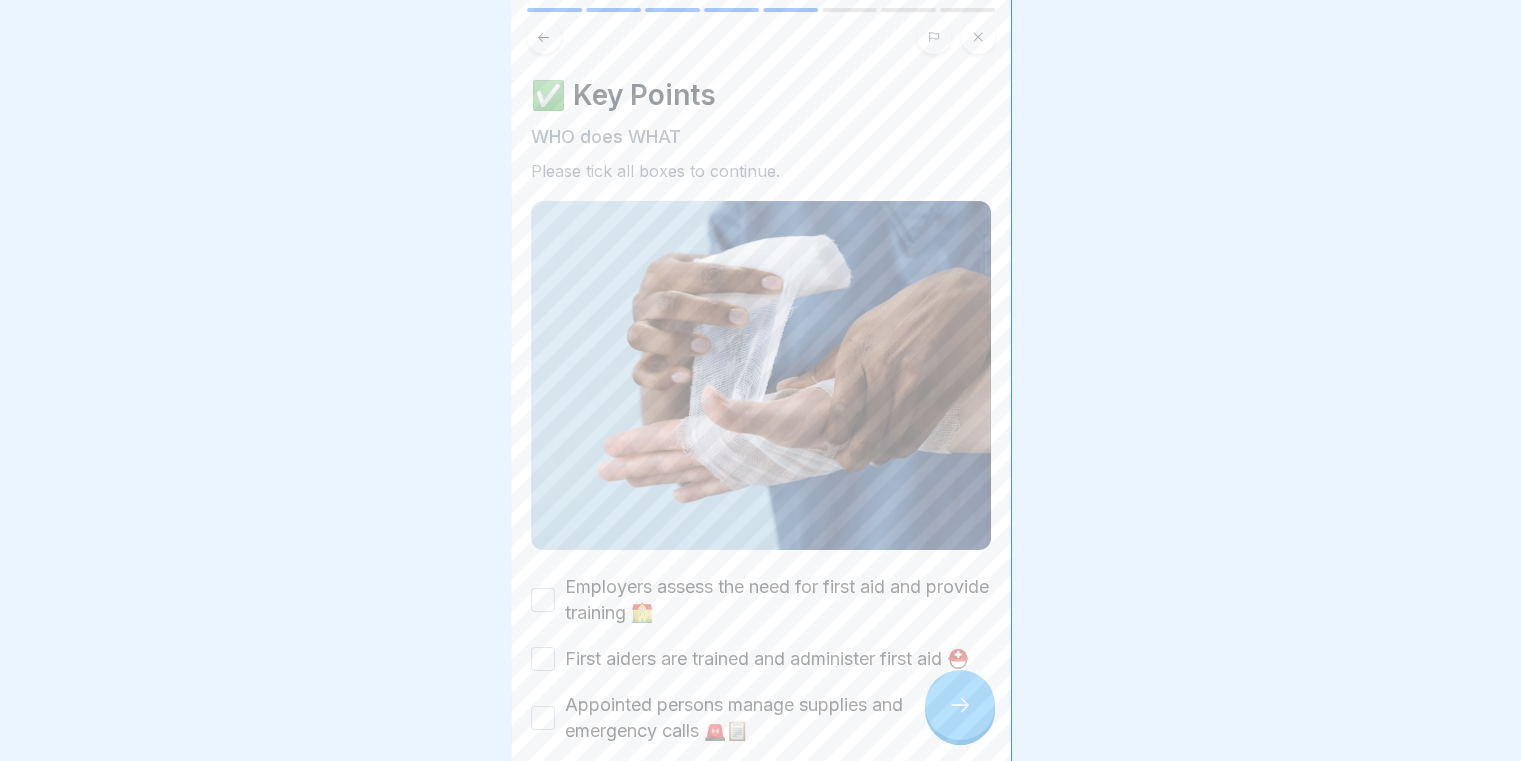 click 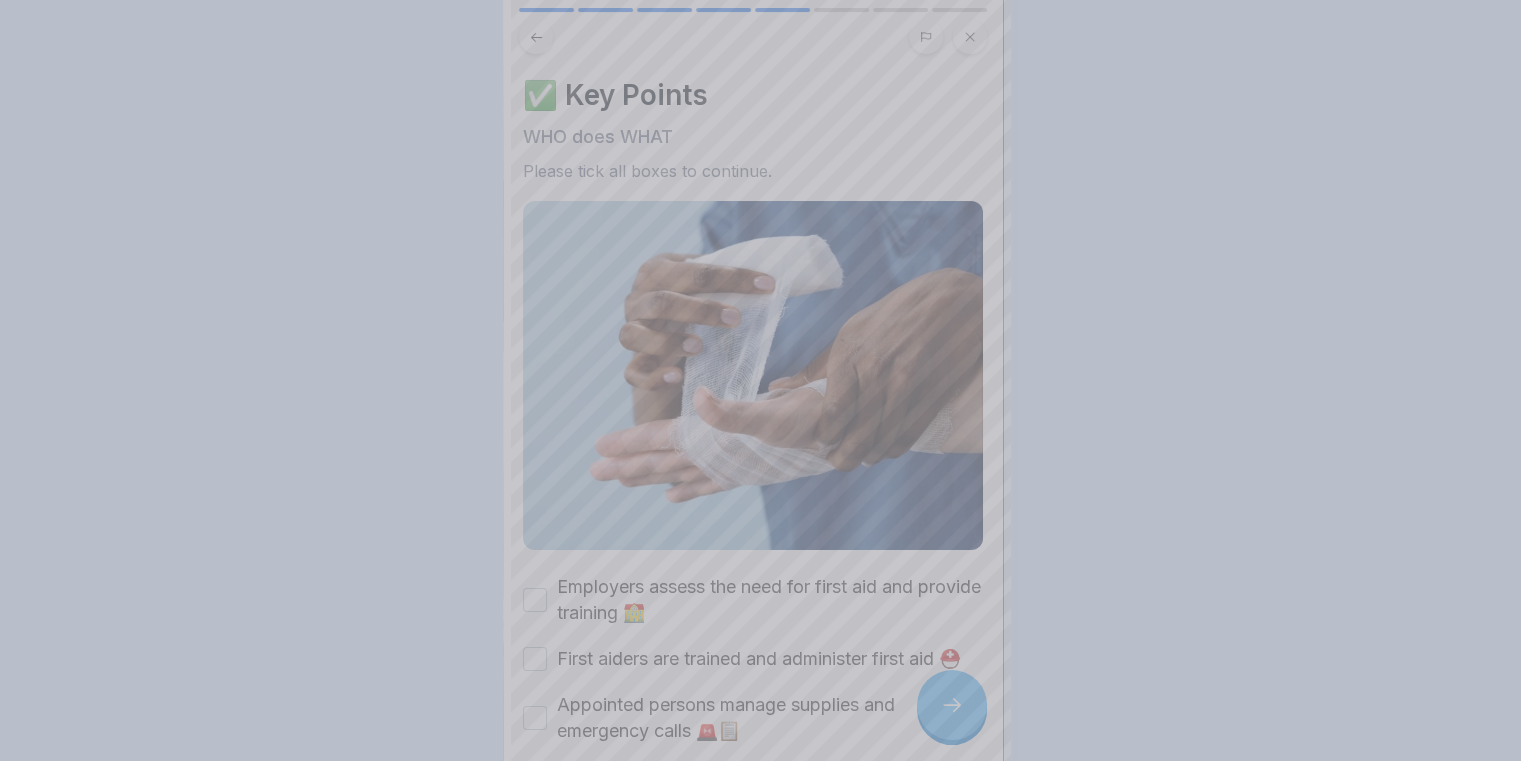 scroll, scrollTop: 0, scrollLeft: 0, axis: both 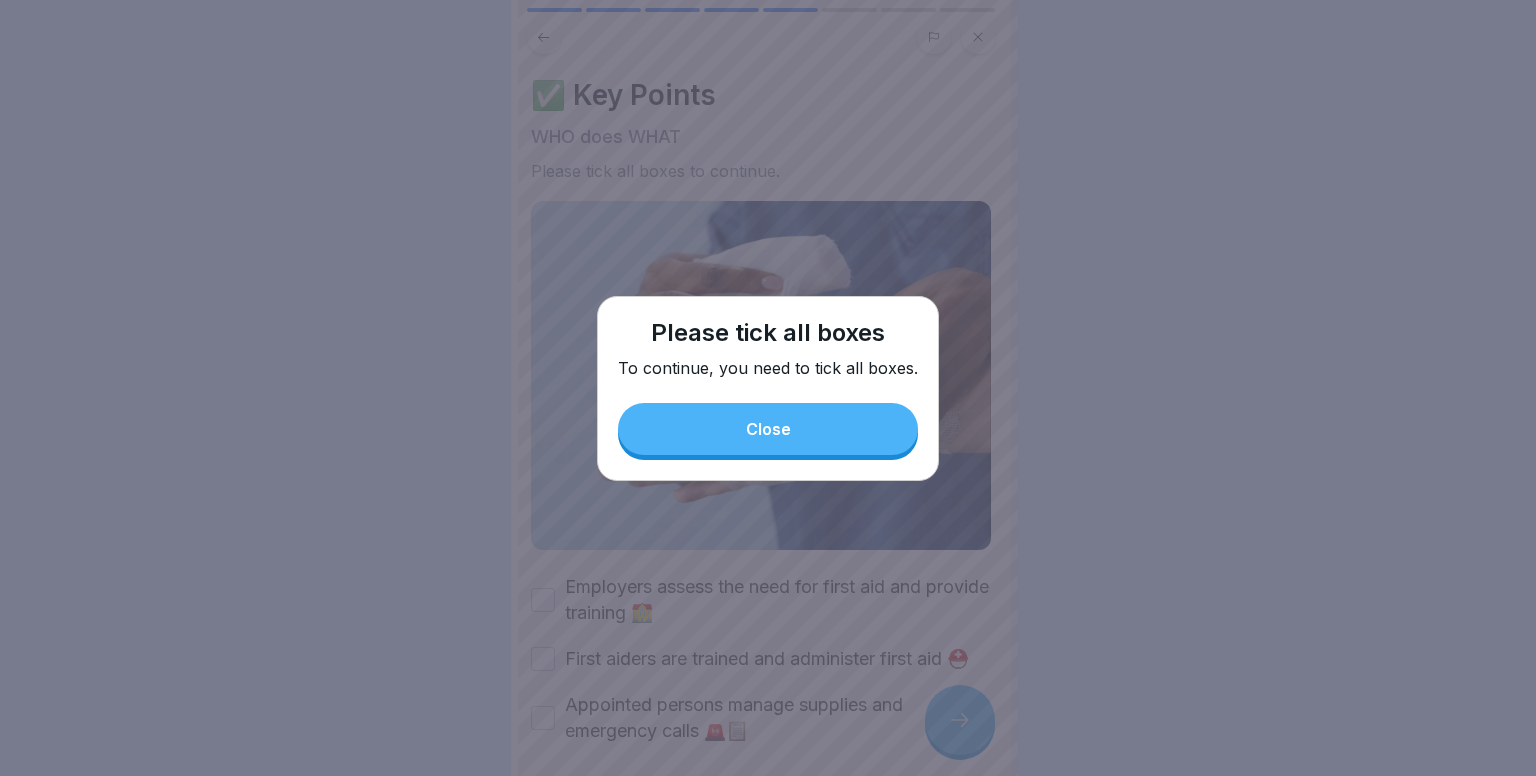 click on "Please tick all boxes To continue, you need to tick all boxes. Close" at bounding box center (768, 388) 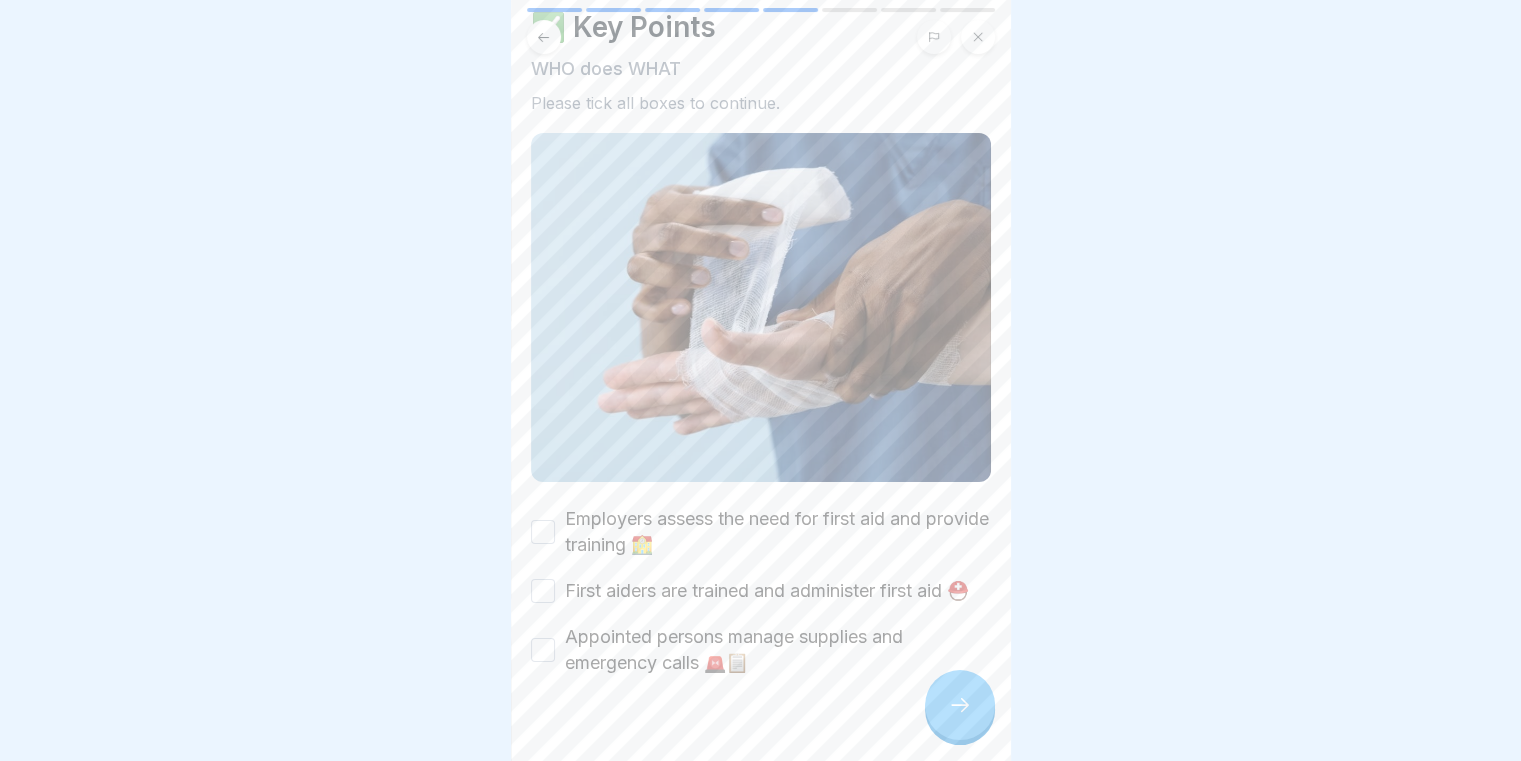 scroll, scrollTop: 117, scrollLeft: 0, axis: vertical 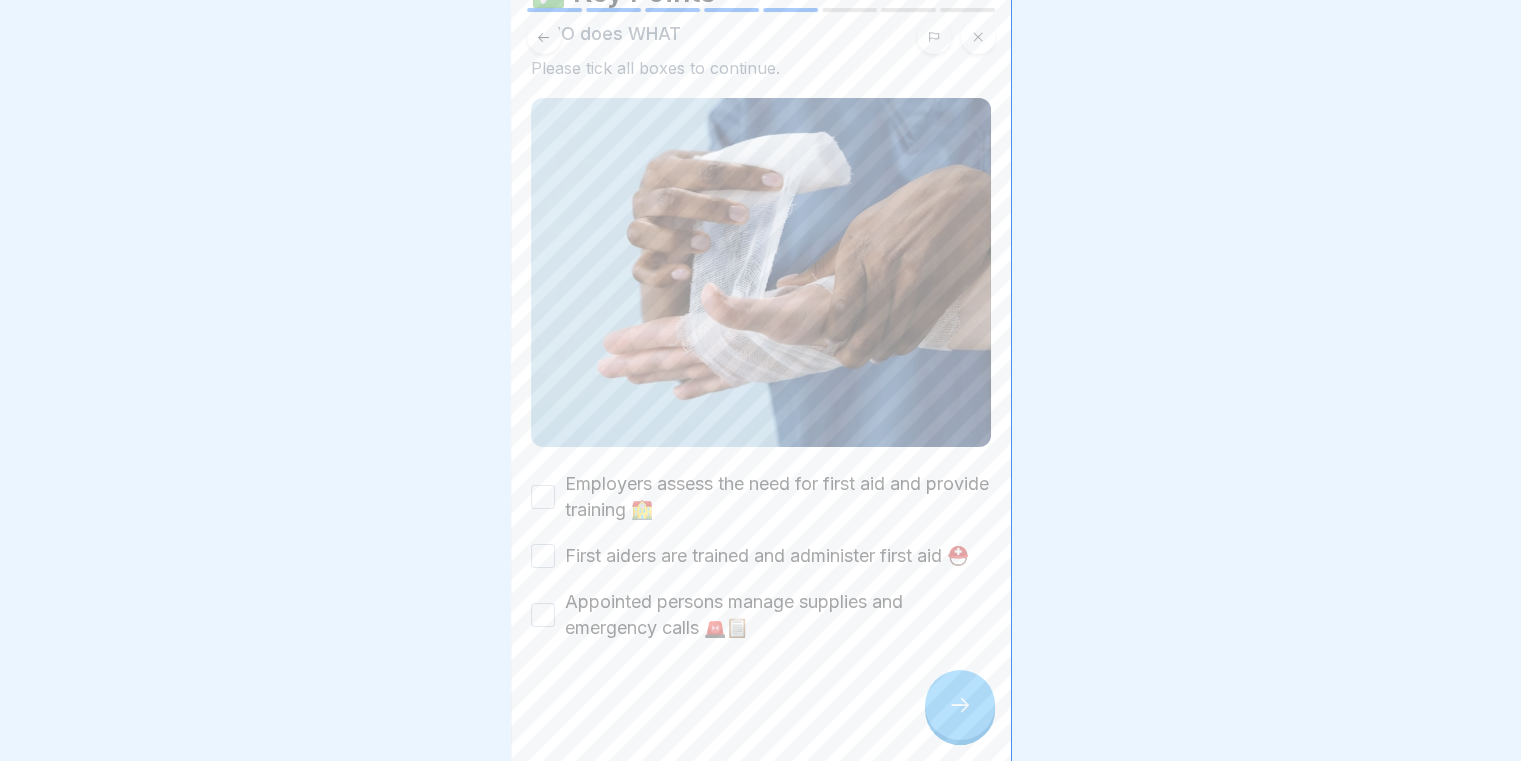 click on "Employers assess the need for first aid and provide training 🏫" at bounding box center [543, 497] 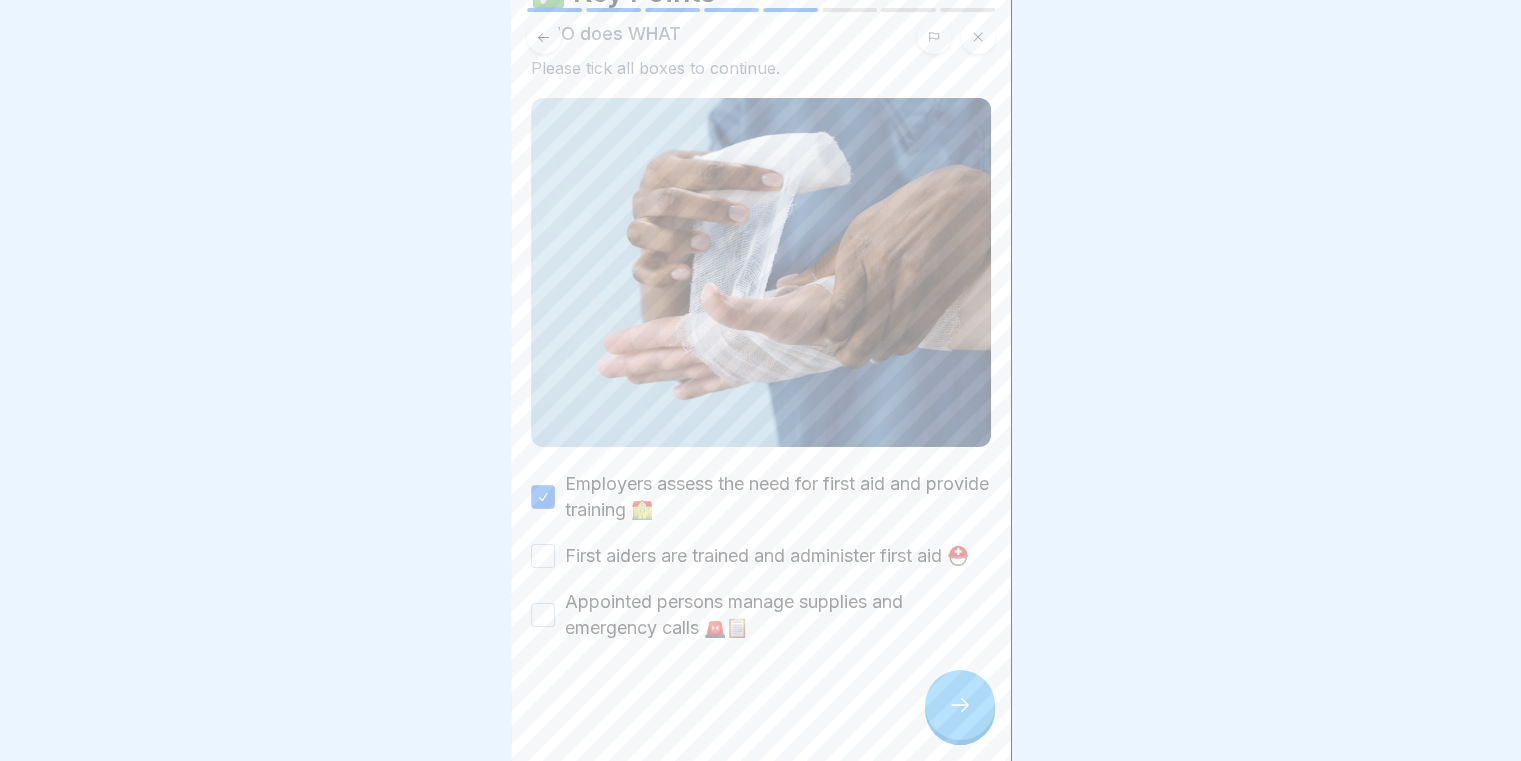 click on "First aiders are trained and administer first aid ⛑️" at bounding box center [761, 556] 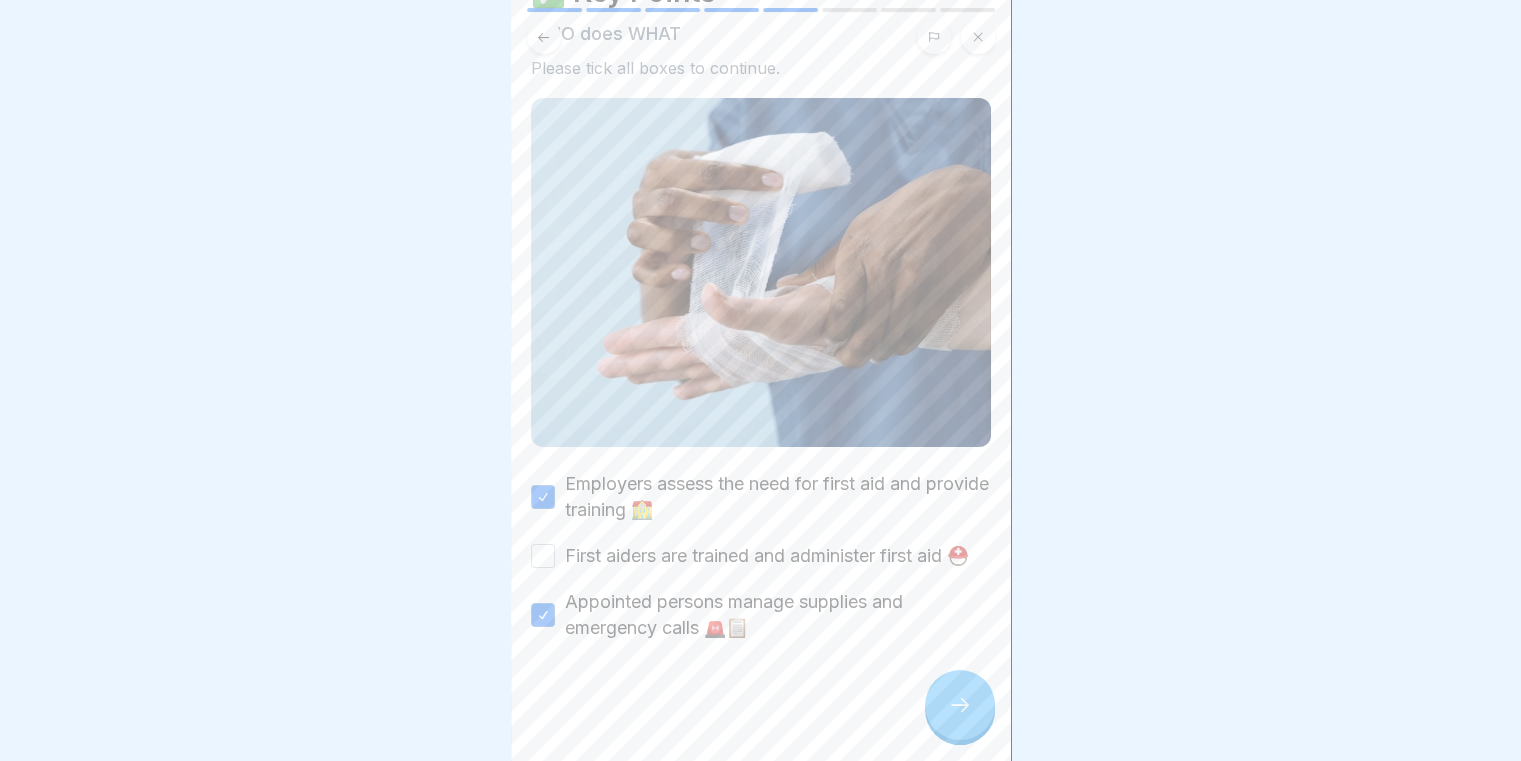 click on "First aiders are trained and administer first aid ⛑️" at bounding box center (543, 556) 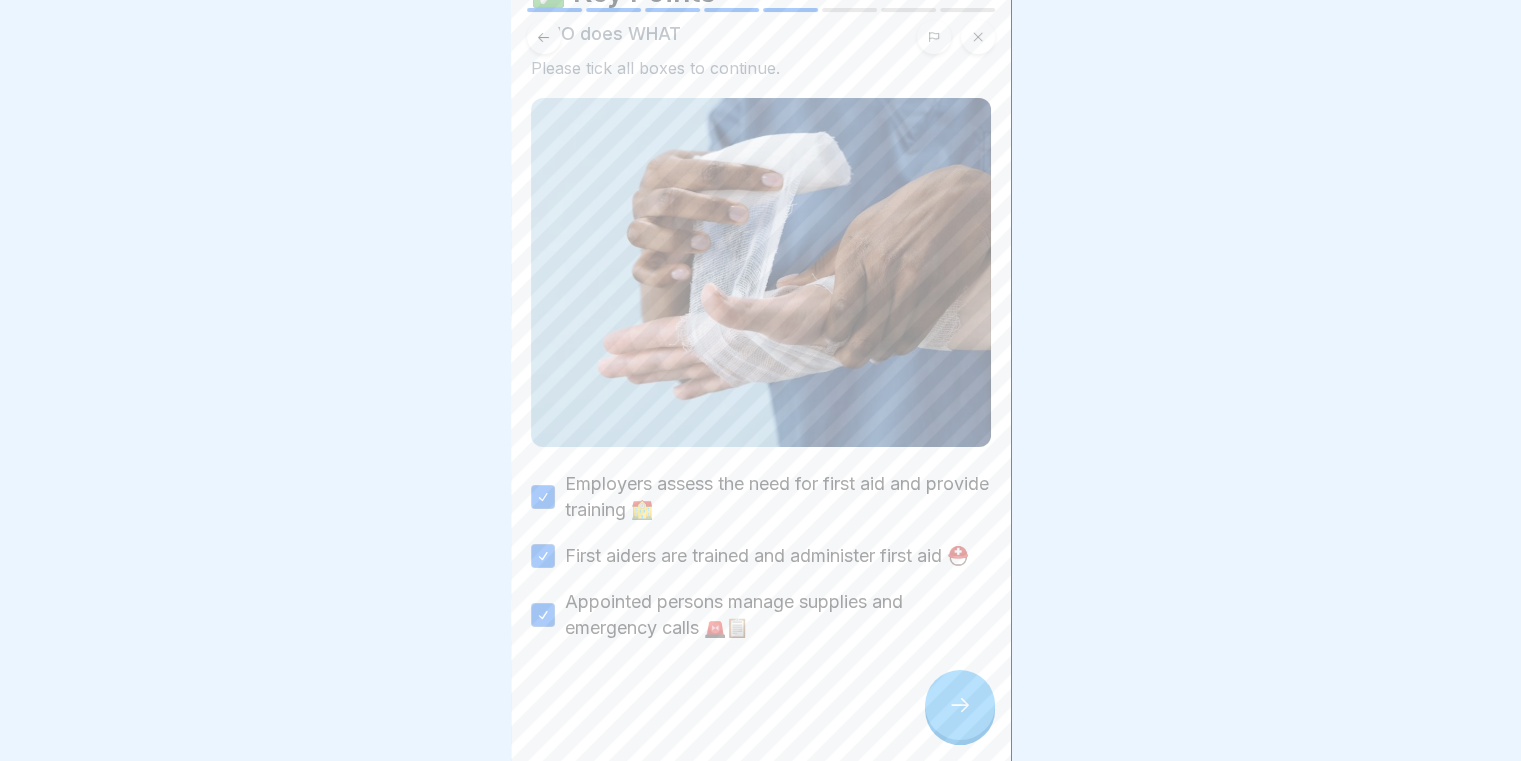 click at bounding box center (960, 705) 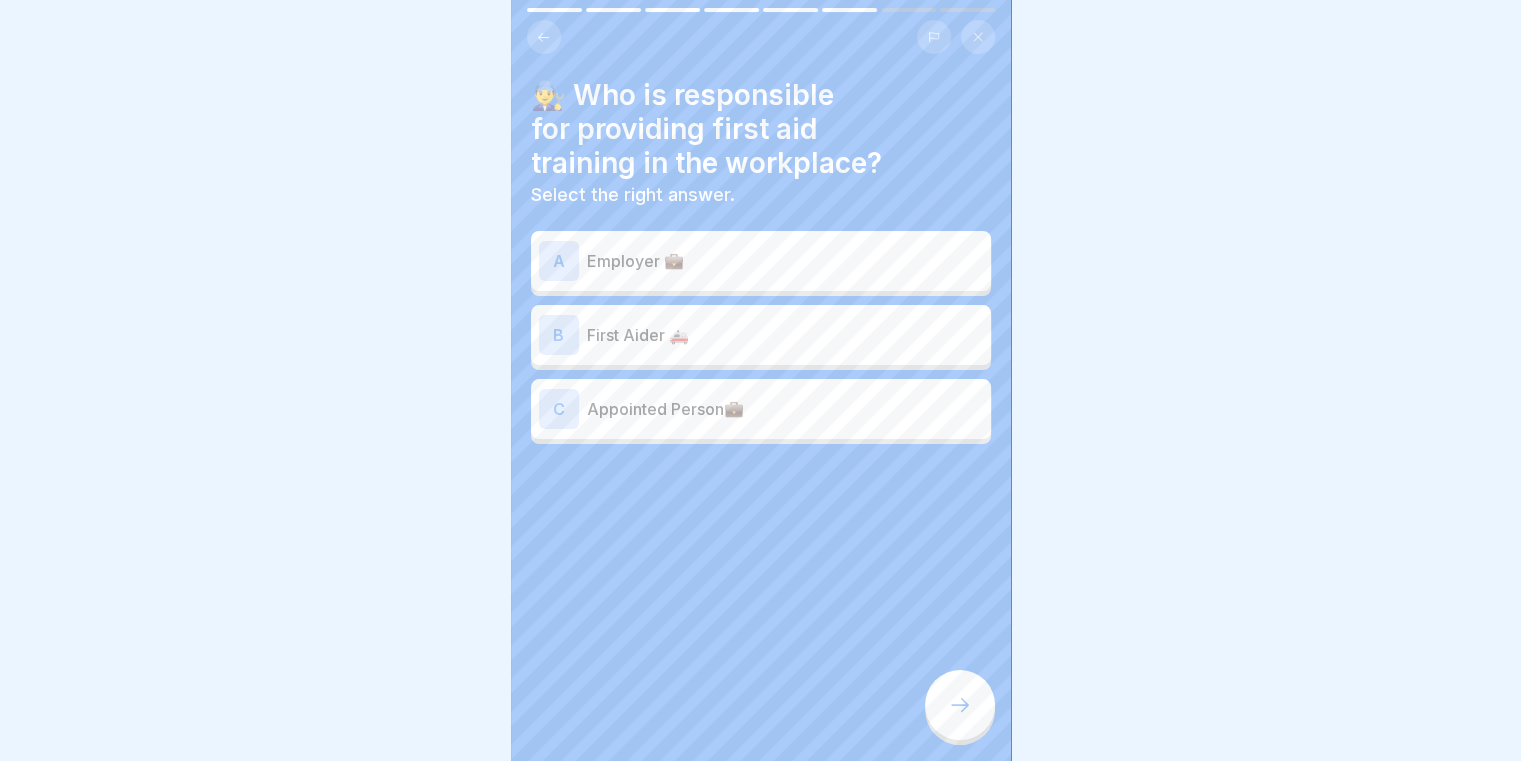 click on "Employer 💼" at bounding box center (785, 261) 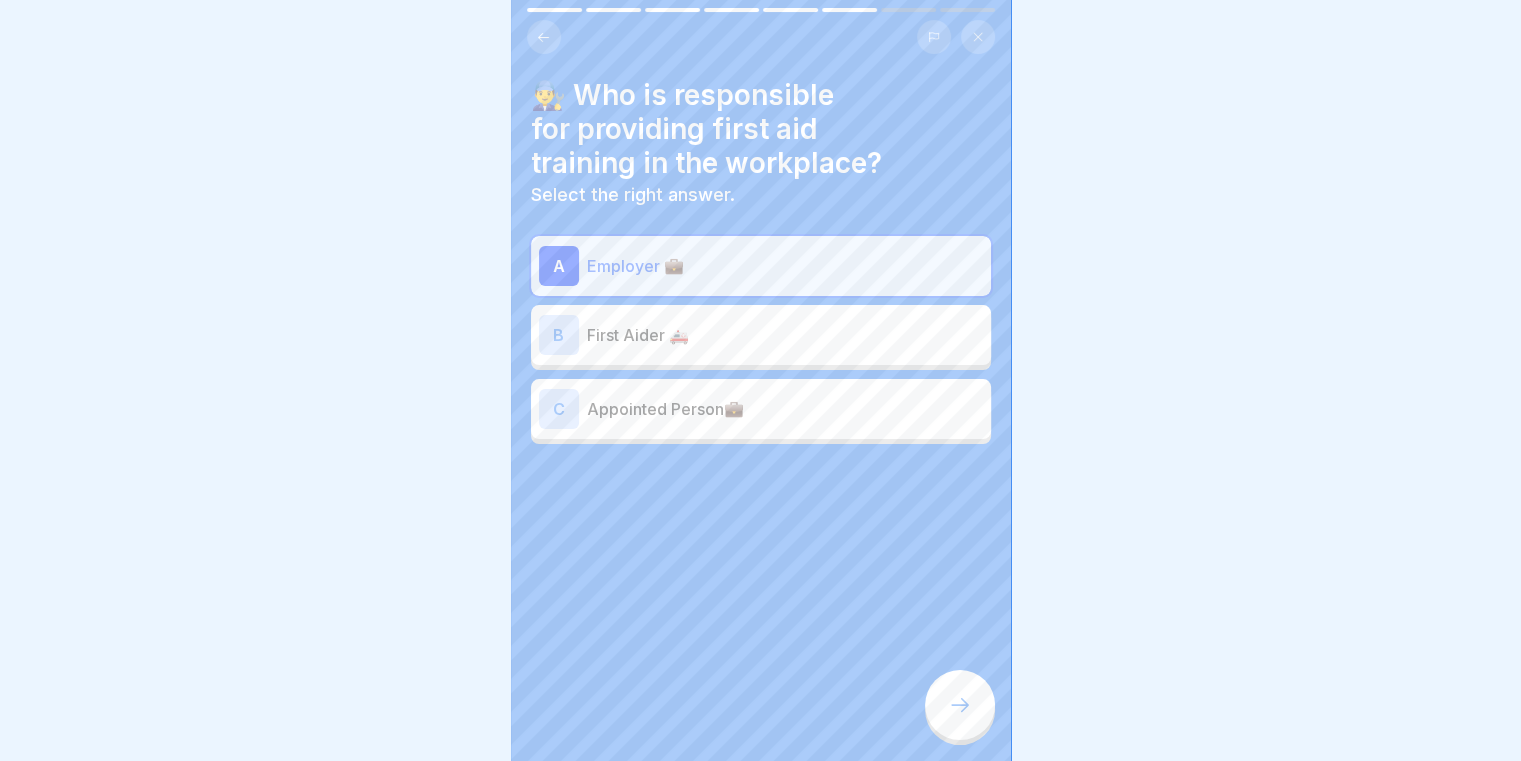 click at bounding box center (960, 705) 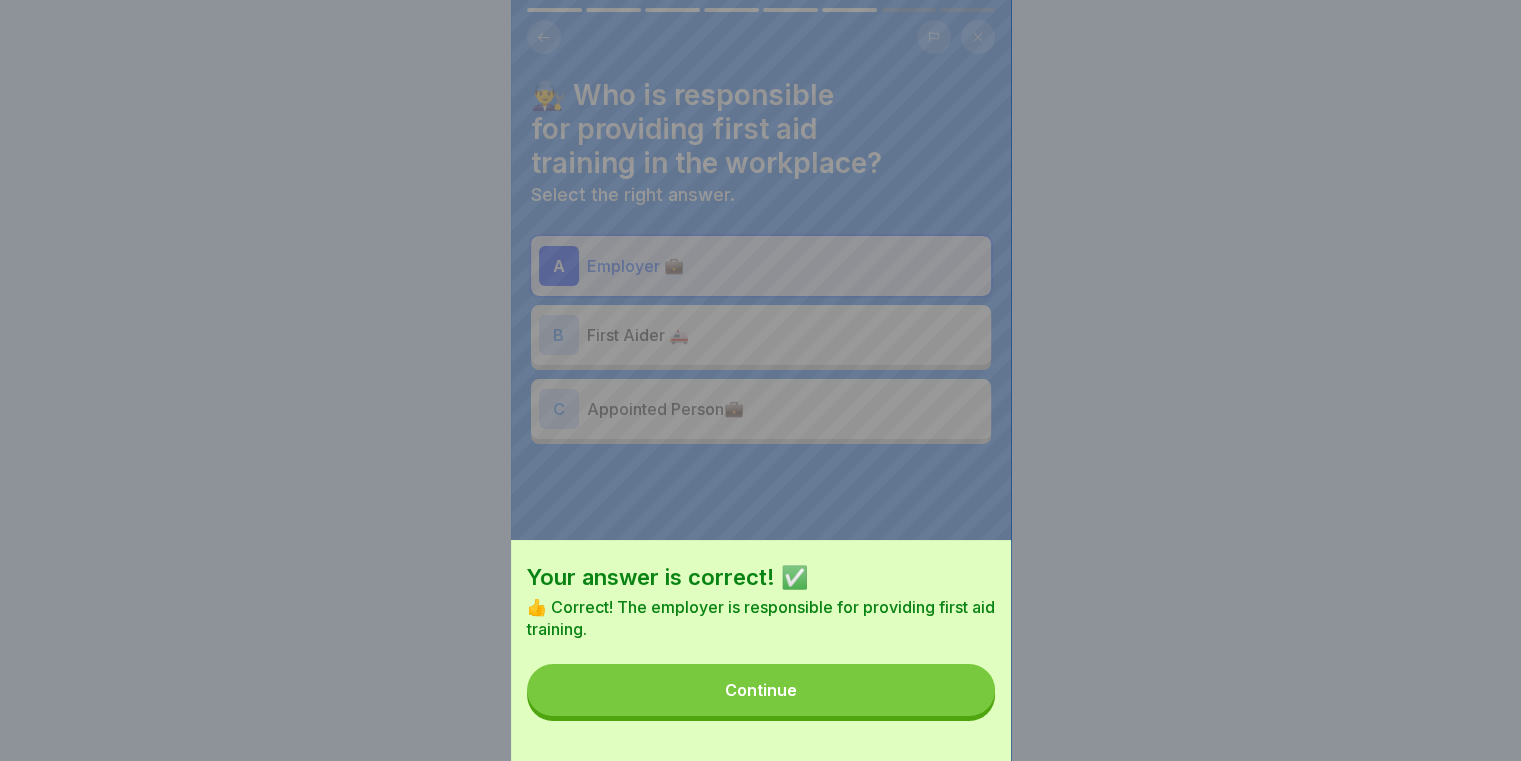 click on "Continue" at bounding box center [761, 690] 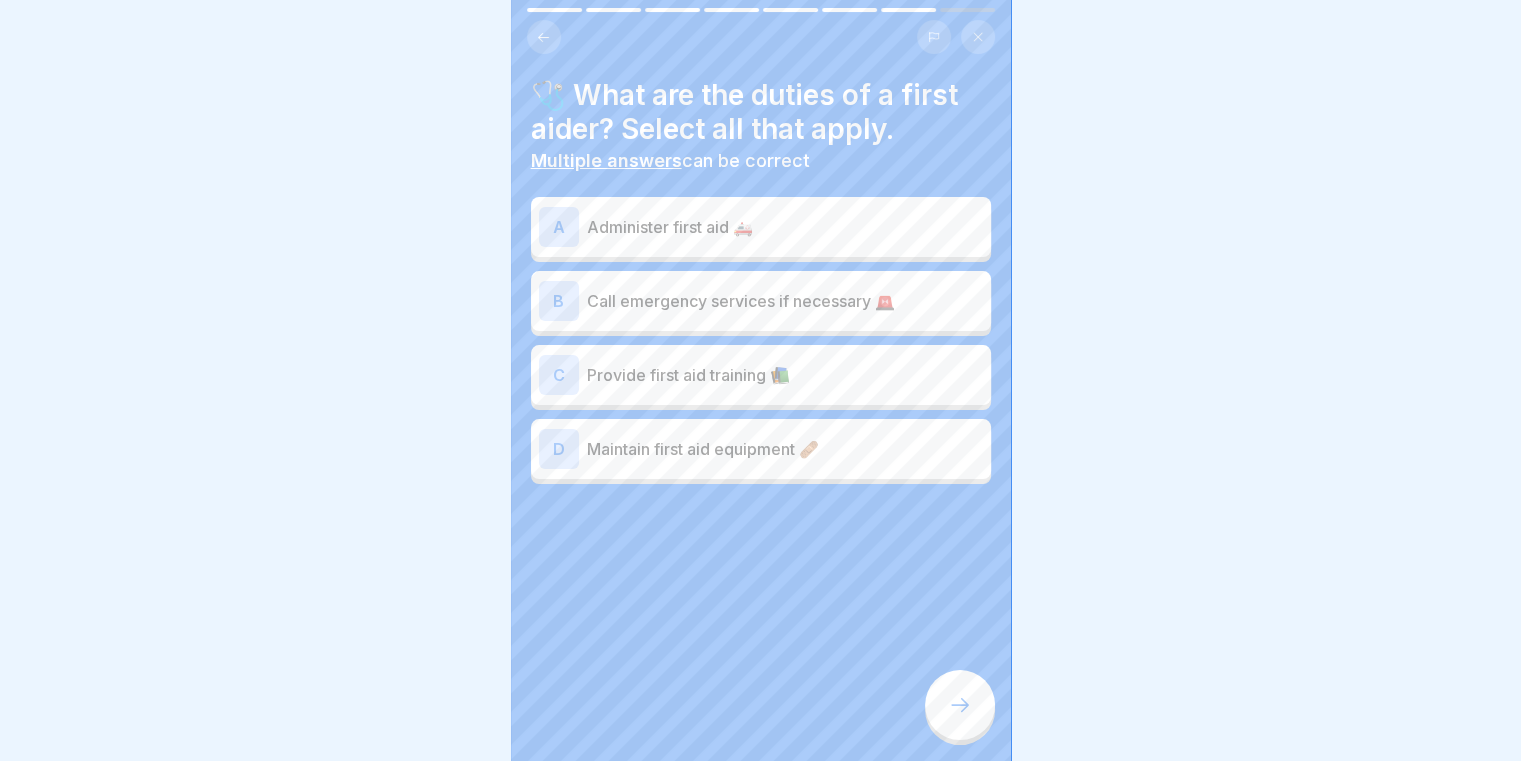 click on "Administer first aid 🚑" at bounding box center [785, 227] 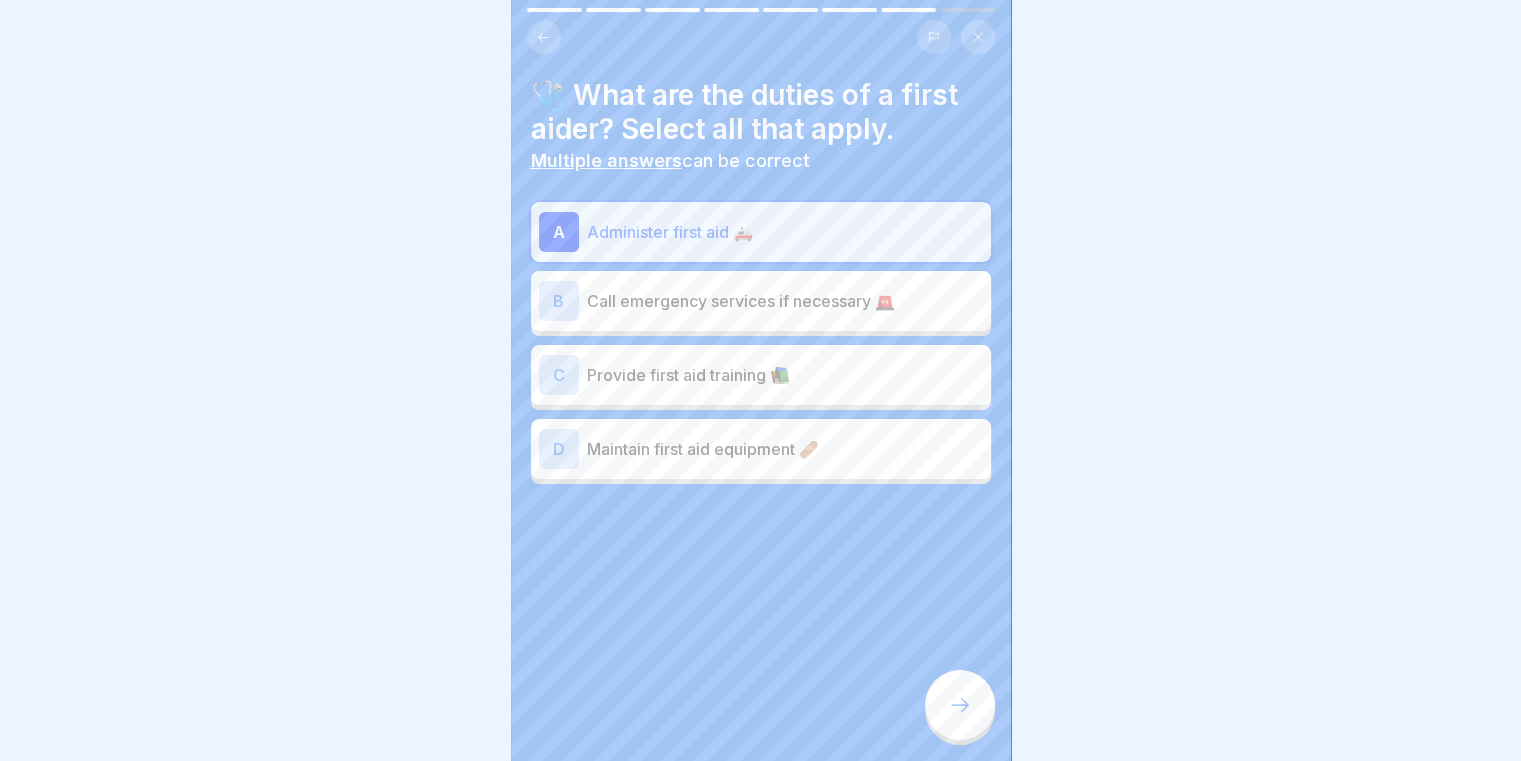 click on "Call emergency services if necessary 🚨" at bounding box center (785, 301) 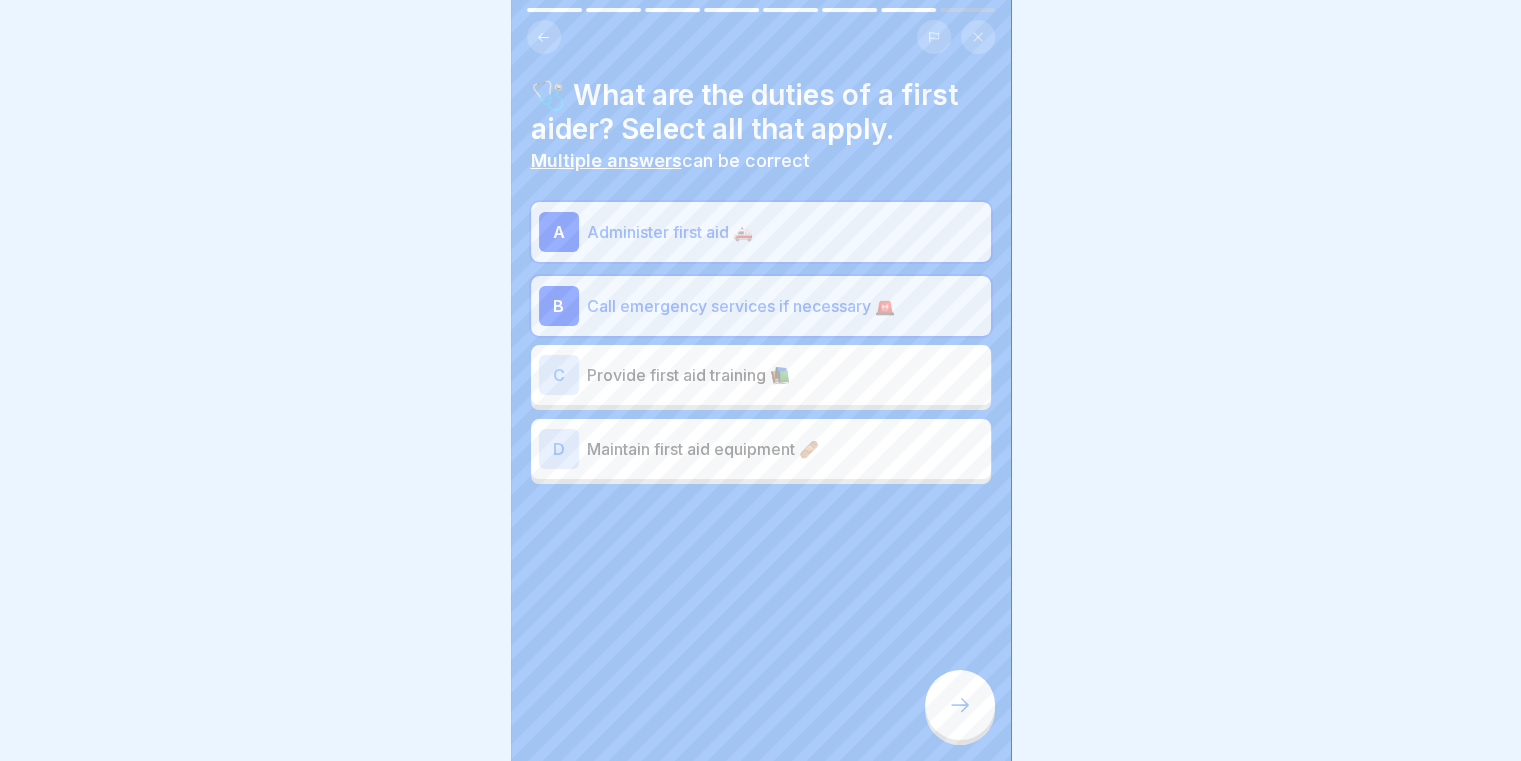 click on "D Maintain first aid equipment 🩹" at bounding box center (761, 449) 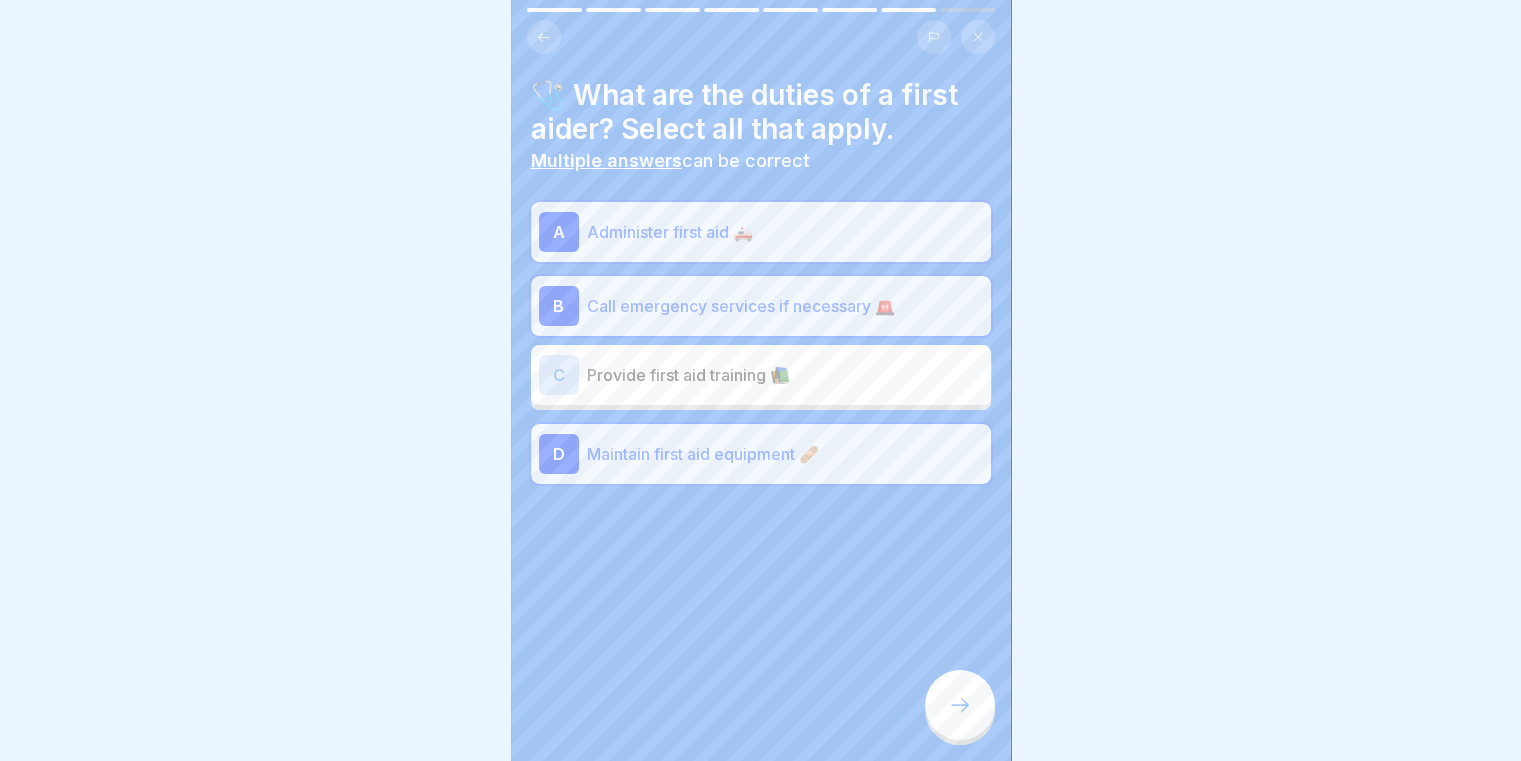 click 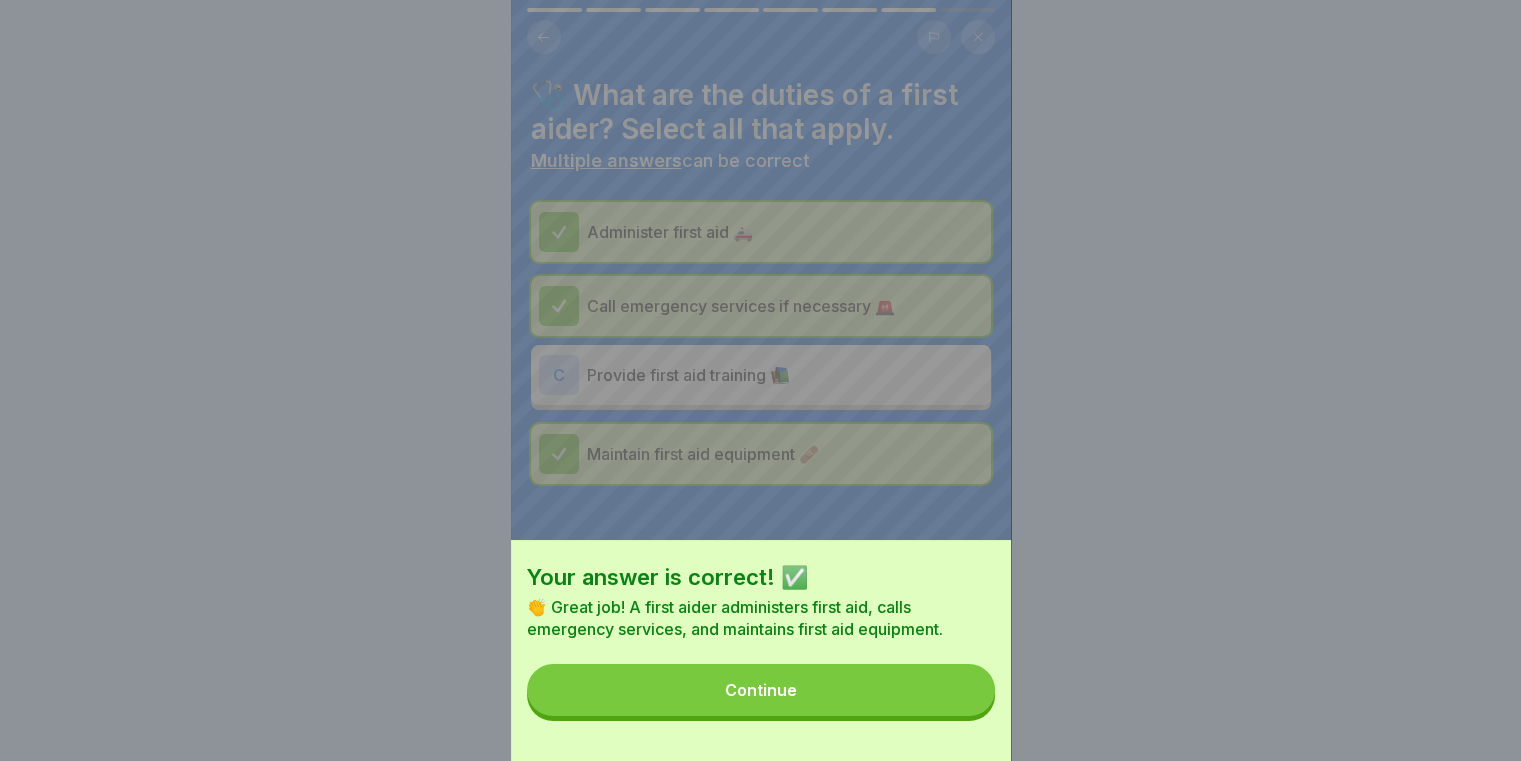 click on "Continue" at bounding box center (761, 690) 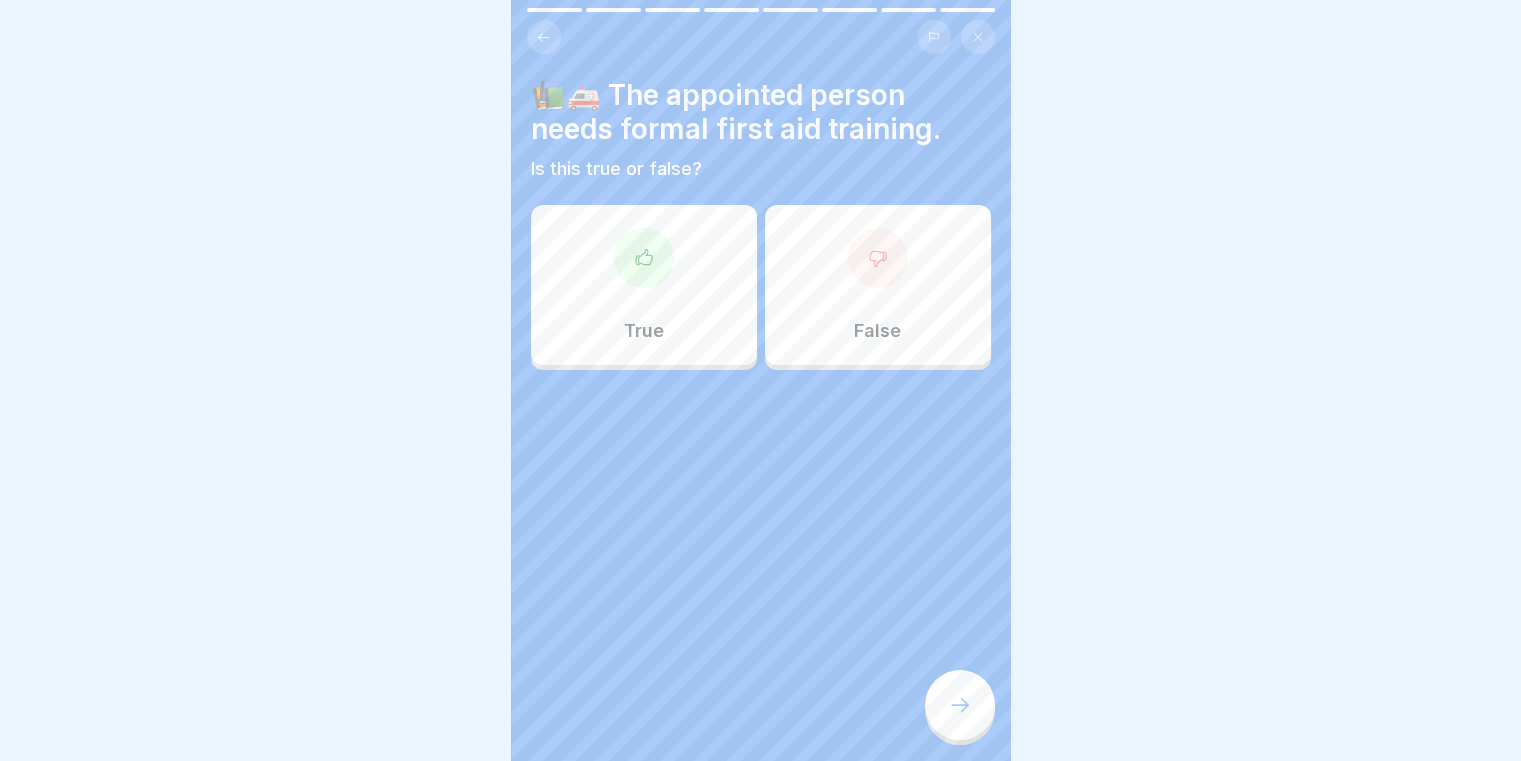 click on "True" at bounding box center (644, 285) 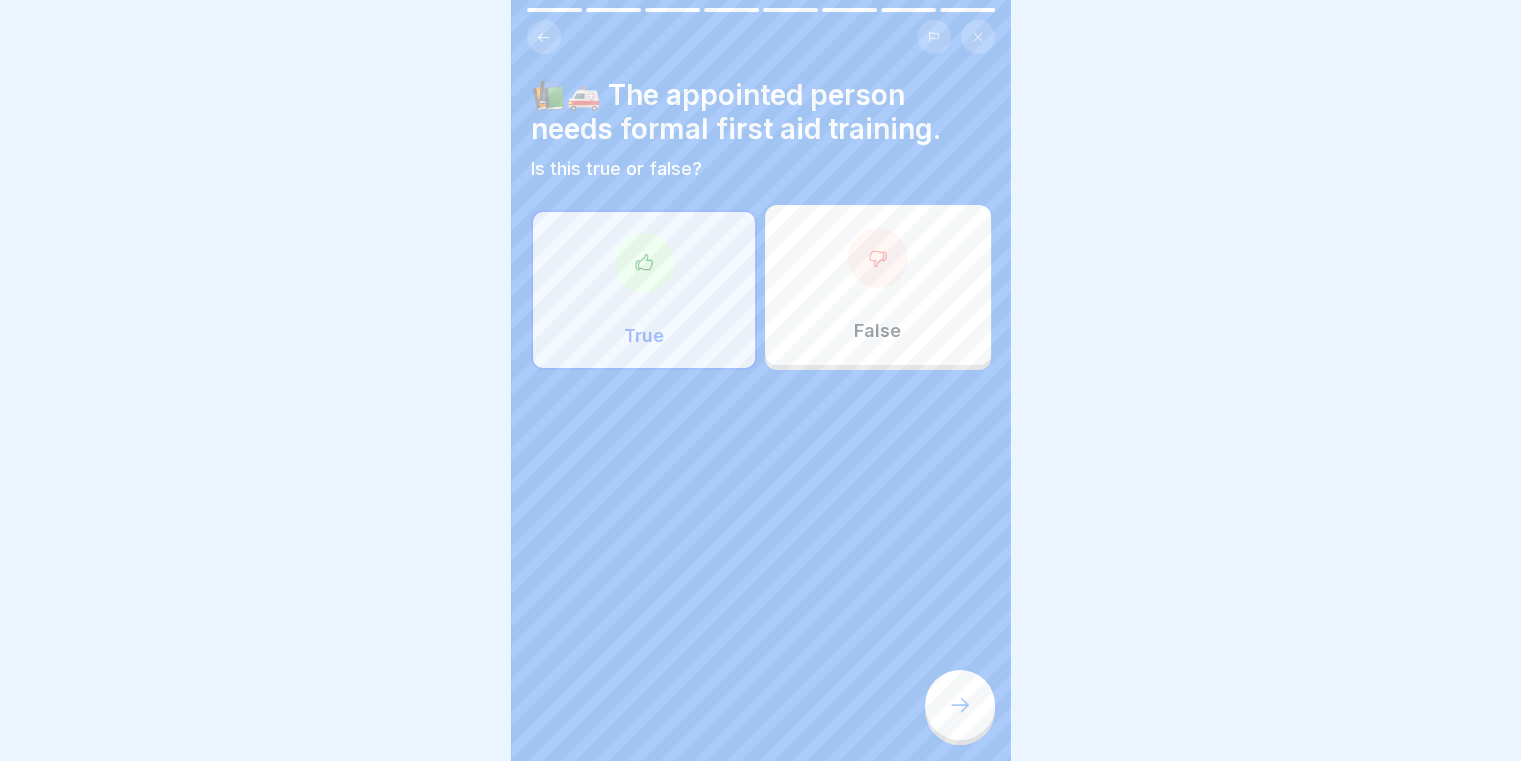 click at bounding box center (960, 705) 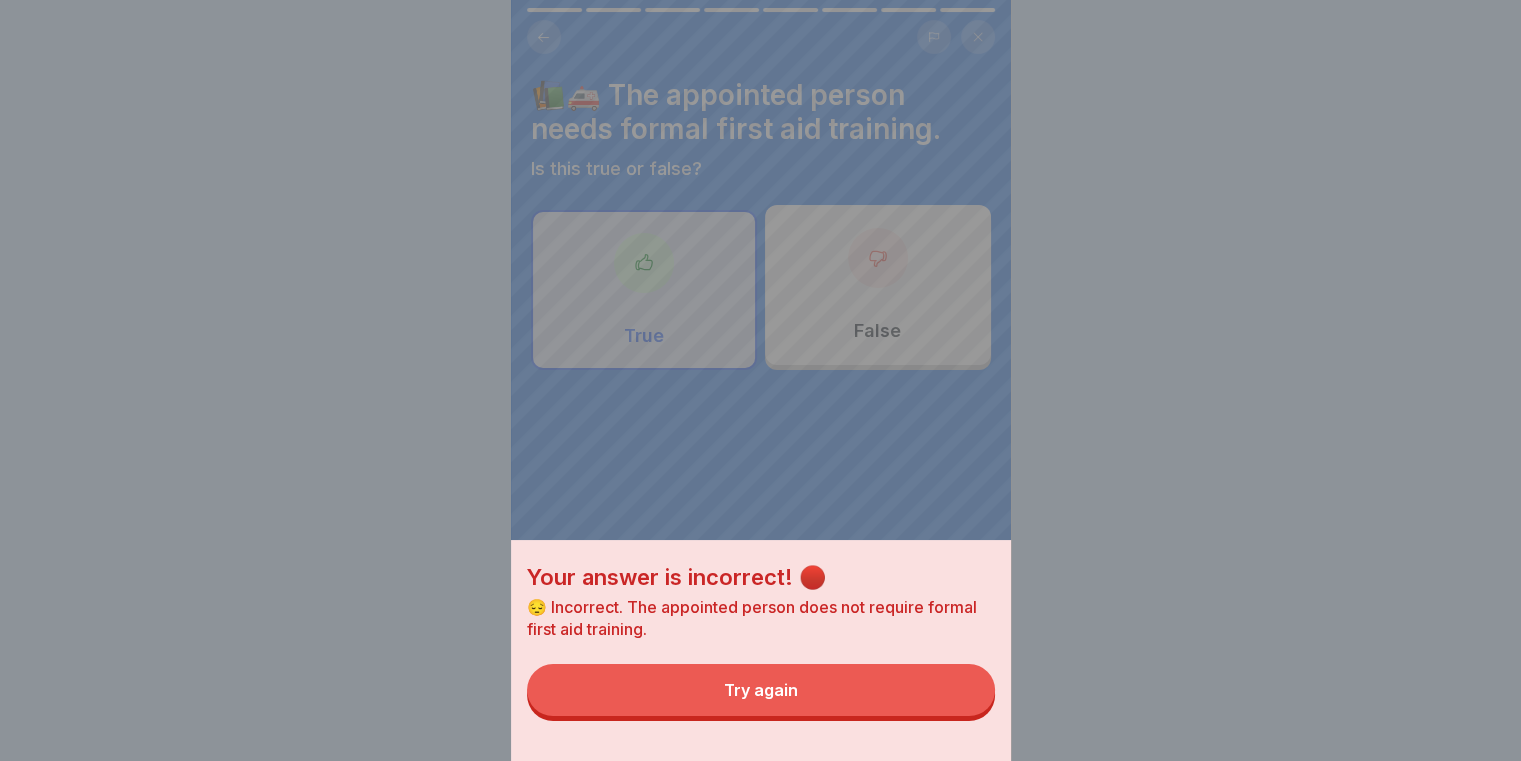 click on "Try again" at bounding box center [761, 690] 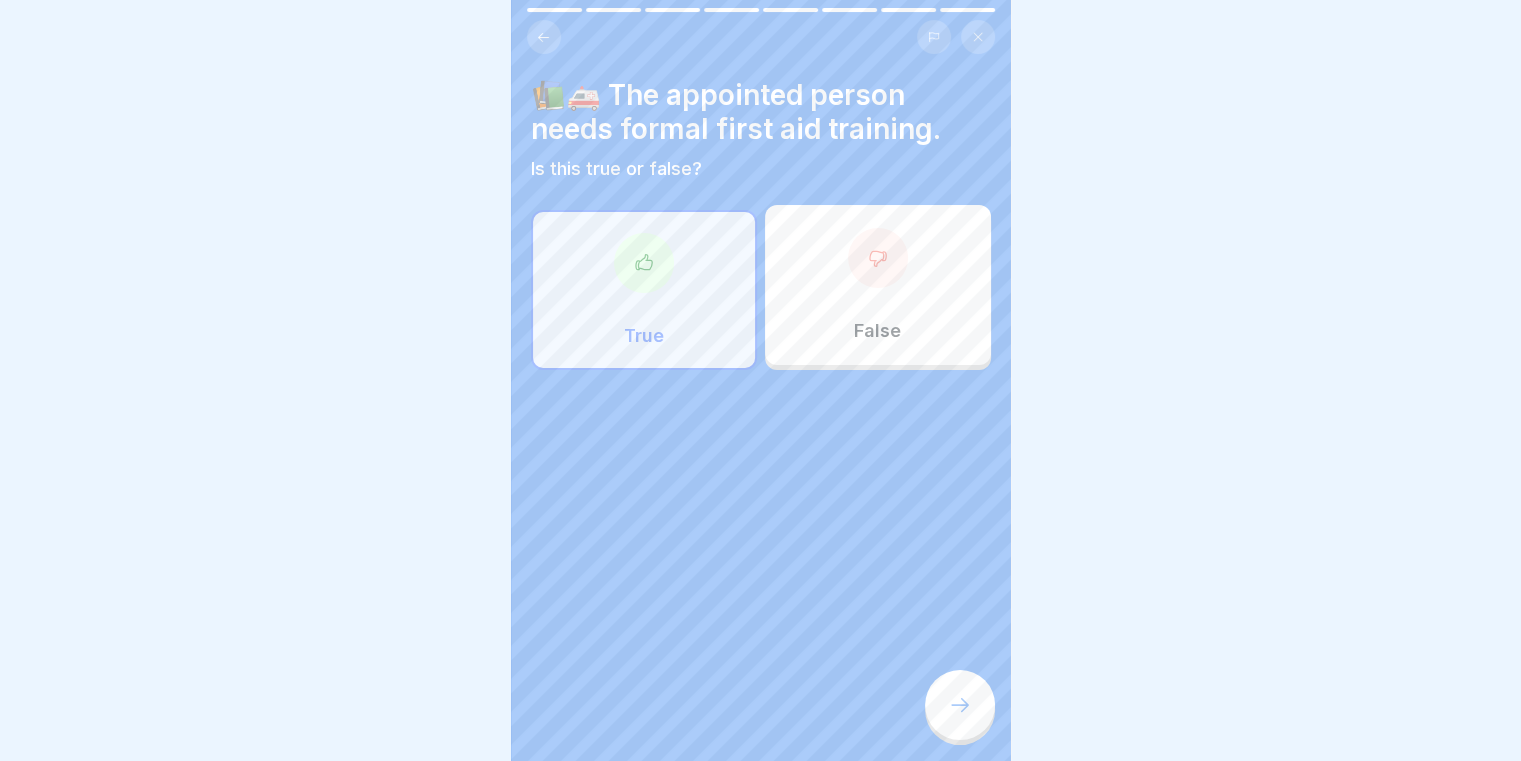 click at bounding box center [878, 258] 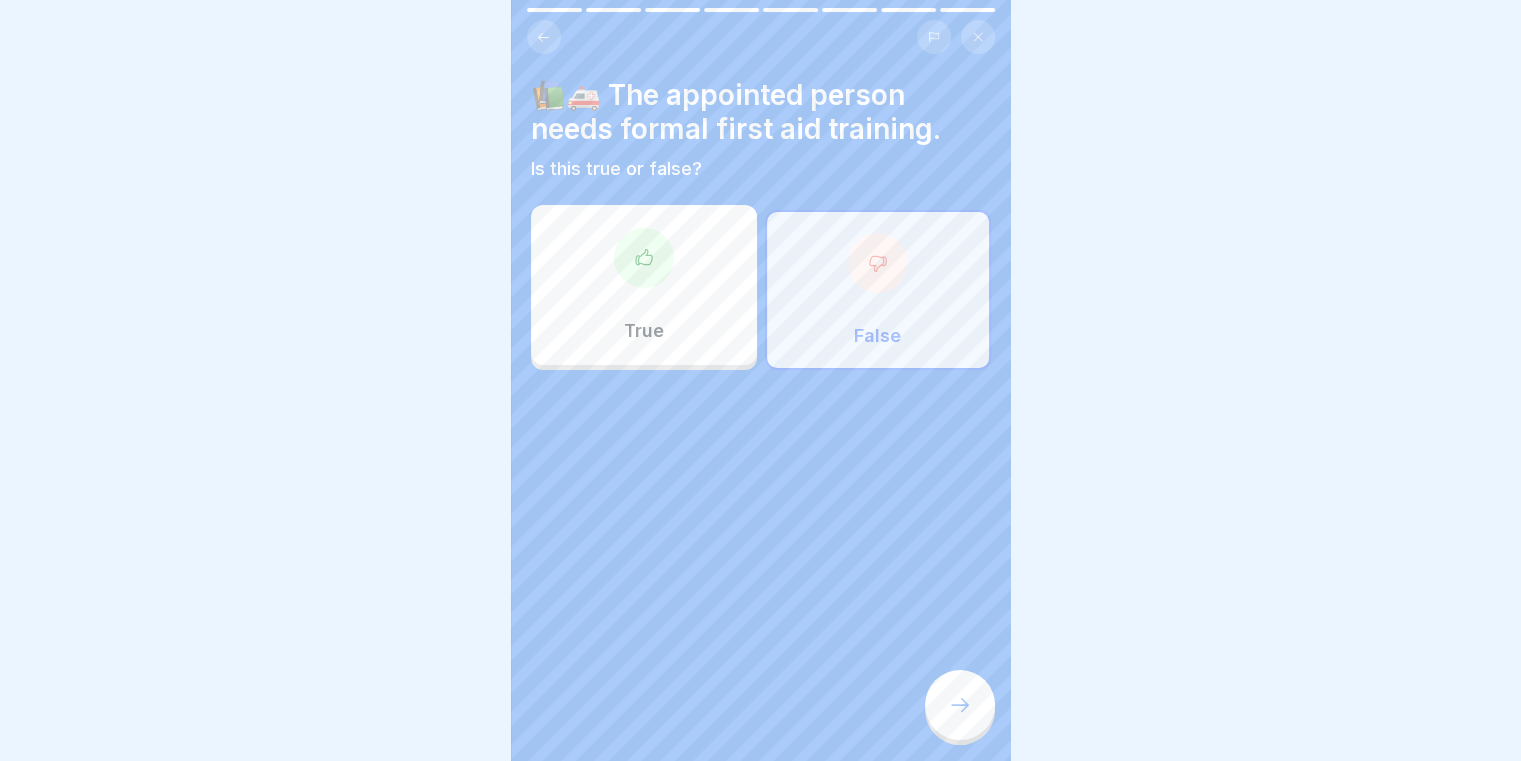 click at bounding box center (960, 705) 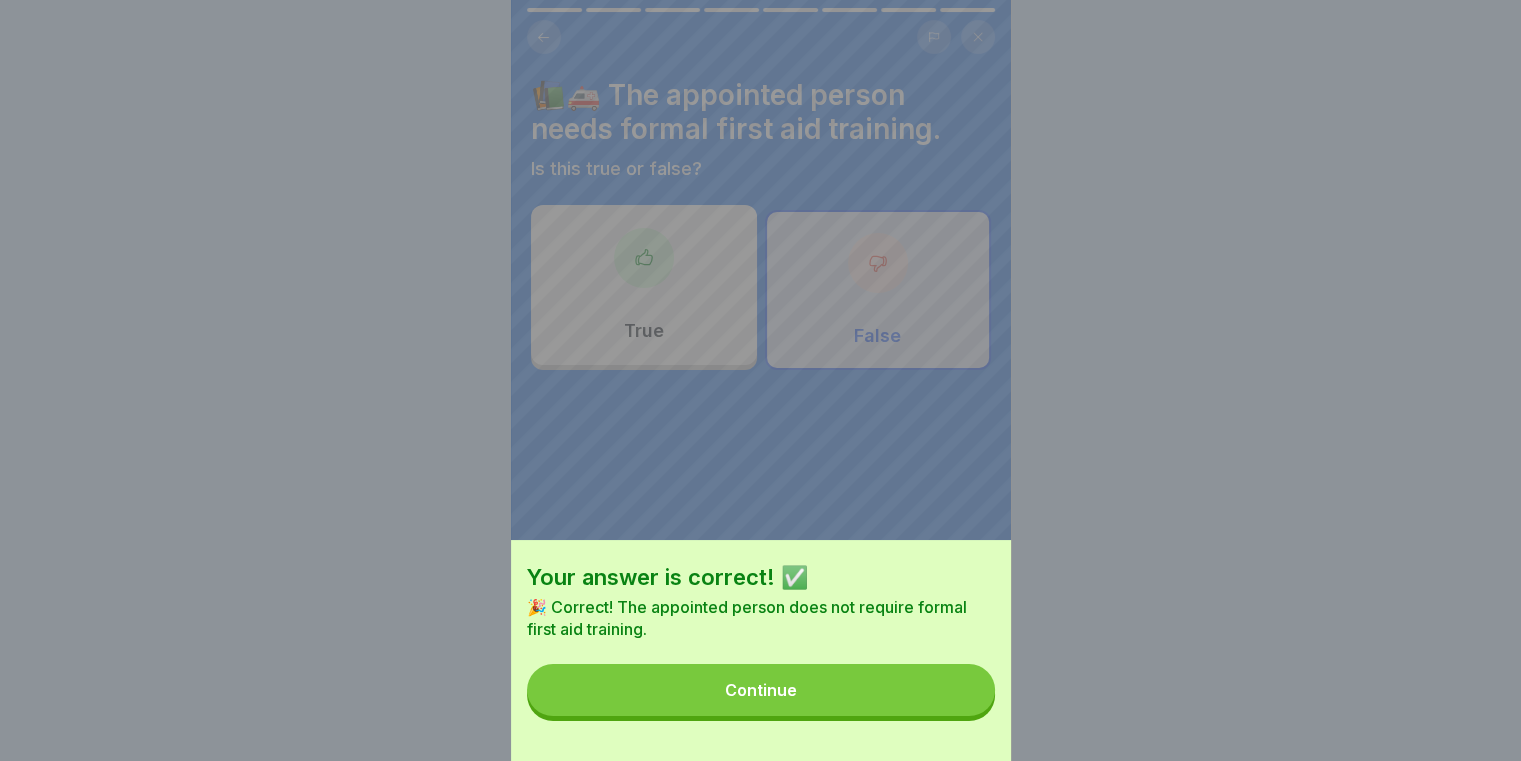 click on "Continue" at bounding box center [761, 690] 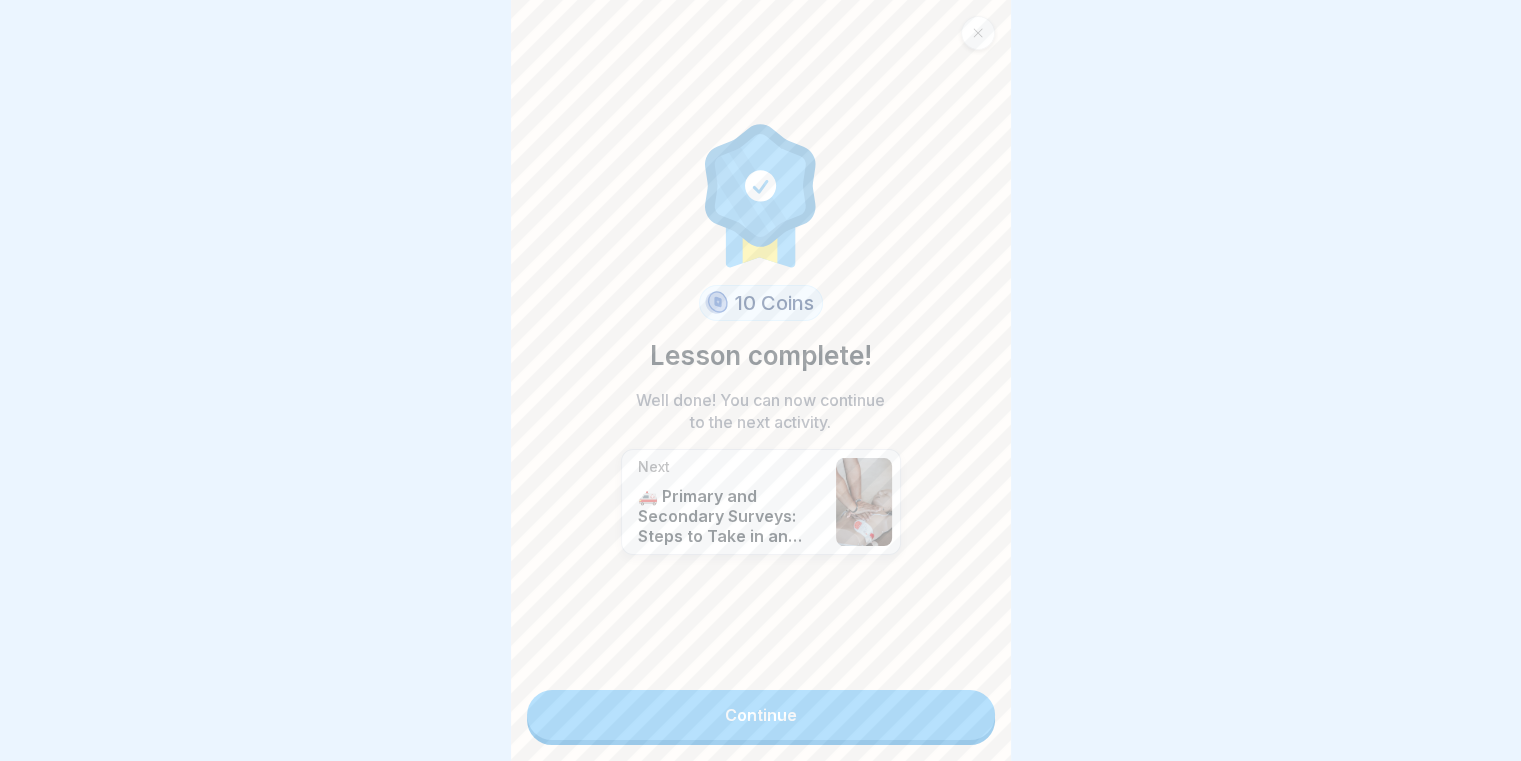 click on "[NUMBER] Lessons complete! Well done! You can now continue to the next activity. Next 🚑 Primary and Secondary Surveys: Steps to Take in an Emergency Continue" at bounding box center (761, 380) 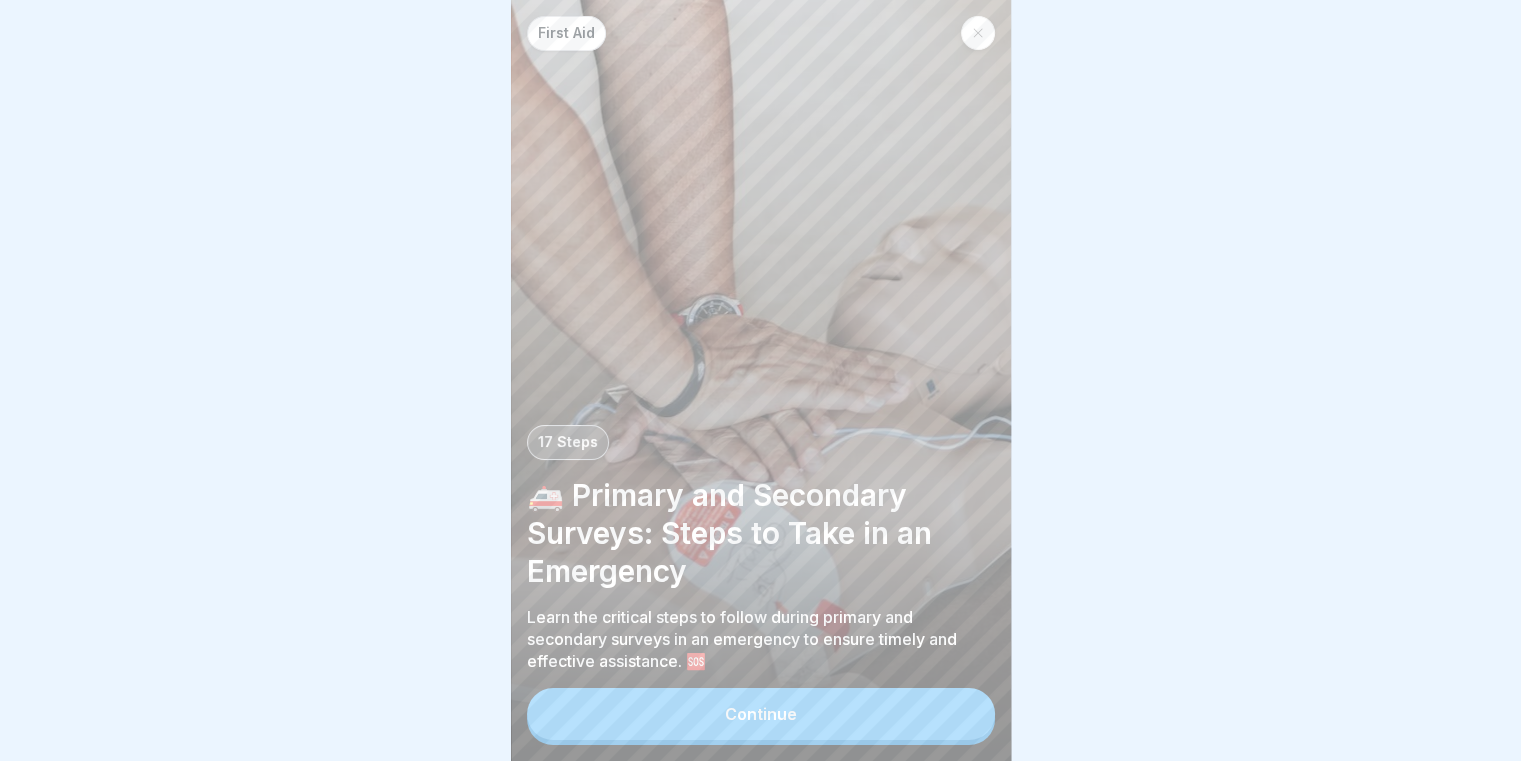 click on "Continue" at bounding box center (761, 714) 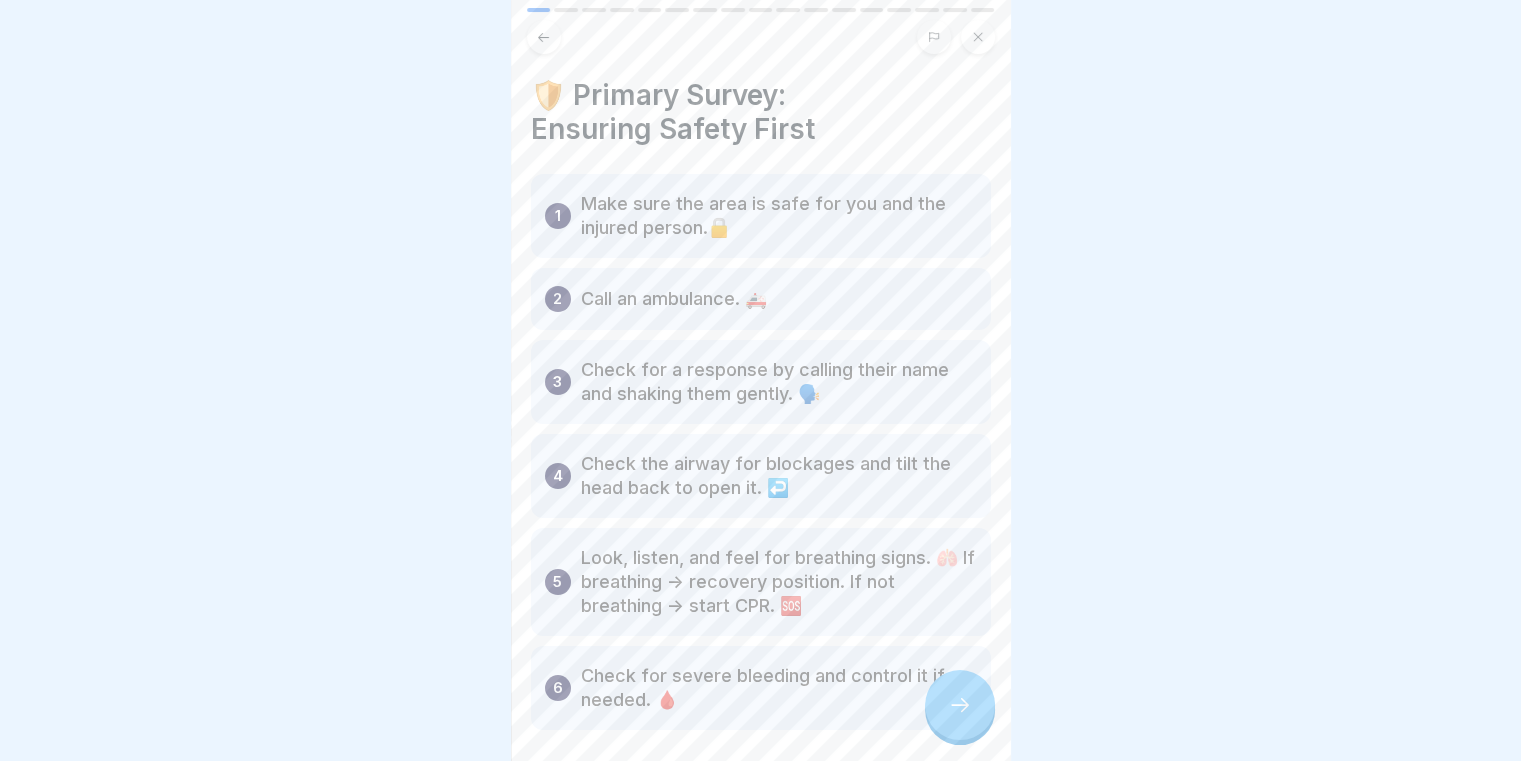click 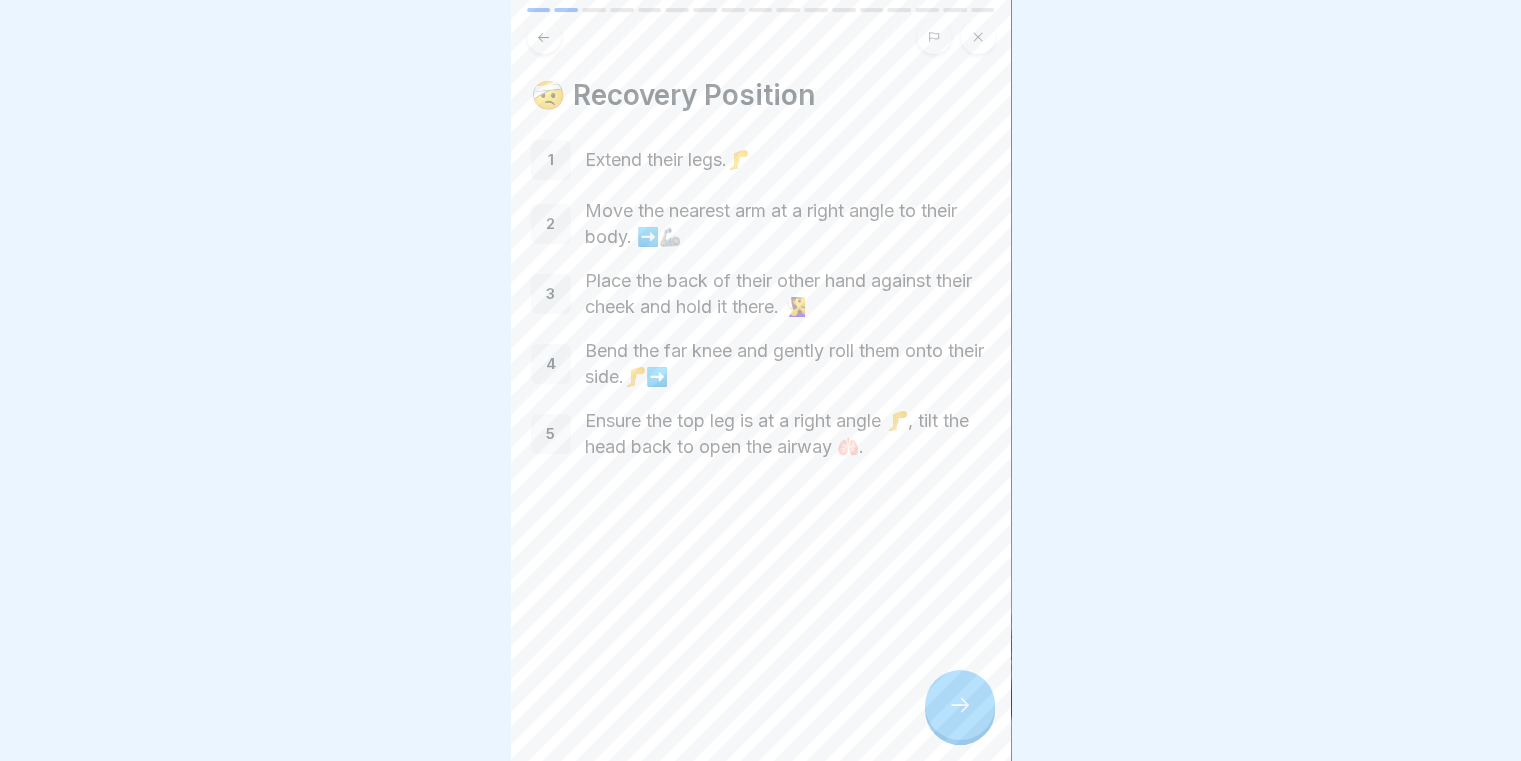 click at bounding box center (960, 705) 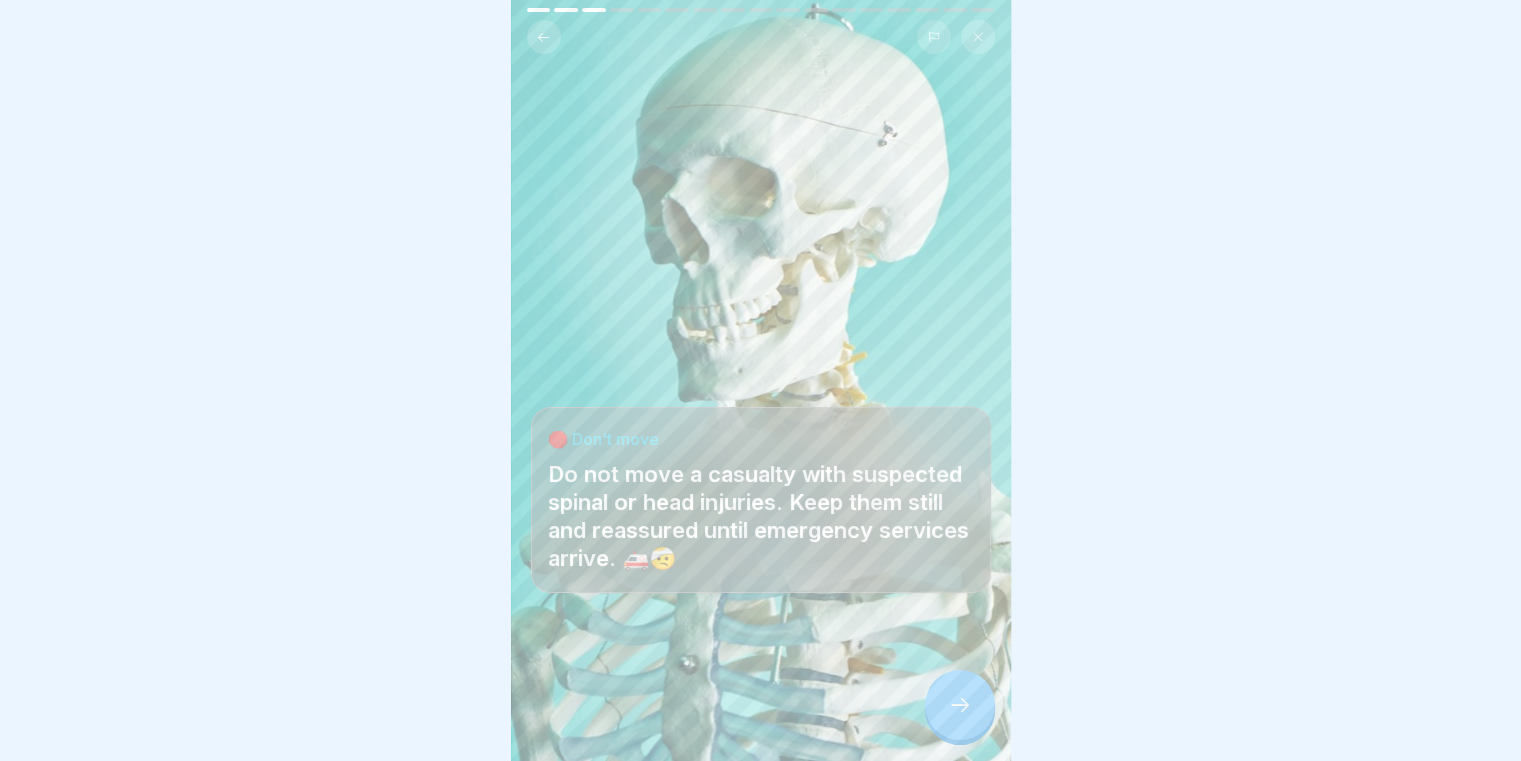 click at bounding box center (960, 705) 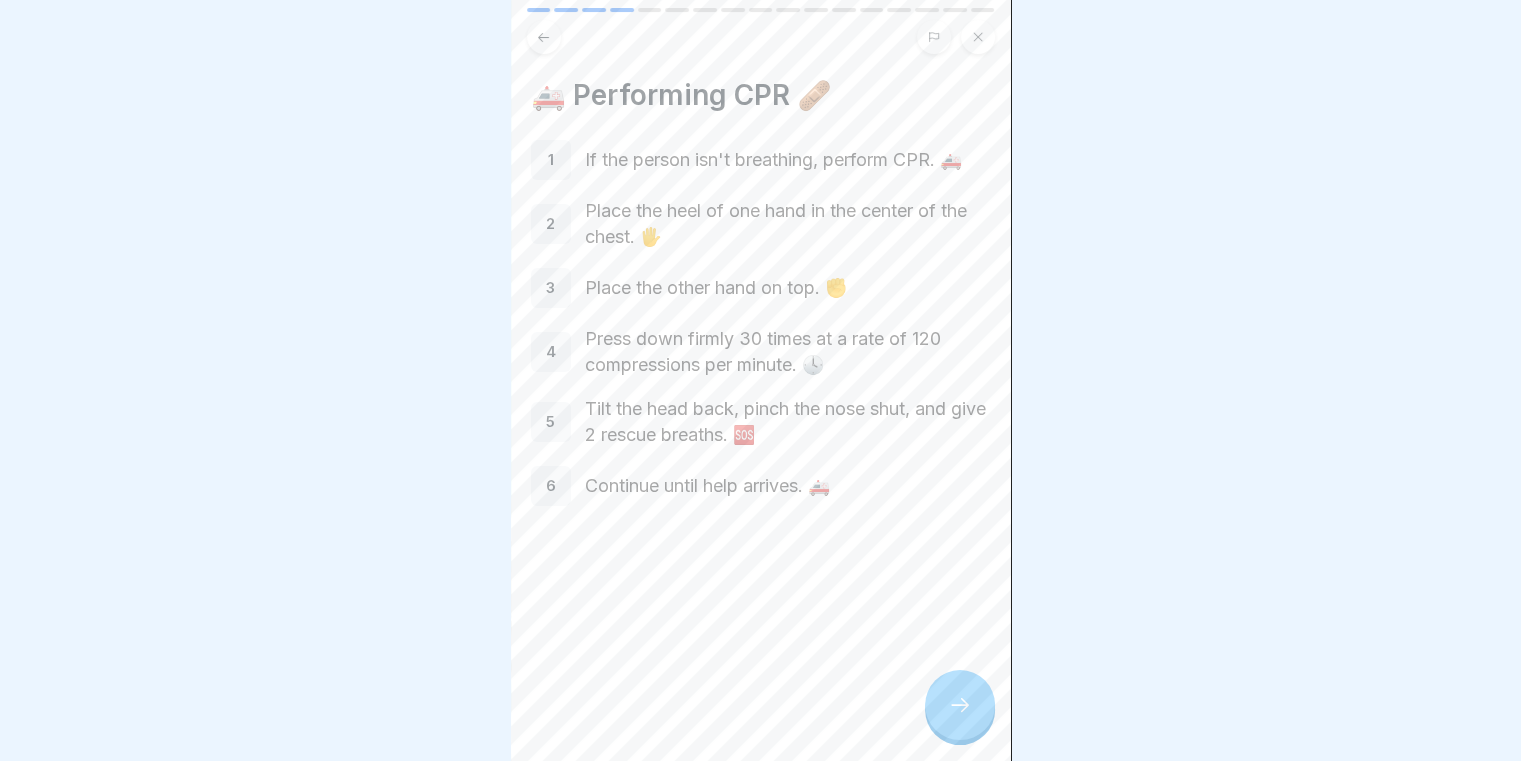 click at bounding box center [960, 705] 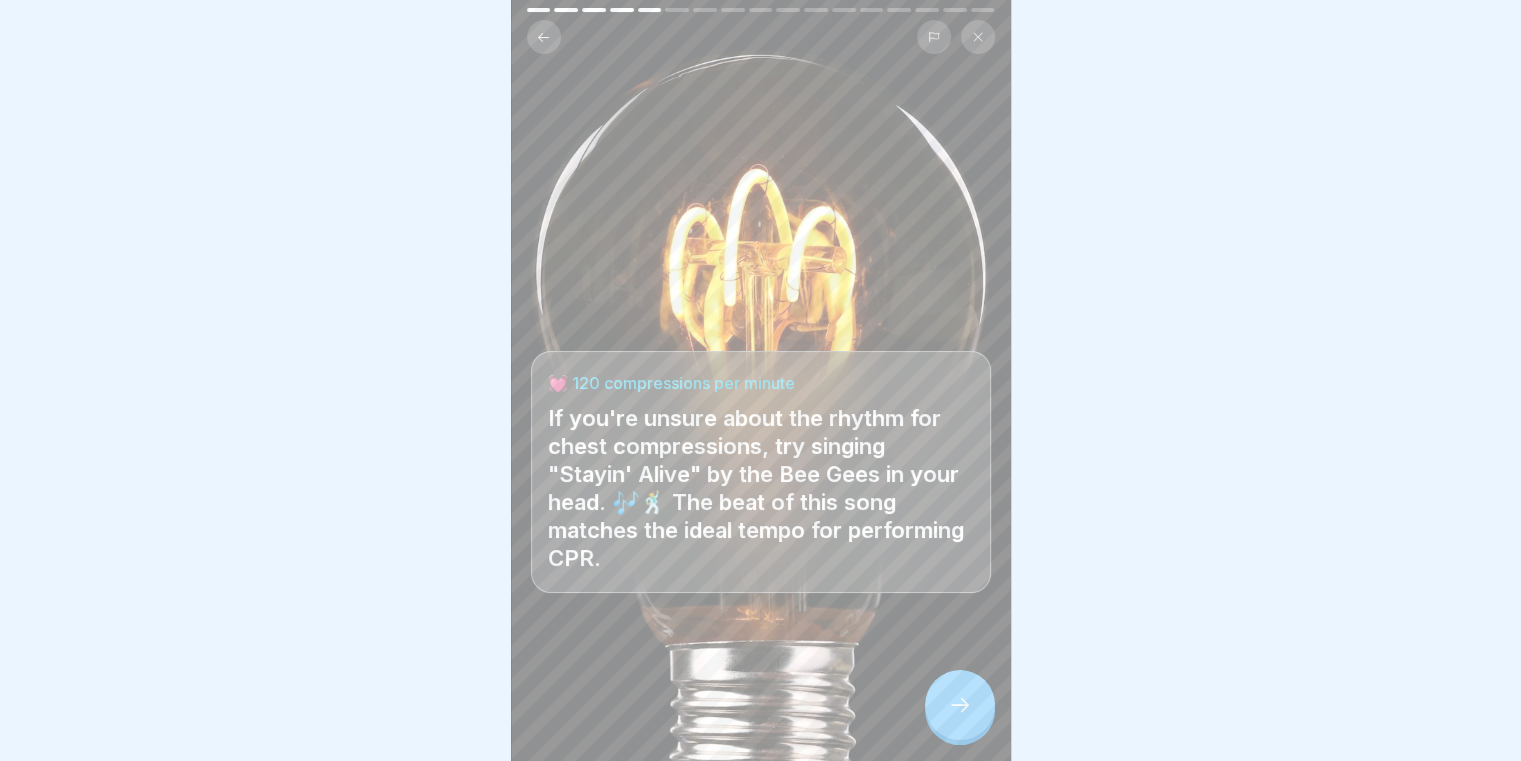 click at bounding box center [960, 705] 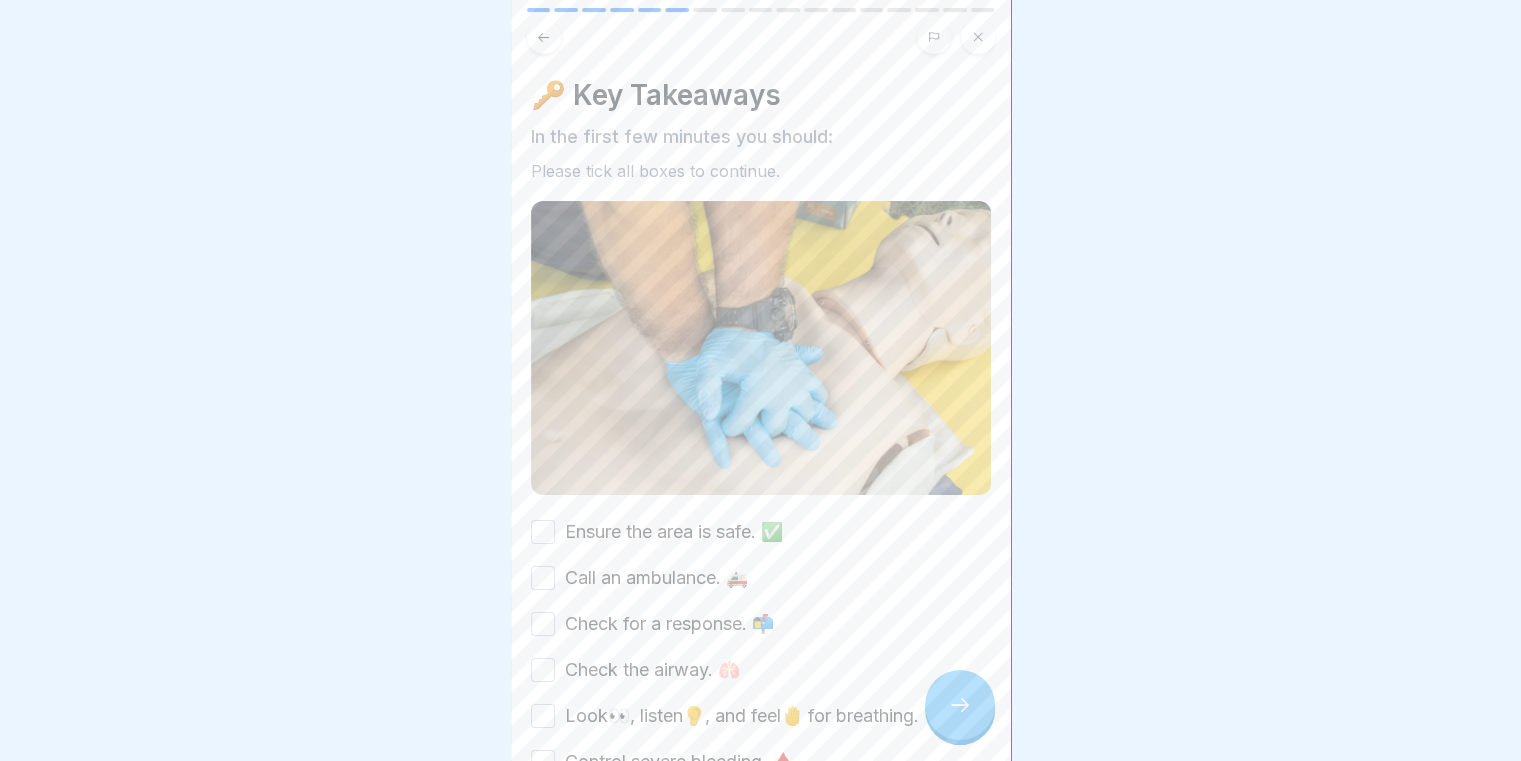 click at bounding box center (960, 705) 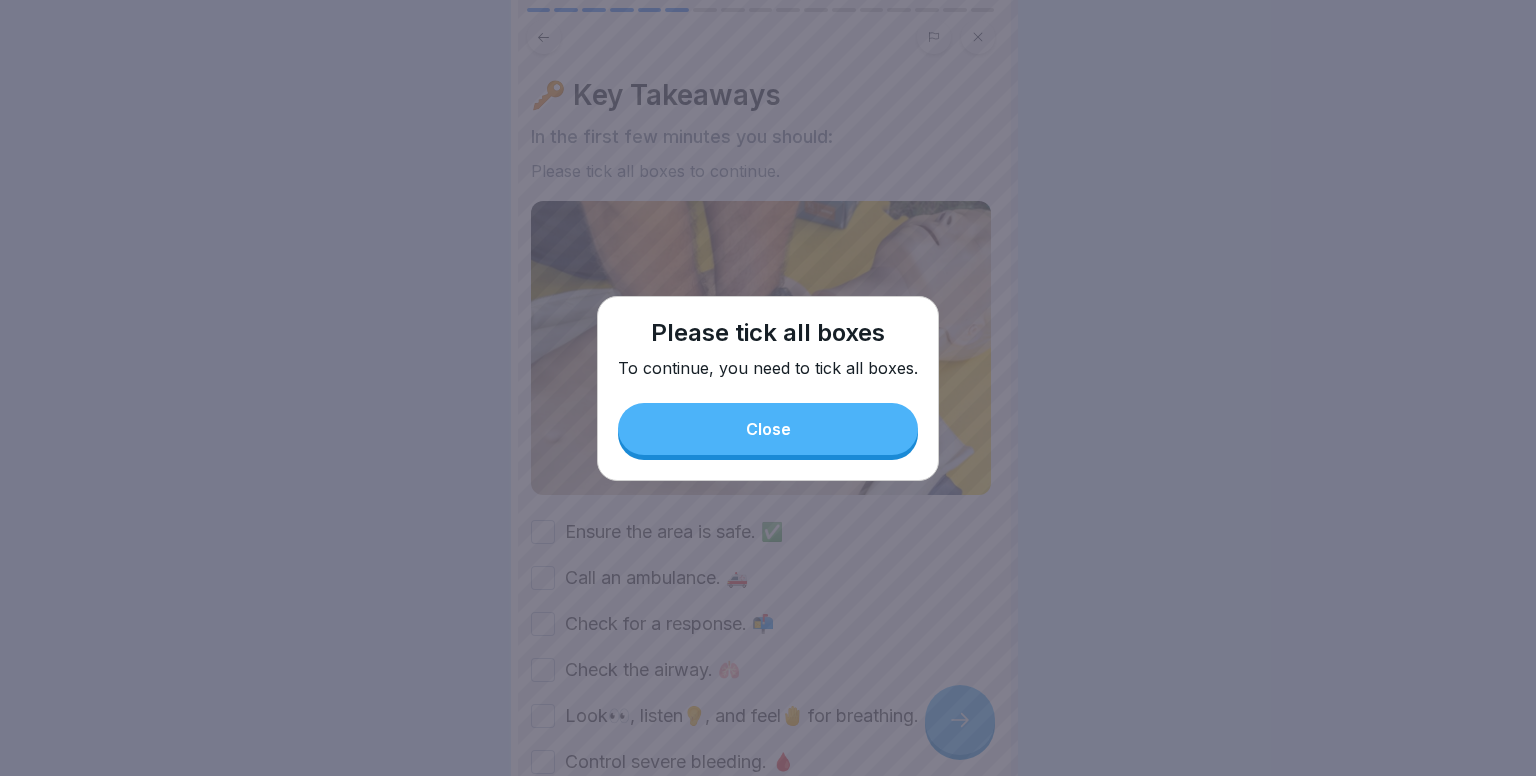 click on "Close" at bounding box center (768, 429) 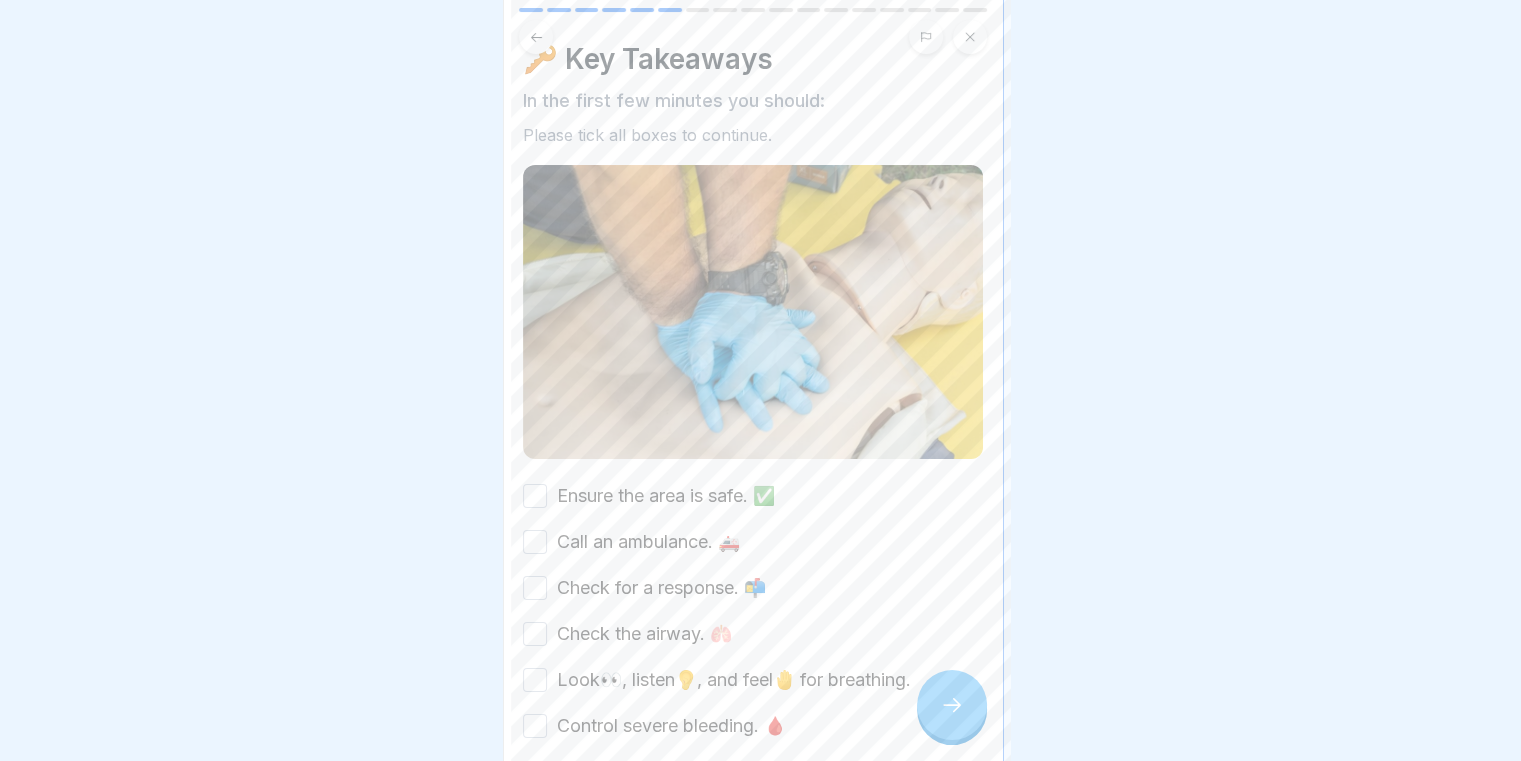 scroll, scrollTop: 100, scrollLeft: 0, axis: vertical 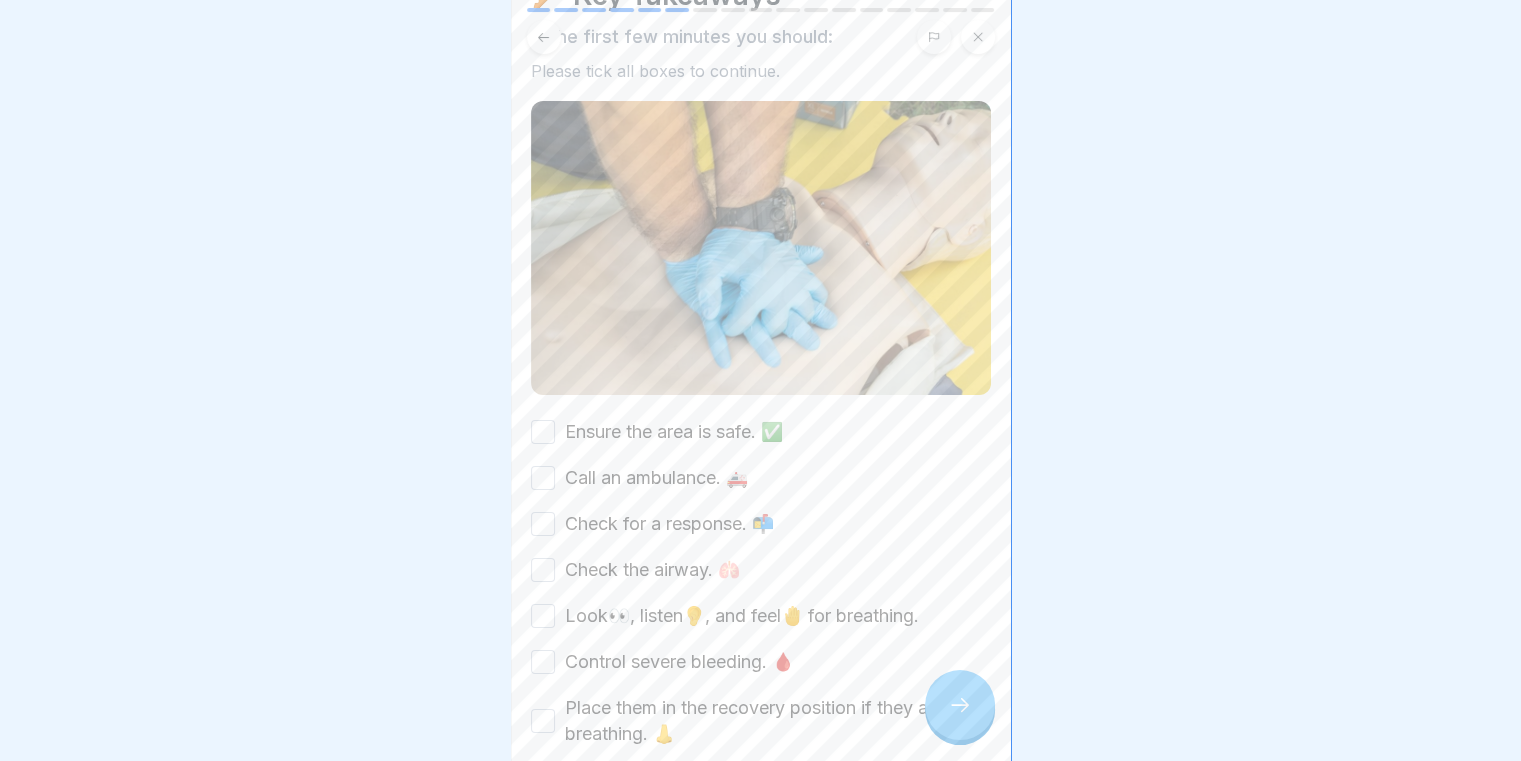 click on "Ensure the area is safe. ✅" at bounding box center [543, 432] 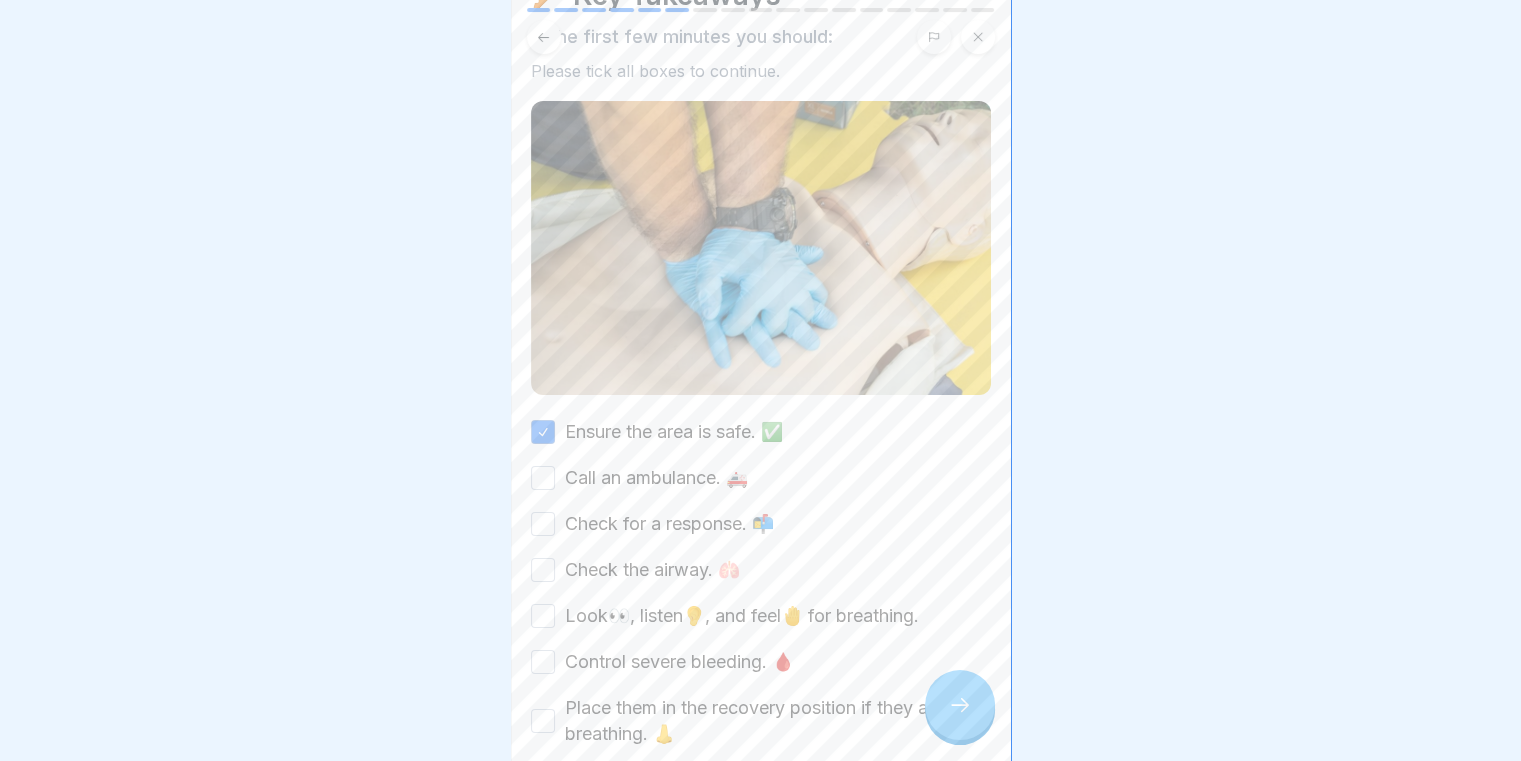 click on "Call an ambulance. 🚑" at bounding box center (543, 478) 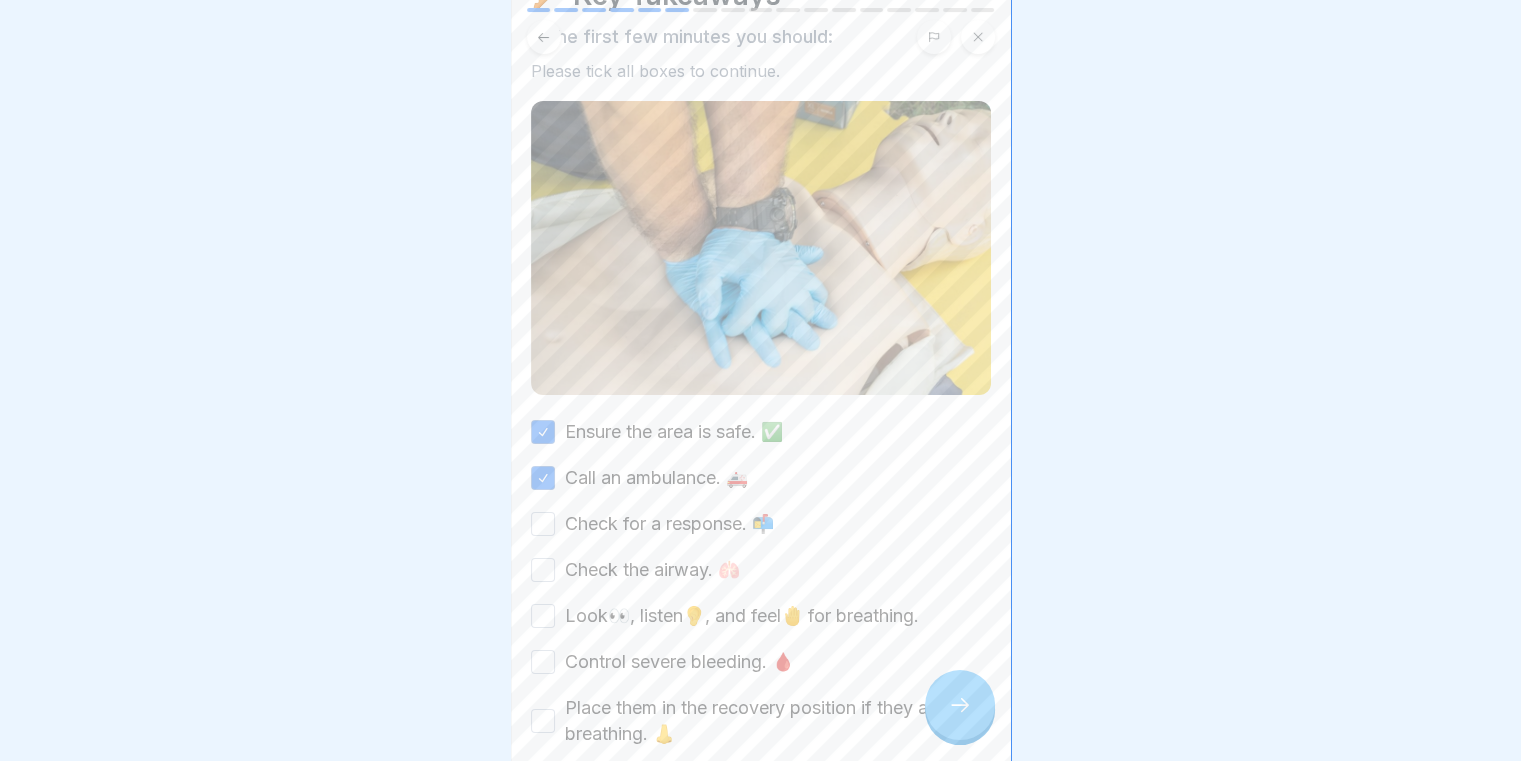 click on "Check for a response. 📬" at bounding box center (543, 524) 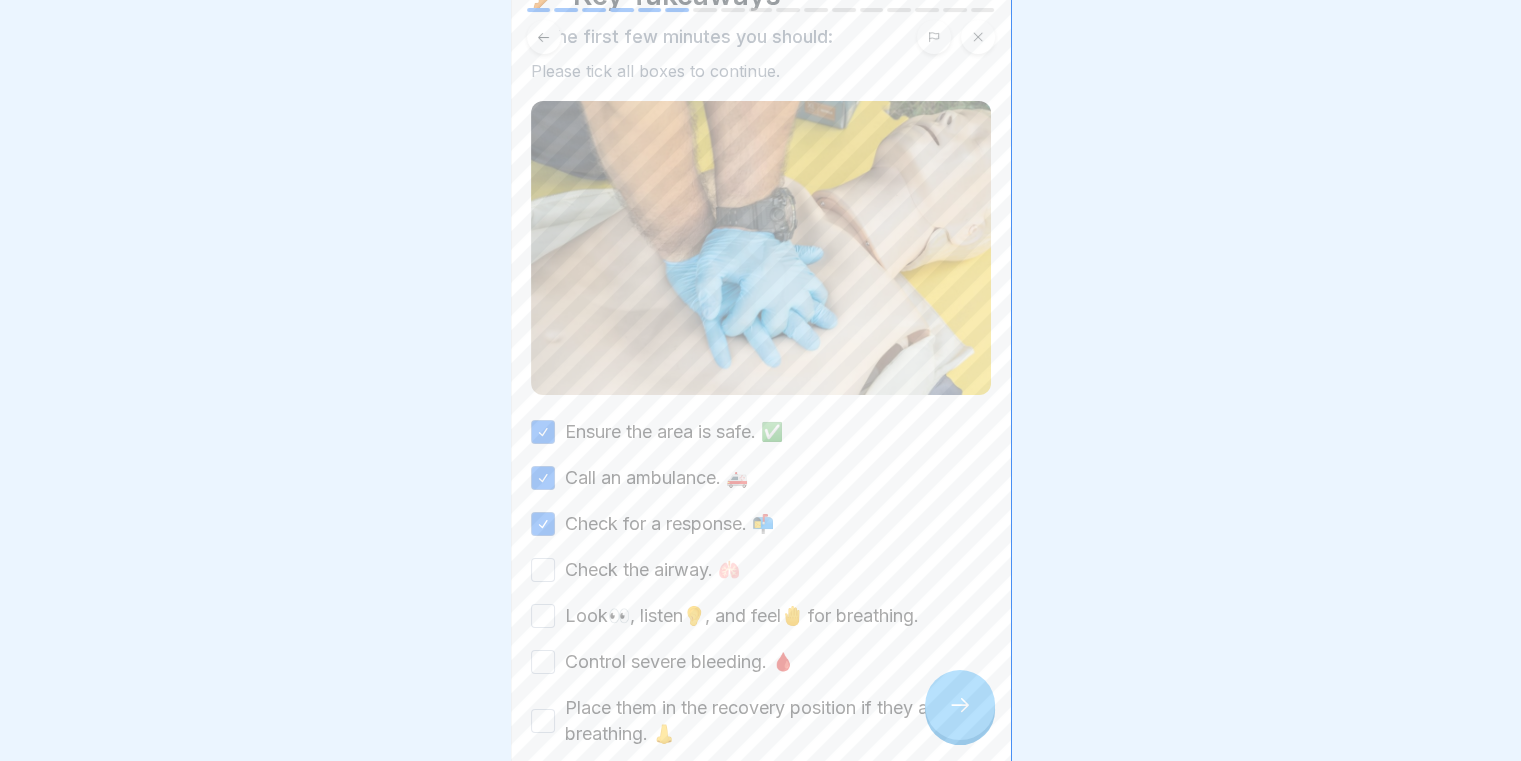 click on "Check the airway. 🫁" at bounding box center [543, 570] 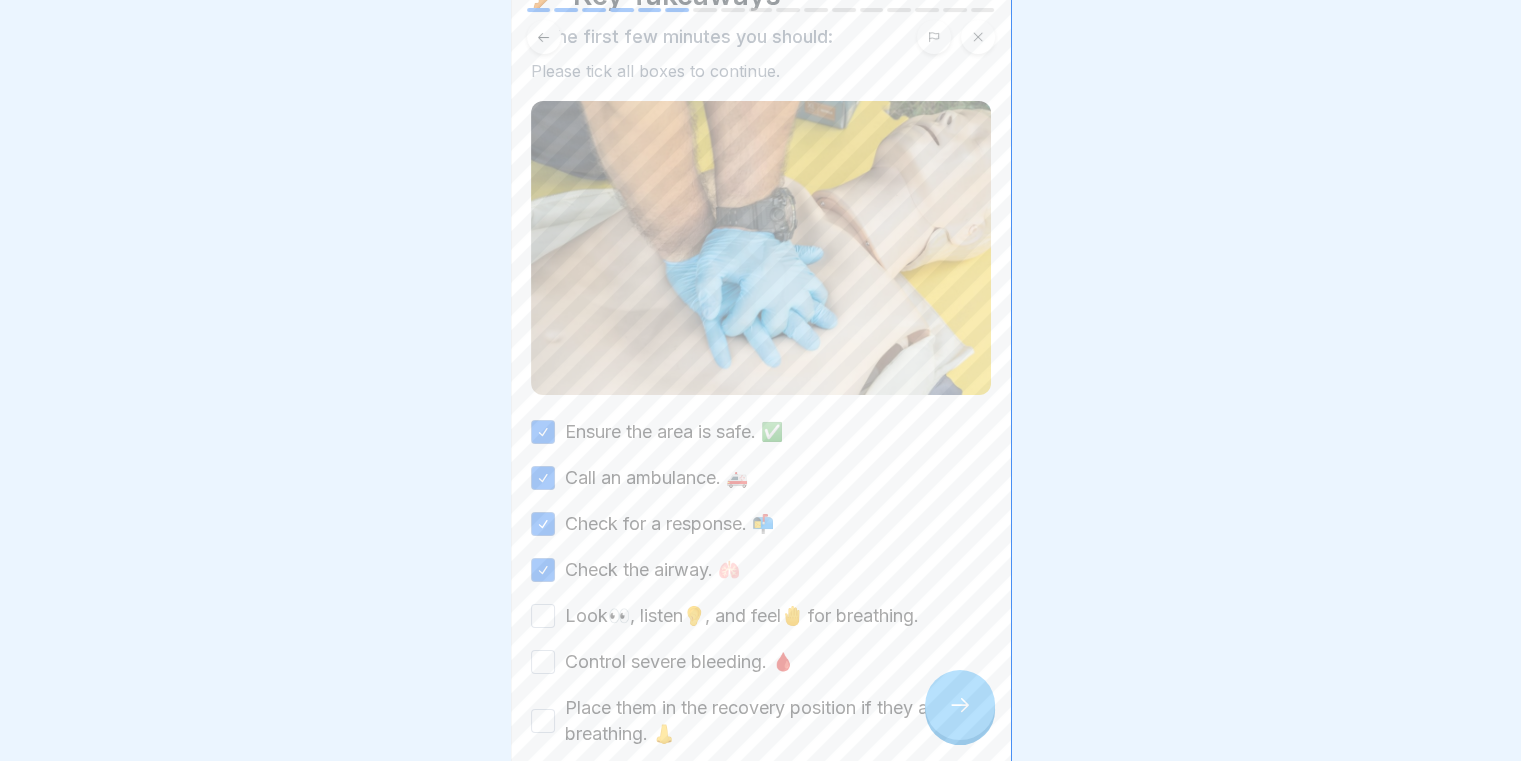 drag, startPoint x: 542, startPoint y: 603, endPoint x: 542, endPoint y: 617, distance: 14 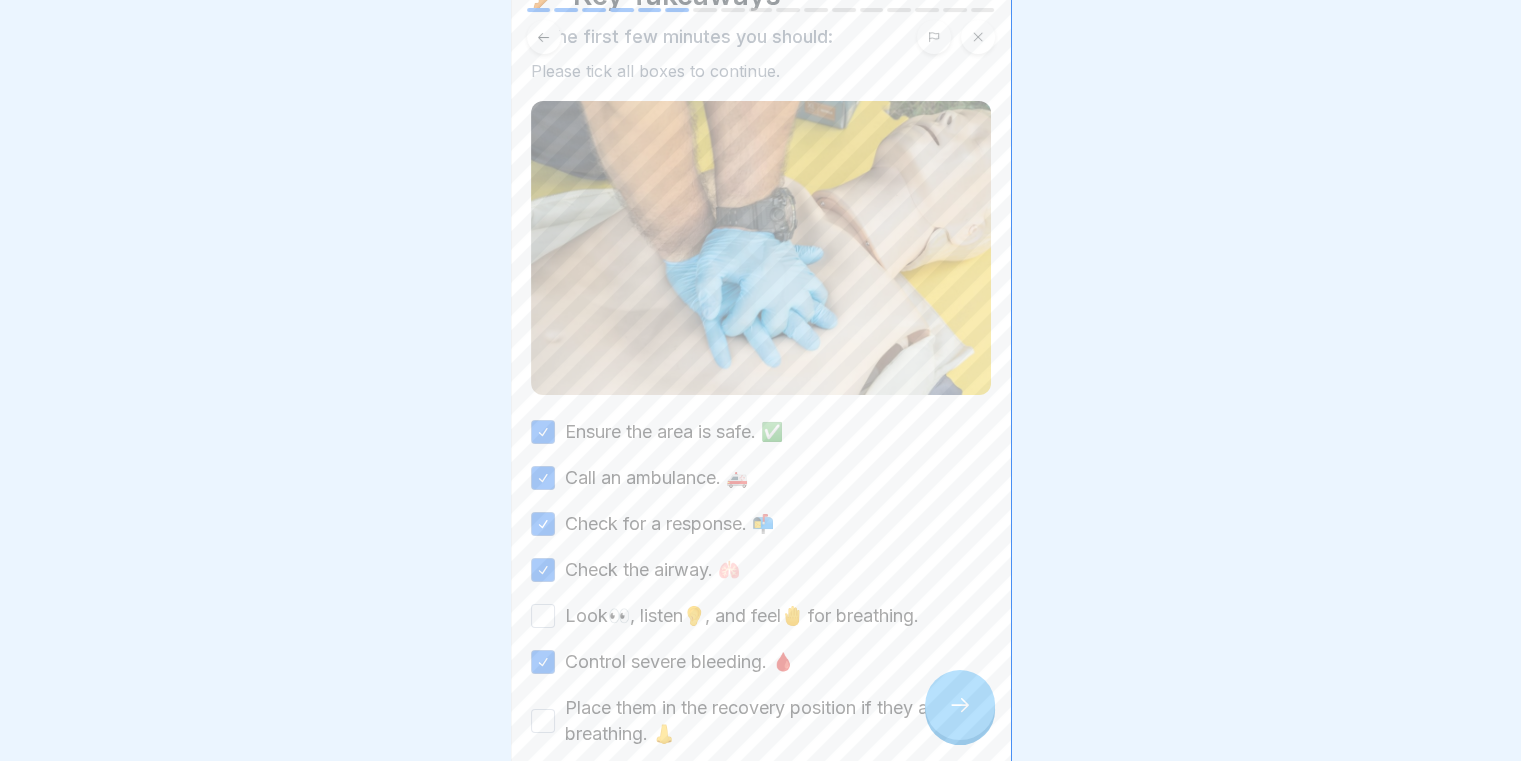 click on "Look👀, listen👂, and feel🤚 for breathing." at bounding box center (543, 616) 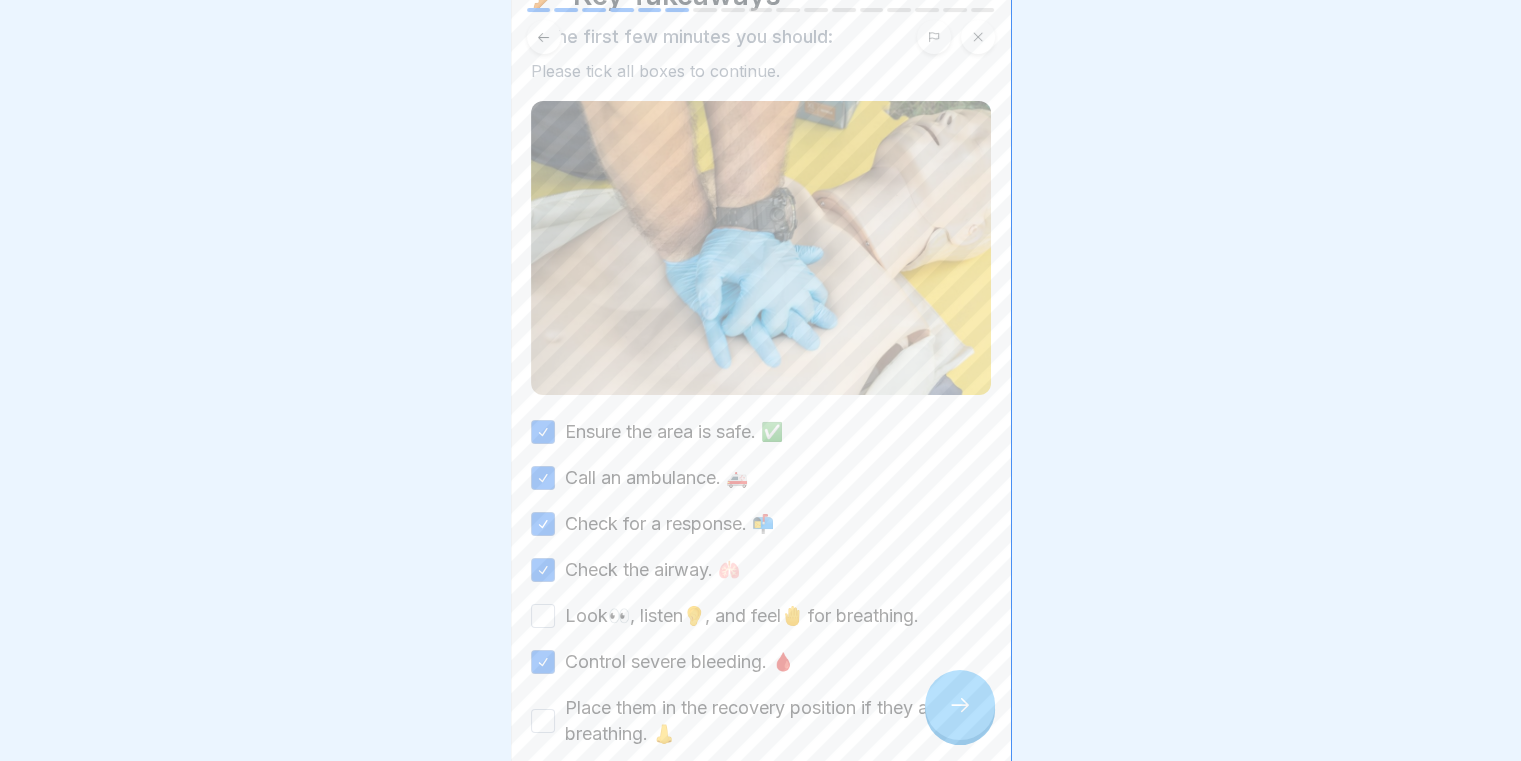 click on "Look👀, listen👂, and feel🤚 for breathing." at bounding box center (543, 616) 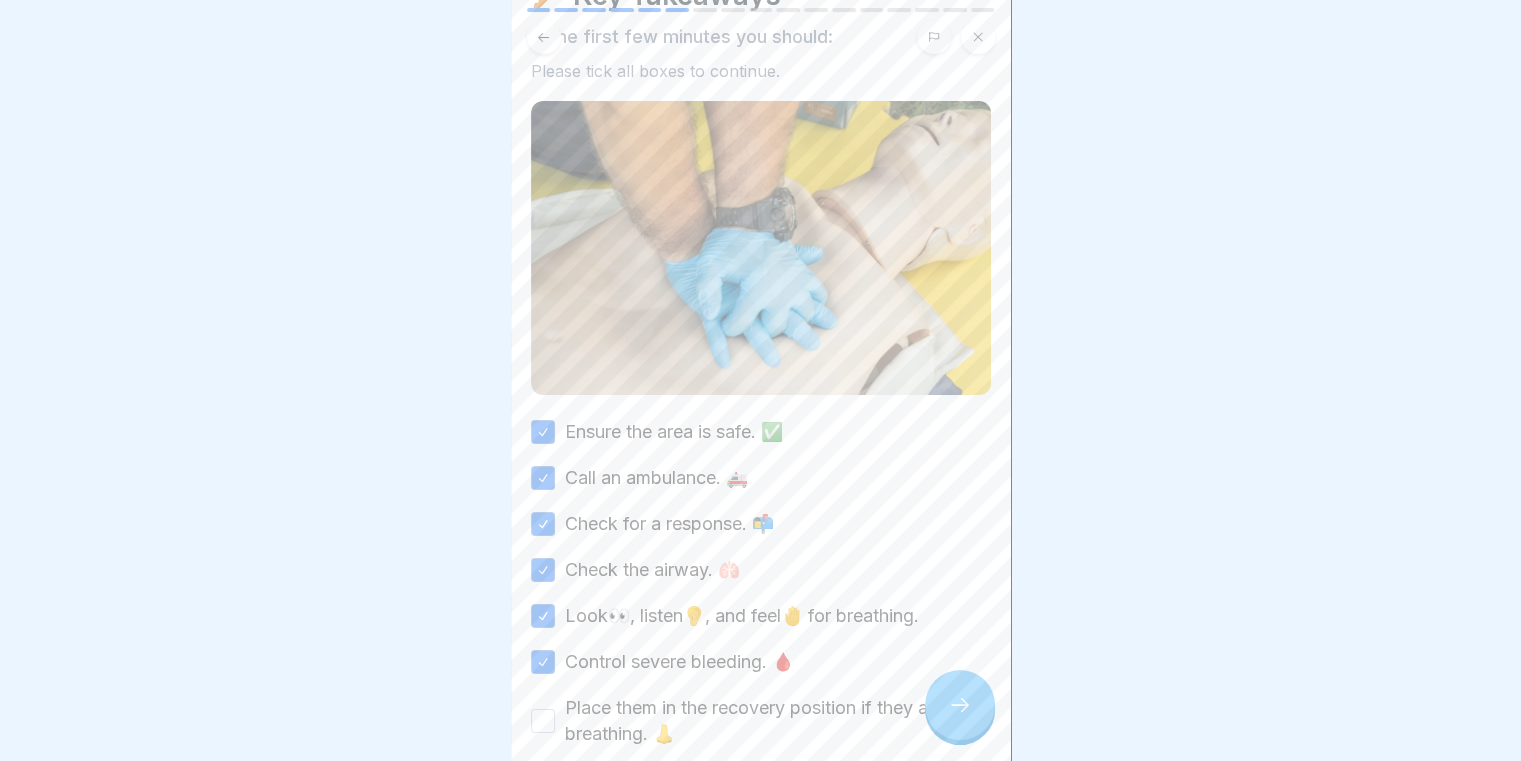 click on "Place them in the recovery position if they are breathing. 👃" at bounding box center (543, 721) 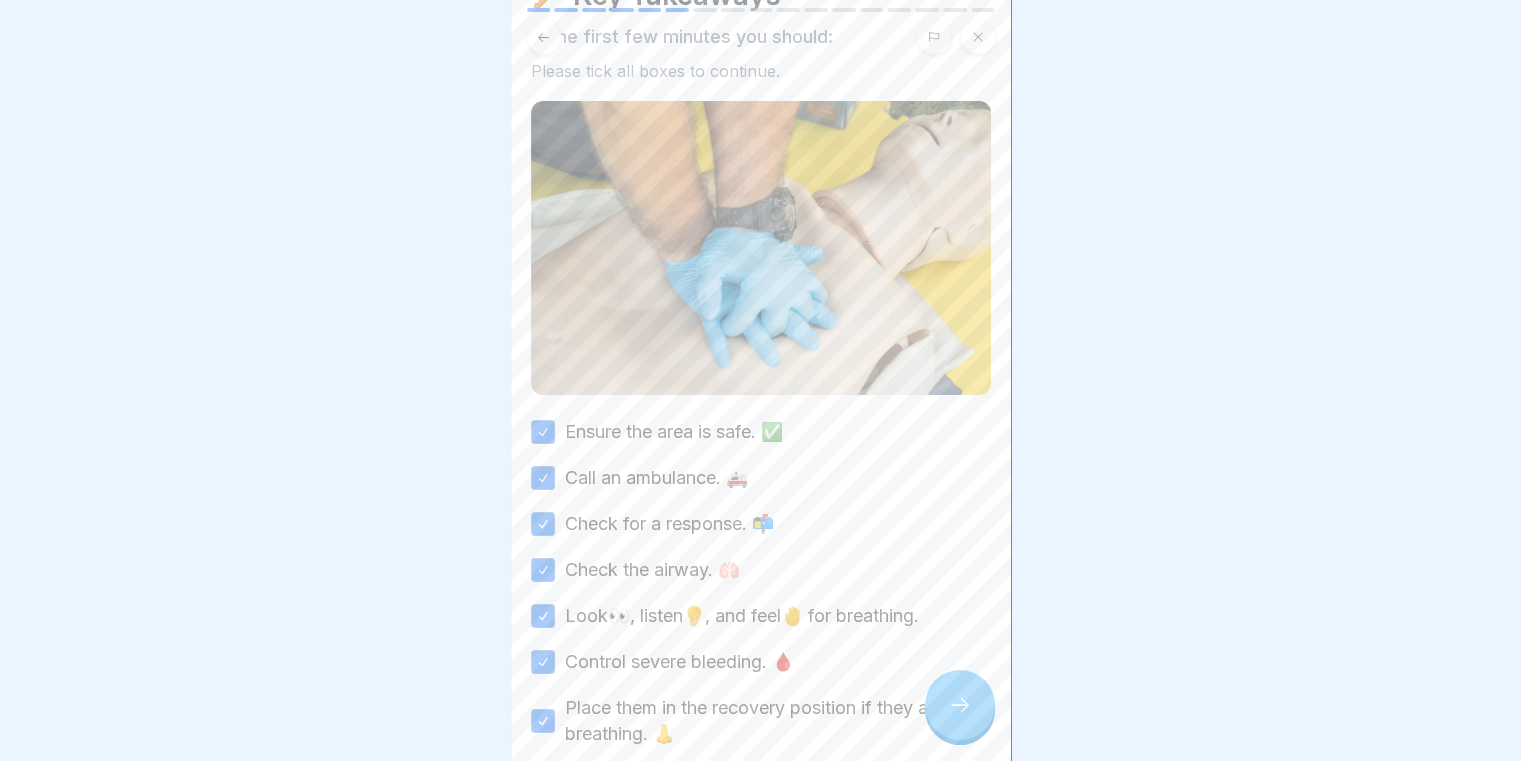 scroll, scrollTop: 242, scrollLeft: 0, axis: vertical 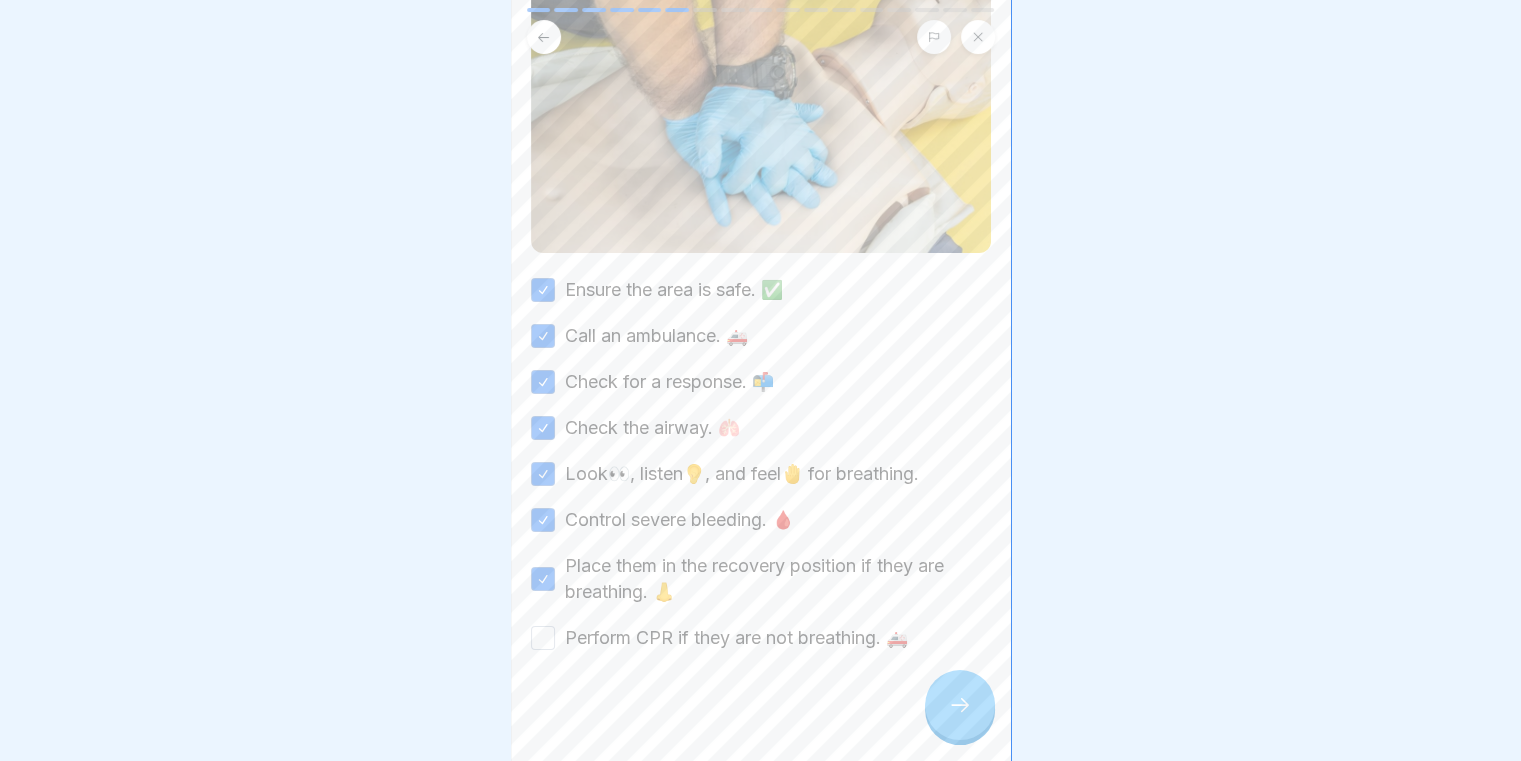 click on "Perform CPR if they are not breathing. 🚑" at bounding box center [543, 638] 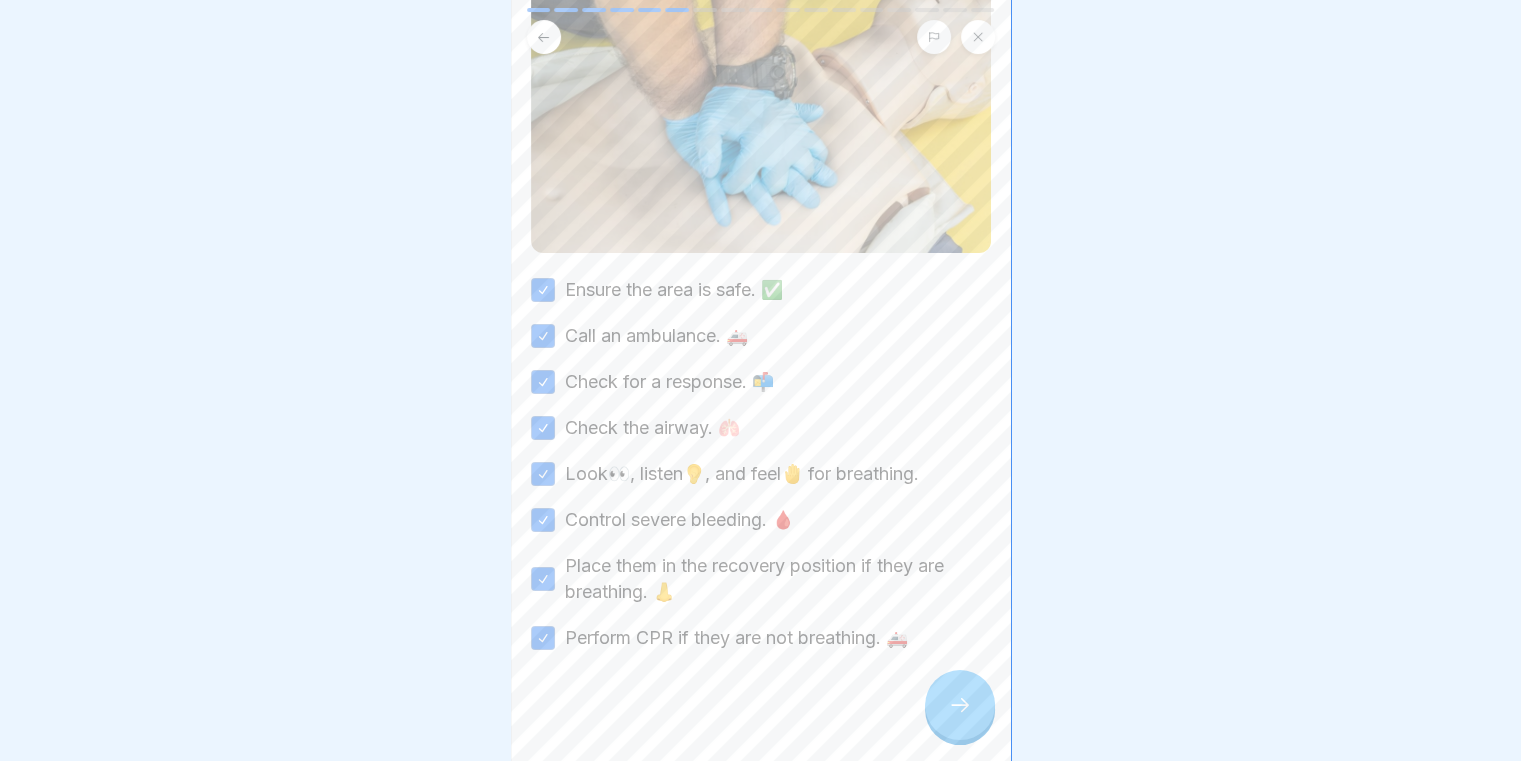 click at bounding box center [960, 705] 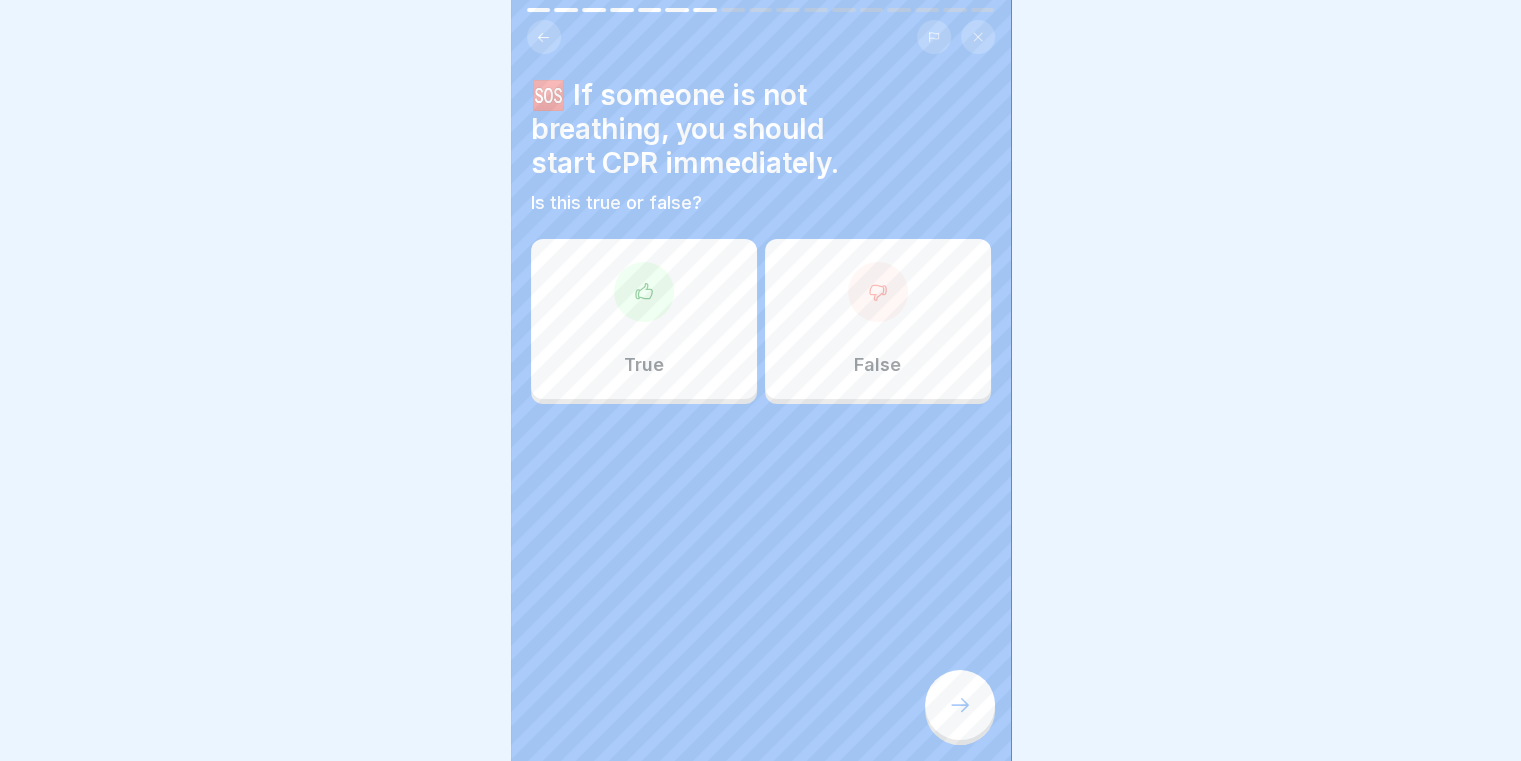 click on "True" at bounding box center [644, 319] 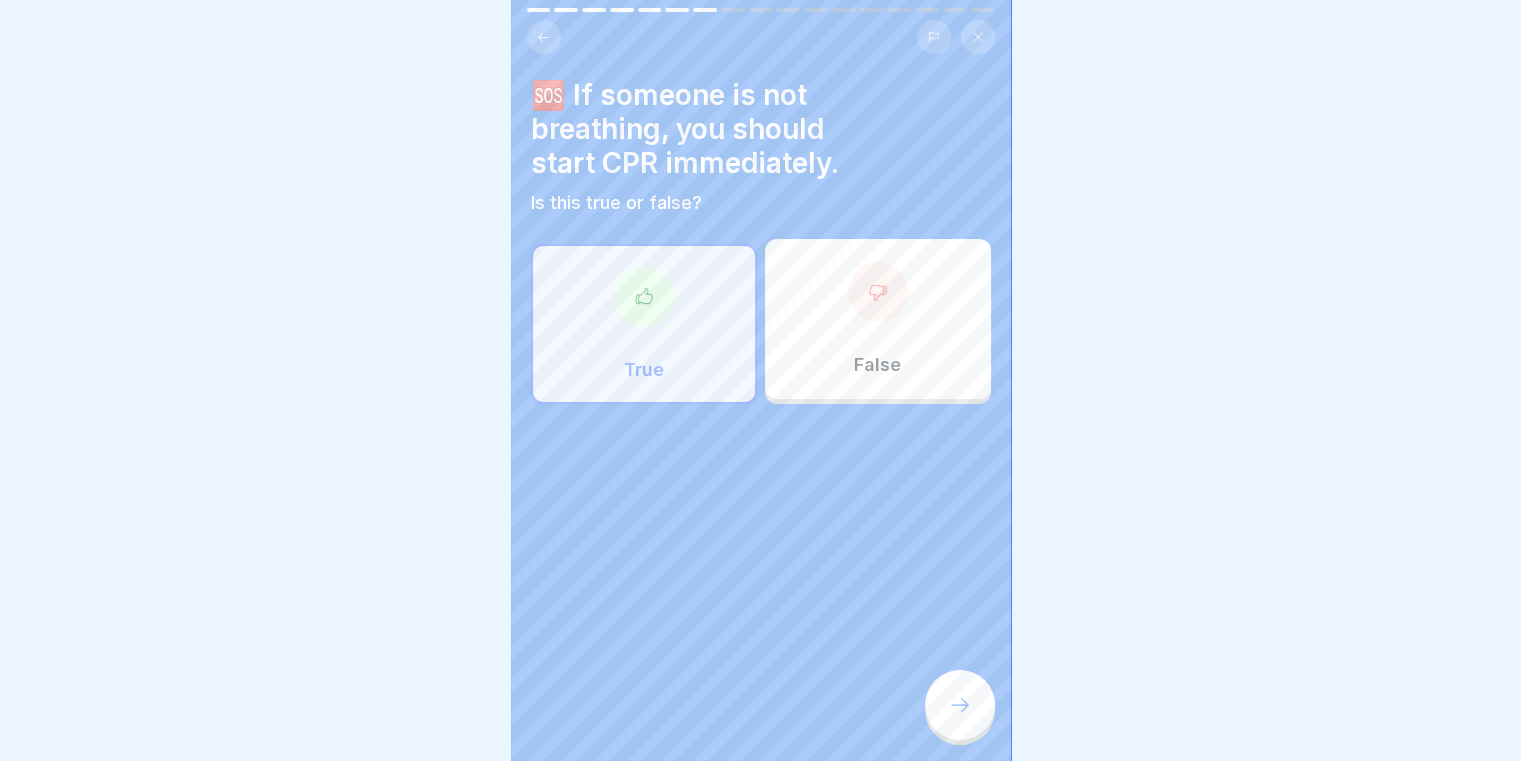 click on "First Aid 17 Steps 🚑 Primary and Secondary Surveys: Steps to Take in an Emergency Learn the critical steps to follow during primary and secondary surveys in an emergency to ensure timely and effective assistance. 🆘 Continue 🛡️ Primary Survey: Ensuring Safety First 1 Make sure the area is safe for you and the injured person.🔒 2 Call an ambulance. 🚑 3 Check for a response by calling their name and shaking them gently. 🗣️ 4 Check the airway for blockages and tilt the head back to open it. ↩️ 5 Look, listen, and feel for breathing signs. 🫁 If breathing -> recovery position. If not breathing -> start CPR. 🆘 6 Check for severe bleeding and control it if needed.  🩸 🤕 Recovery Position 1 Extend their legs.🦵 2 Move the nearest arm at a right angle to their body. ➡️🦾 3 Place the back of their other hand against their cheek and hold it there. 🧏‍♀️ 4 Bend the far knee and gently roll them onto their side.🦵➡️ 5 🛑 Don't move  🚑 Performing CPR 🩹 1 2 3" at bounding box center [761, 380] 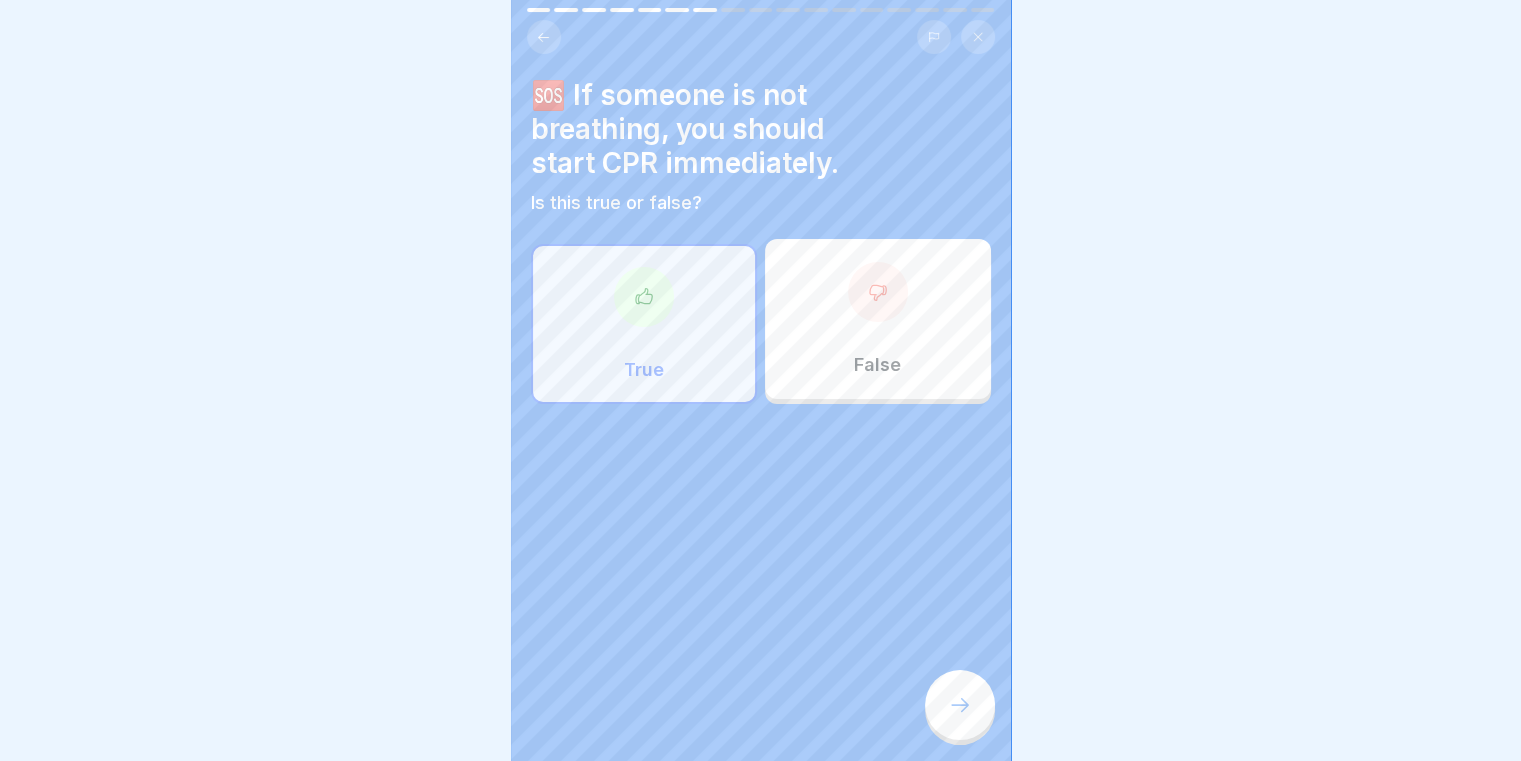 click 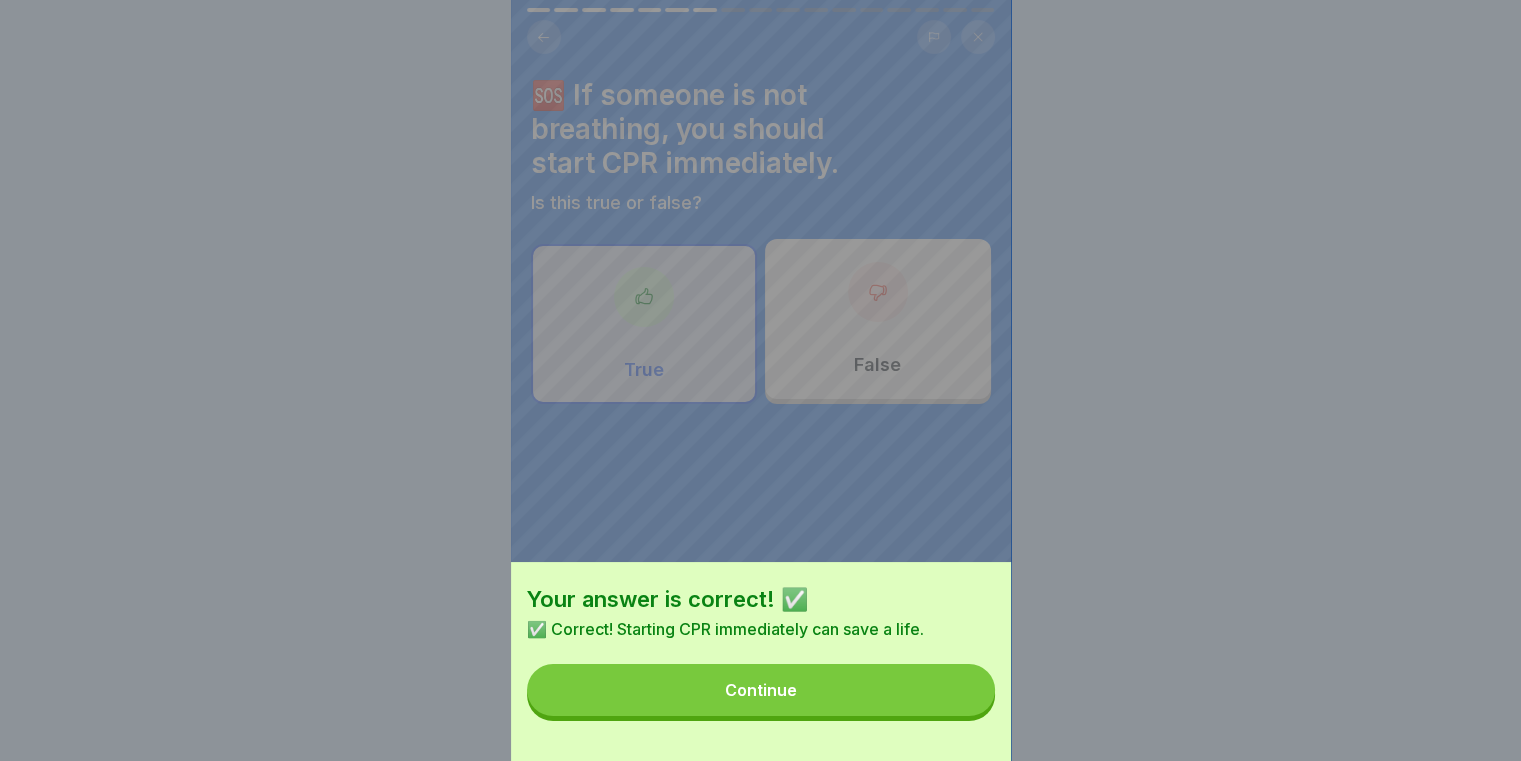 click on "Continue" at bounding box center [761, 690] 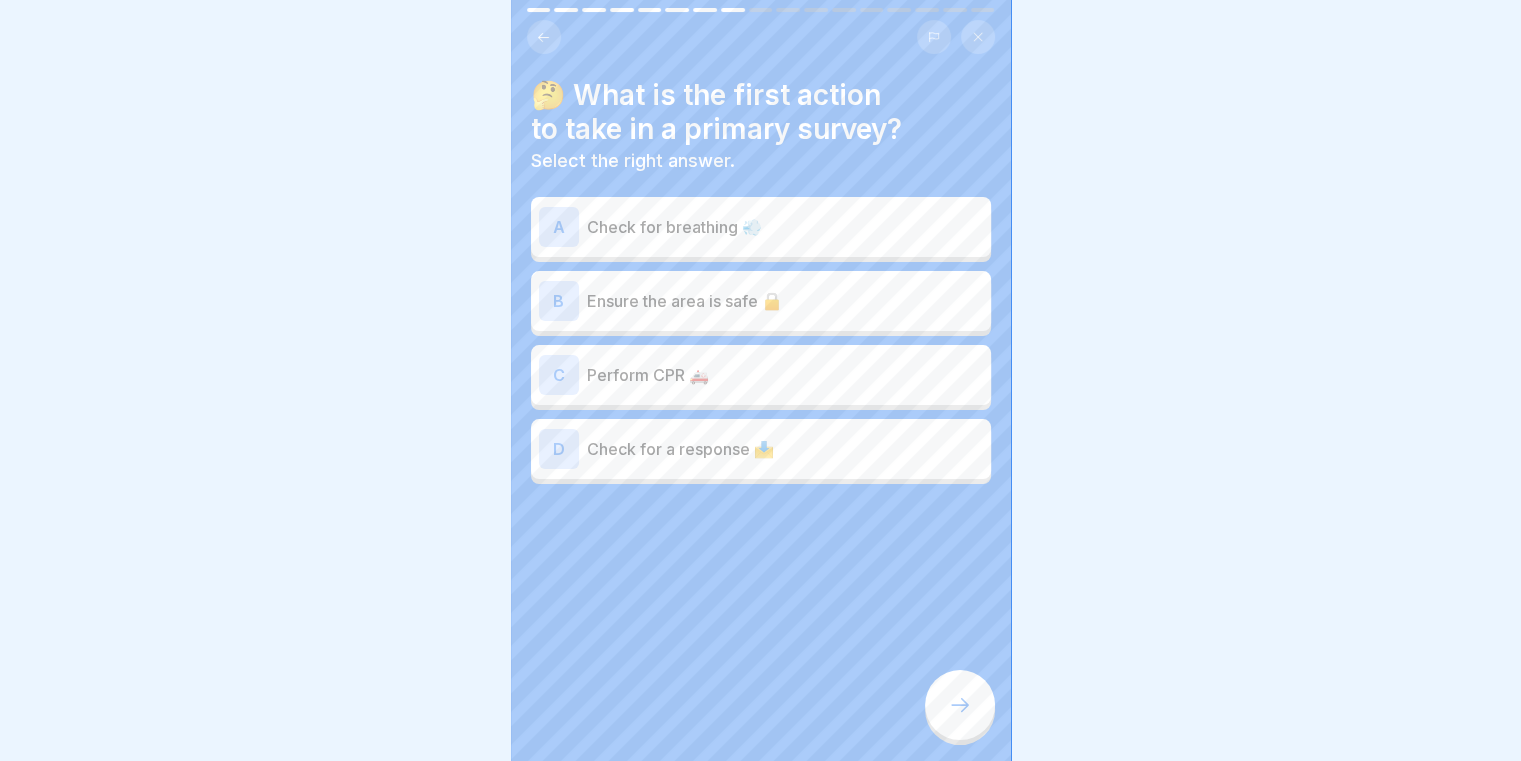 click on "Ensure the area is safe 🔒" at bounding box center [785, 301] 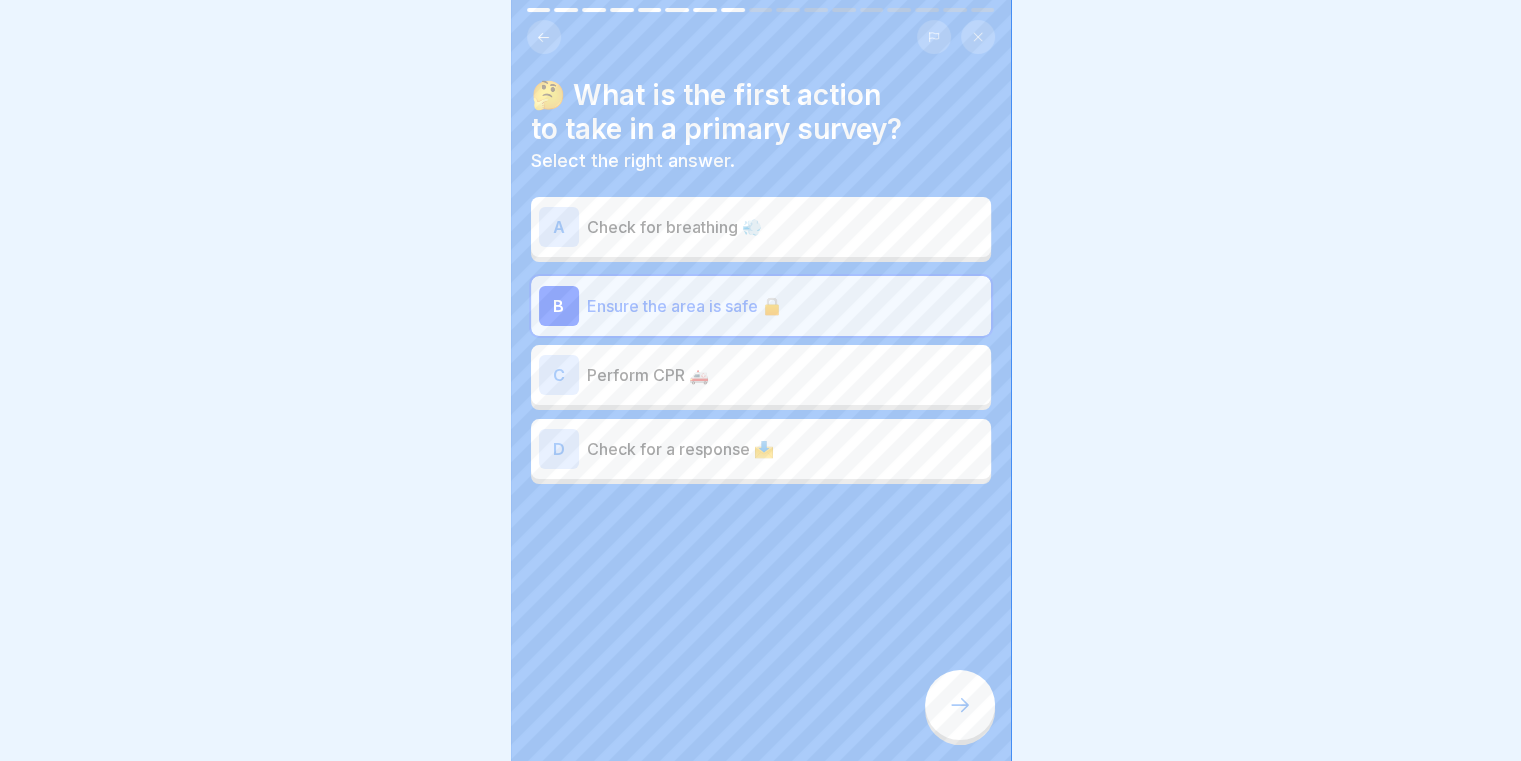 click at bounding box center [960, 705] 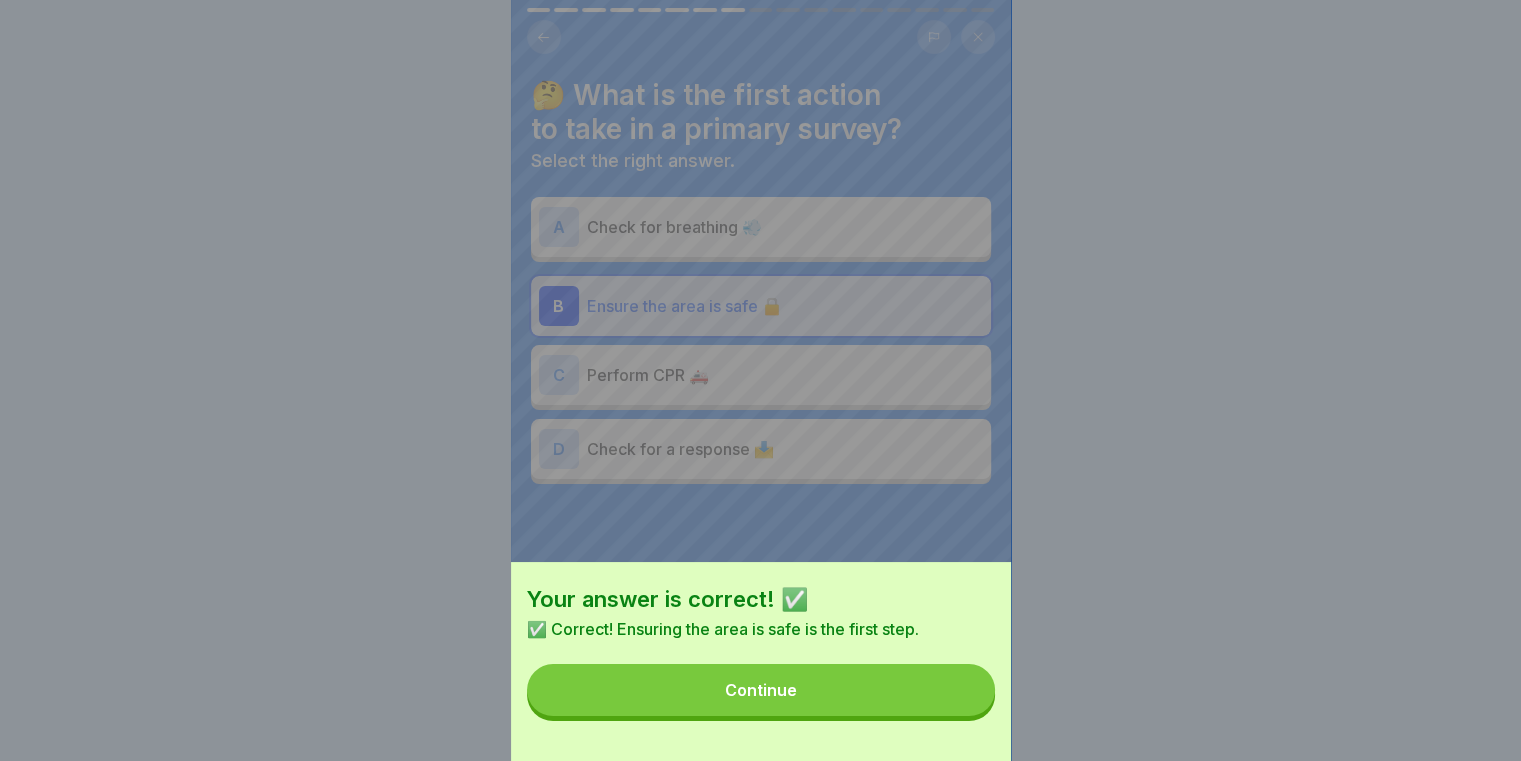 click on "Continue" at bounding box center [761, 690] 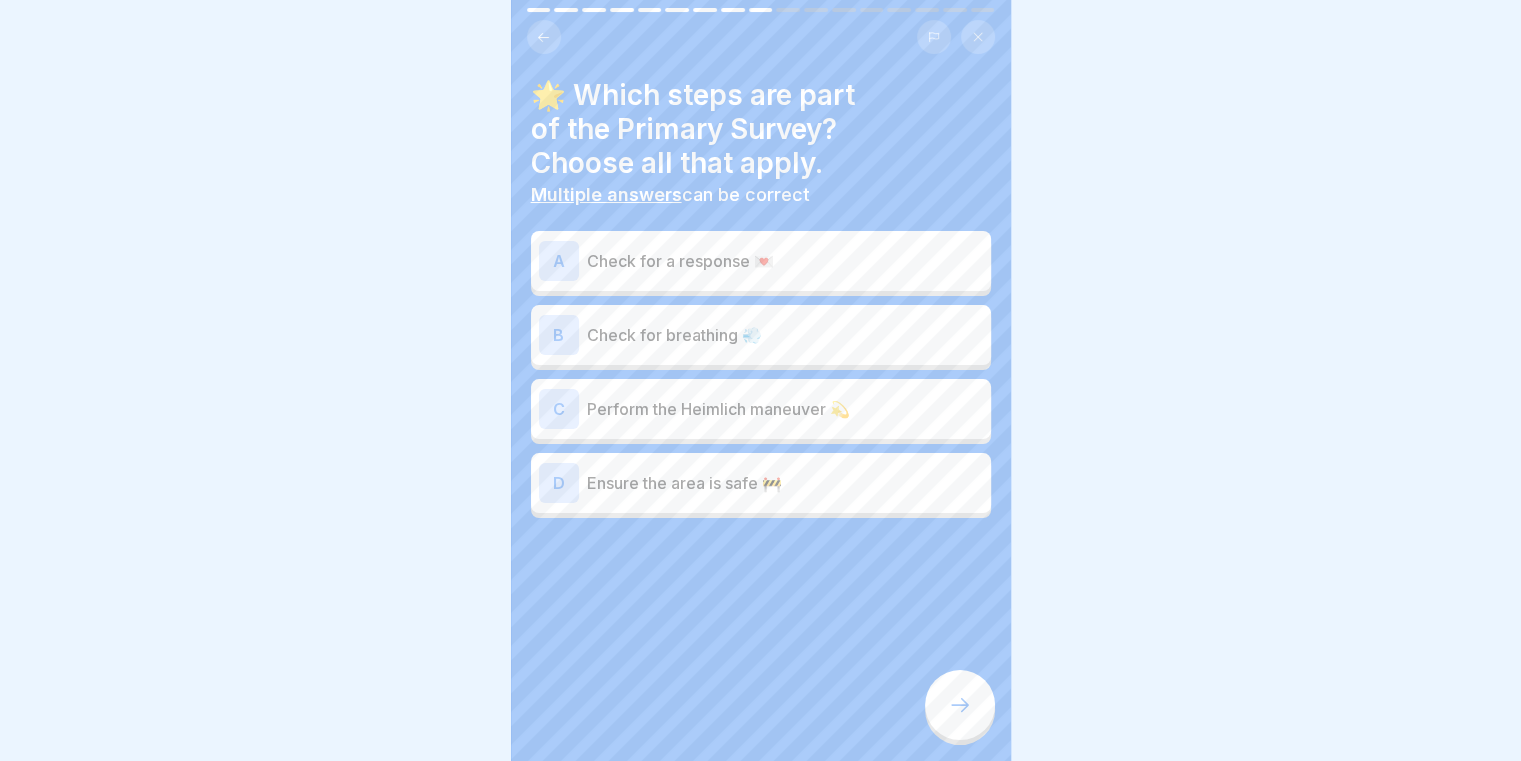 click on "Ensure the area is safe 🚧" at bounding box center (785, 483) 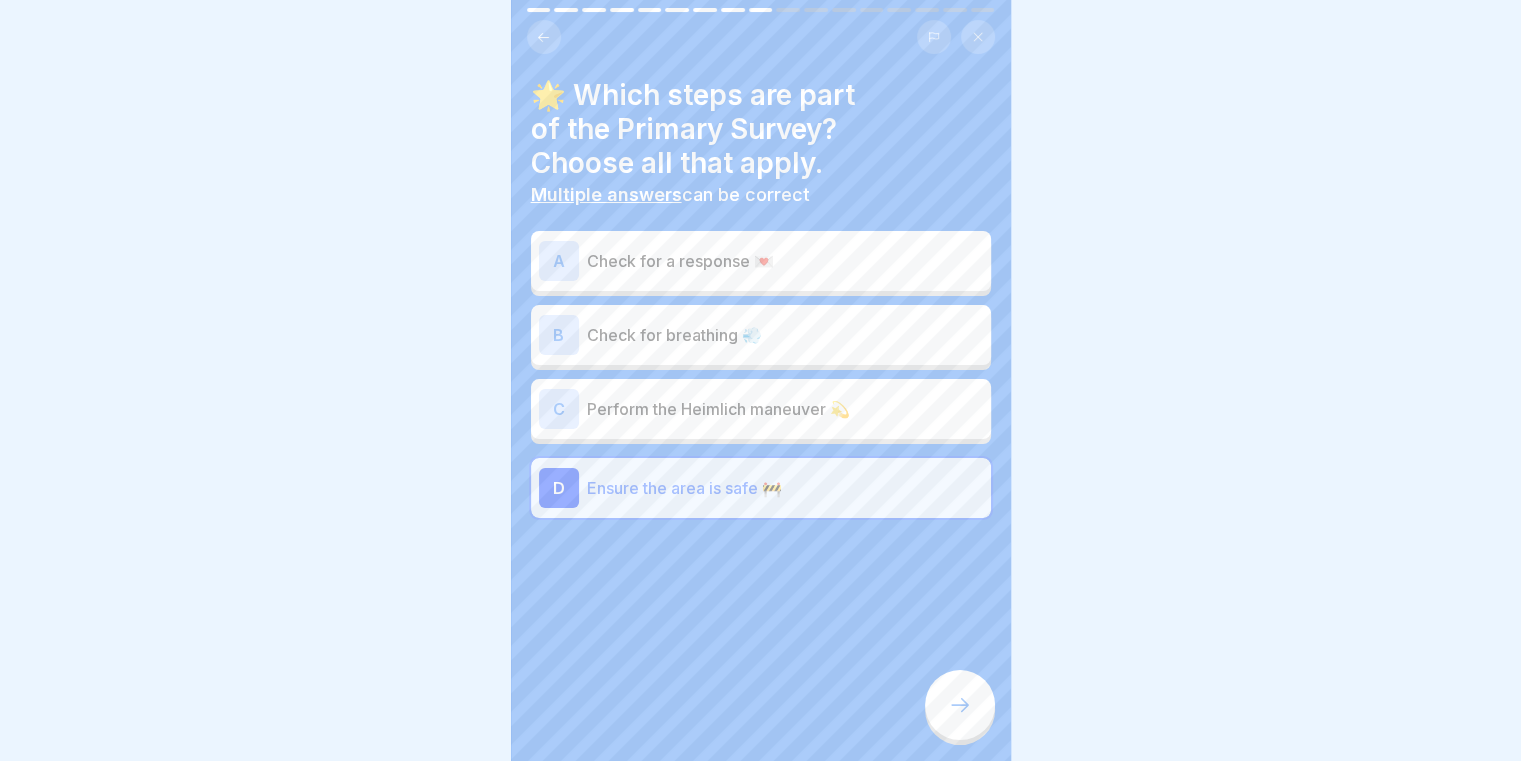 click on "Check for a response 💌" at bounding box center [785, 261] 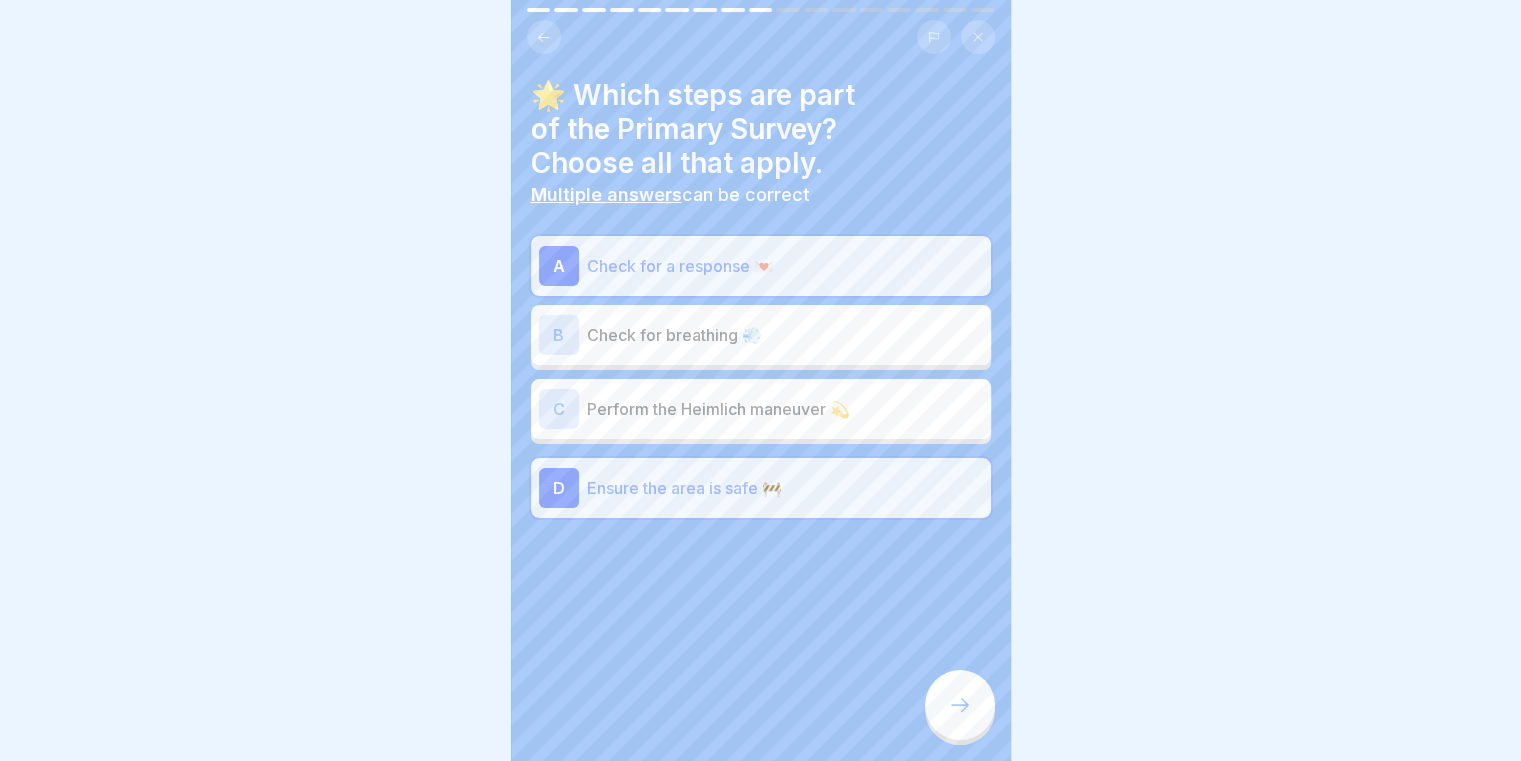 click on "Check for breathing 💨" at bounding box center (785, 335) 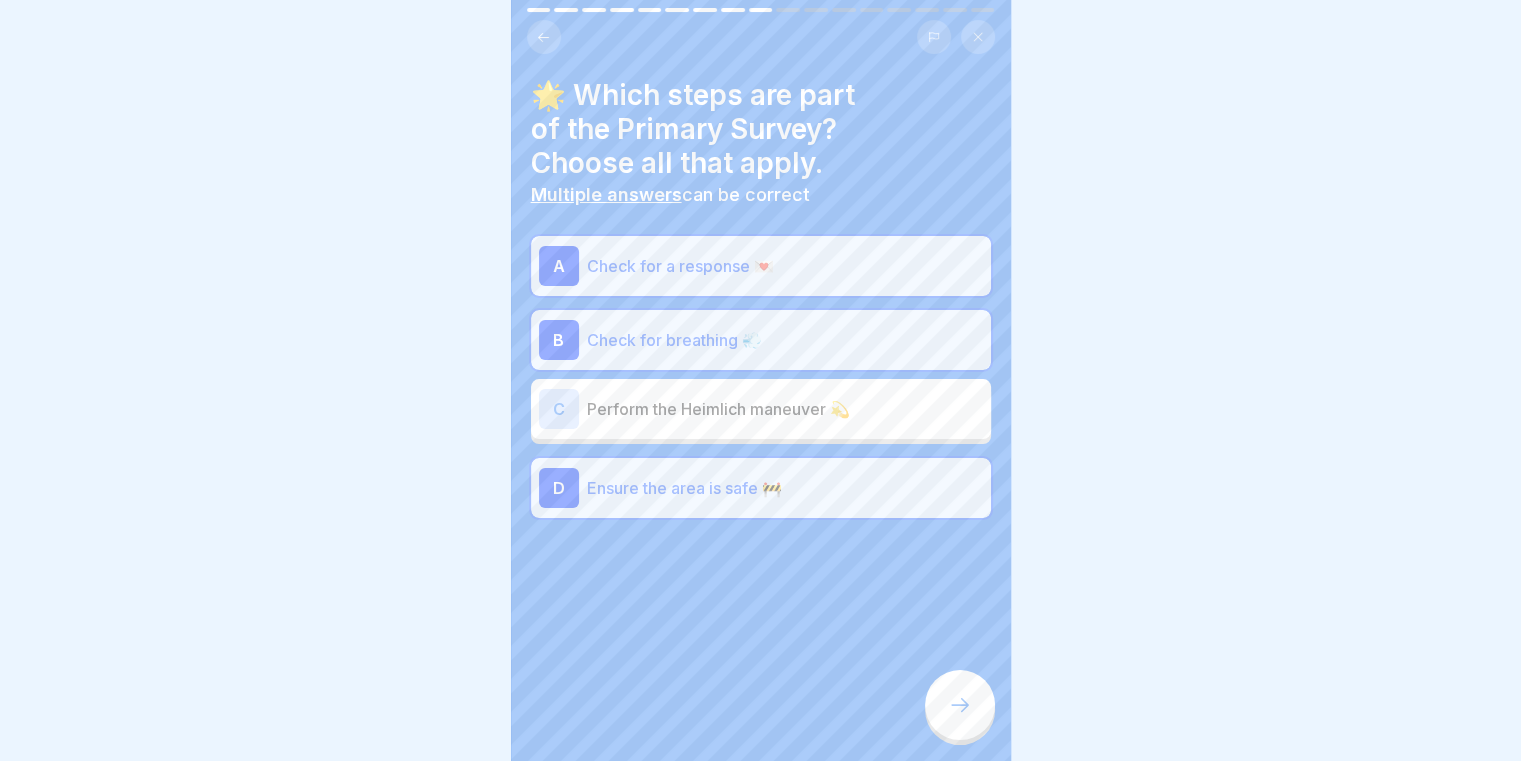 click on "Perform the Heimlich maneuver 💫" at bounding box center (785, 409) 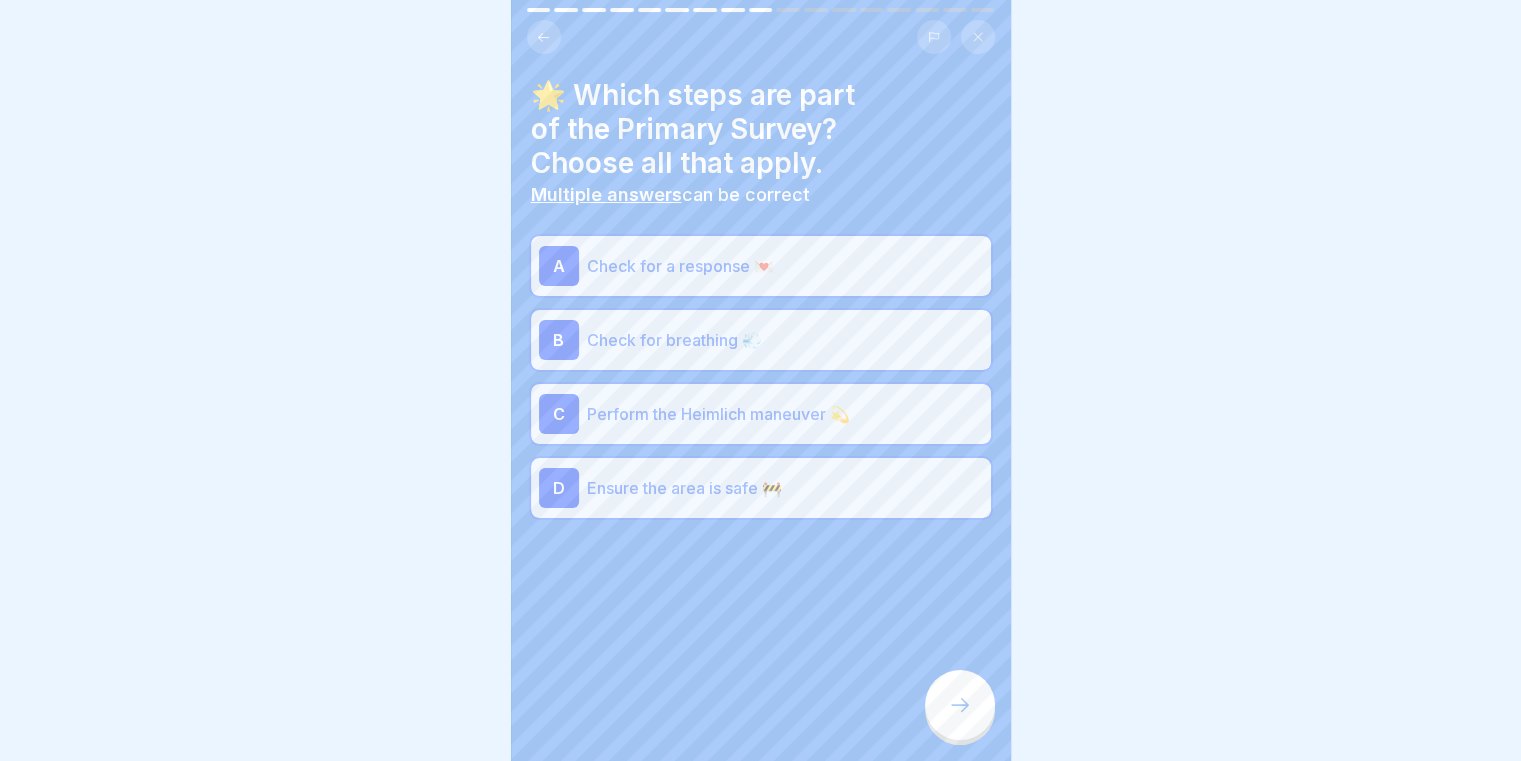 click 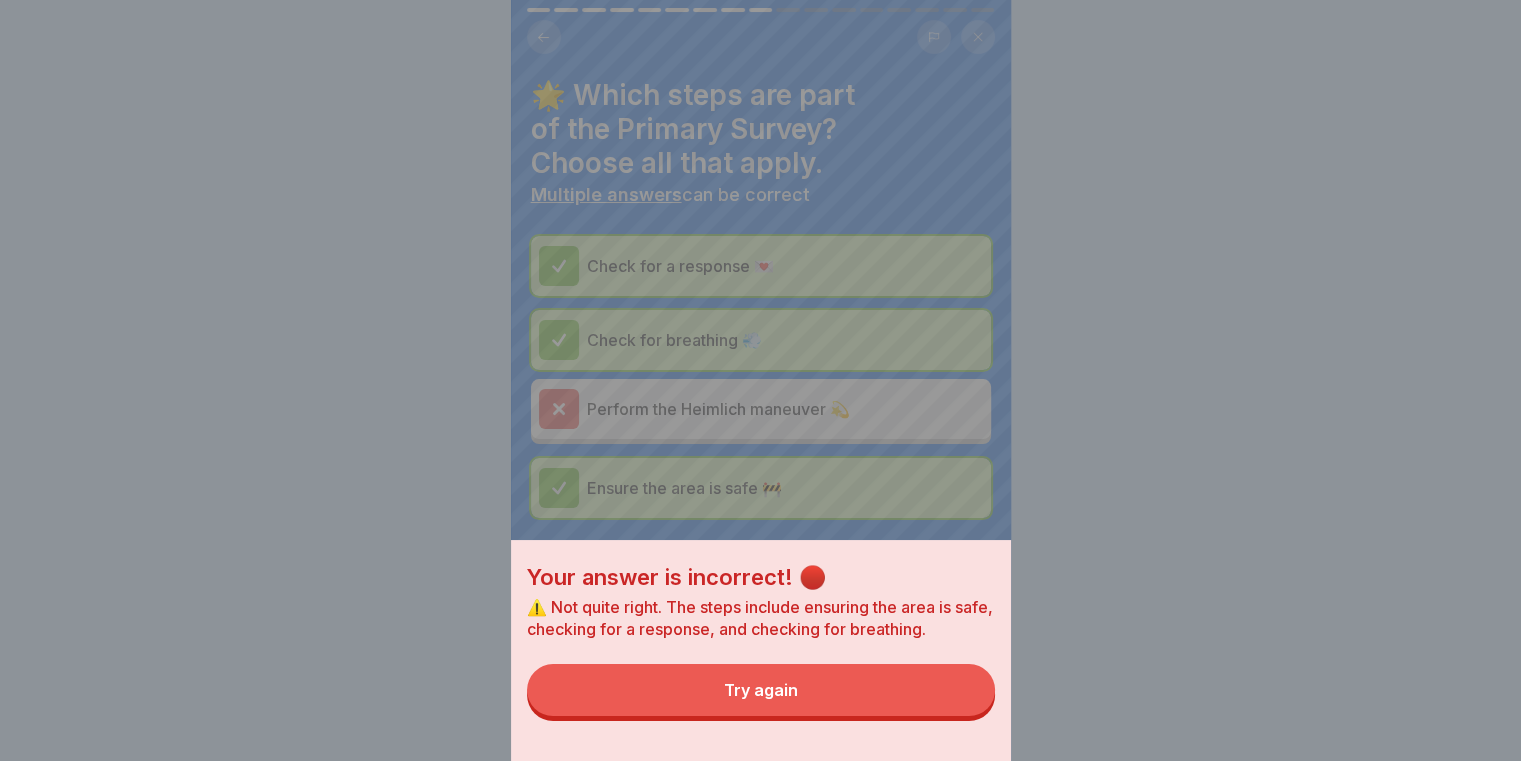 click on "Try again" at bounding box center [761, 690] 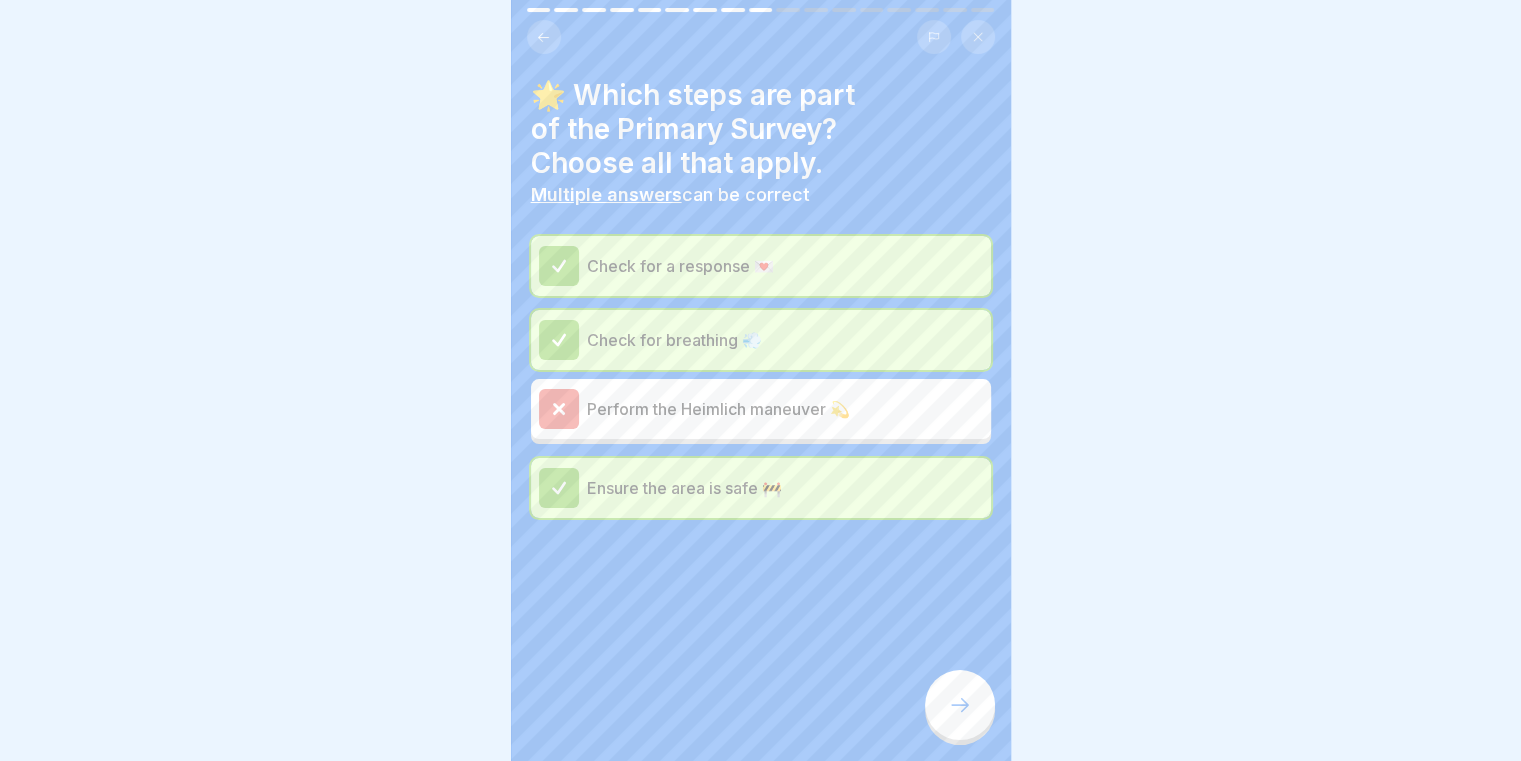 click 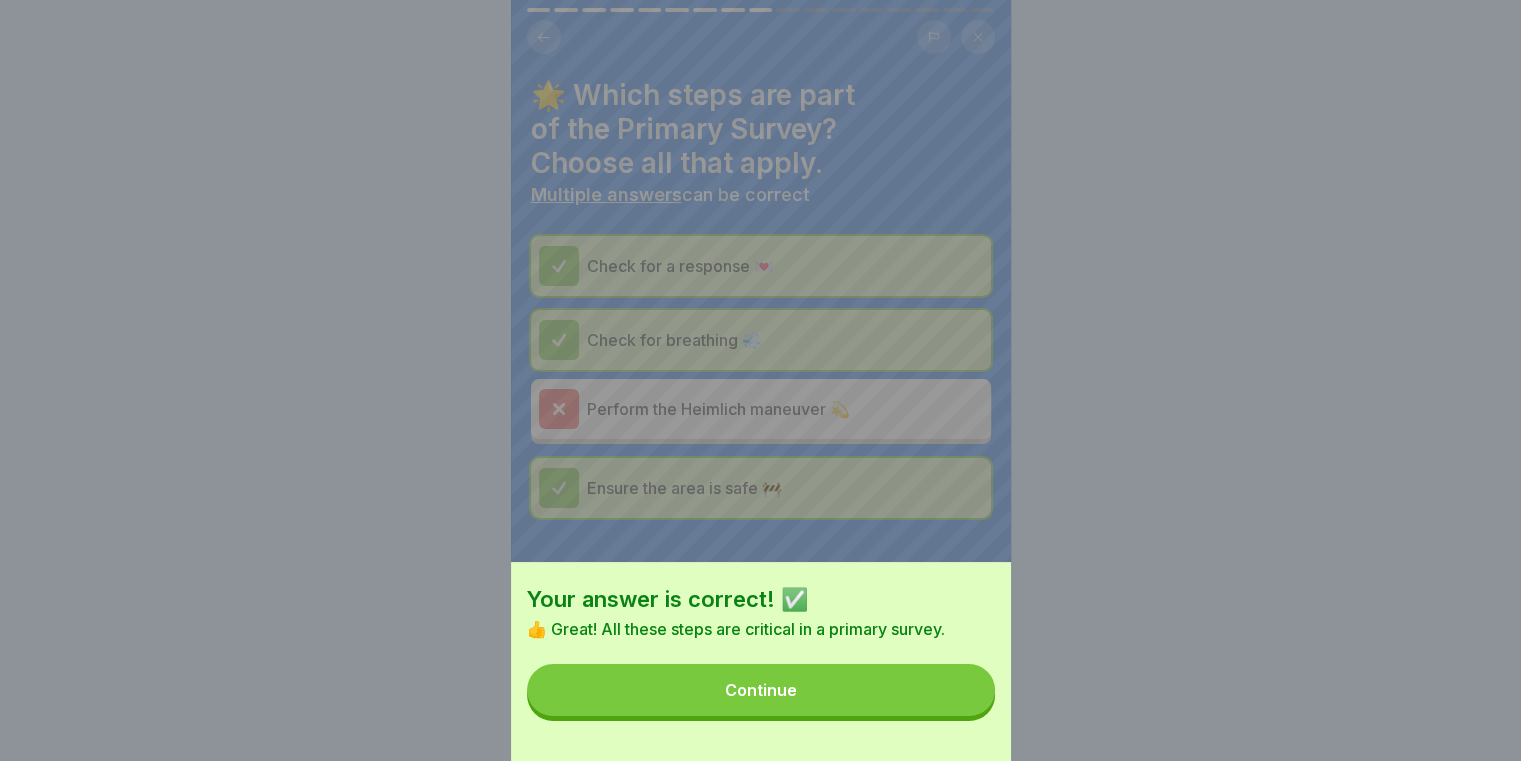 click on "Continue" at bounding box center [761, 690] 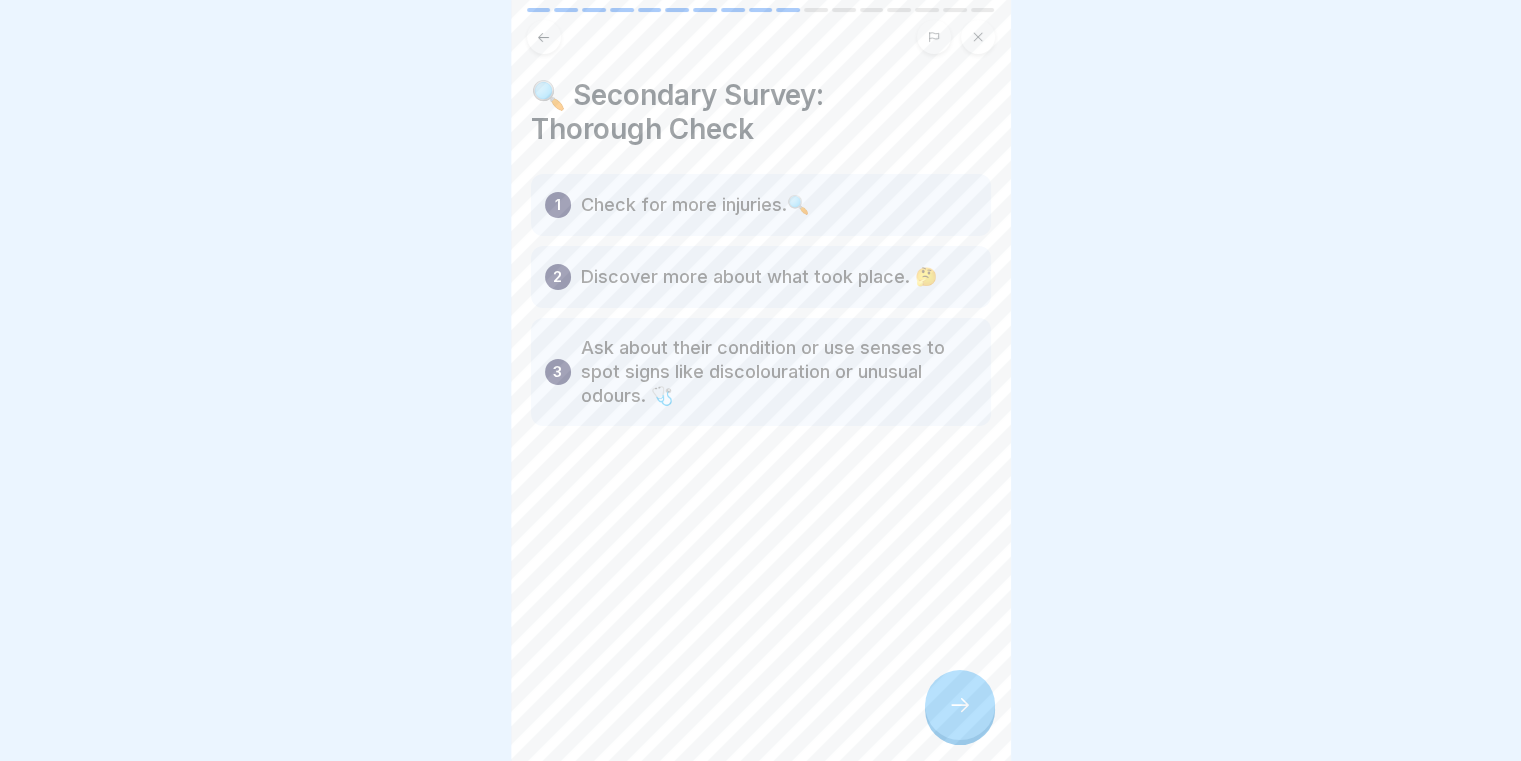 click 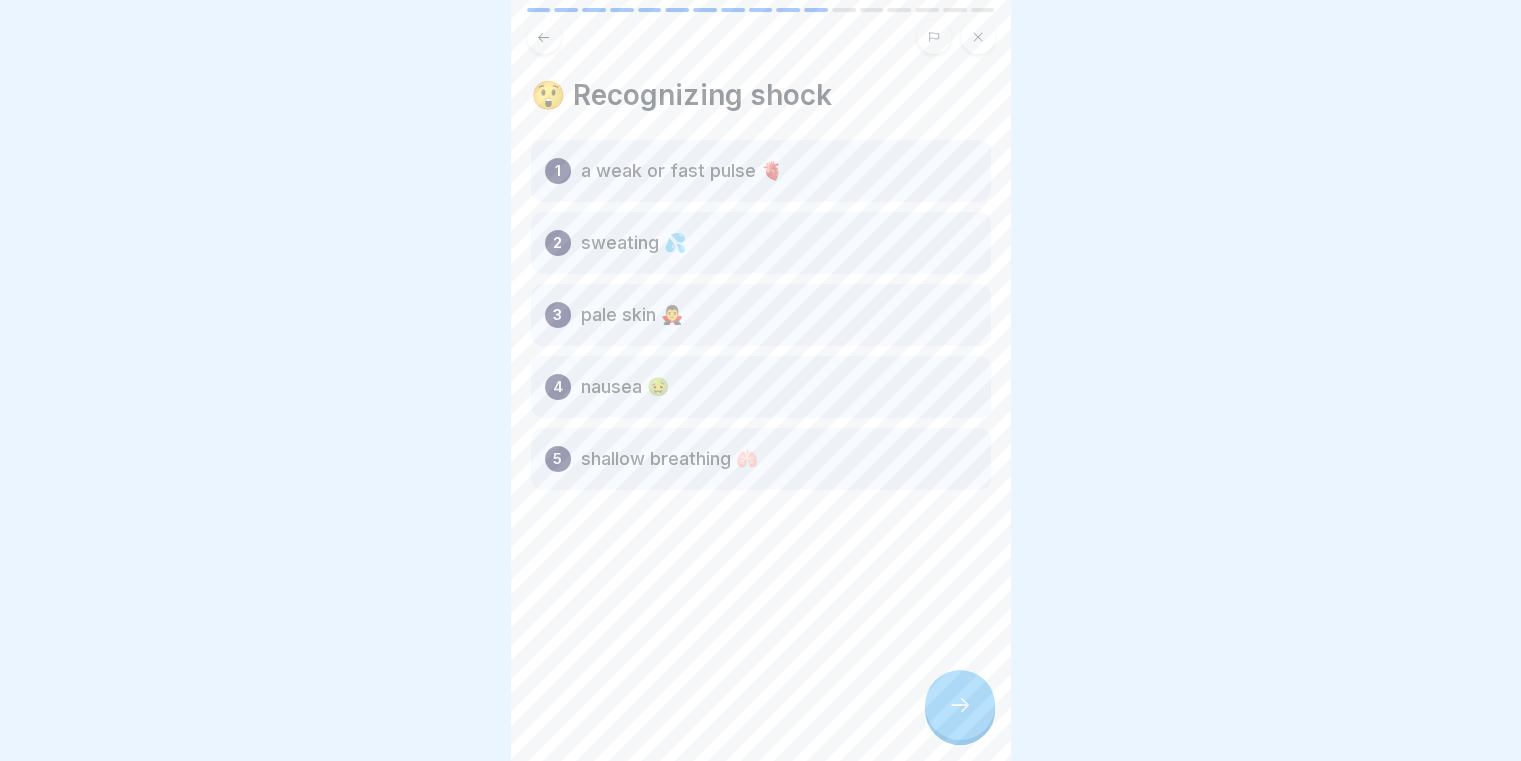 click at bounding box center (960, 705) 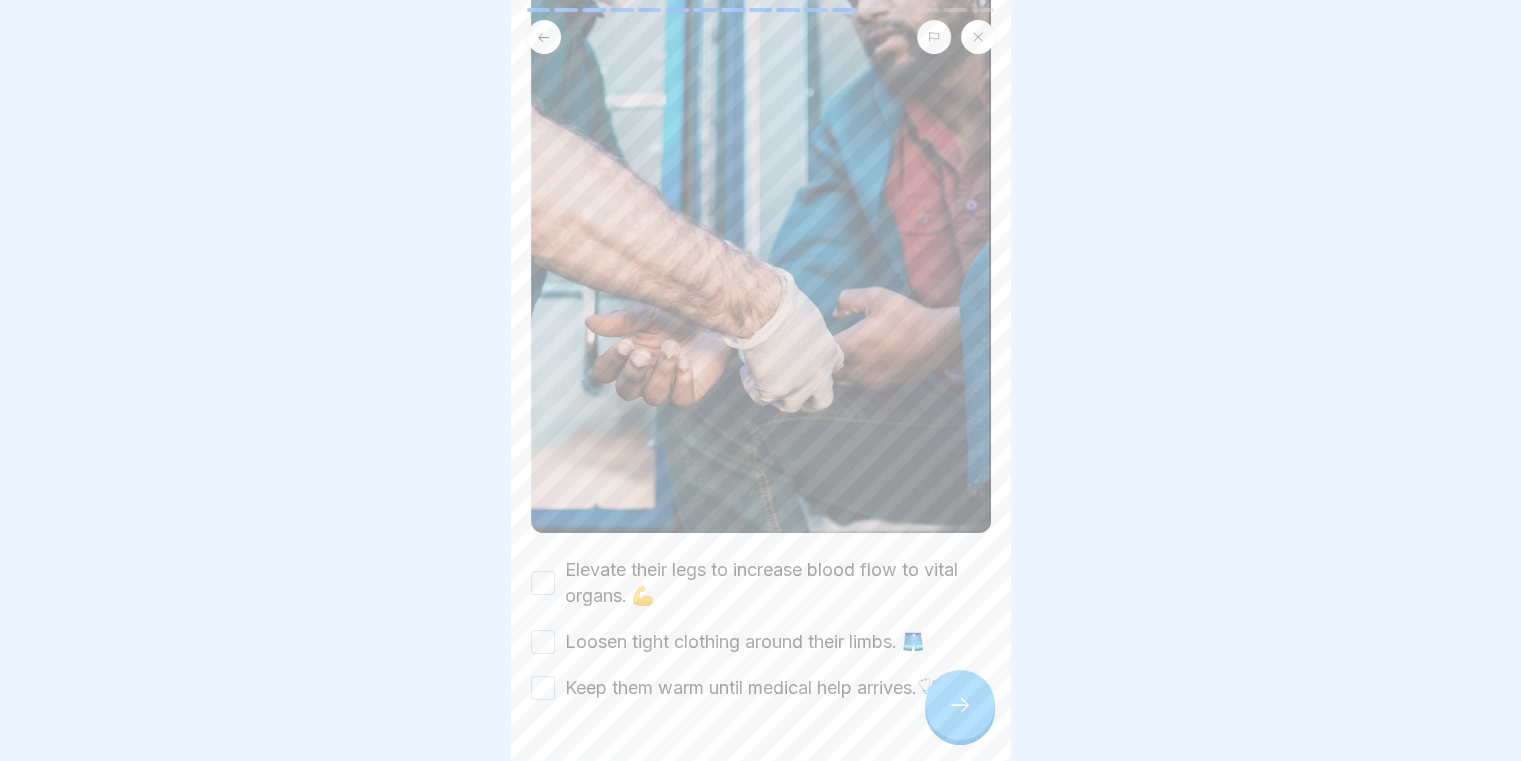 scroll, scrollTop: 314, scrollLeft: 0, axis: vertical 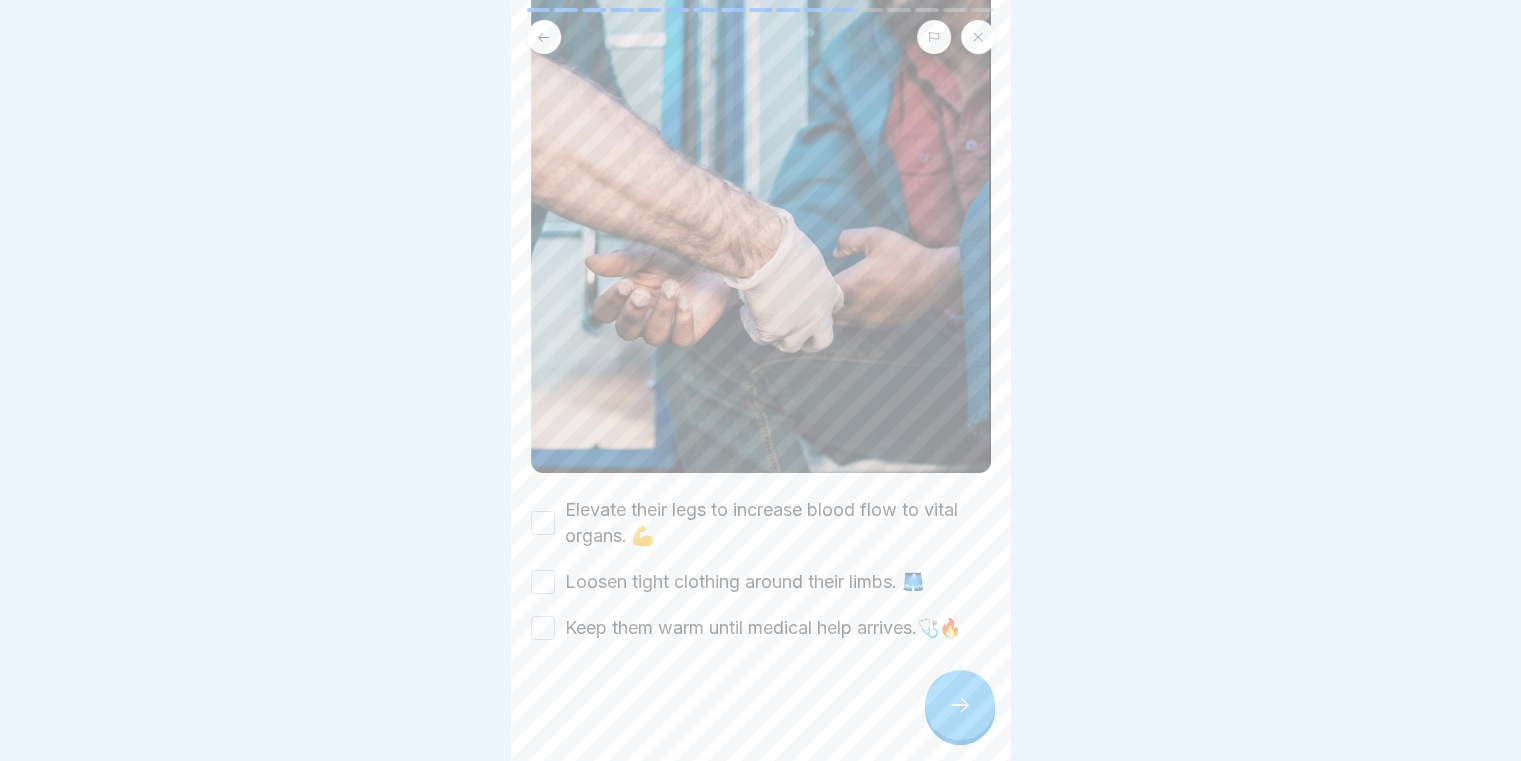 click on "Elevate their legs to increase blood flow to vital organs. 💪" at bounding box center [761, 523] 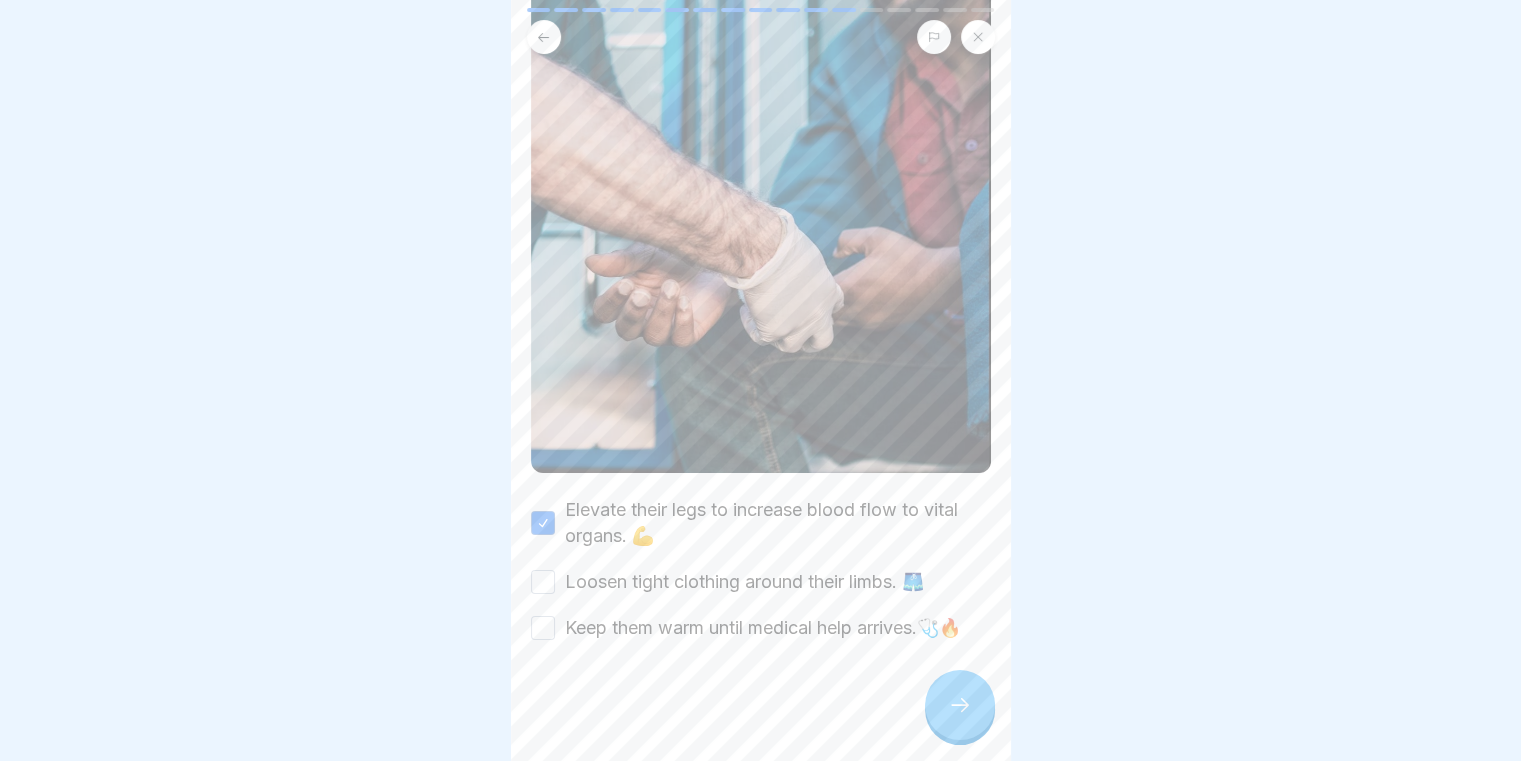 click on "Loosen tight clothing around their limbs. 🩳" at bounding box center [543, 582] 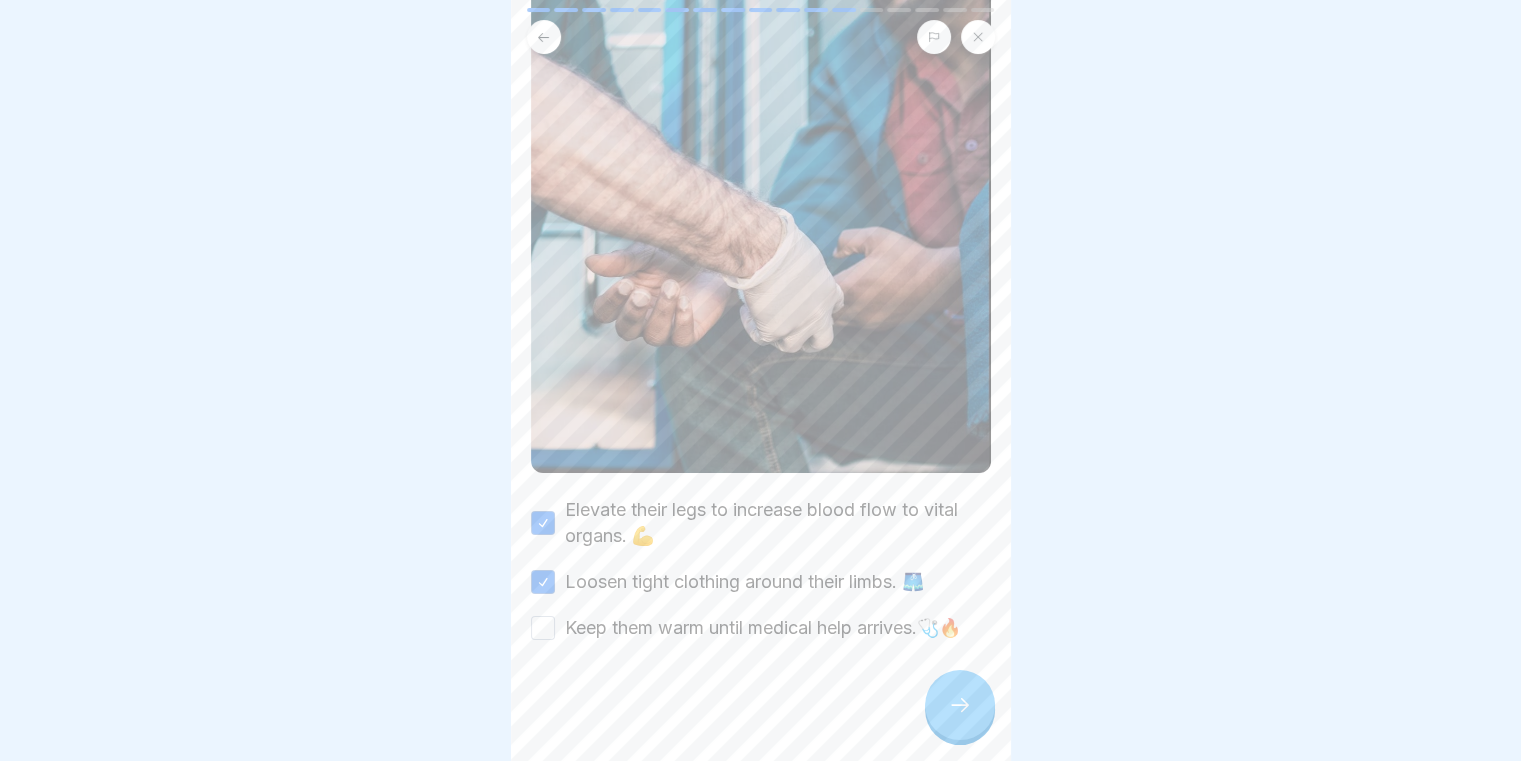 click on "Keep them warm until medical help arrives.🩺🔥" at bounding box center (761, 628) 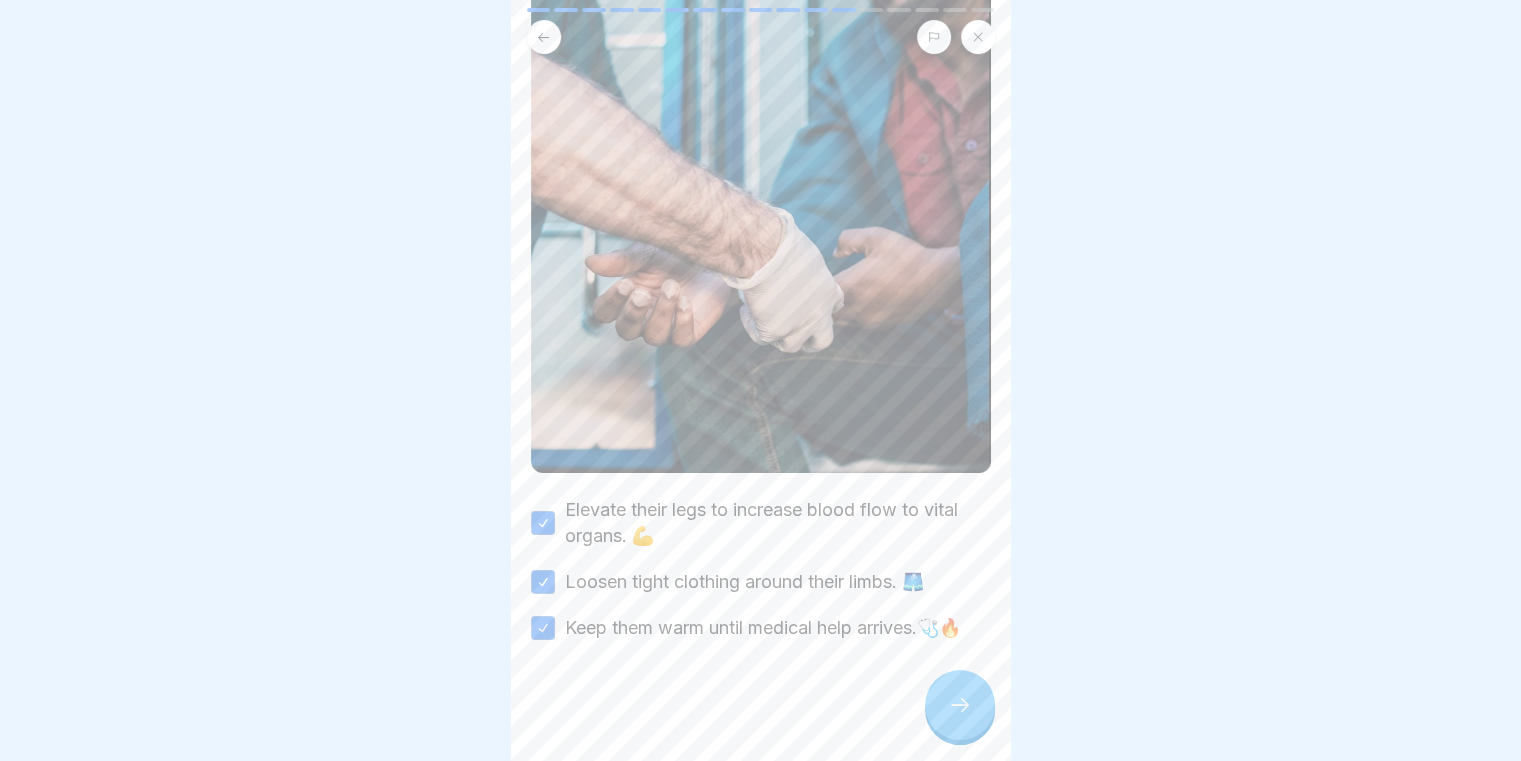 drag, startPoint x: 948, startPoint y: 724, endPoint x: 960, endPoint y: 730, distance: 13.416408 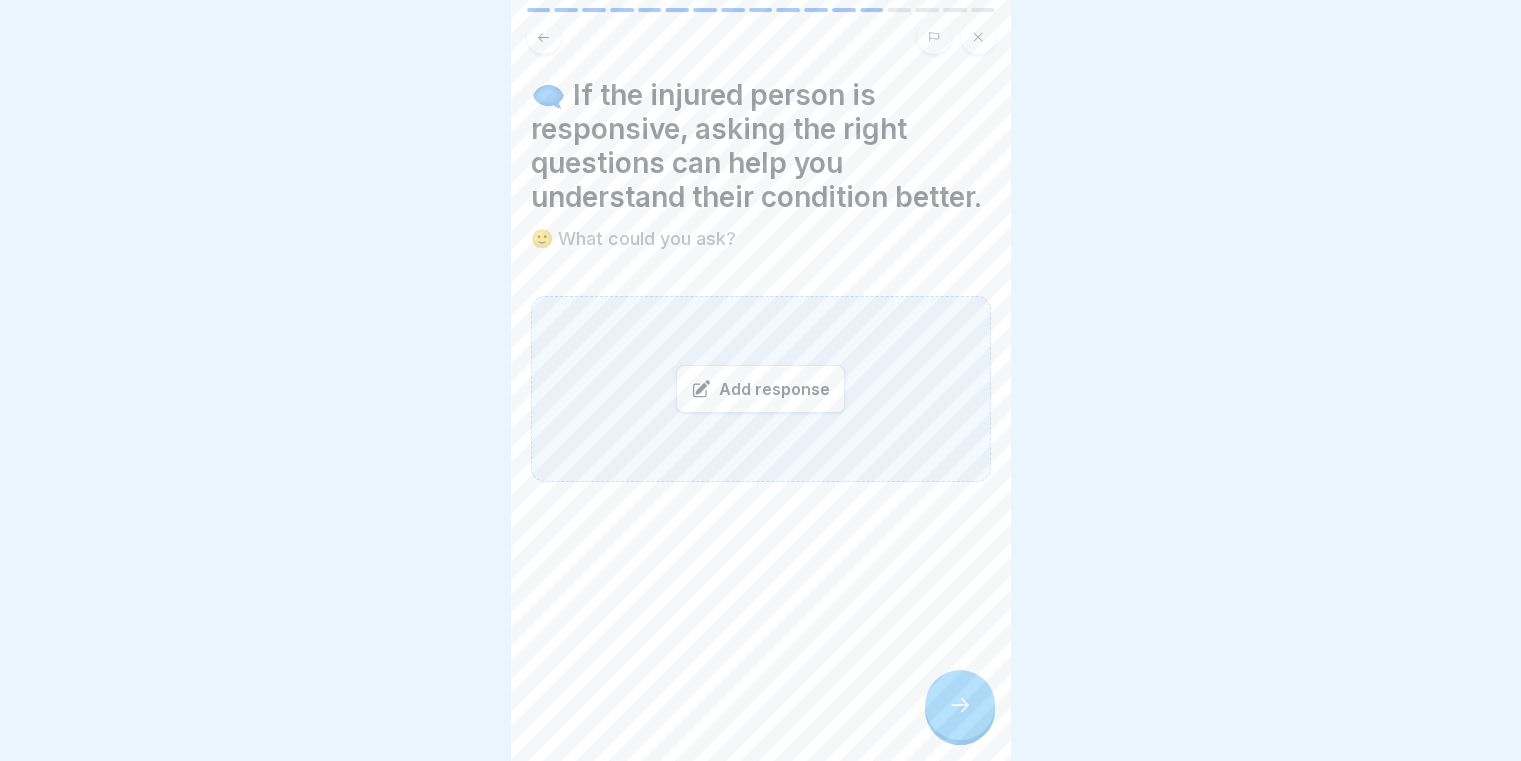 click on "Add response" at bounding box center [760, 389] 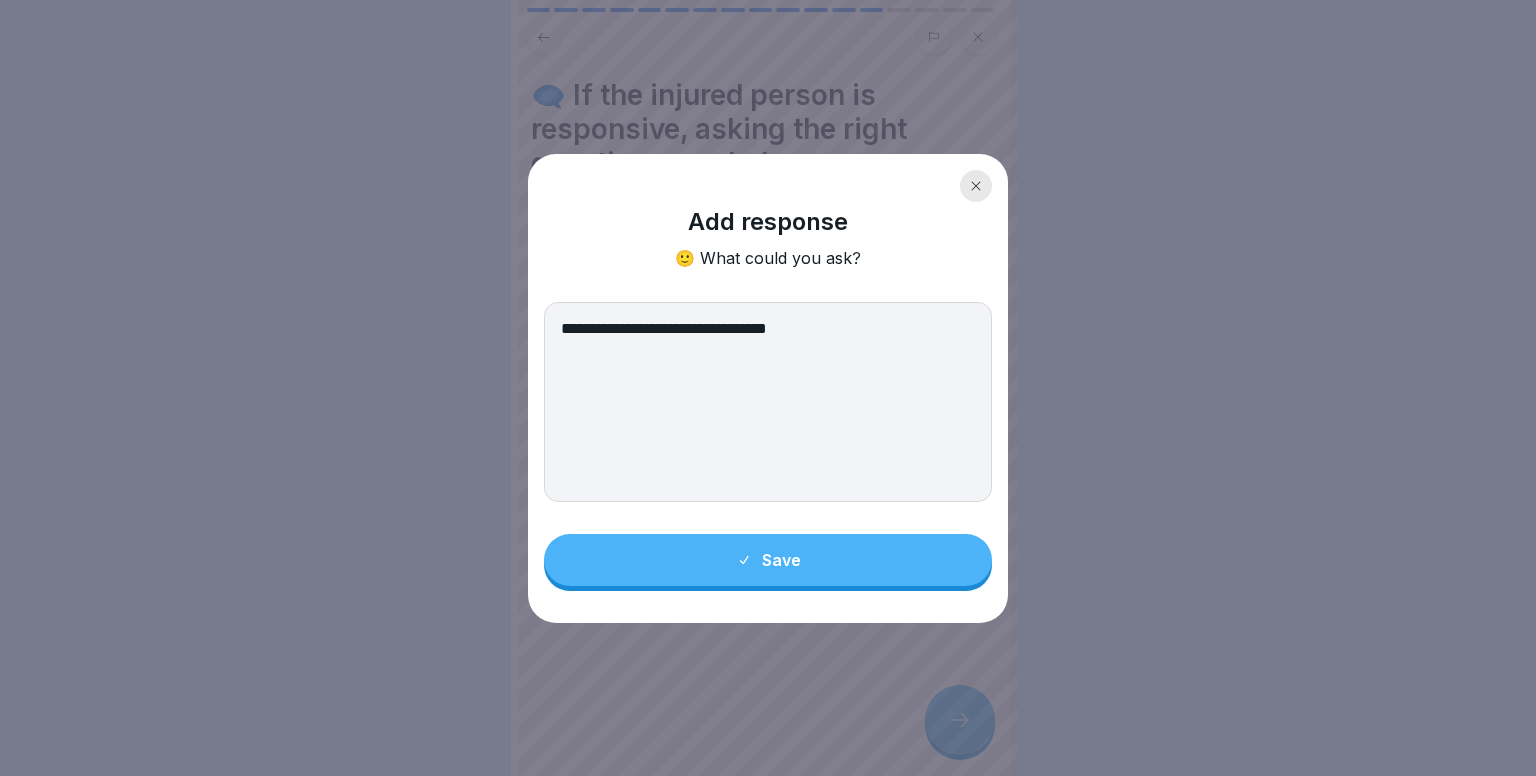 type on "**********" 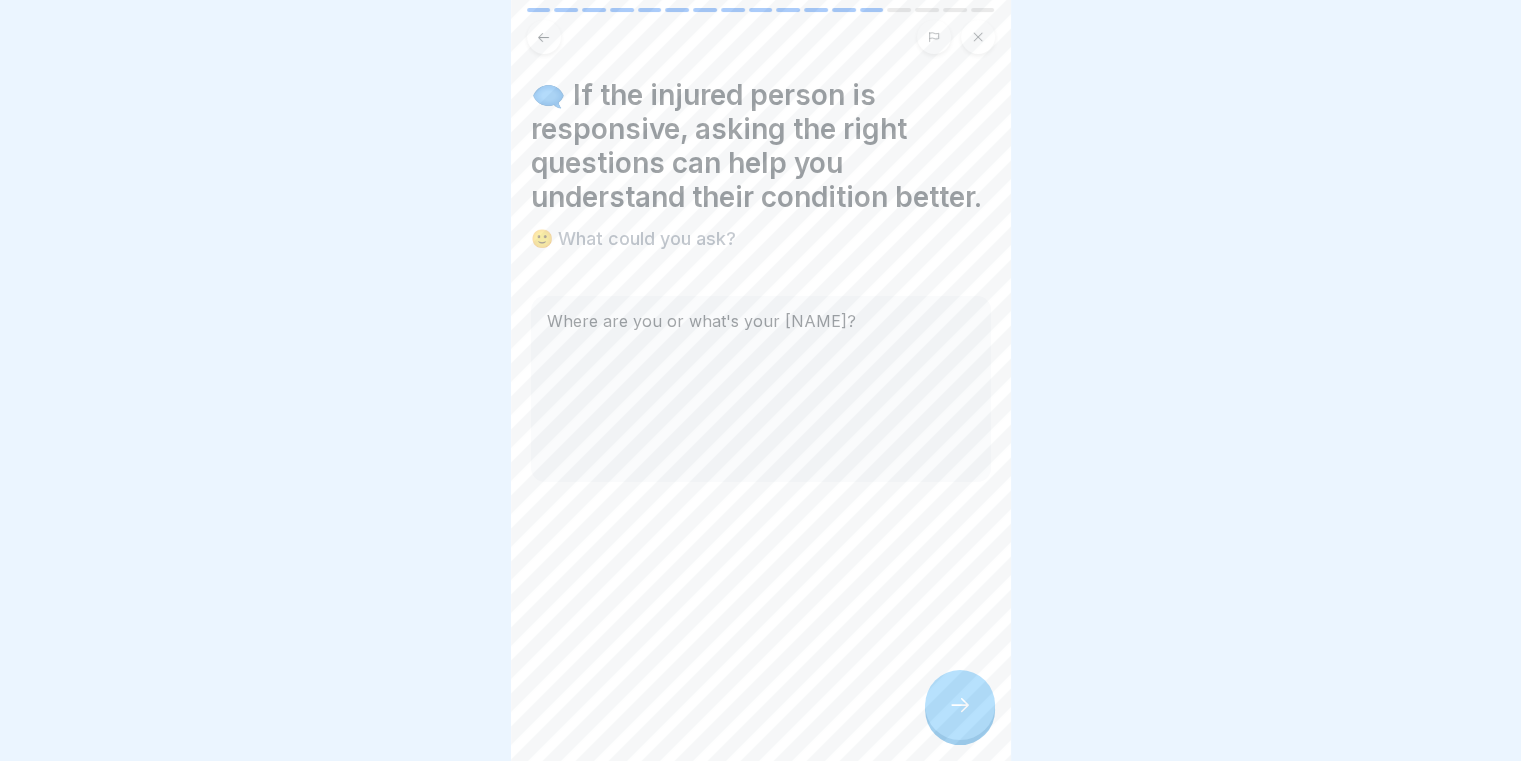click at bounding box center [960, 705] 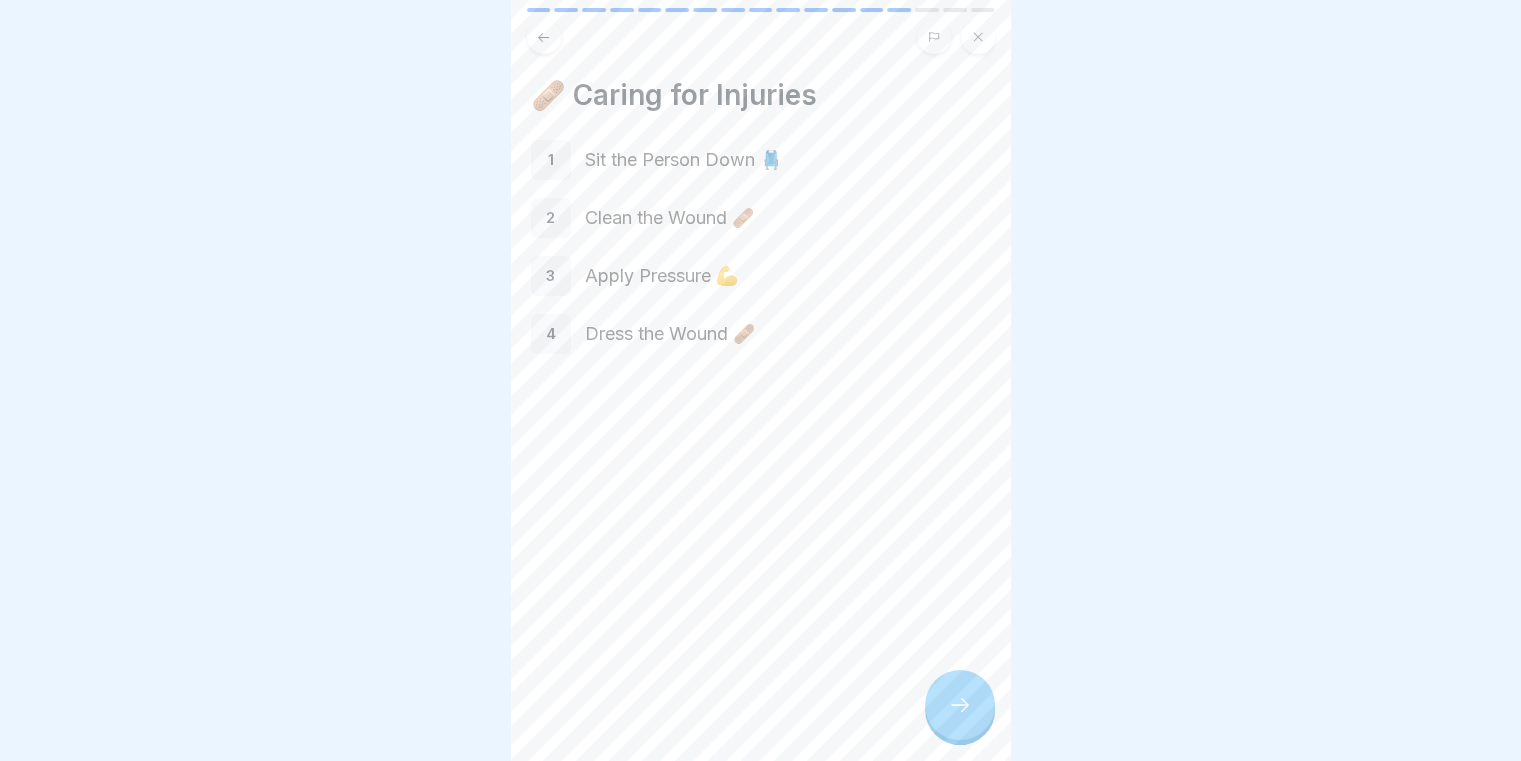 click at bounding box center [960, 705] 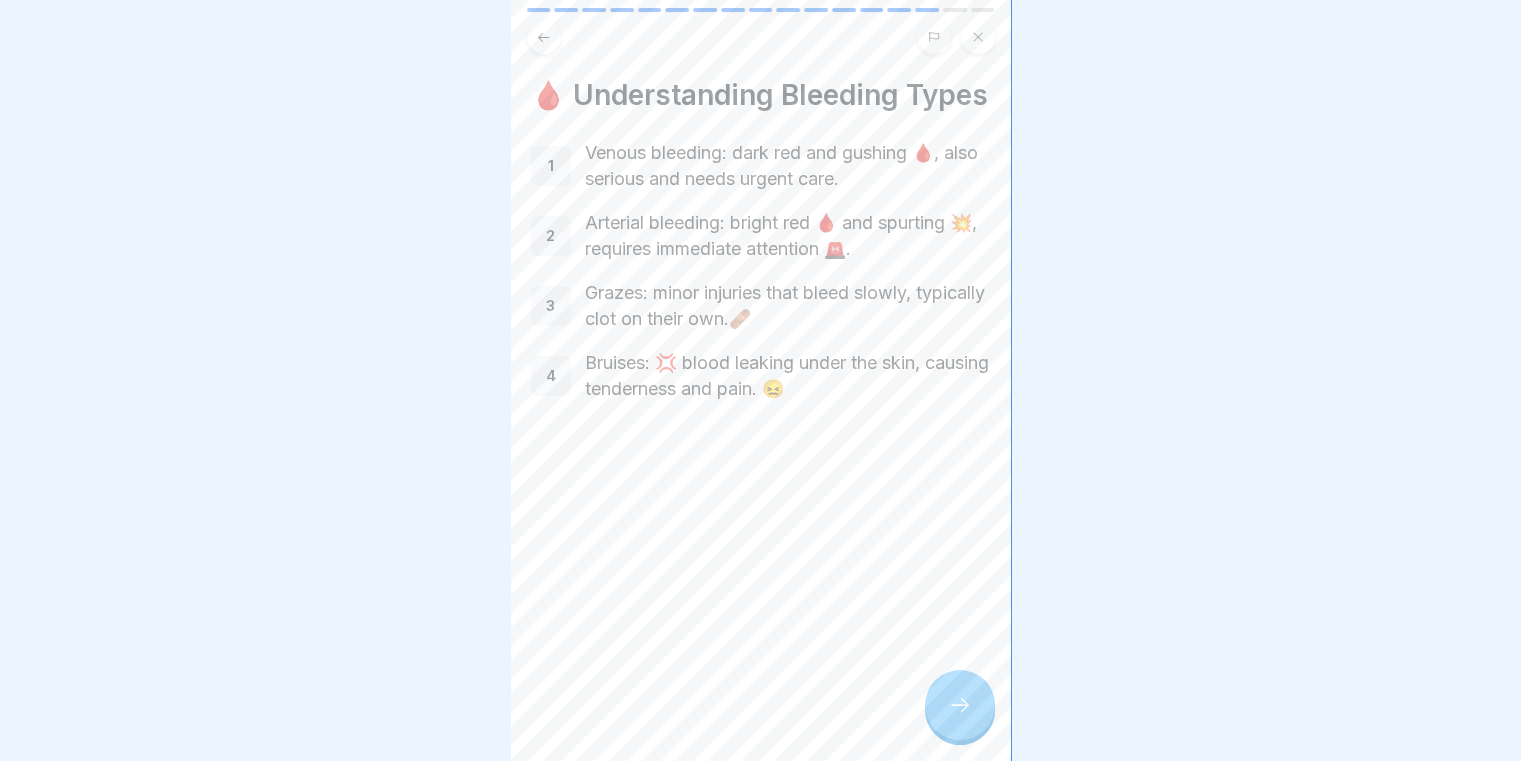 click 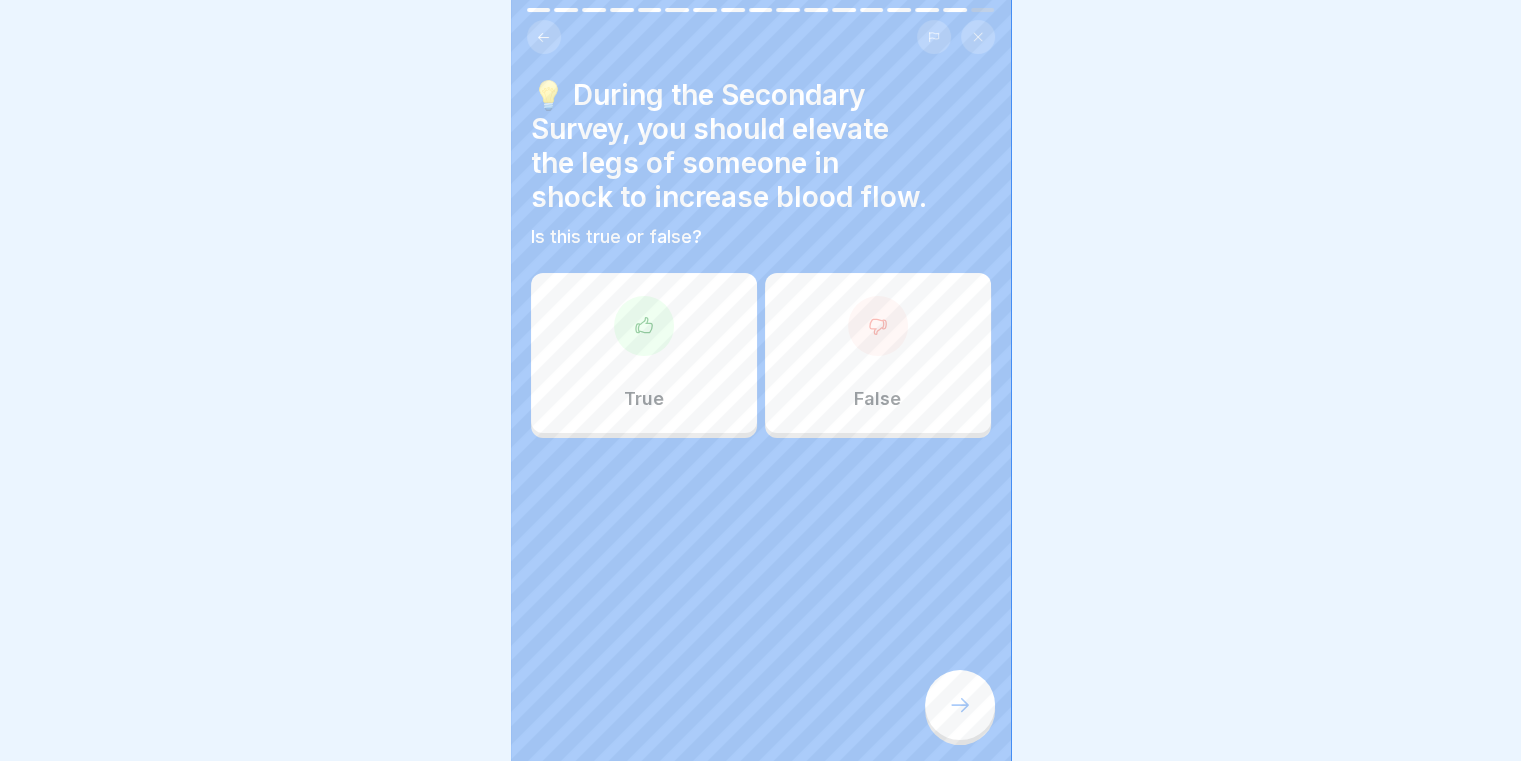 click on "True" at bounding box center (644, 353) 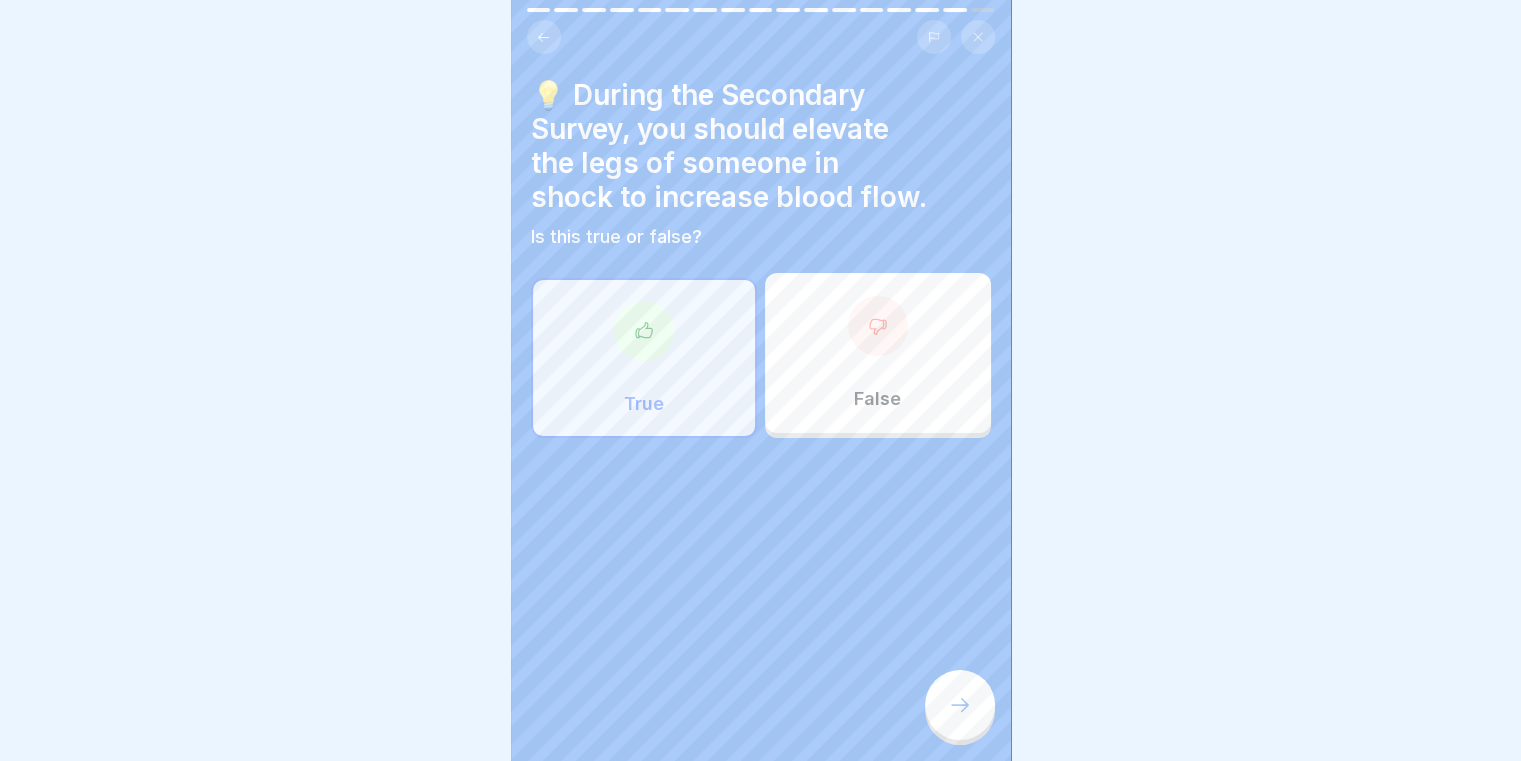 click at bounding box center [960, 705] 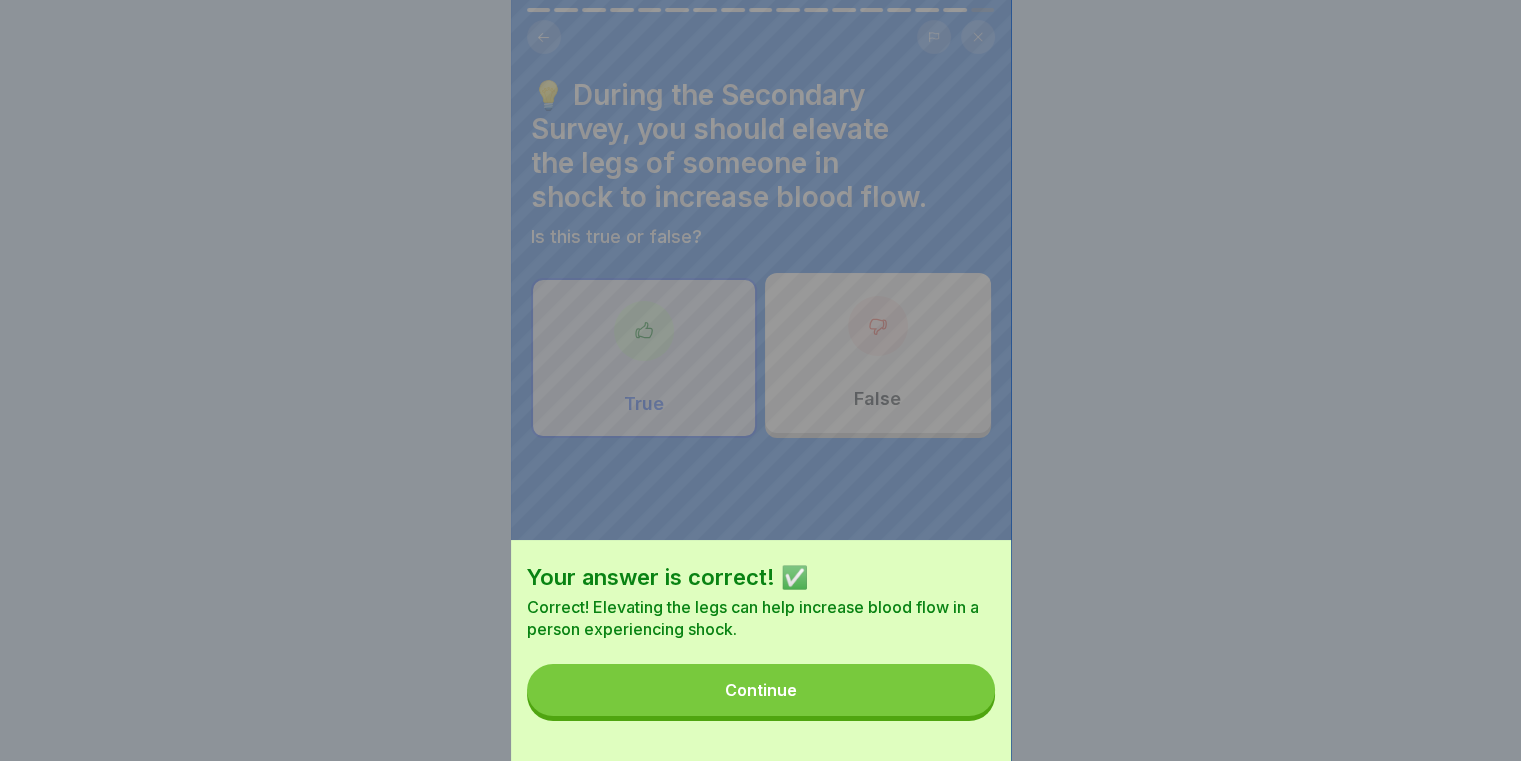 click on "Continue" at bounding box center [761, 690] 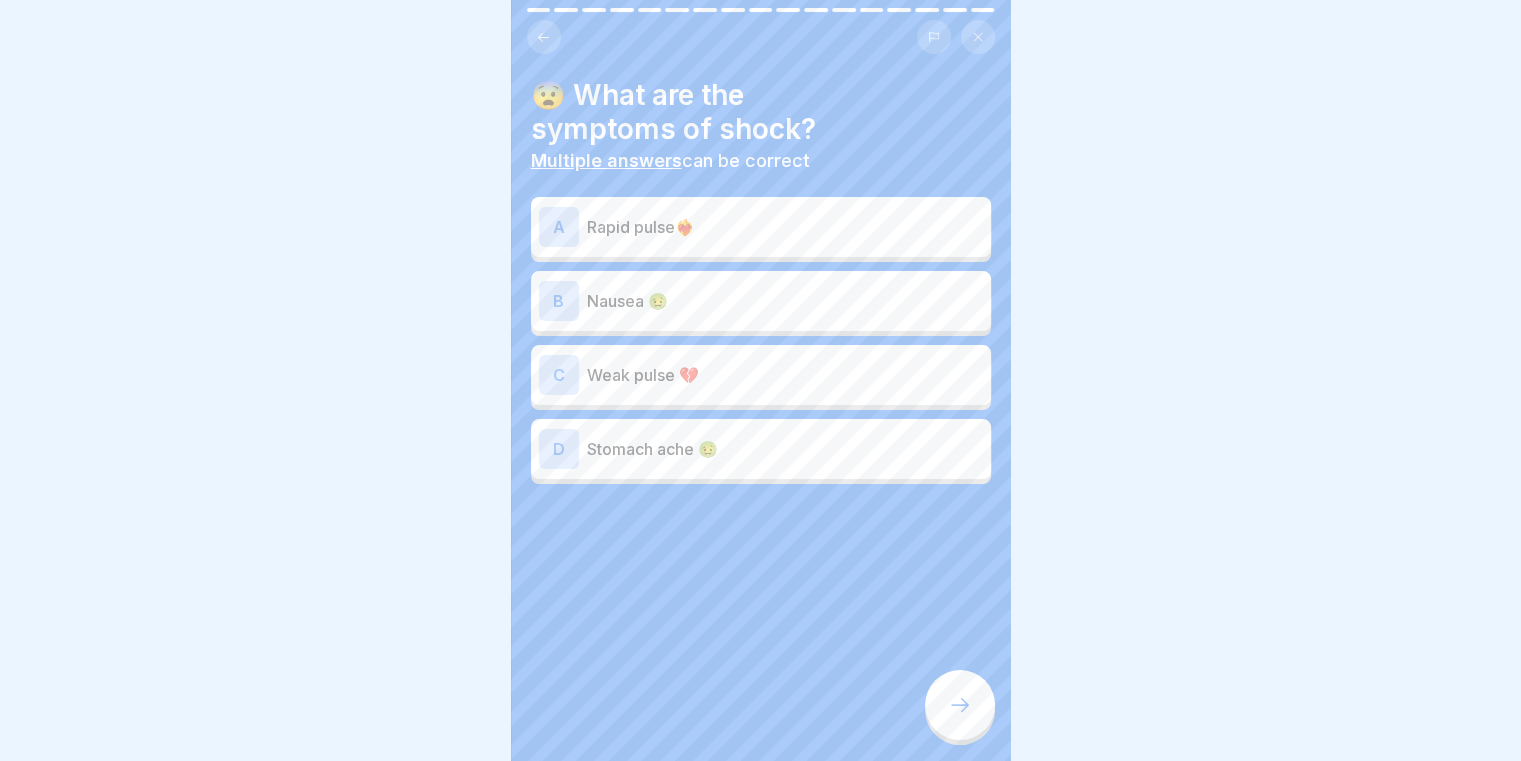 click on "C Weak pulse 💔" at bounding box center (761, 375) 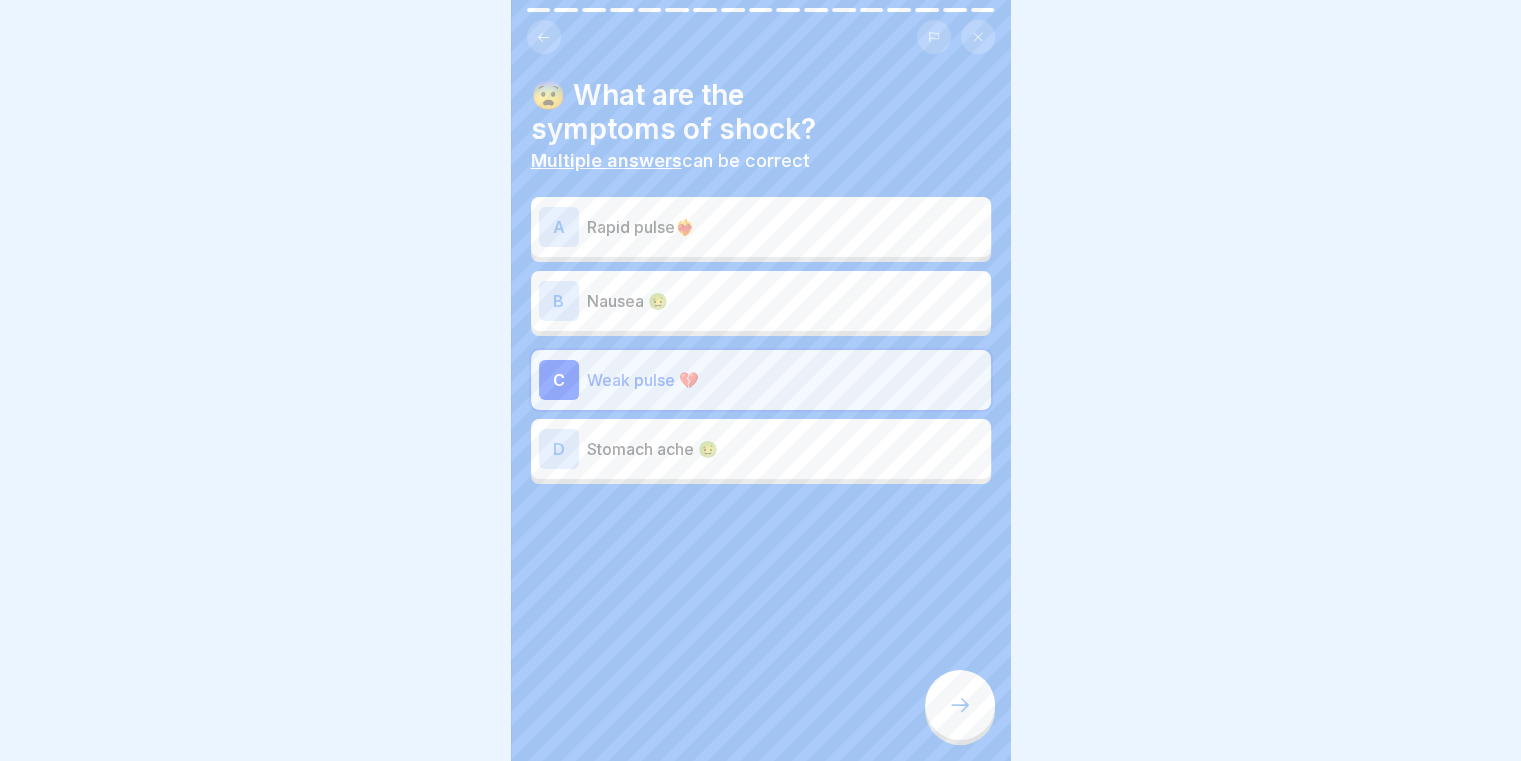 click on "Weak pulse 💔" at bounding box center [785, 380] 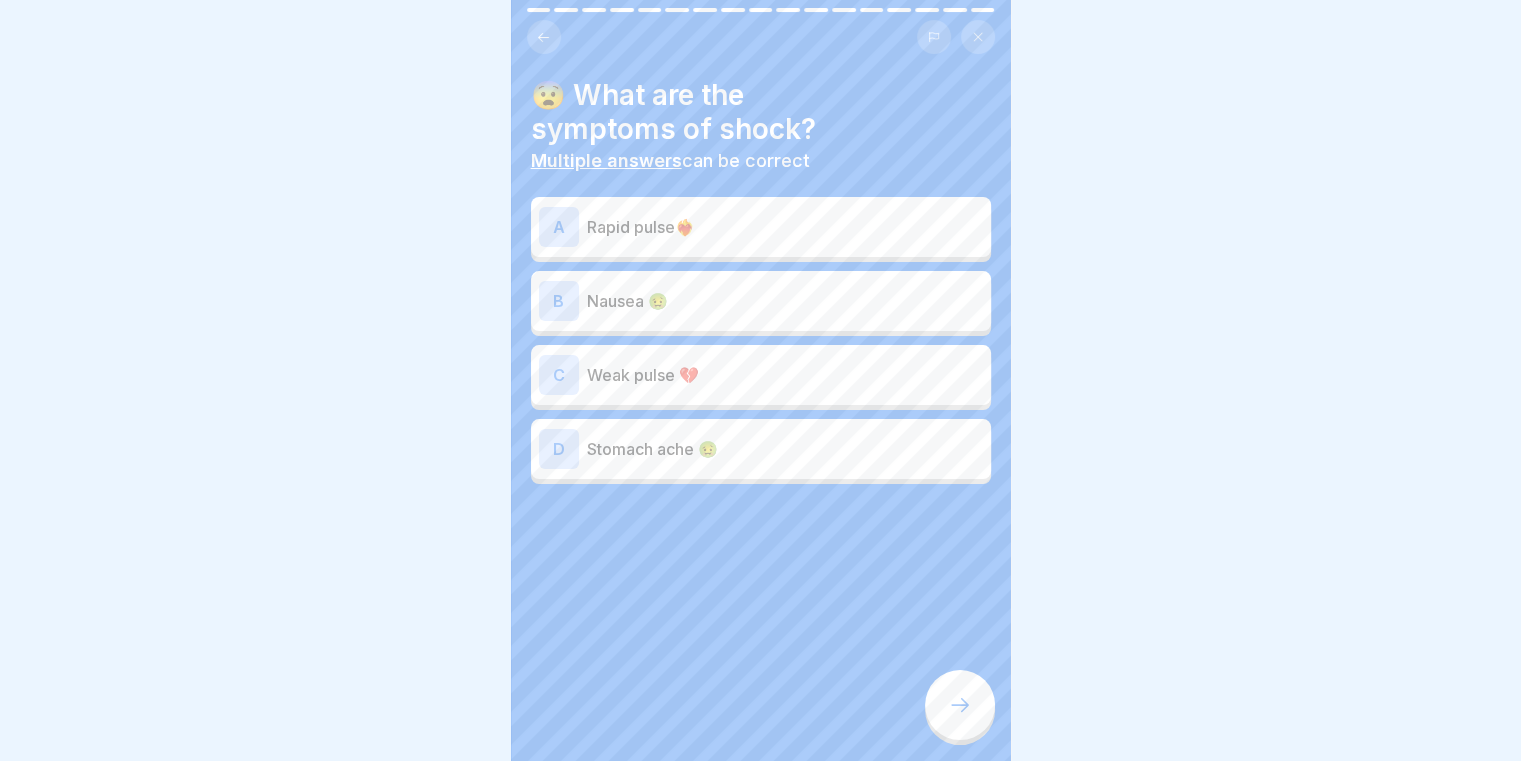 click on "A Rapid pulse❤️‍🔥" at bounding box center (761, 227) 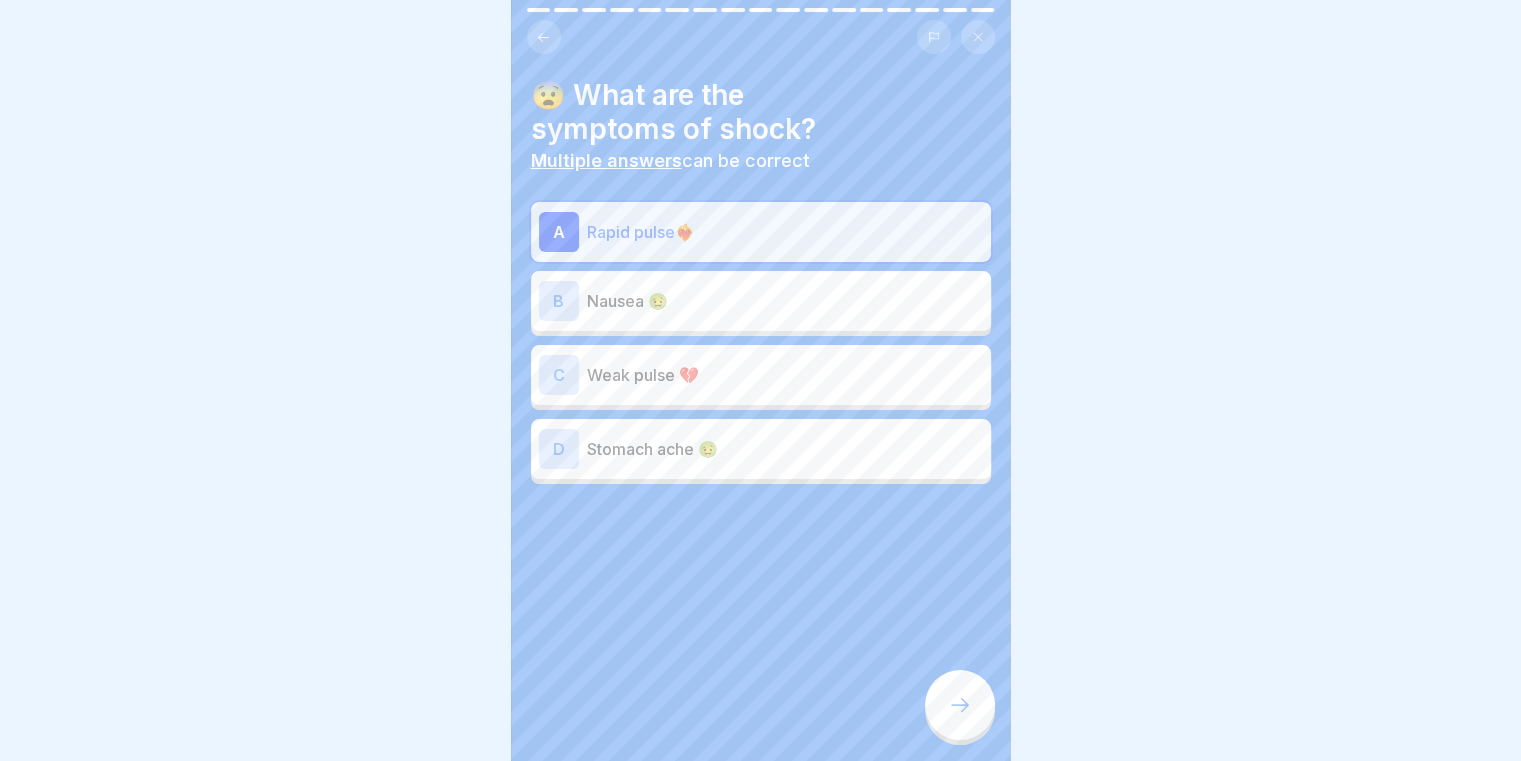 click on "B Nausea 🤢" at bounding box center [761, 301] 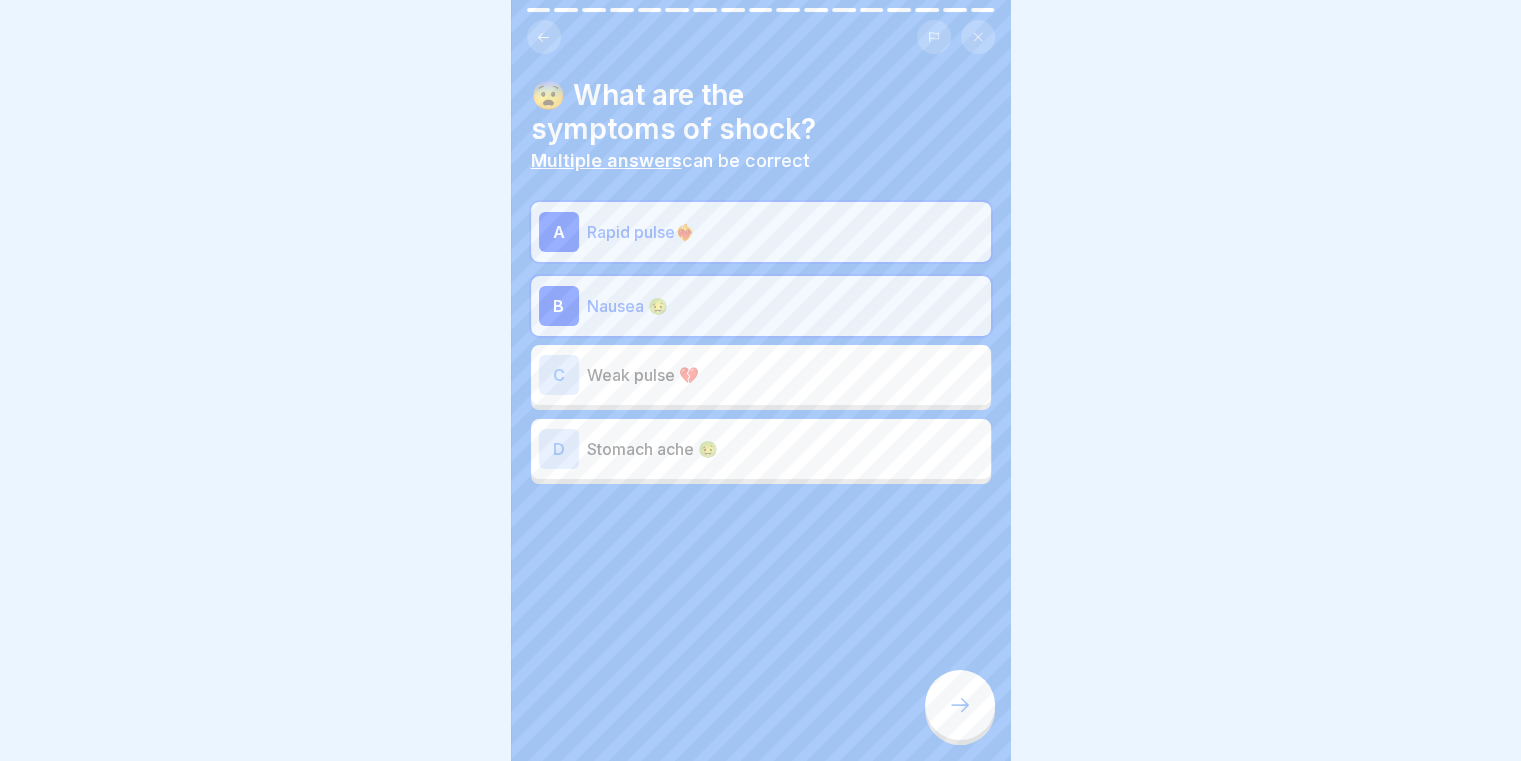 click at bounding box center (960, 705) 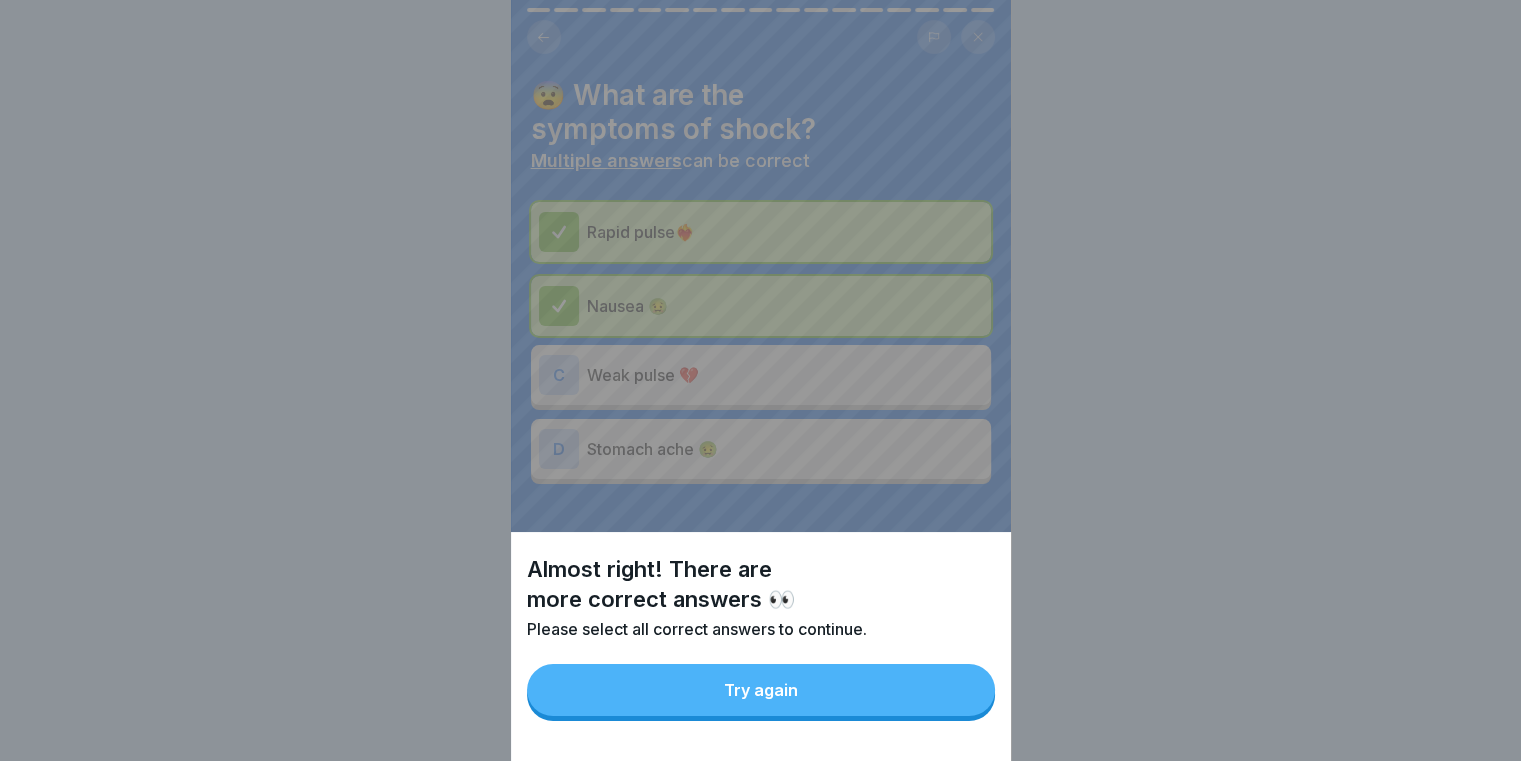 click on "Try again" at bounding box center [761, 690] 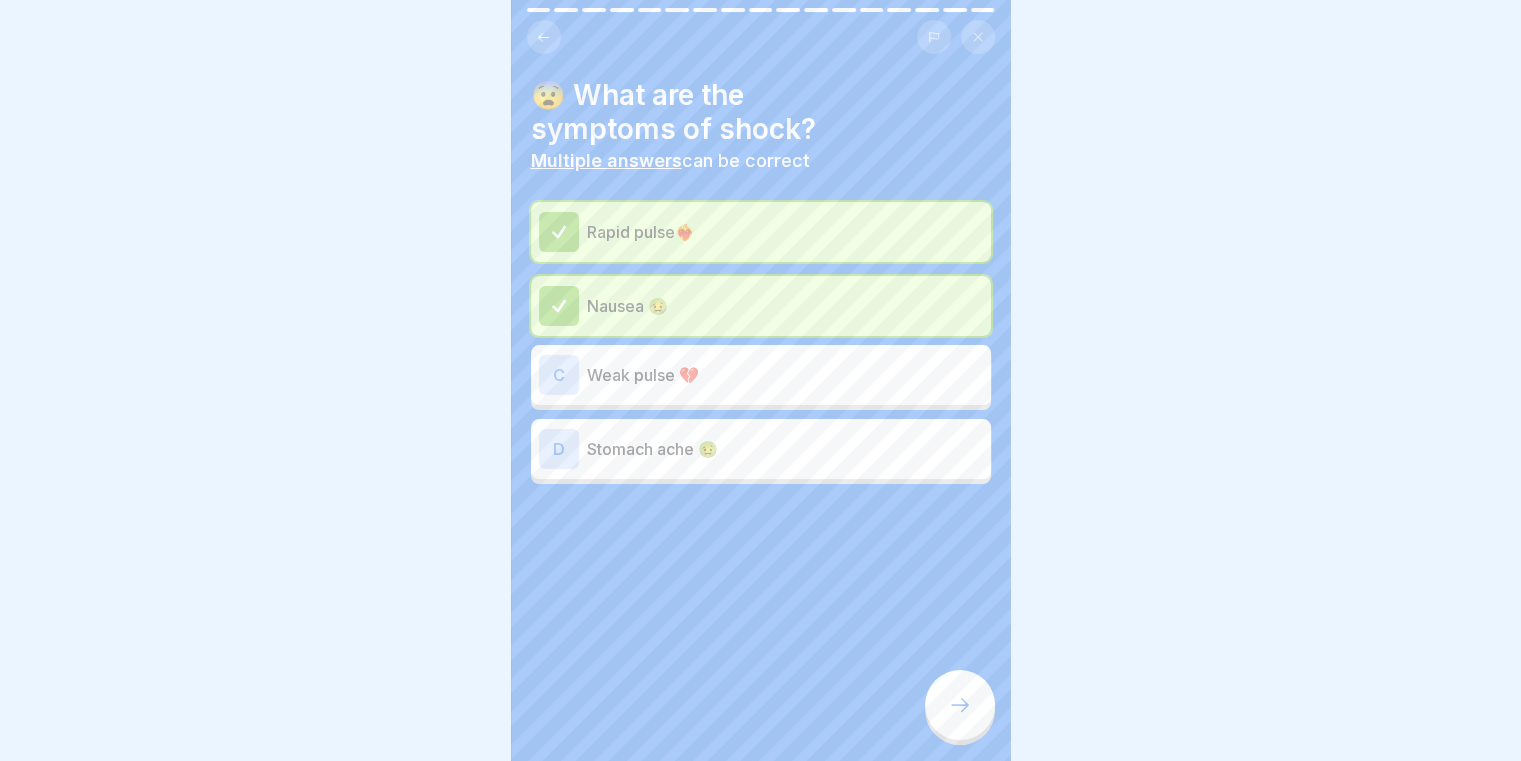 click on "Stomach ache 🤢" at bounding box center [785, 449] 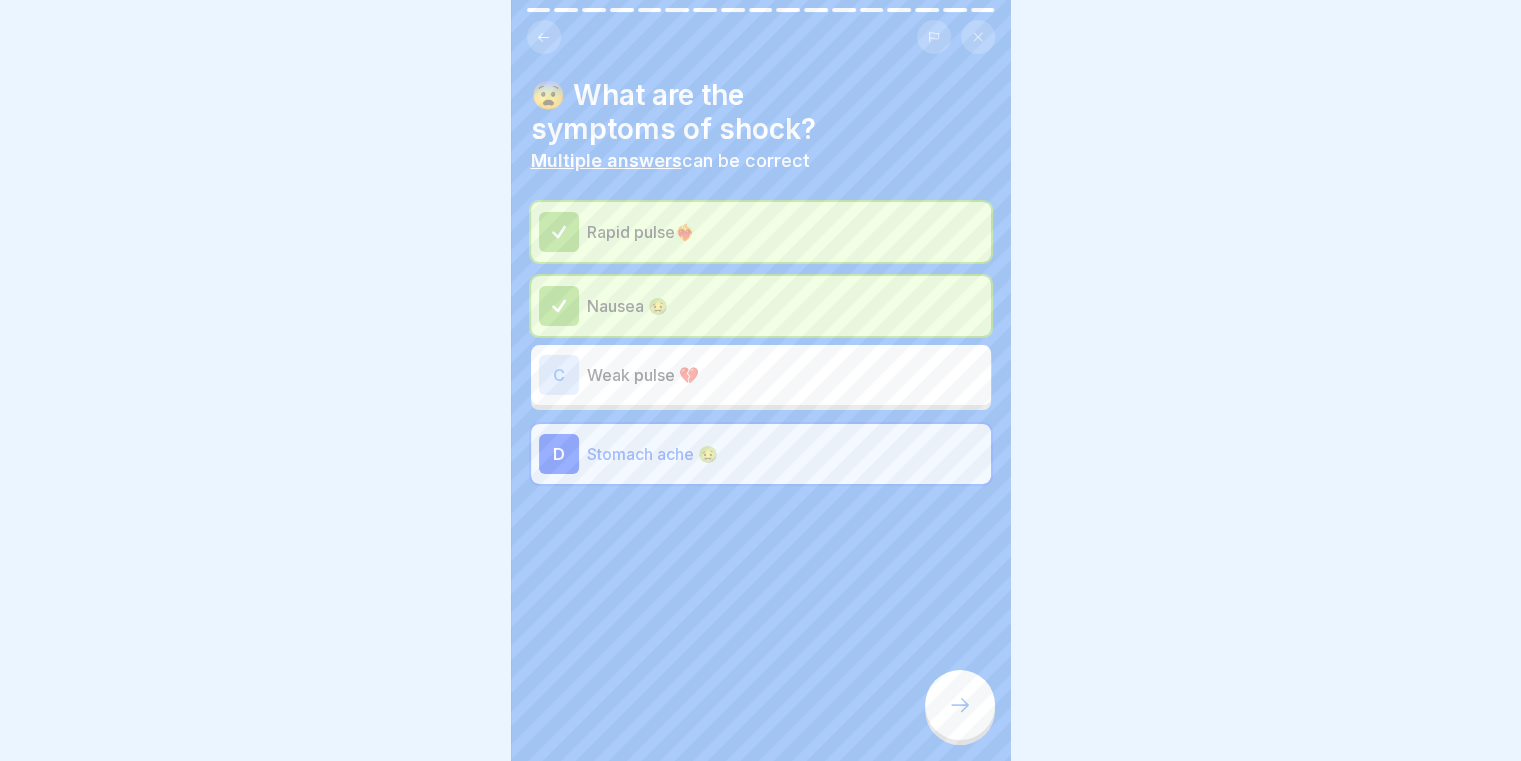 click at bounding box center [960, 705] 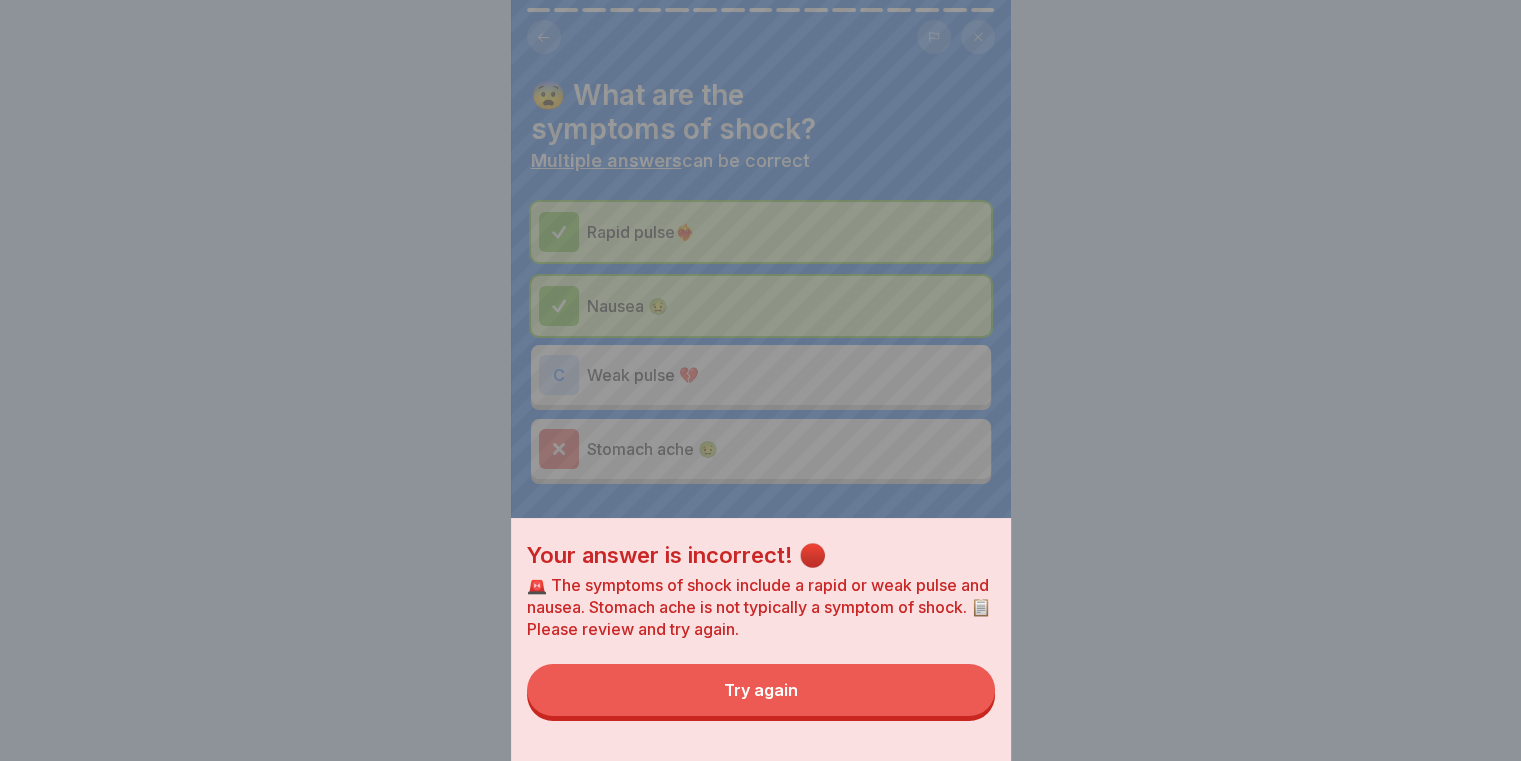 click on "Try again" at bounding box center [761, 690] 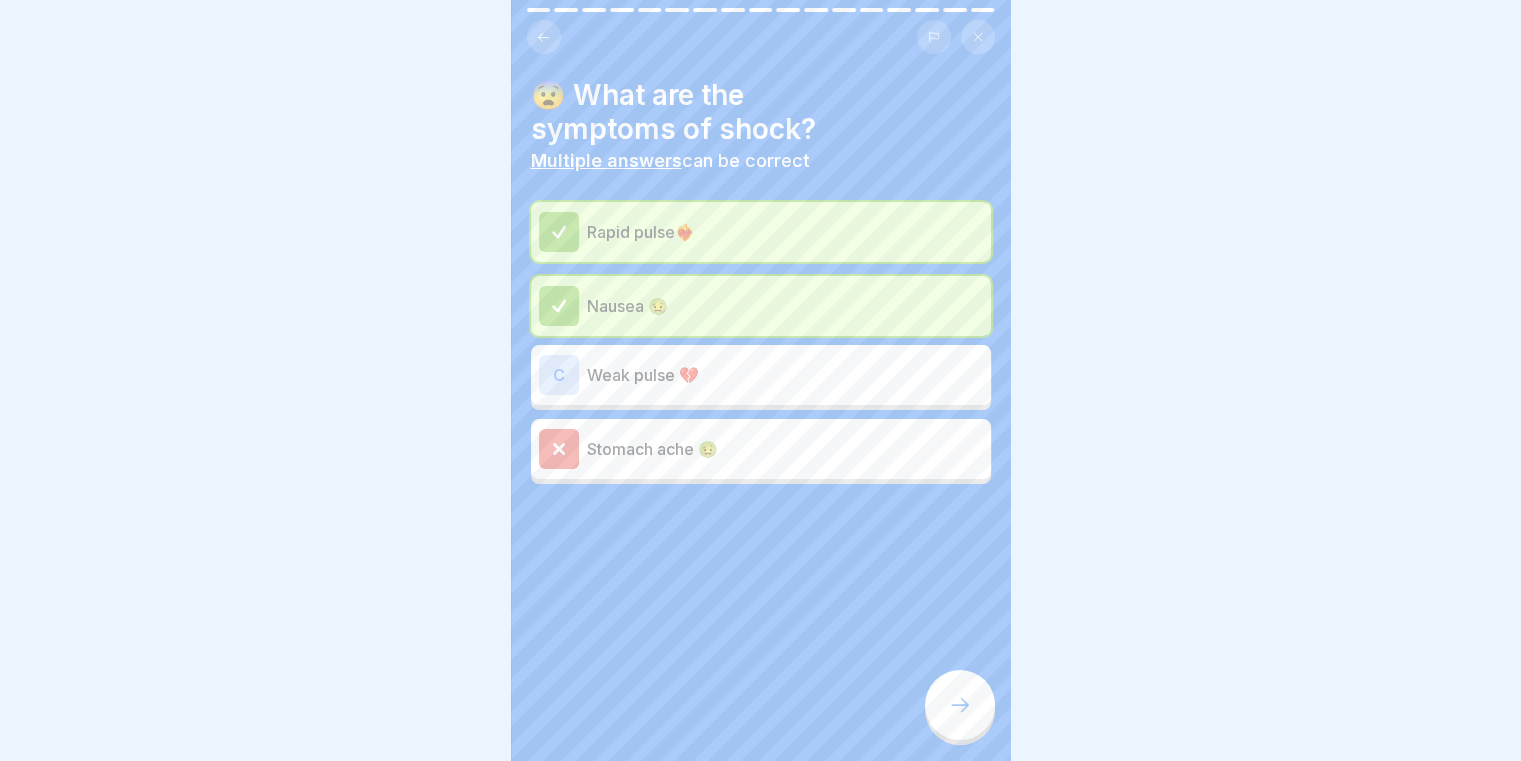 click on "Rapid pulse❤️‍🔥 Nausea 🤢 C Weak pulse 💔 Stomach ache 🤢" at bounding box center (761, 343) 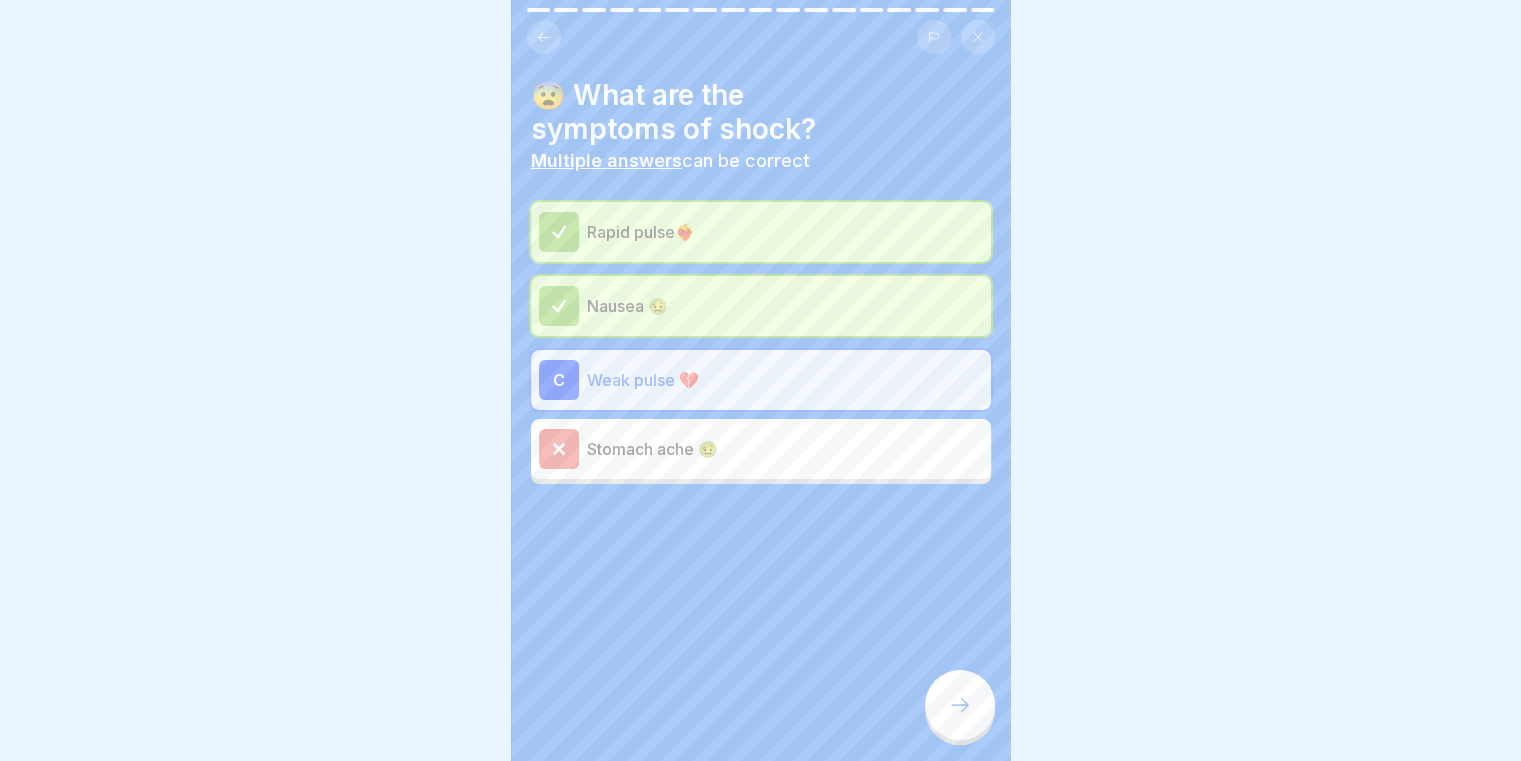 click at bounding box center [960, 705] 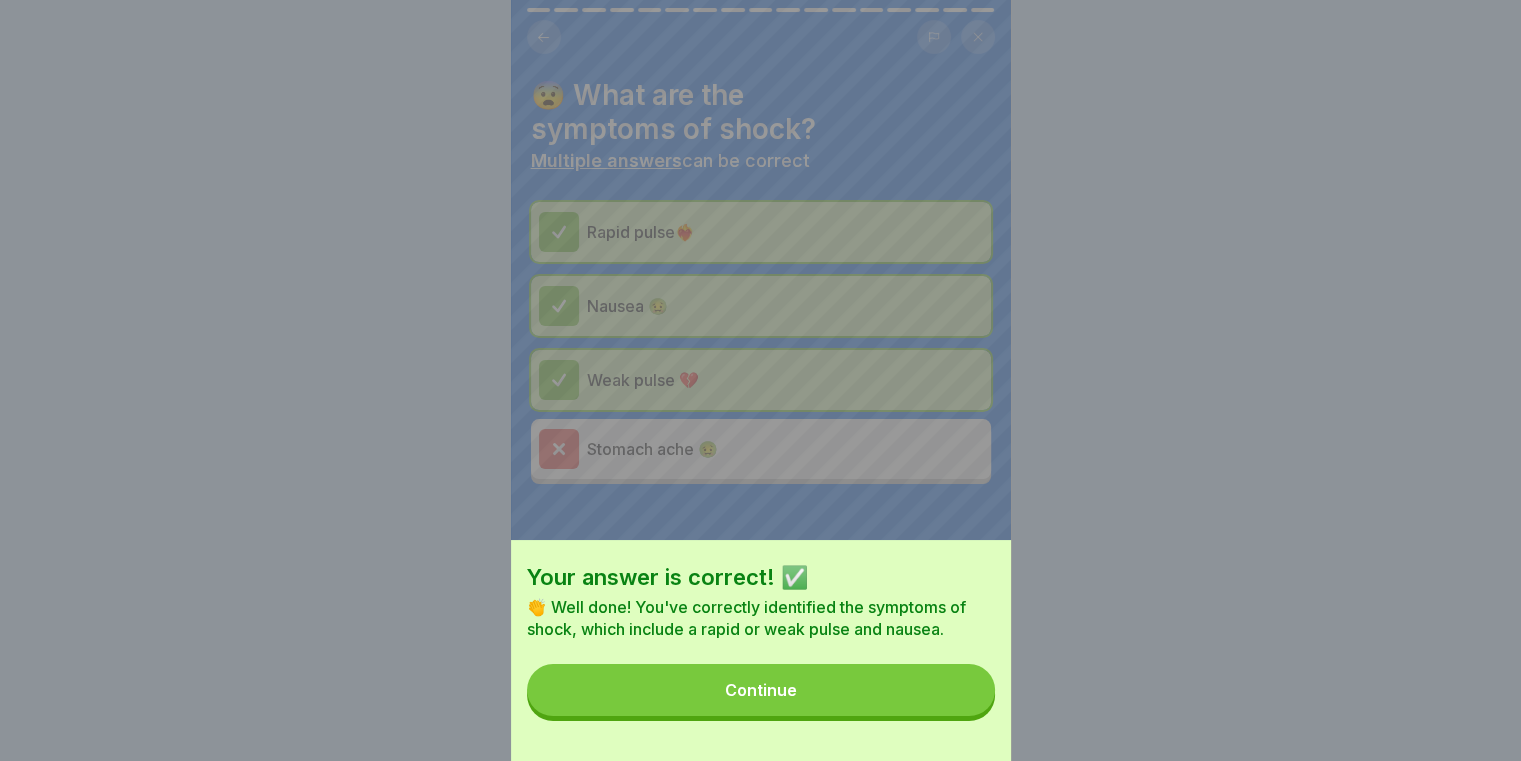 click on "Continue" at bounding box center [761, 690] 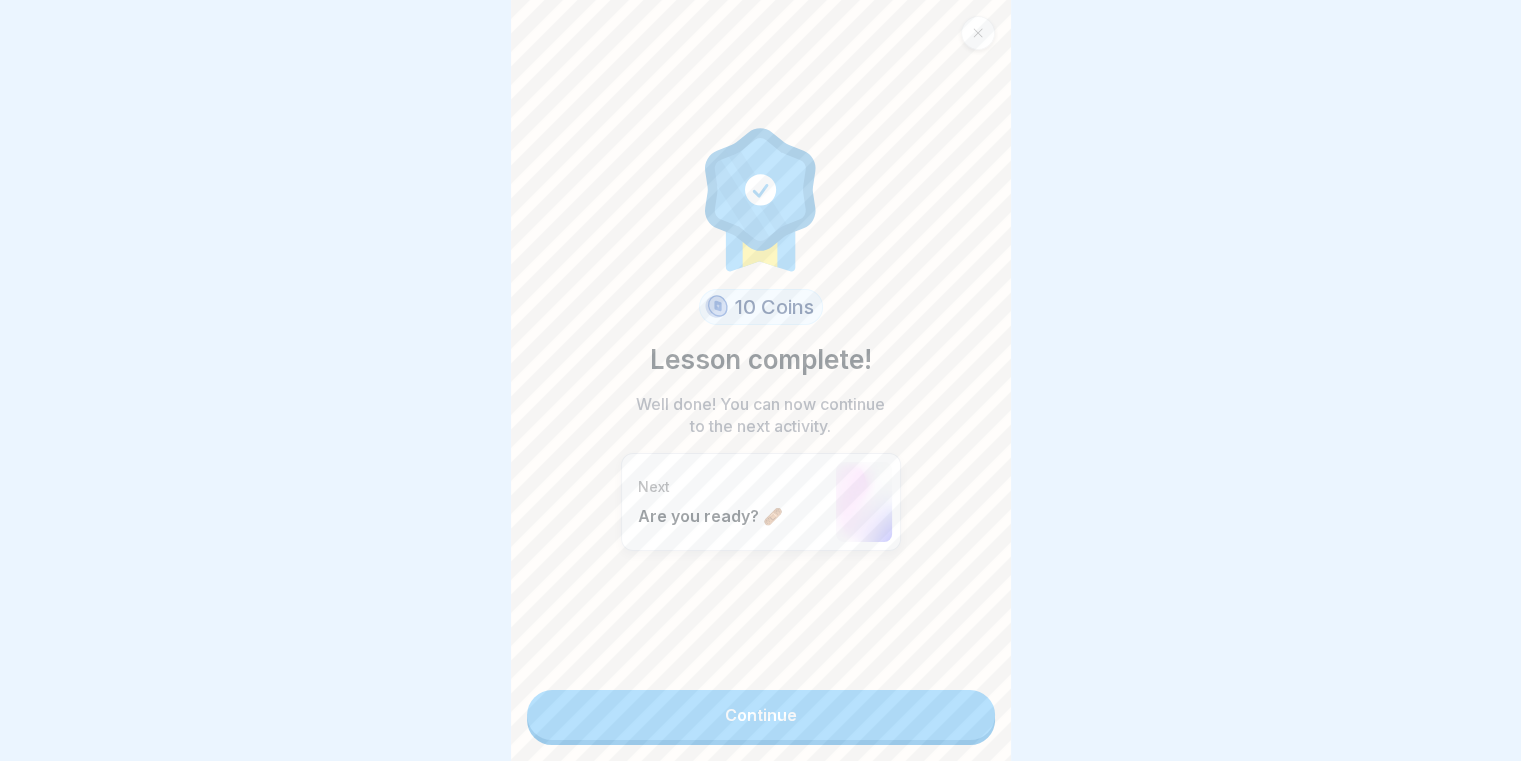 click on "Continue" at bounding box center (761, 715) 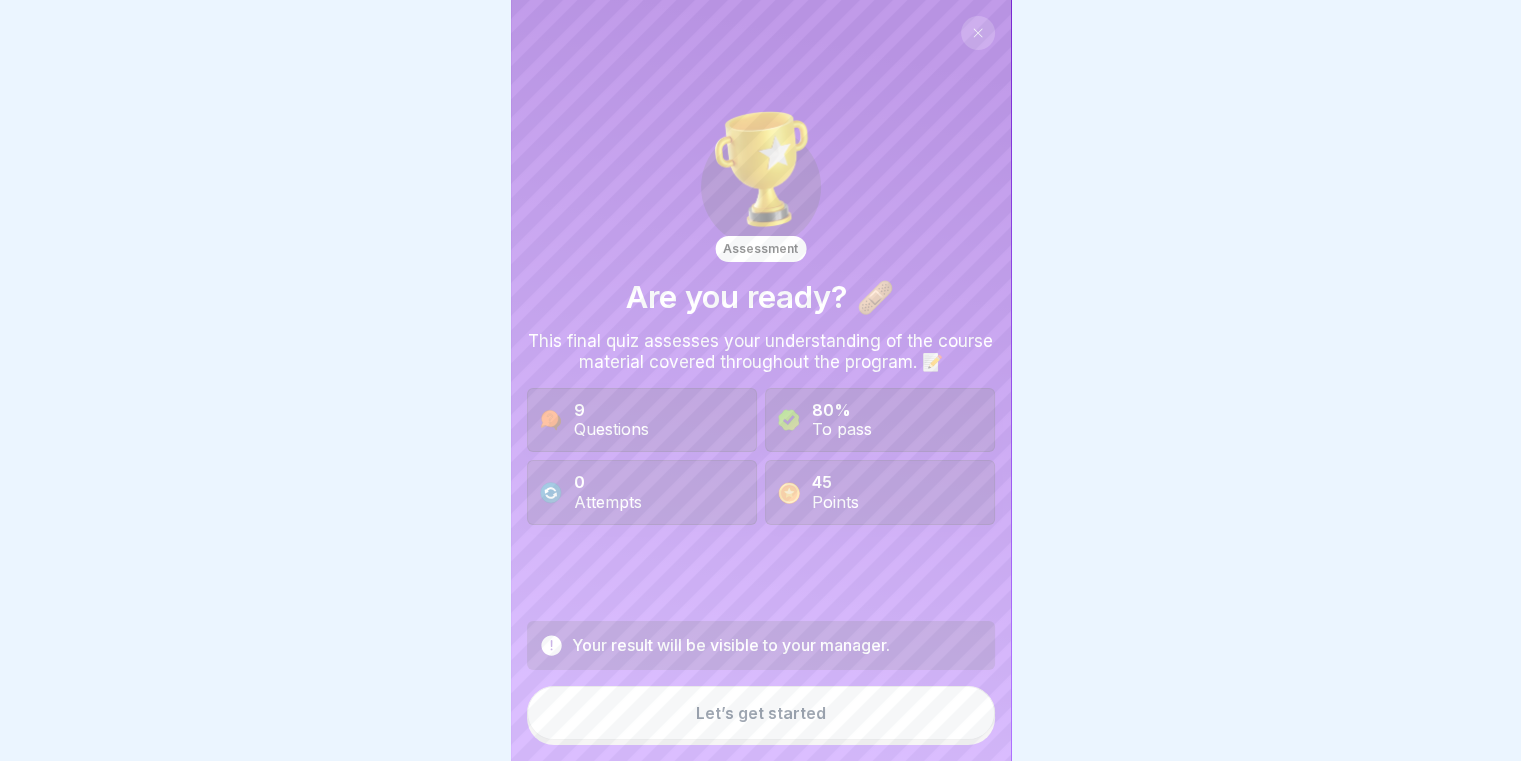 click on "Let’s get started" at bounding box center [761, 713] 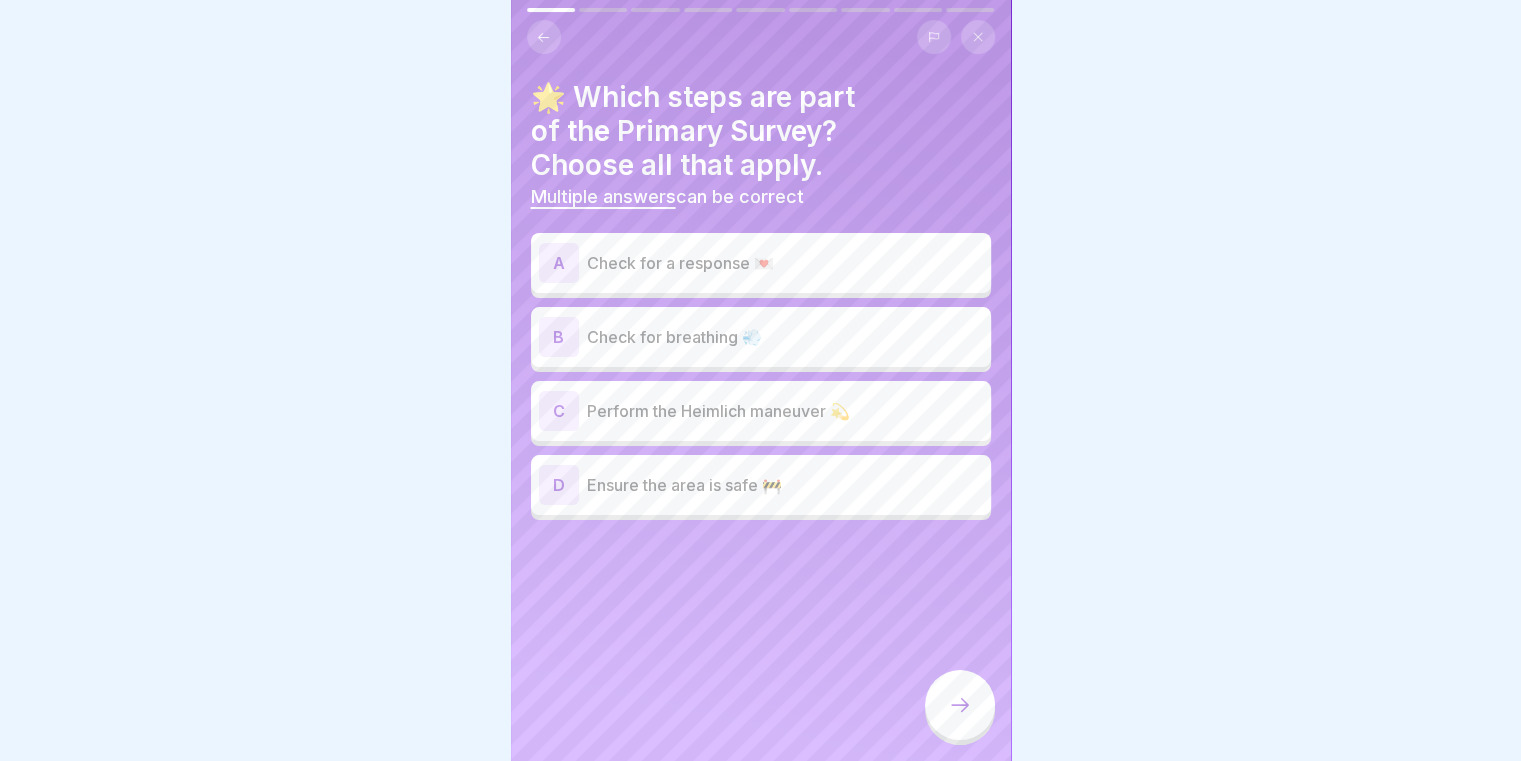 click on "Ensure the area is safe 🚧" at bounding box center (785, 485) 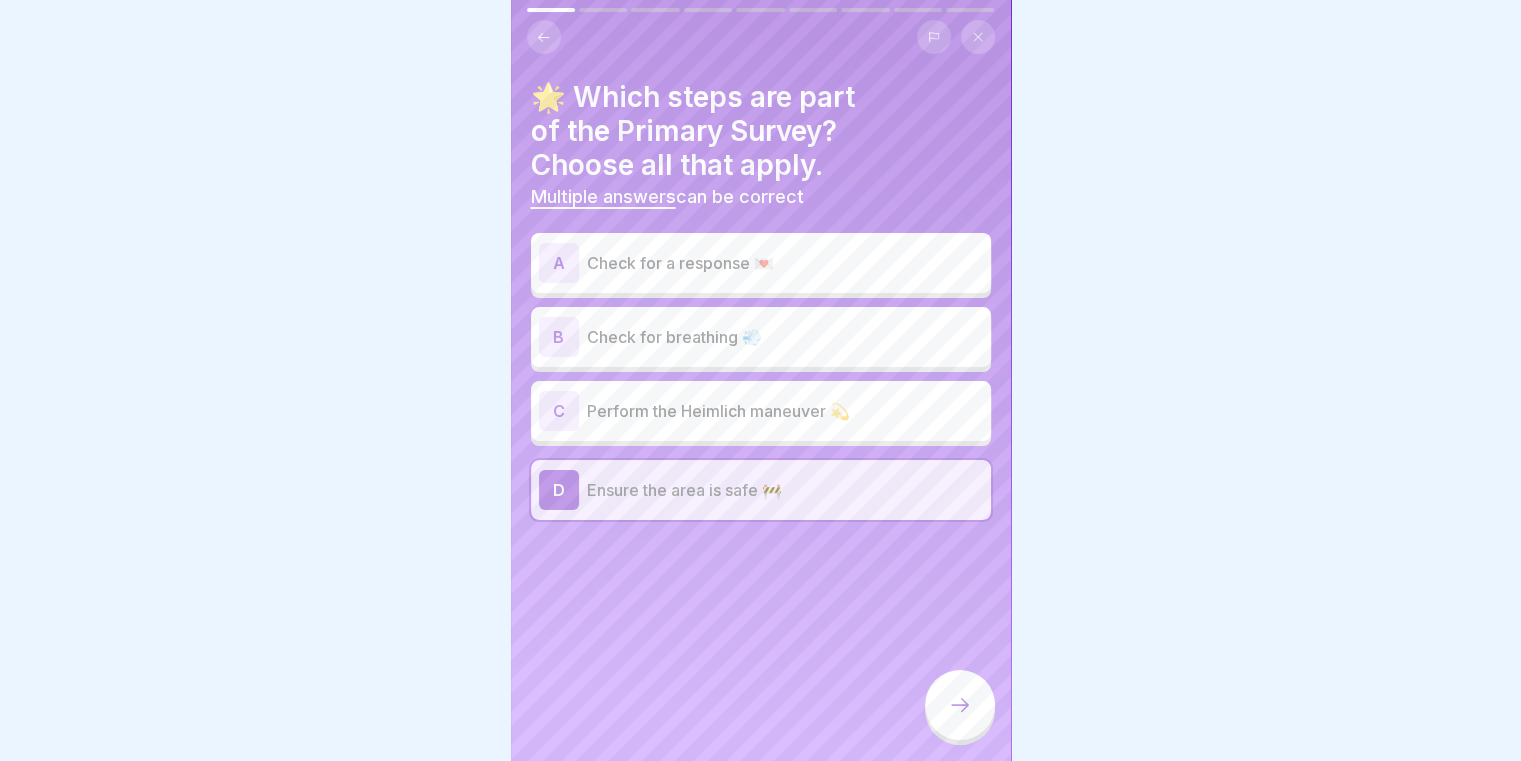 click on "B Check for breathing 💨" at bounding box center (761, 337) 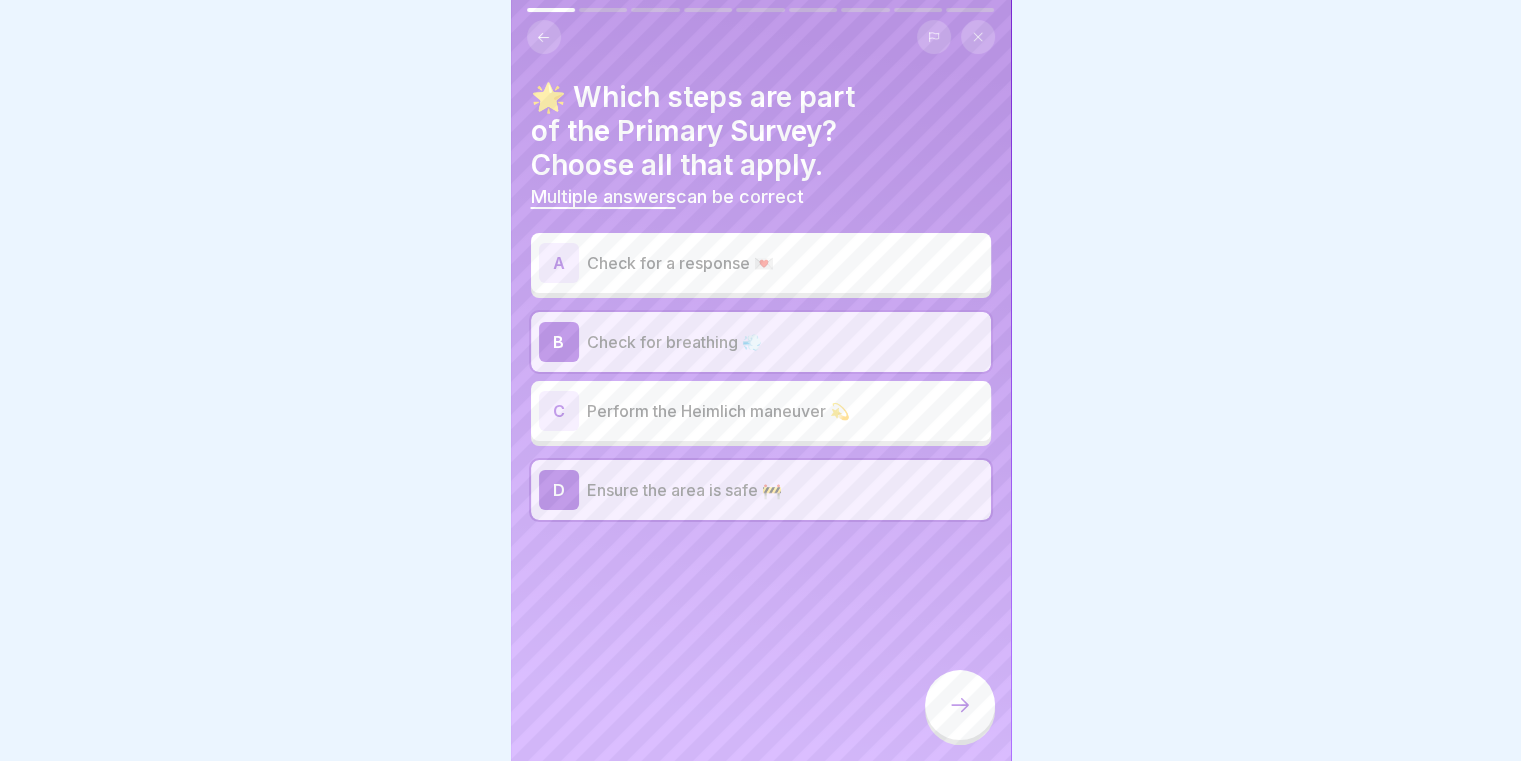 click on "Check for a response 💌" at bounding box center [785, 263] 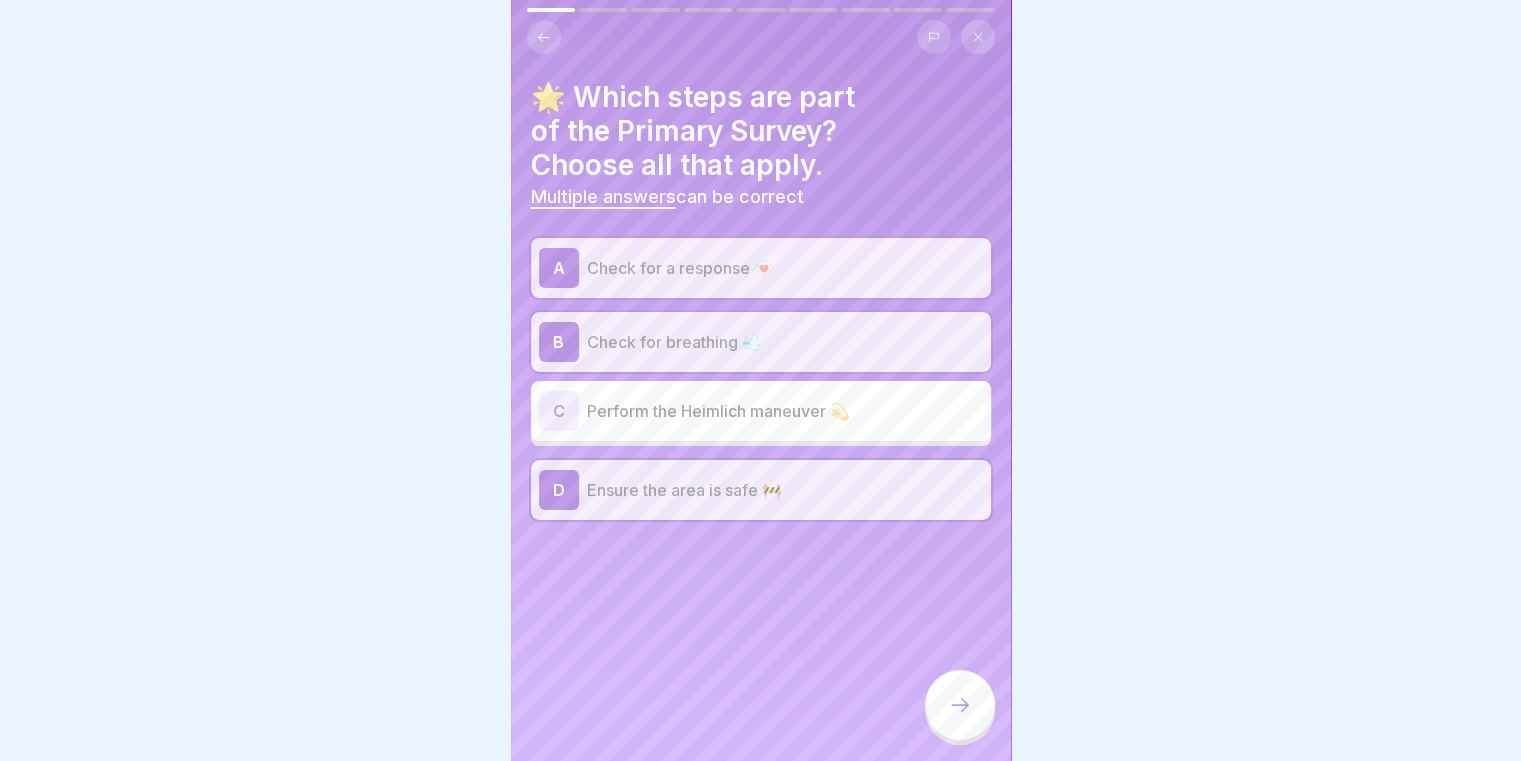 click at bounding box center [960, 705] 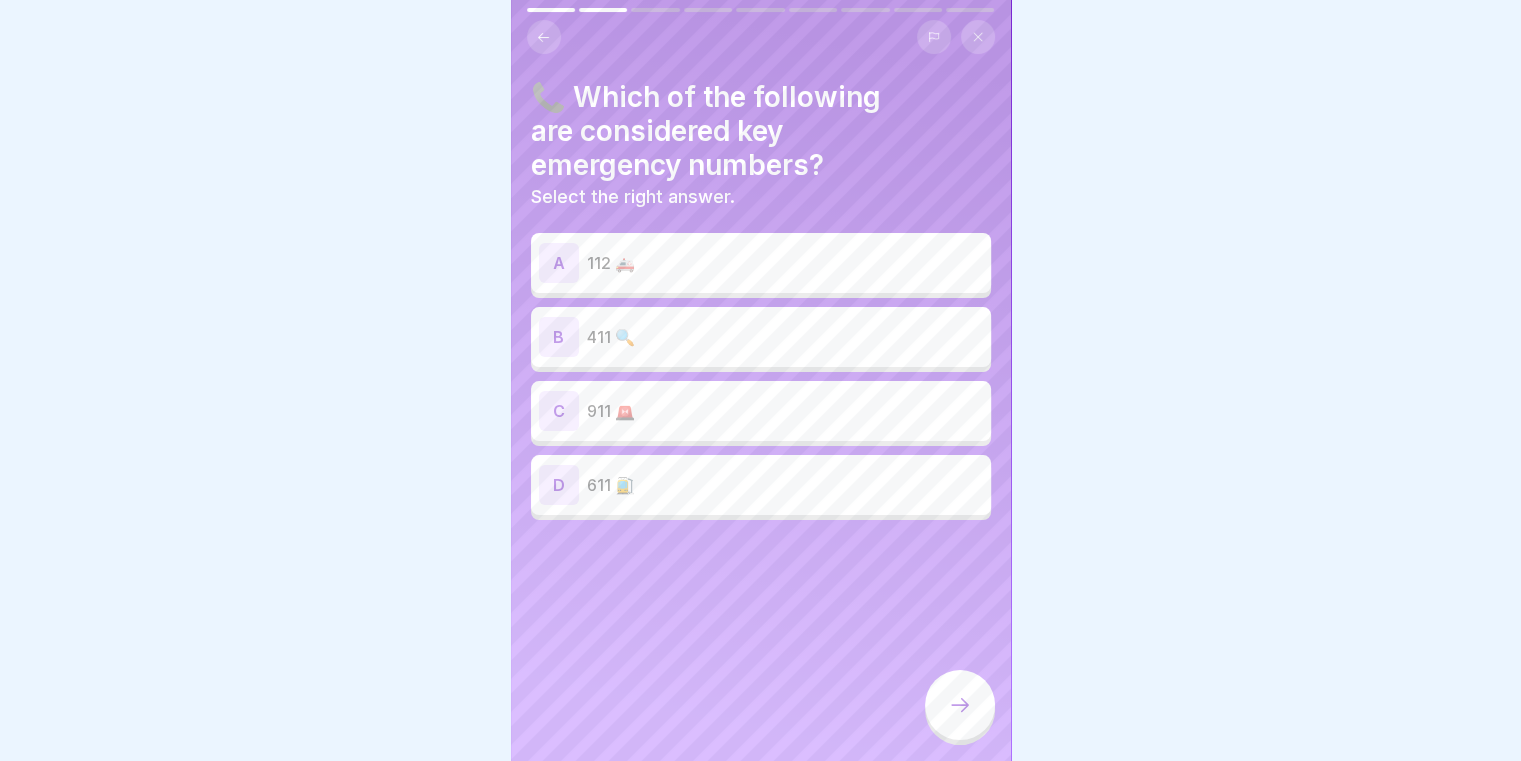 click on "911 🚨" at bounding box center (785, 411) 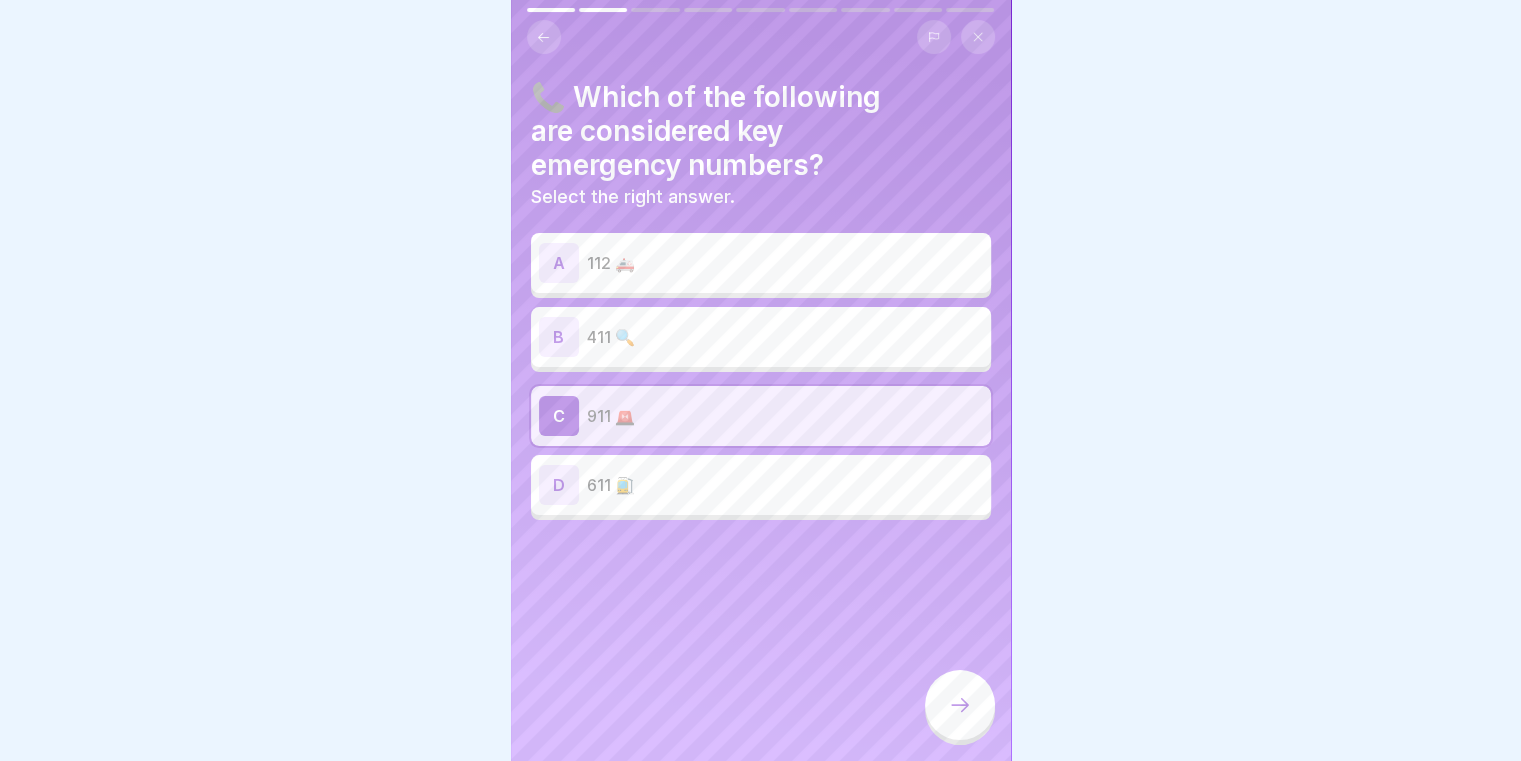 click at bounding box center [960, 705] 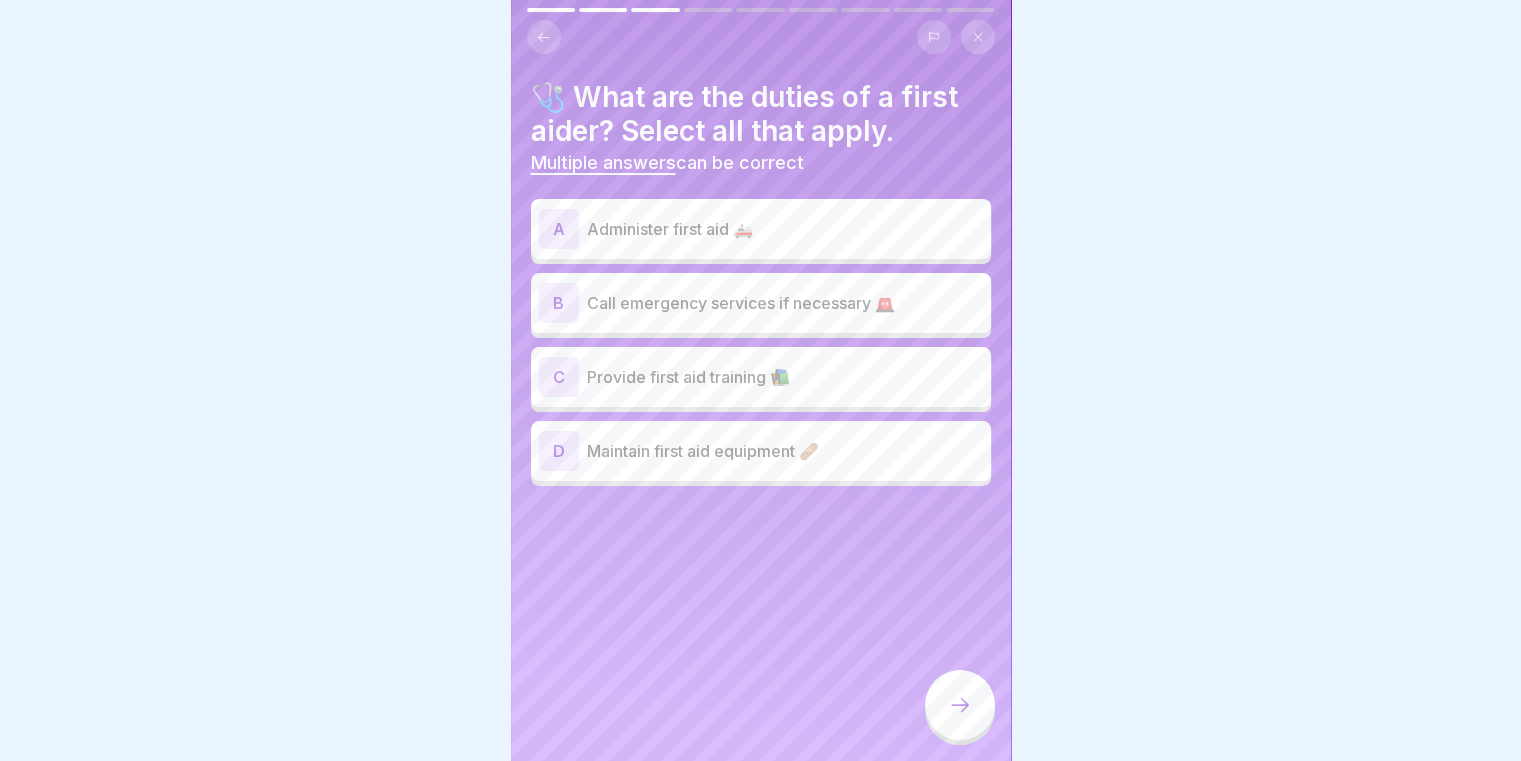 click on "Maintain first aid equipment 🩹" at bounding box center [785, 451] 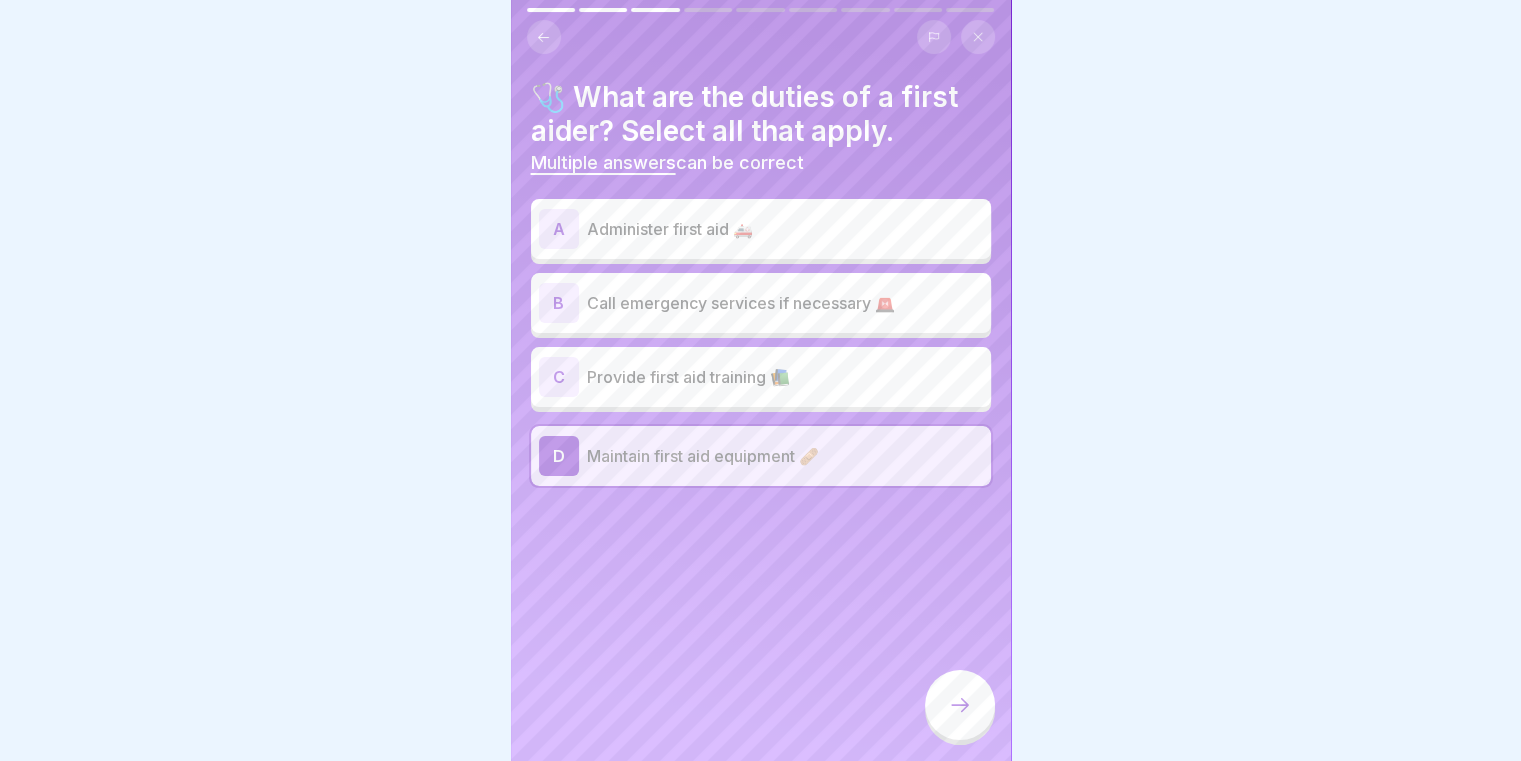 click on "Call emergency services if necessary 🚨" at bounding box center (785, 303) 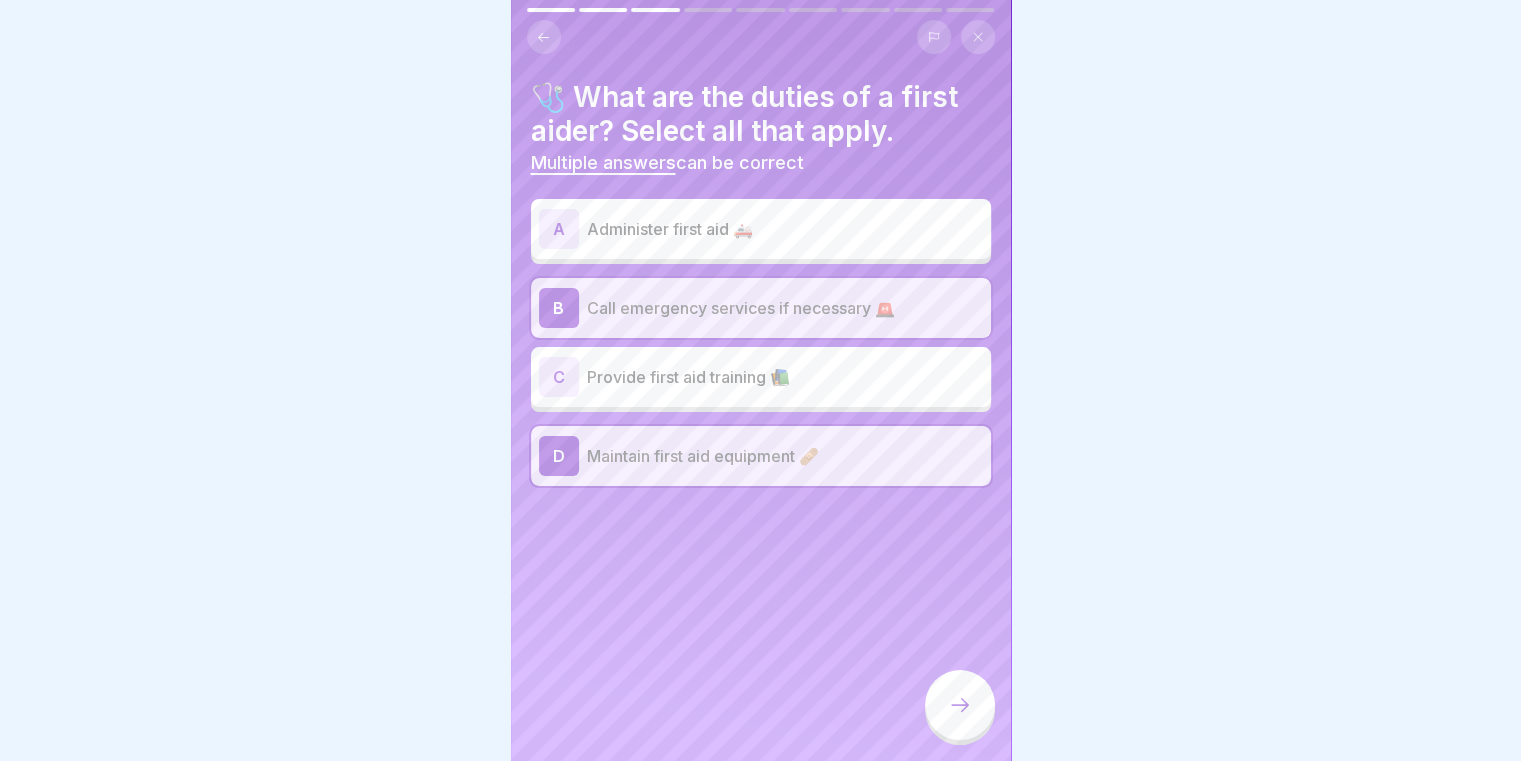 click on "Administer first aid 🚑" at bounding box center [785, 229] 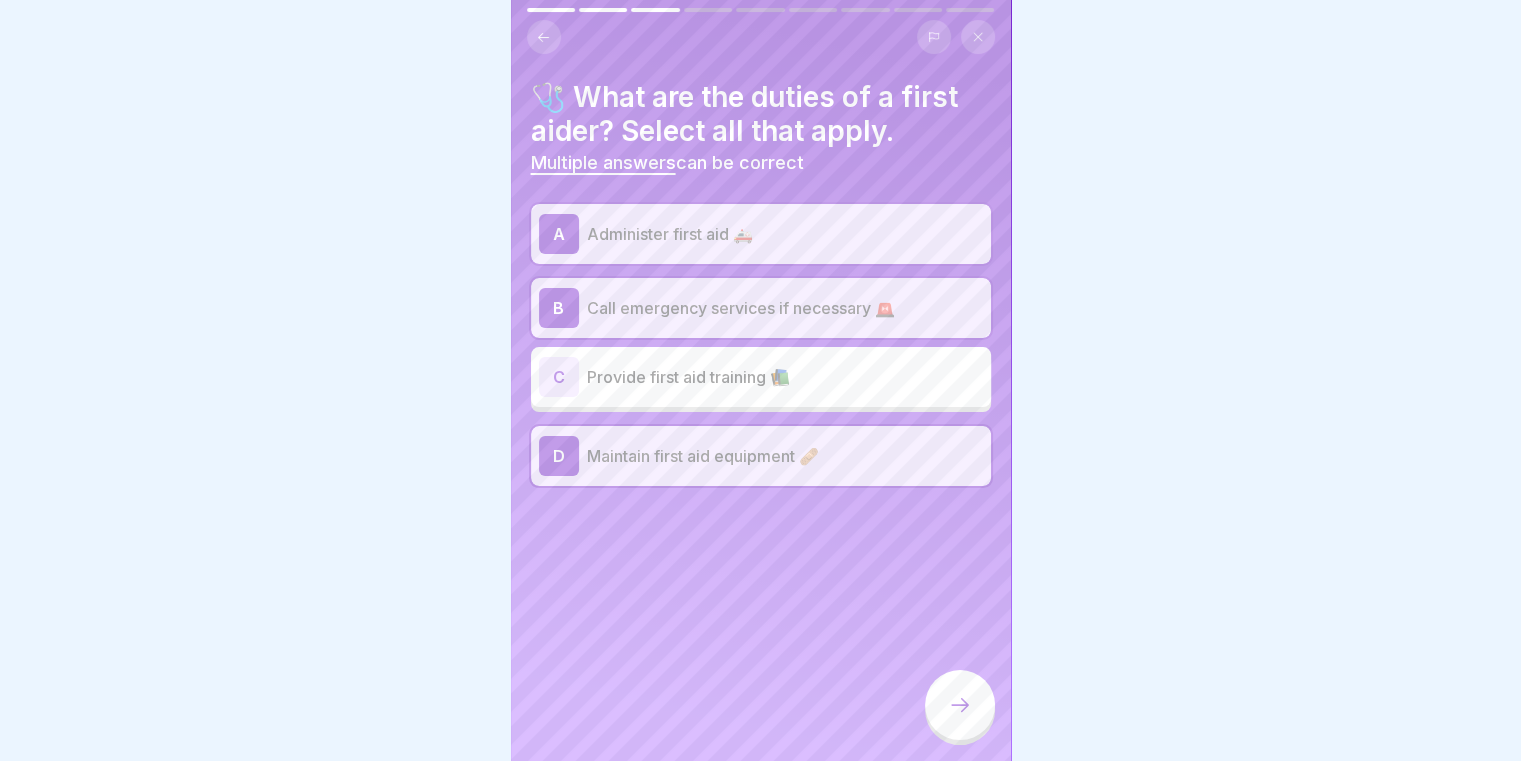 click at bounding box center (960, 705) 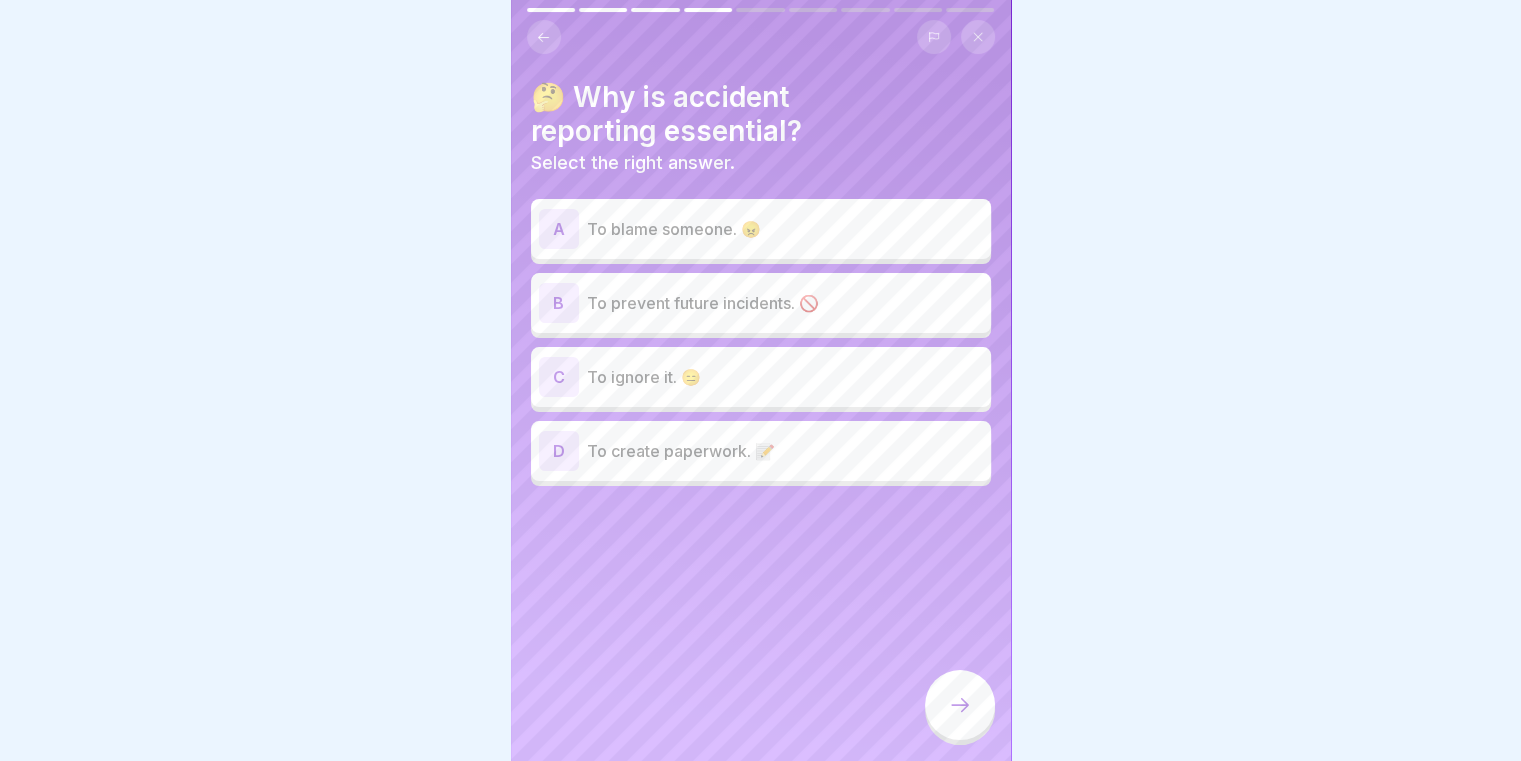 click on "B To prevent future incidents. 🚫" at bounding box center (761, 303) 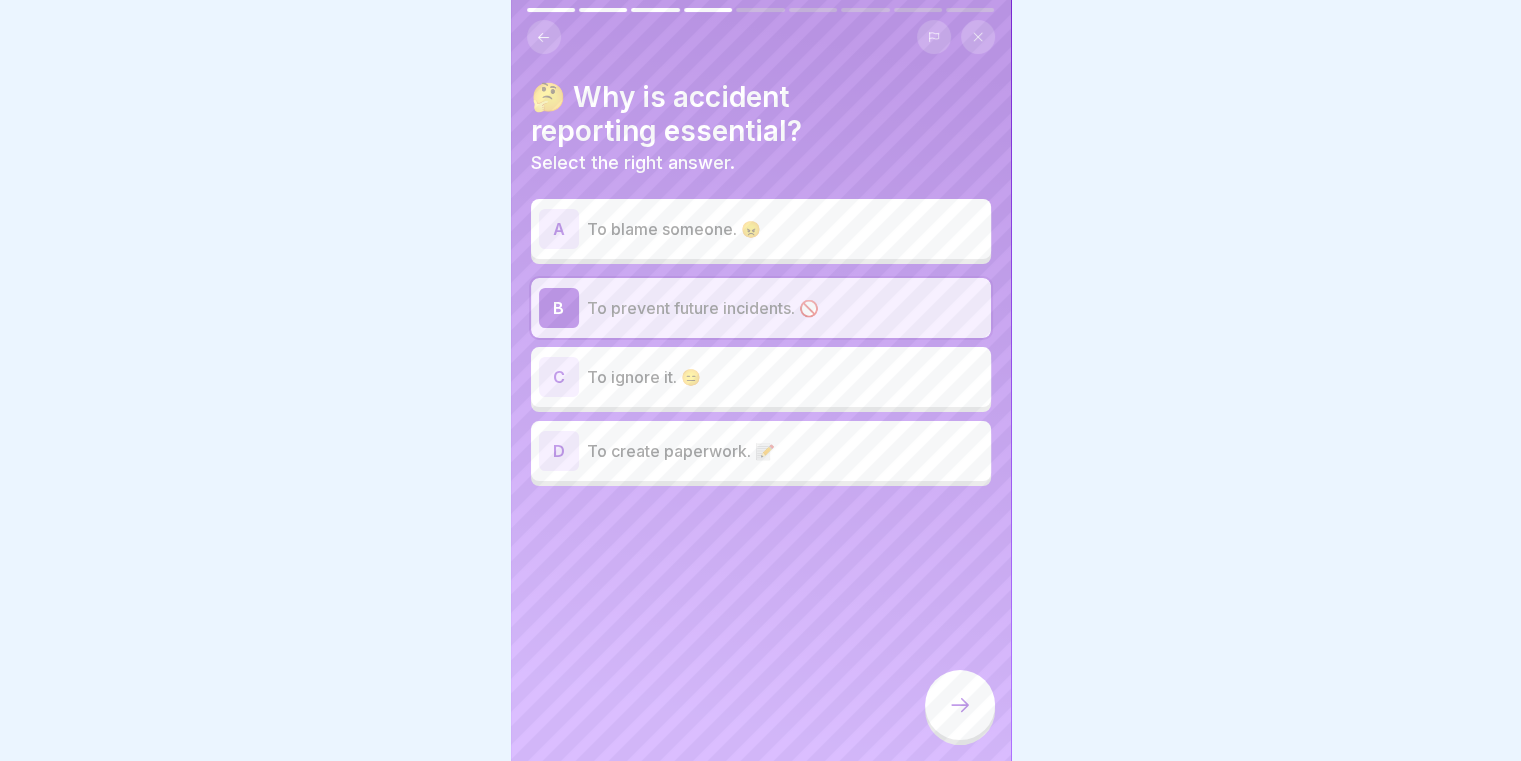 click at bounding box center (960, 705) 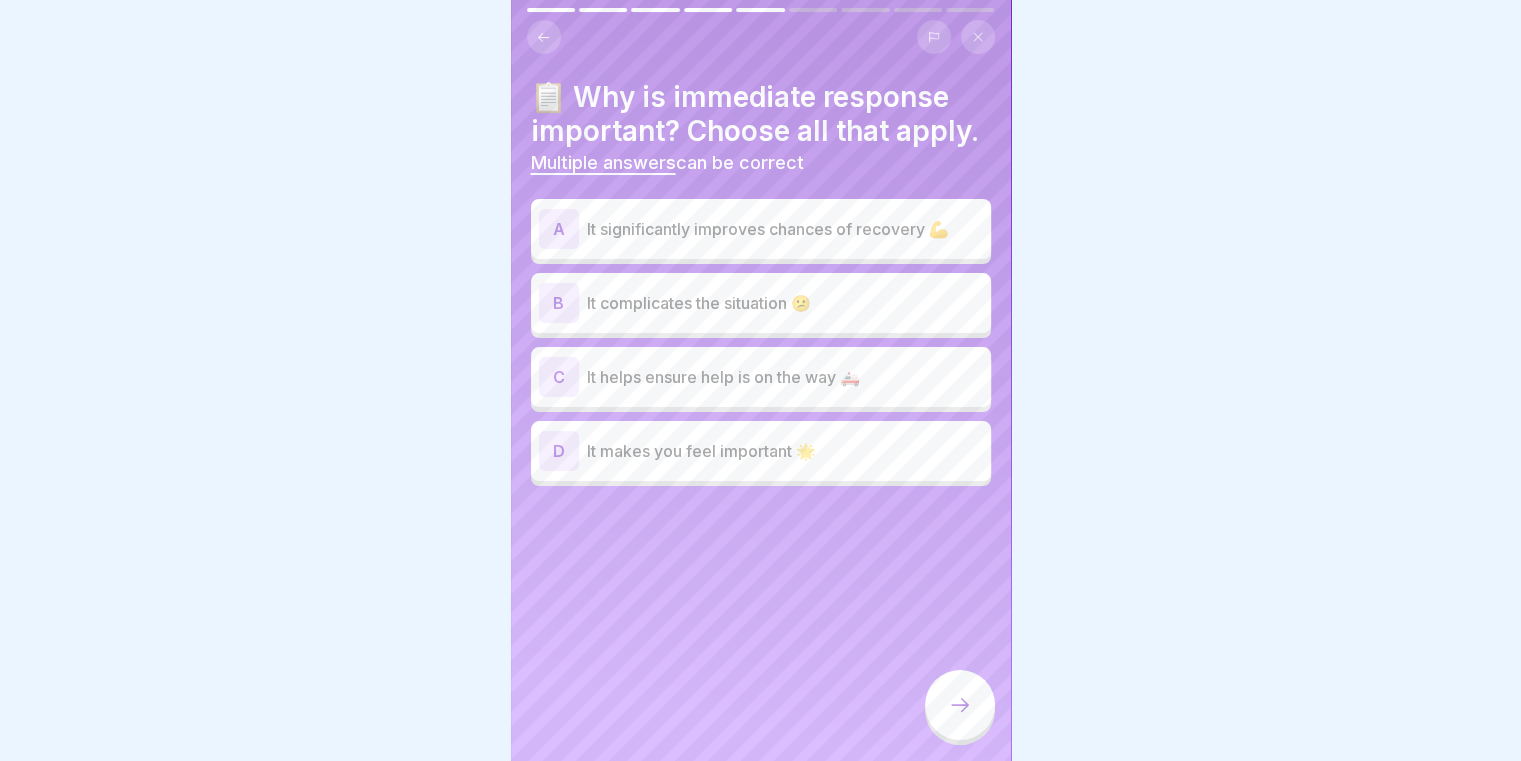 click on "It significantly improves chances of recovery 💪" at bounding box center (785, 229) 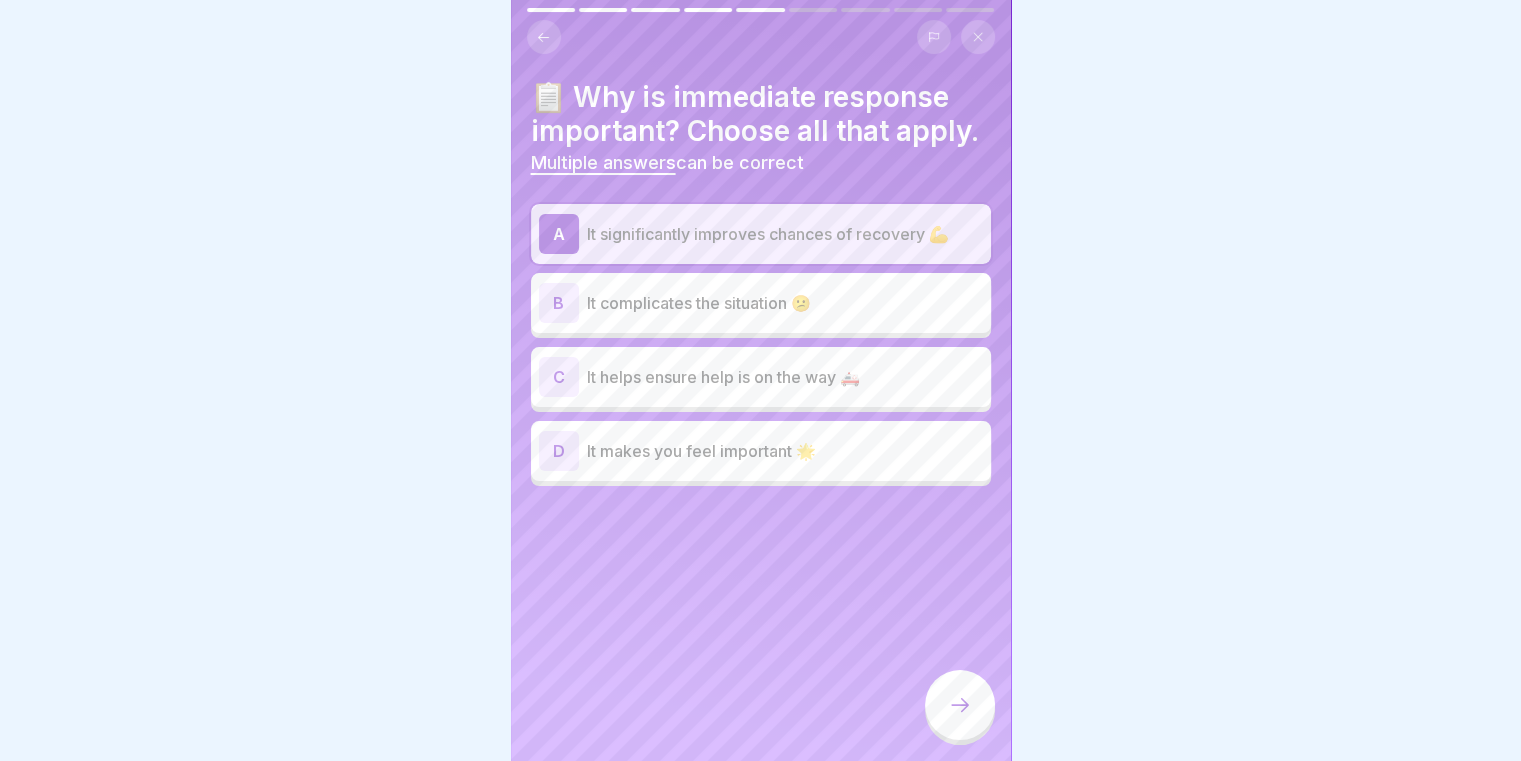click on "A It significantly improves chances of recovery 💪 B It complicates the situation 😕 C It helps ensure help is on the way 🚑 D It makes you feel important 🌟" at bounding box center (761, 345) 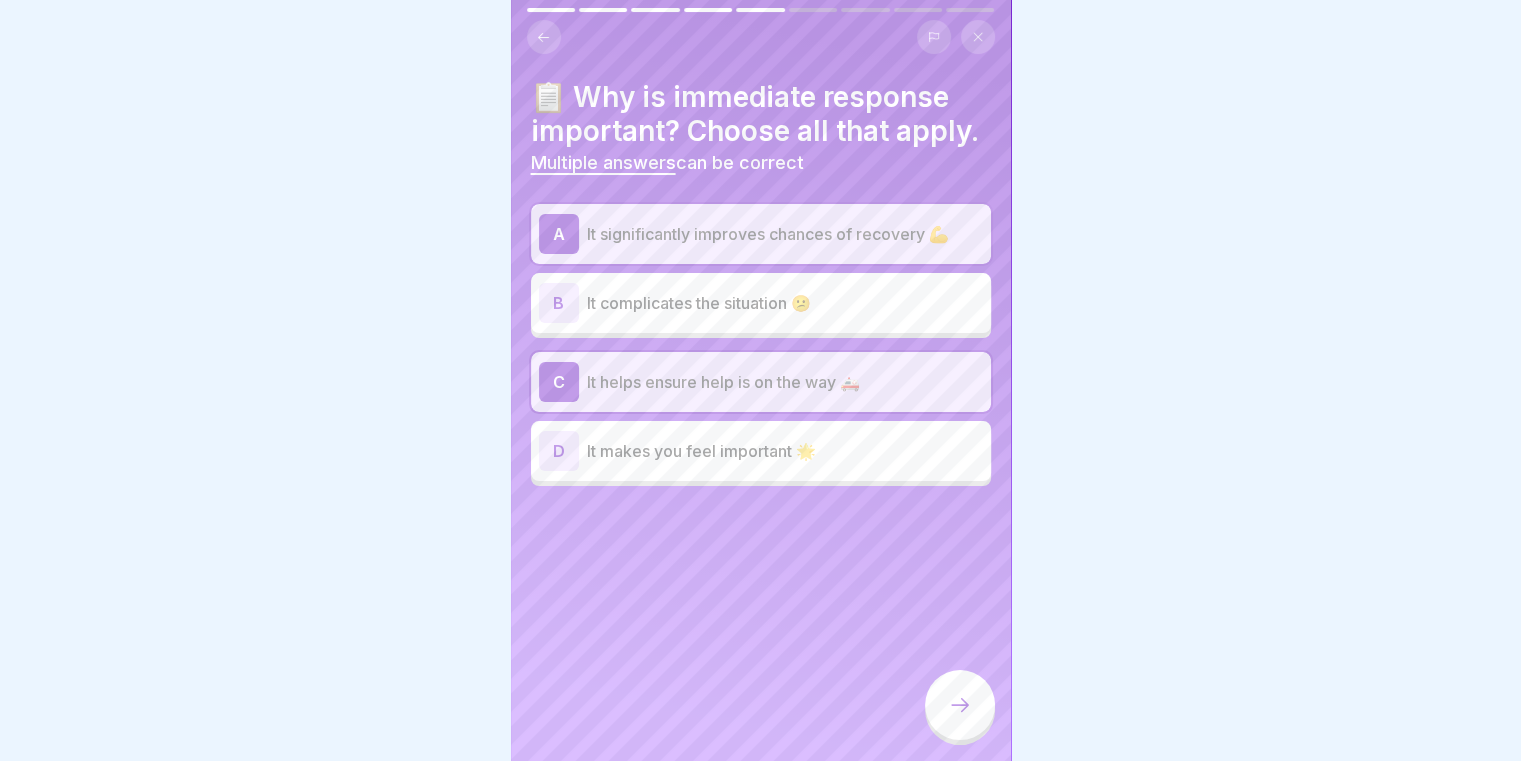 click 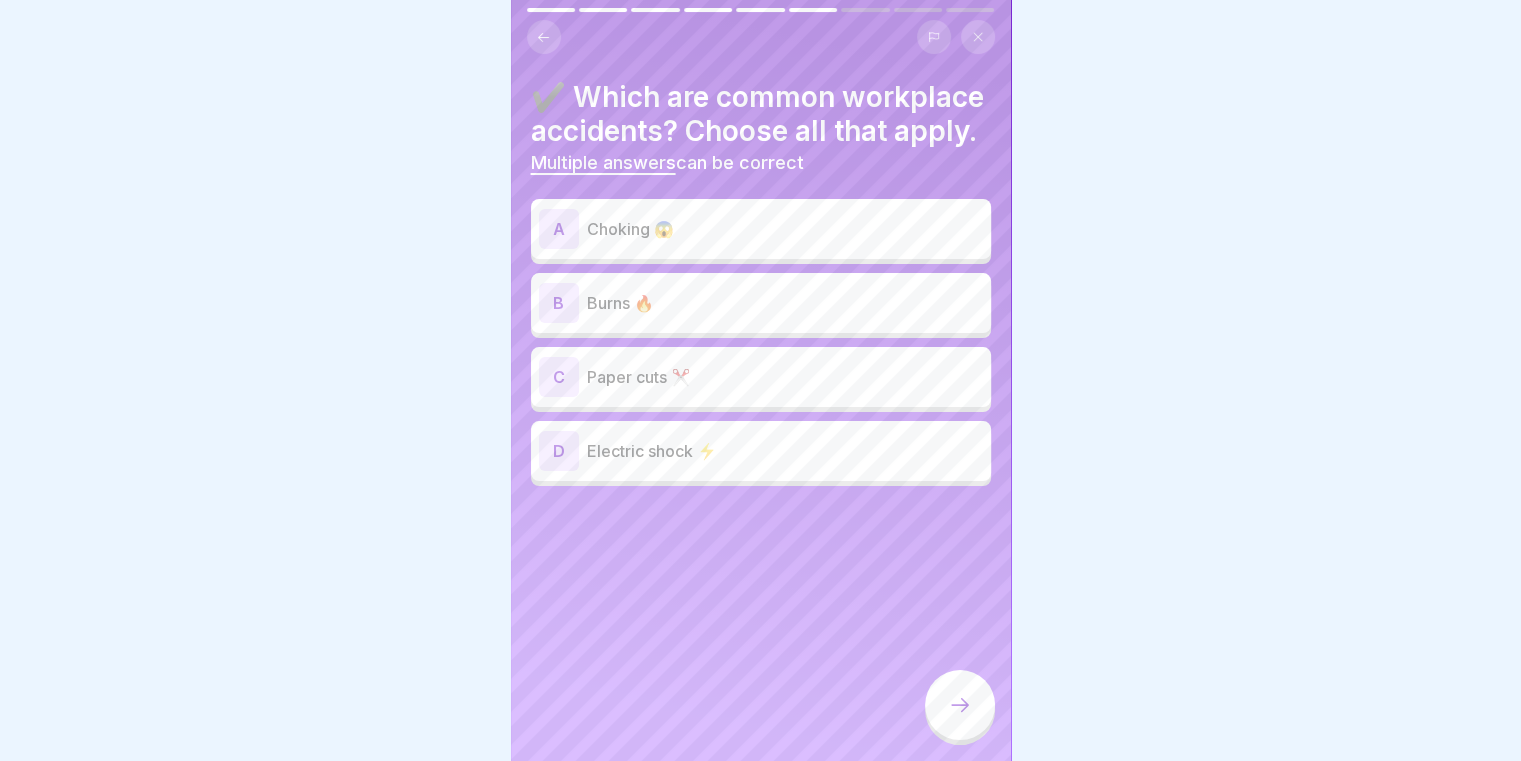 click on "A Choking 😱" at bounding box center [761, 229] 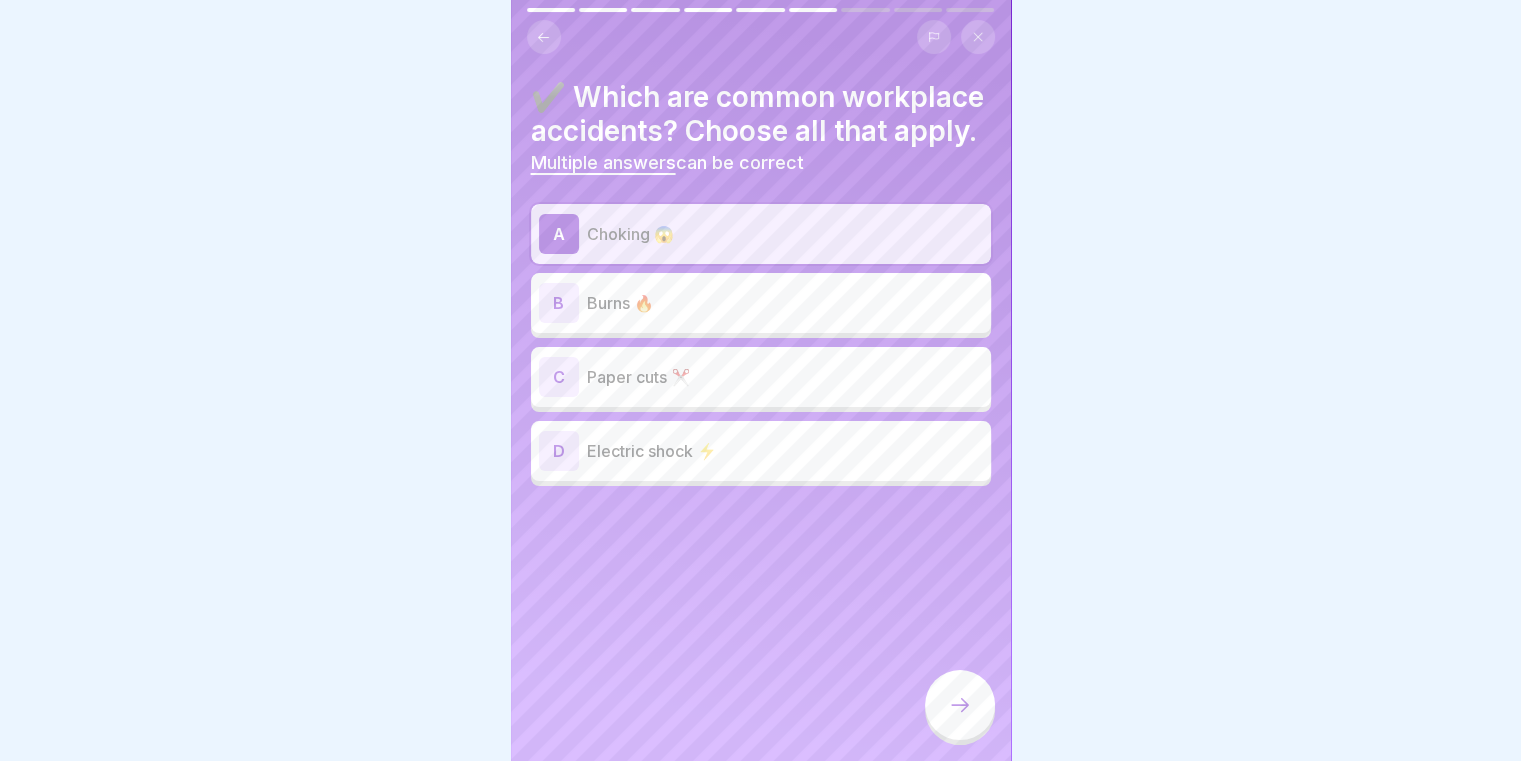 click on "Burns 🔥" at bounding box center [785, 303] 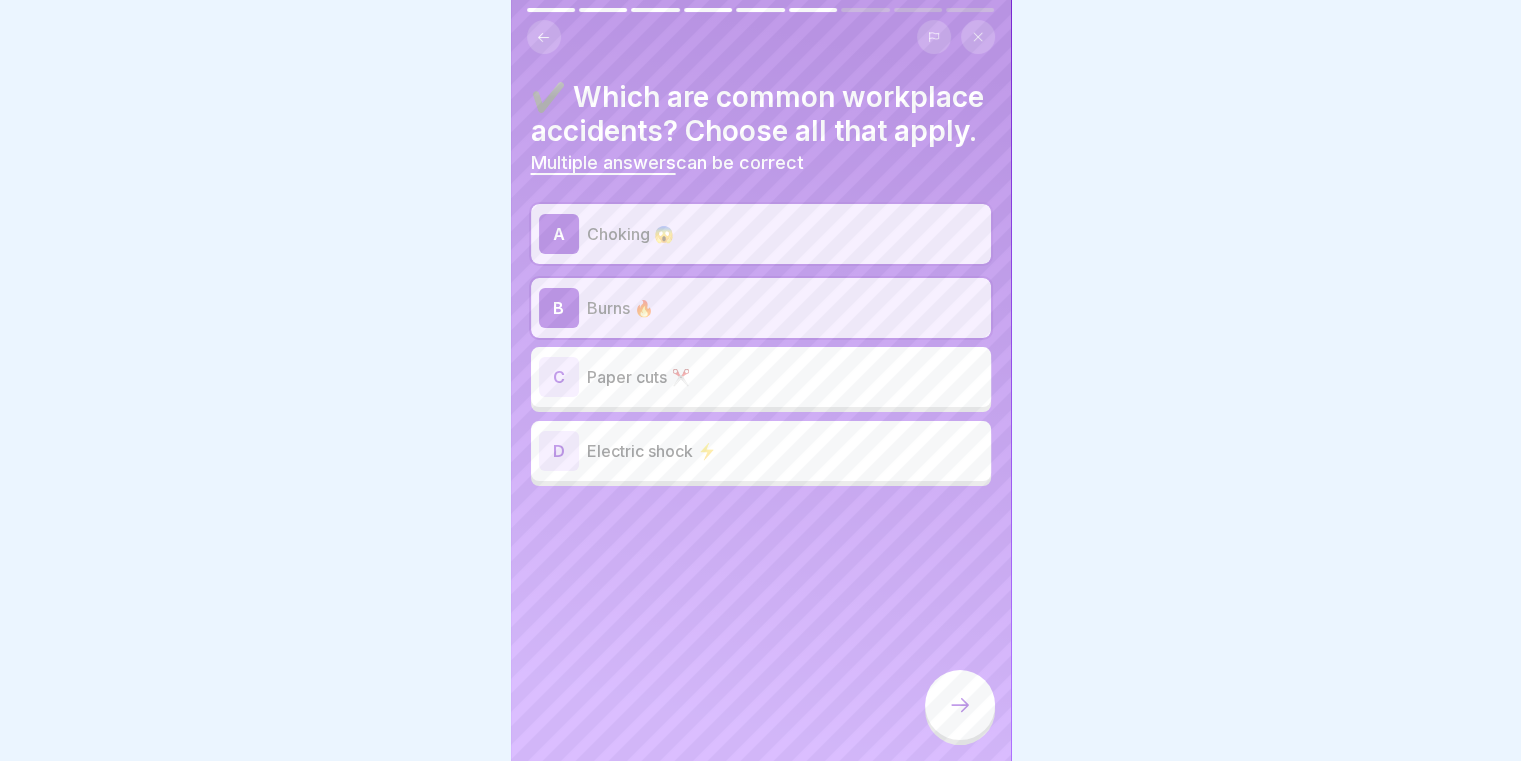 click on "Paper cuts ✂️" at bounding box center (785, 377) 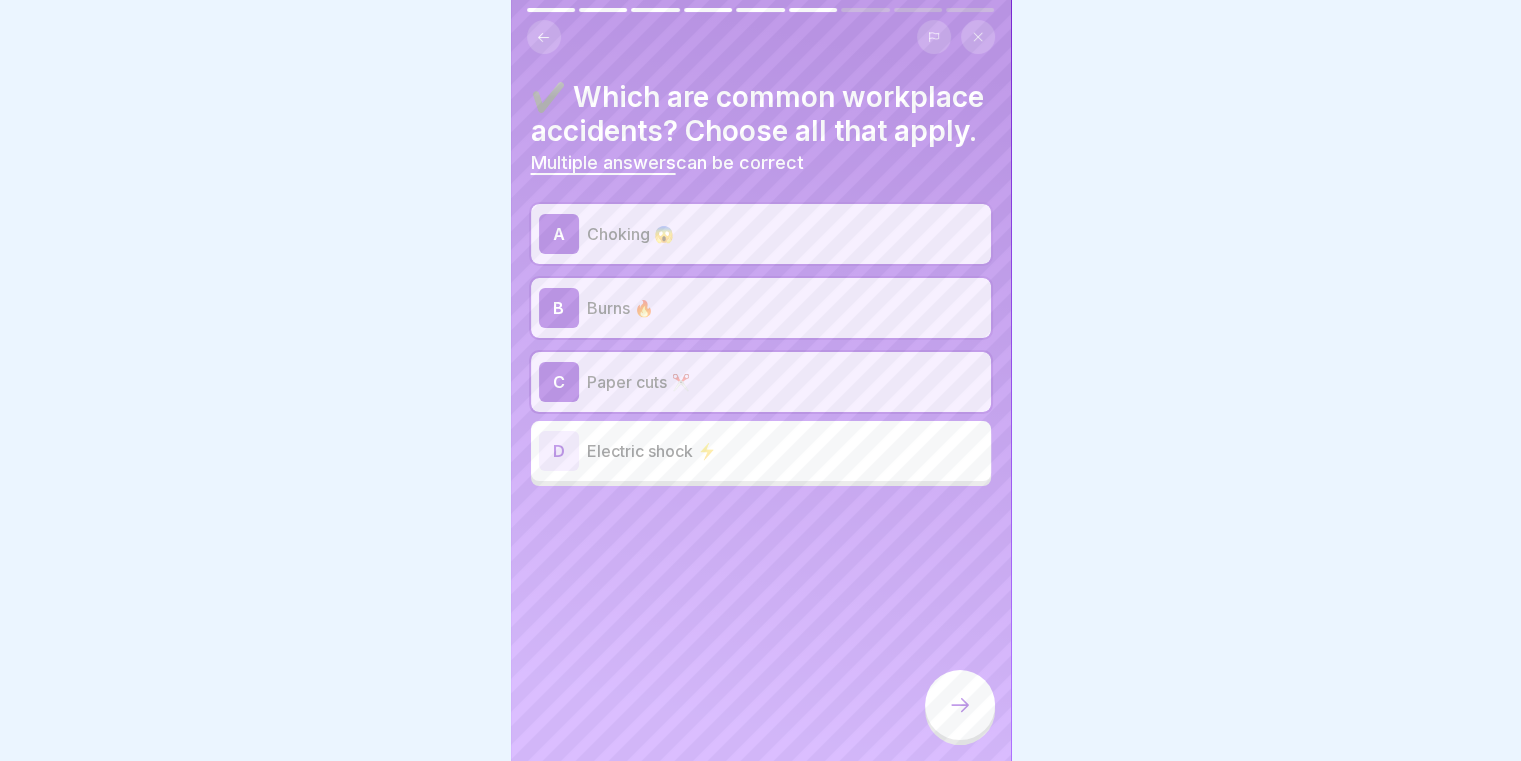click on "Electric shock ⚡" at bounding box center [785, 451] 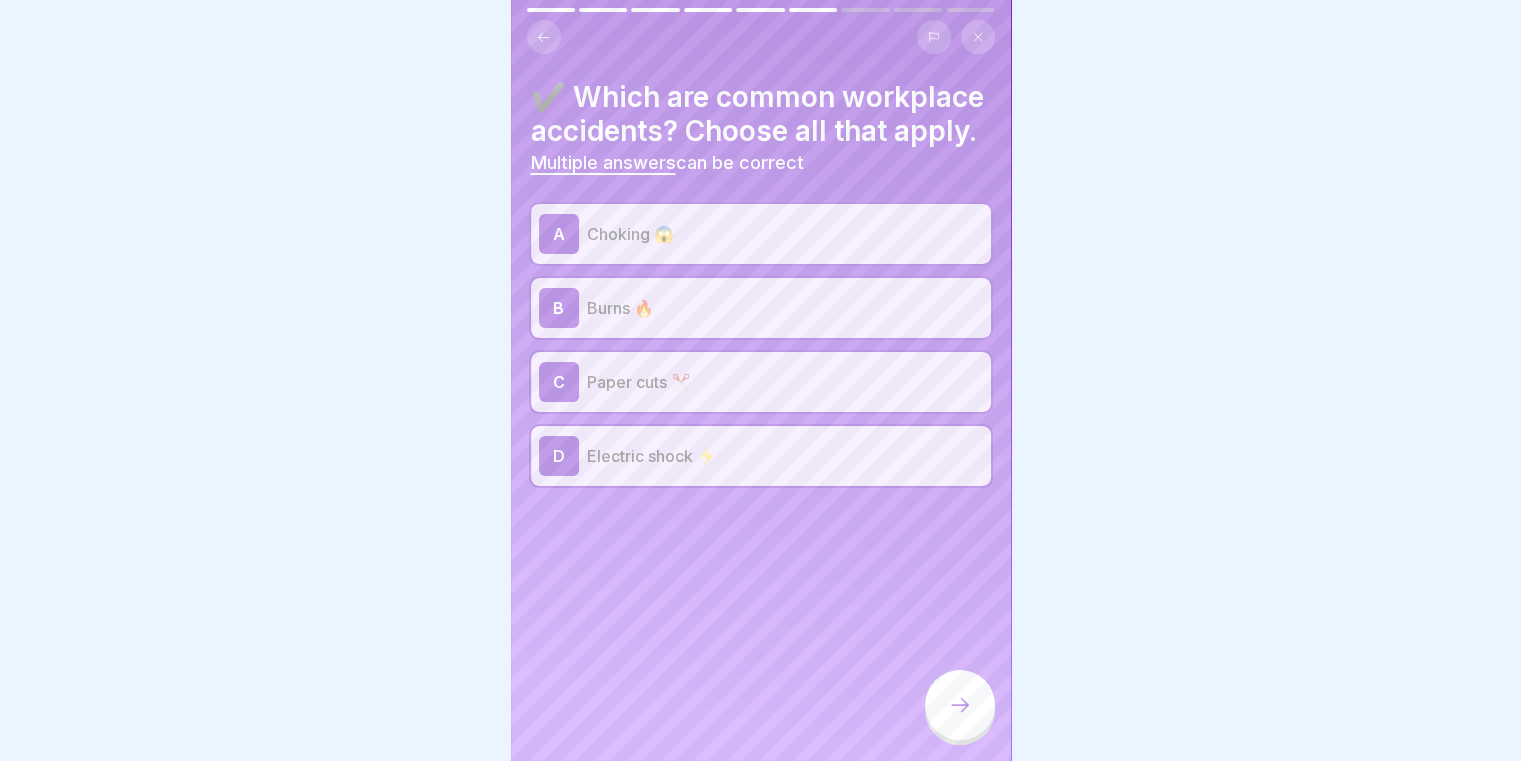 click on "Paper cuts ✂️" at bounding box center [785, 382] 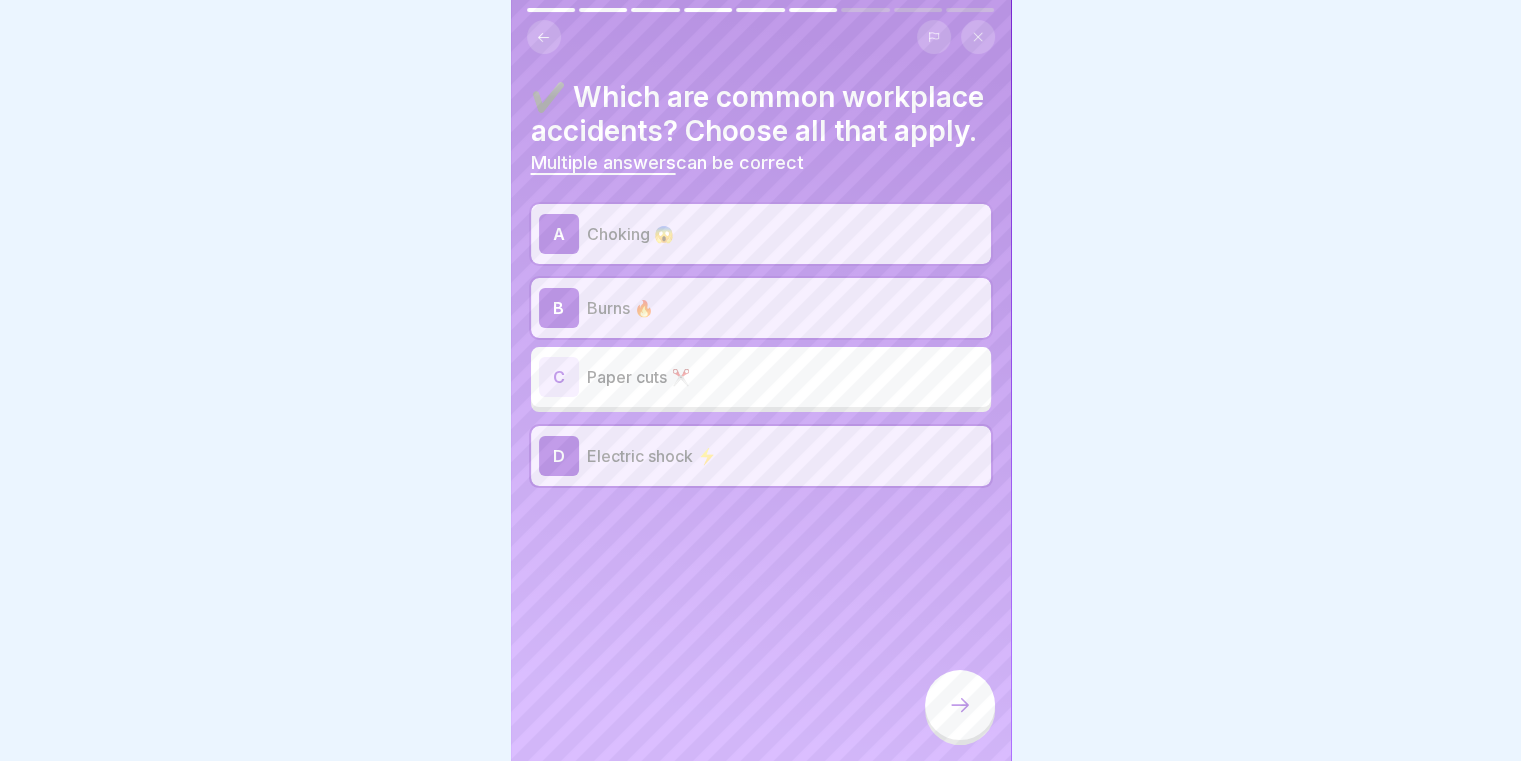 click at bounding box center [960, 705] 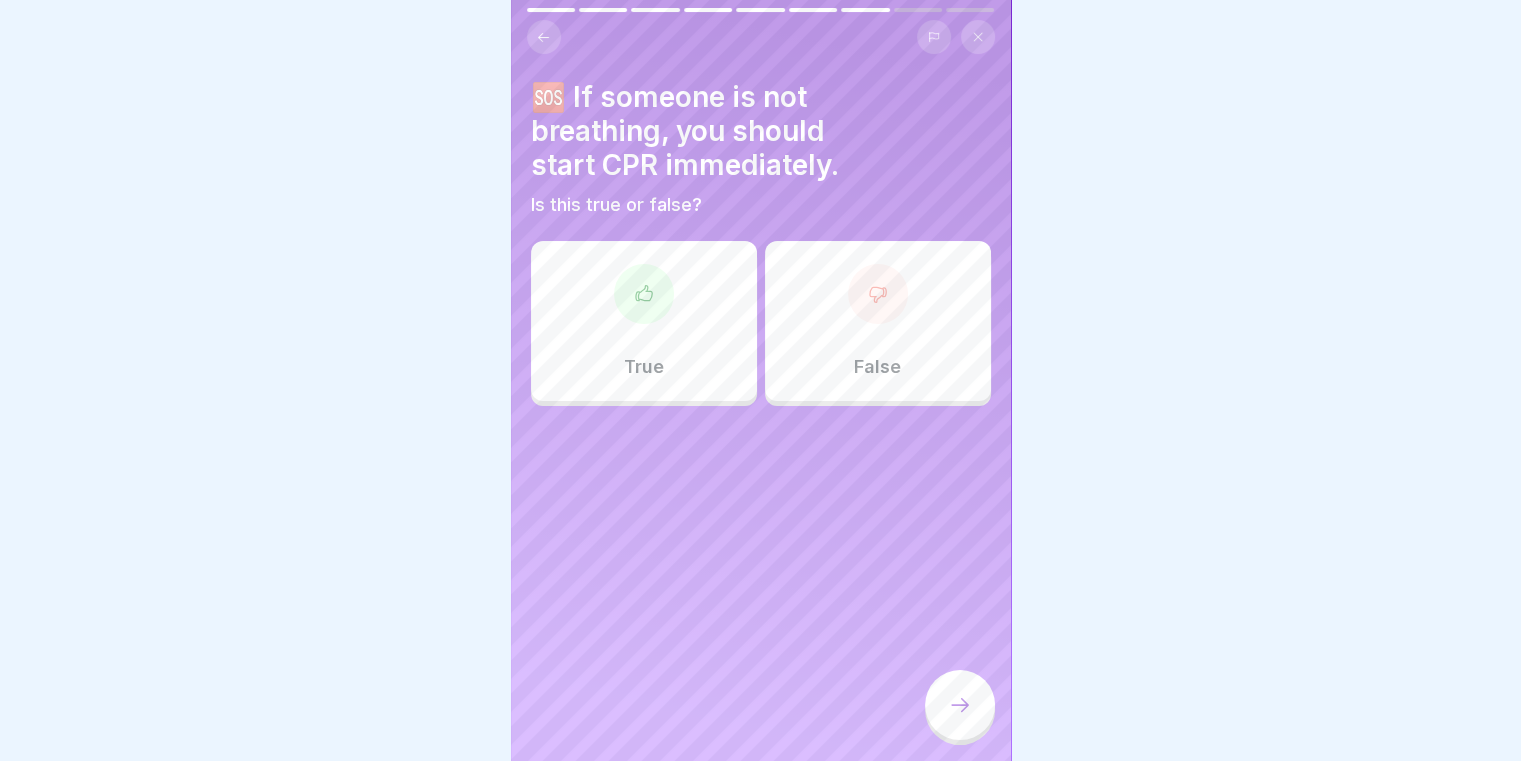 click on "True" at bounding box center (644, 321) 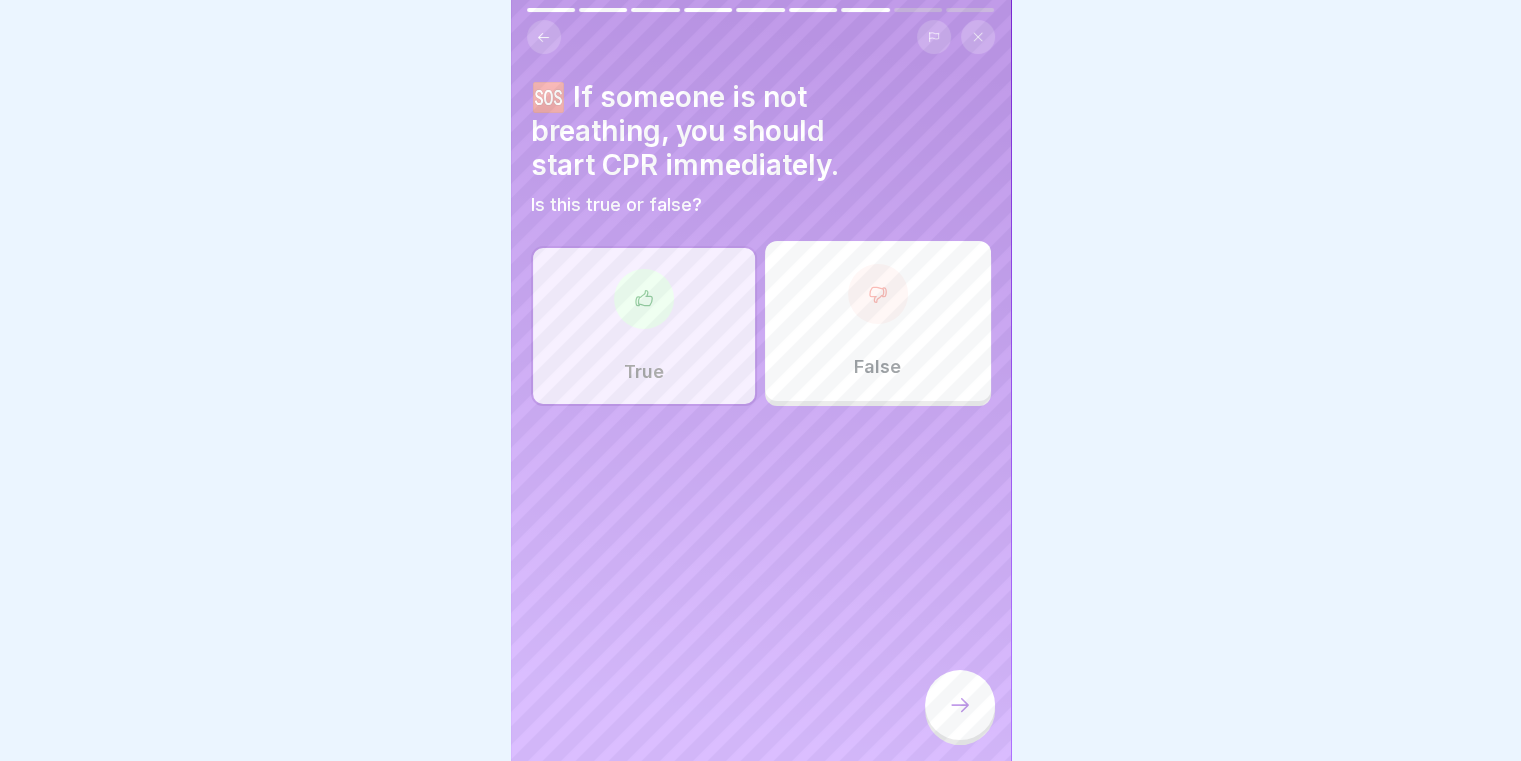 click at bounding box center (960, 705) 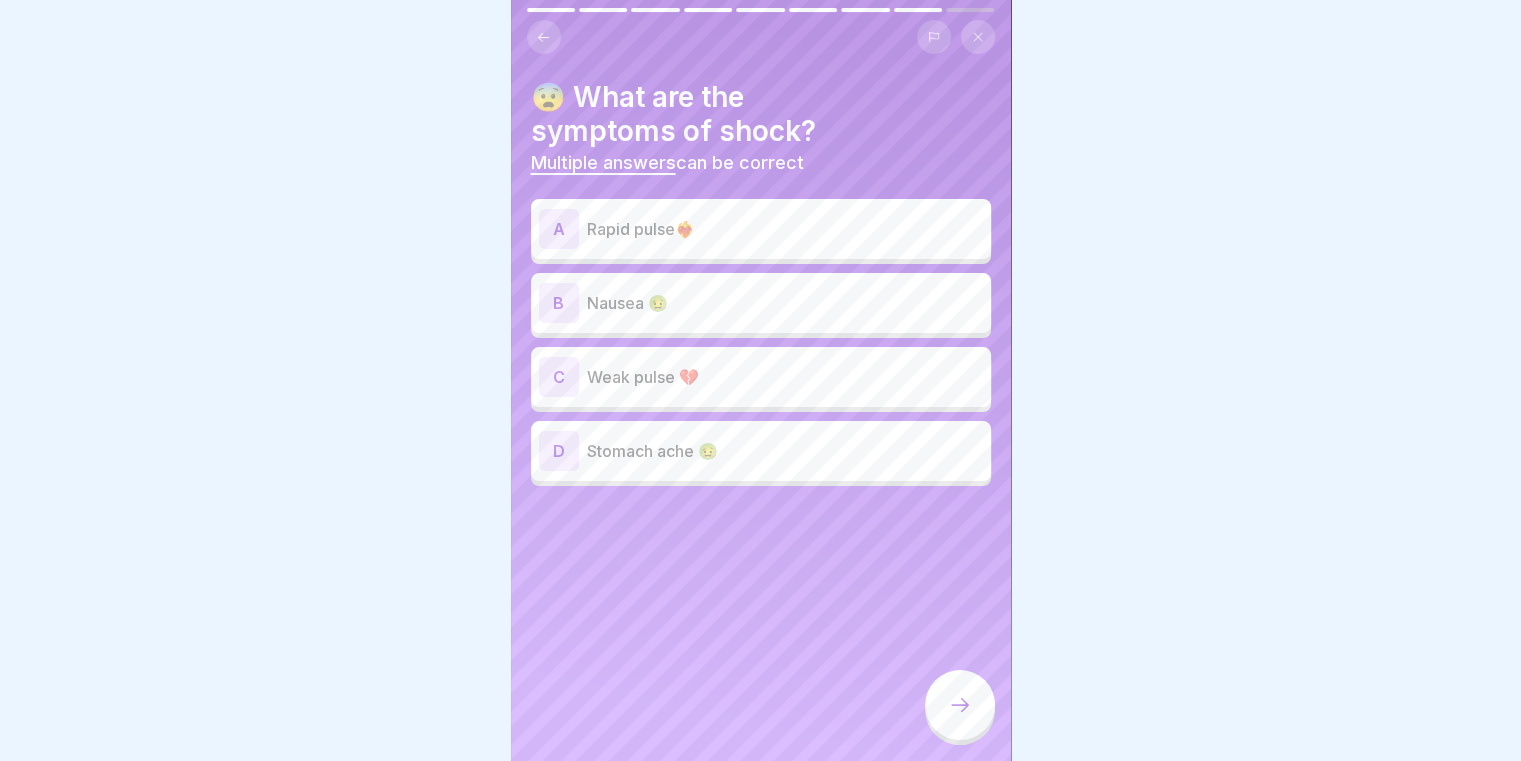 click on "Rapid pulse❤️‍🔥" at bounding box center (785, 229) 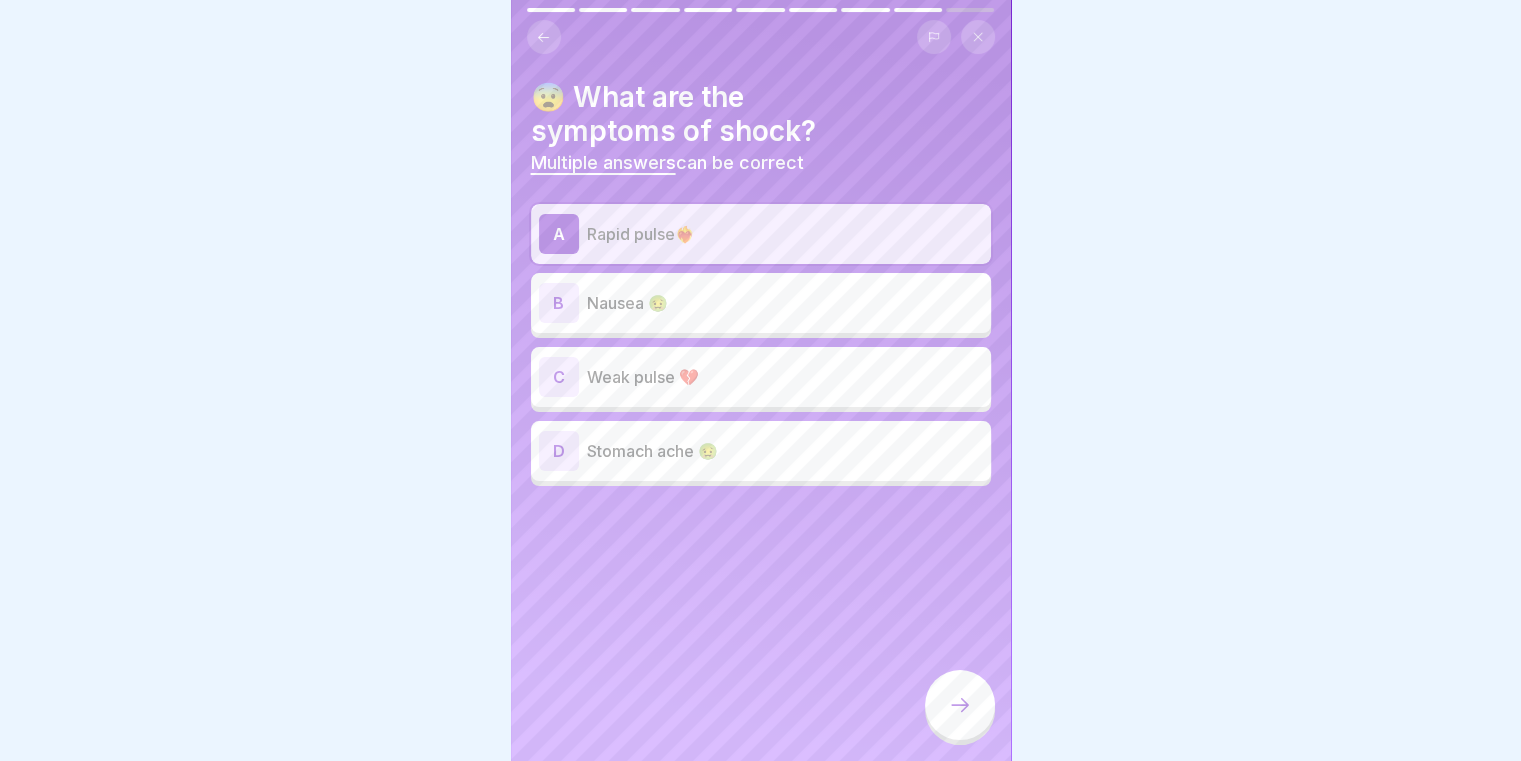 click on "Nausea 🤢" at bounding box center [785, 303] 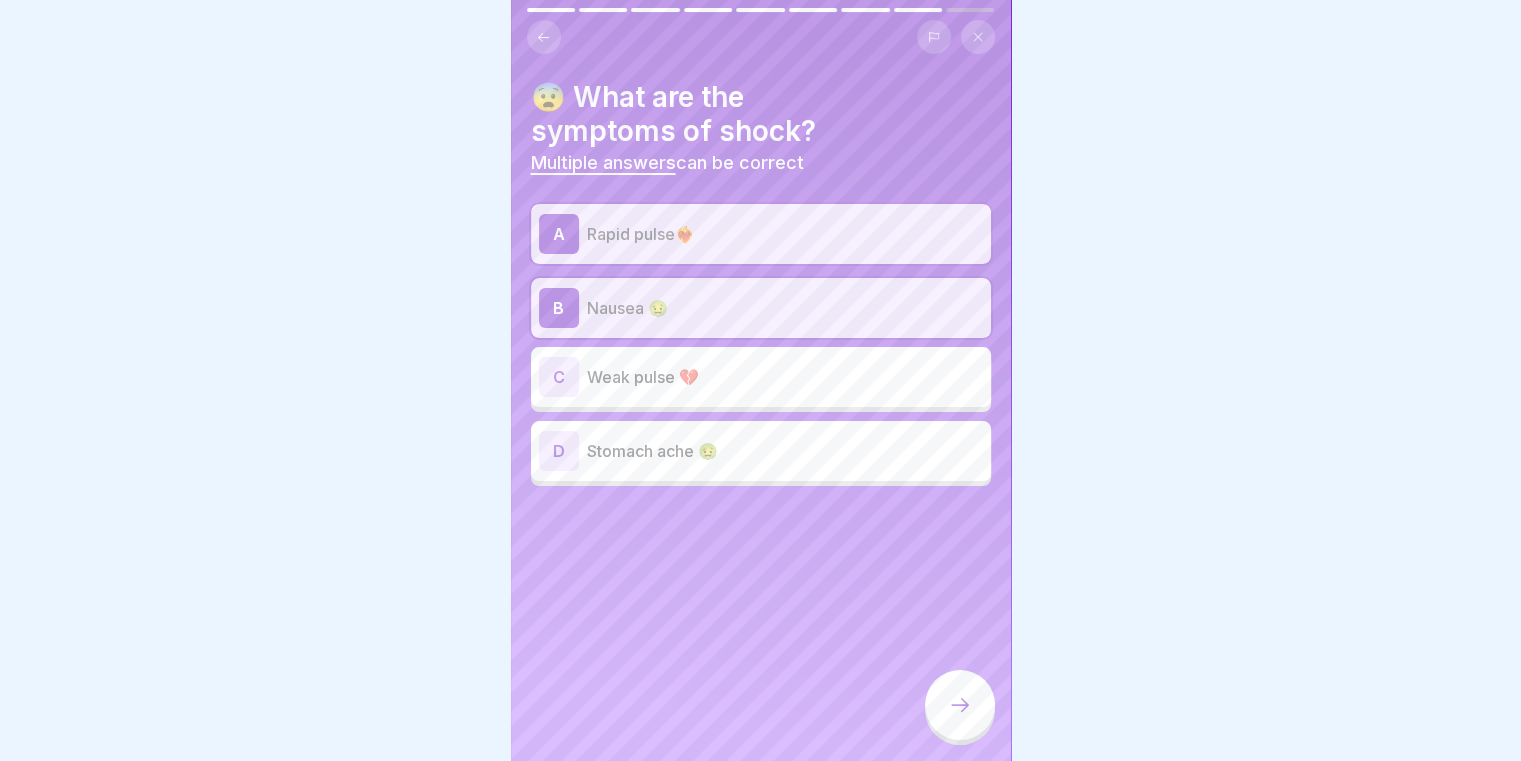 click on "Weak pulse 💔" at bounding box center [785, 377] 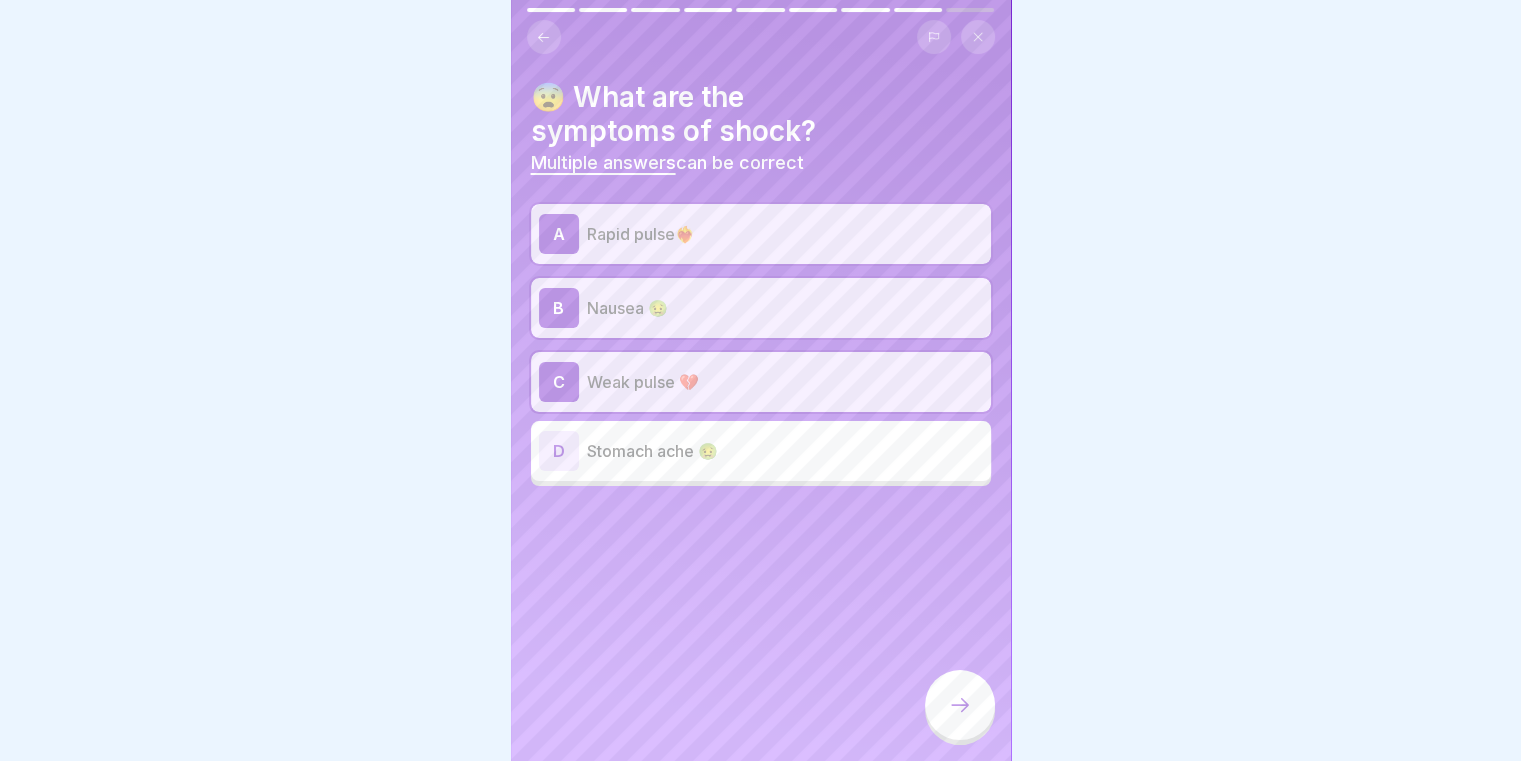 click 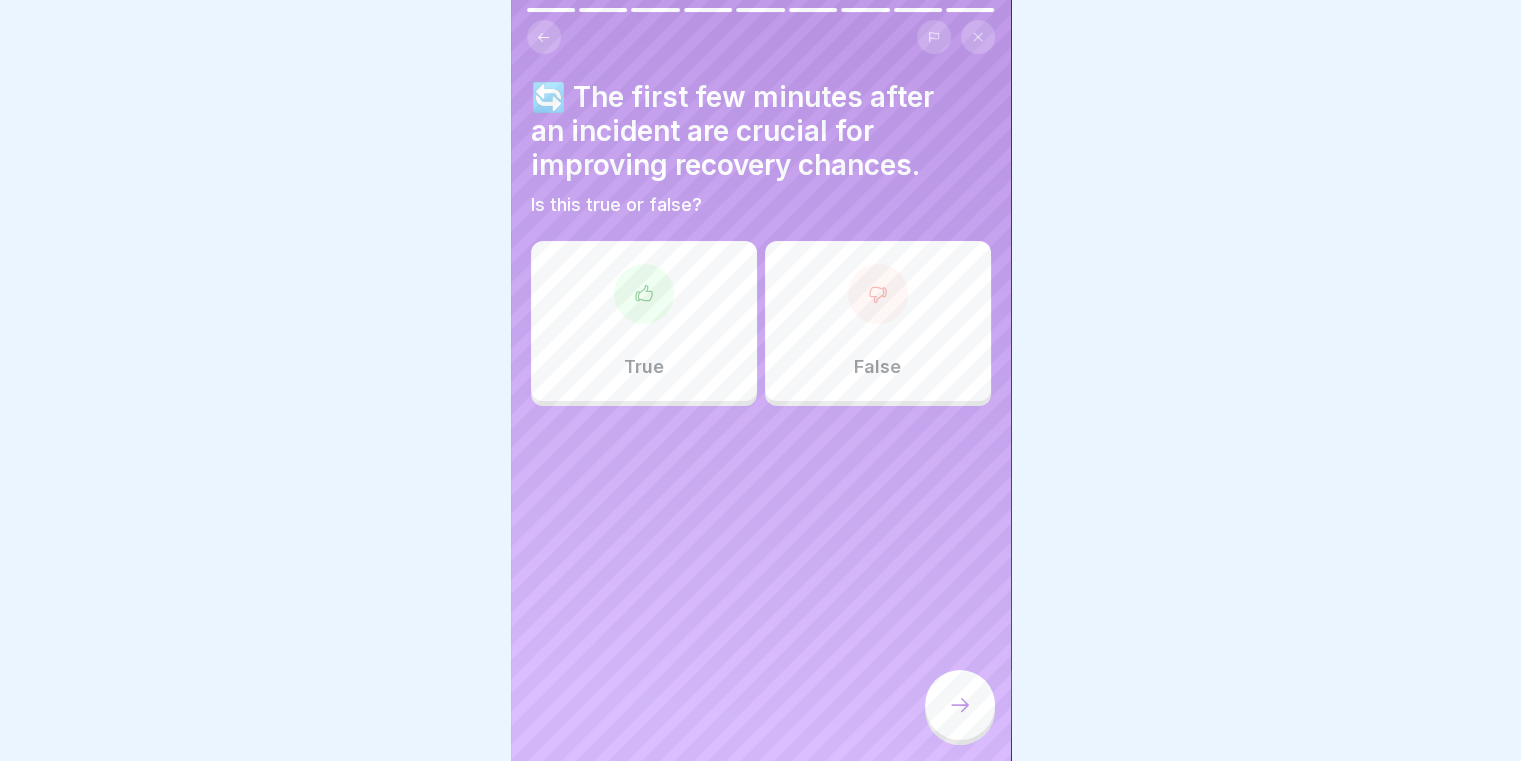 click on "True" at bounding box center (644, 321) 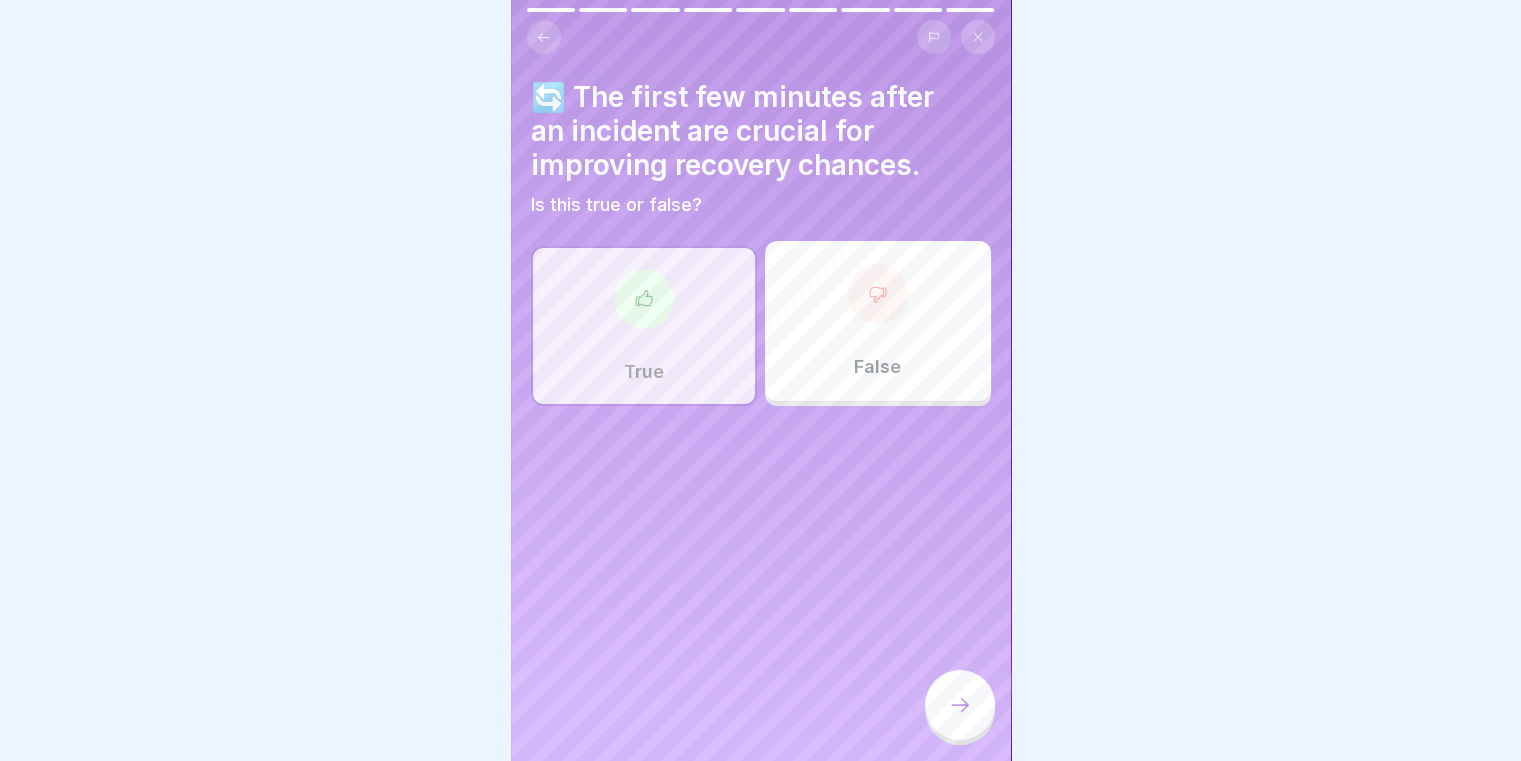 click at bounding box center (960, 705) 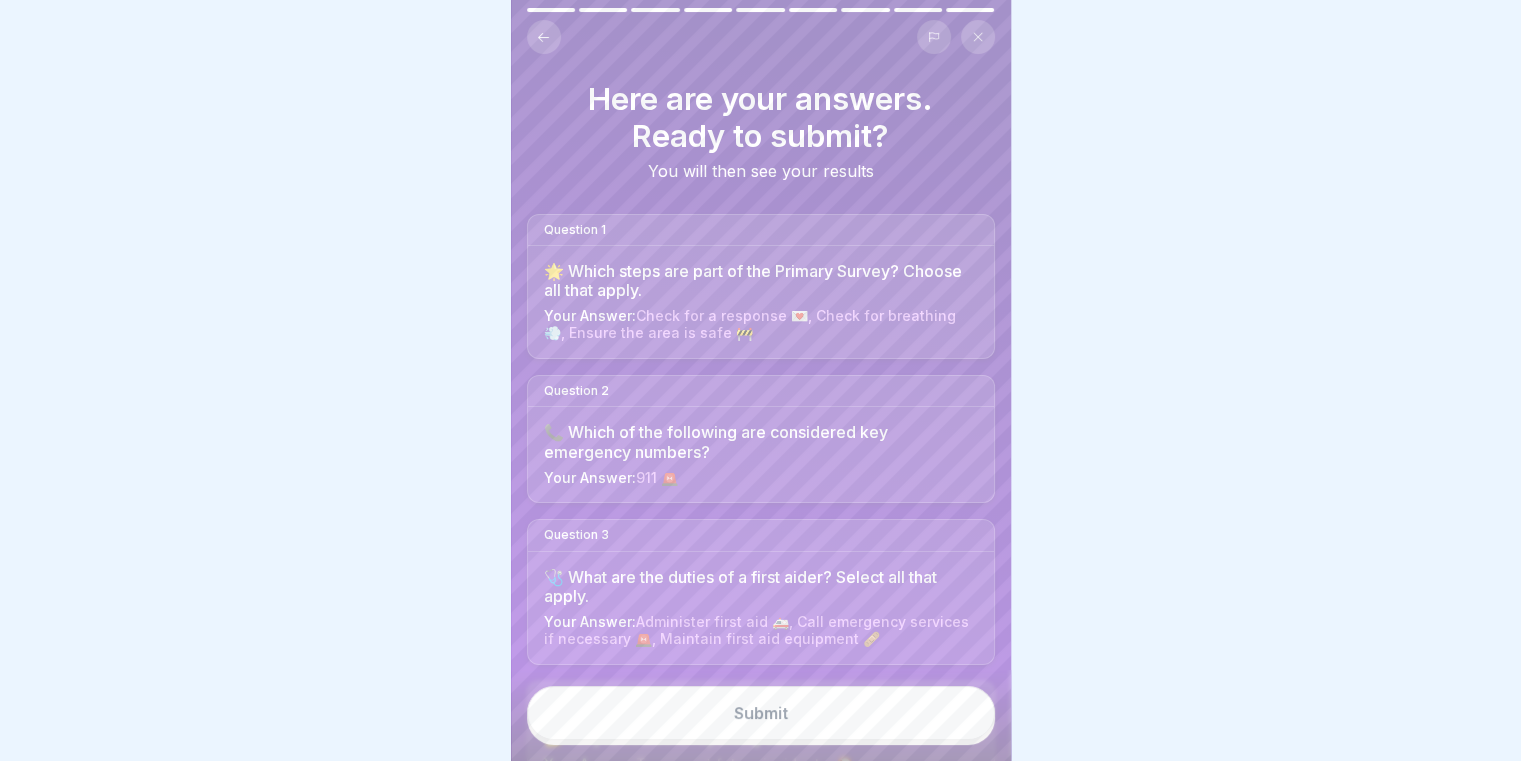 click on "Submit" at bounding box center (761, 713) 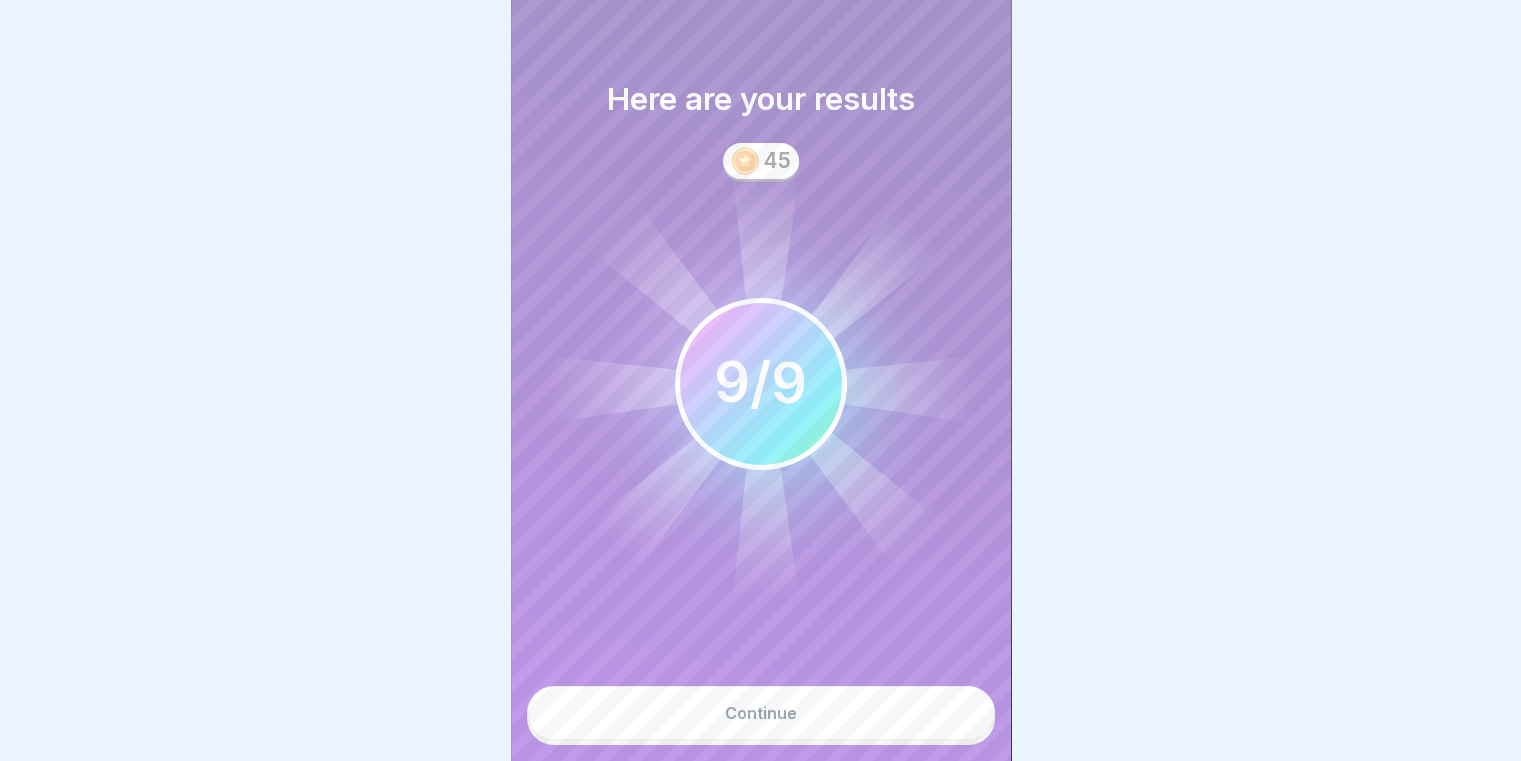 click on "Continue" at bounding box center [761, 713] 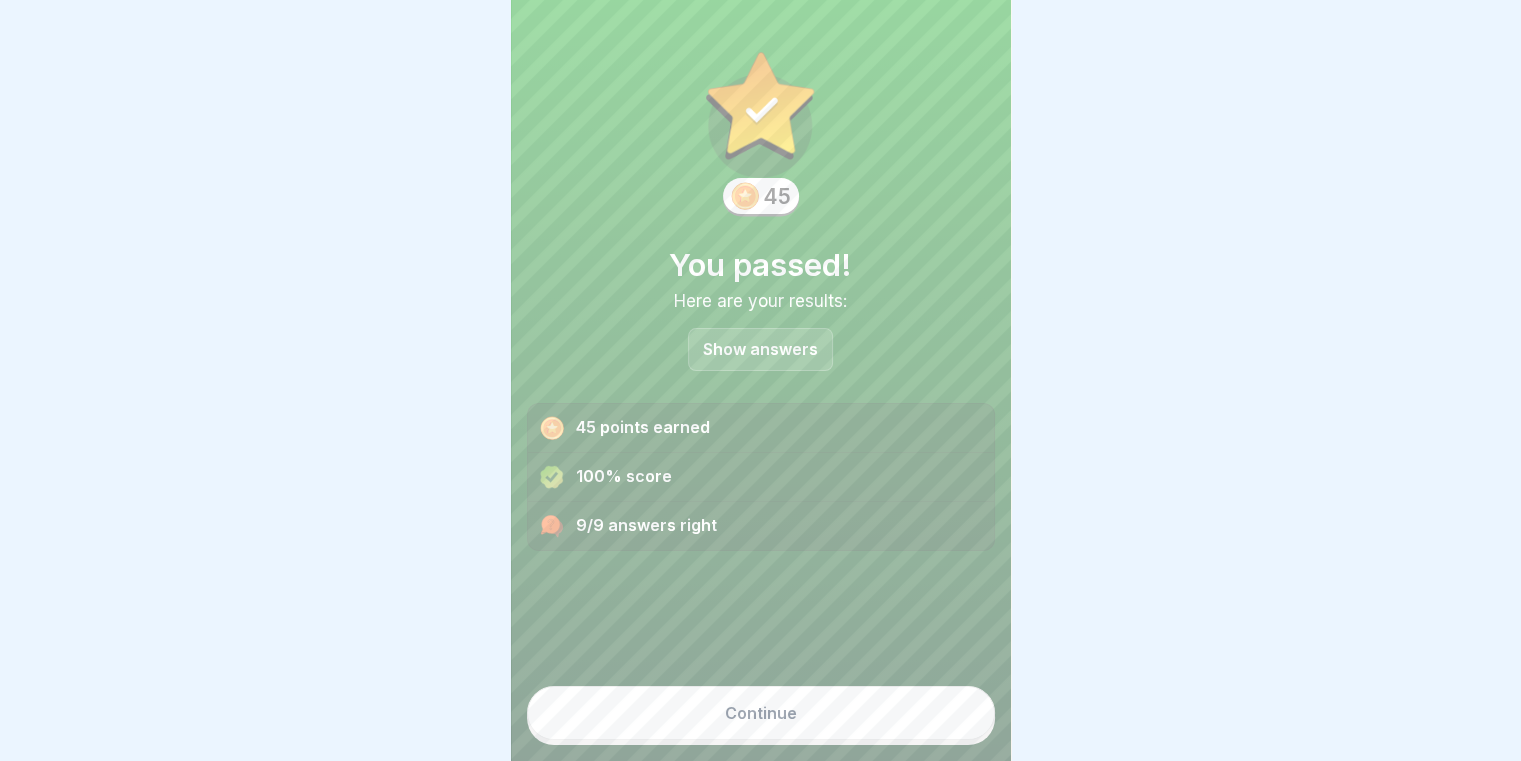 click on "Continue" at bounding box center [761, 713] 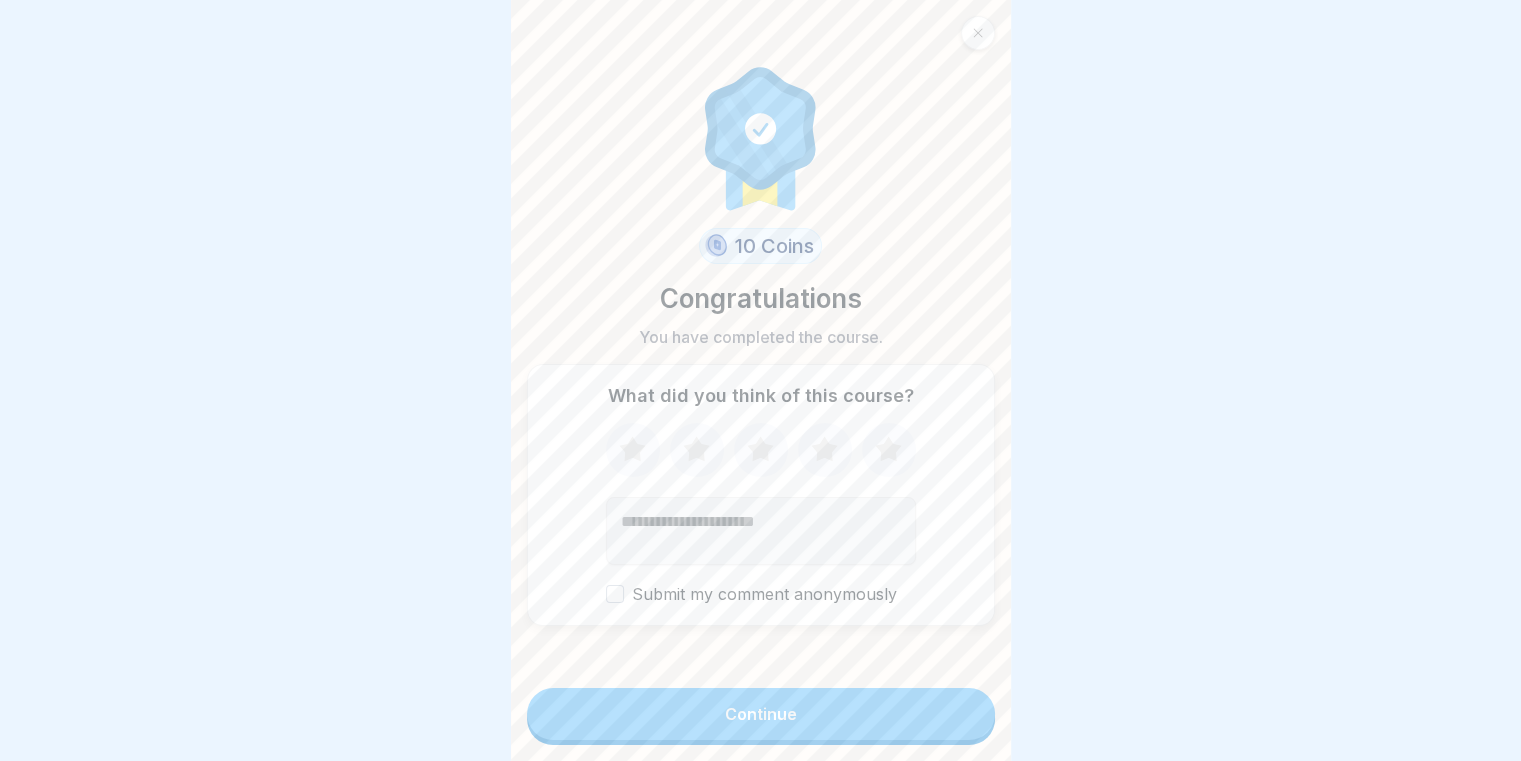 click on "Continue" at bounding box center (761, 714) 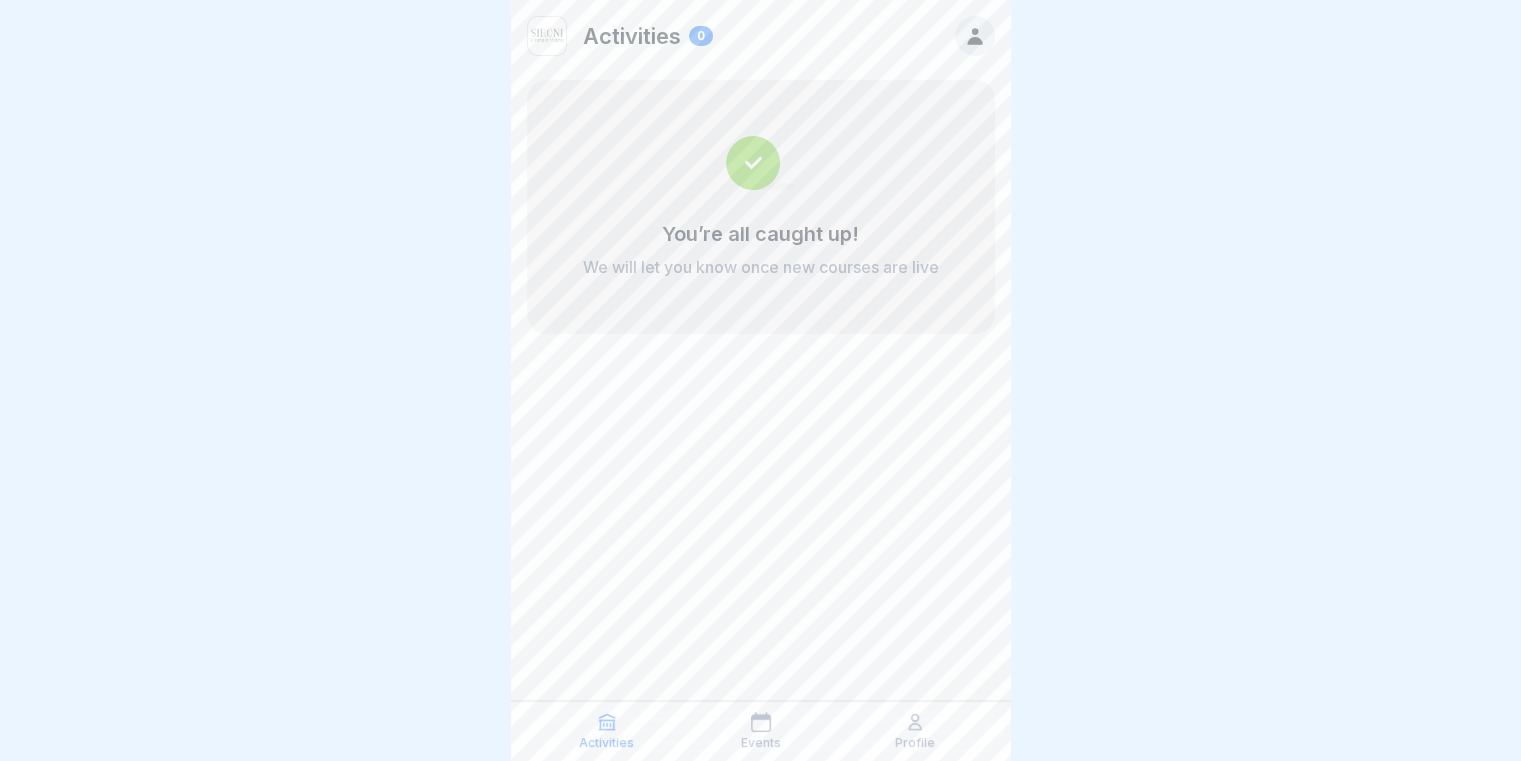 scroll, scrollTop: 15, scrollLeft: 0, axis: vertical 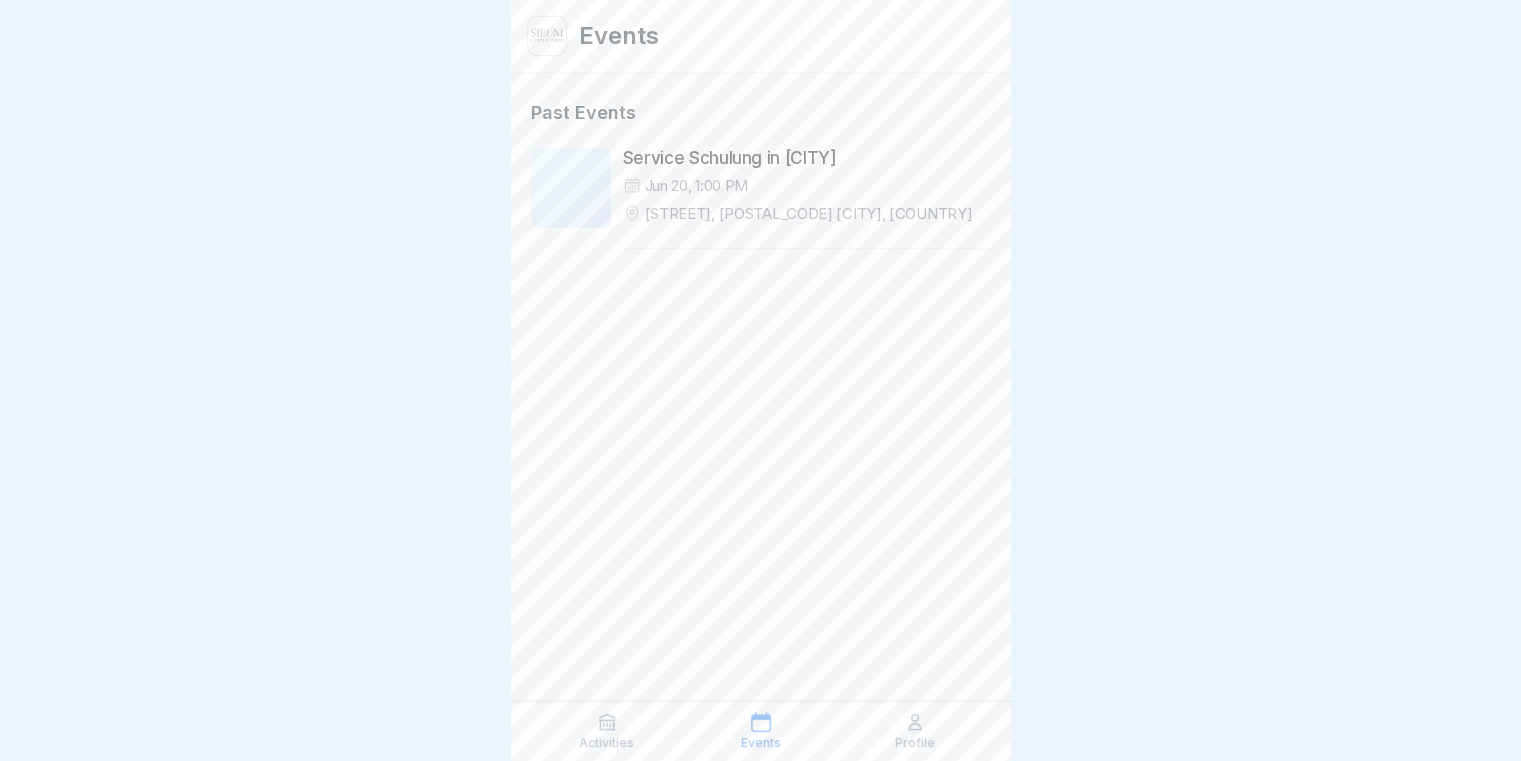 click on "Activities" at bounding box center [606, 743] 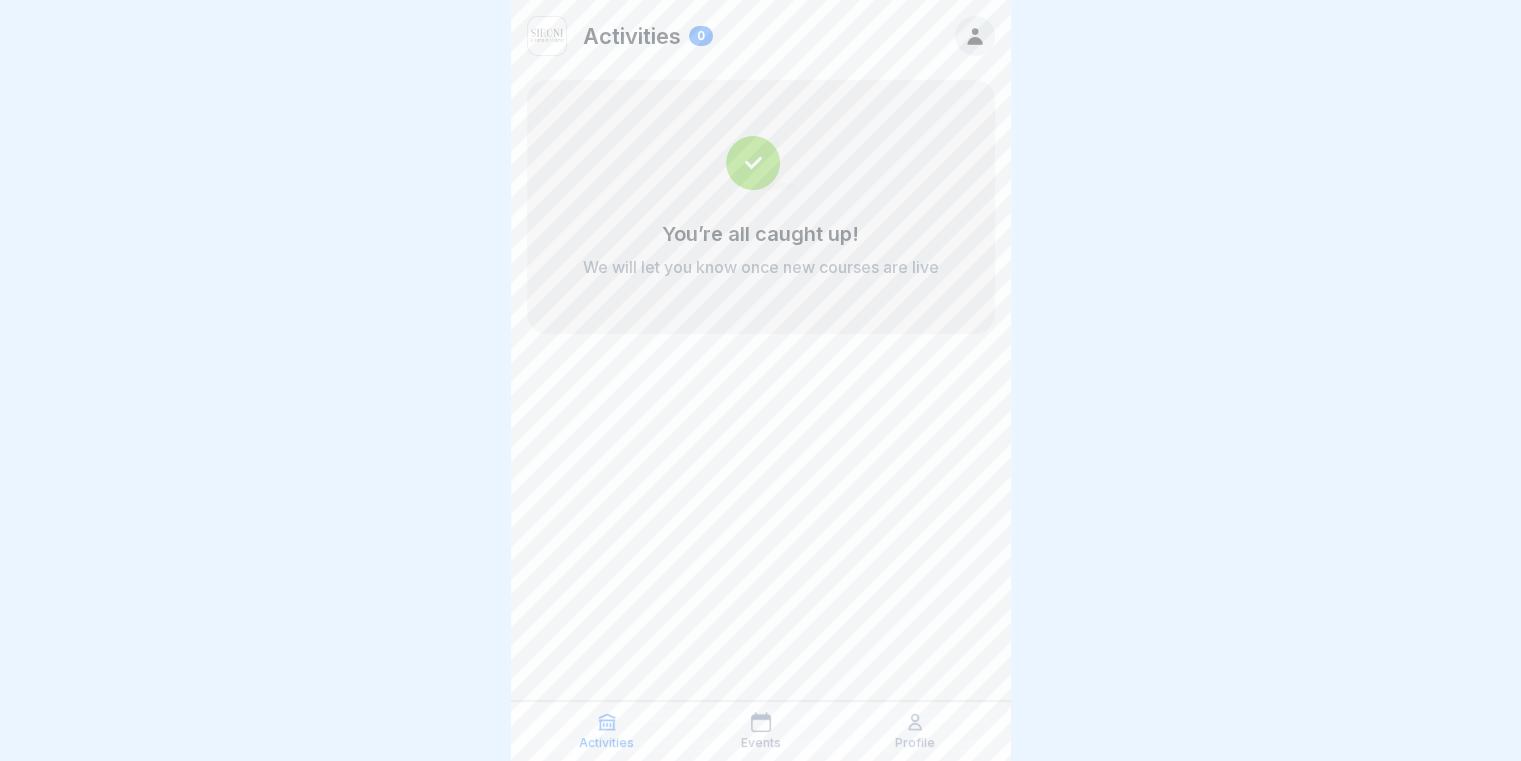 click 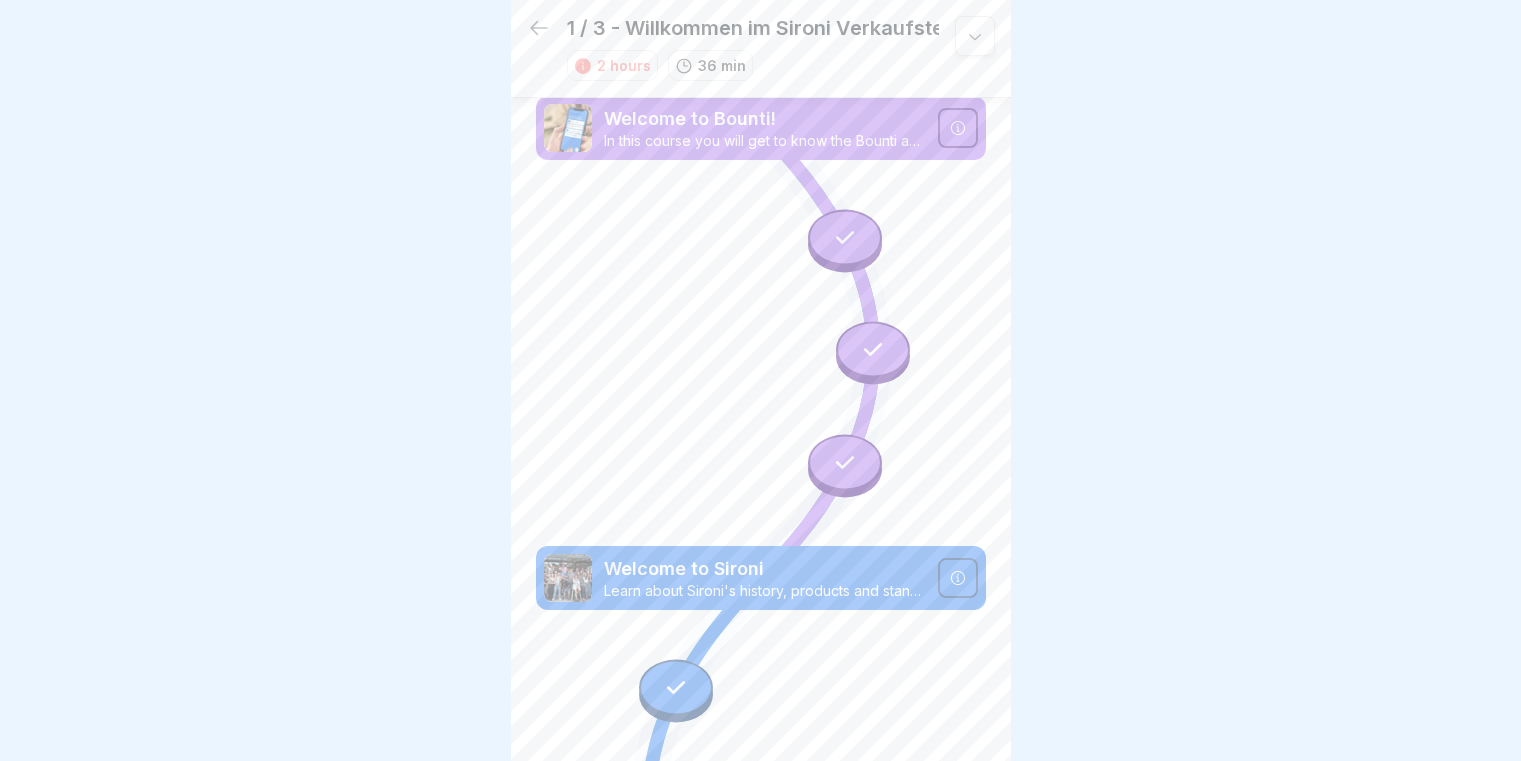 scroll, scrollTop: 0, scrollLeft: 0, axis: both 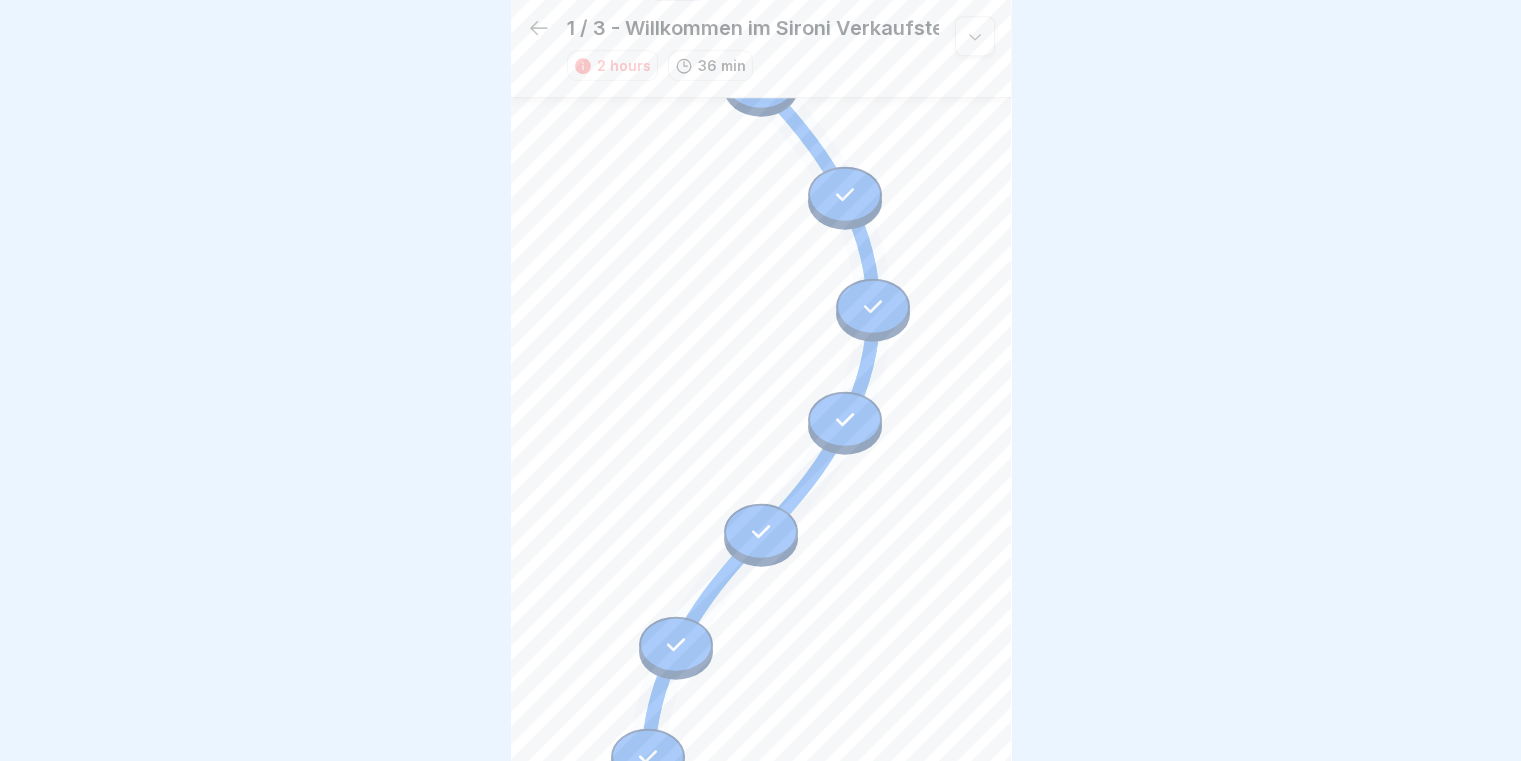 click on "1  / 3 - Willkommen im Sironi Verkaufsteam 2 hours 36 min" at bounding box center (761, 49) 